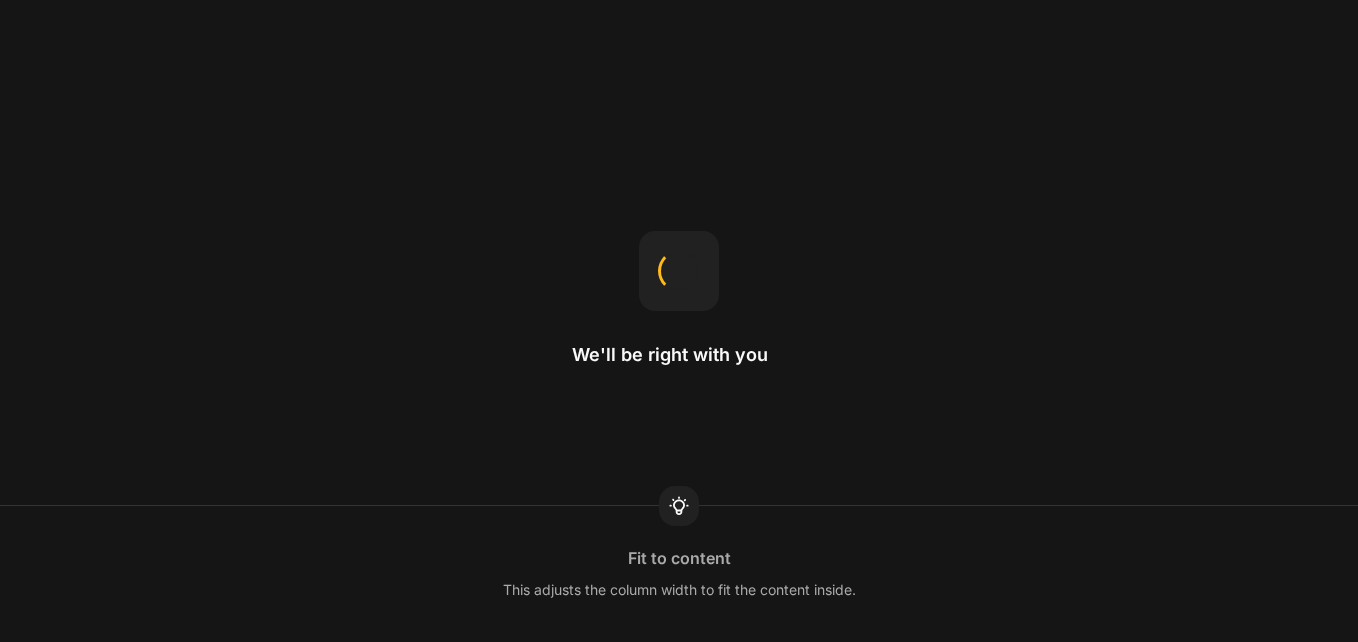scroll, scrollTop: 0, scrollLeft: 0, axis: both 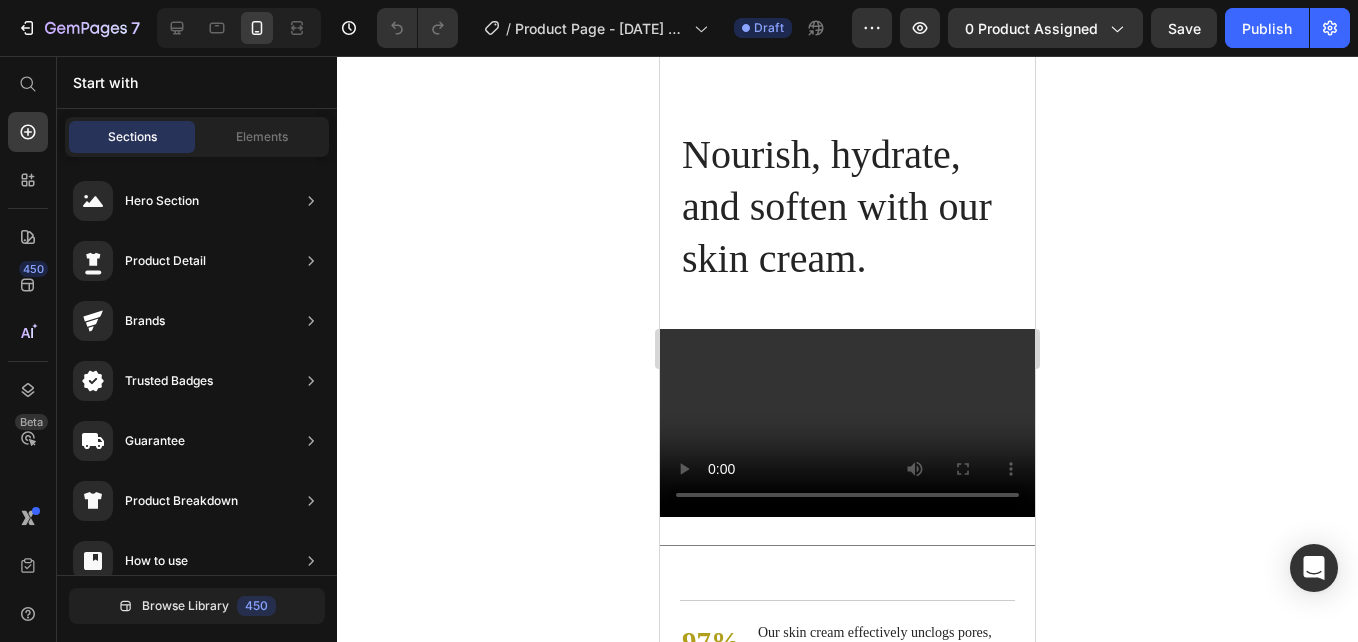 click on "What Our Customers Are Saying Heading                Icon                Icon                Icon                Icon
Icon Icon List Hoz 5000+ 5 Star reviews Text block Image You're walking on a cloud! Text block “ These shoes are everything I hoped they would be ! So comfortable so lightweight and absolutely slip on as easily.” Text block [PERSON_NAME]   / Design Director Text block Image Not a Doubter Anymore Text block "I was a little leery about the claim of not needing your hands to get the shoes on, but I’m a believer now. Great, true fit and good." Text block [PERSON_NAME]   / Marketing Text block Image Work well for my problem Text block "Fabulous shoe. Expands where it needs to expand. Contracts where it needs to contract, and soooo easy to put on. Lots of support." Text block [PERSON_NAME]   / Financial Advisor Text block Carousel Row Section 3" at bounding box center (847, -925) 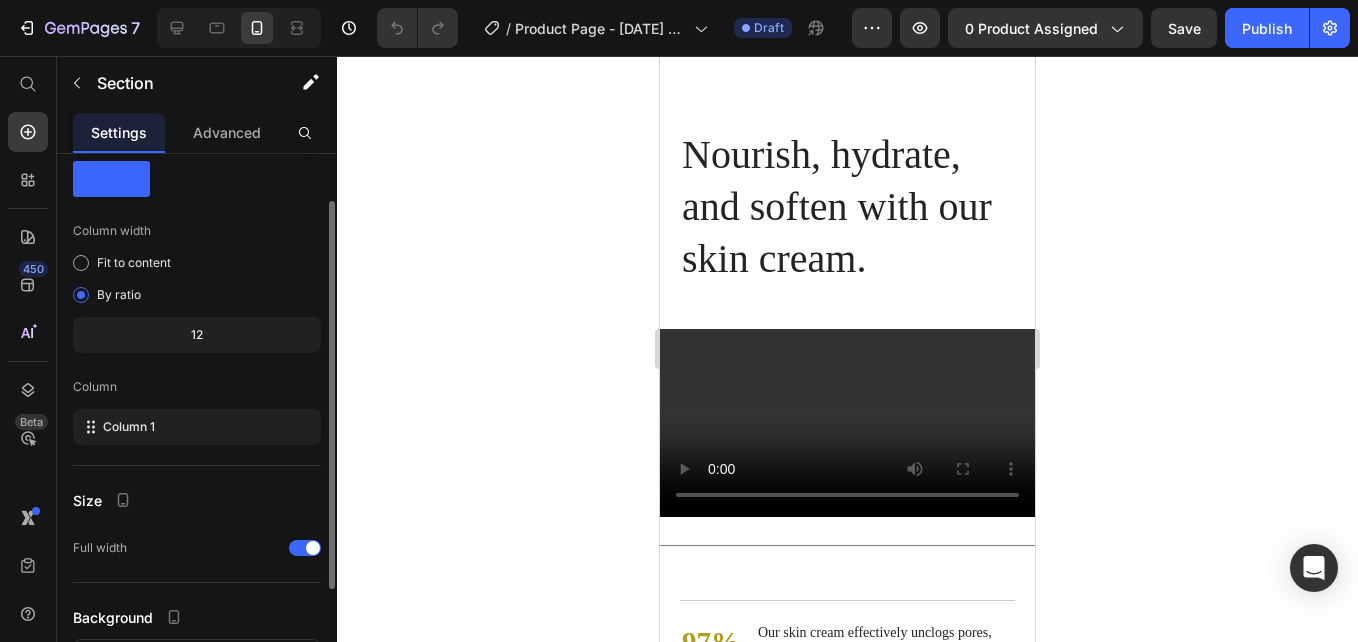 scroll, scrollTop: 62, scrollLeft: 0, axis: vertical 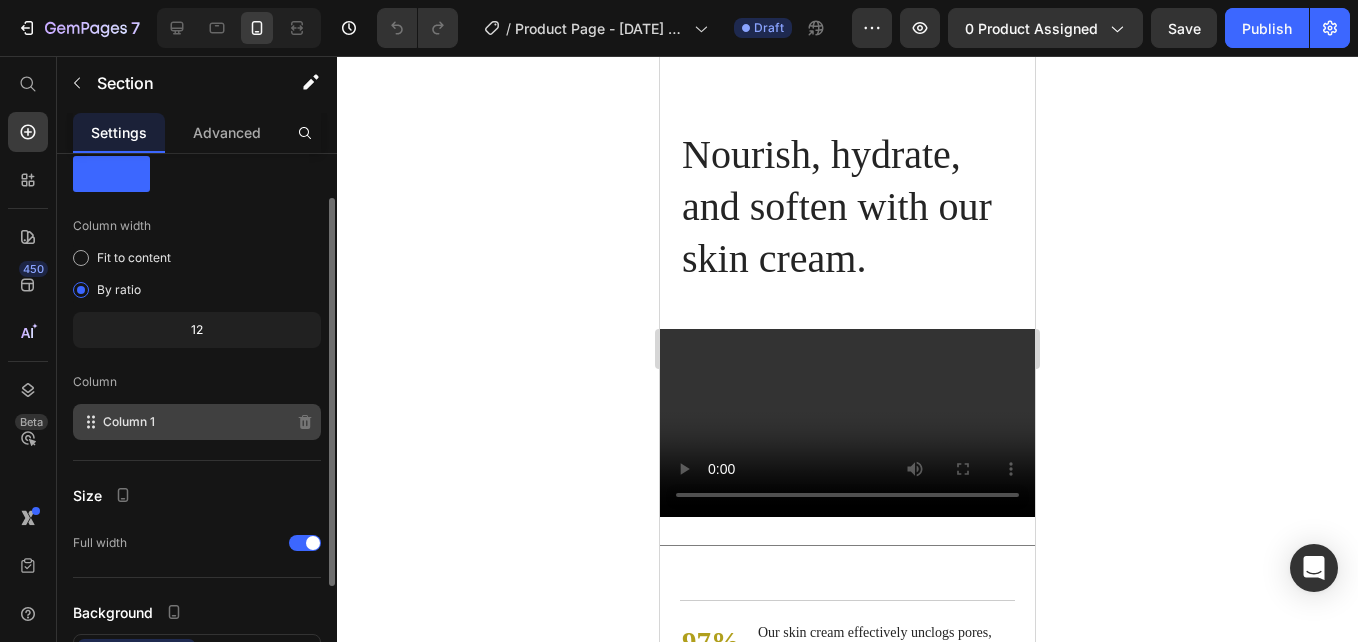 click on "Column 1" 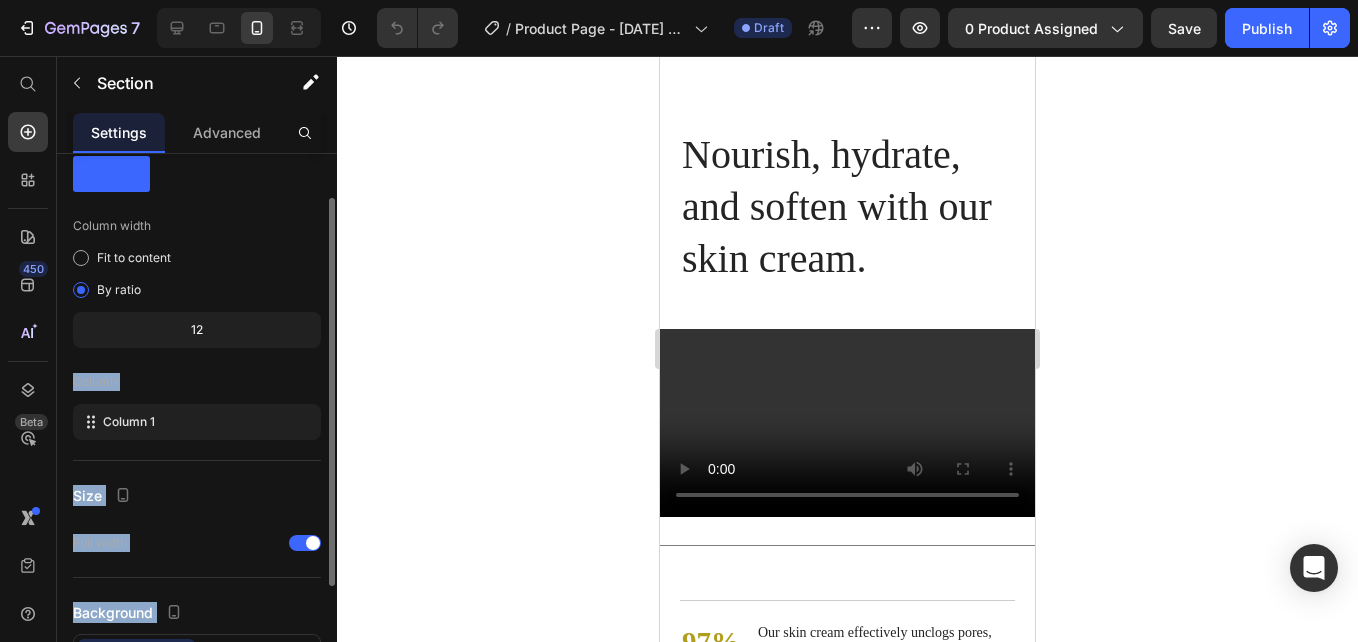 drag, startPoint x: 338, startPoint y: 298, endPoint x: 319, endPoint y: 307, distance: 21.023796 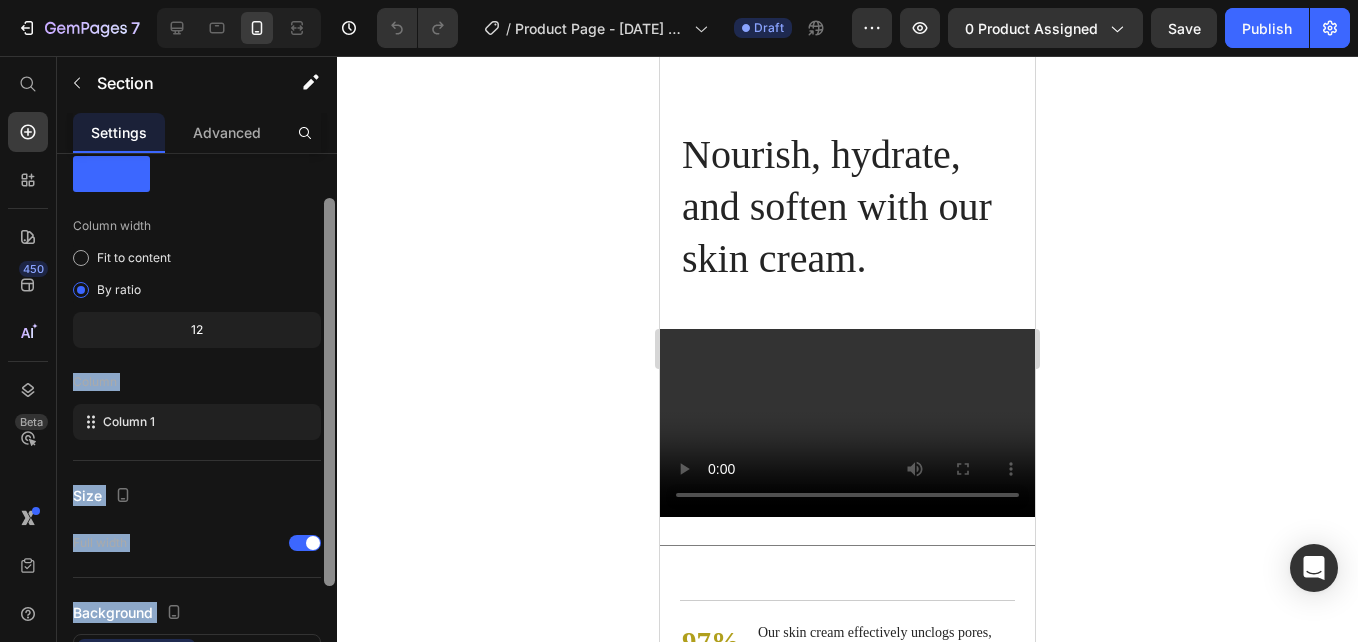 click on "Layout Column width Fit to content By ratio 12 Column Column 1 Size Full width Background Color Image Video  Color   Delete element" at bounding box center [197, 426] 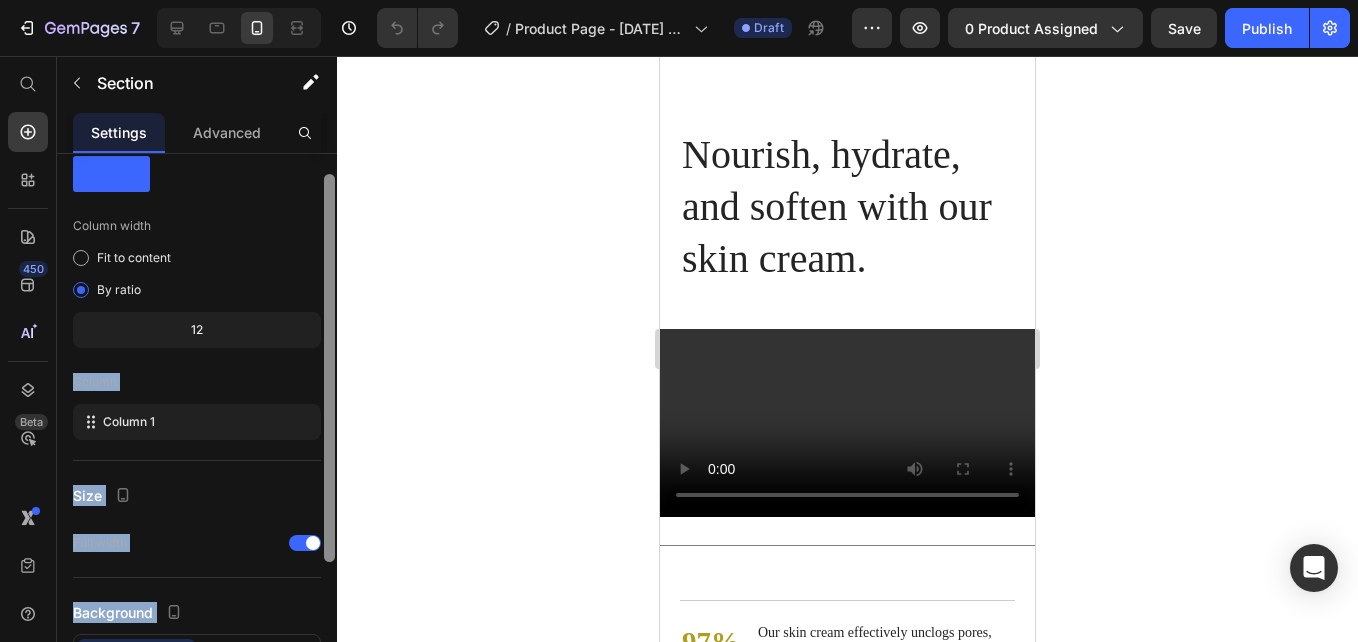 scroll, scrollTop: 12, scrollLeft: 0, axis: vertical 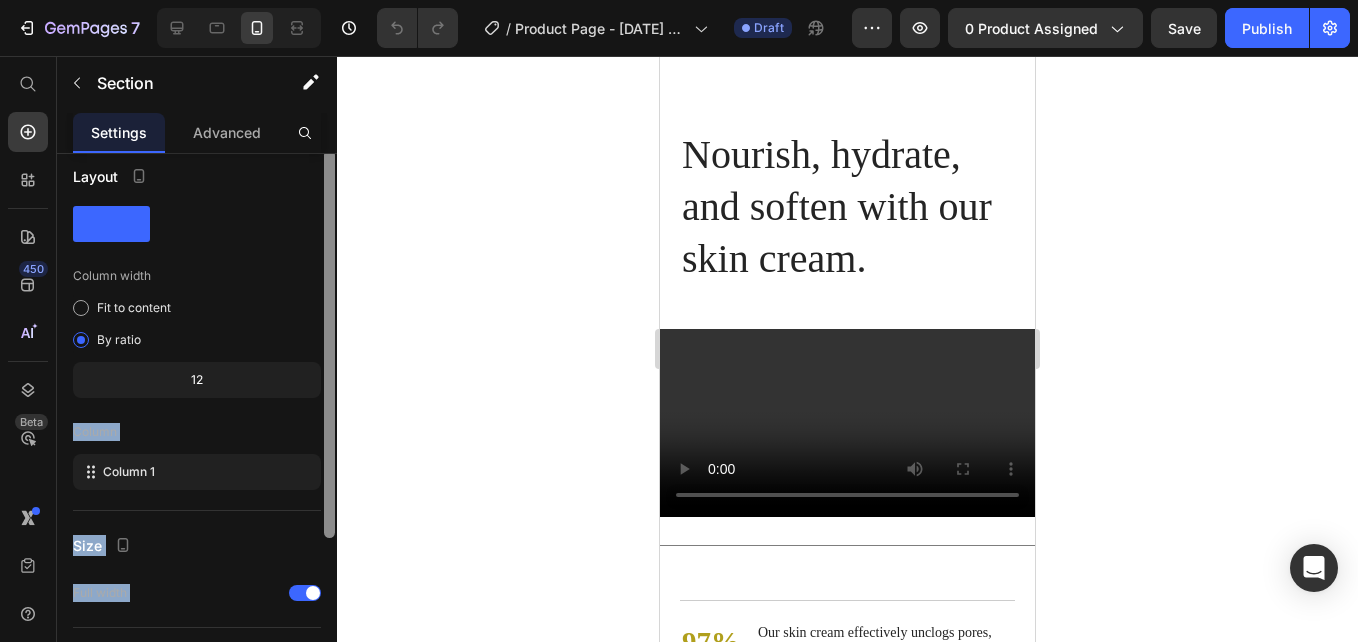 drag, startPoint x: 327, startPoint y: 306, endPoint x: 324, endPoint y: 259, distance: 47.095646 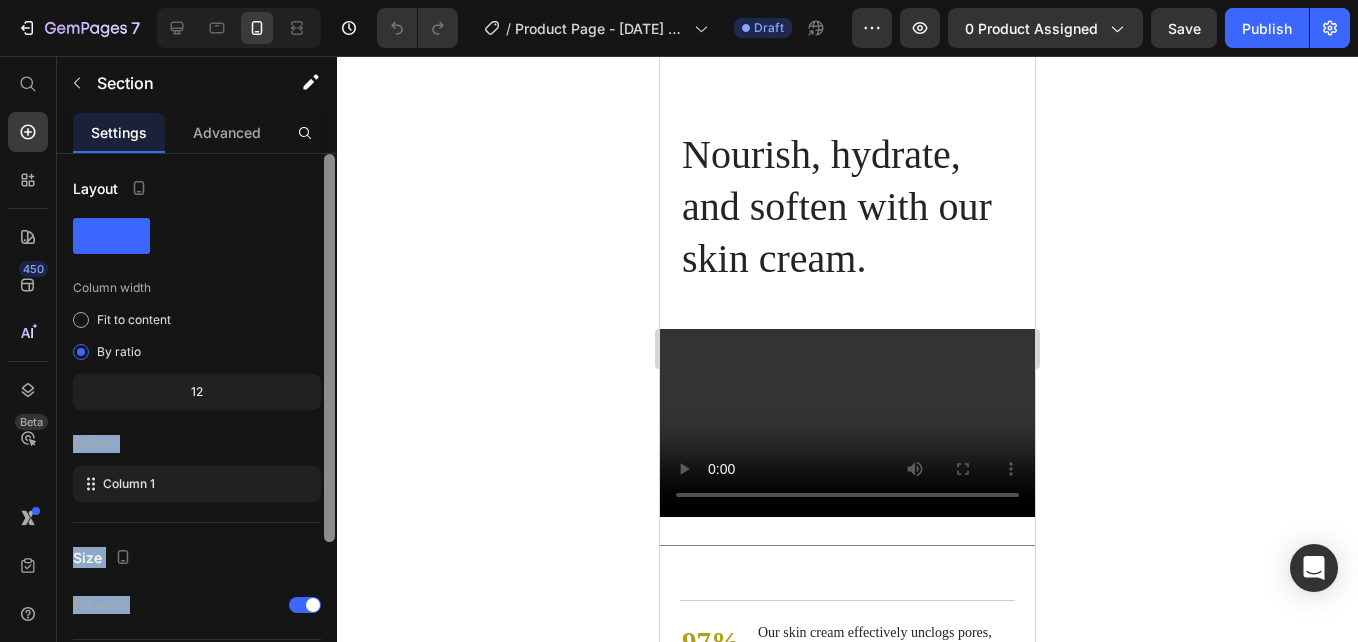 drag, startPoint x: 324, startPoint y: 256, endPoint x: 323, endPoint y: 243, distance: 13.038404 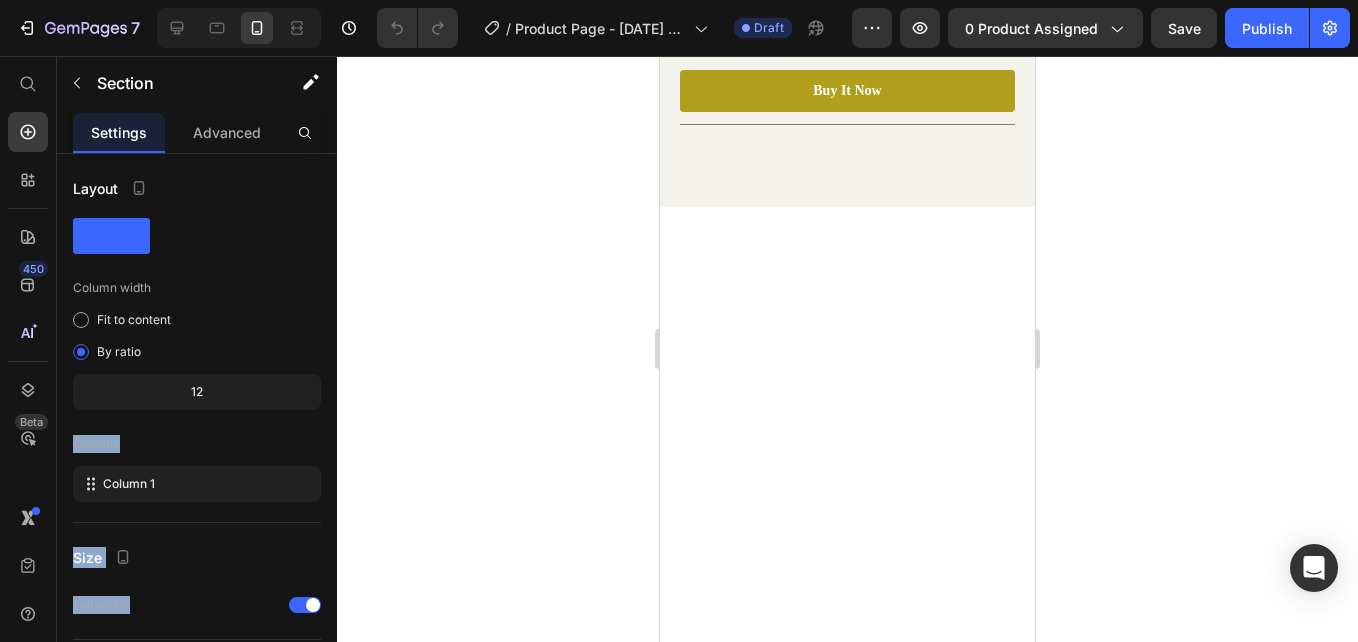 scroll, scrollTop: 3564, scrollLeft: 0, axis: vertical 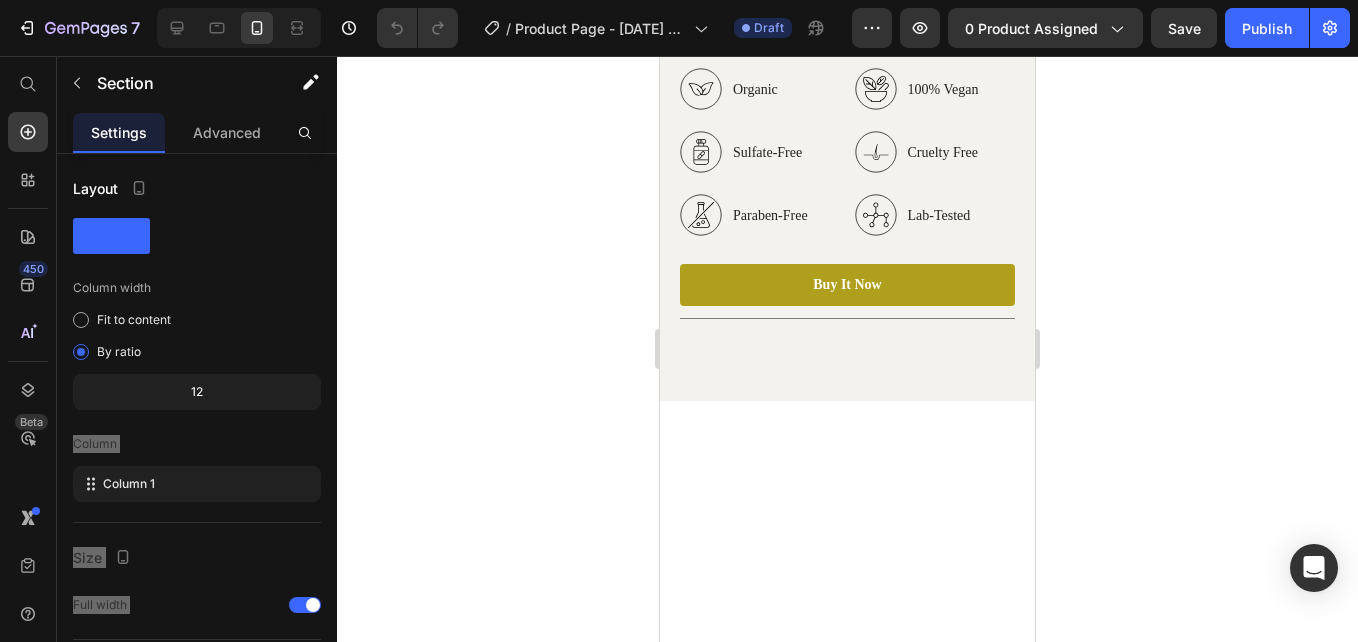 click at bounding box center (840, -642) 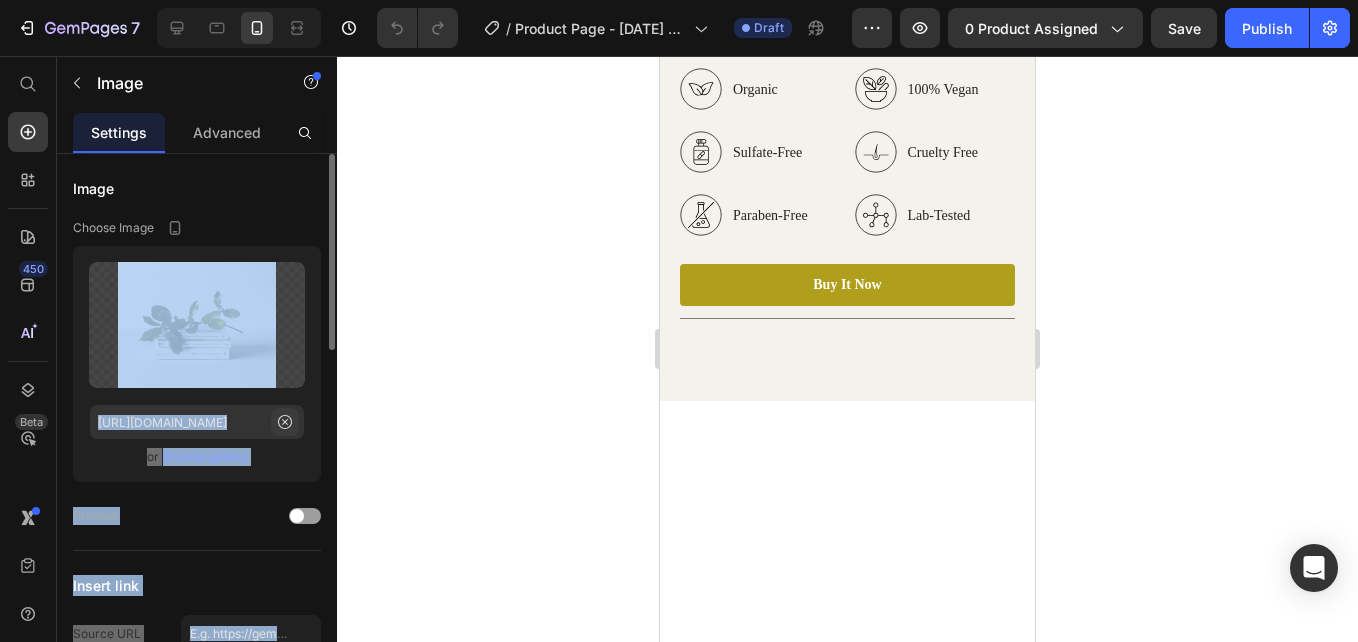 click 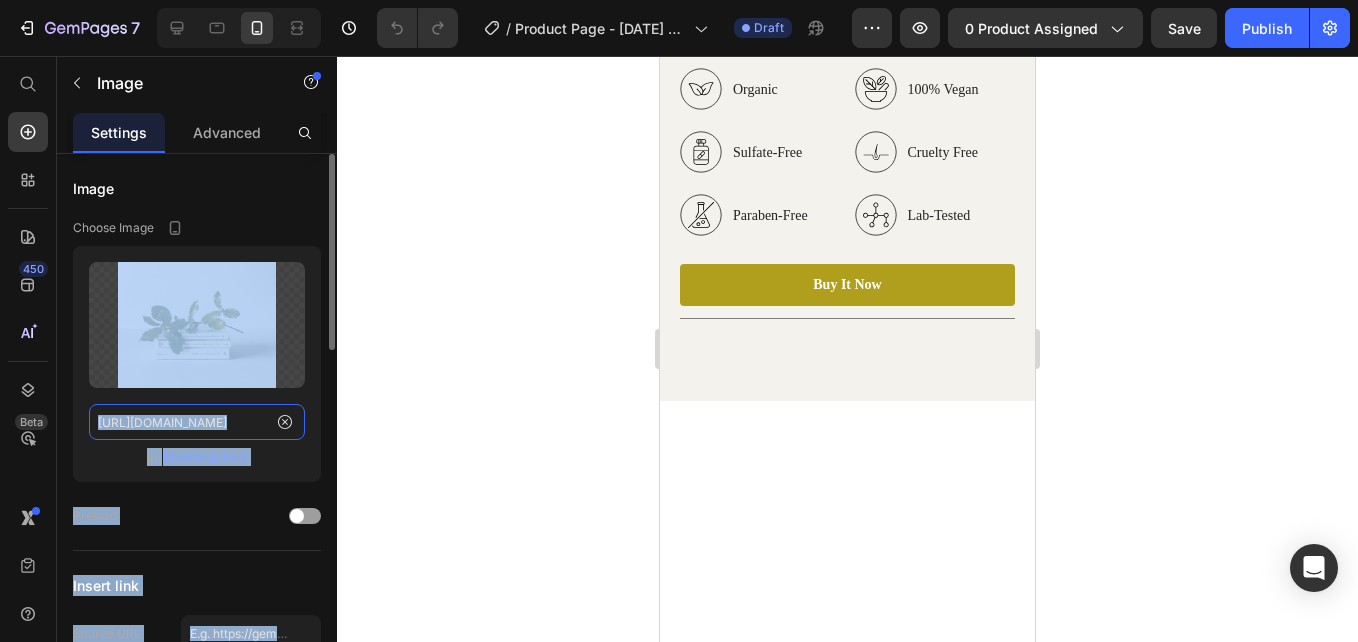 click on "[URL][DOMAIN_NAME]" 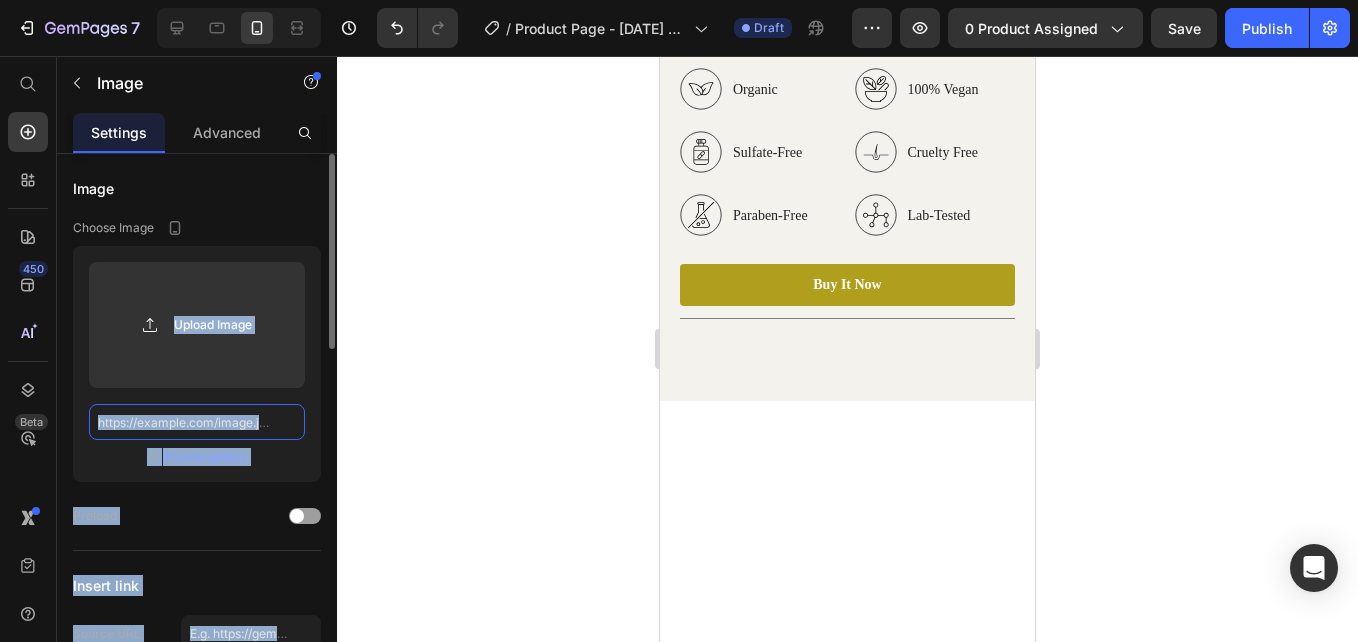 scroll, scrollTop: 0, scrollLeft: 0, axis: both 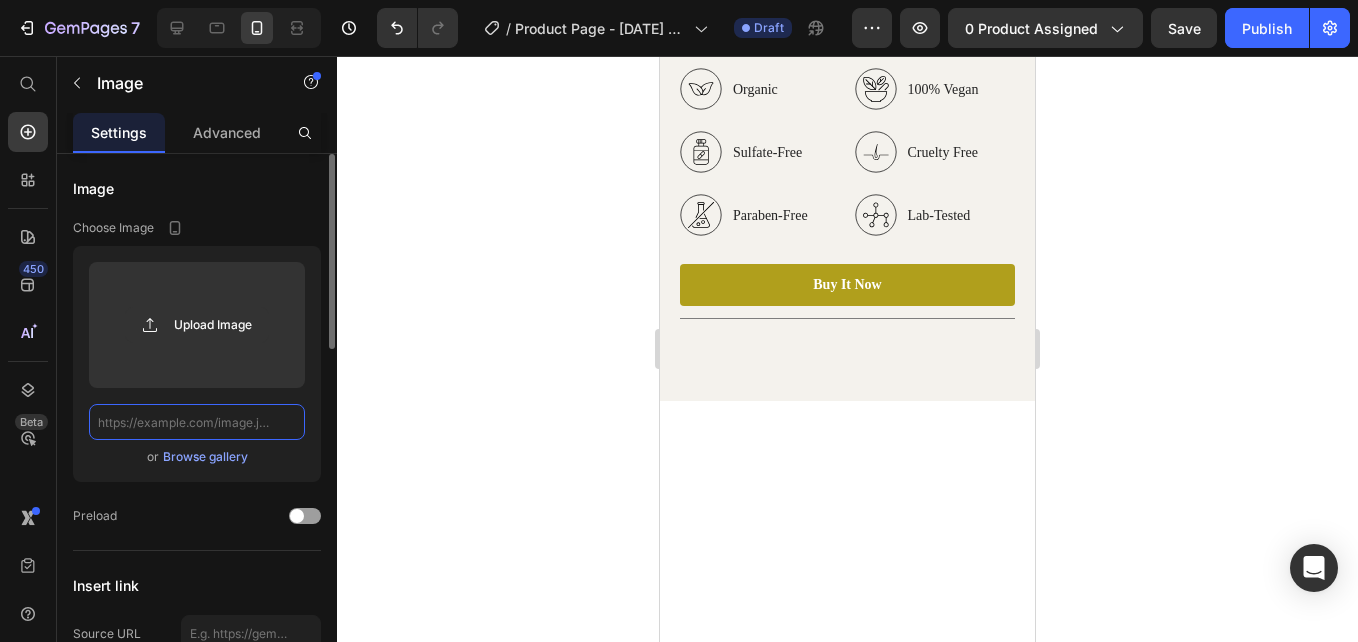 click 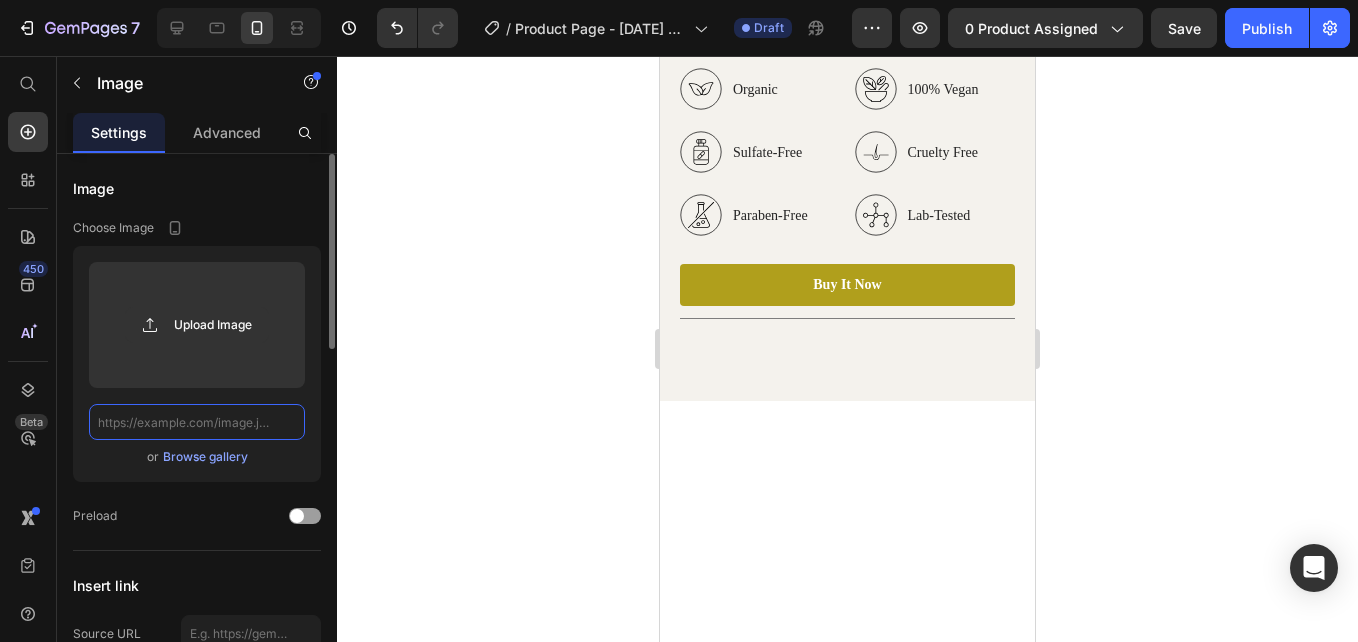paste on "[URL][DOMAIN_NAME]" 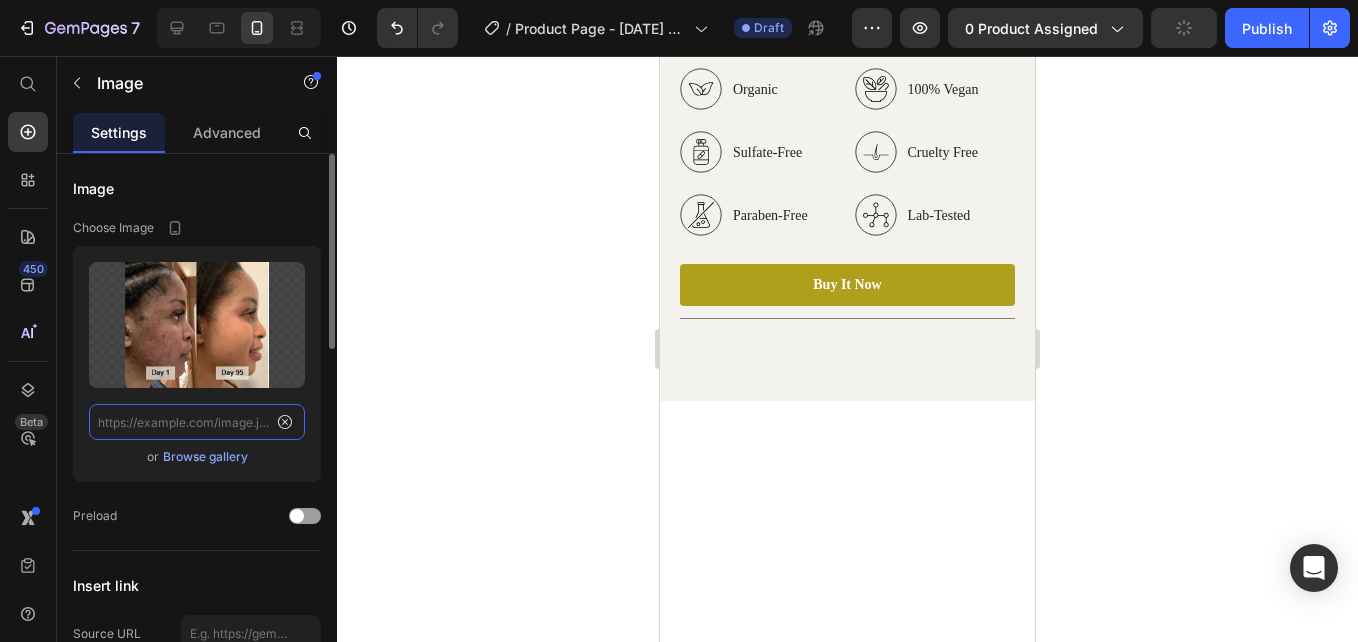 type on "[URL][DOMAIN_NAME]" 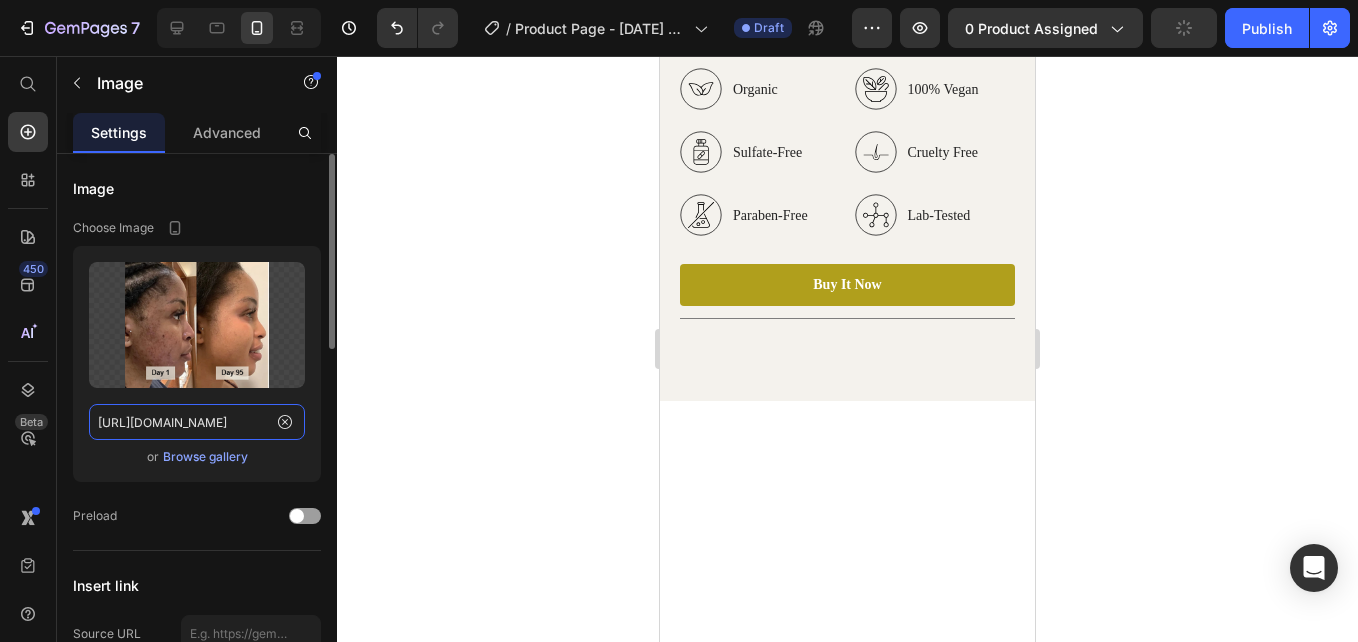 scroll, scrollTop: 0, scrollLeft: 443, axis: horizontal 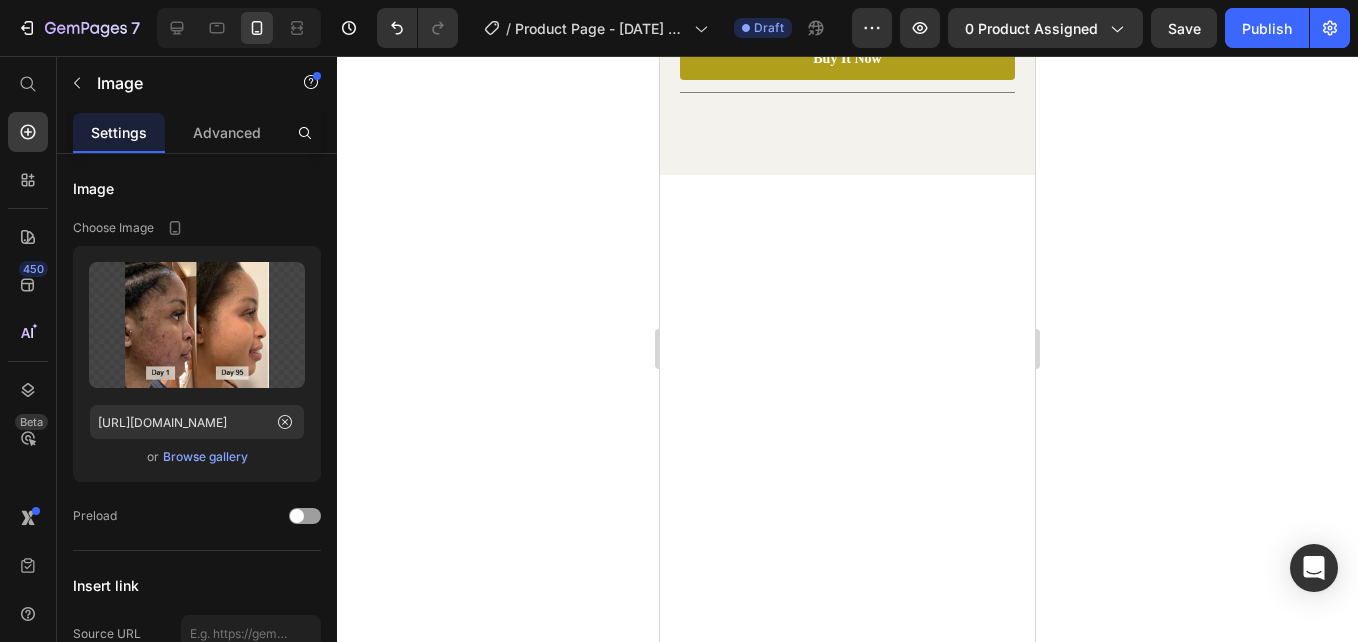 click at bounding box center (848, -609) 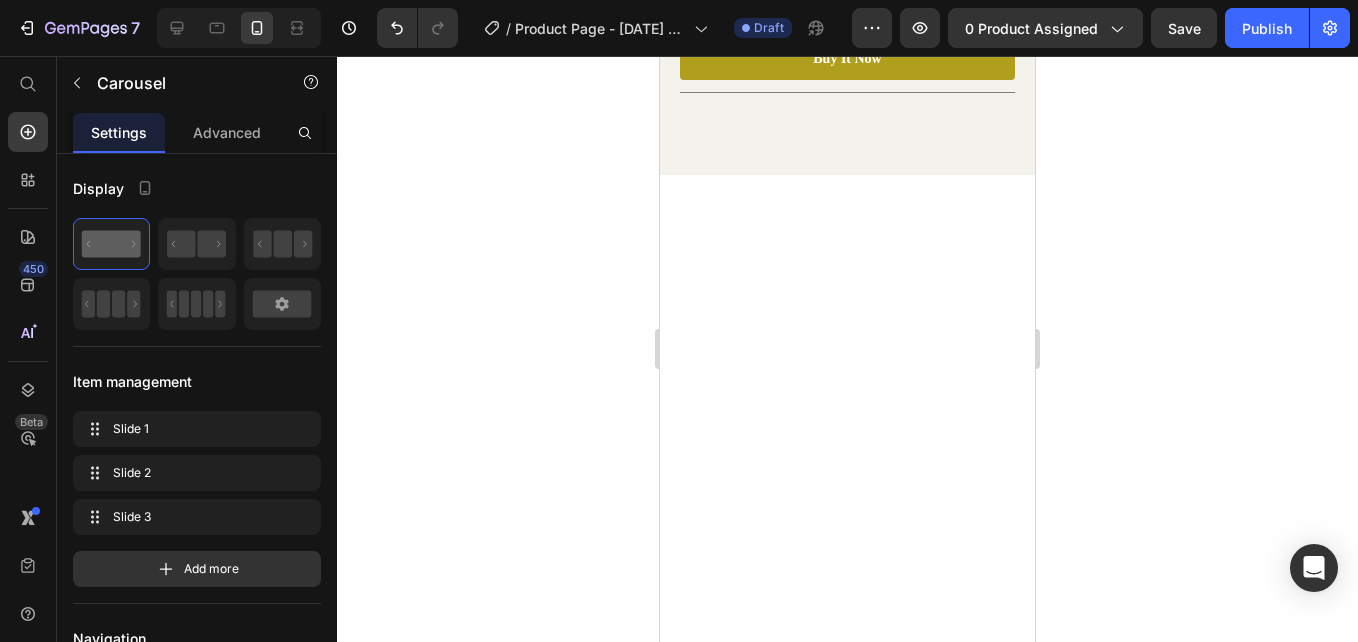 click at bounding box center [840, -868] 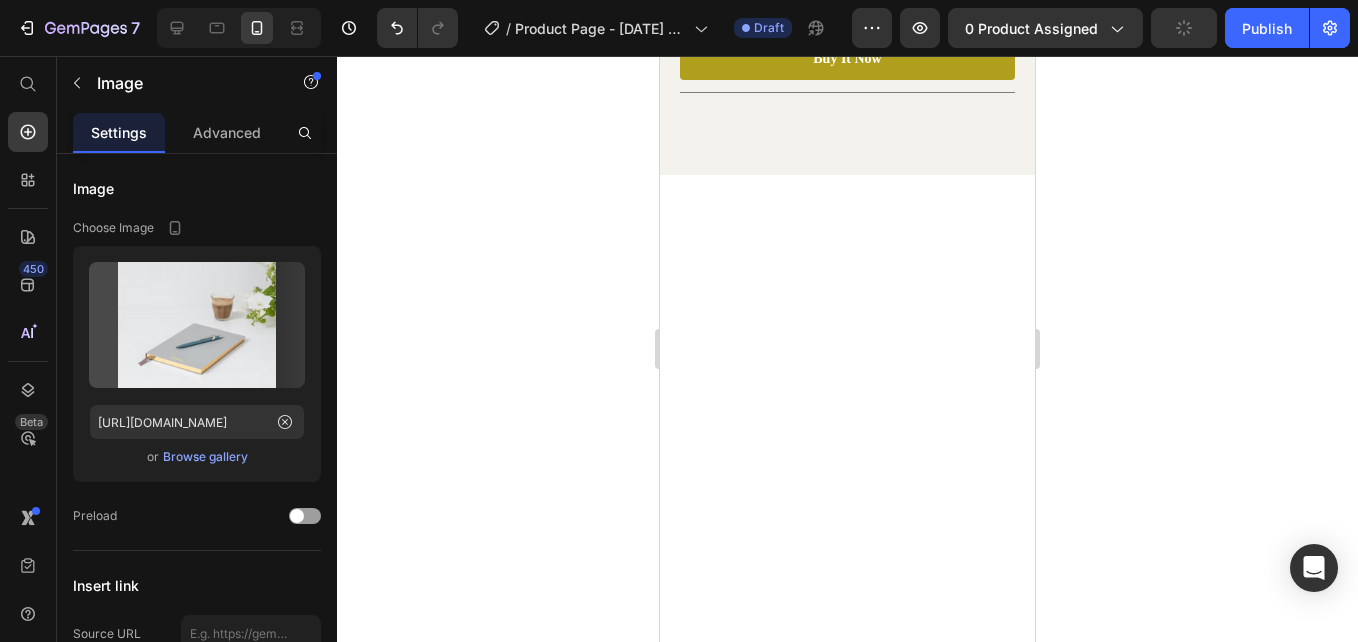 scroll, scrollTop: 3765, scrollLeft: 0, axis: vertical 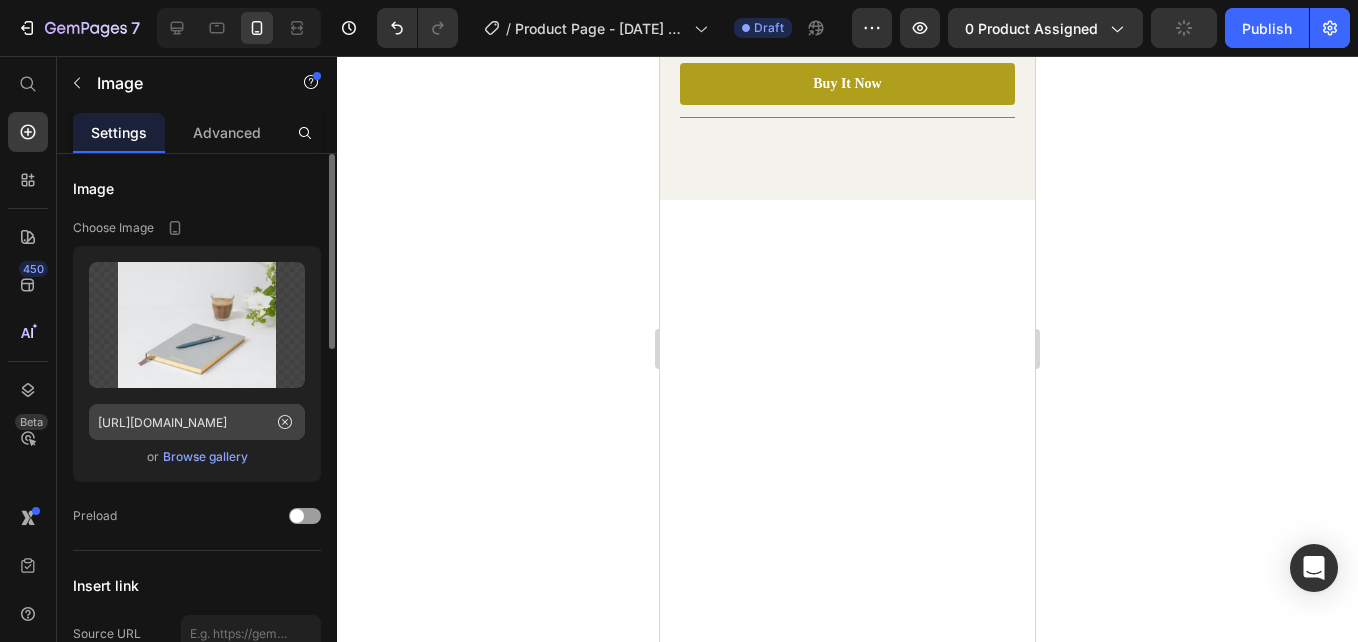 click 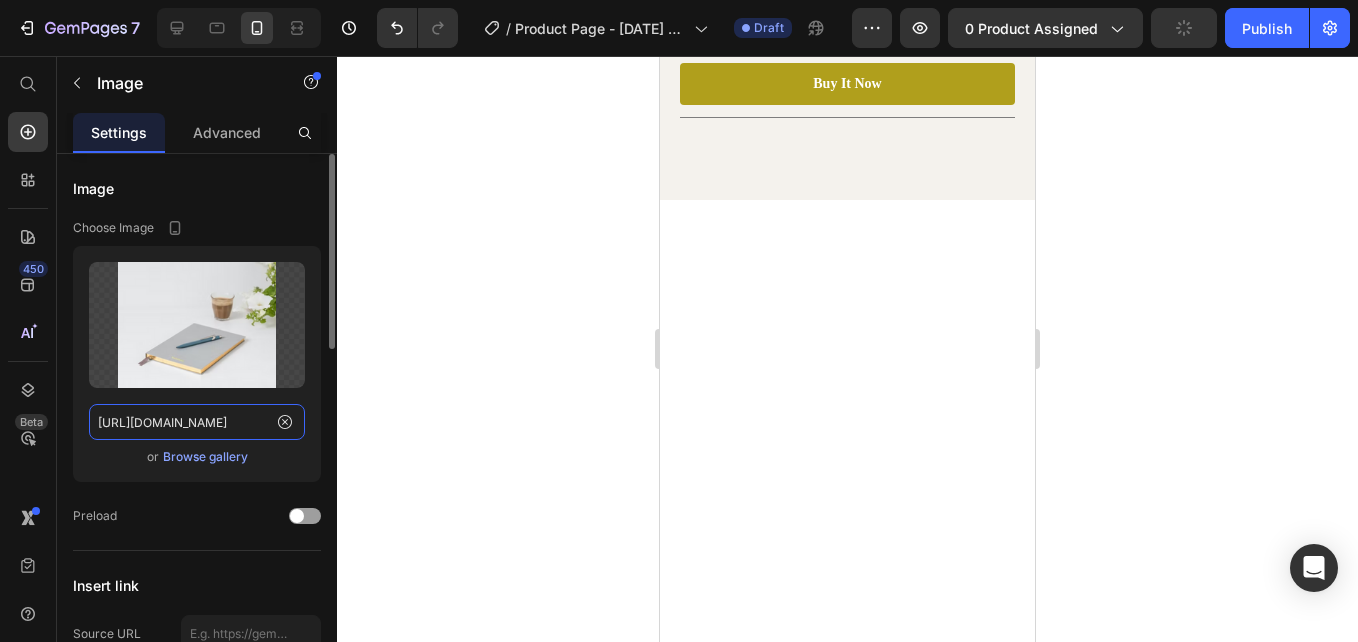 click on "[URL][DOMAIN_NAME]" 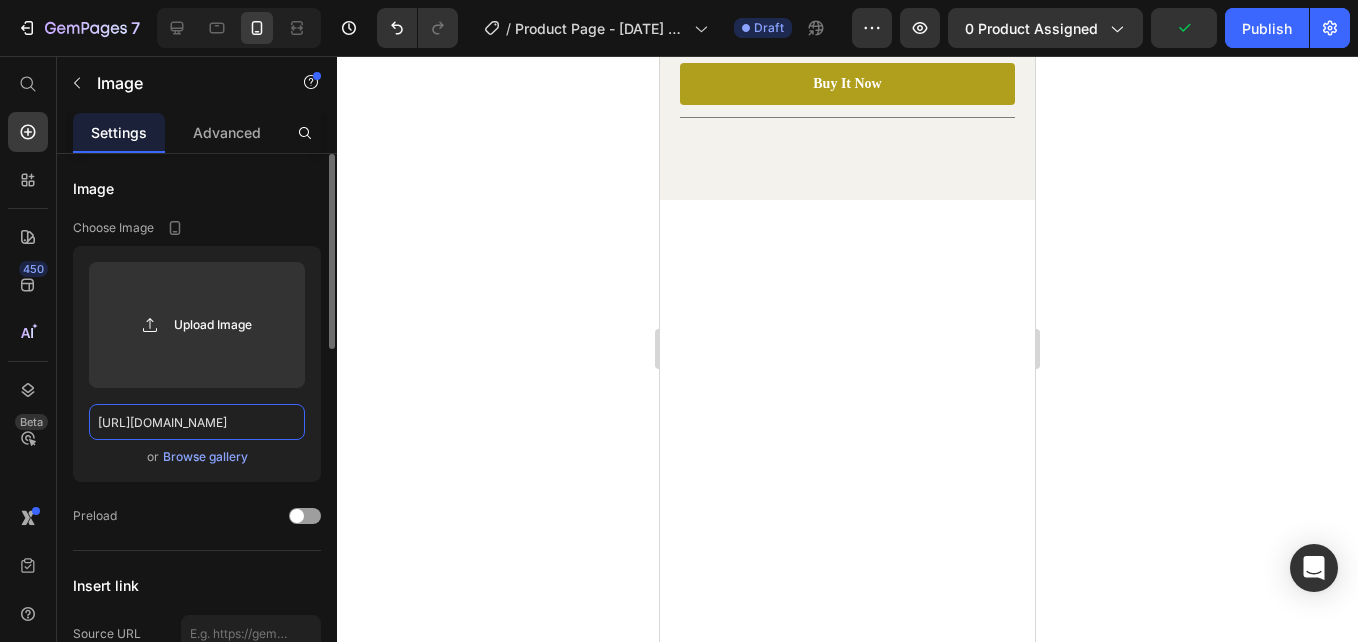 click on "[URL][DOMAIN_NAME]" 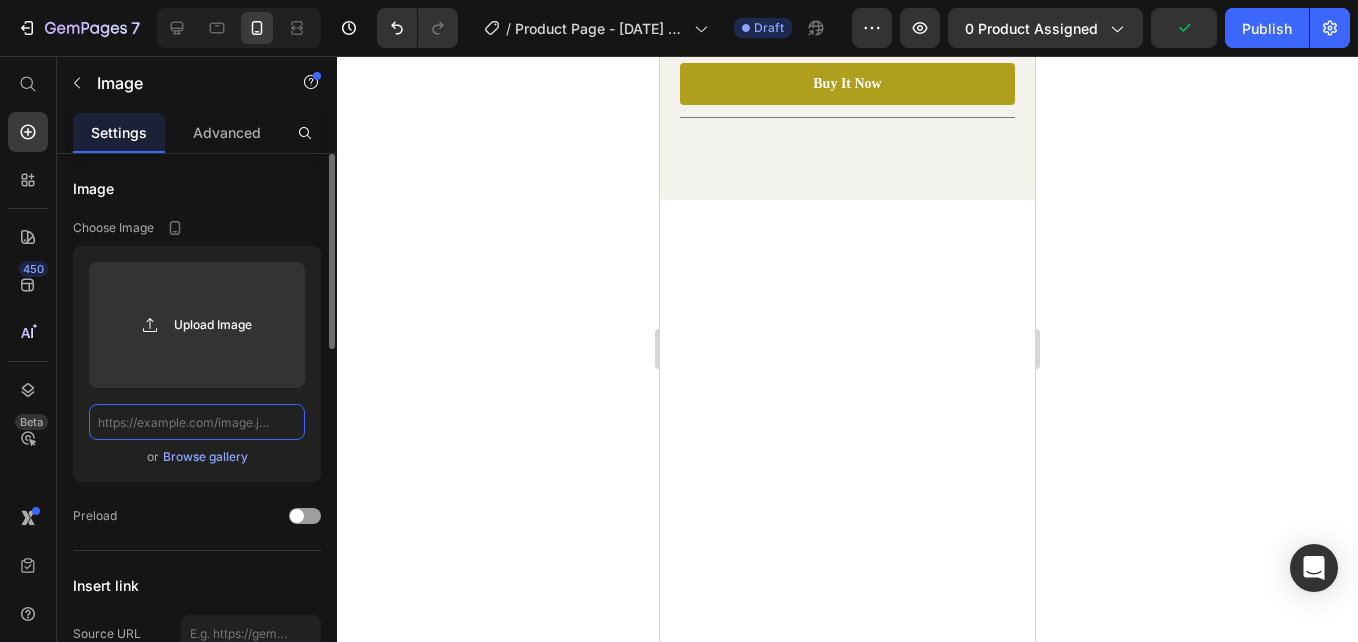 scroll, scrollTop: 3723, scrollLeft: 0, axis: vertical 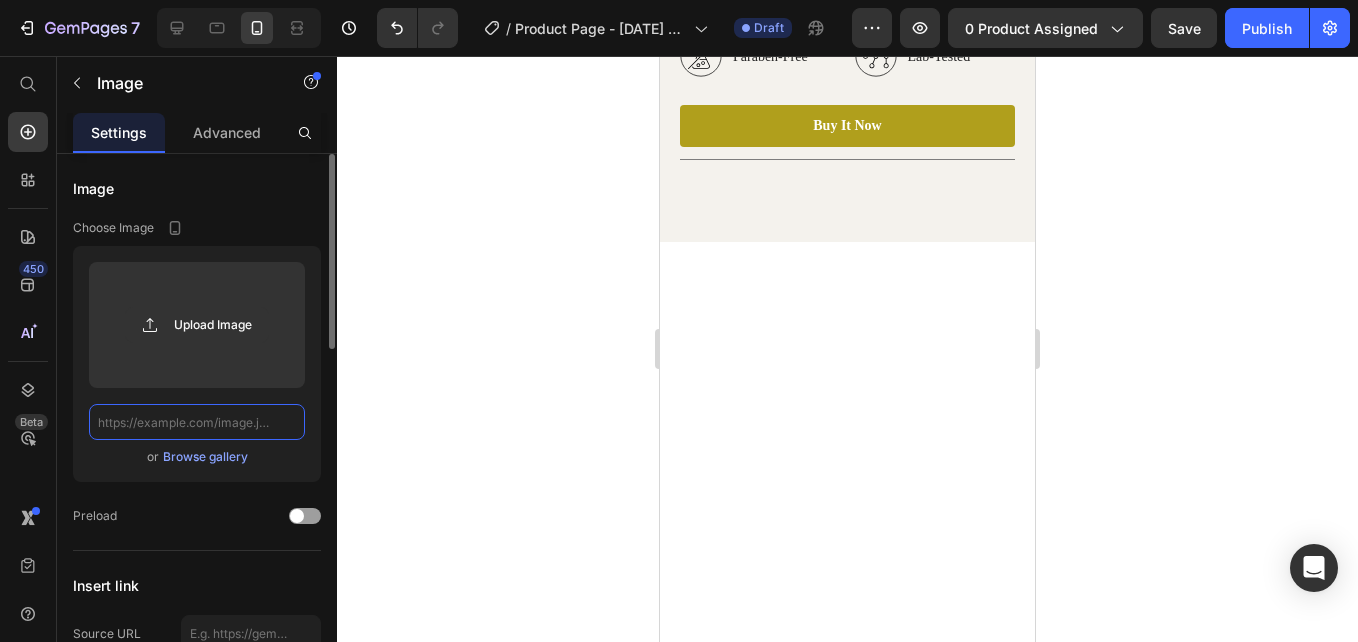 click 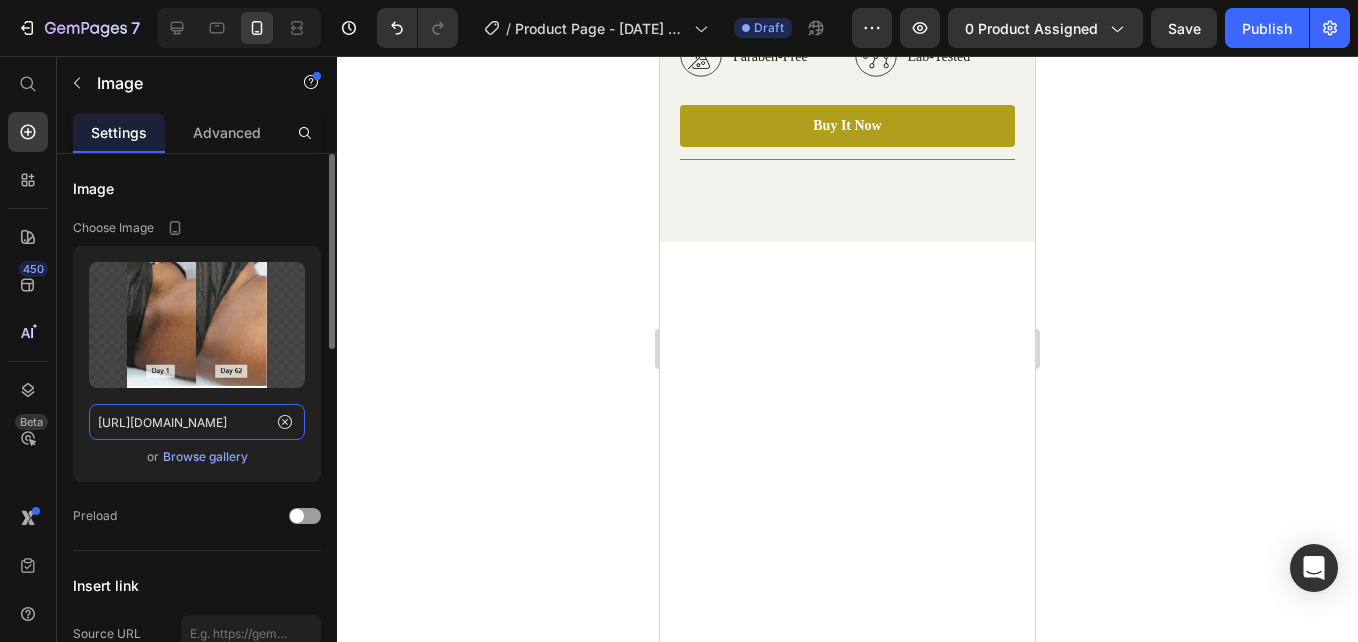 scroll, scrollTop: 0, scrollLeft: 443, axis: horizontal 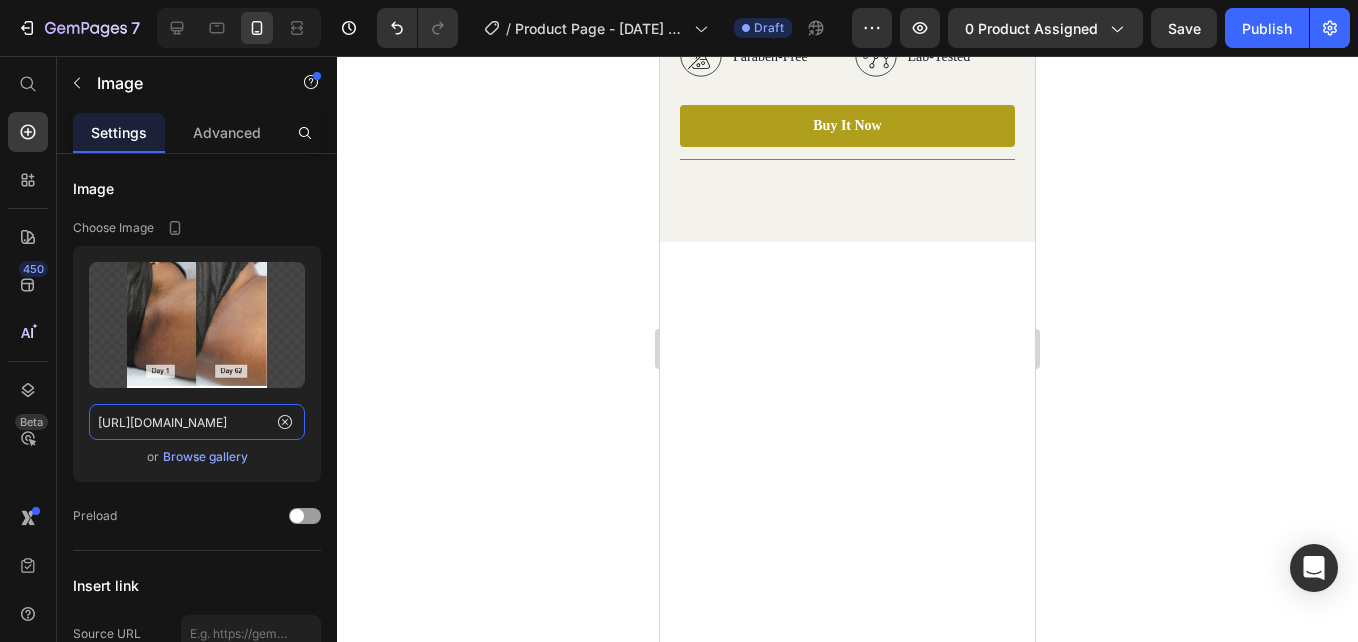 type on "[URL][DOMAIN_NAME]" 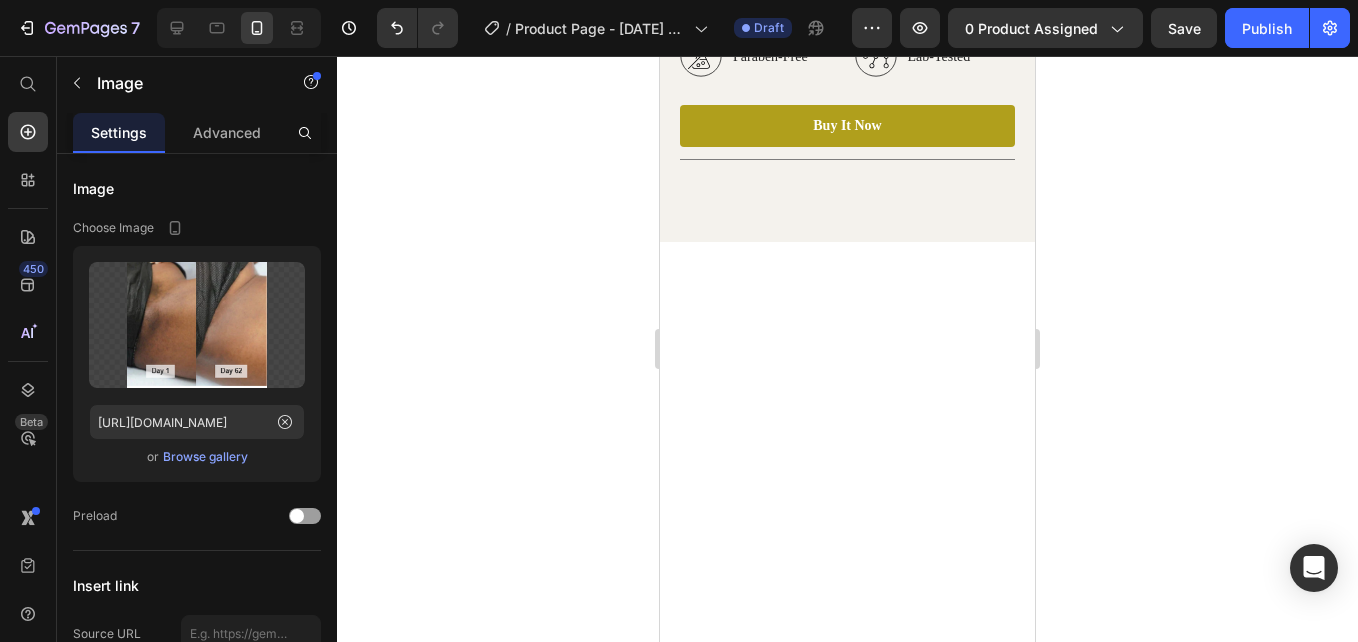 click at bounding box center [868, -542] 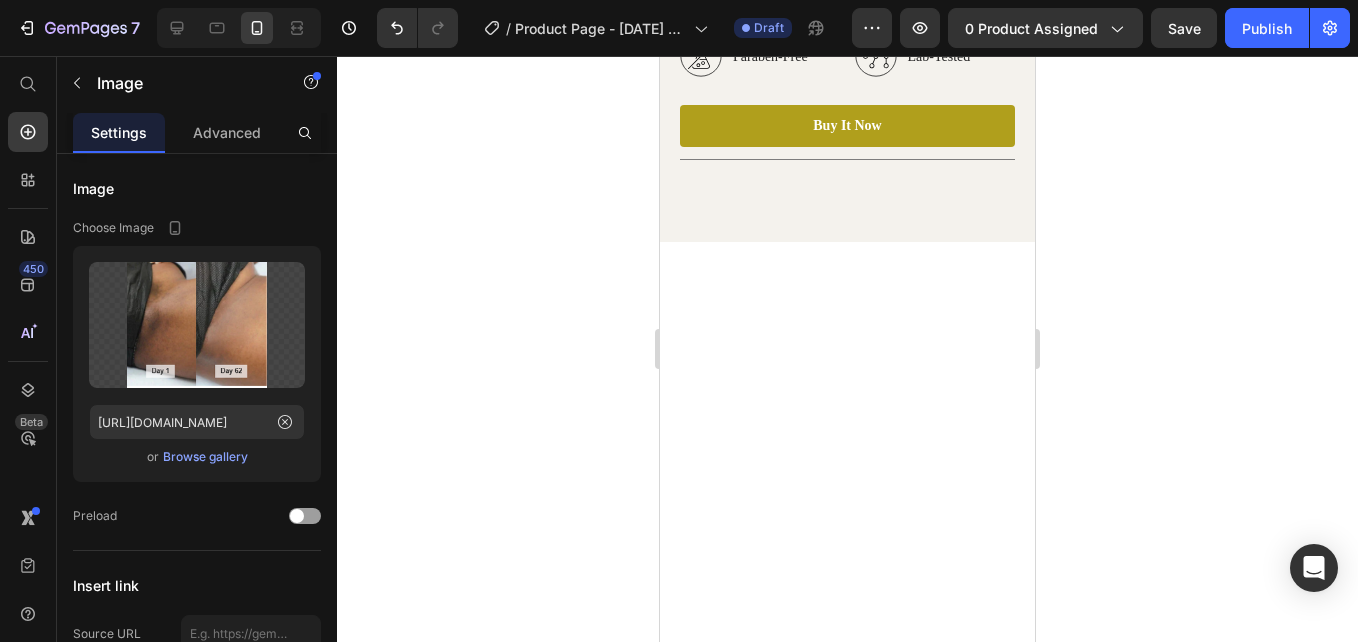 click at bounding box center [868, -542] 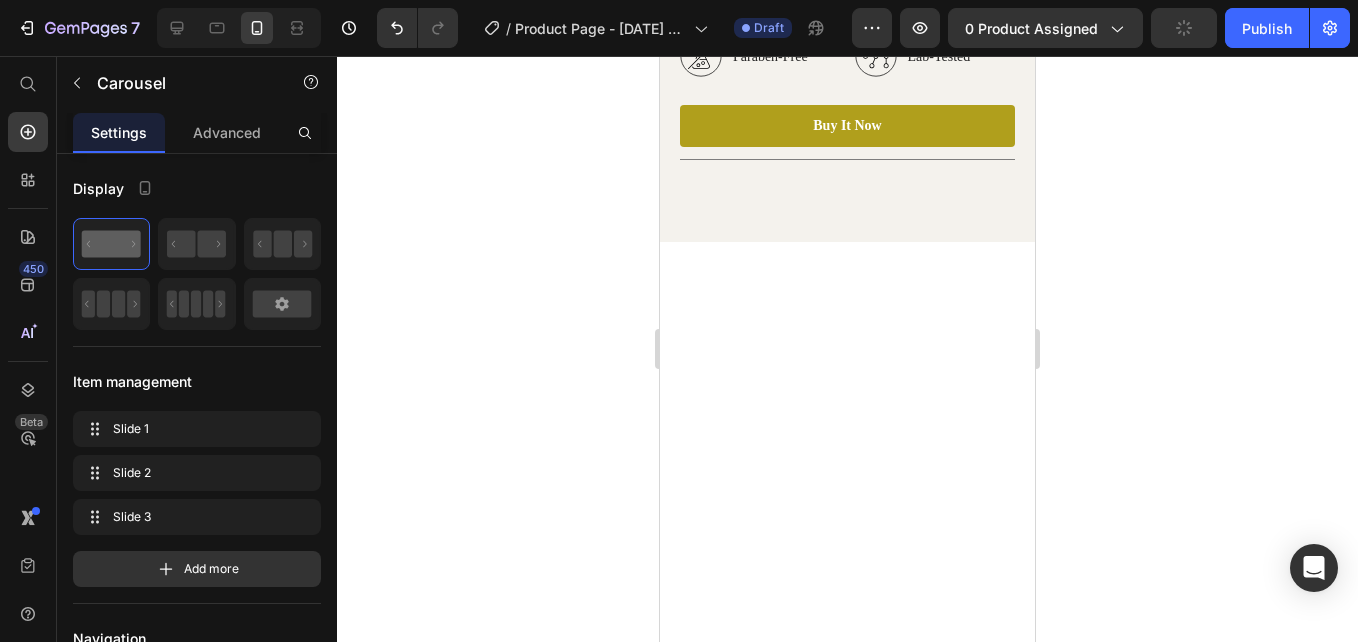click at bounding box center [840, -801] 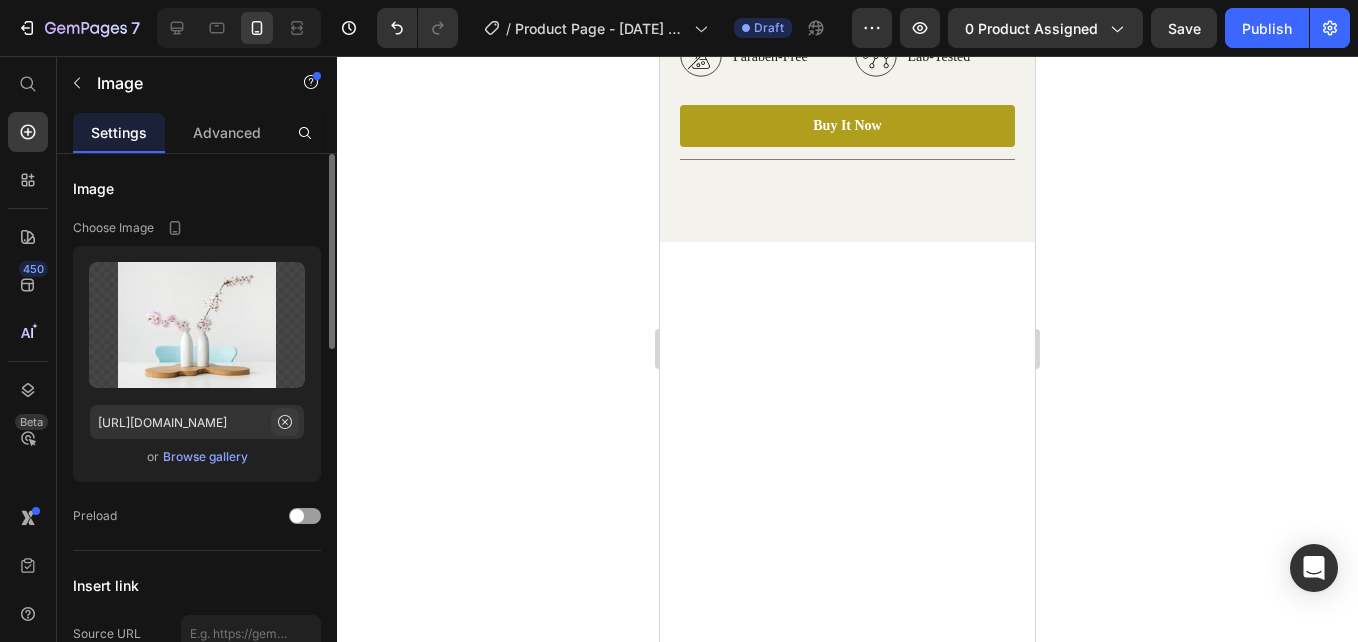 click 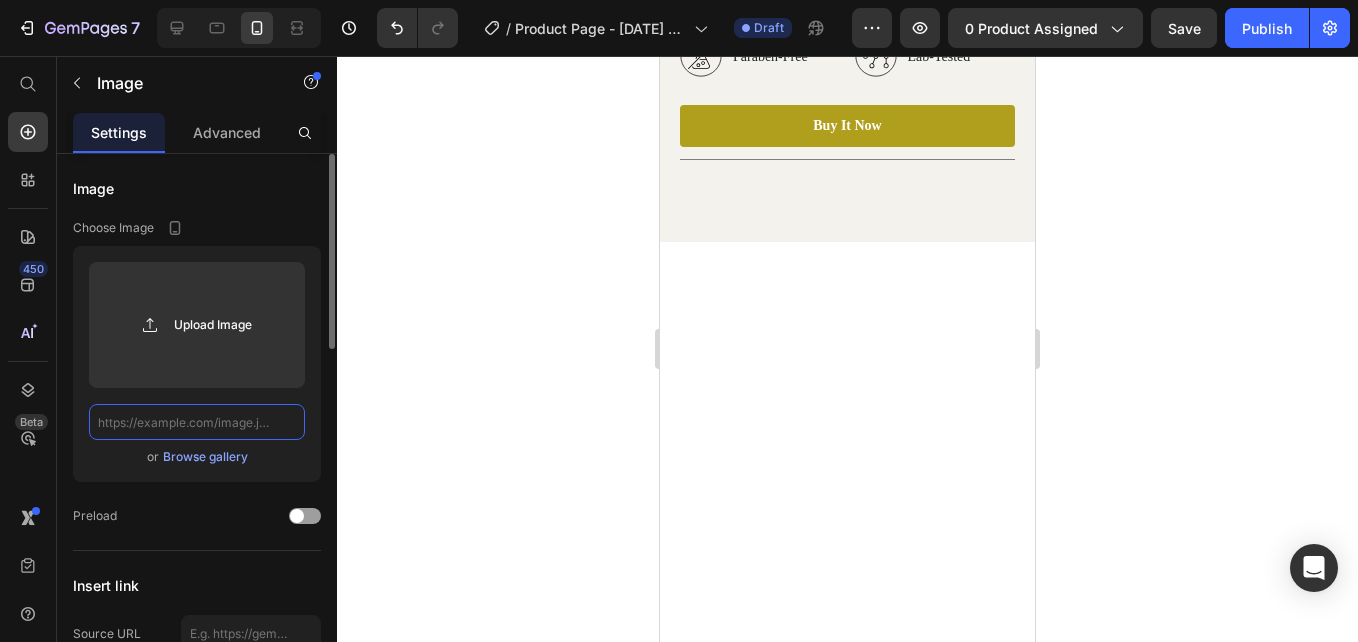 scroll, scrollTop: 0, scrollLeft: 0, axis: both 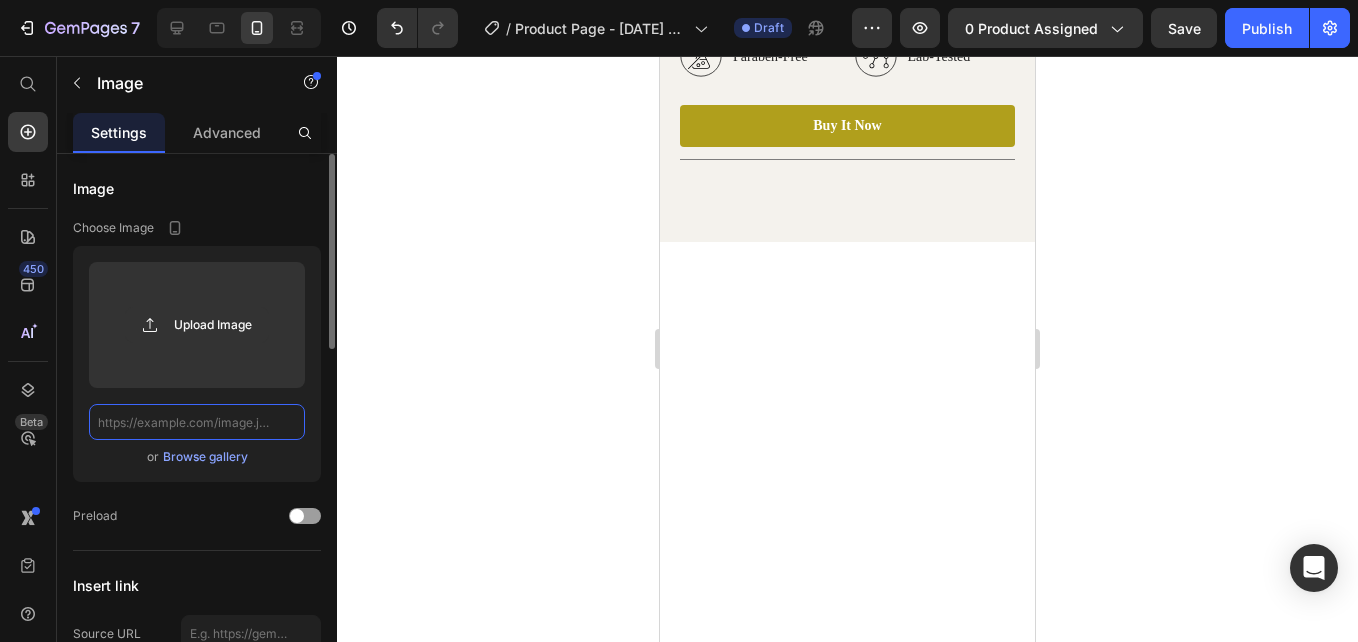 paste on "[URL][DOMAIN_NAME]" 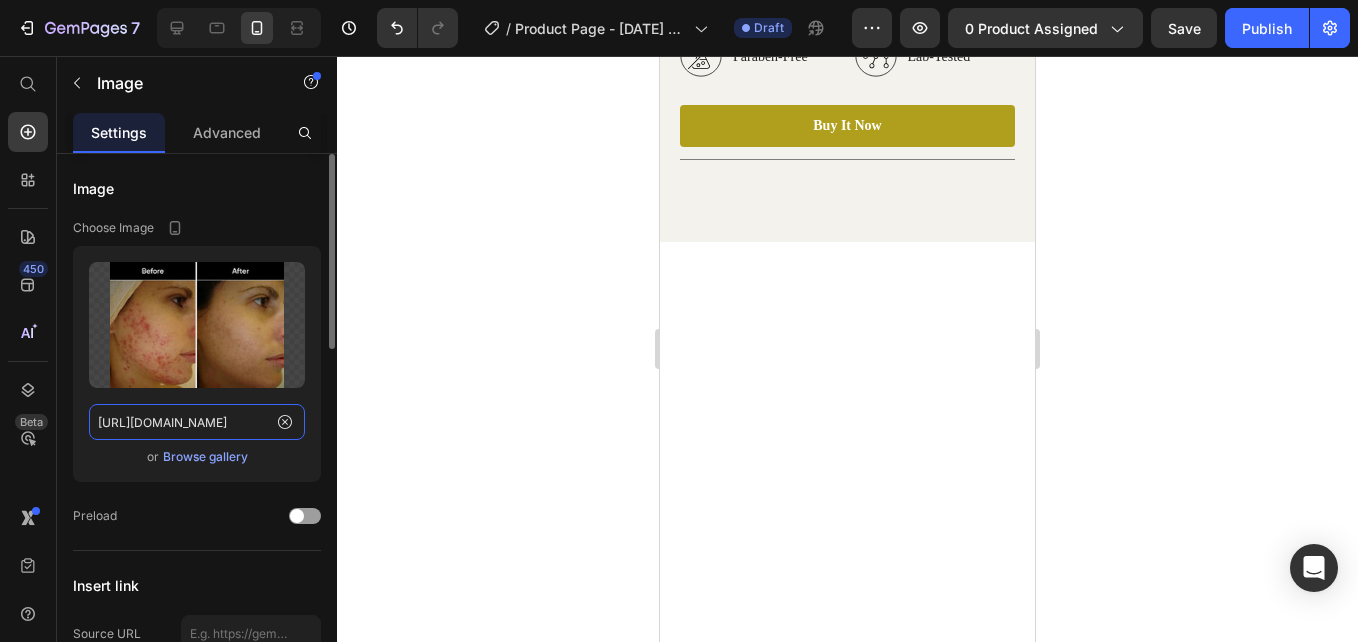 scroll, scrollTop: 0, scrollLeft: 313, axis: horizontal 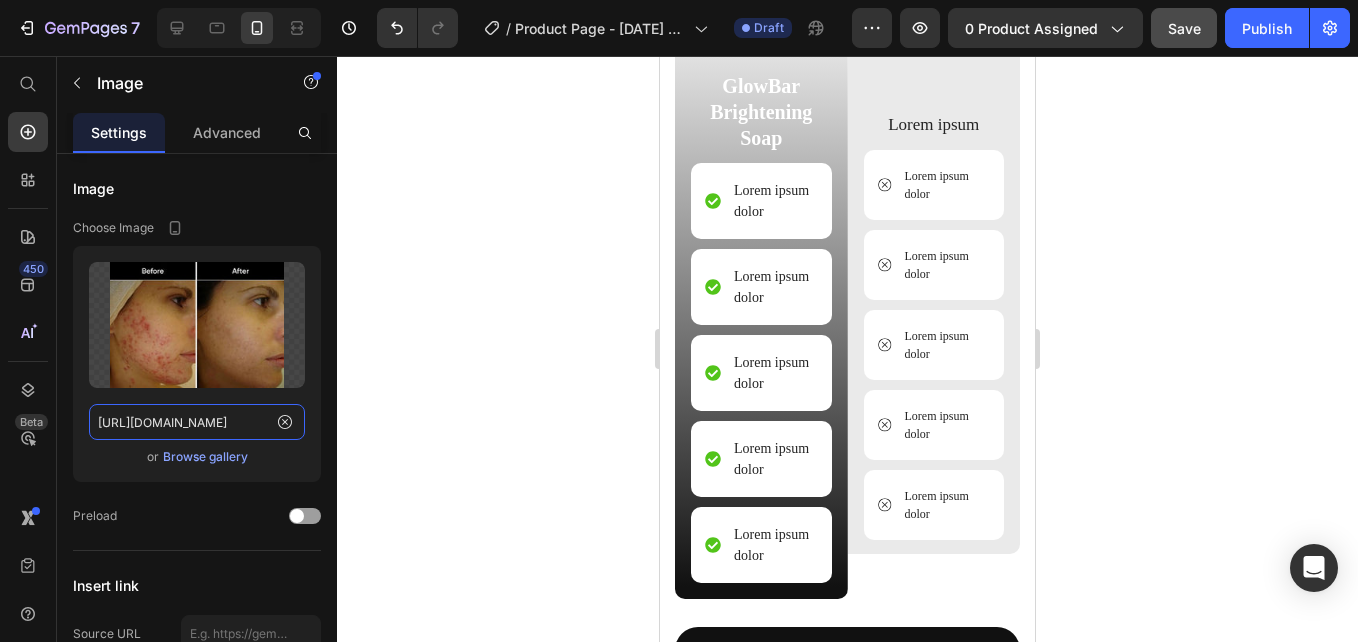 type on "[URL][DOMAIN_NAME]" 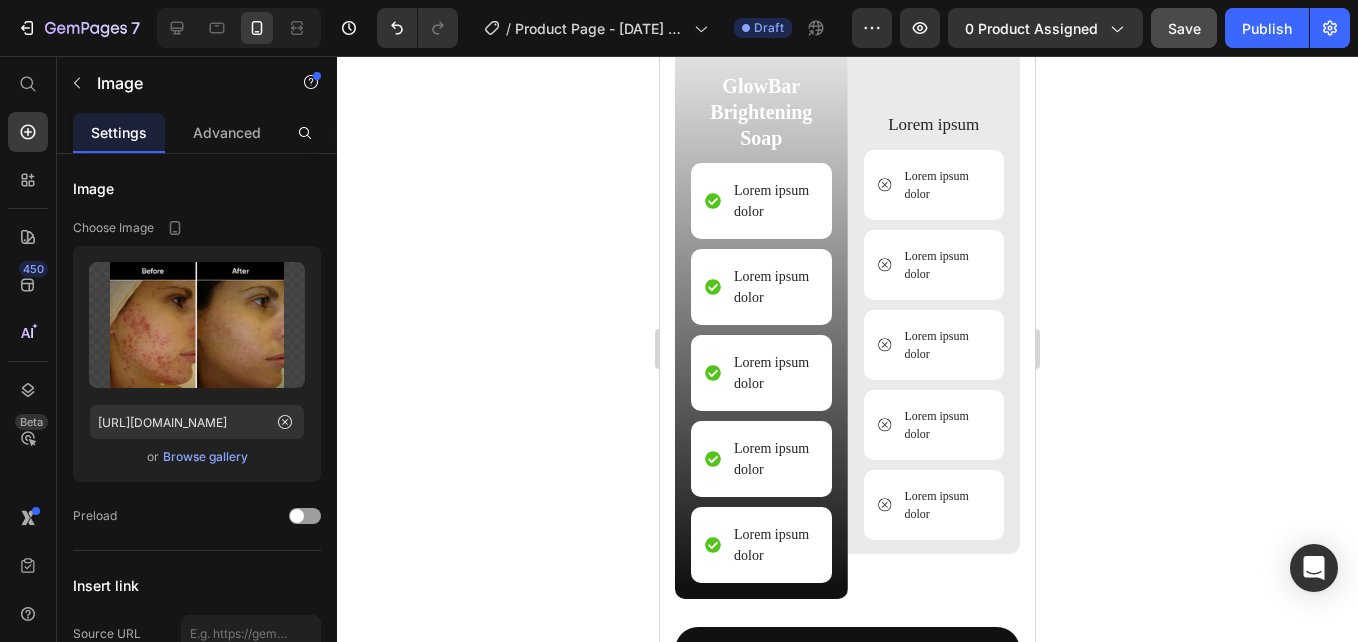 click on "Save" 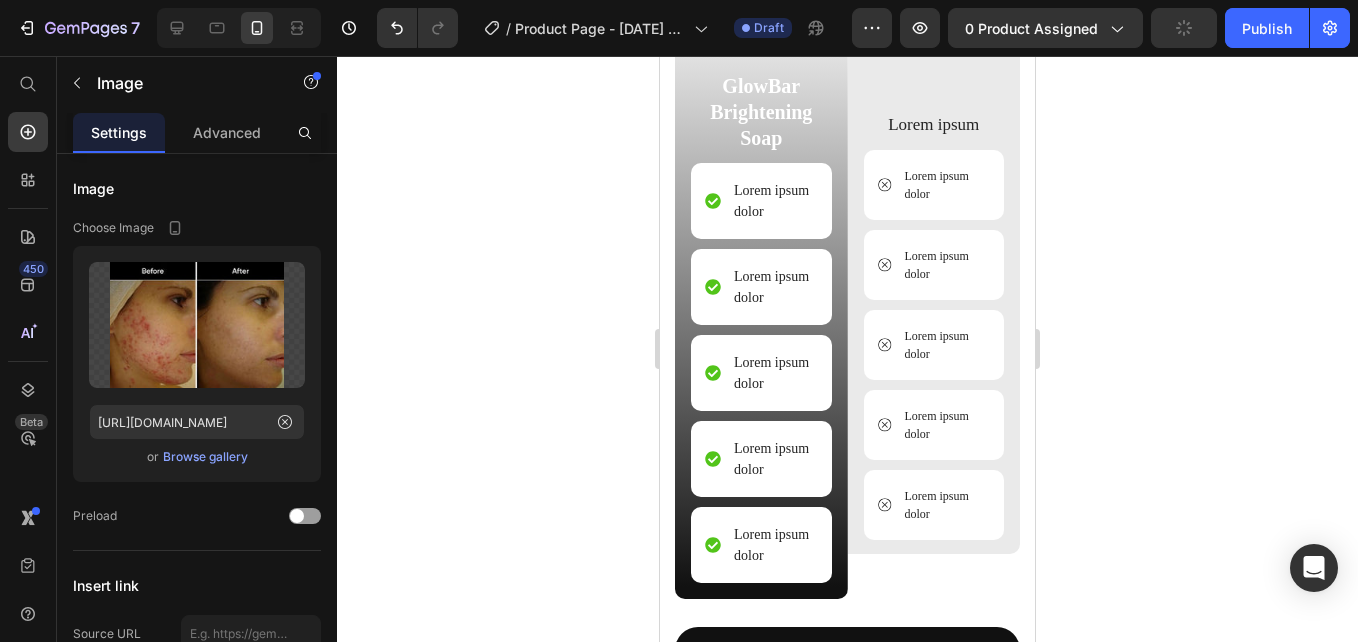scroll, scrollTop: 6360, scrollLeft: 0, axis: vertical 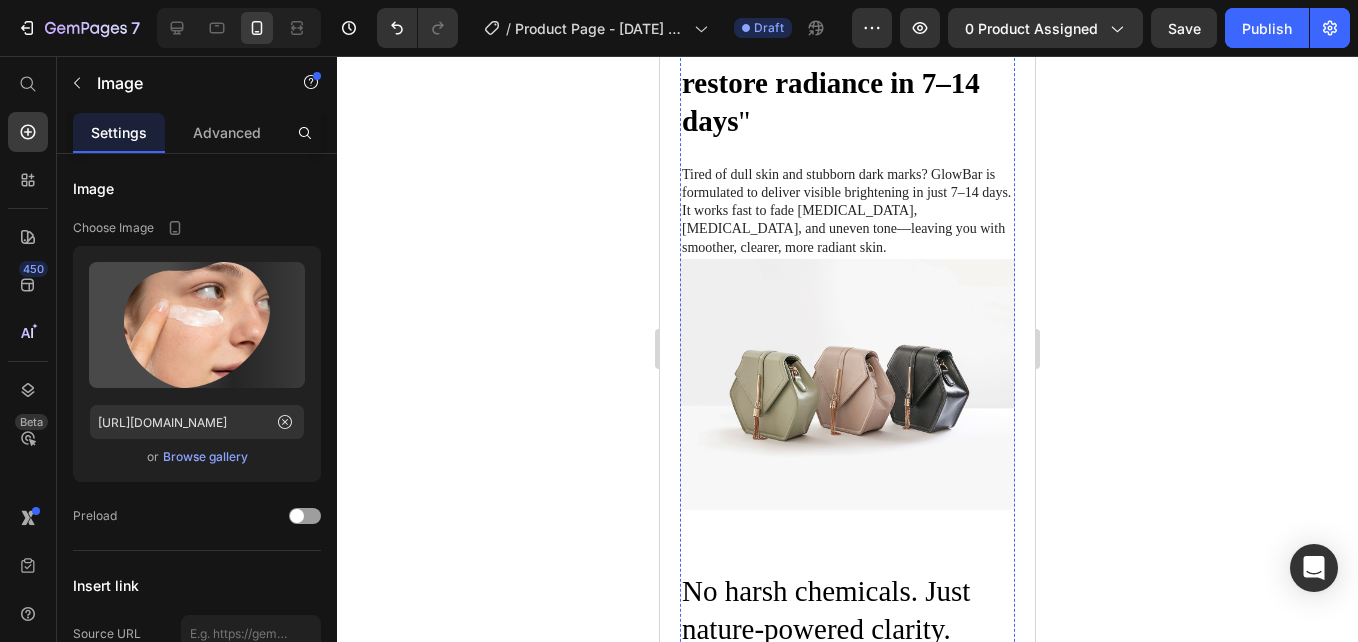 click at bounding box center [847, -2] 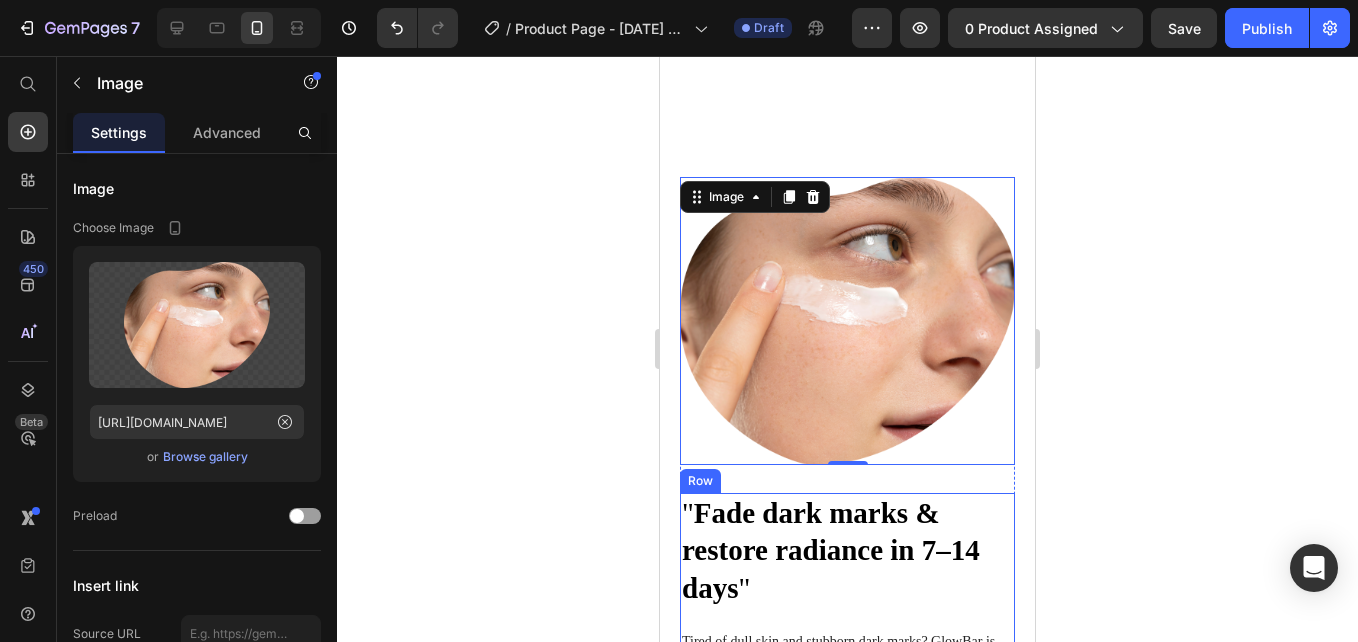 scroll, scrollTop: 1650, scrollLeft: 0, axis: vertical 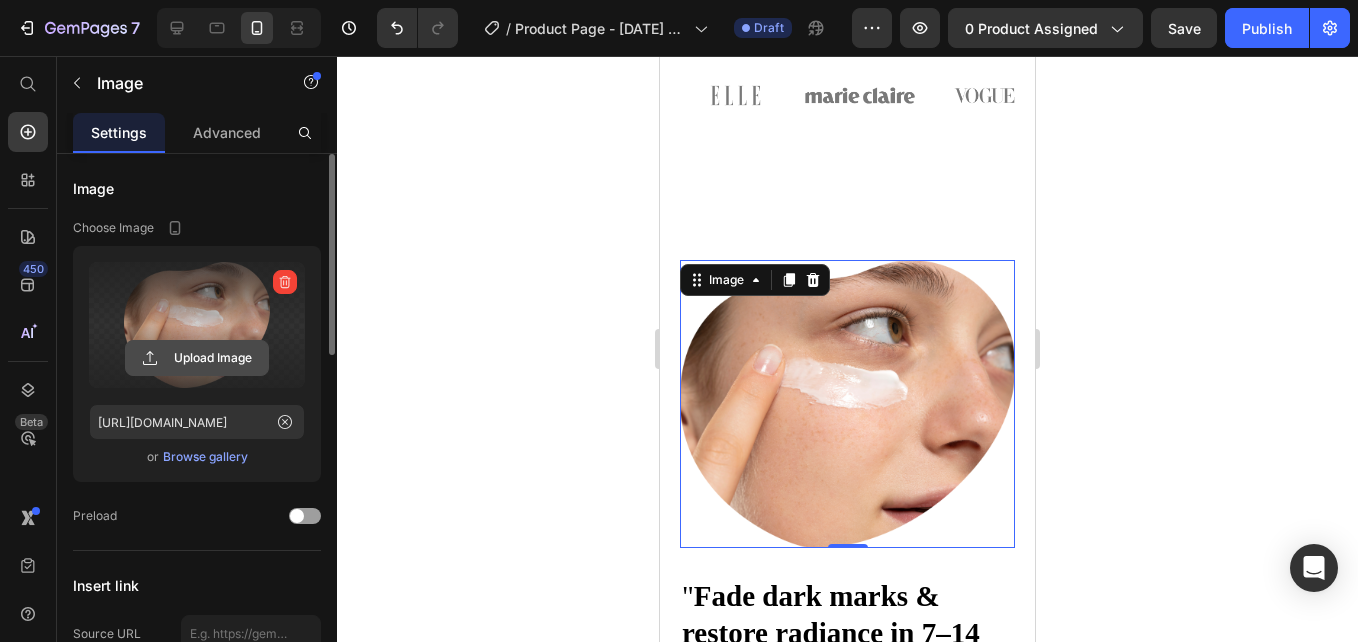 click 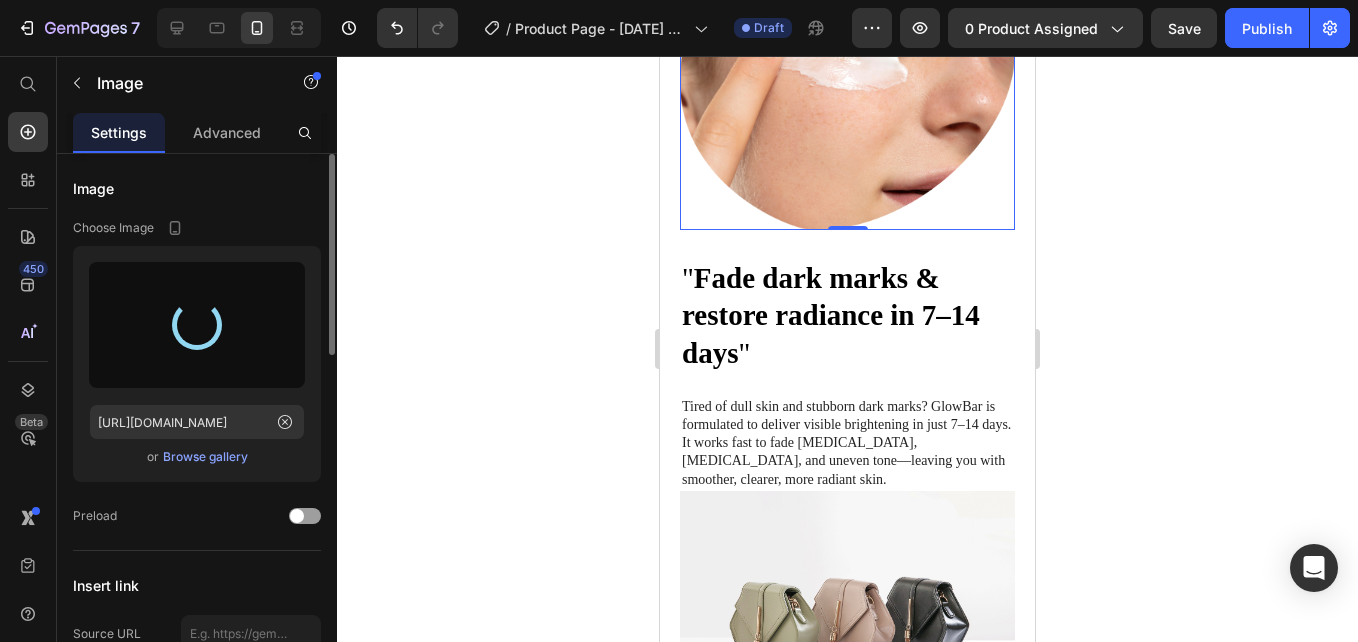 scroll, scrollTop: 1969, scrollLeft: 0, axis: vertical 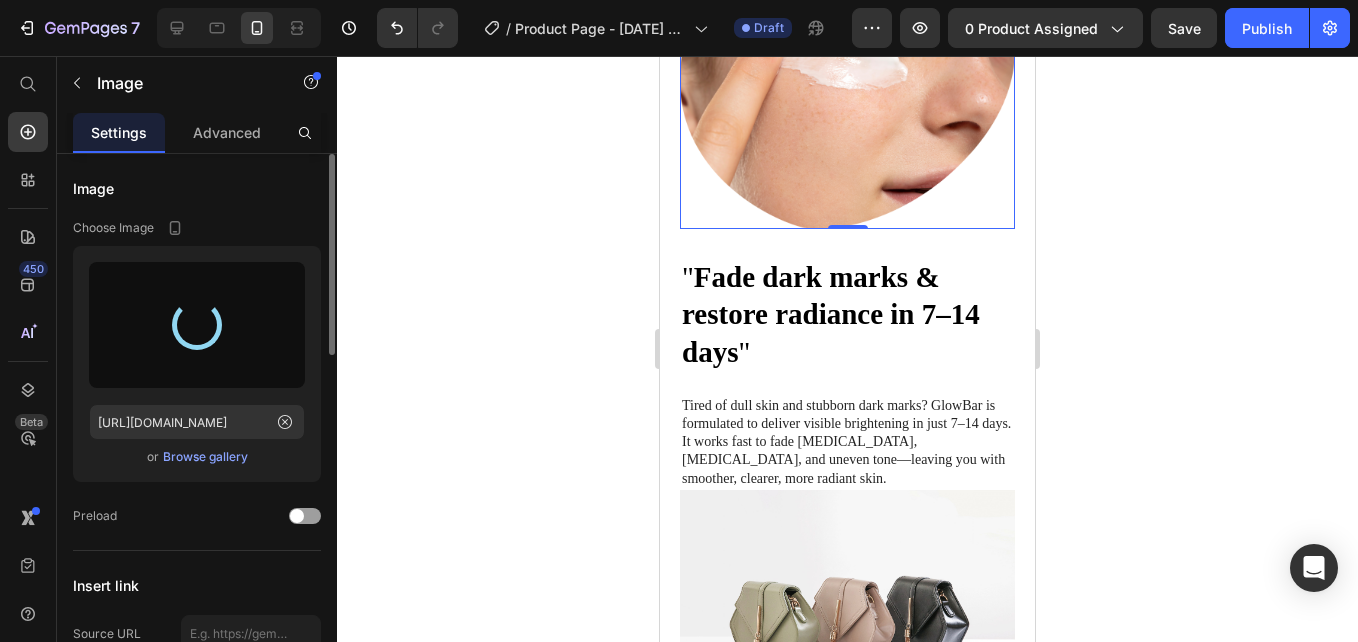 type on "[URL][DOMAIN_NAME]" 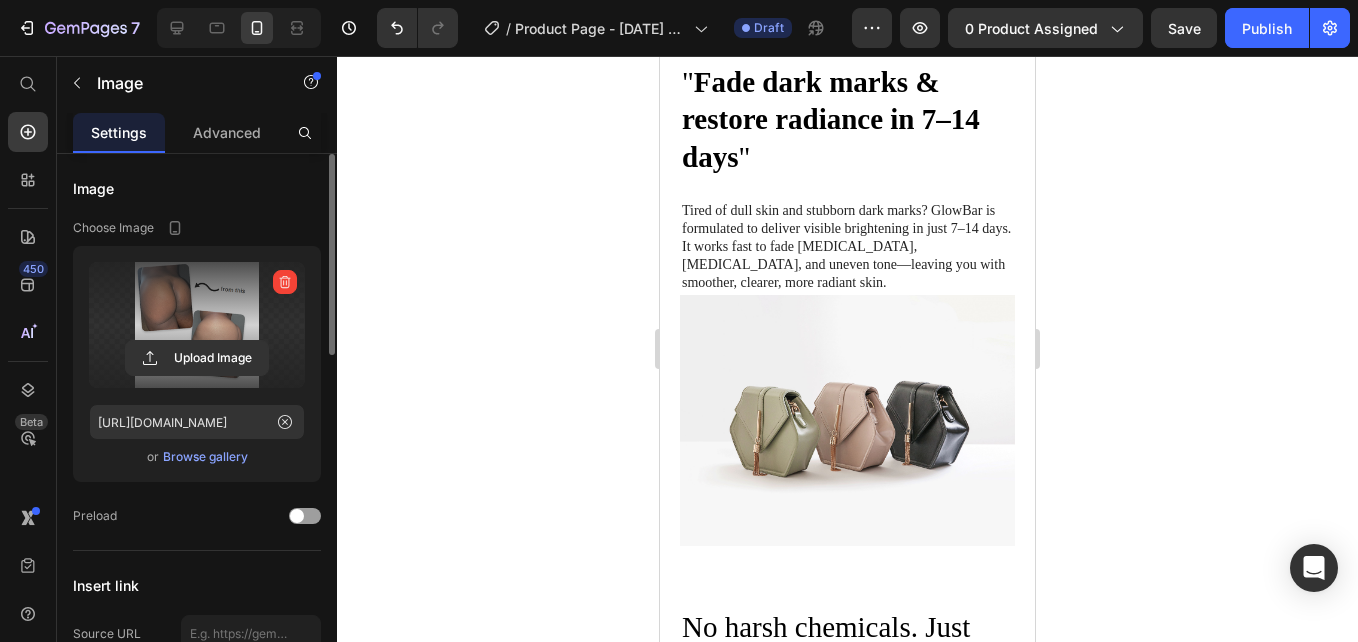 scroll, scrollTop: 2222, scrollLeft: 0, axis: vertical 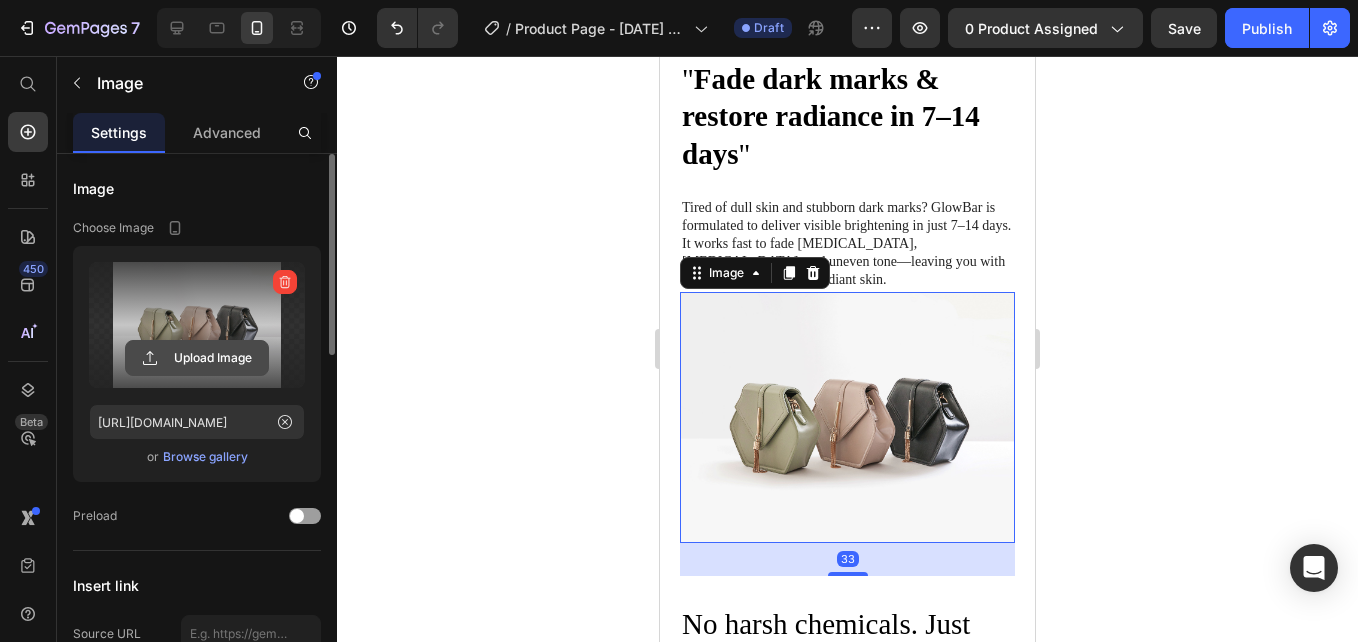 click 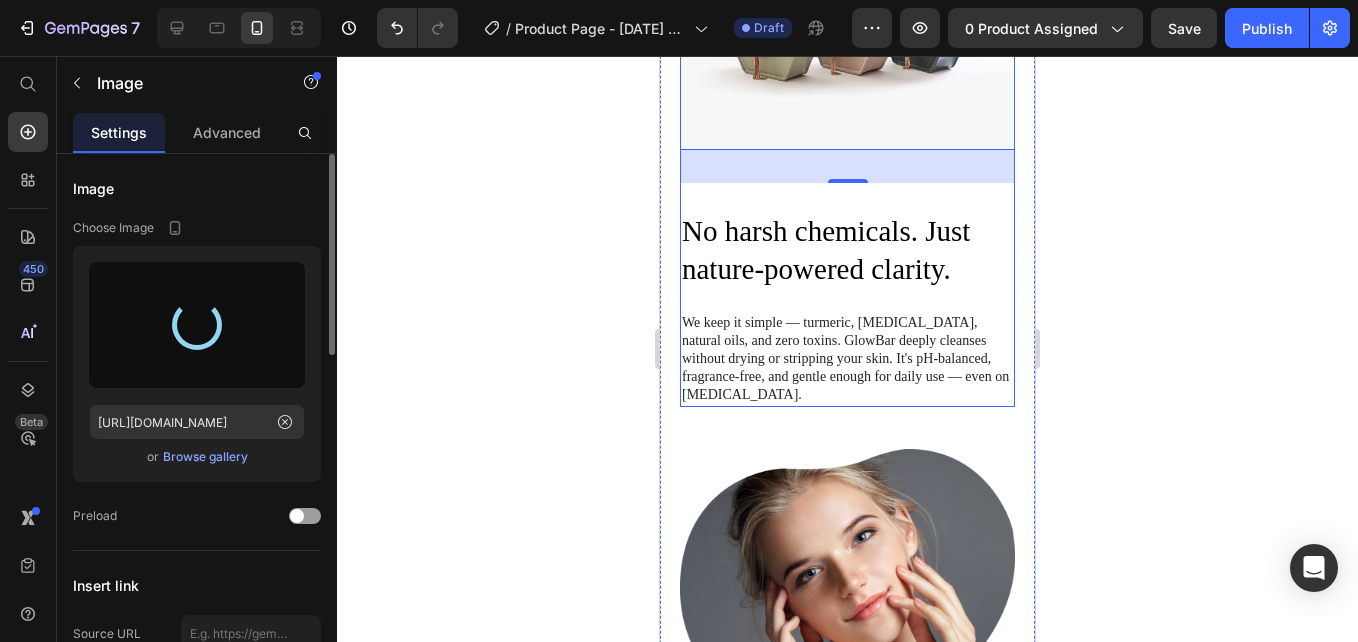scroll, scrollTop: 2606, scrollLeft: 0, axis: vertical 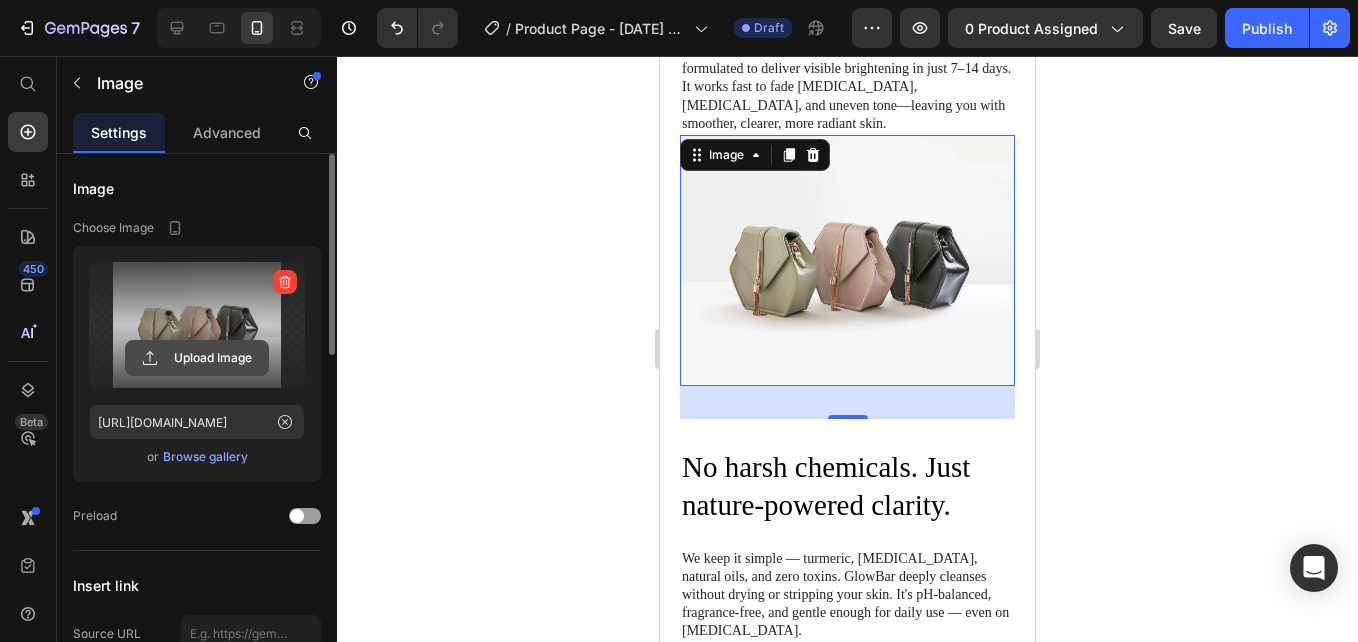 click 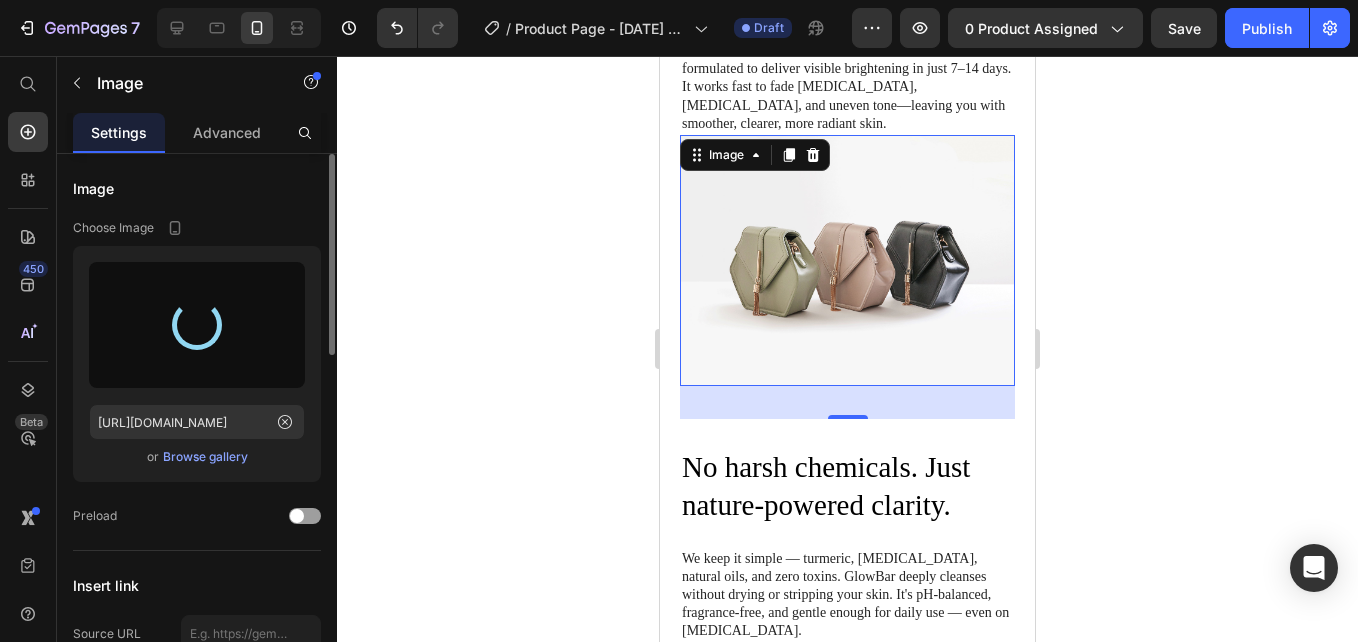 type on "[URL][DOMAIN_NAME]" 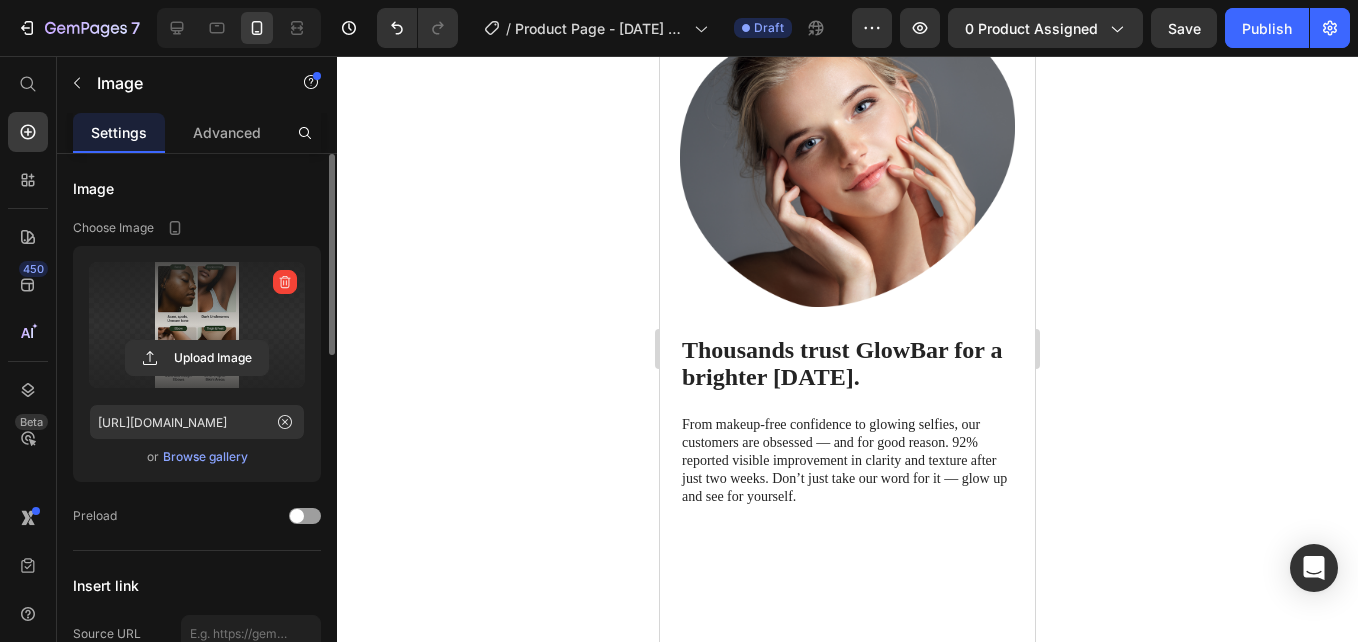 scroll, scrollTop: 3005, scrollLeft: 0, axis: vertical 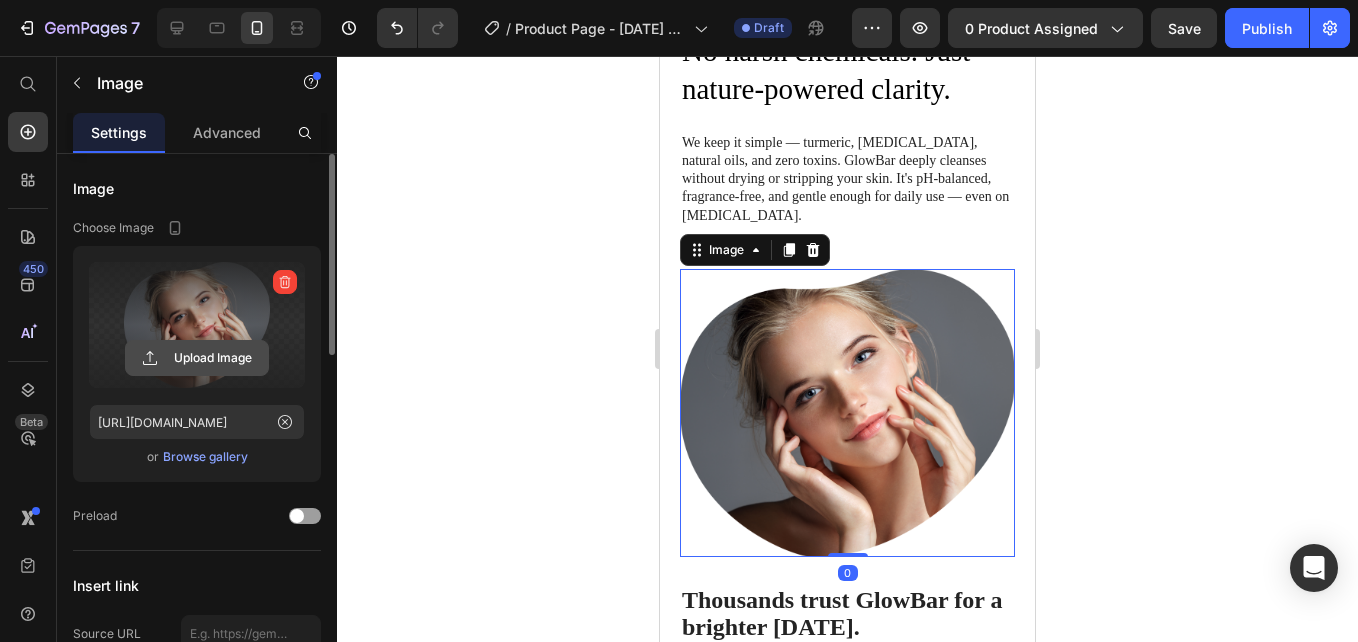 click 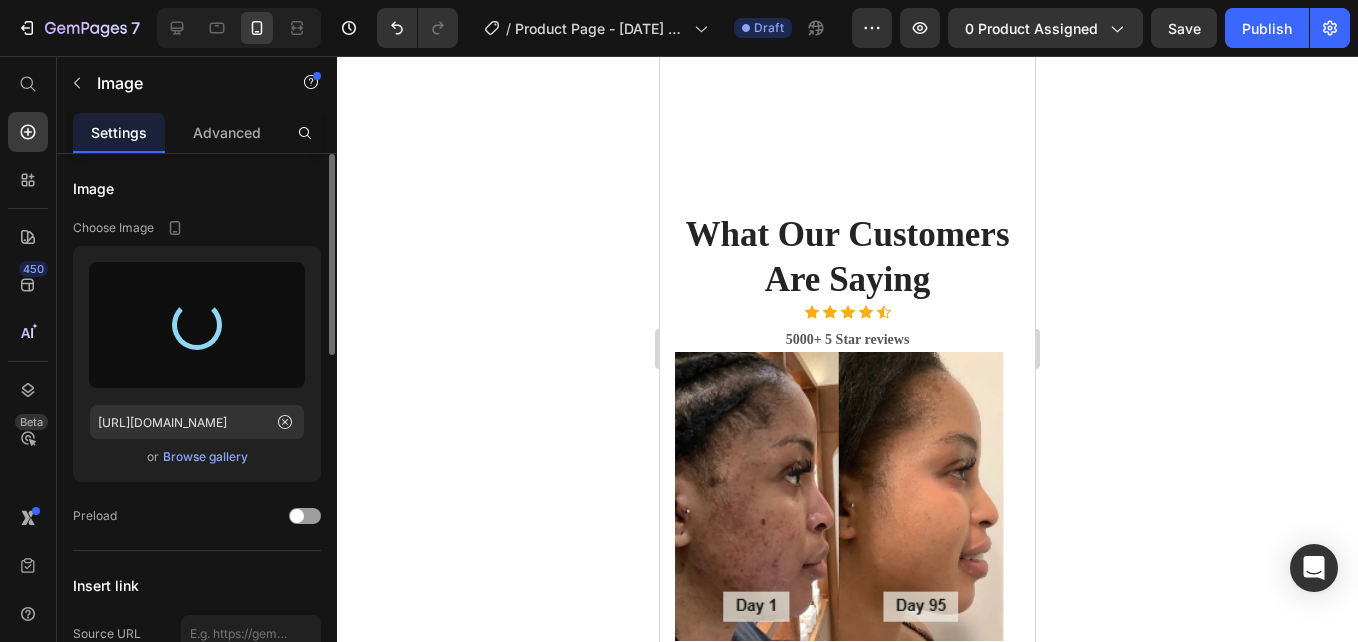 scroll, scrollTop: 3974, scrollLeft: 0, axis: vertical 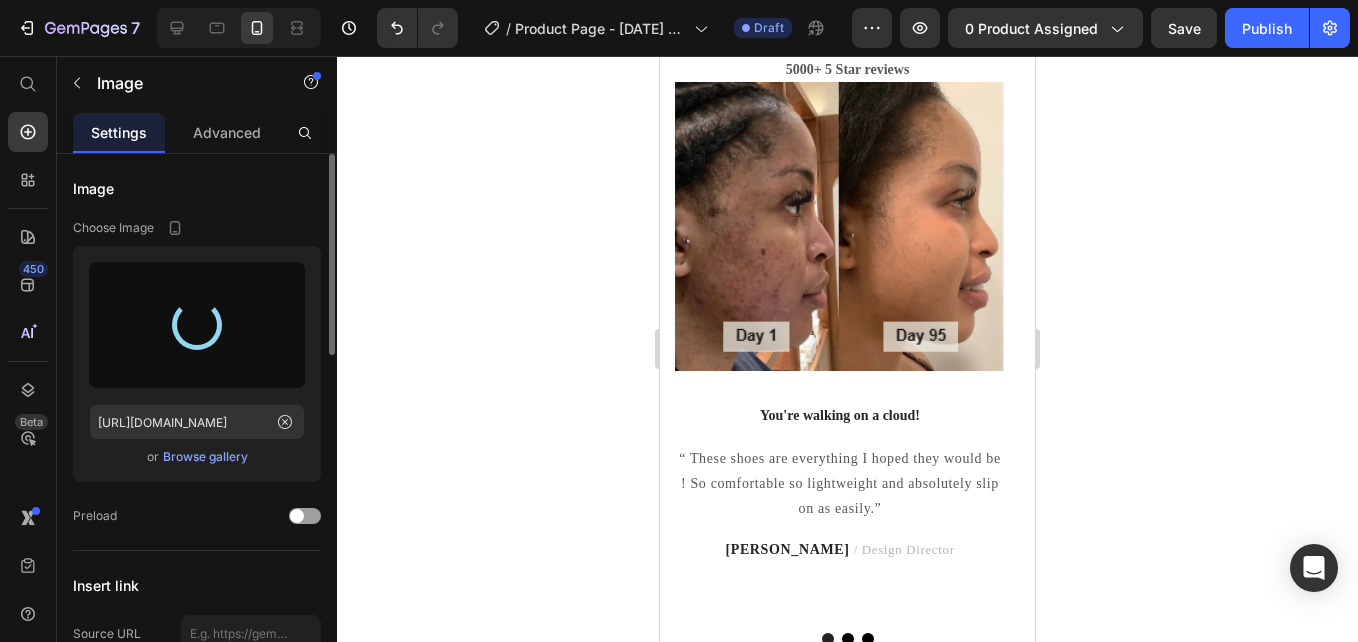 type on "[URL][DOMAIN_NAME]" 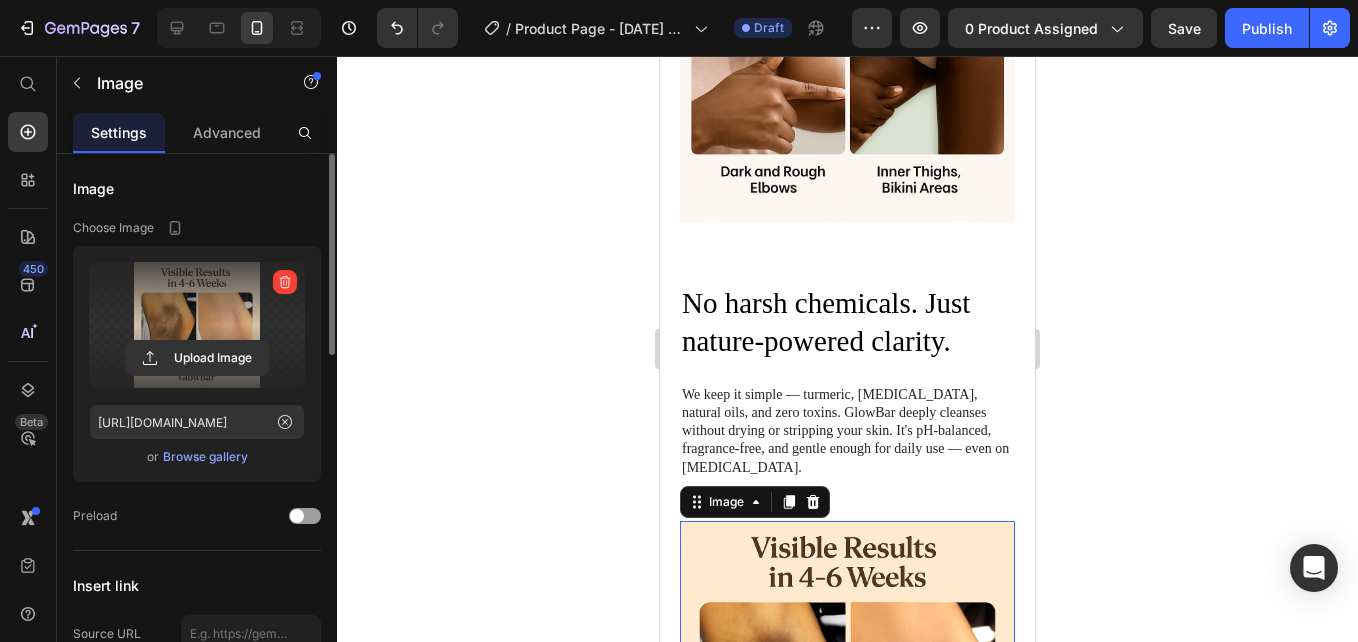 scroll, scrollTop: 2752, scrollLeft: 0, axis: vertical 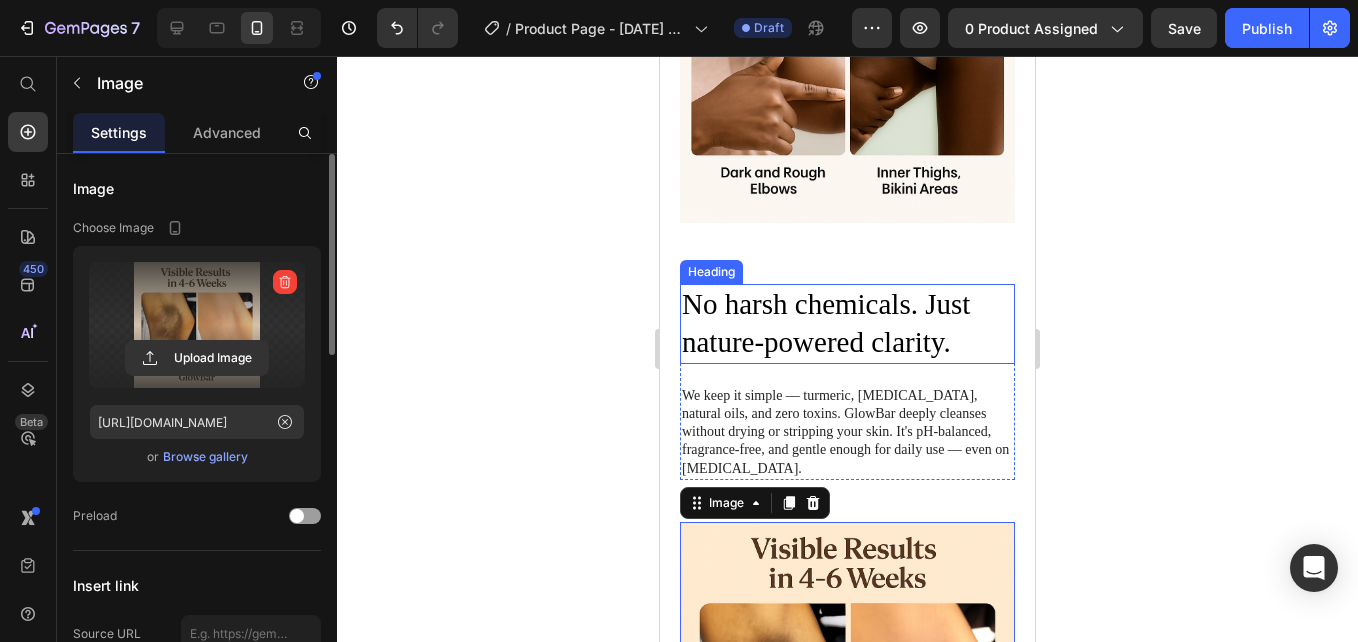 click on "No harsh chemicals. Just nature-powered clarity." at bounding box center (847, 323) 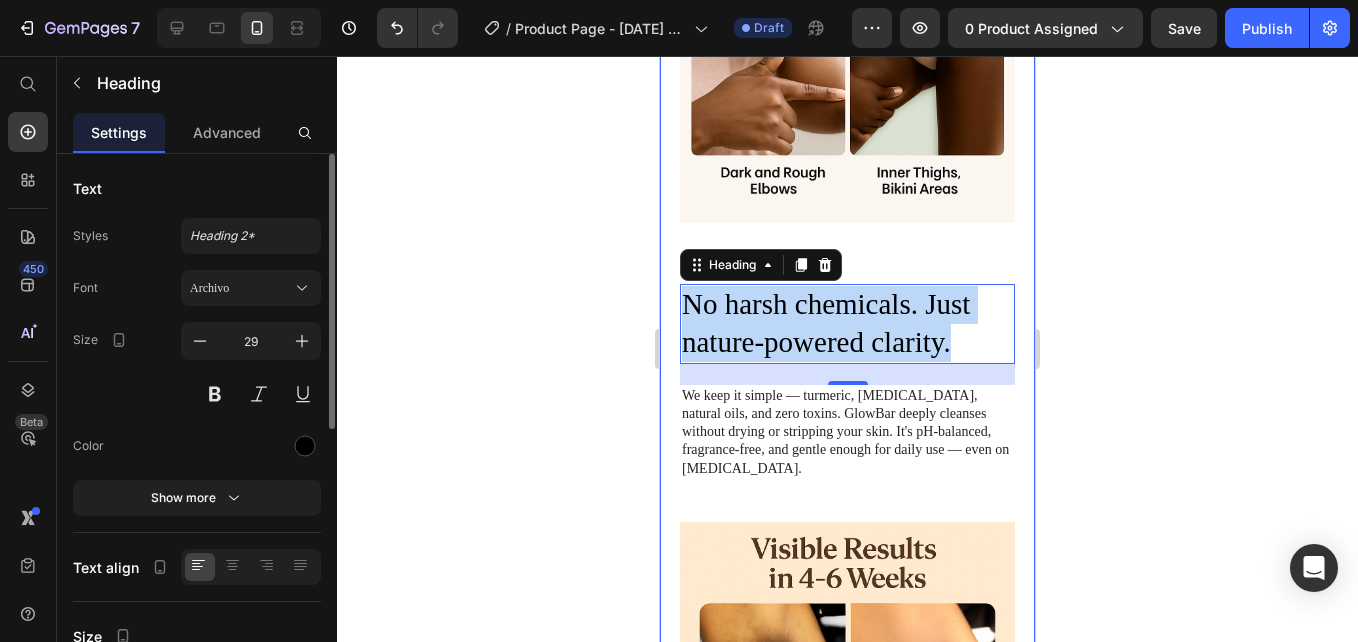 drag, startPoint x: 964, startPoint y: 303, endPoint x: 668, endPoint y: 264, distance: 298.5582 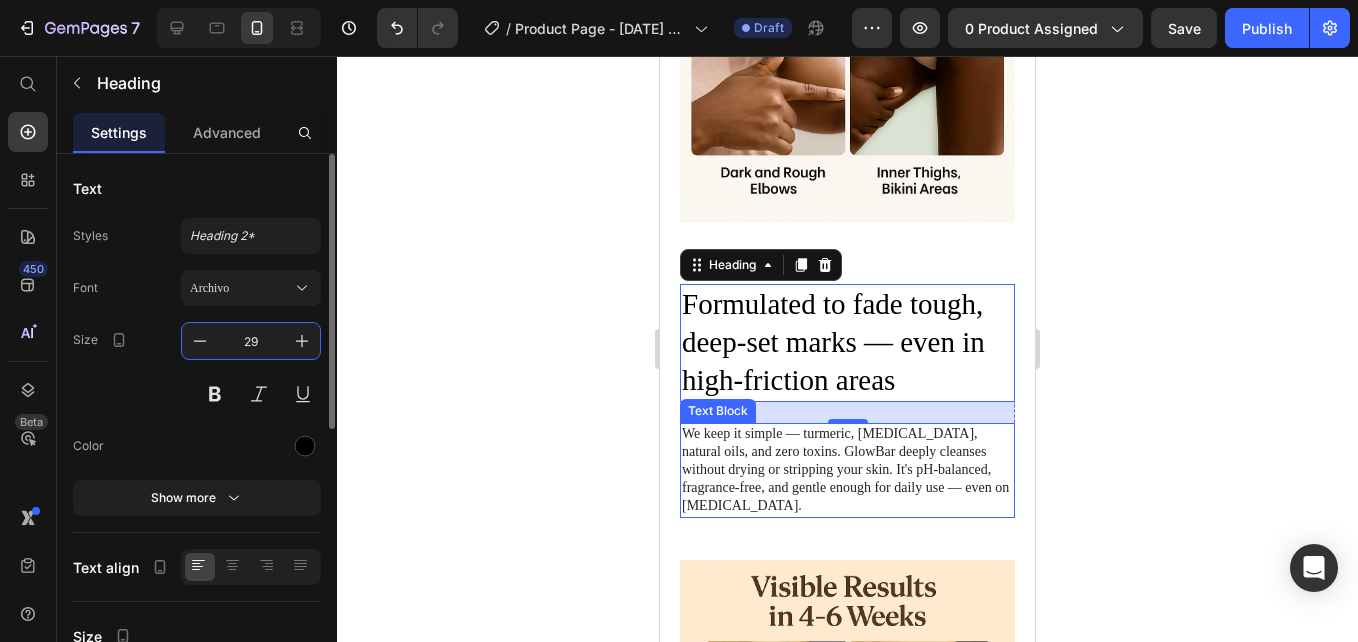 click on "29" at bounding box center [251, 341] 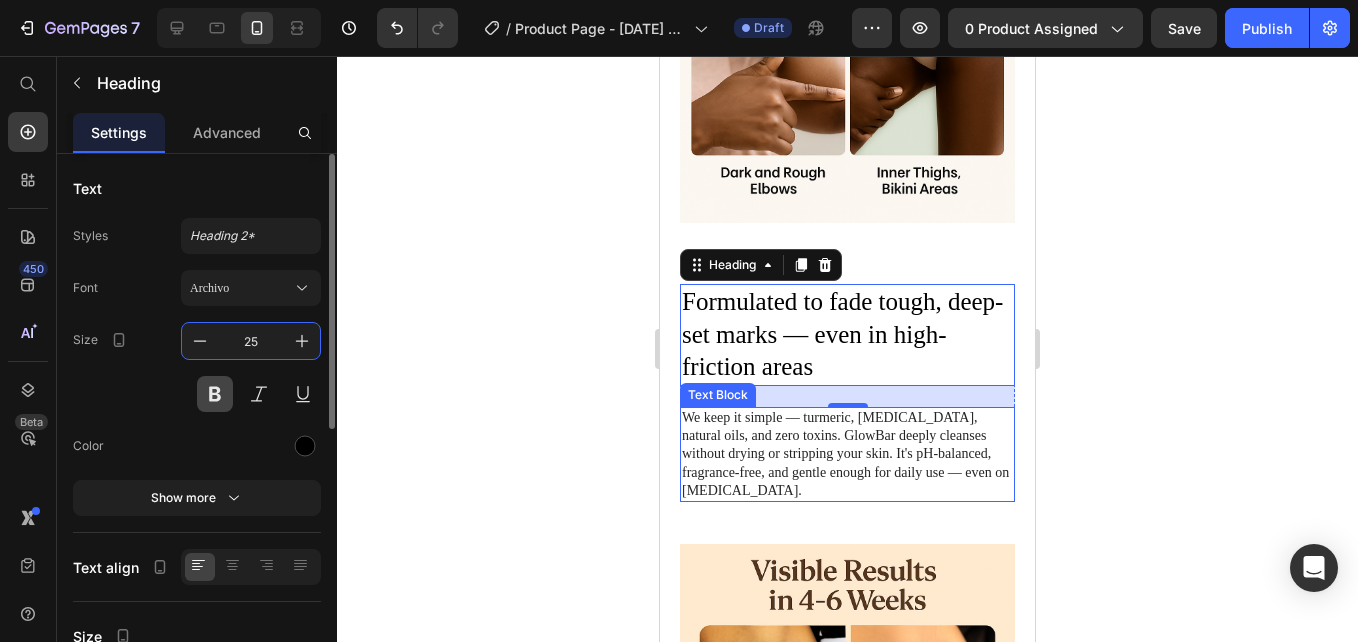 type on "25" 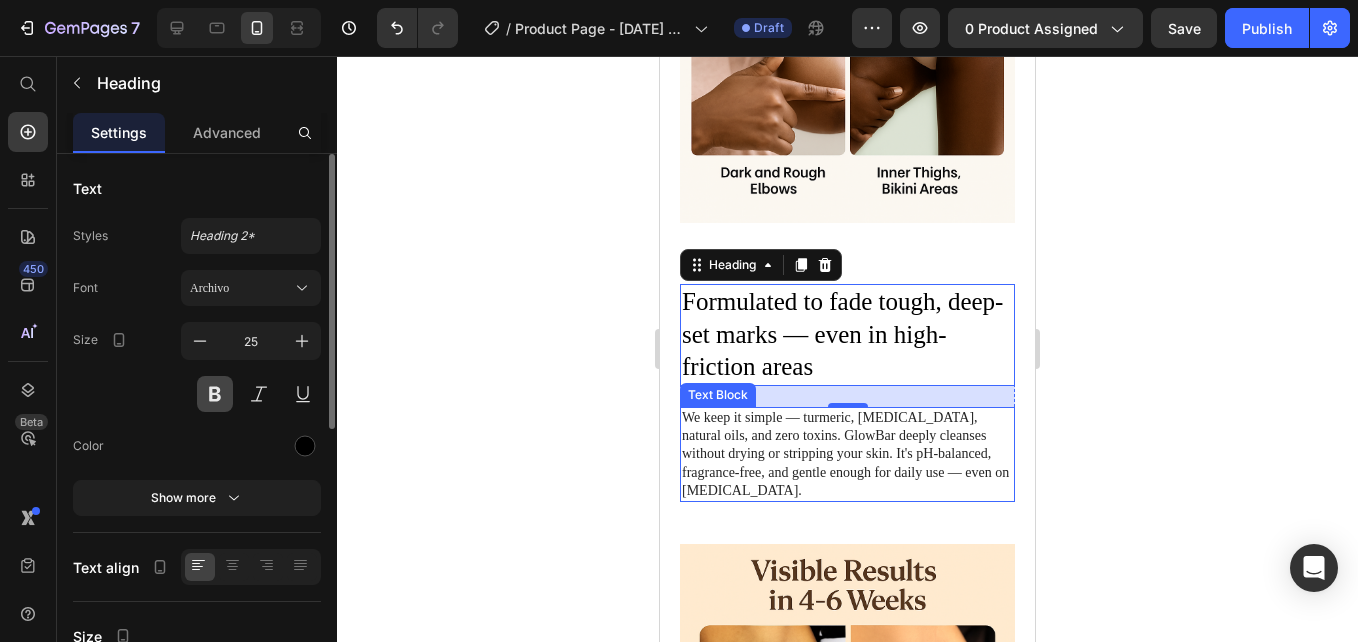 click at bounding box center [215, 394] 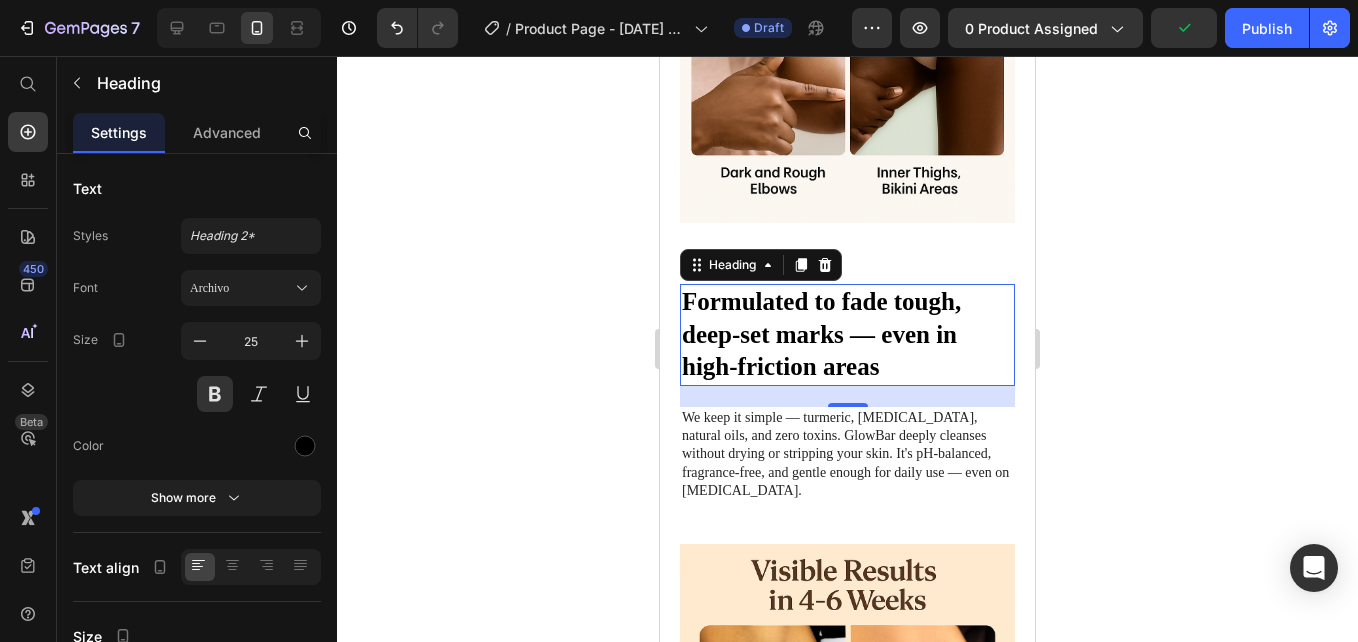click on "Fade dark marks & restore radiance in 7–14 days" at bounding box center [831, -455] 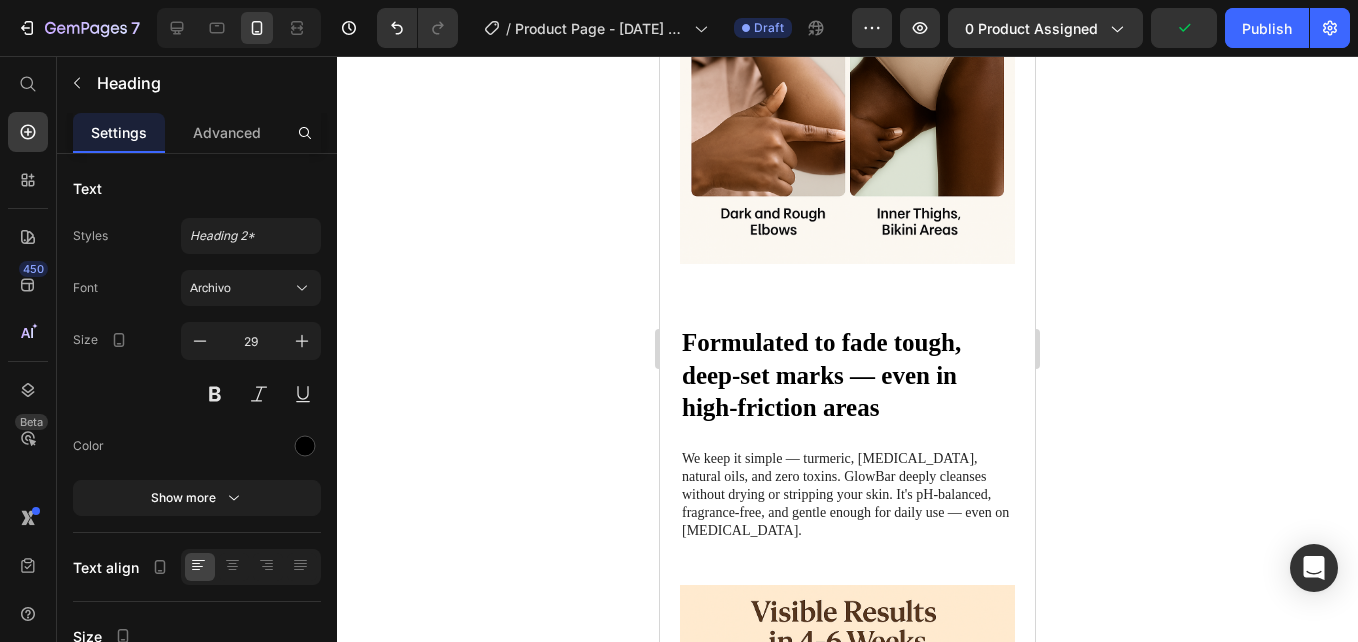 scroll, scrollTop: 1917, scrollLeft: 0, axis: vertical 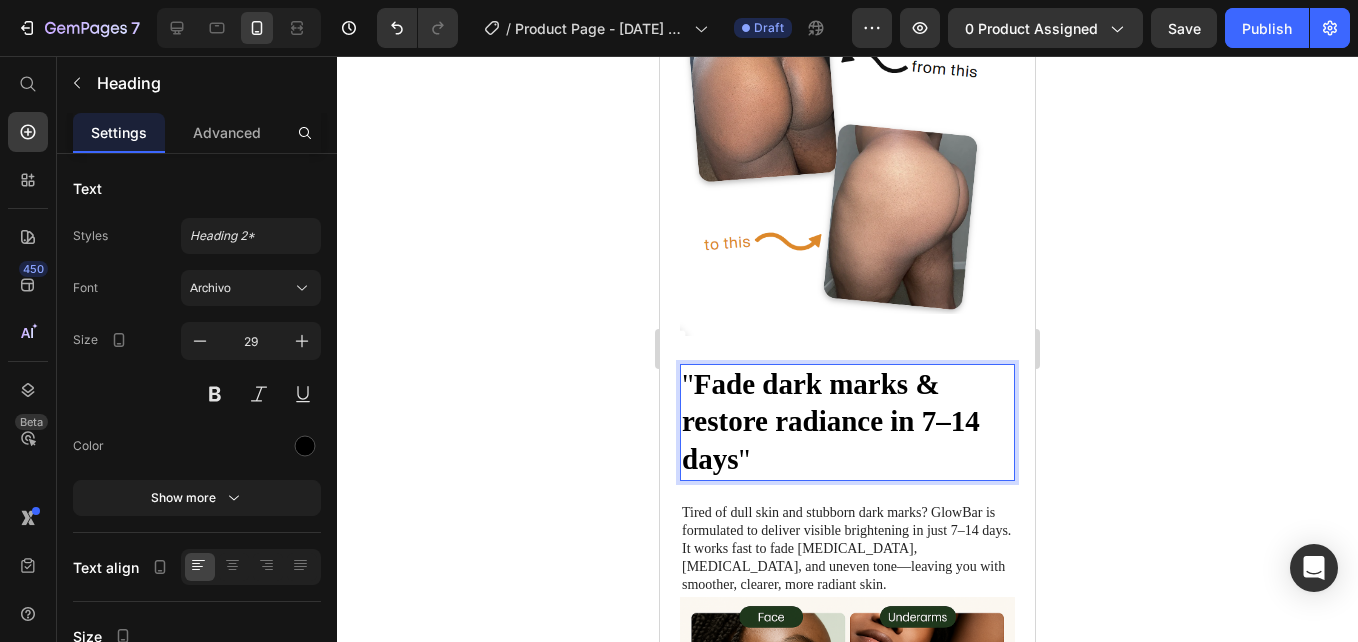 click on "Fade dark marks & restore radiance in 7–14 days" at bounding box center (831, 421) 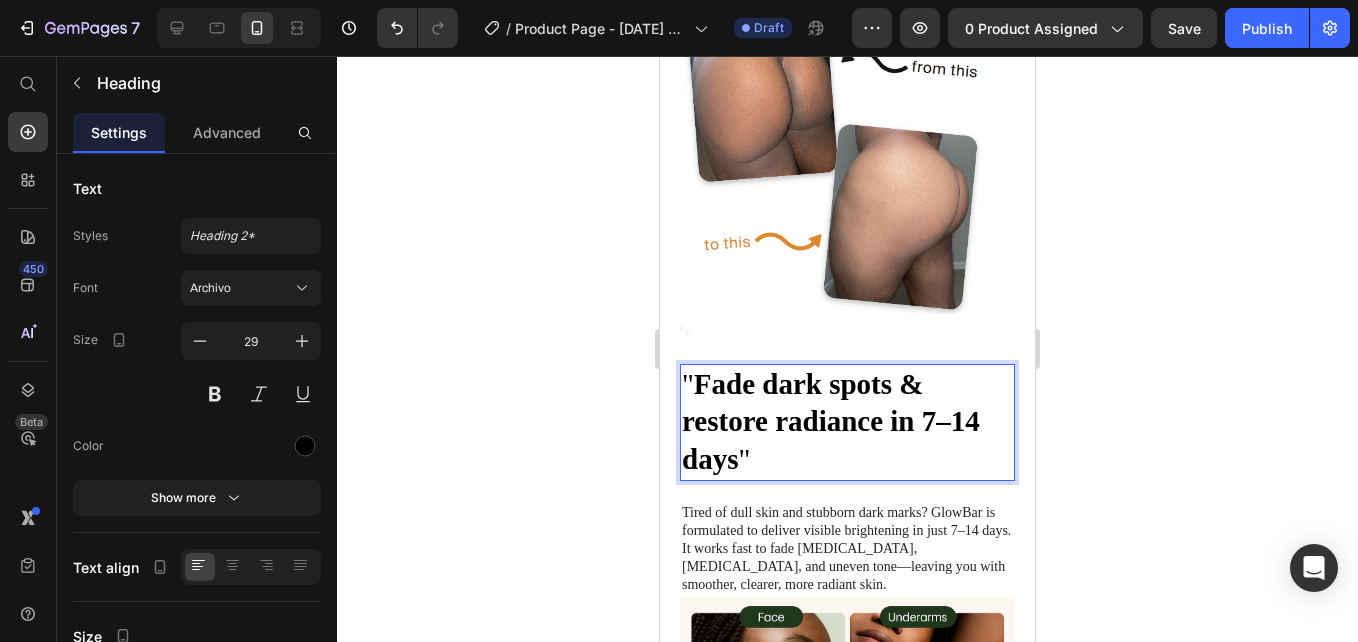 click on "Fade dark spots & restore radiance in 7–14 days" at bounding box center (831, 421) 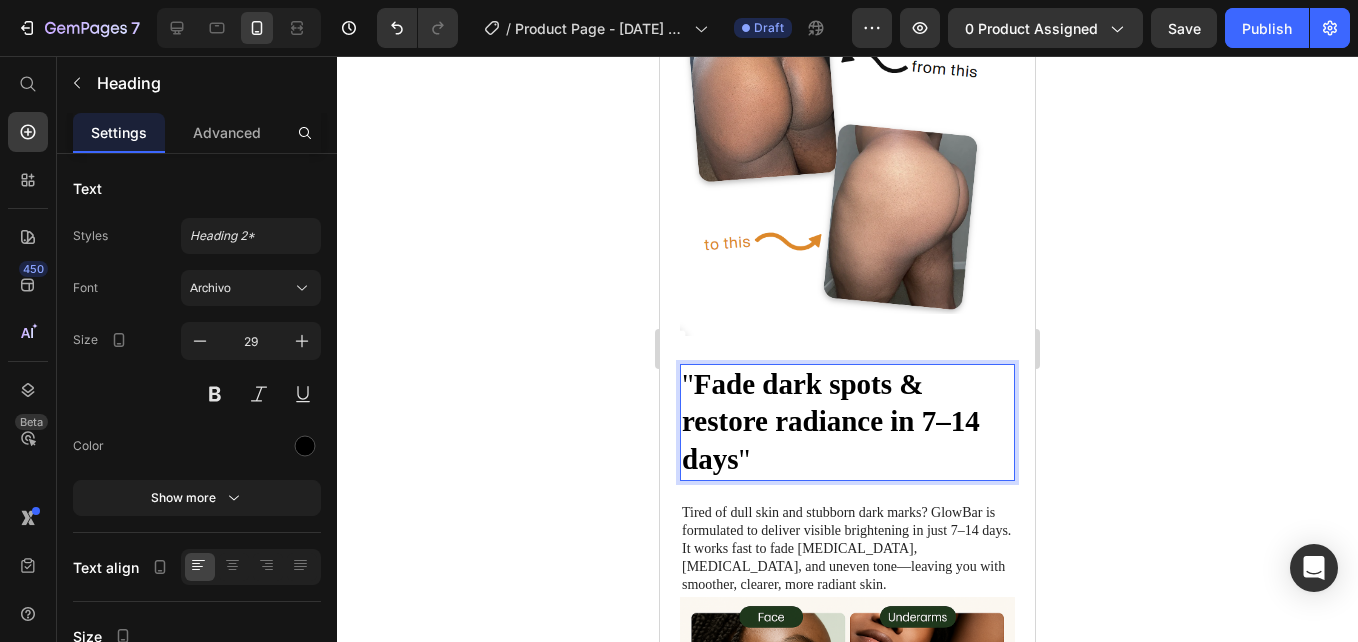 click on "" Fade dark spots & restore radiance in 7–14 days "" at bounding box center (847, 422) 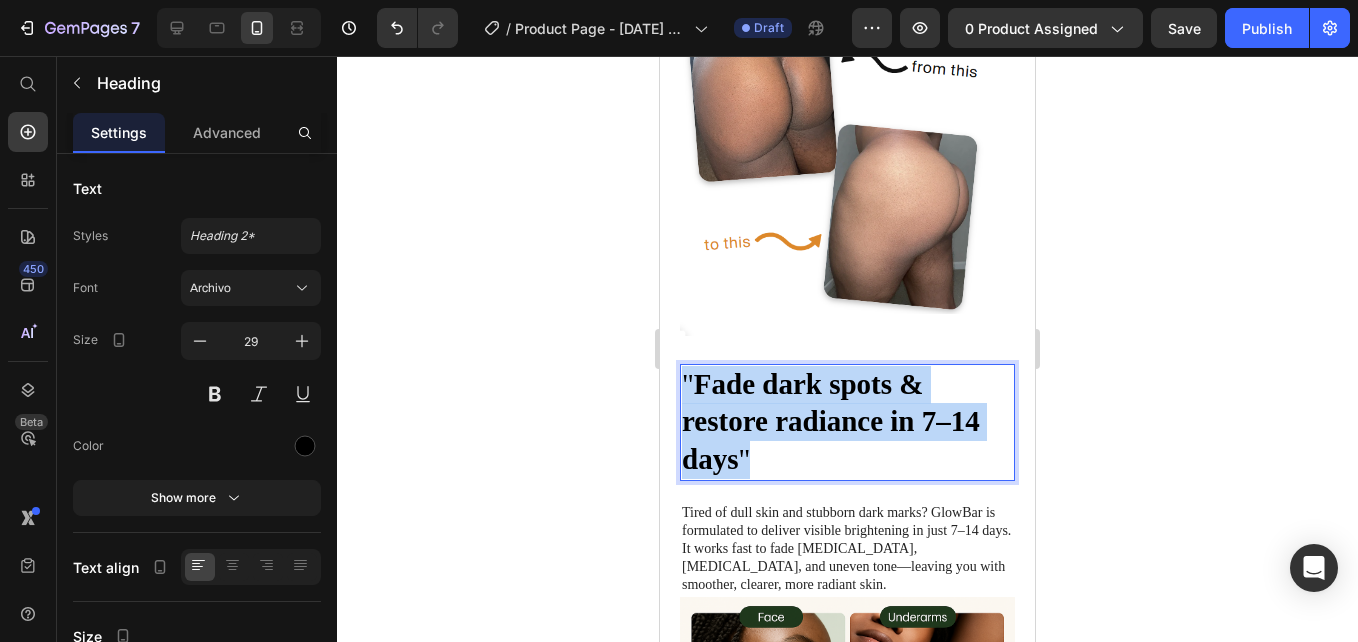 drag, startPoint x: 773, startPoint y: 397, endPoint x: 692, endPoint y: 306, distance: 121.82774 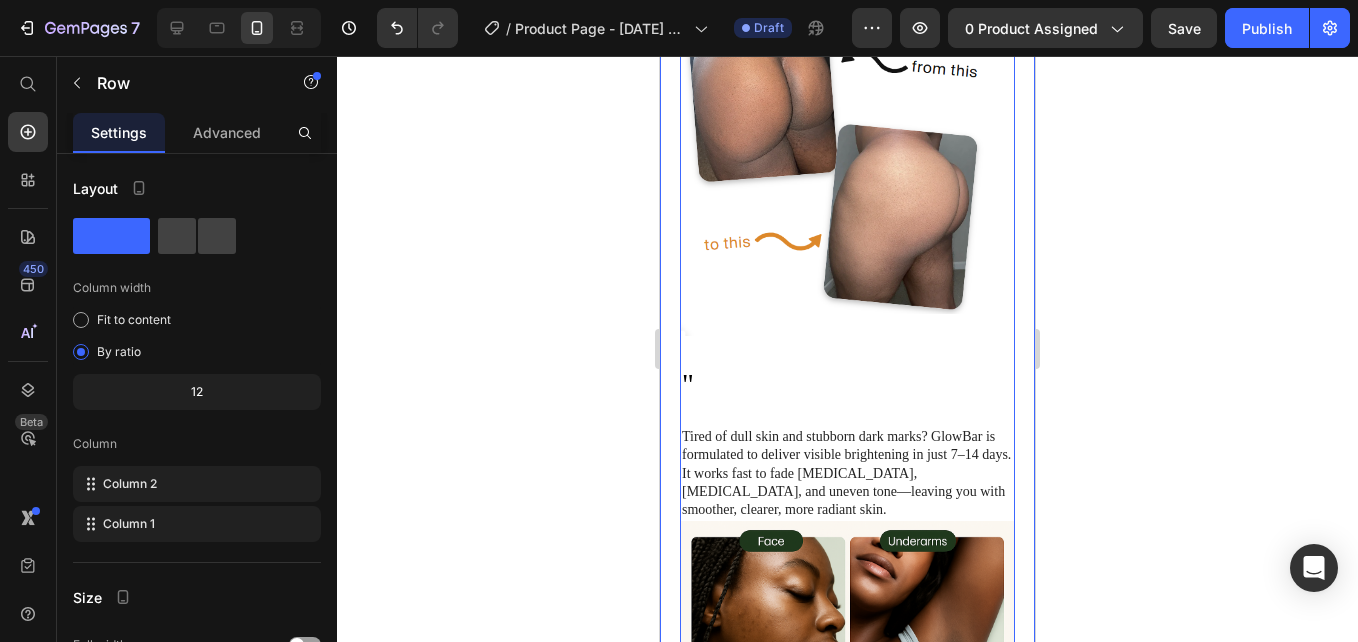 click 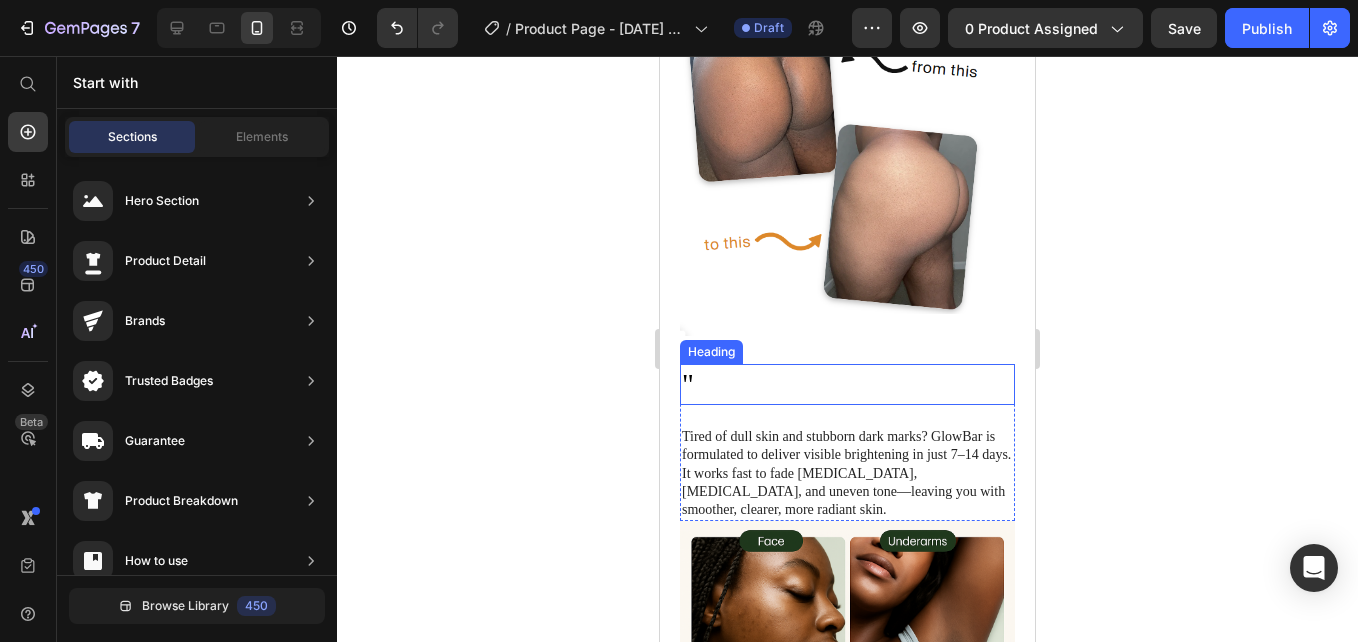 click on """ at bounding box center (847, 385) 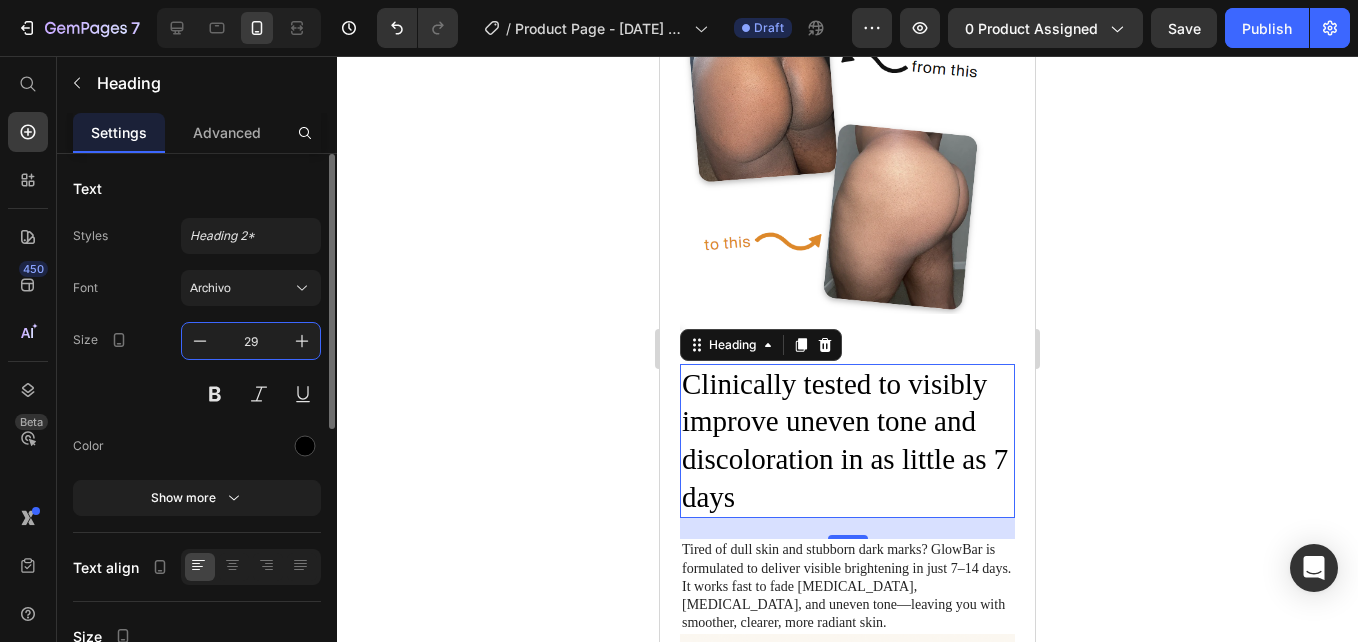 click on "29" at bounding box center [251, 341] 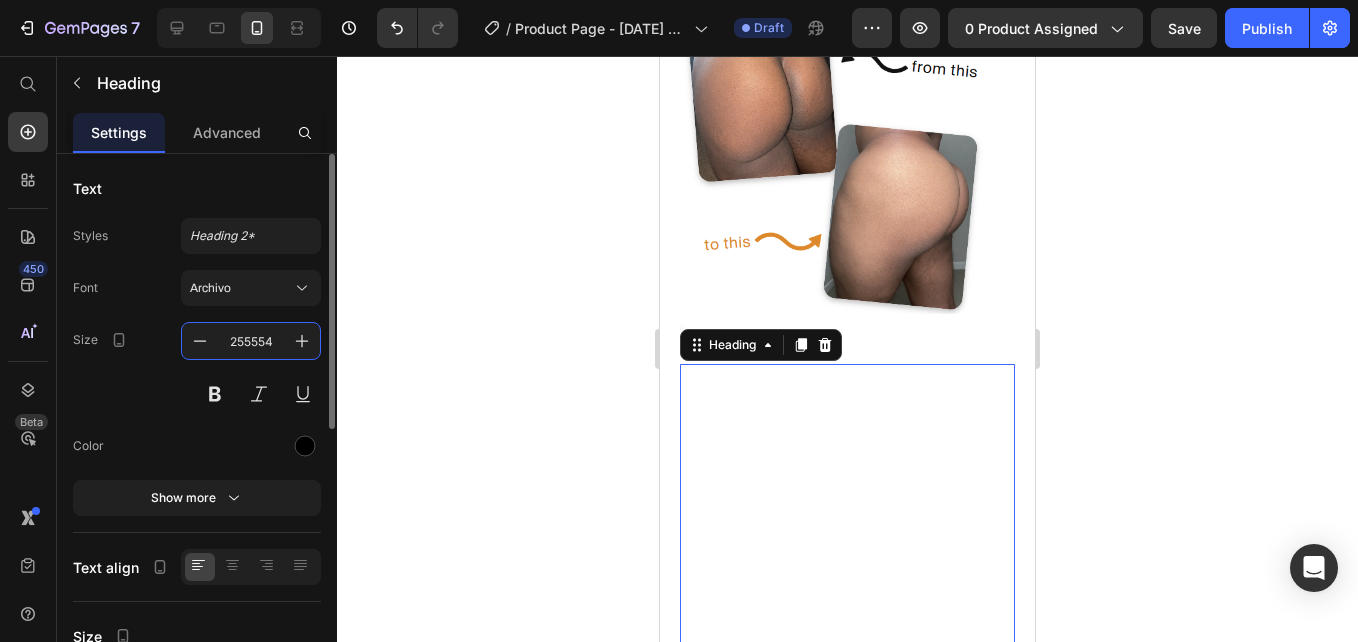 scroll, scrollTop: 0, scrollLeft: 0, axis: both 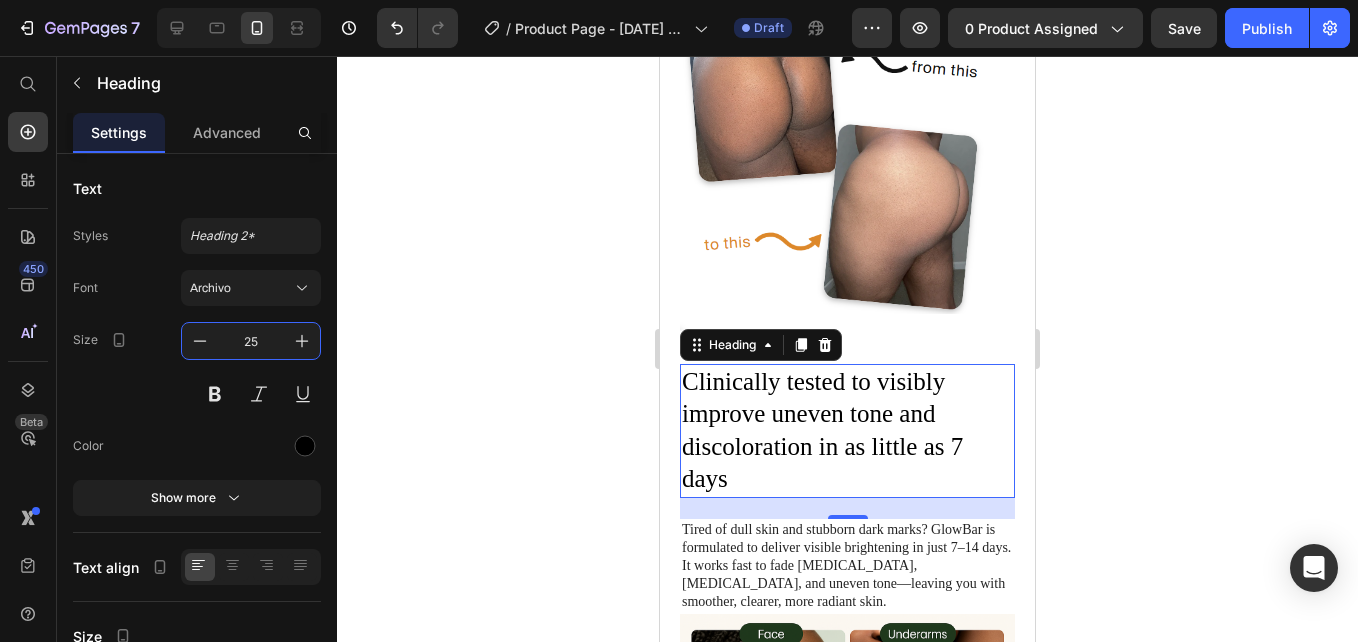type on "25" 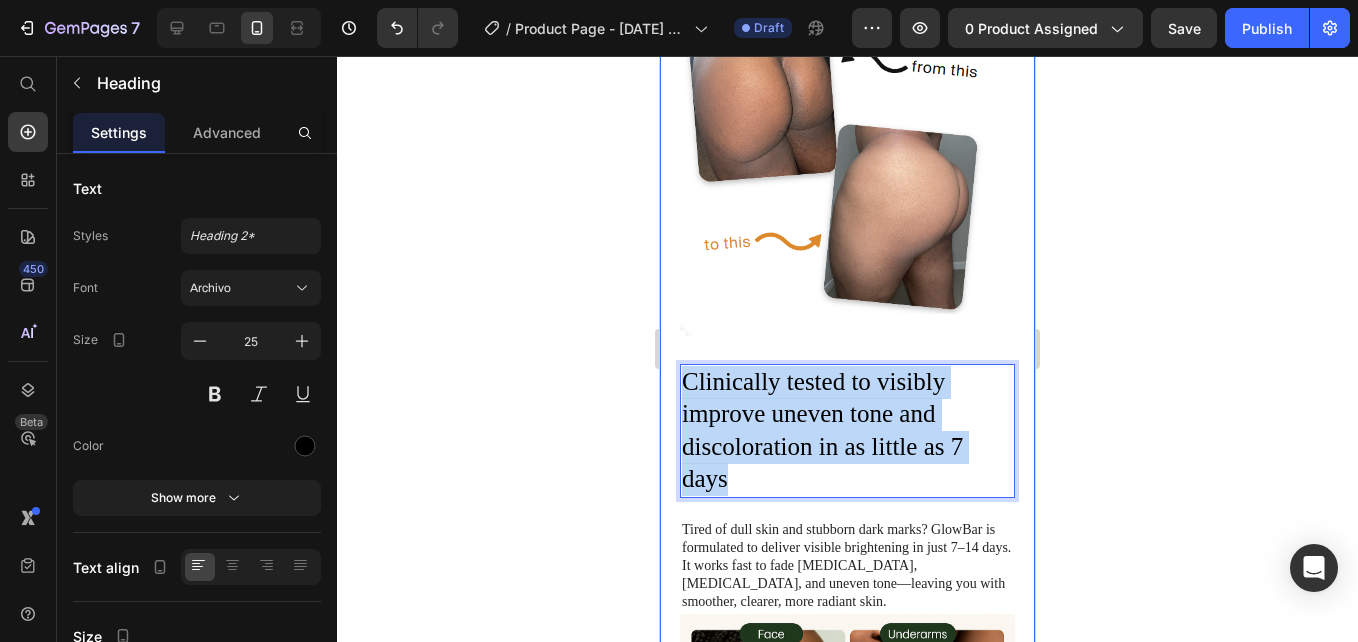 drag, startPoint x: 771, startPoint y: 422, endPoint x: 674, endPoint y: 314, distance: 145.16542 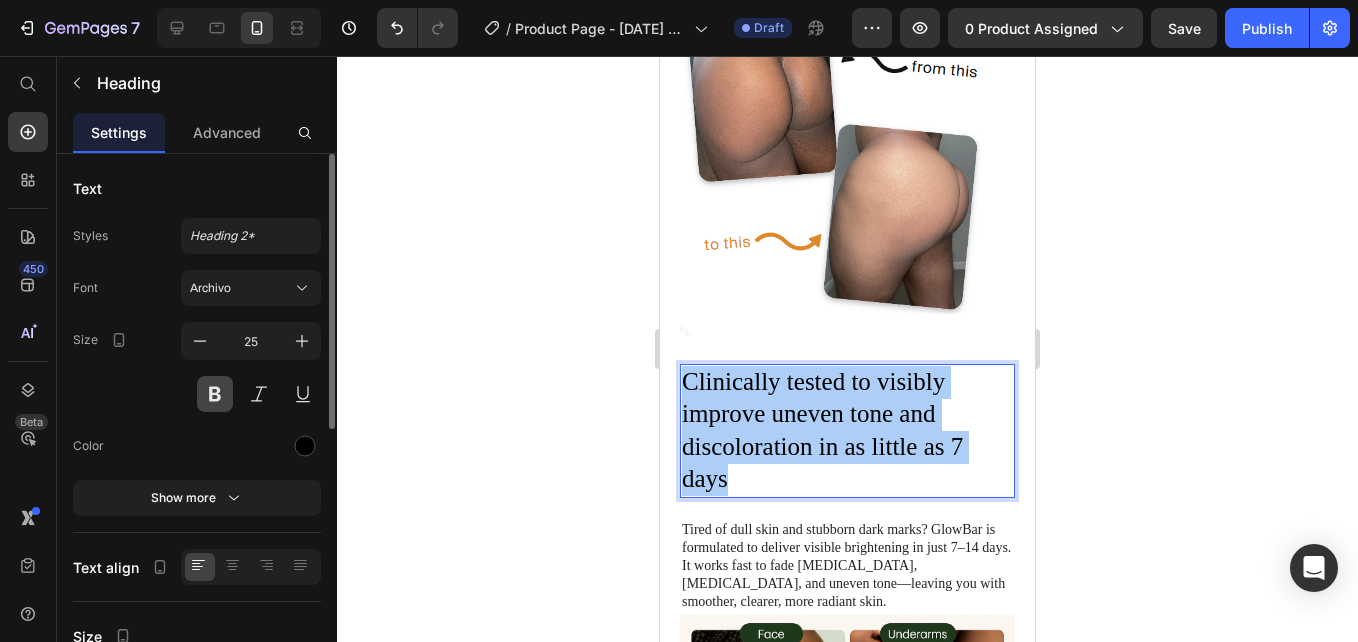 click at bounding box center (215, 394) 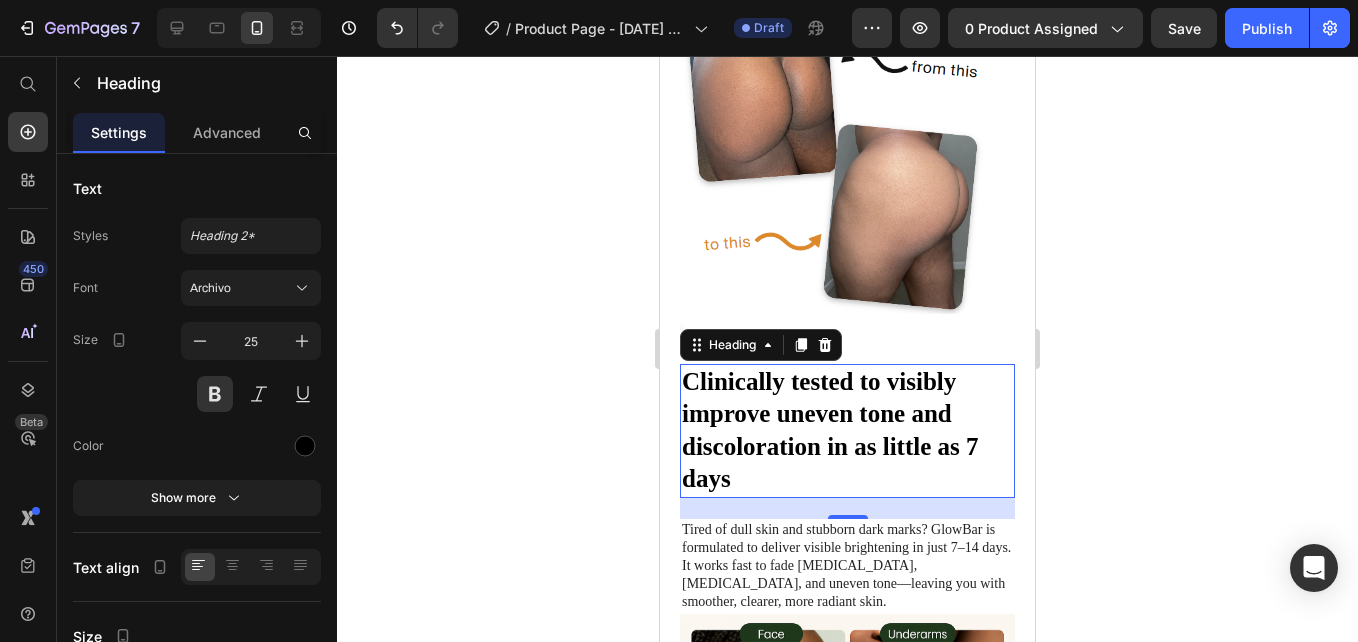 click on "Clinically tested to visibly improve uneven tone and discoloration in as little as 7 days" at bounding box center (847, 431) 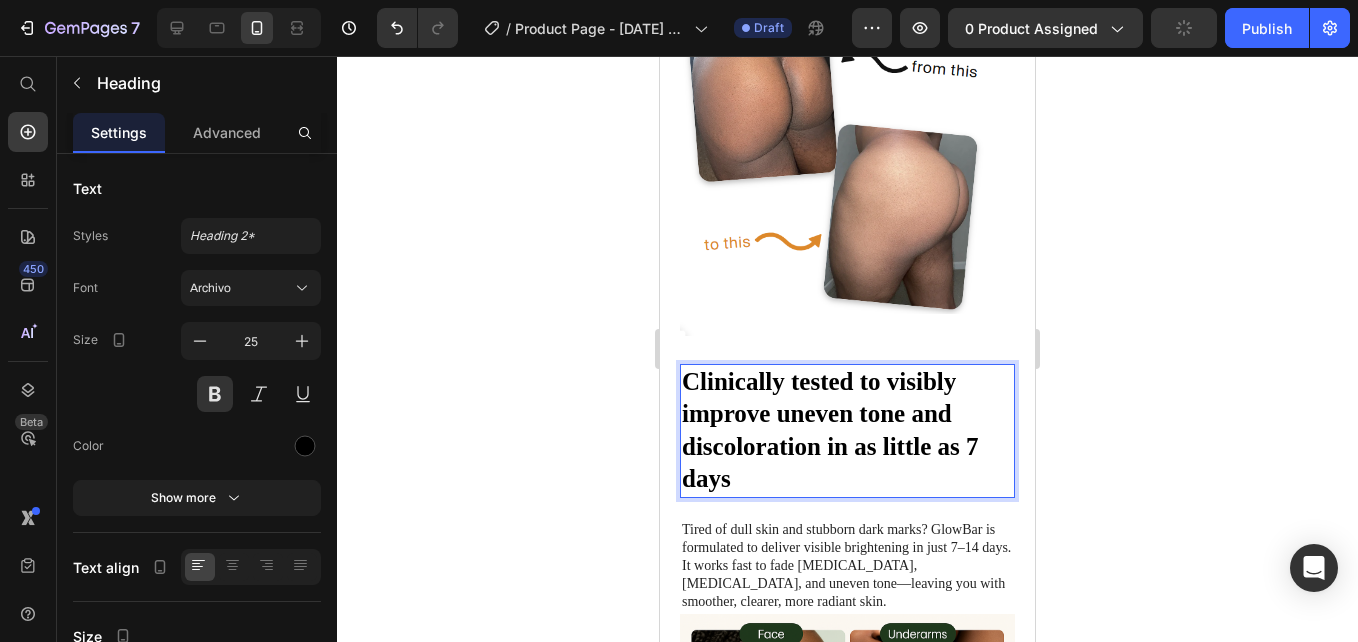 click on "Clinically tested to visibly improve uneven tone and discoloration in as little as 7 days" at bounding box center (847, 431) 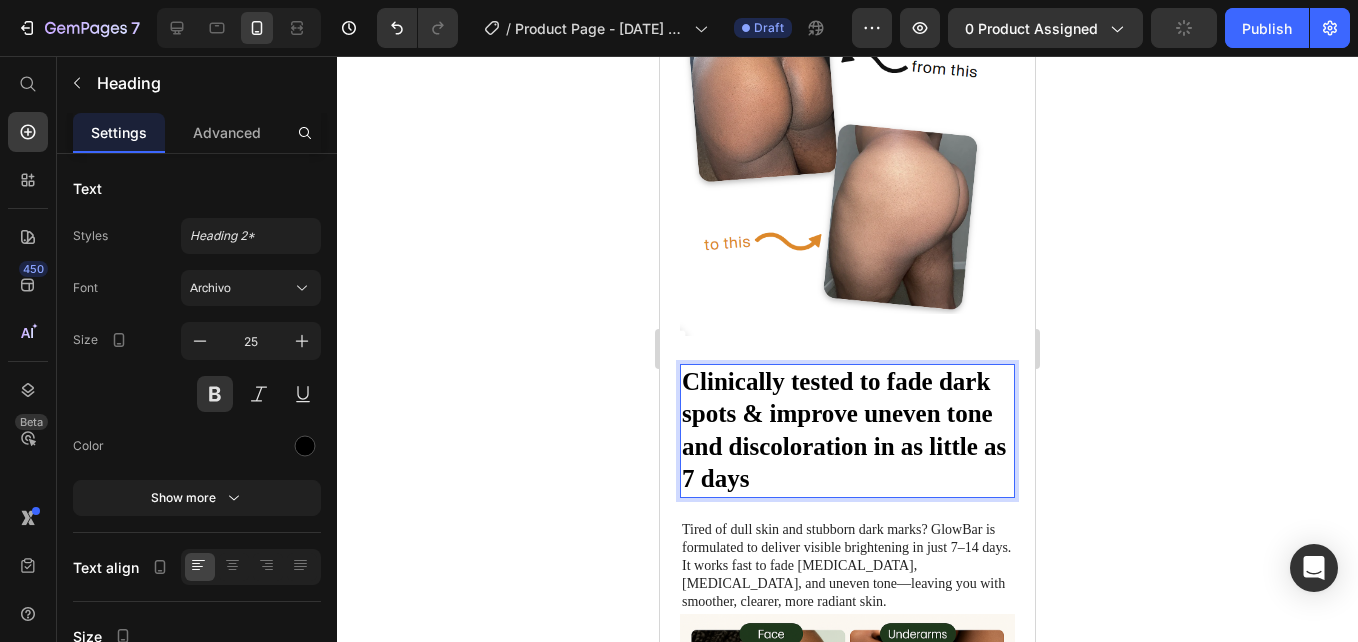 click on "Clinically tested to fade dark spots & improve uneven tone and discoloration in as little as 7 days" at bounding box center [847, 431] 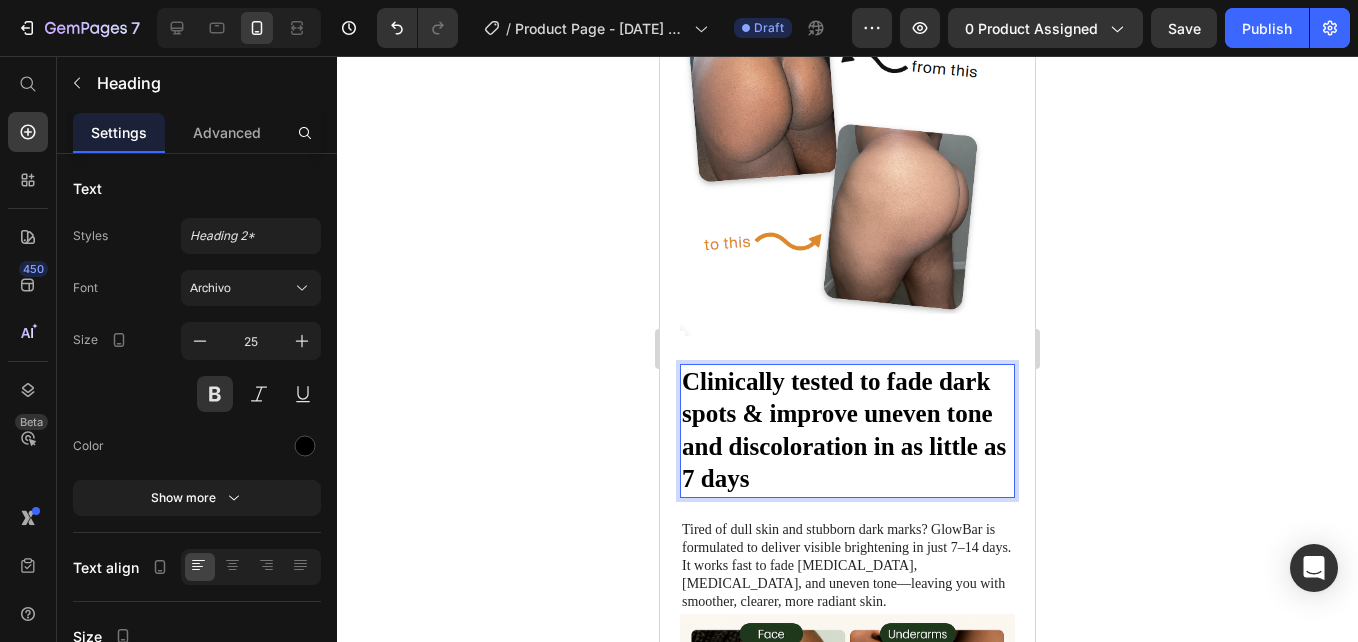 click on "Clinically tested to fade dark spots & improve uneven tone and discoloration in as little as 7 days" at bounding box center (847, 431) 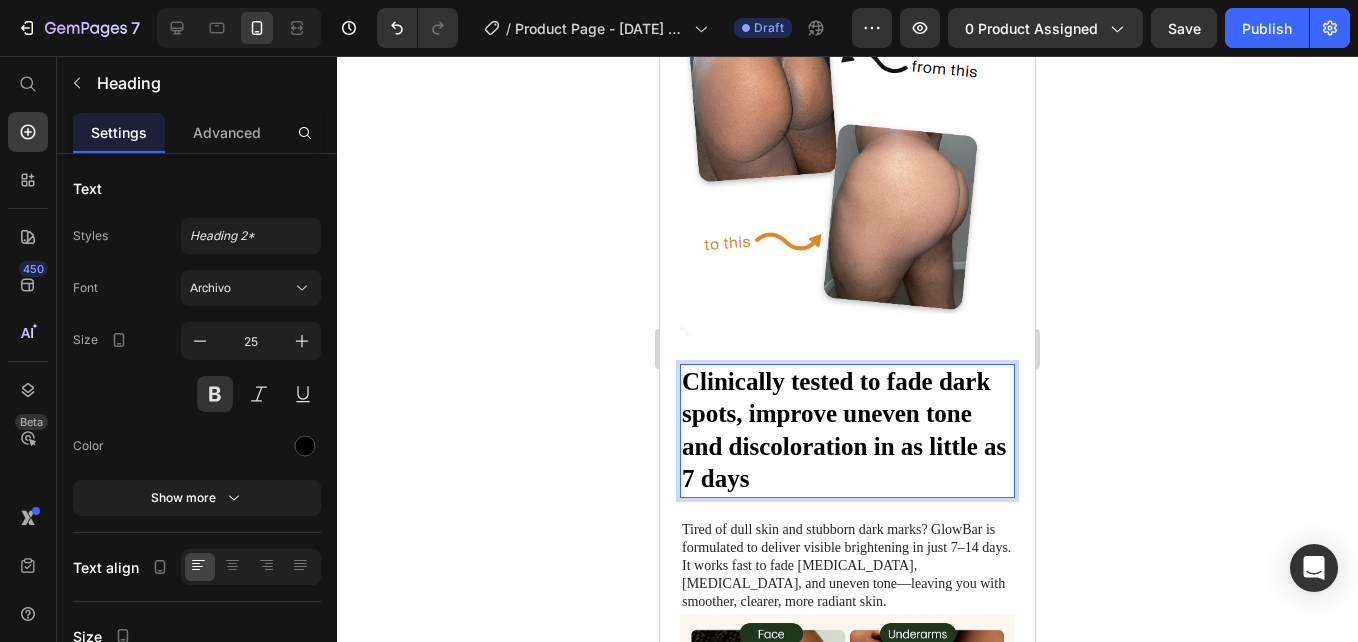 click on "Clinically tested to fade dark spots, improve uneven tone and discoloration in as little as 7 days" at bounding box center [847, 431] 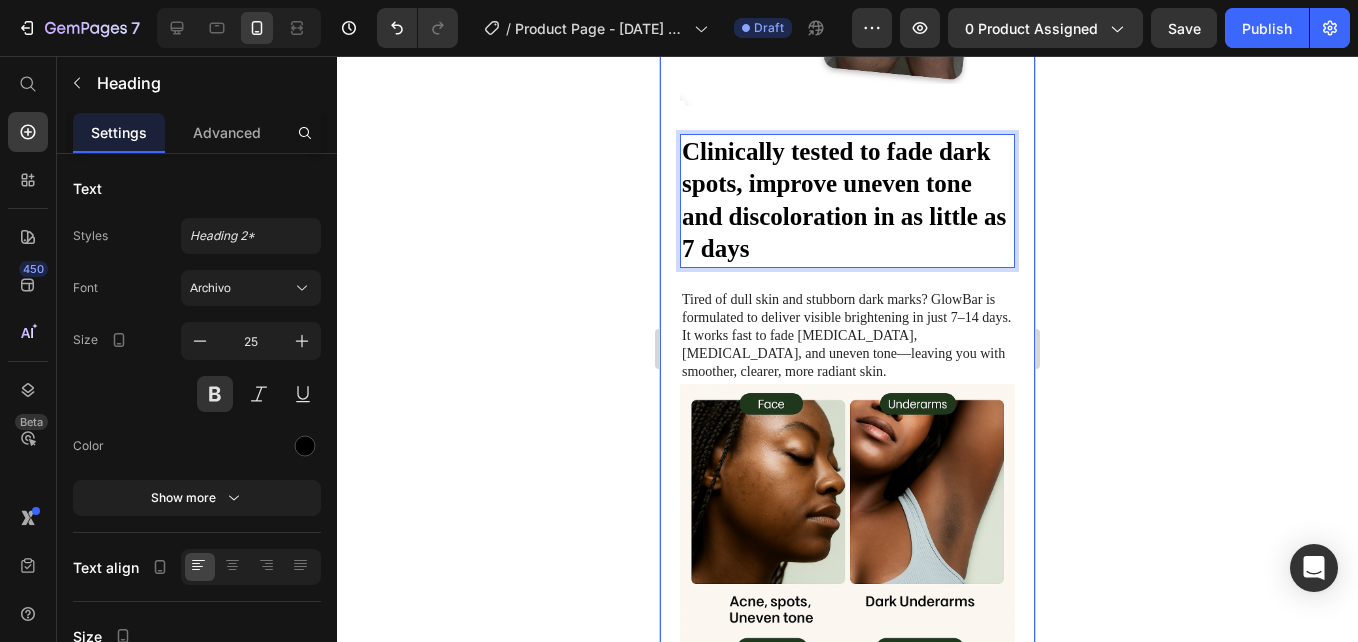 scroll, scrollTop: 2136, scrollLeft: 0, axis: vertical 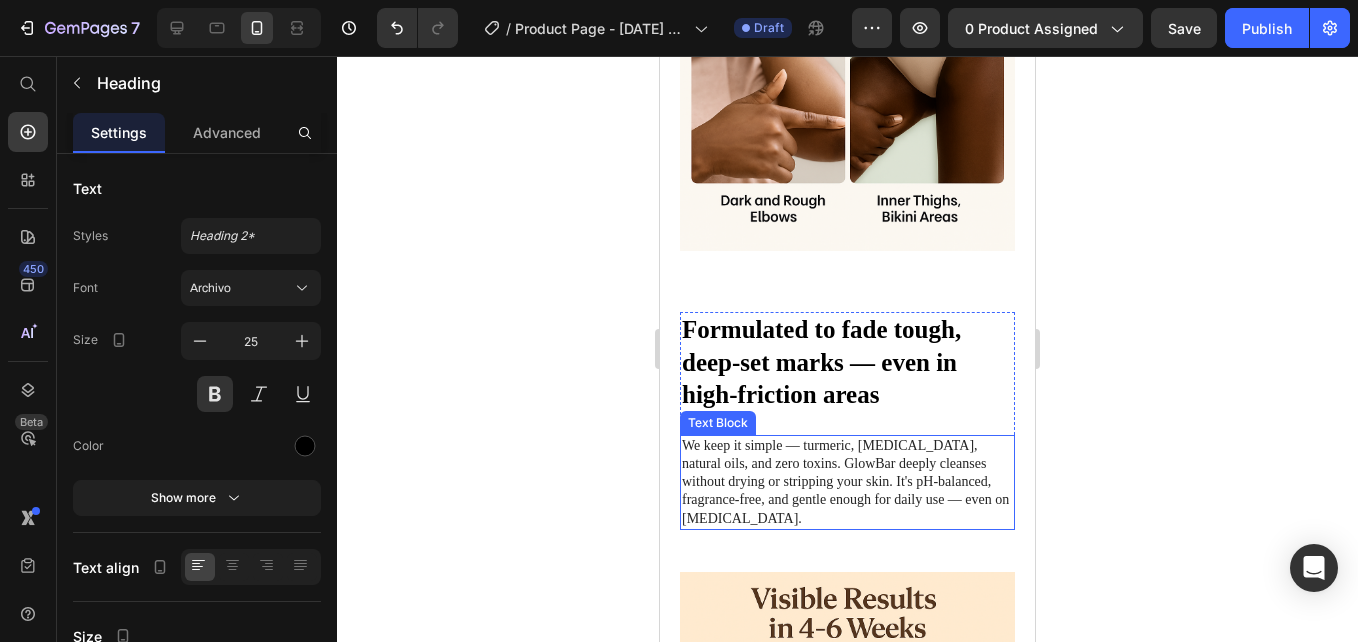 click on "We keep it simple — turmeric, [MEDICAL_DATA], natural oils, and zero toxins. GlowBar deeply cleanses without drying or stripping your skin. It's pH-balanced, fragrance-free, and gentle enough for daily use — even on [MEDICAL_DATA]." at bounding box center [847, 482] 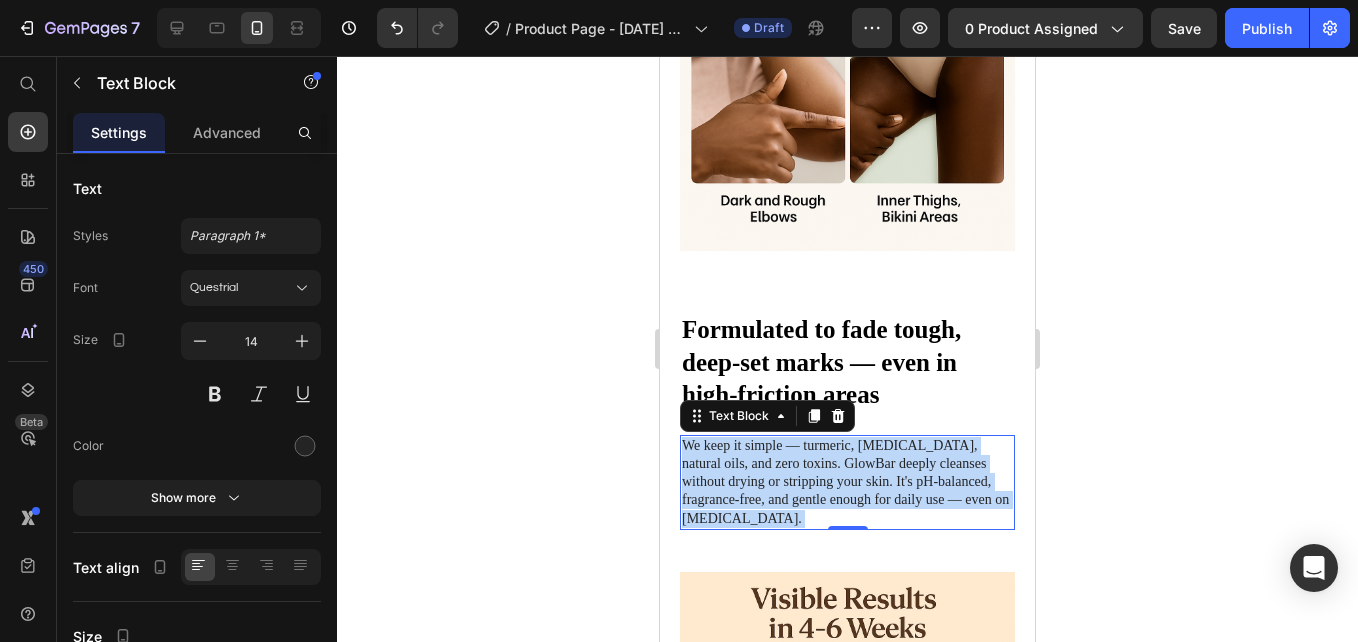 drag, startPoint x: 786, startPoint y: 477, endPoint x: 779, endPoint y: 466, distance: 13.038404 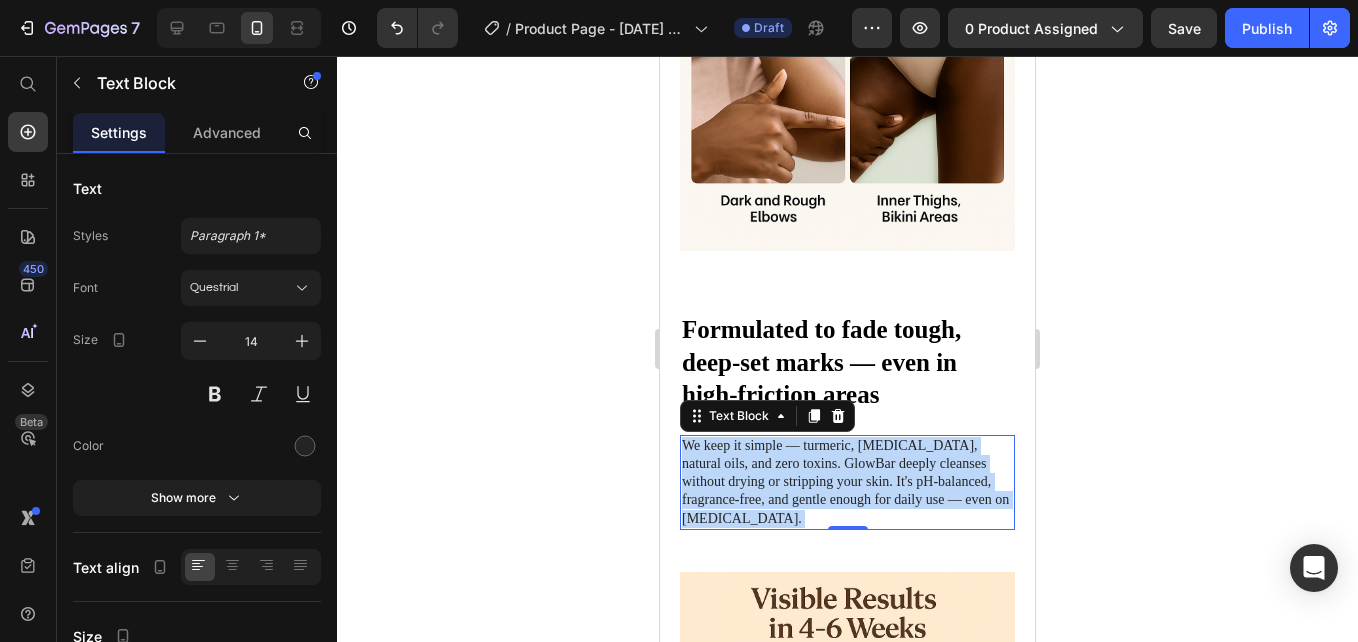 click on "We keep it simple — turmeric, [MEDICAL_DATA], natural oils, and zero toxins. GlowBar deeply cleanses without drying or stripping your skin. It's pH-balanced, fragrance-free, and gentle enough for daily use — even on [MEDICAL_DATA]." at bounding box center (847, 482) 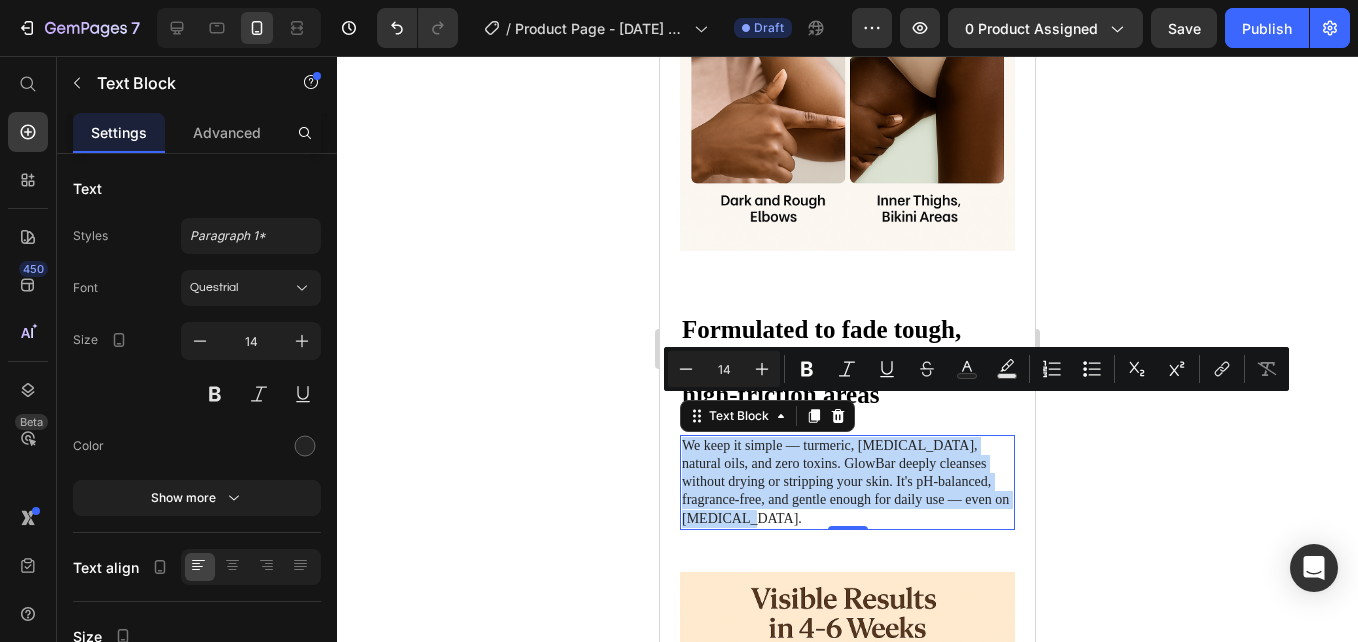 drag, startPoint x: 785, startPoint y: 483, endPoint x: 682, endPoint y: 405, distance: 129.2014 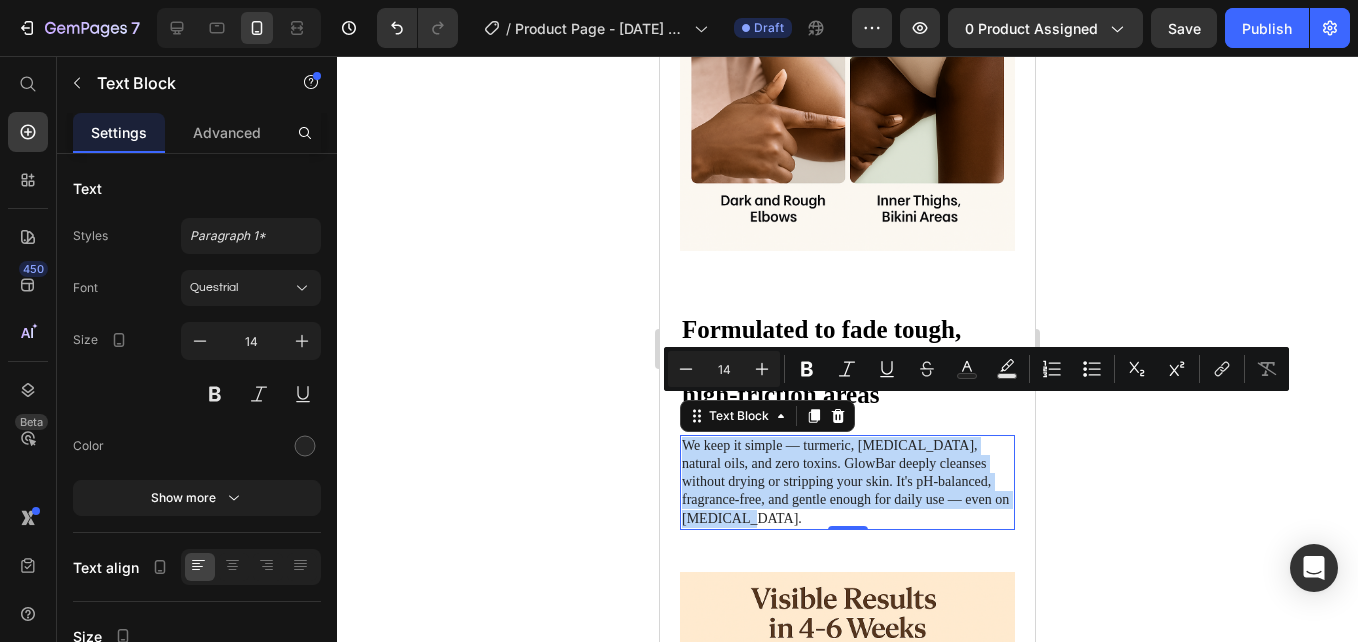click on "We keep it simple — turmeric, [MEDICAL_DATA], natural oils, and zero toxins. GlowBar deeply cleanses without drying or stripping your skin. It's pH-balanced, fragrance-free, and gentle enough for daily use — even on [MEDICAL_DATA]." at bounding box center (847, 482) 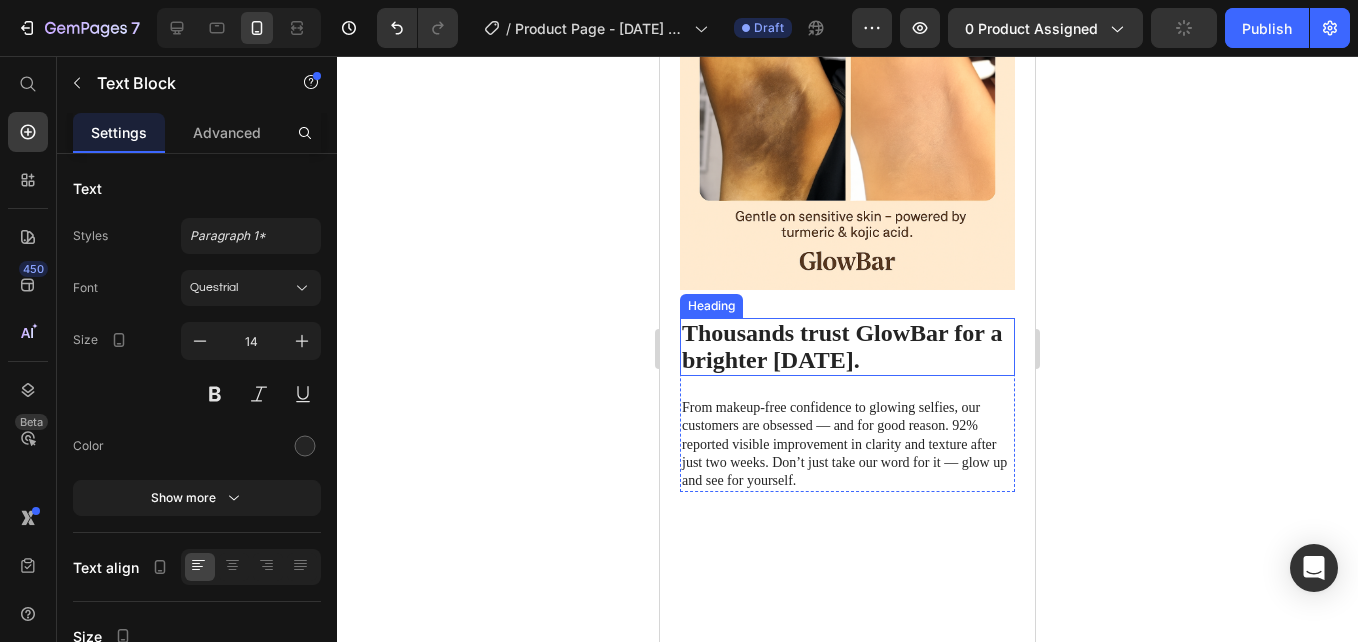 scroll, scrollTop: 2639, scrollLeft: 0, axis: vertical 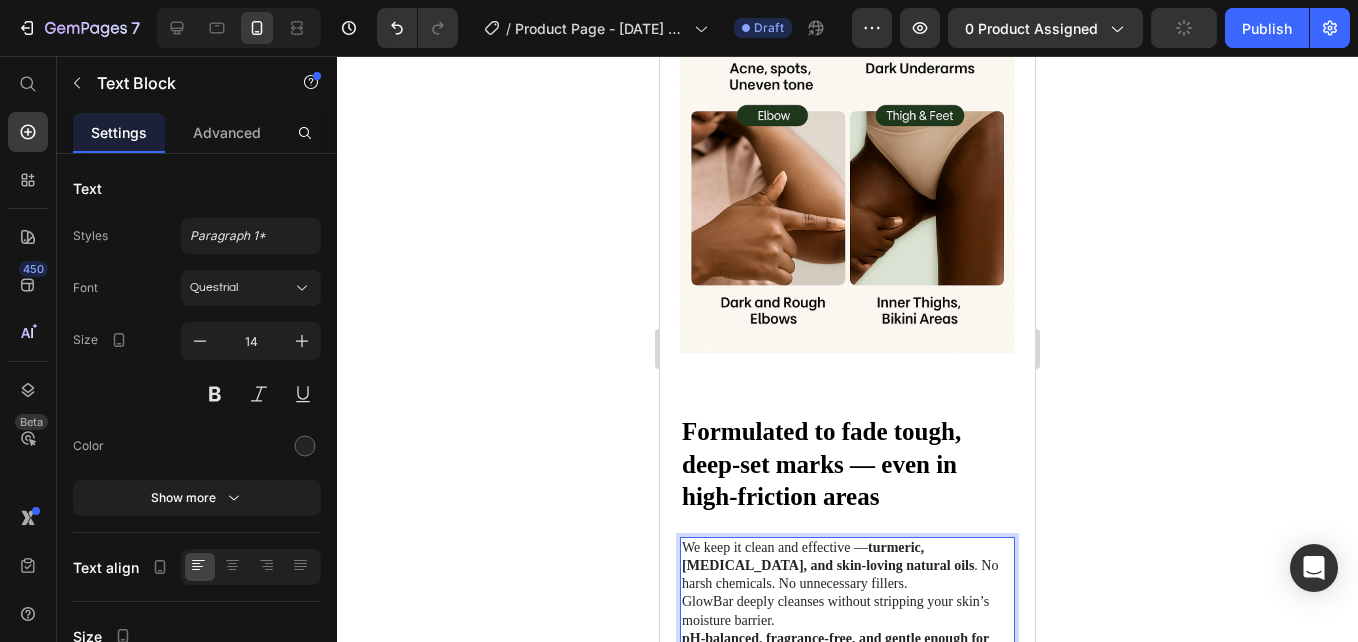 click at bounding box center (847, 102) 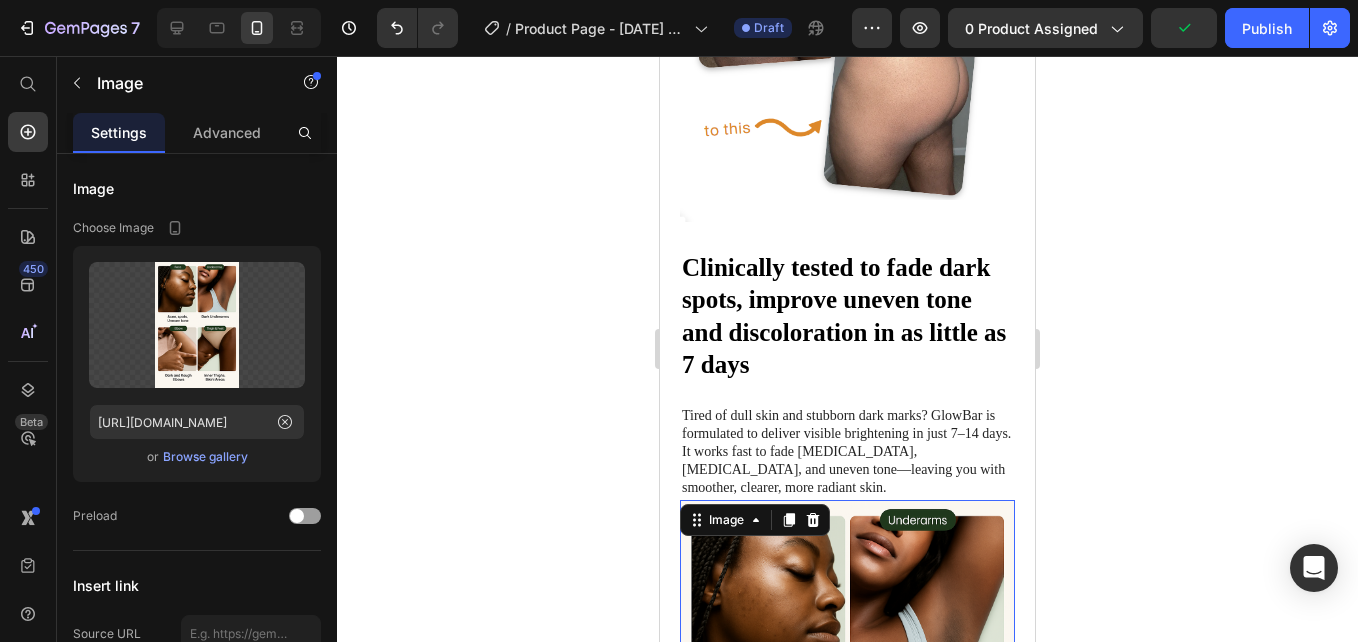 scroll, scrollTop: 2030, scrollLeft: 0, axis: vertical 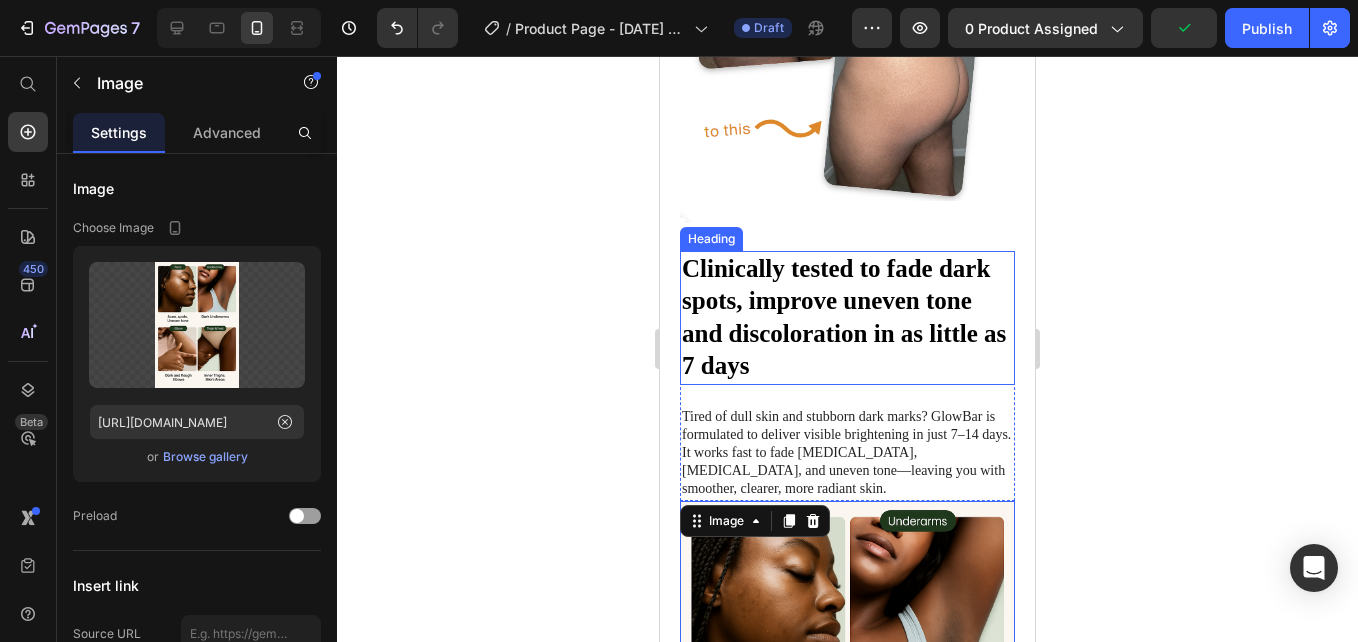 click on "Clinically tested to fade dark spots, improve uneven tone and discoloration in as little as 7 days" at bounding box center [847, 318] 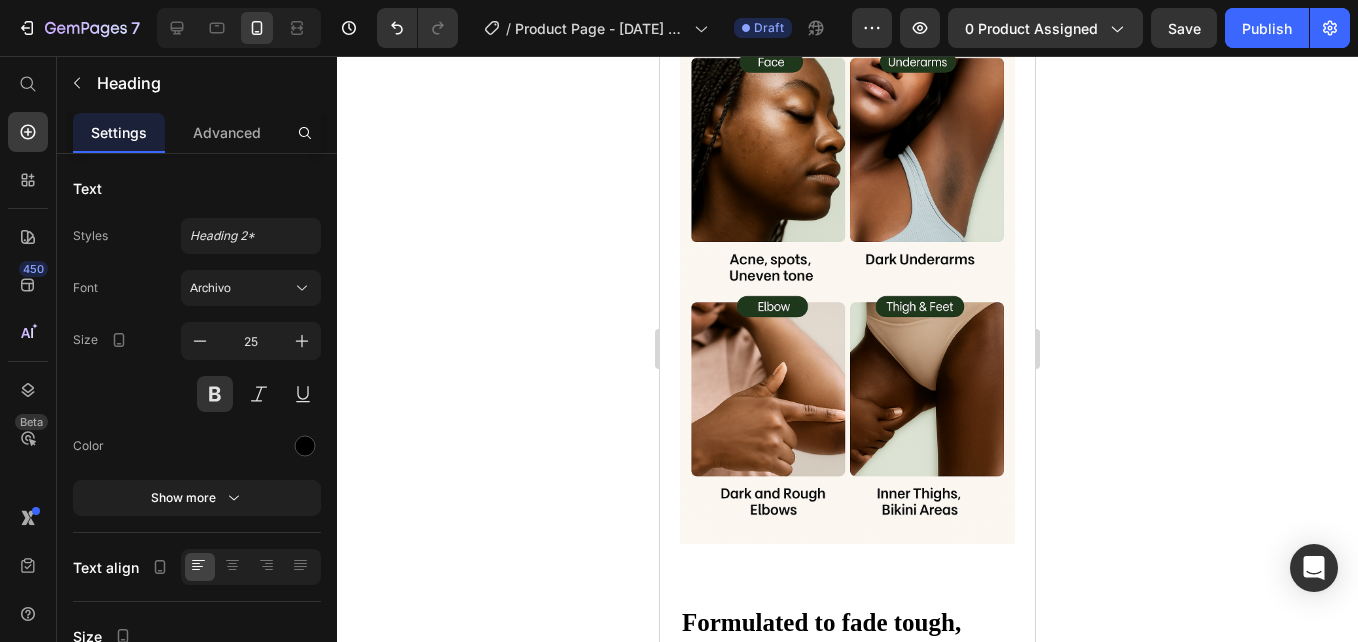 scroll, scrollTop: 2728, scrollLeft: 0, axis: vertical 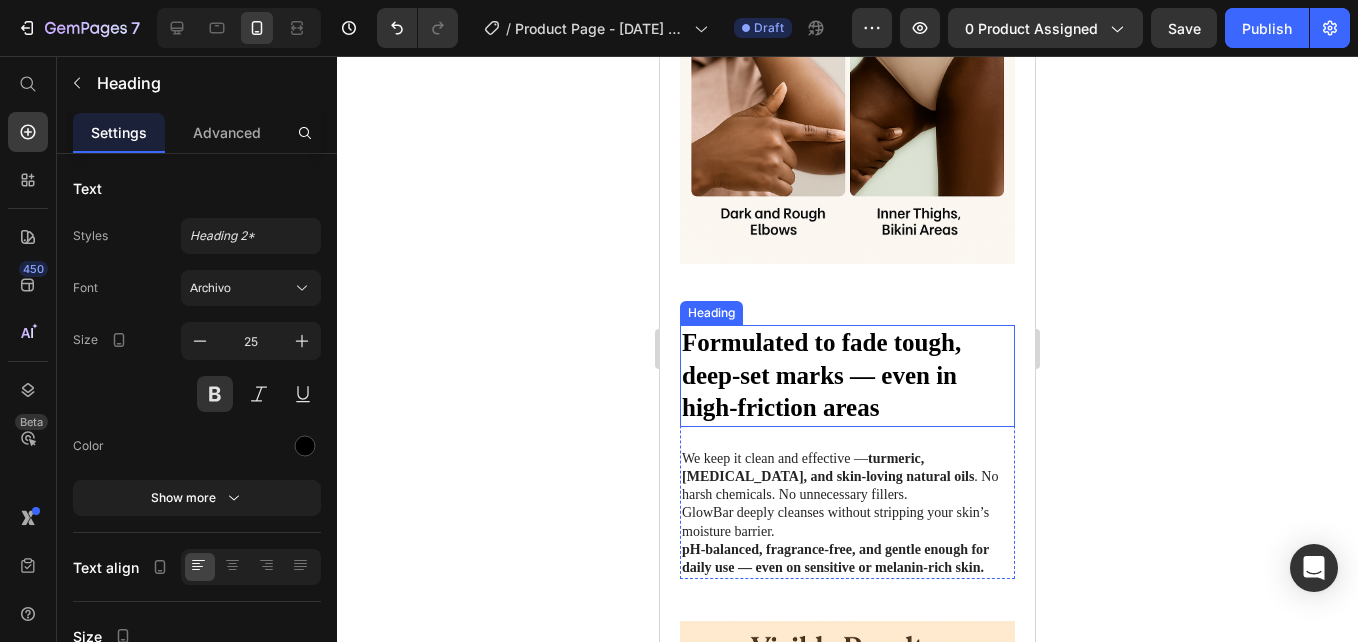 click on "Formulated to fade tough, deep-set marks — even in high-friction areas" at bounding box center [847, 376] 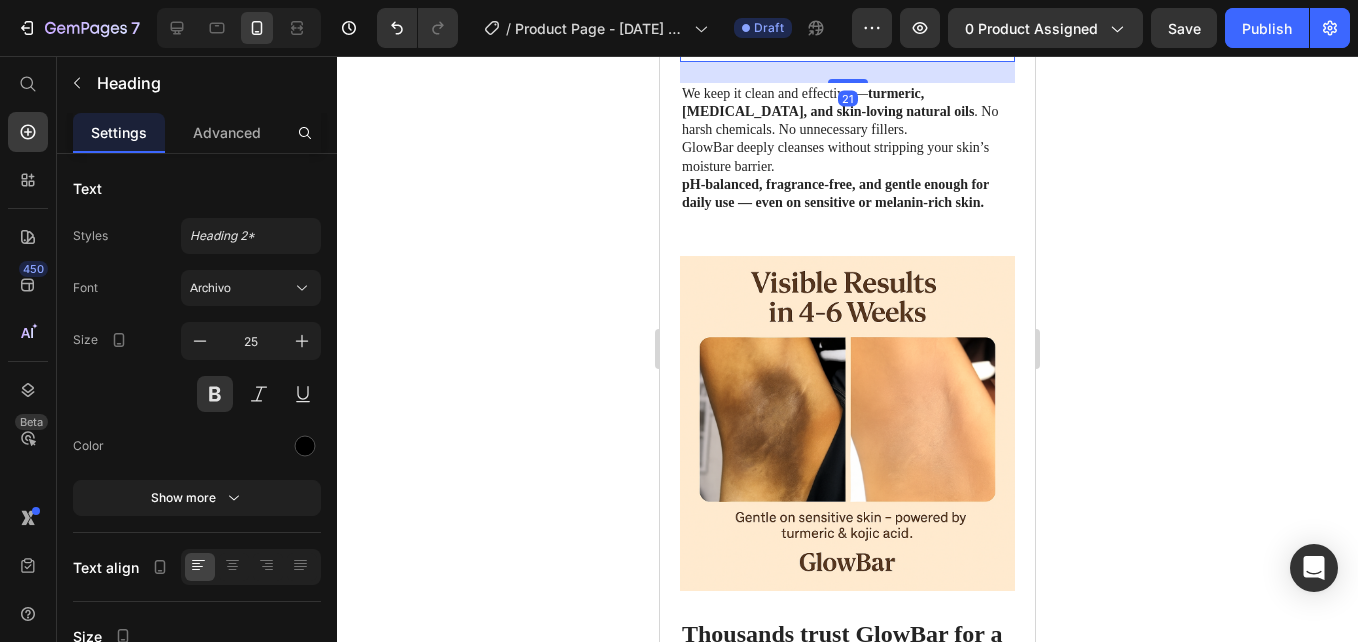 scroll, scrollTop: 3307, scrollLeft: 0, axis: vertical 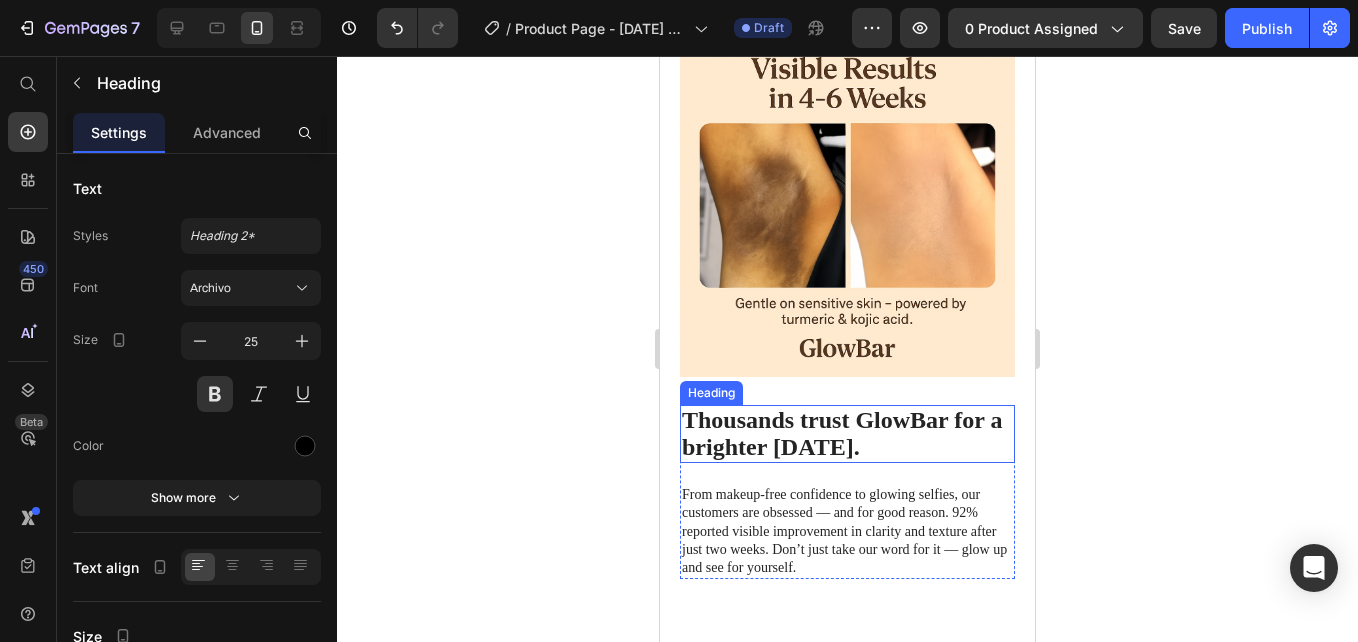 click on "Thousands trust GlowBar for a brighter [DATE]." at bounding box center (842, 433) 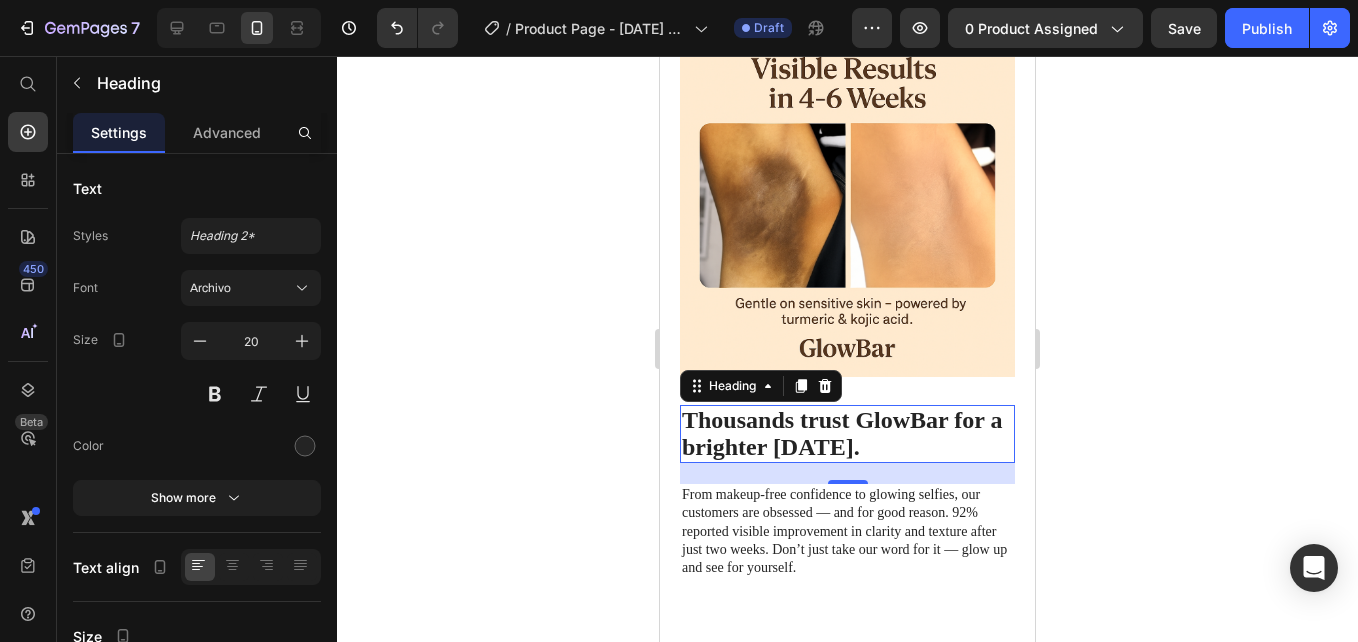 drag, startPoint x: 922, startPoint y: 398, endPoint x: 689, endPoint y: 358, distance: 236.40854 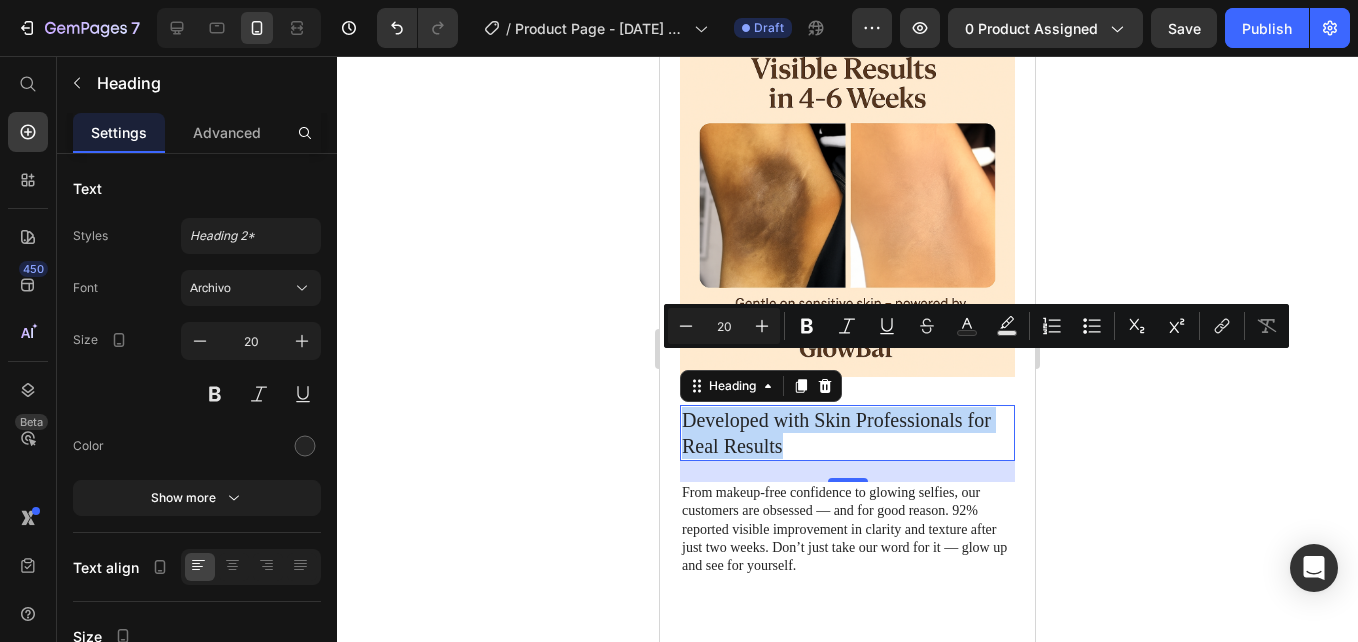 drag, startPoint x: 790, startPoint y: 393, endPoint x: 678, endPoint y: 363, distance: 115.948265 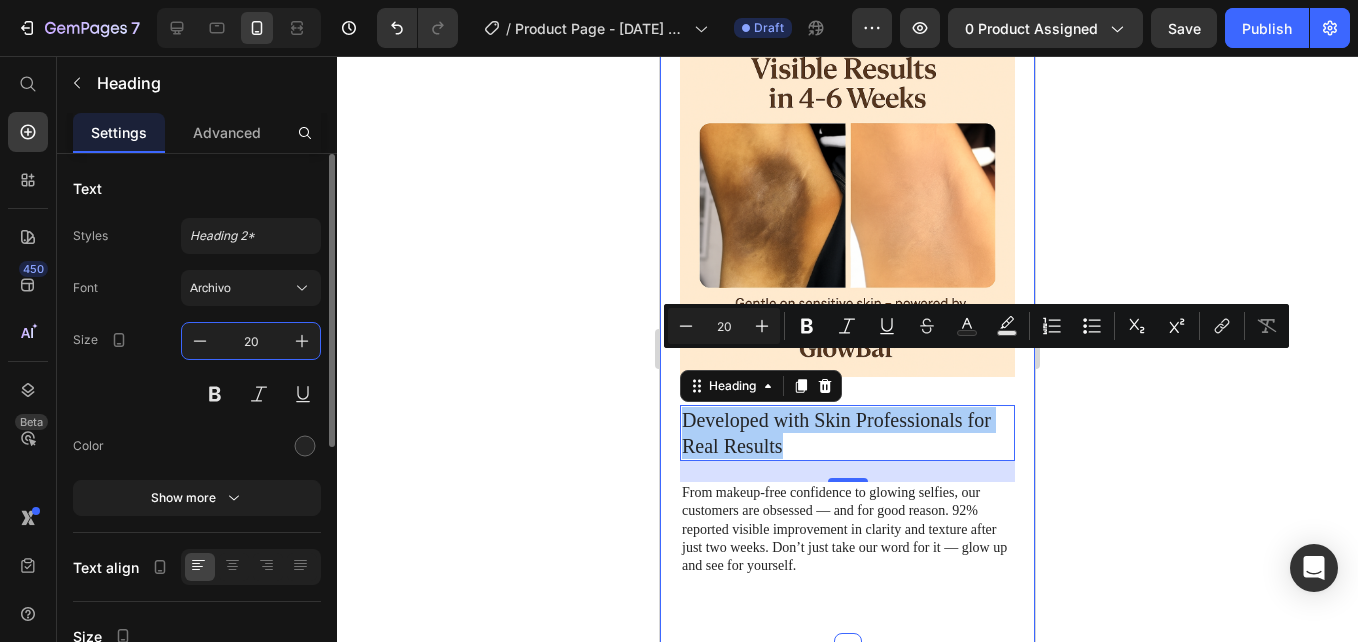 click on "20" at bounding box center [251, 341] 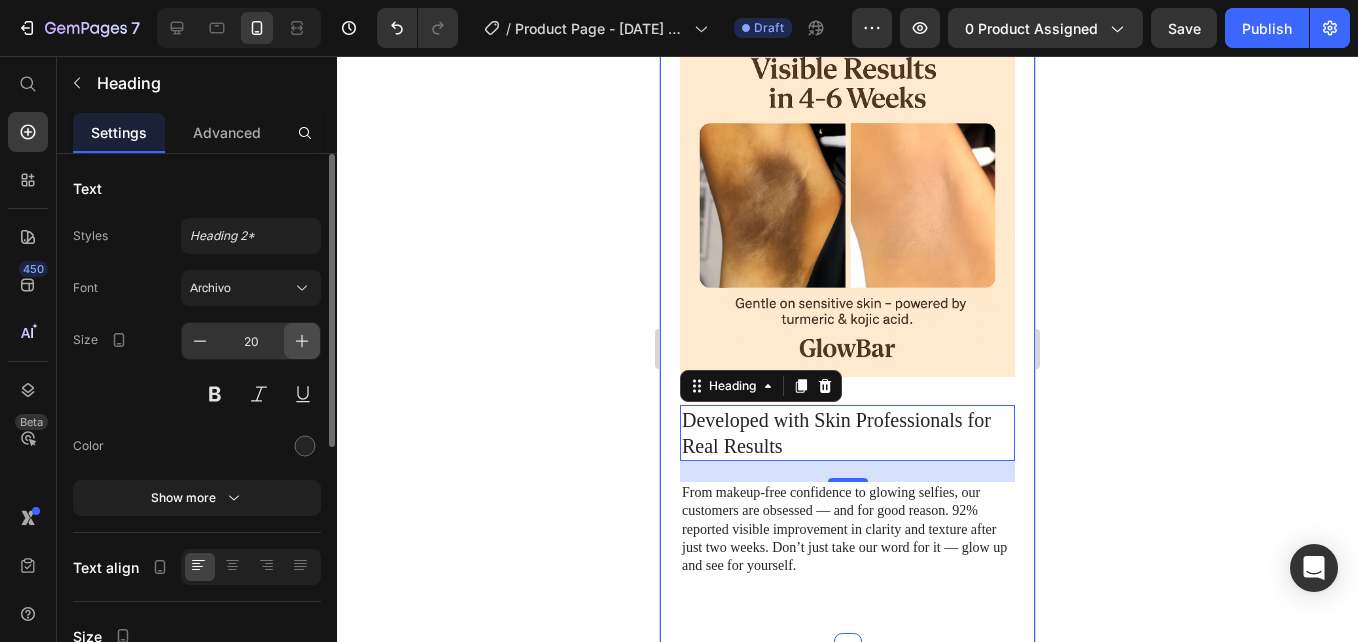 click at bounding box center (302, 341) 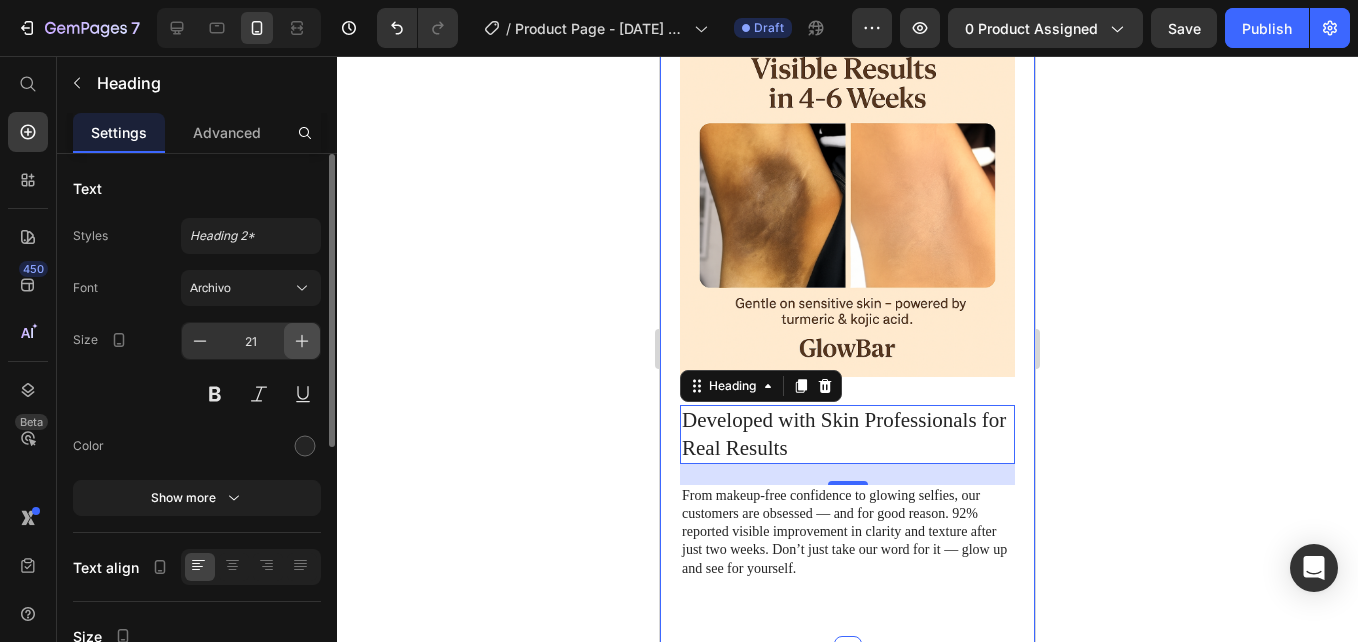 click at bounding box center (302, 341) 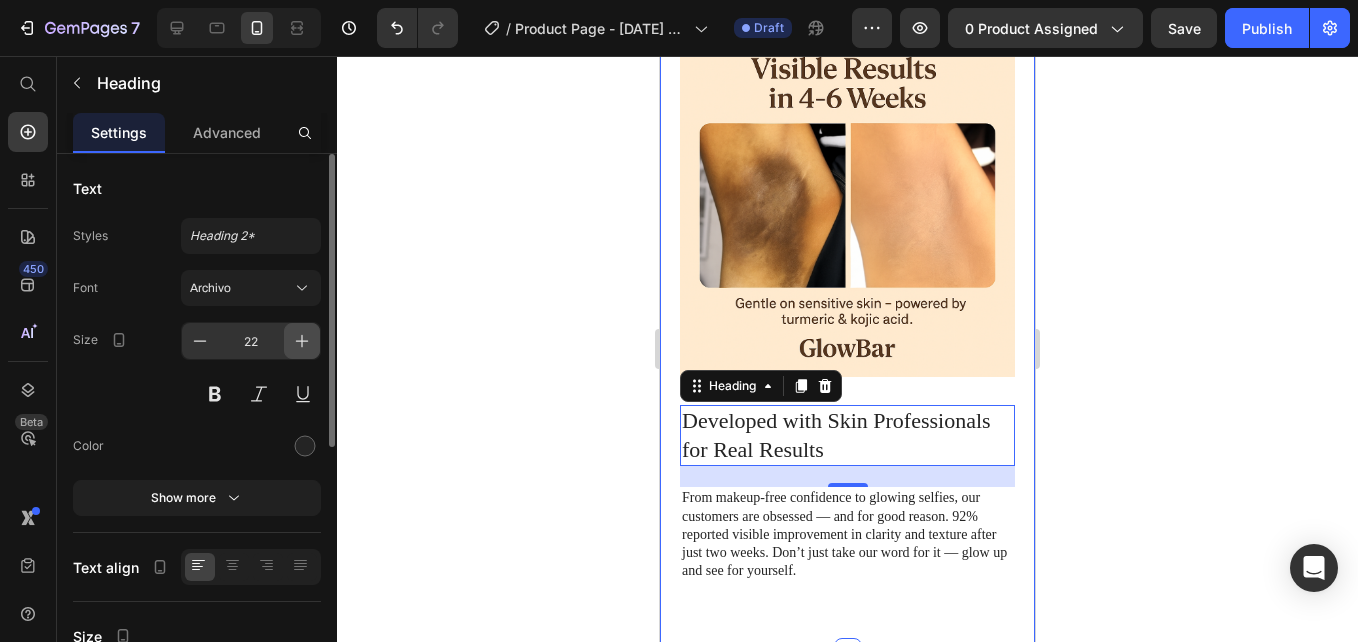 click at bounding box center [302, 341] 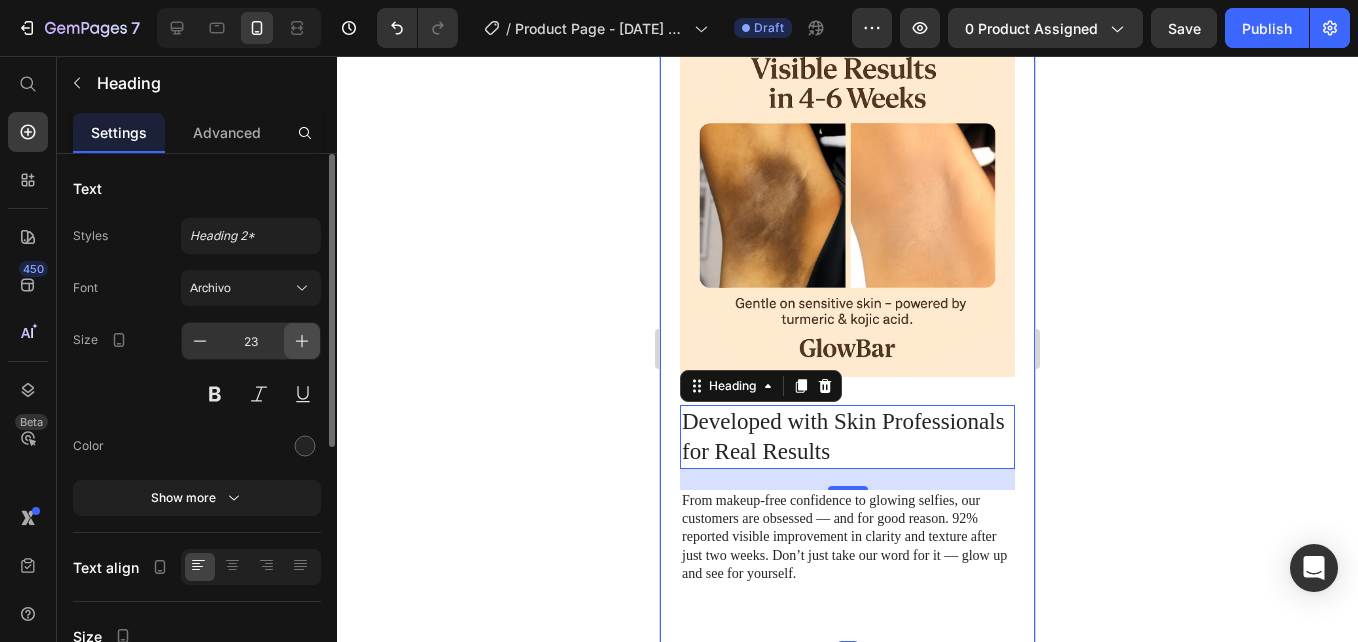 click at bounding box center [302, 341] 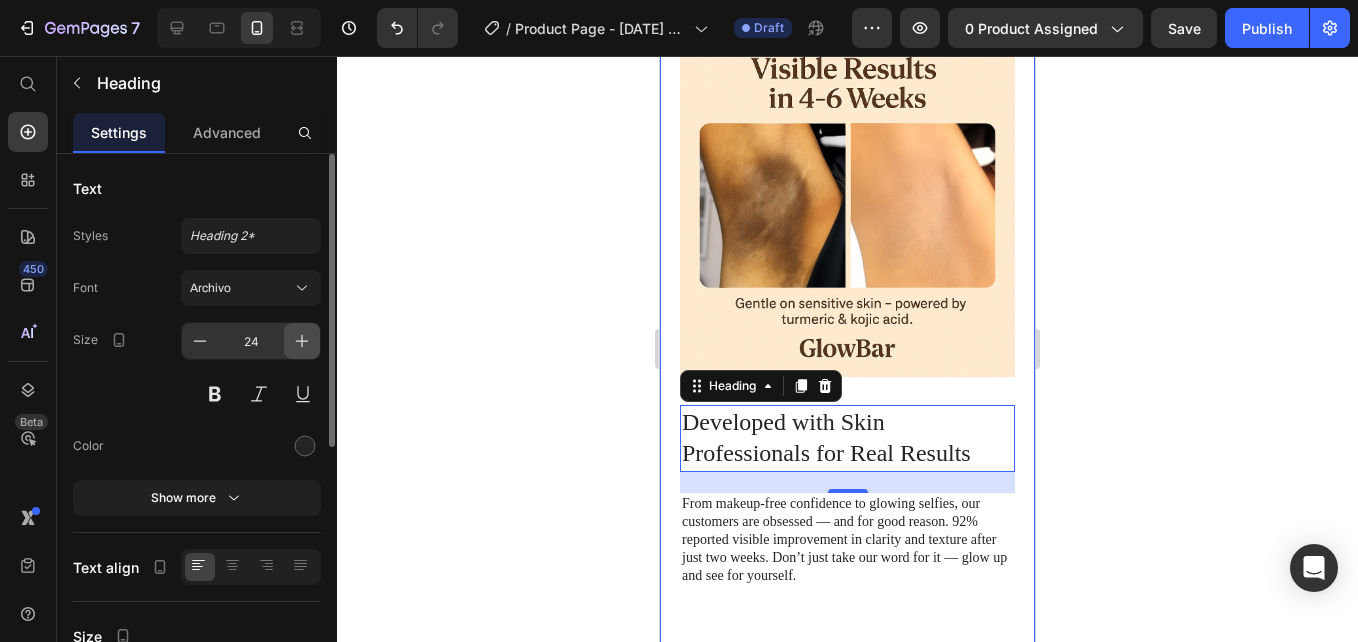 click at bounding box center (302, 341) 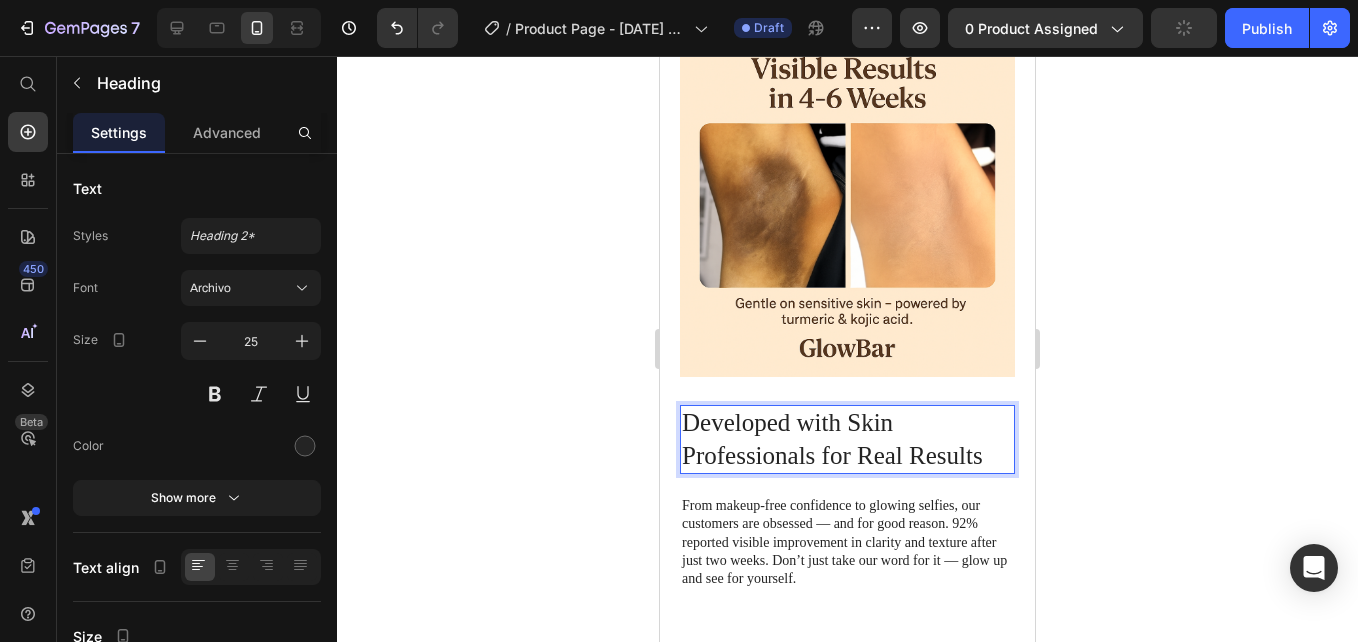 click on "Developed with Skin Professionals for Real Results" at bounding box center (847, 439) 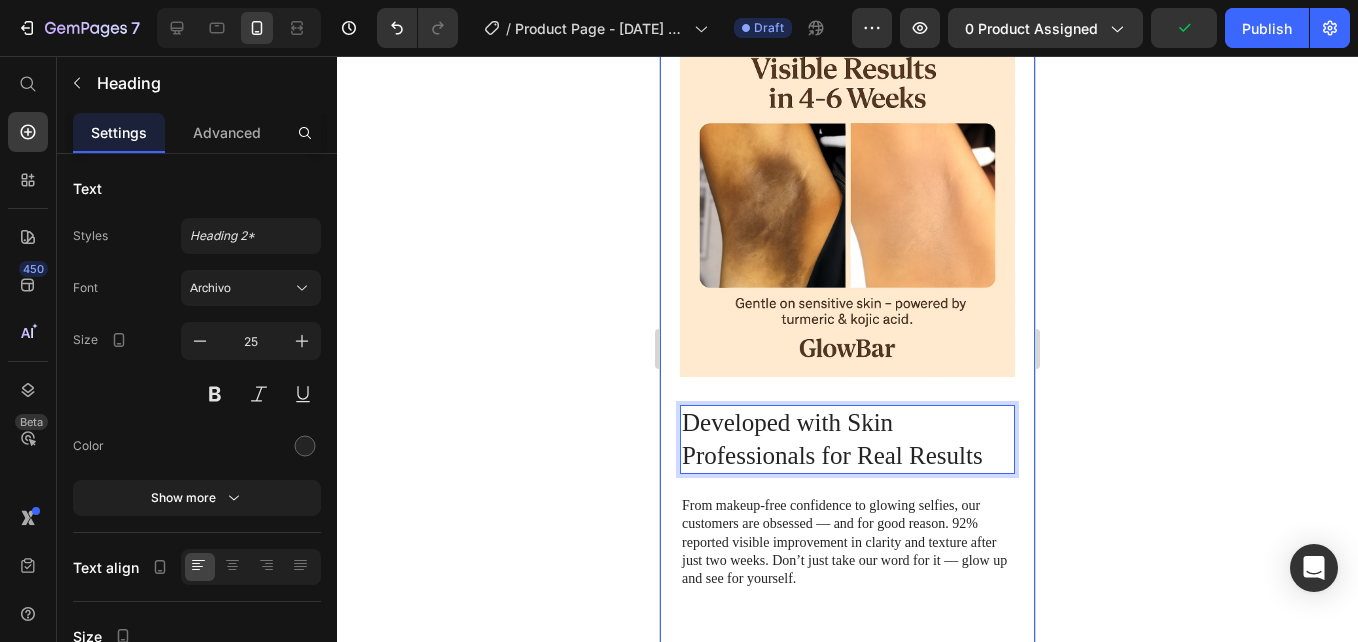 drag, startPoint x: 756, startPoint y: 380, endPoint x: 673, endPoint y: 376, distance: 83.09633 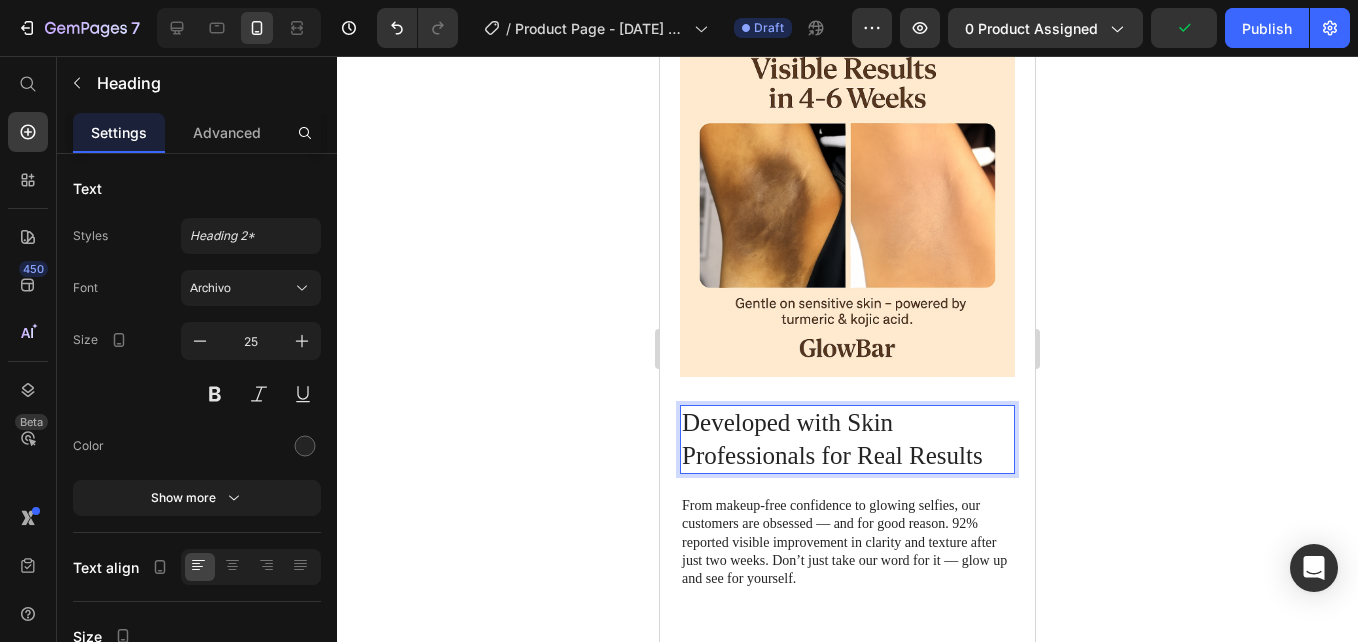 click on "Developed with Skin Professionals for Real Results" at bounding box center (847, 439) 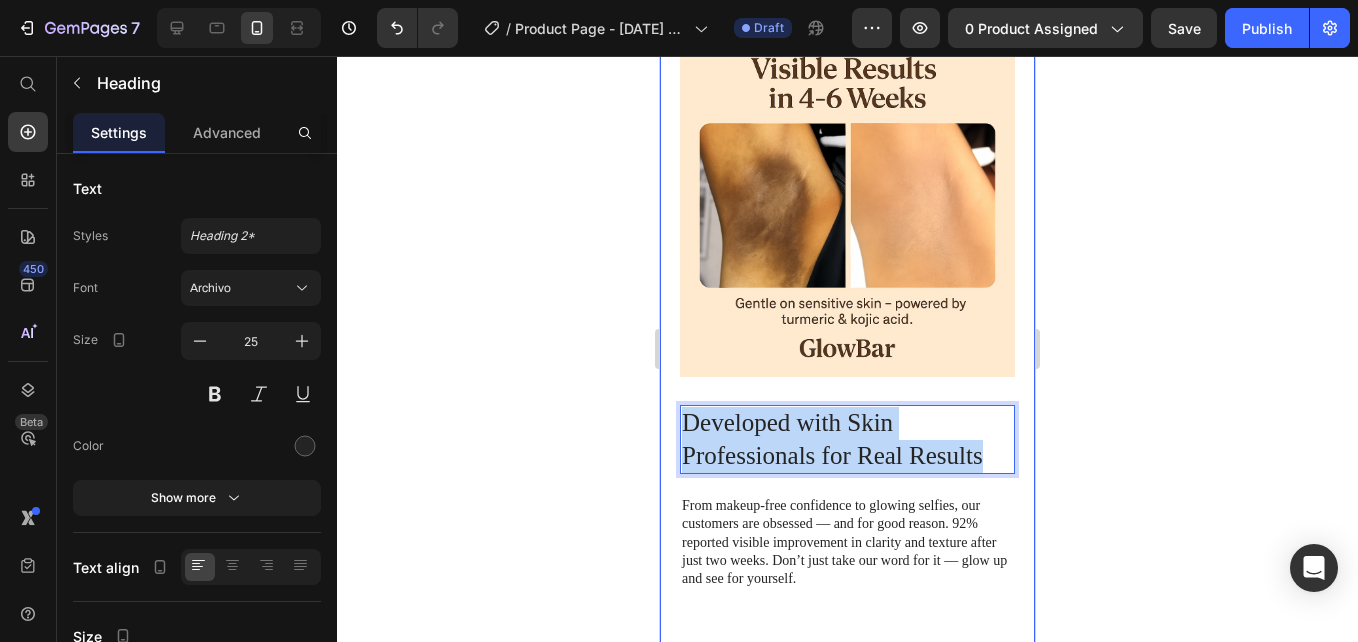 drag, startPoint x: 992, startPoint y: 406, endPoint x: 671, endPoint y: 368, distance: 323.2414 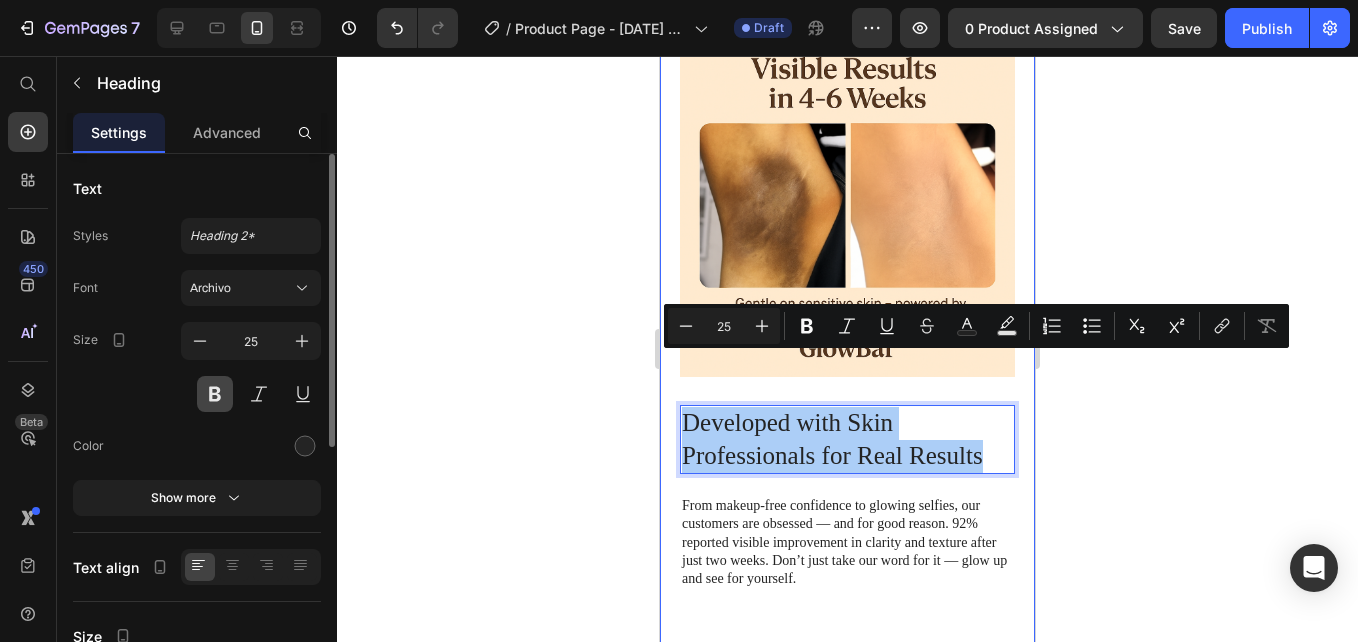 click at bounding box center (215, 394) 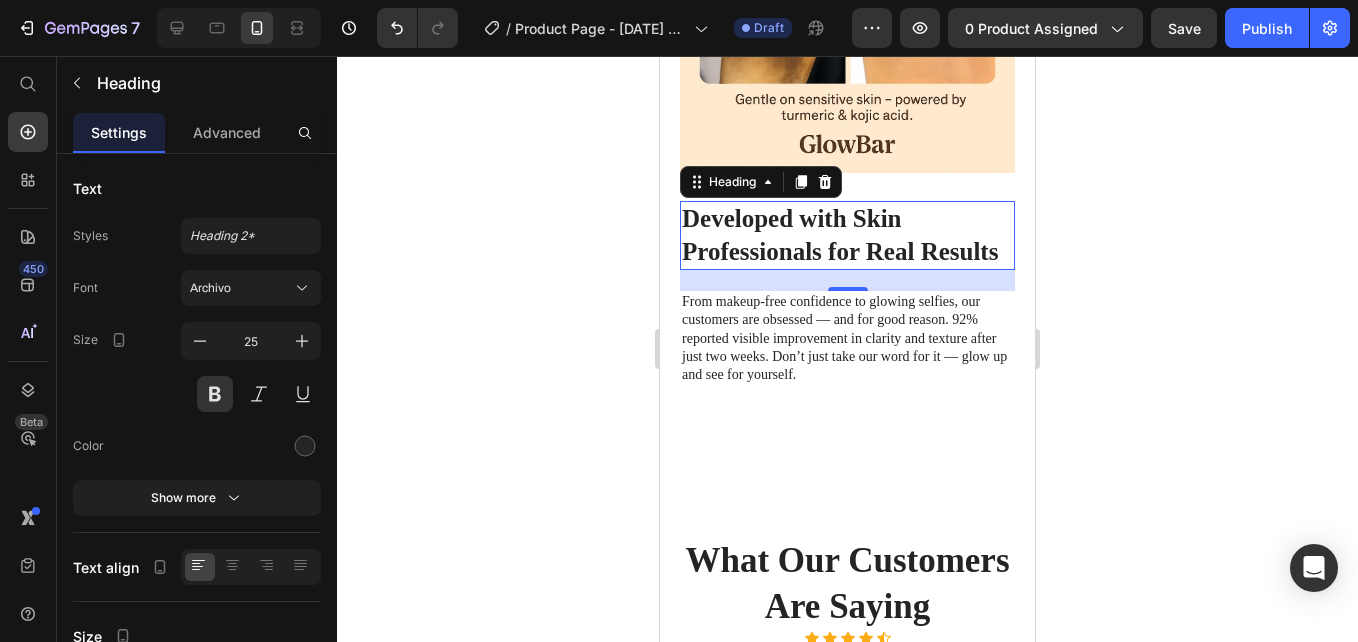 scroll, scrollTop: 3512, scrollLeft: 0, axis: vertical 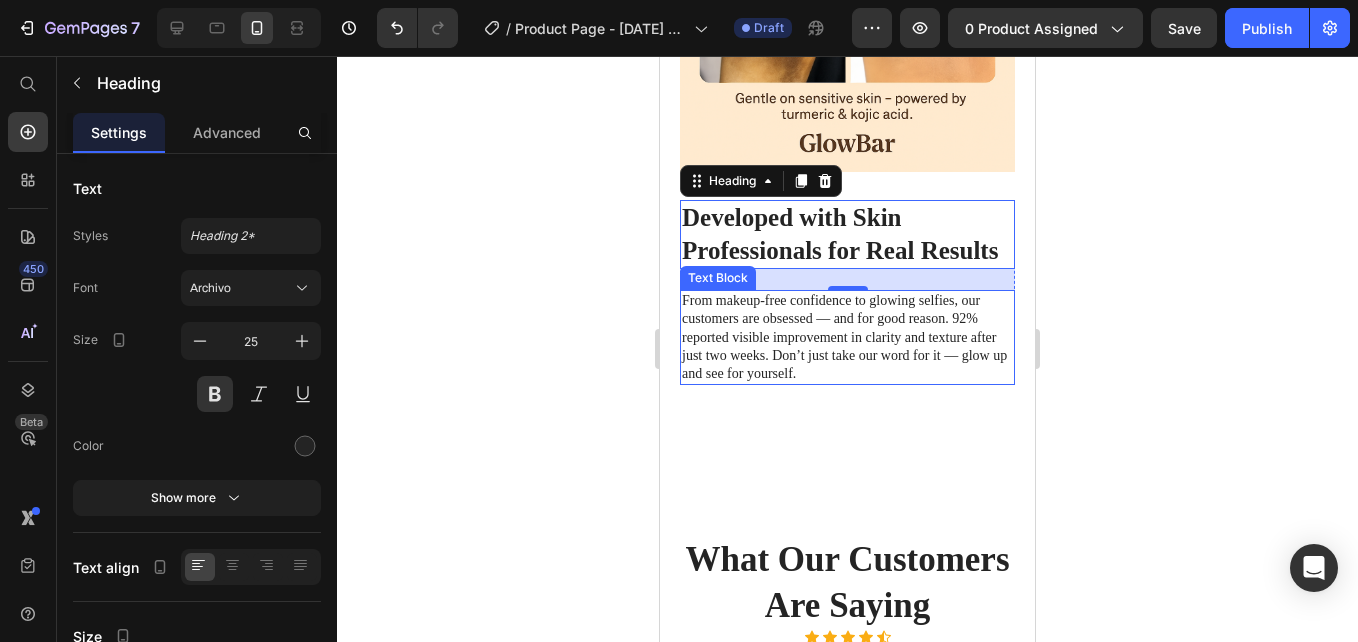 click on "From makeup-free confidence to glowing selfies, our customers are obsessed — and for good reason. 92% reported visible improvement in clarity and texture after just two weeks. Don’t just take our word for it — glow up and see for yourself." at bounding box center [847, 337] 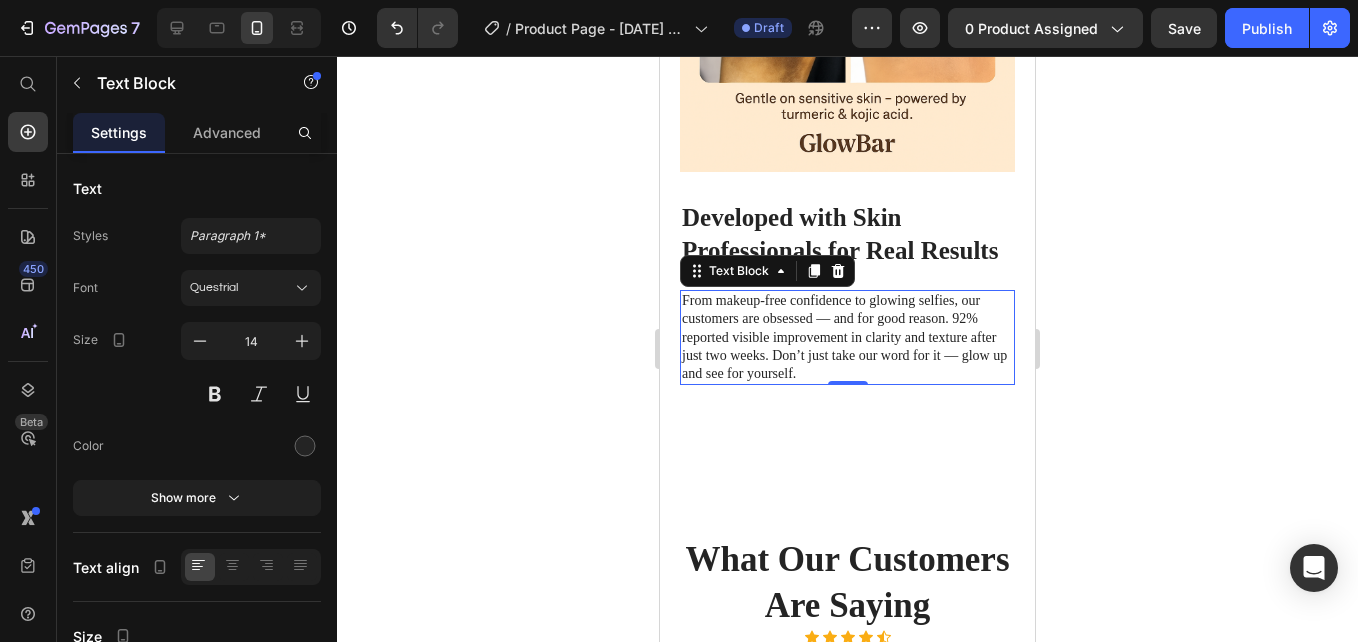 click on "From makeup-free confidence to glowing selfies, our customers are obsessed — and for good reason. 92% reported visible improvement in clarity and texture after just two weeks. Don’t just take our word for it — glow up and see for yourself." at bounding box center (847, 337) 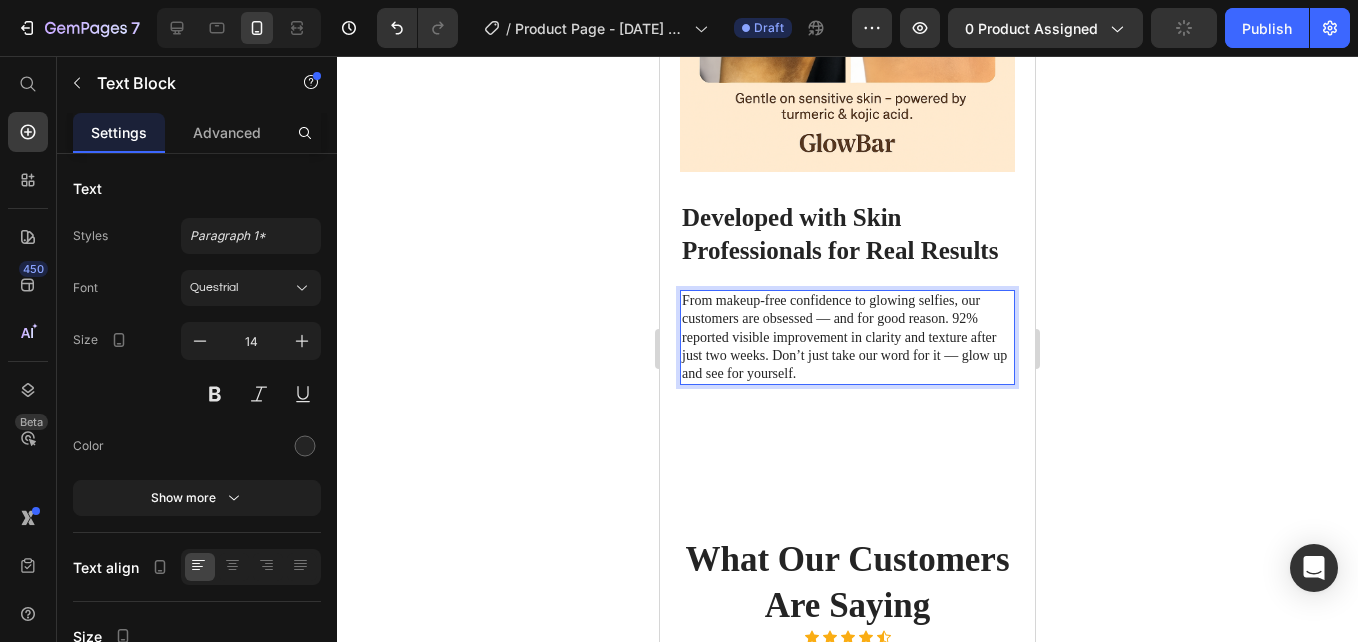 click on "From makeup-free confidence to glowing selfies, our customers are obsessed — and for good reason. 92% reported visible improvement in clarity and texture after just two weeks. Don’t just take our word for it — glow up and see for yourself." at bounding box center [847, 337] 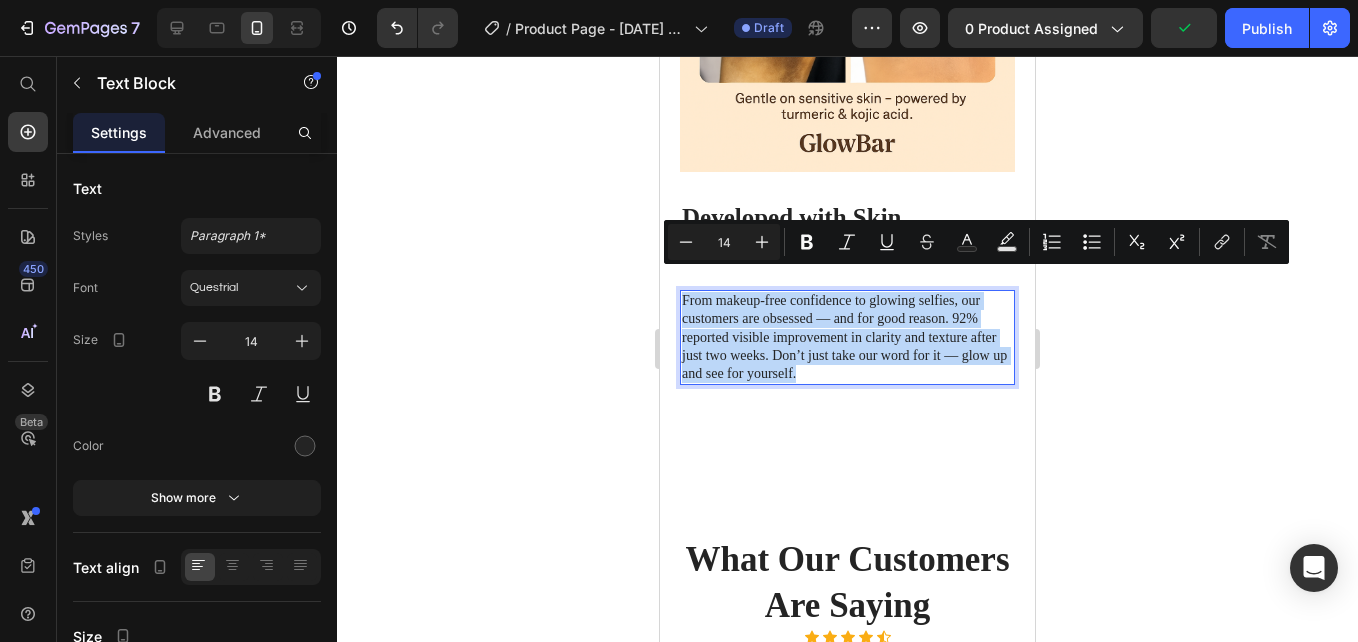 drag, startPoint x: 826, startPoint y: 351, endPoint x: 685, endPoint y: 271, distance: 162.11415 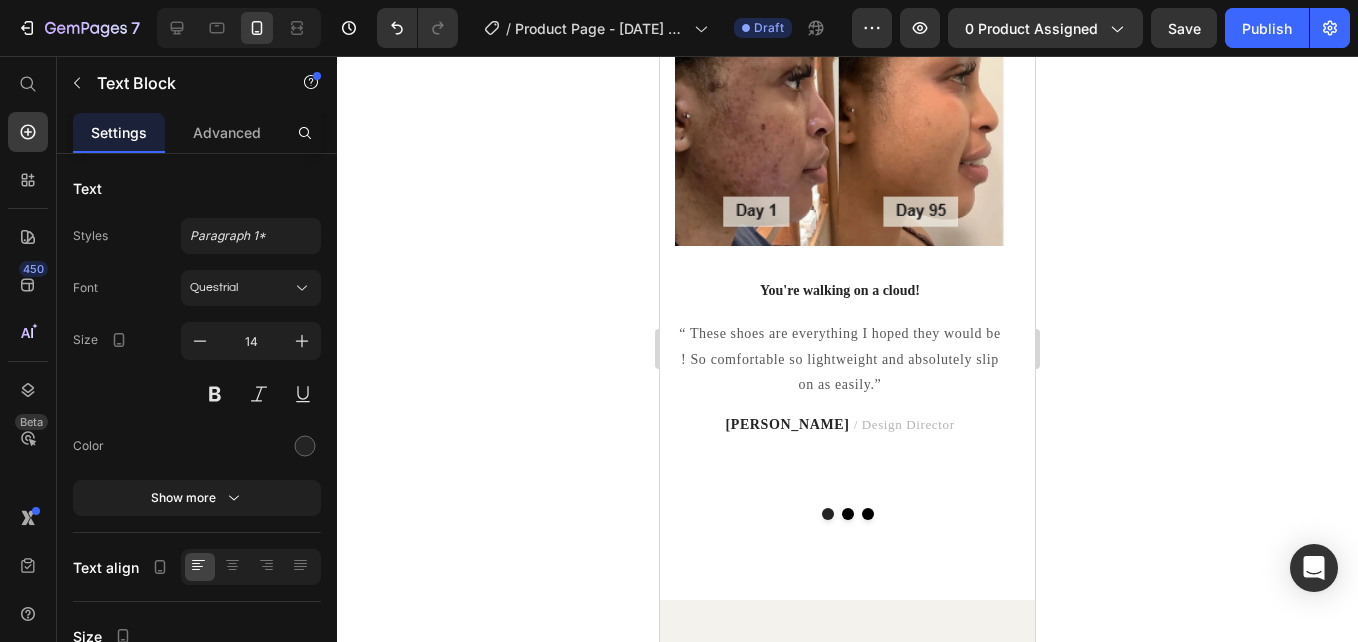 scroll, scrollTop: 4245, scrollLeft: 0, axis: vertical 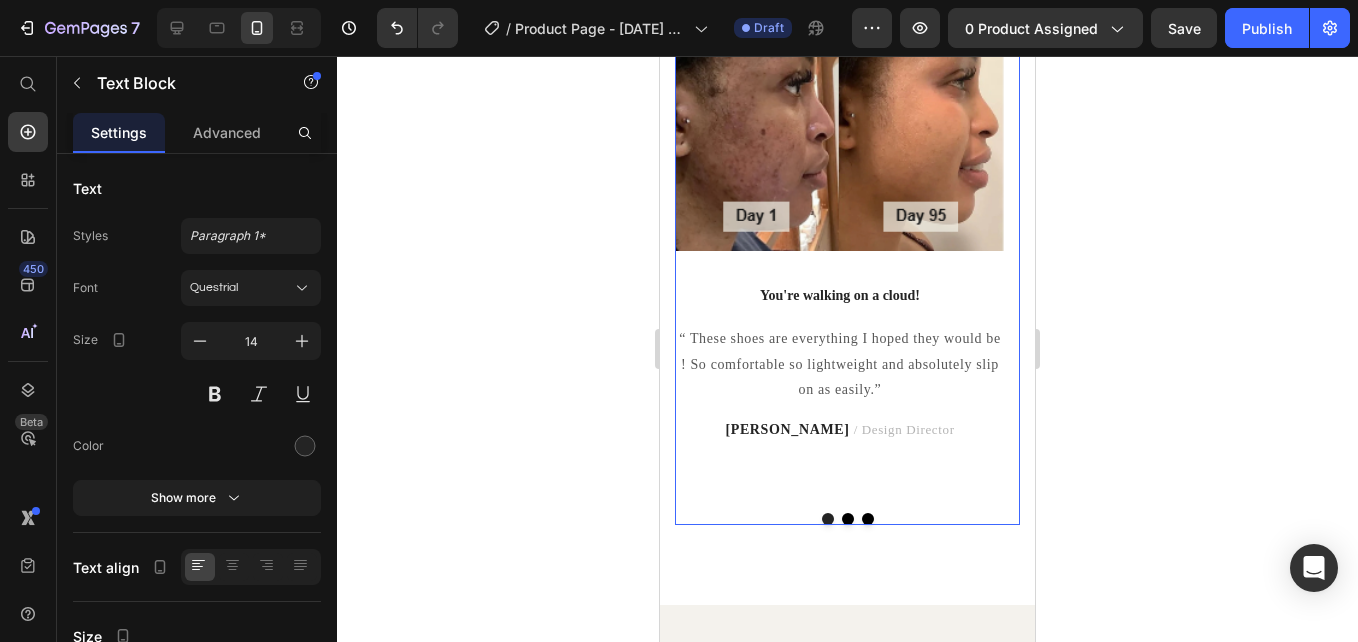 click at bounding box center (848, 519) 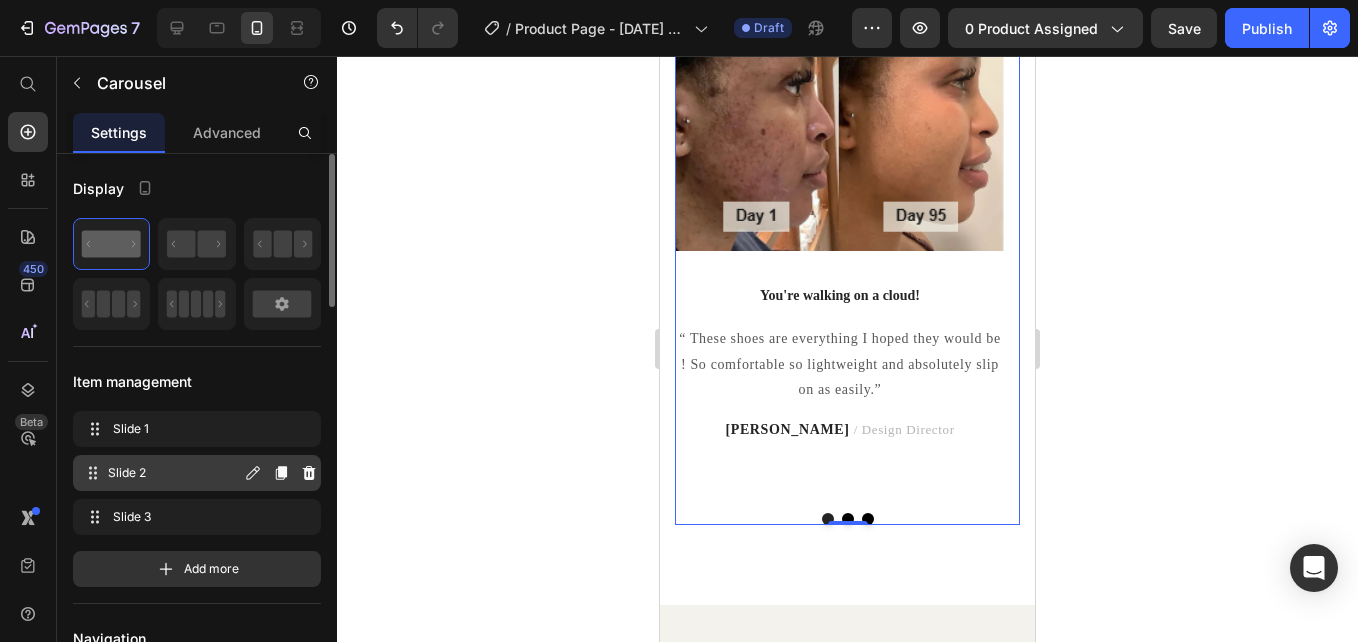 click on "Slide 2" at bounding box center (174, 473) 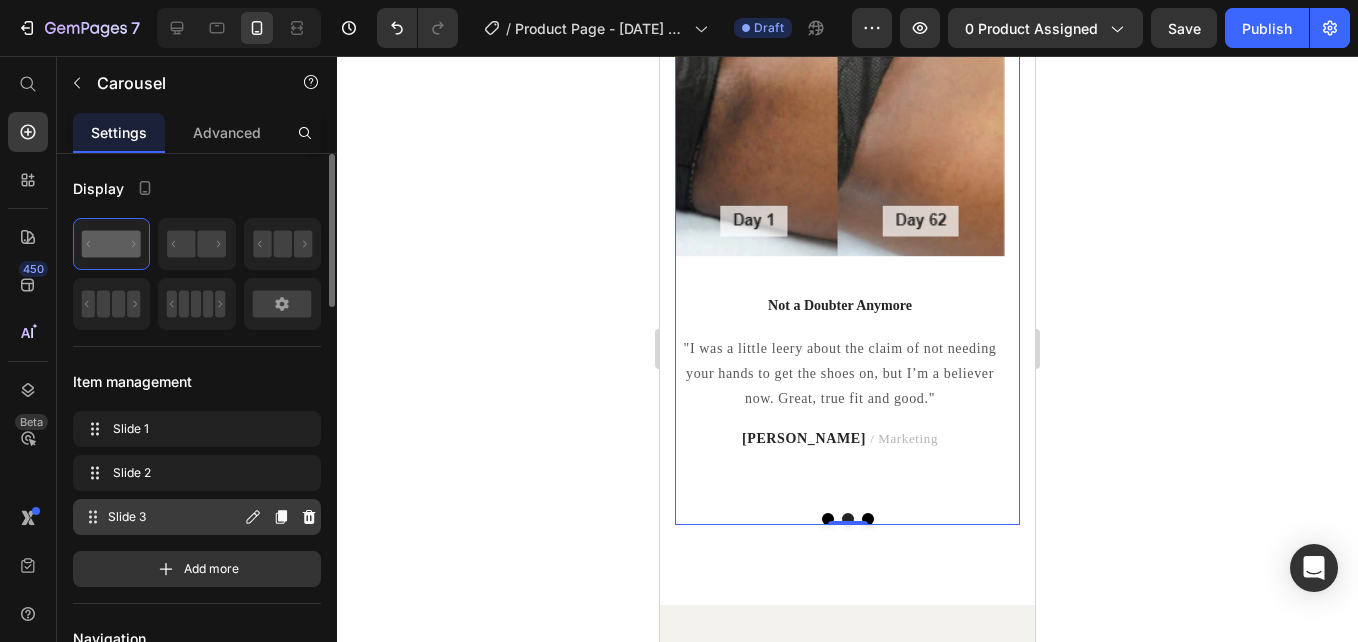 click on "Slide 3 Slide 3" at bounding box center [197, 517] 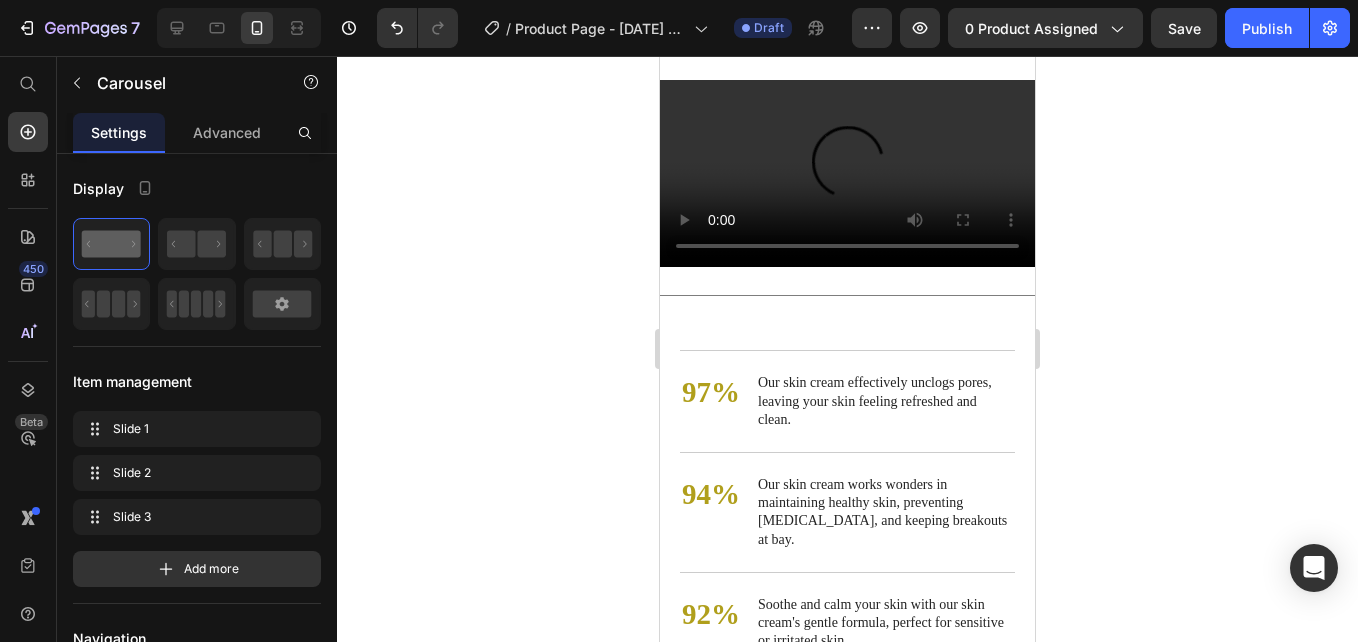 scroll, scrollTop: 6160, scrollLeft: 0, axis: vertical 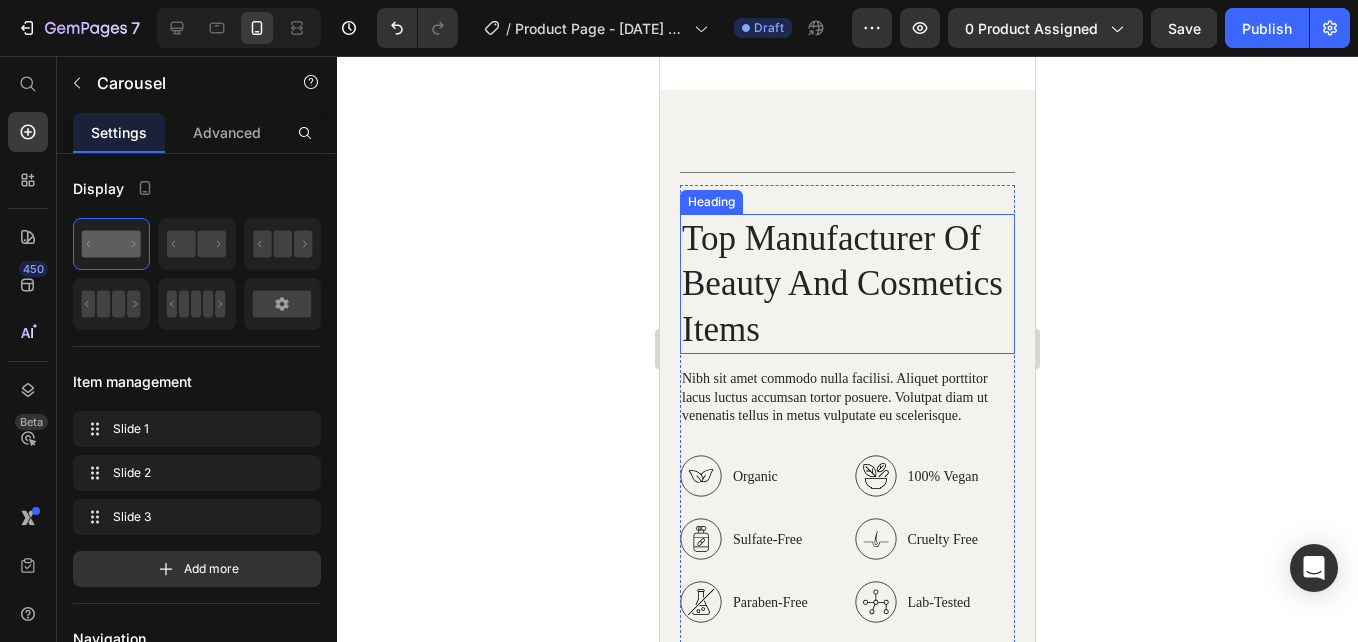 click on "Top Manufacturer Of Beauty And Cosmetics Items" at bounding box center [847, 284] 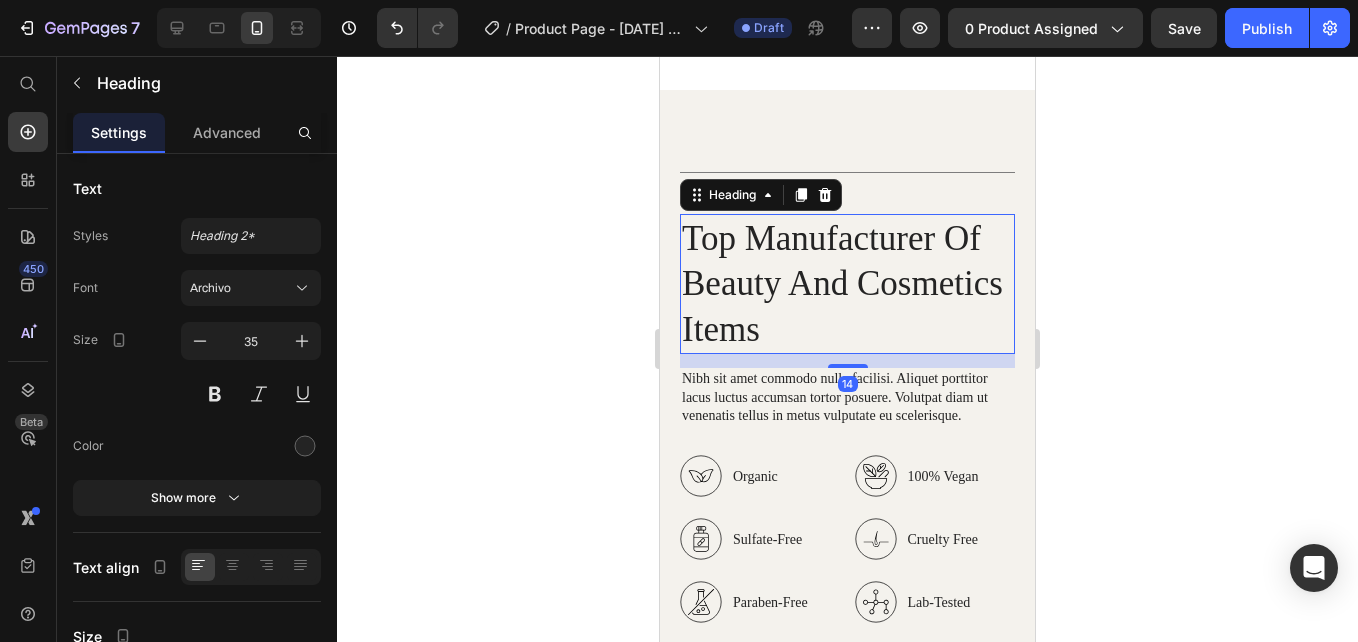 click on "Top Manufacturer Of Beauty And Cosmetics Items" at bounding box center [847, 284] 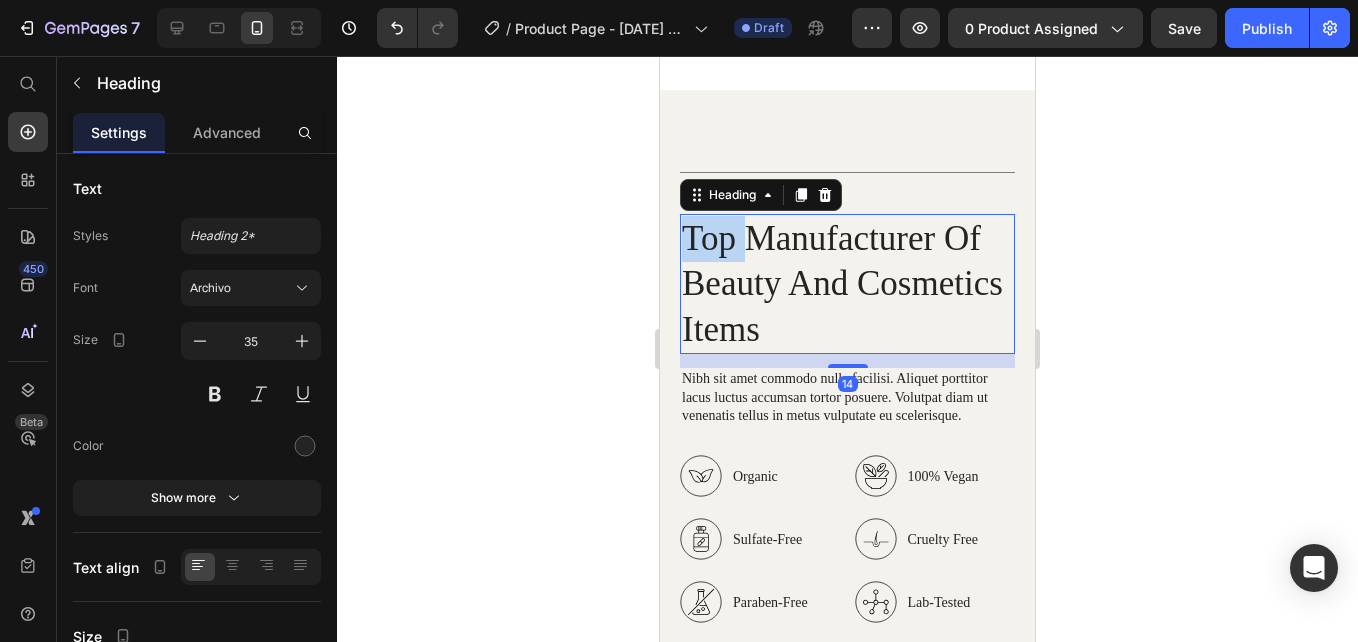 click on "Top Manufacturer Of Beauty And Cosmetics Items" at bounding box center [847, 284] 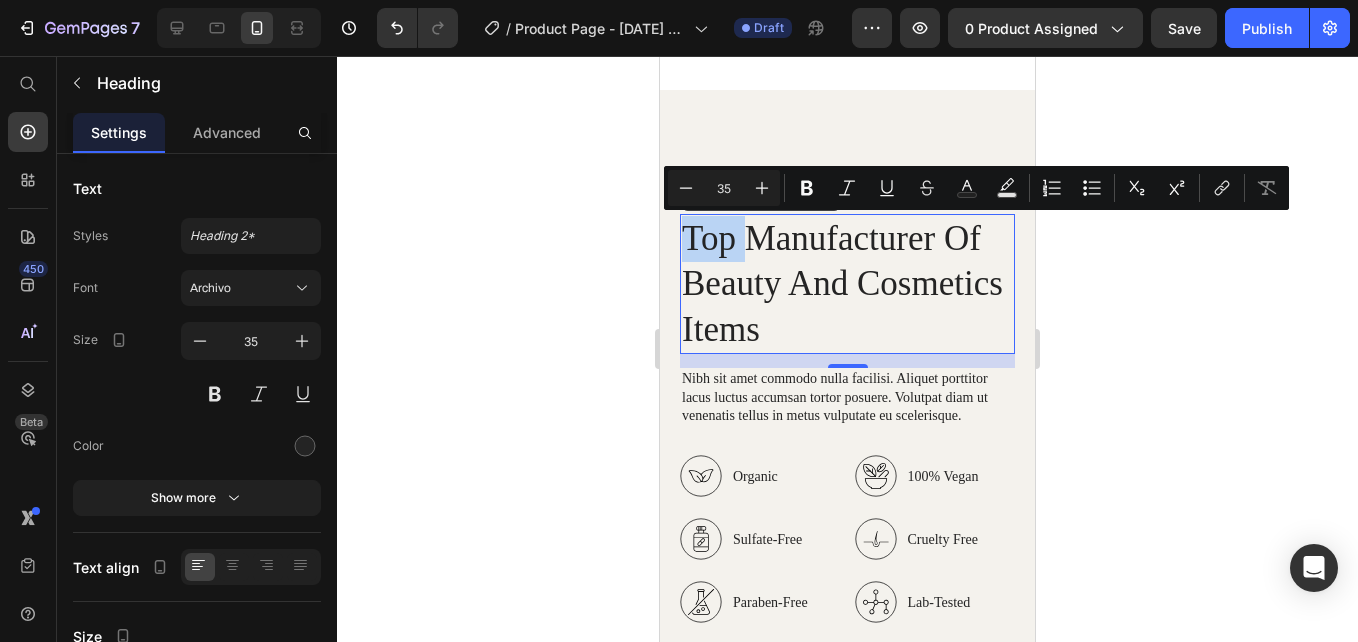 click on "Top Manufacturer Of Beauty And Cosmetics Items" at bounding box center (847, 284) 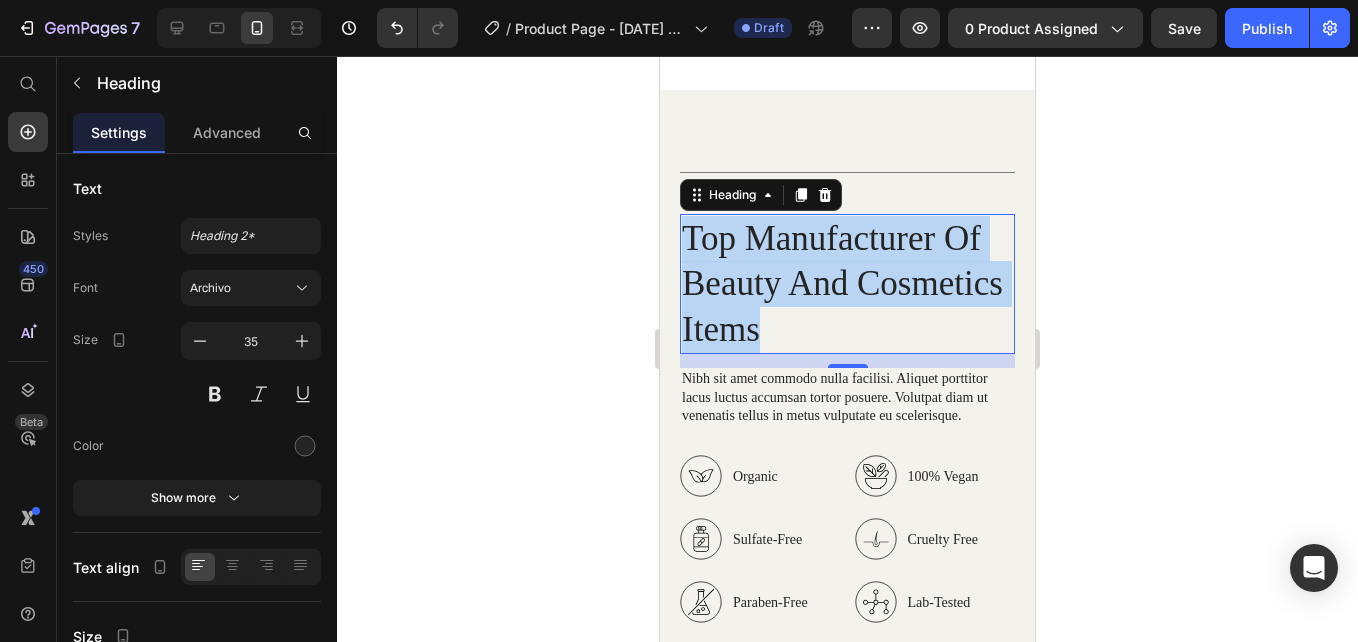 drag, startPoint x: 687, startPoint y: 242, endPoint x: 936, endPoint y: 314, distance: 259.20068 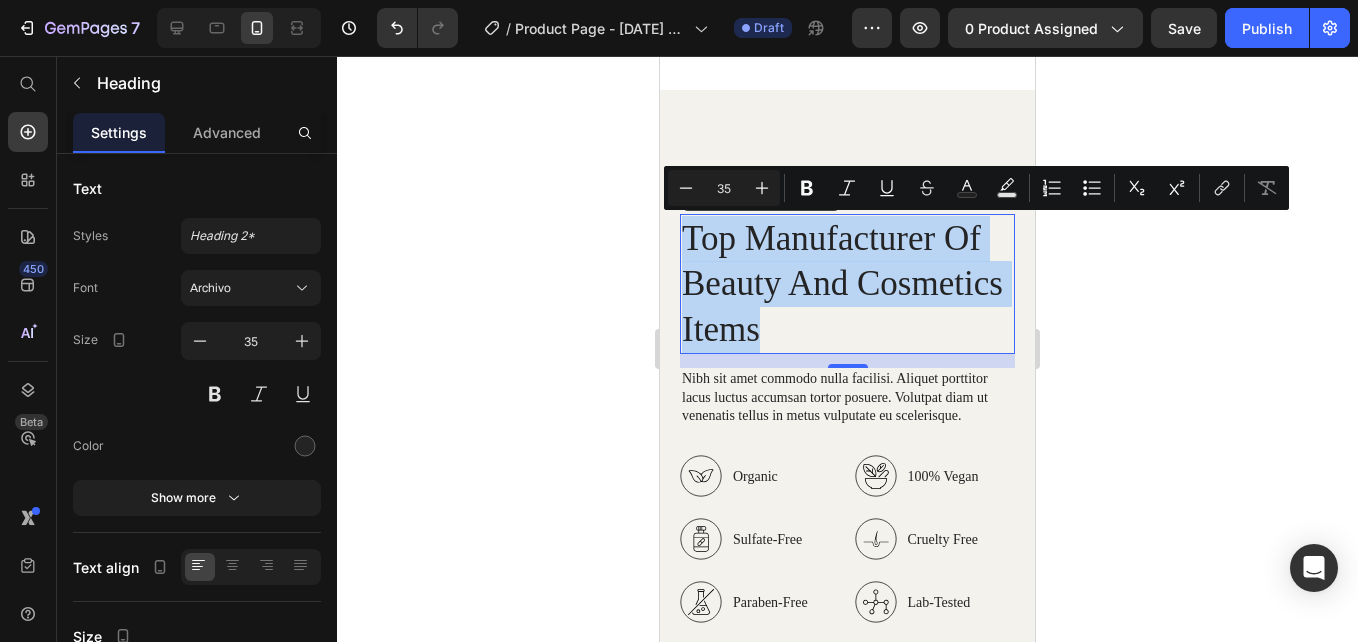 copy on "Top Manufacturer Of Beauty And Cosmetics Items" 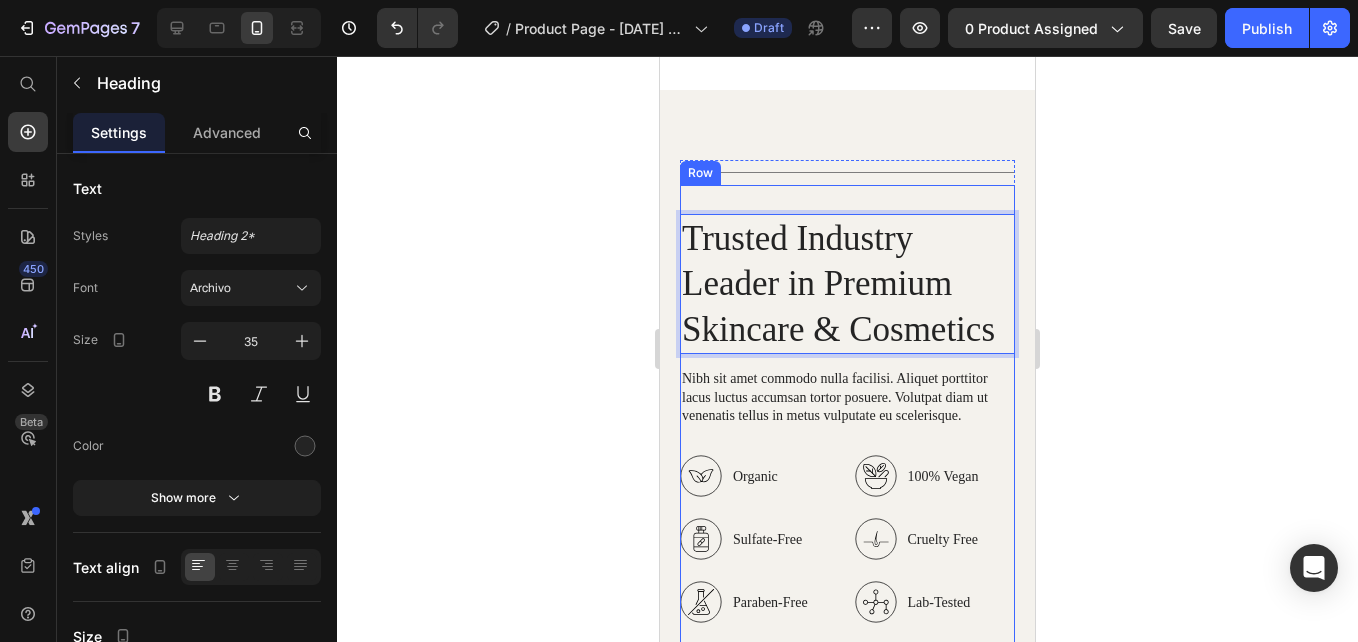 scroll, scrollTop: 4803, scrollLeft: 0, axis: vertical 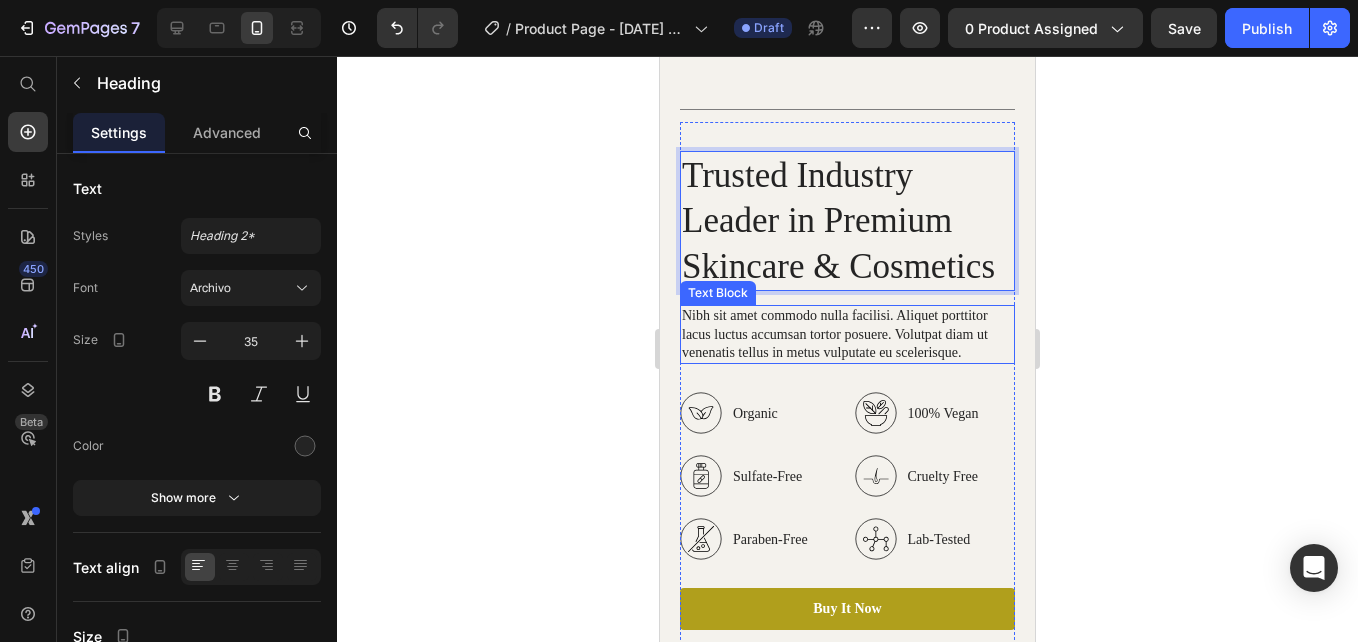 click on "Nibh sit amet commodo nulla facilisi. Aliquet porttitor lacus luctus accumsan tortor posuere. Volutpat diam ut venenatis tellus in metus vulputate eu scelerisque." at bounding box center [847, 334] 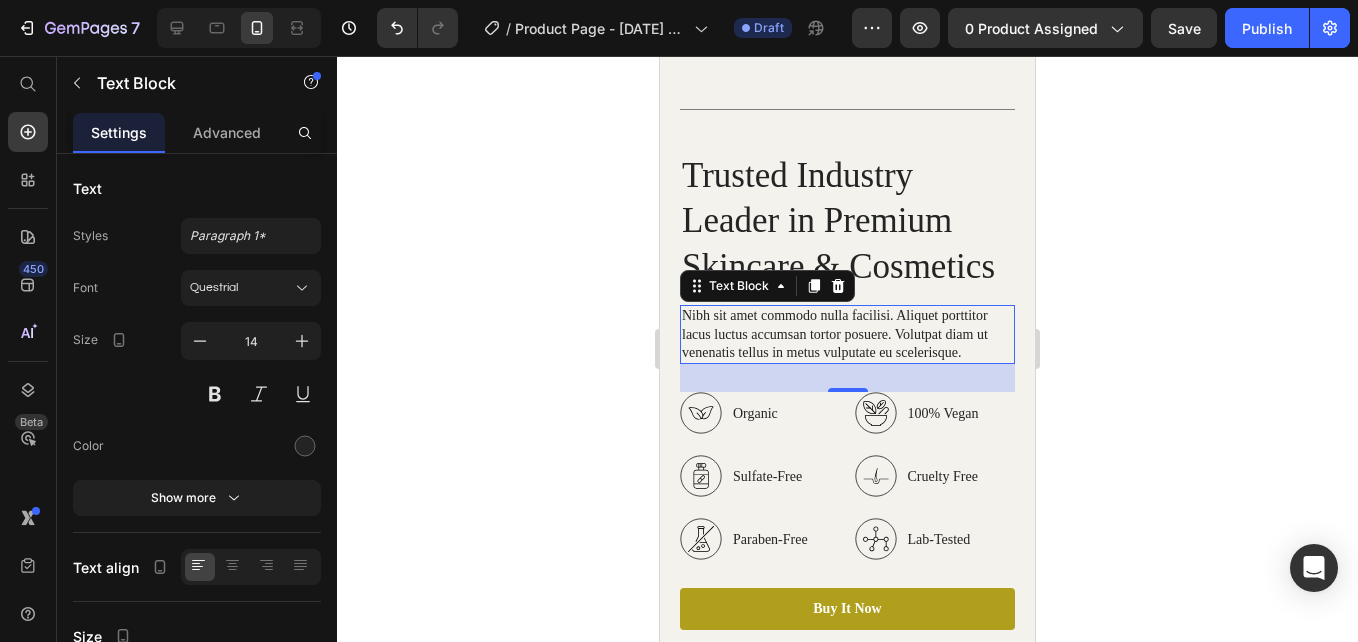 drag, startPoint x: 984, startPoint y: 352, endPoint x: 687, endPoint y: 311, distance: 299.81662 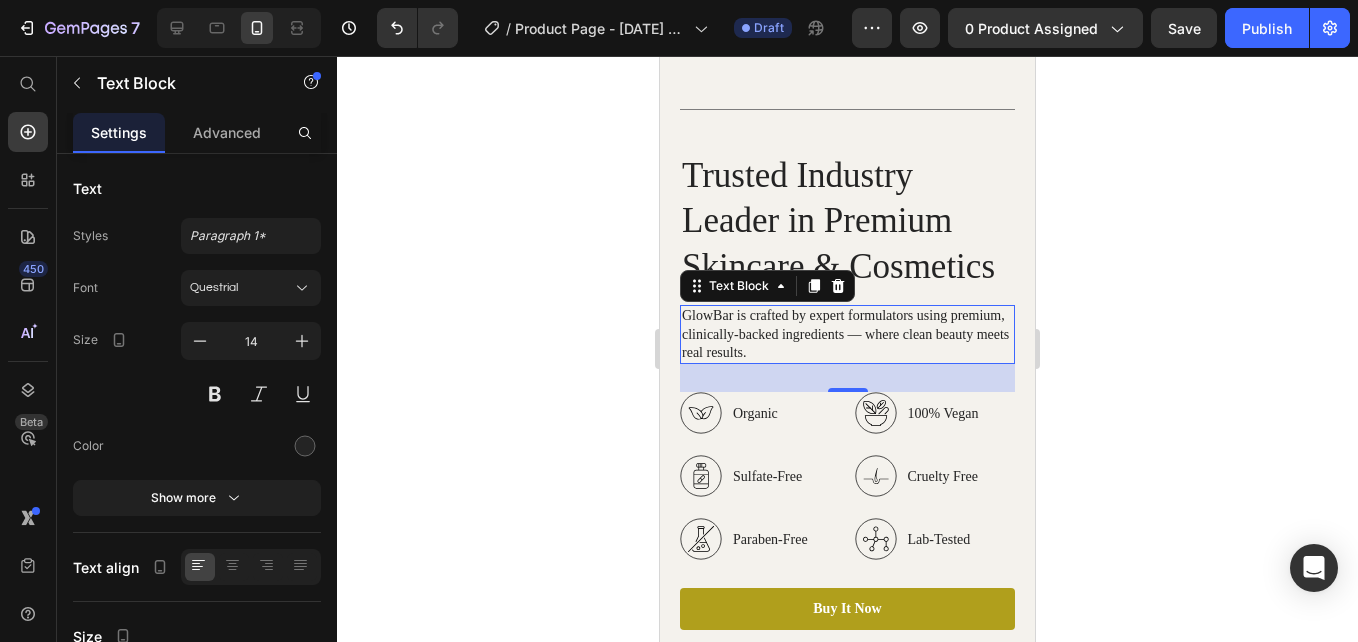 click 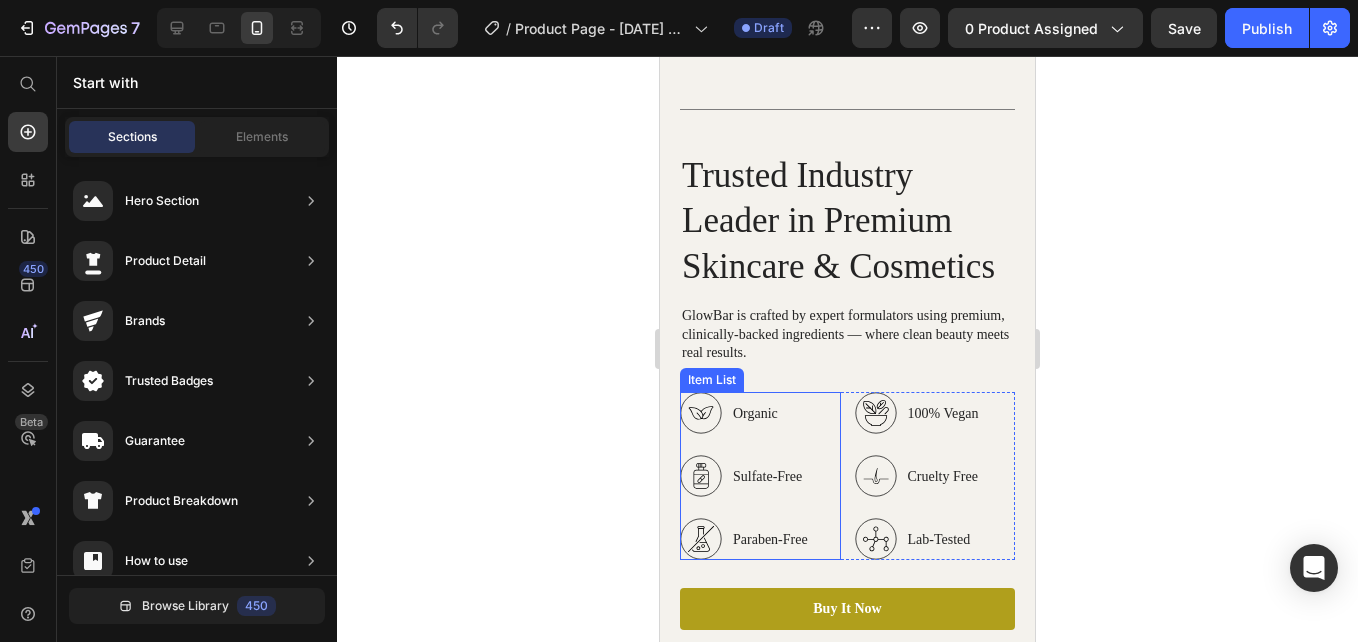 click on "Organic" at bounding box center [770, 413] 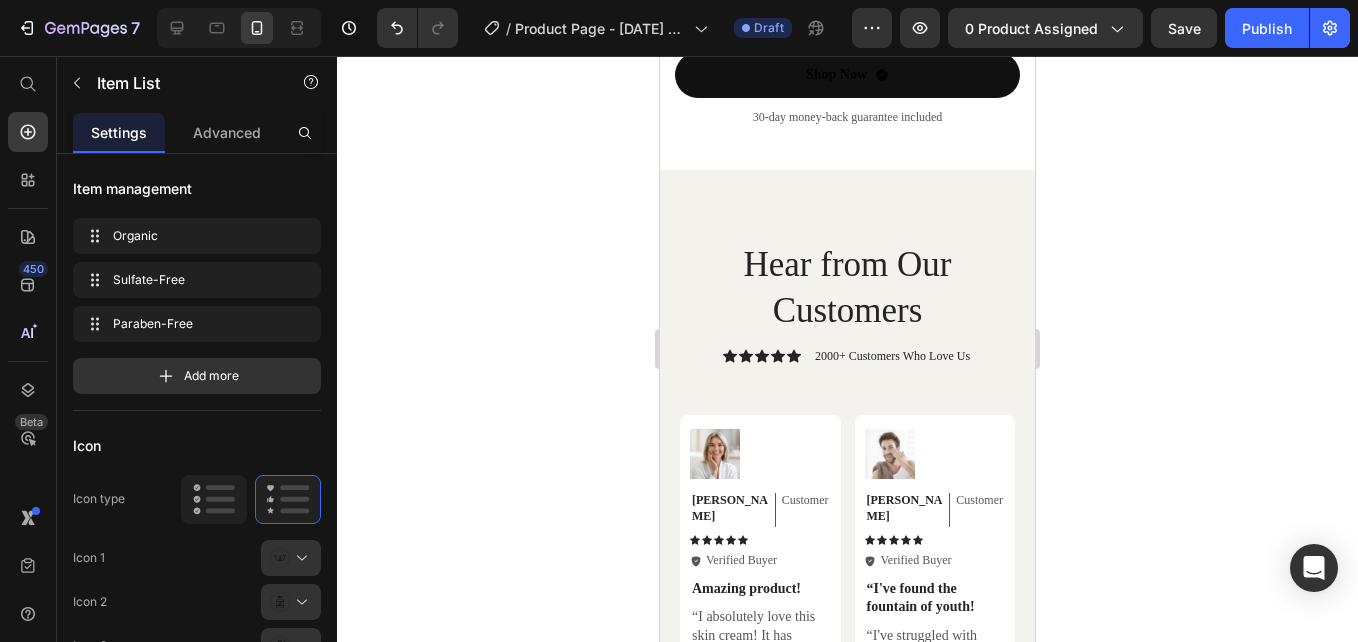 scroll, scrollTop: 7302, scrollLeft: 0, axis: vertical 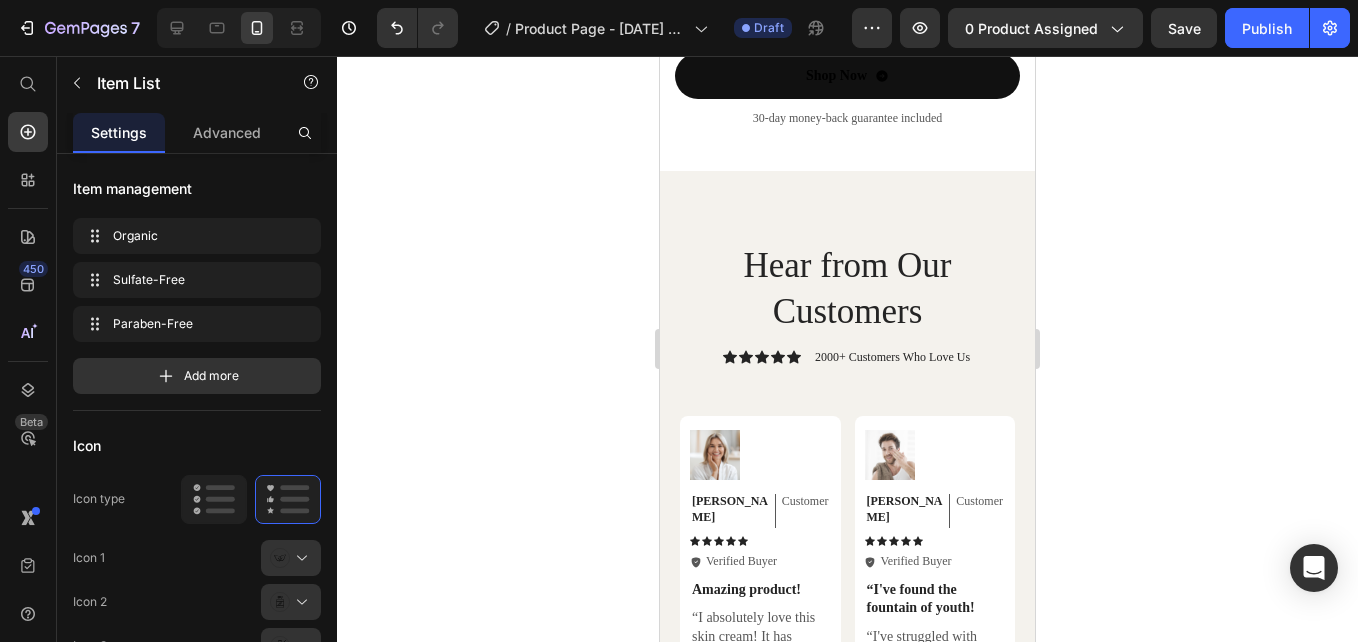 click on "Image GlowBar Brightening Soap Text Block Lorem ipsum dolor Item List Lorem ipsum dolor Item List Lorem ipsum dolor Item List Lorem ipsum dolor Item List Lorem ipsum dolor Item List Row   0" at bounding box center (761, -285) 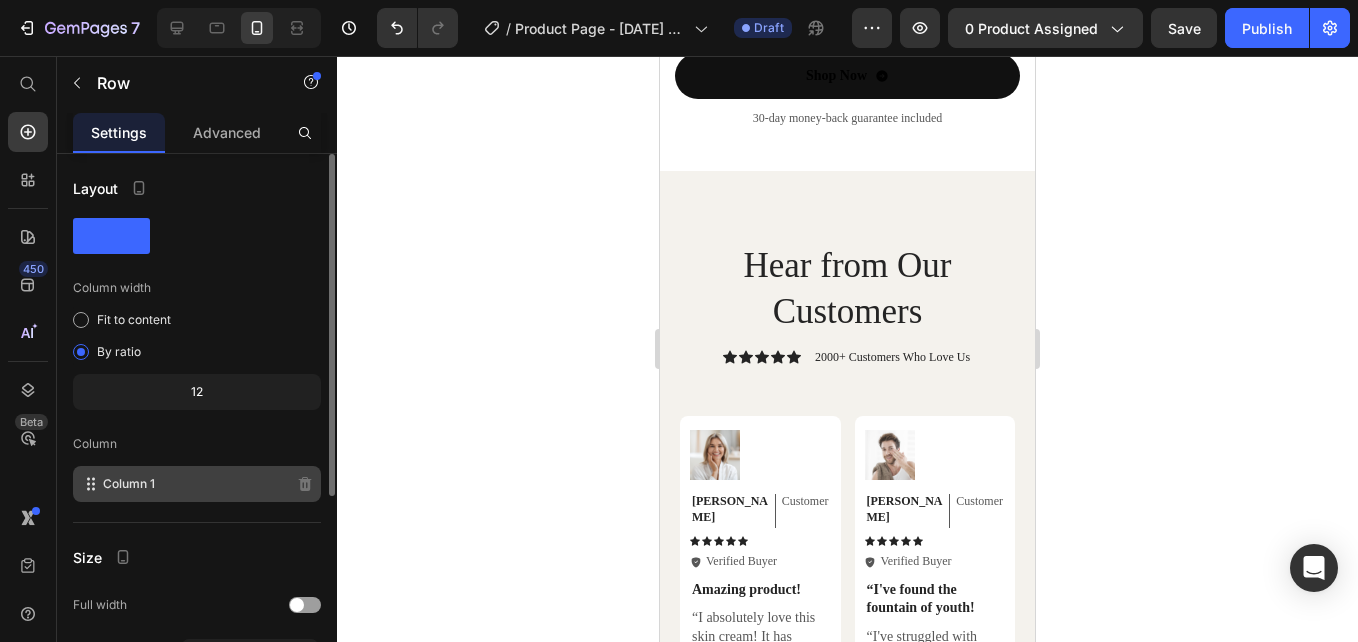 scroll, scrollTop: 323, scrollLeft: 0, axis: vertical 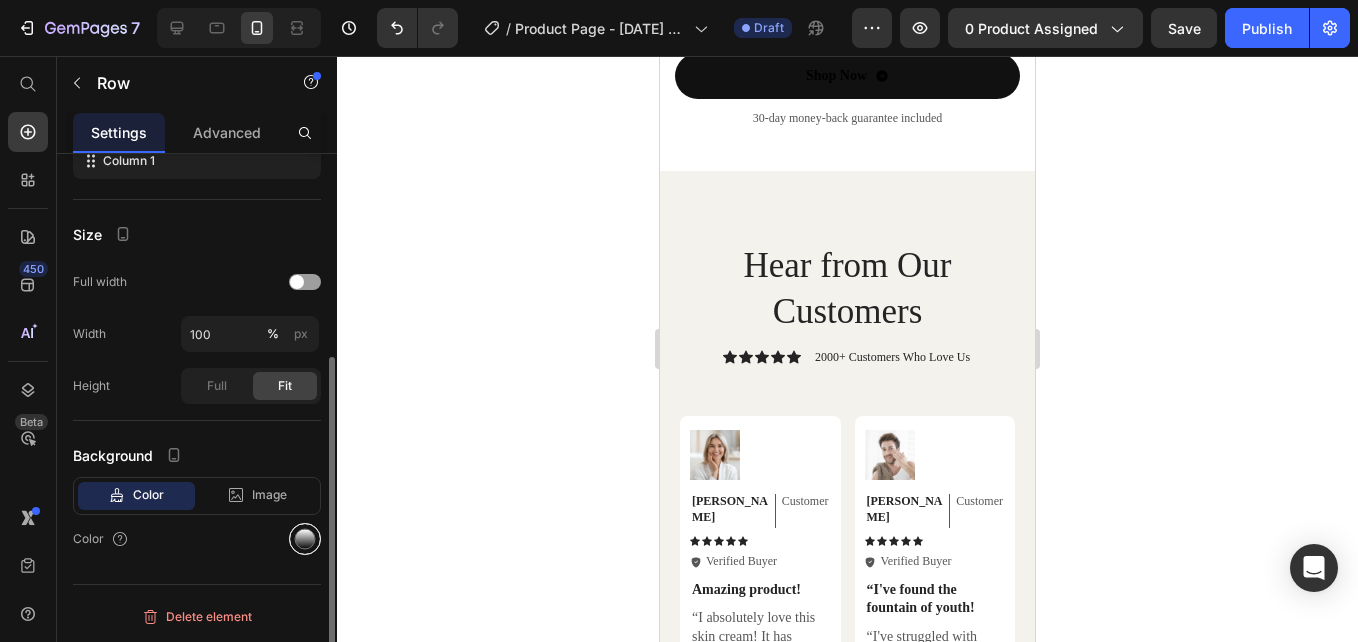 click at bounding box center (305, 539) 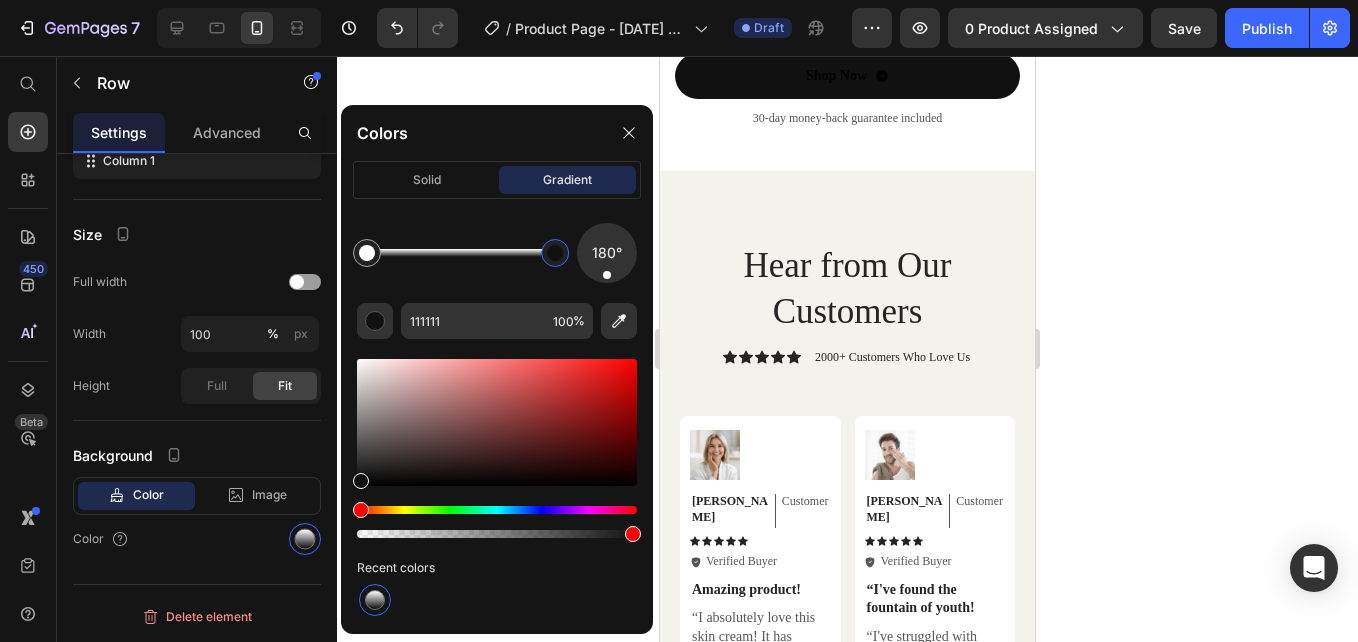 click at bounding box center (555, 253) 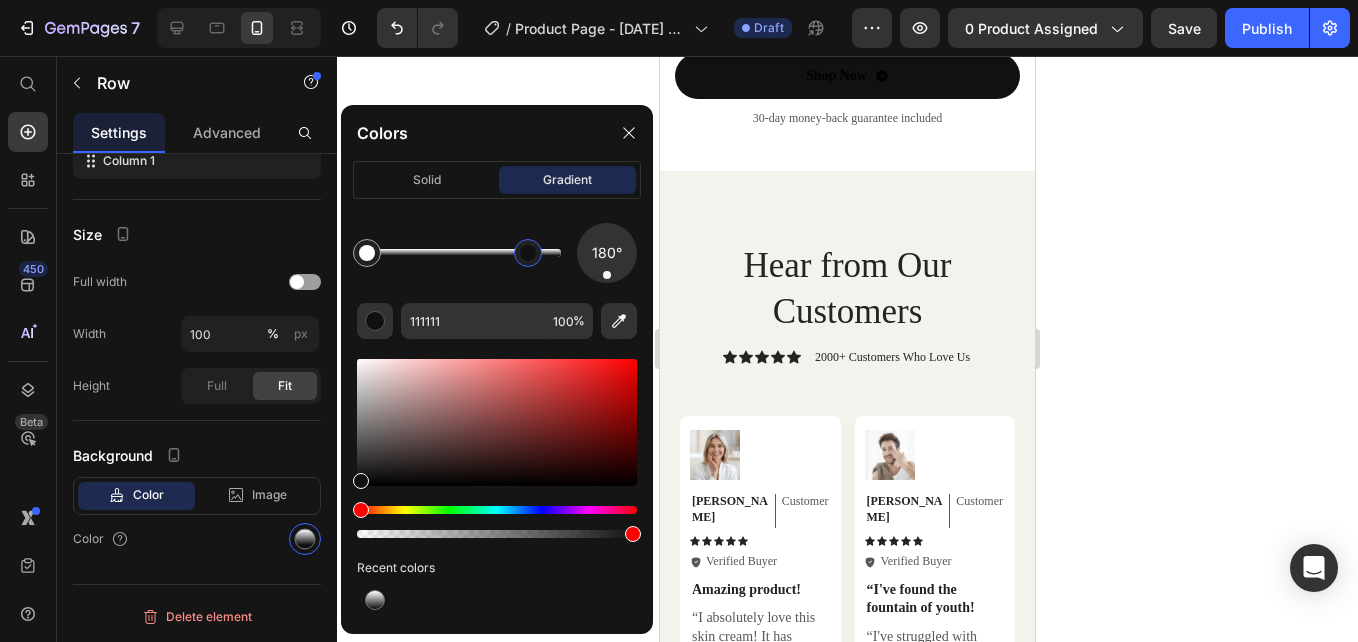 drag, startPoint x: 524, startPoint y: 257, endPoint x: 509, endPoint y: 260, distance: 15.297058 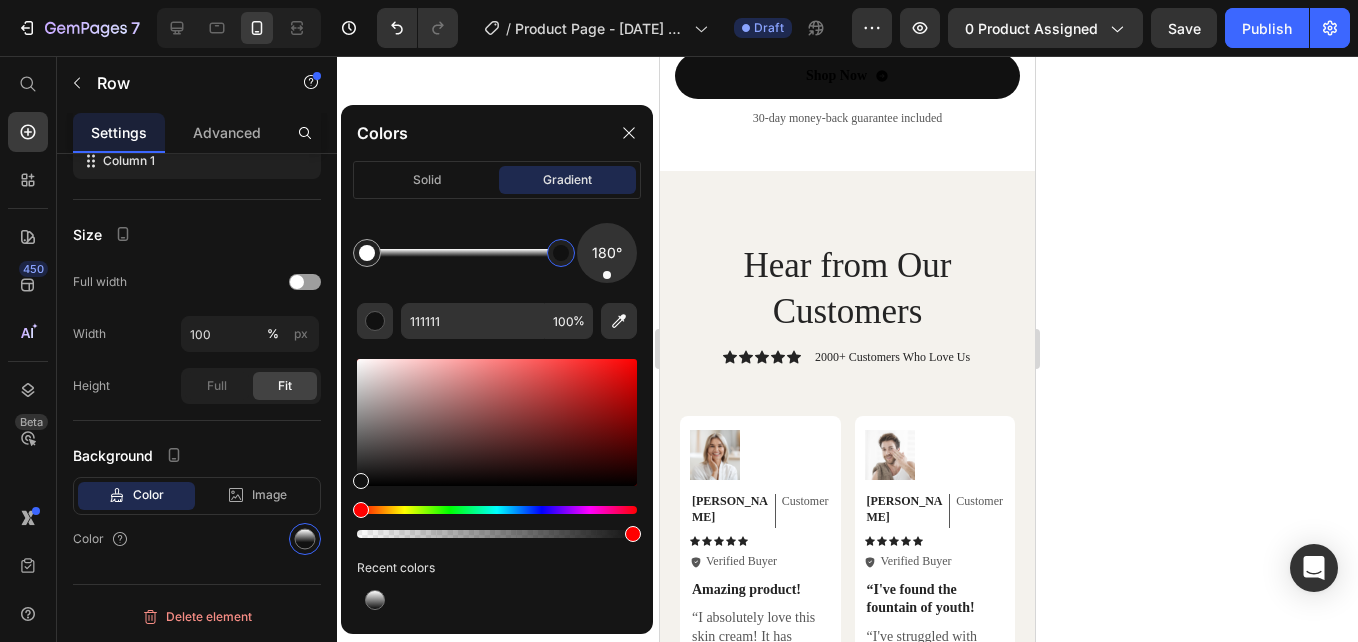 drag, startPoint x: 509, startPoint y: 260, endPoint x: 565, endPoint y: 269, distance: 56.718605 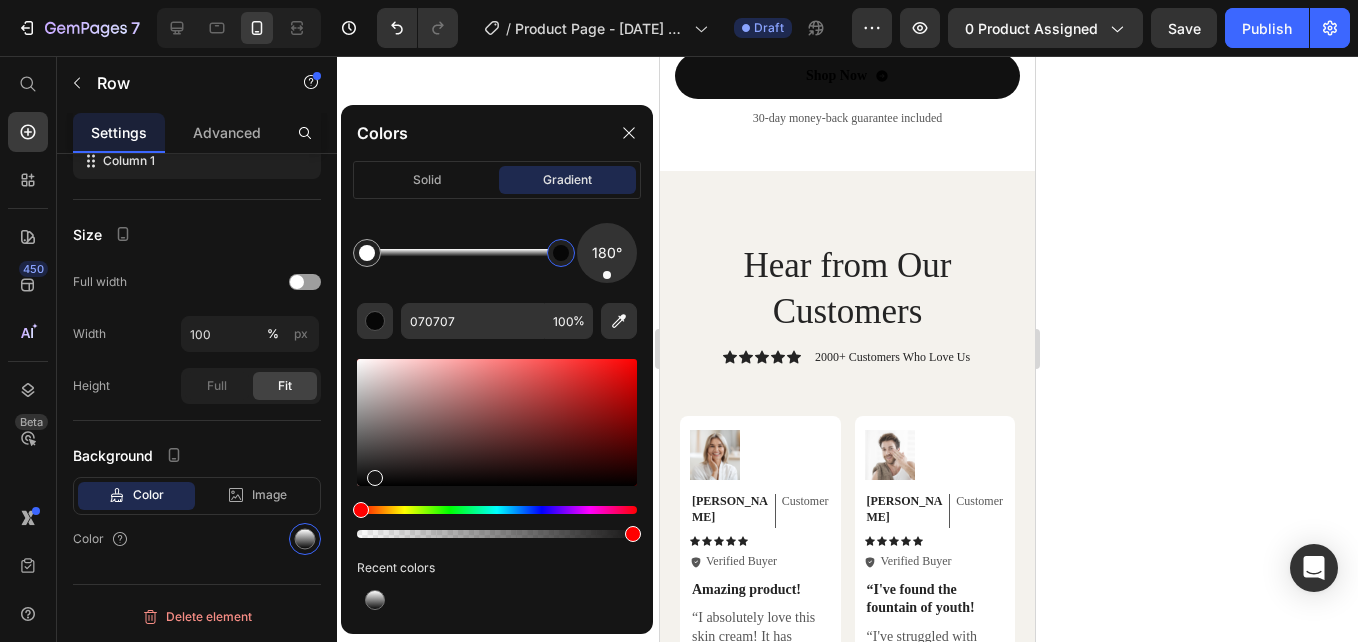 drag, startPoint x: 363, startPoint y: 481, endPoint x: 377, endPoint y: 472, distance: 16.643316 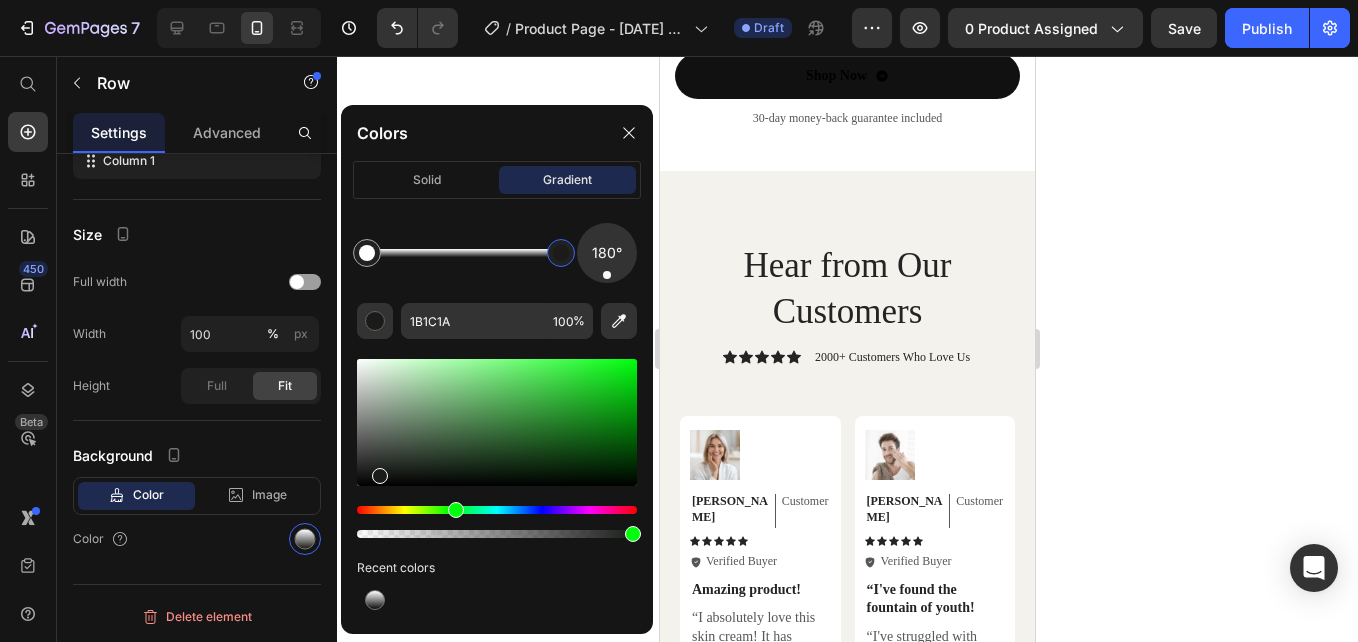 drag, startPoint x: 362, startPoint y: 508, endPoint x: 441, endPoint y: 508, distance: 79 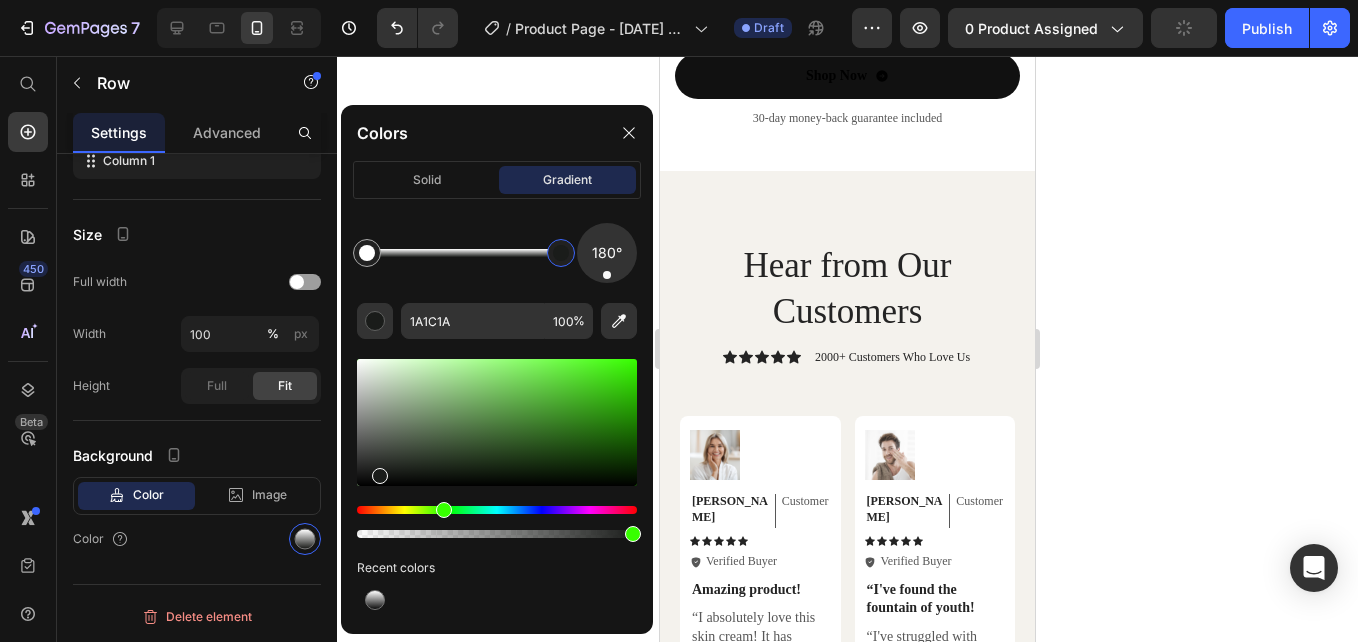 drag, startPoint x: 441, startPoint y: 508, endPoint x: 423, endPoint y: 509, distance: 18.027756 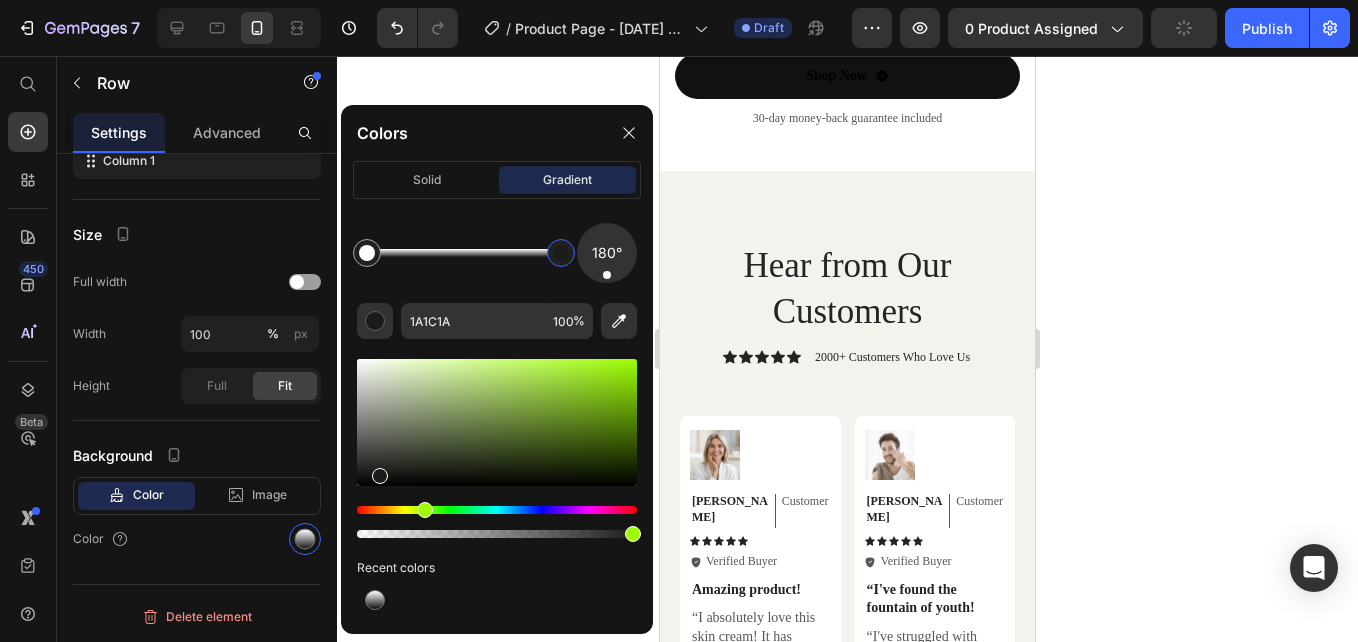 drag, startPoint x: 423, startPoint y: 509, endPoint x: 446, endPoint y: 454, distance: 59.615433 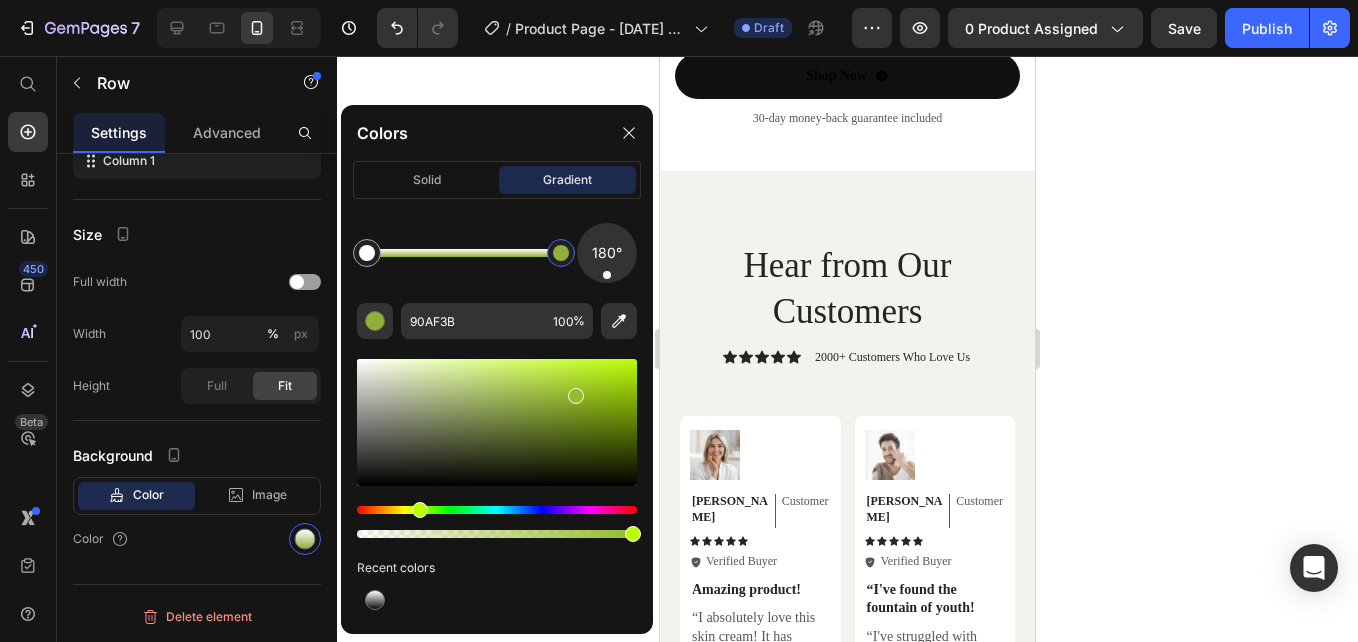 drag, startPoint x: 393, startPoint y: 475, endPoint x: 575, endPoint y: 391, distance: 200.4495 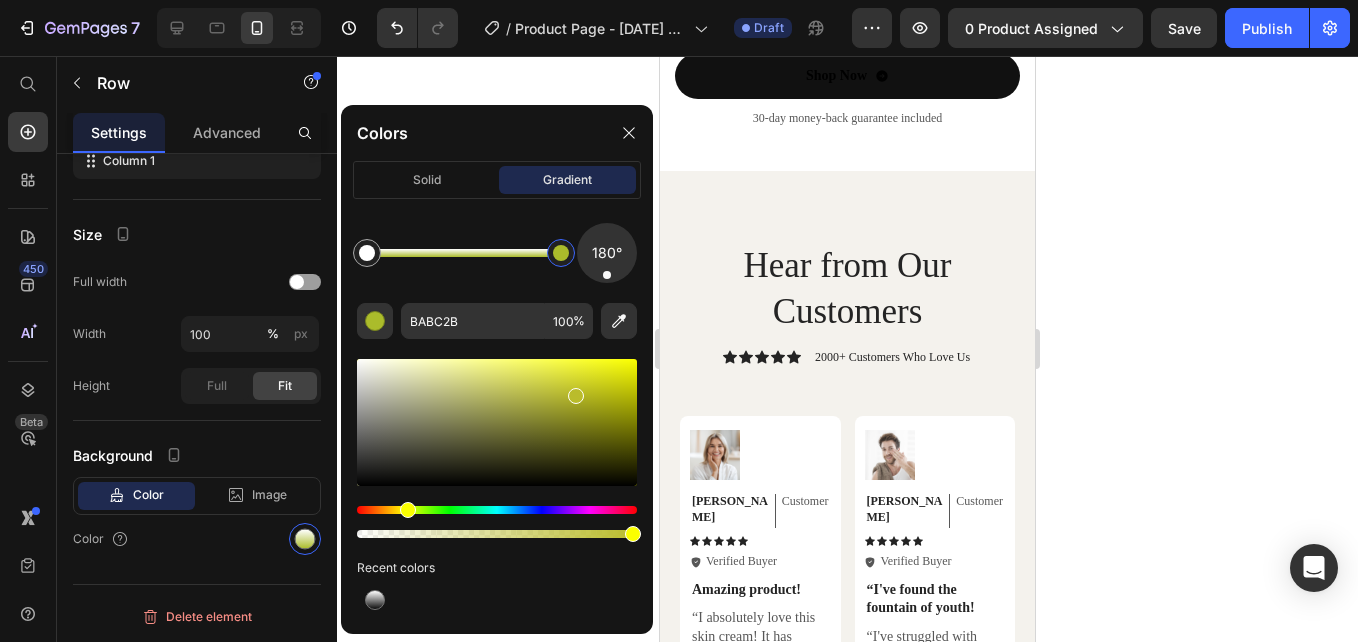 drag, startPoint x: 421, startPoint y: 511, endPoint x: 405, endPoint y: 510, distance: 16.03122 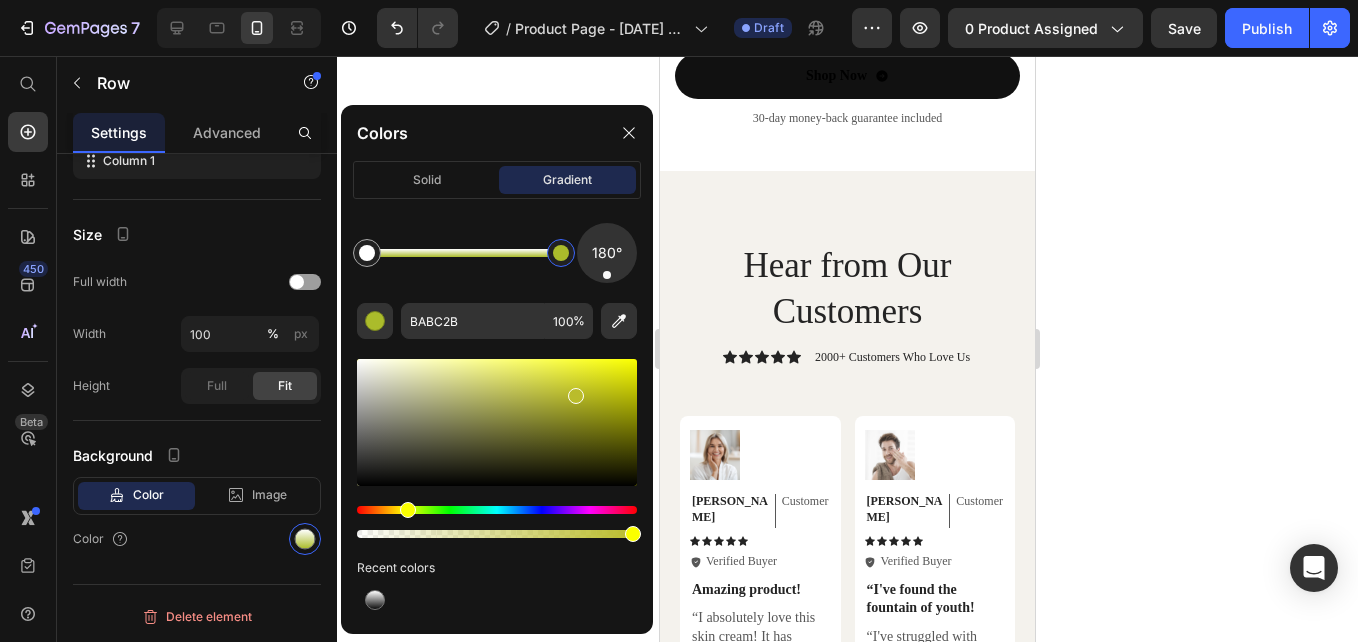 click at bounding box center (408, 510) 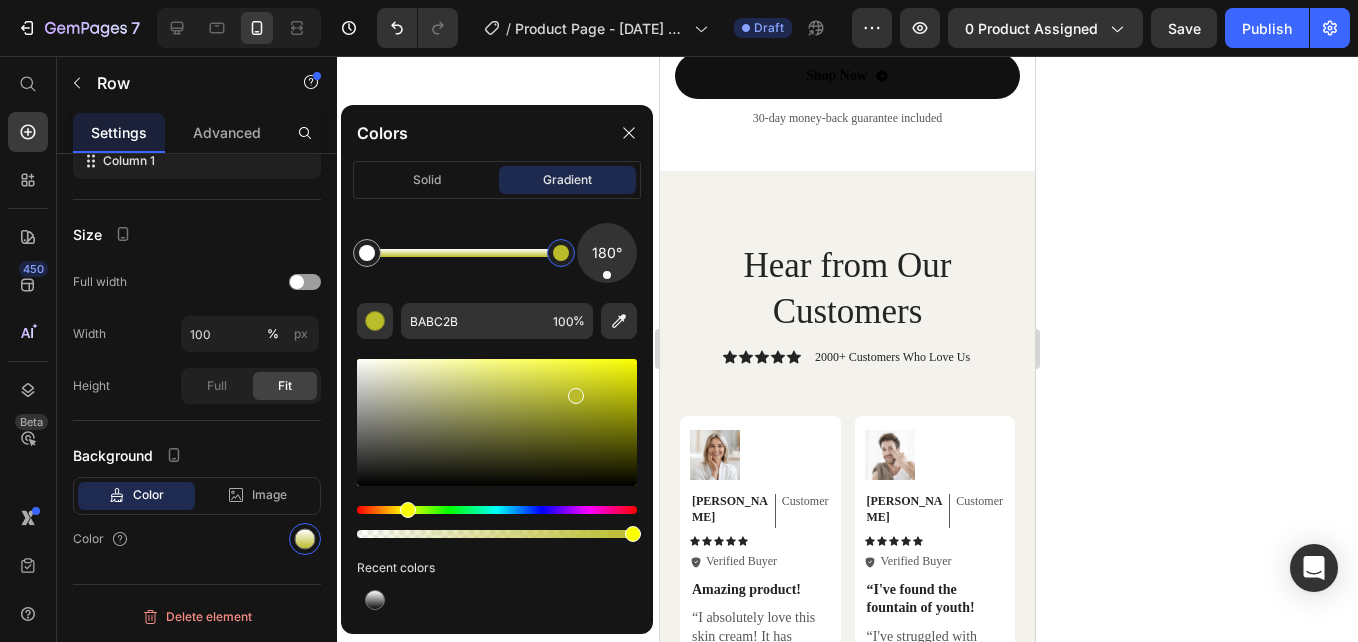 click at bounding box center (576, 396) 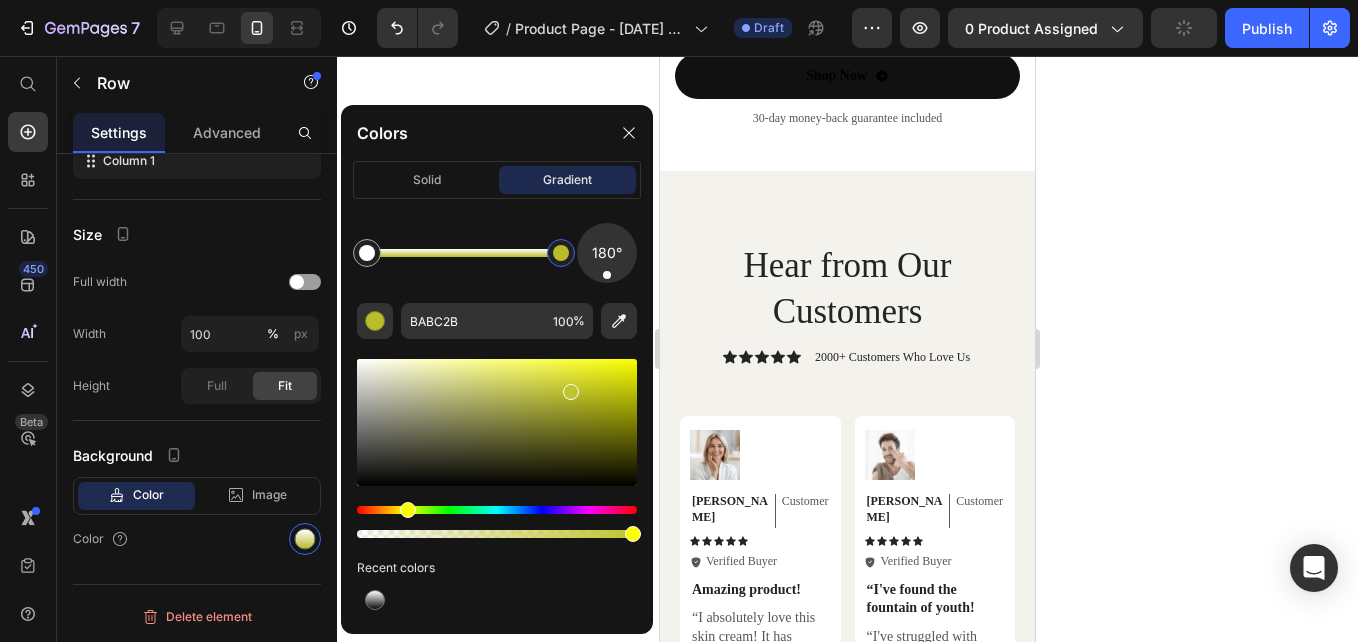 type on "C1C431" 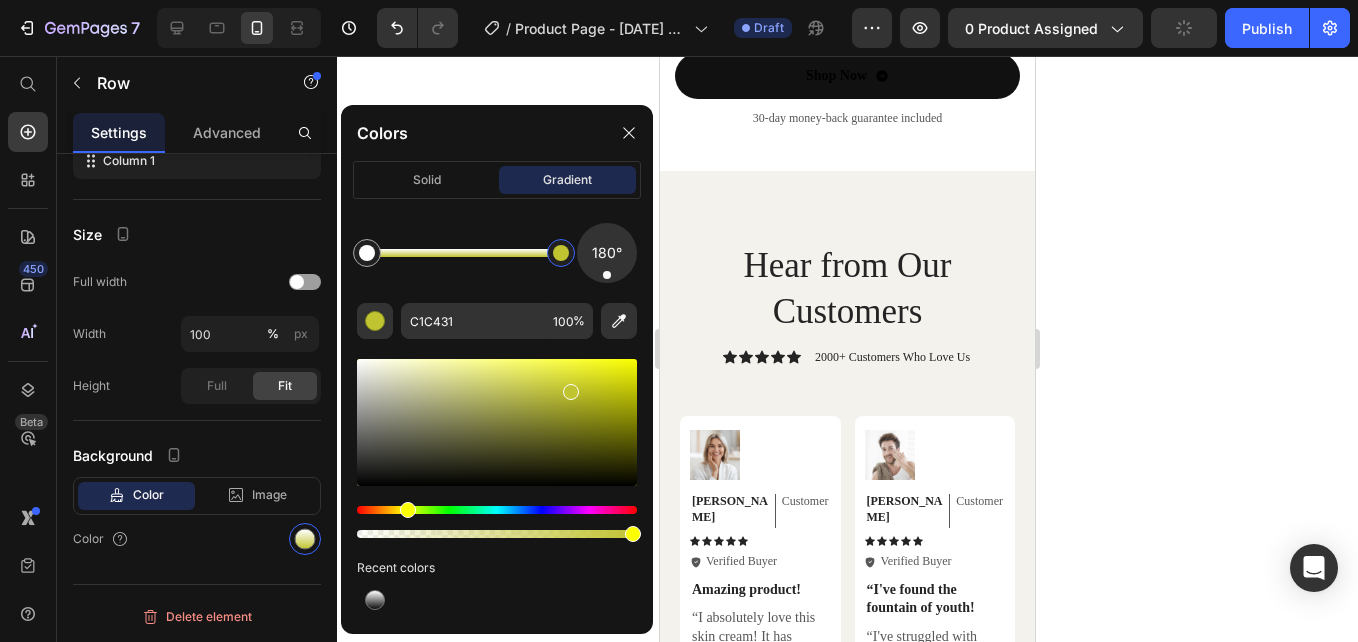 click 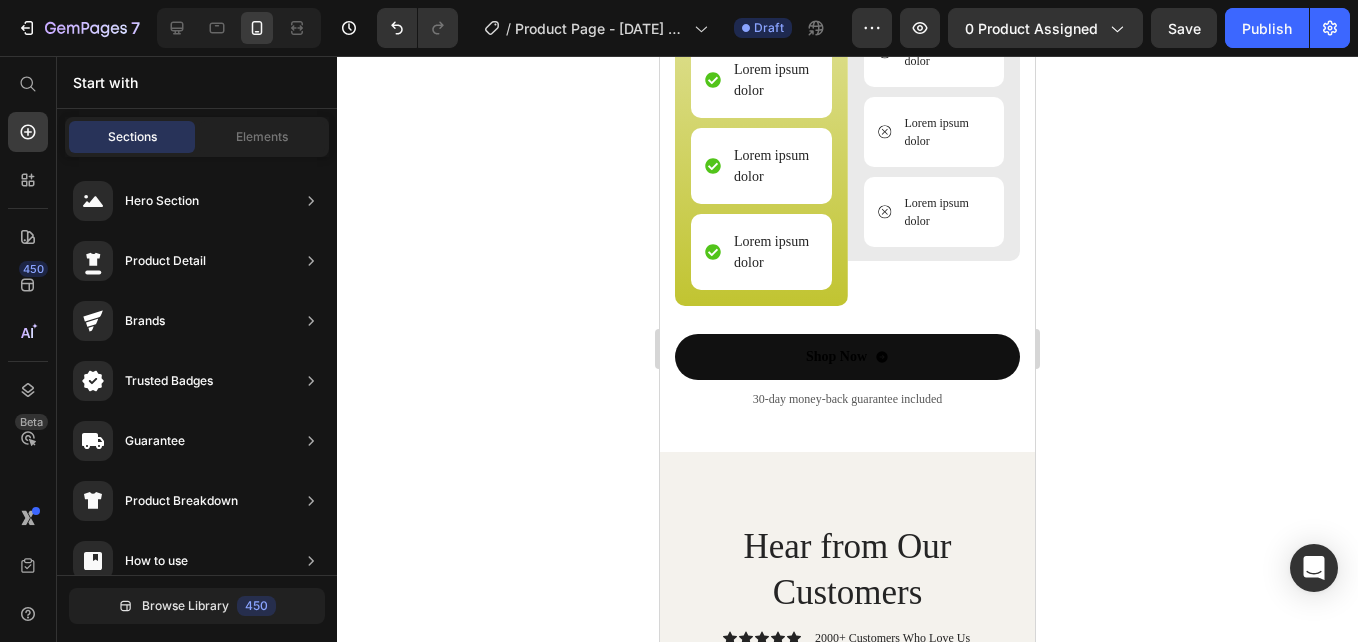 scroll, scrollTop: 7039, scrollLeft: 0, axis: vertical 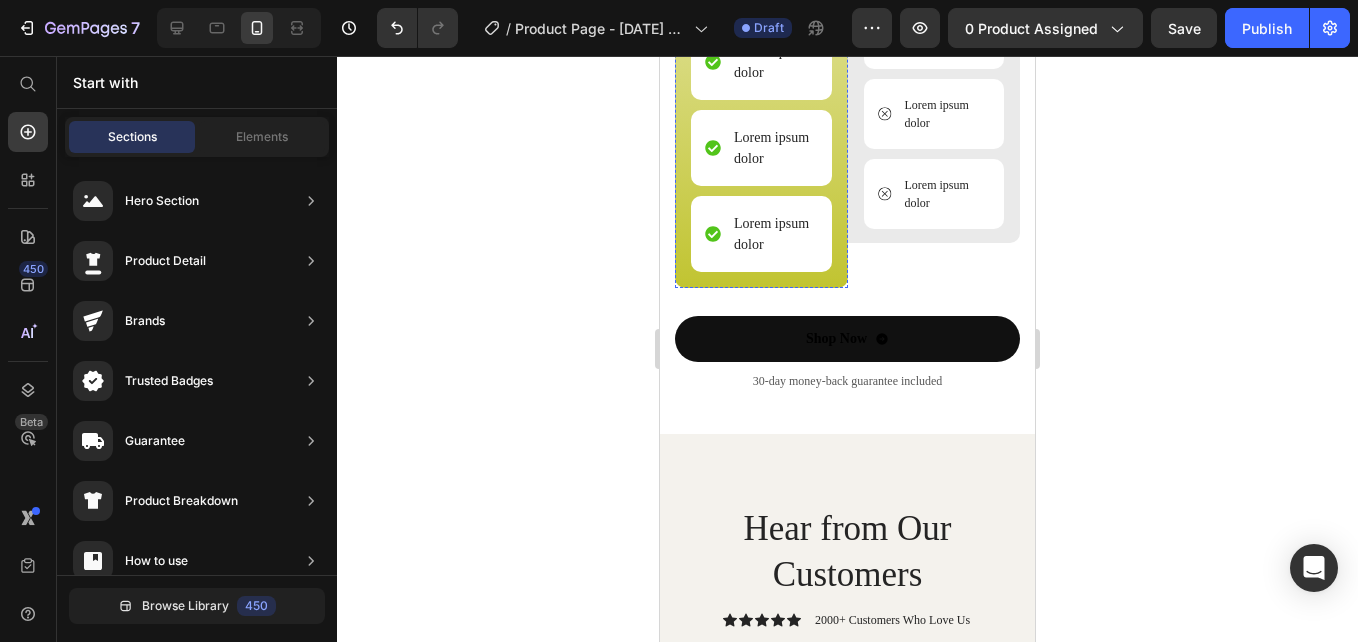 click on "GlowBar Brightening Soap" at bounding box center (761, -199) 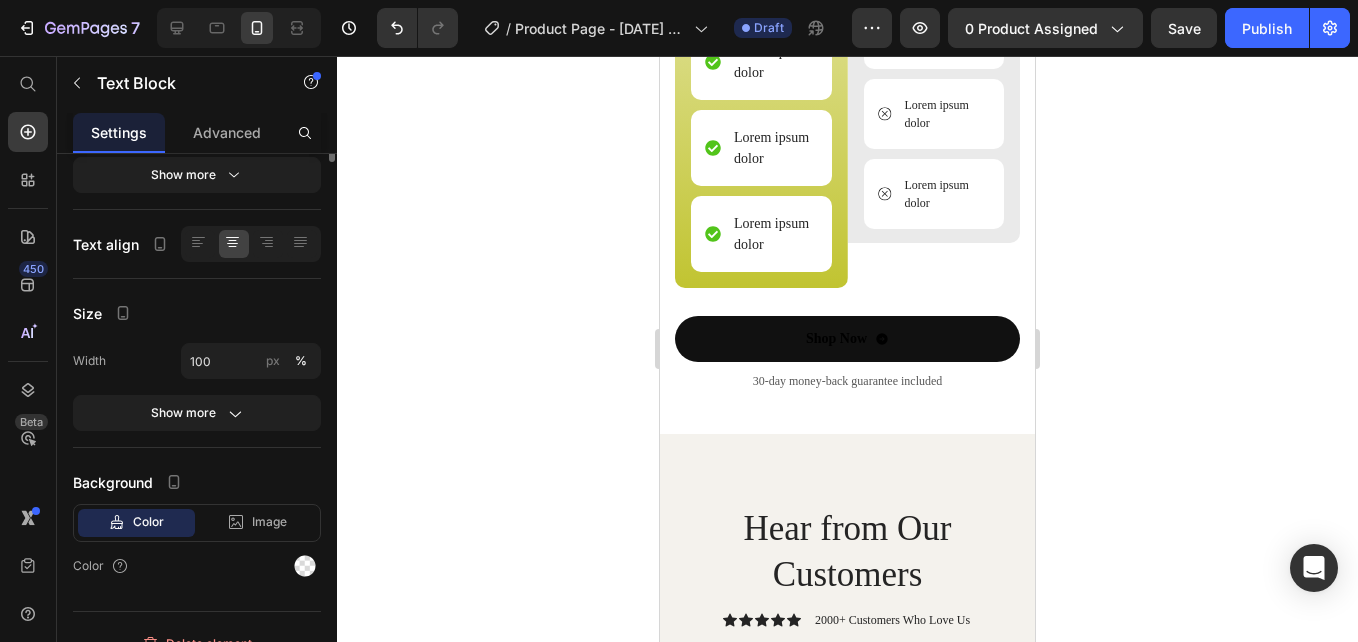 scroll, scrollTop: 0, scrollLeft: 0, axis: both 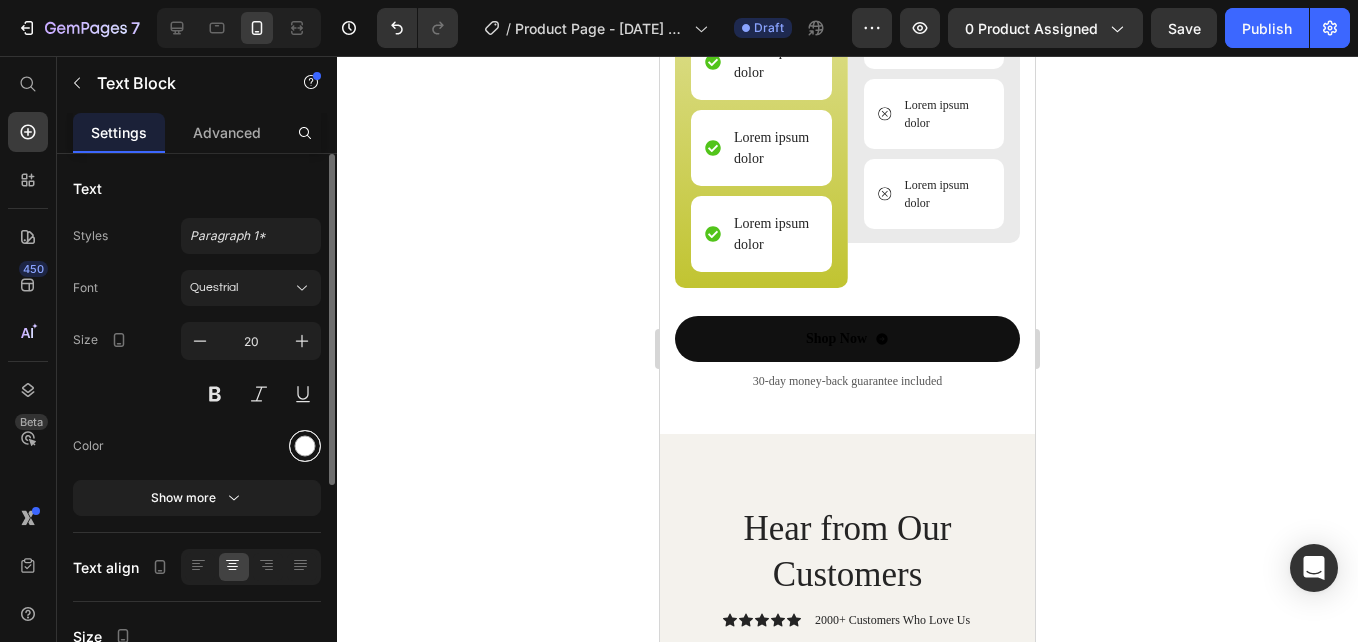 click at bounding box center [305, 446] 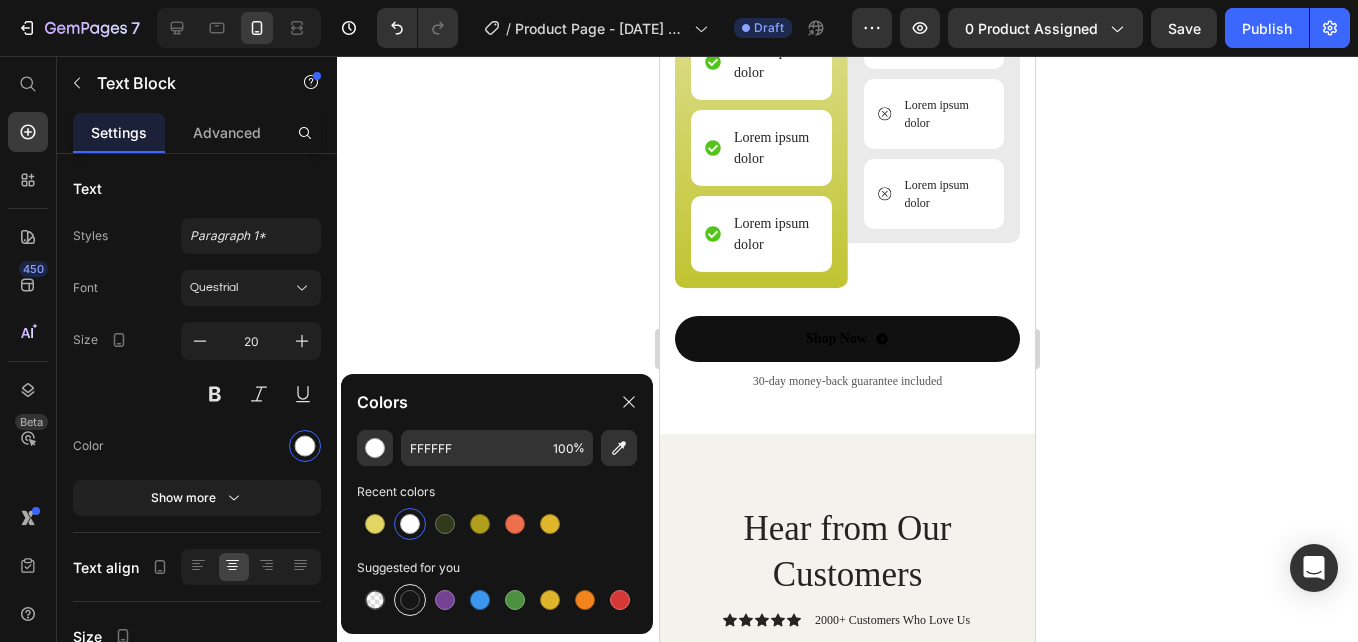 click at bounding box center [410, 600] 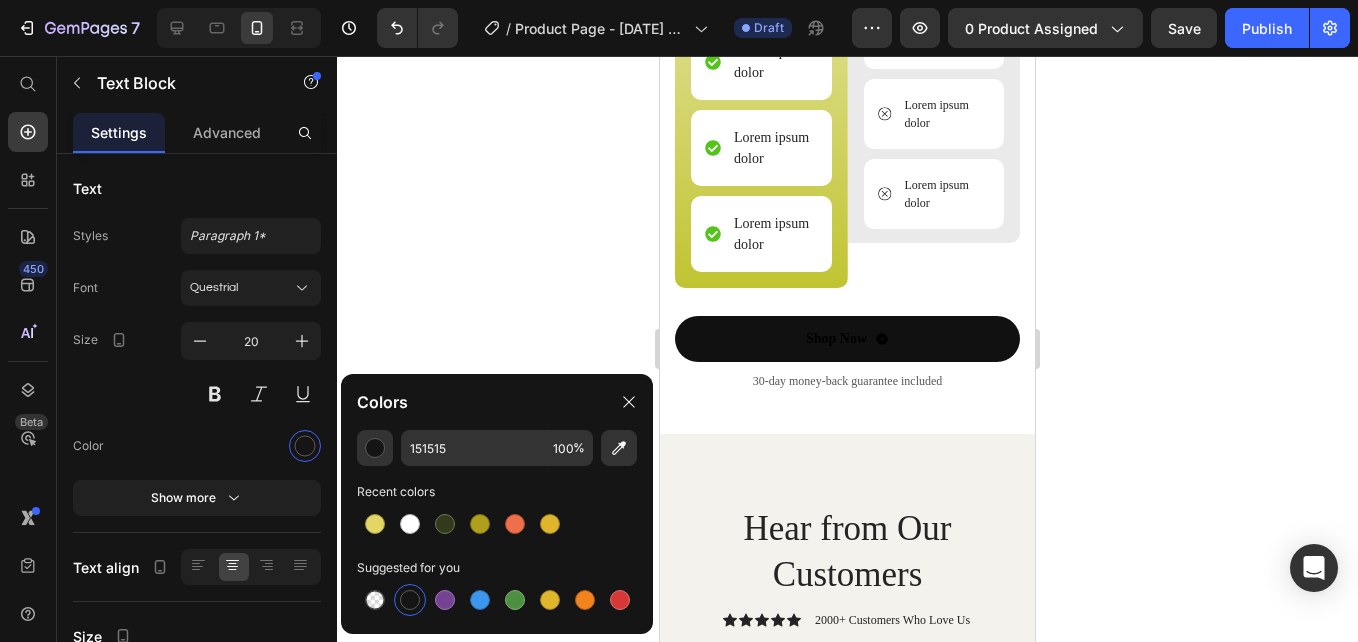 click 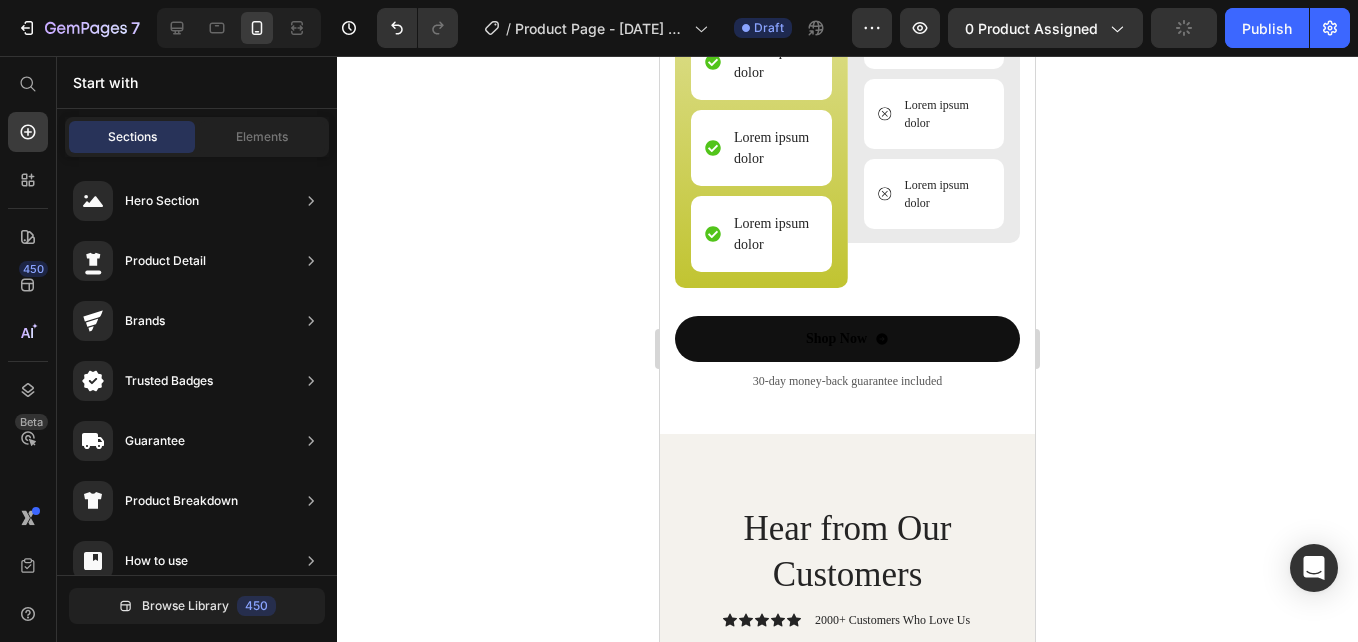 scroll, scrollTop: 7183, scrollLeft: 0, axis: vertical 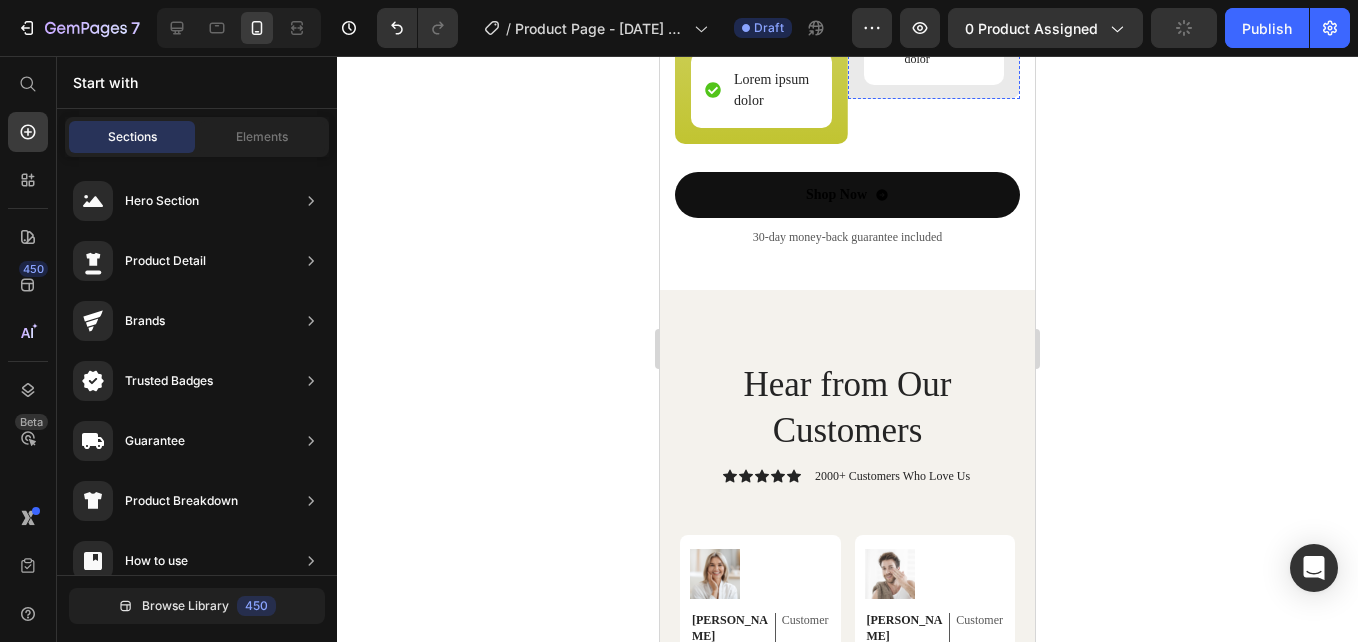 click on "Lorem ipsum" at bounding box center (934, -330) 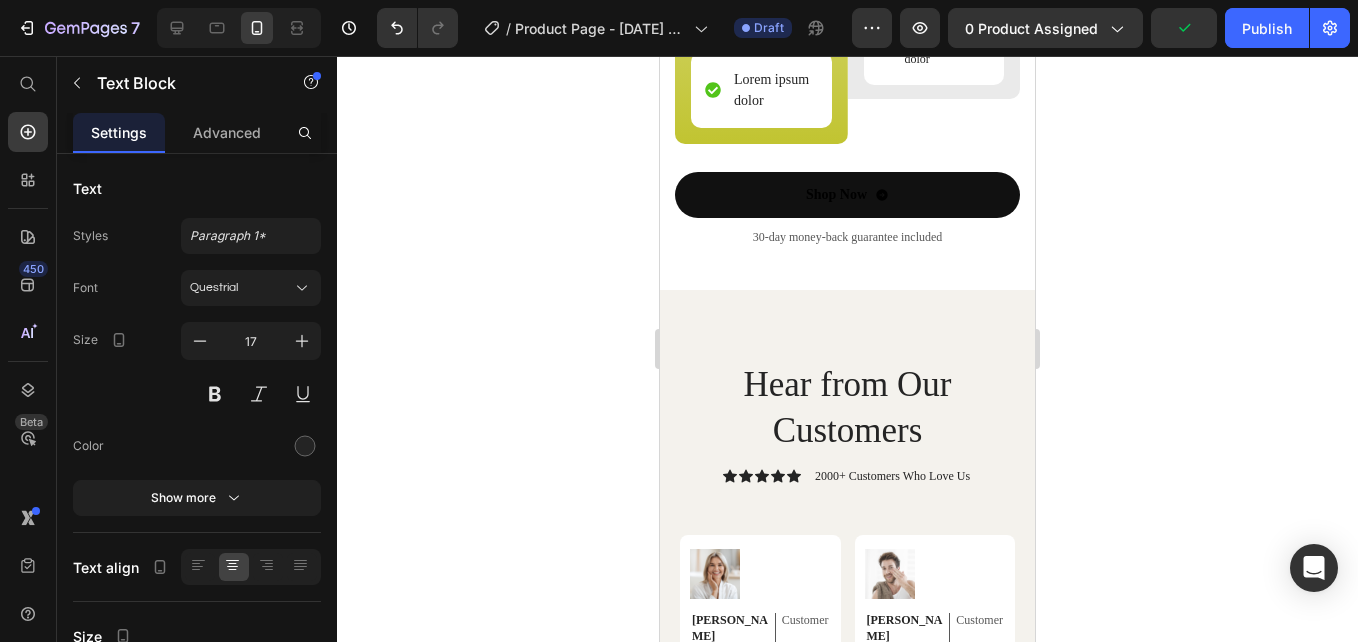 scroll, scrollTop: 7171, scrollLeft: 0, axis: vertical 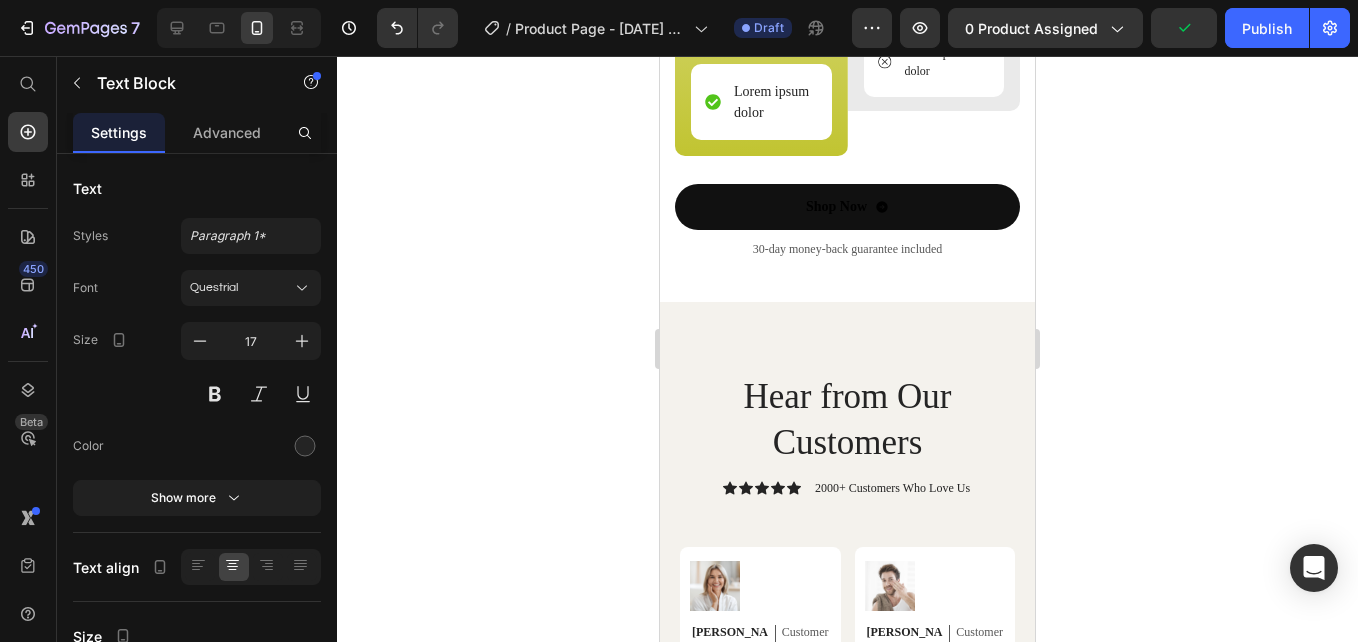 click on "Lorem ipsum" at bounding box center (934, -318) 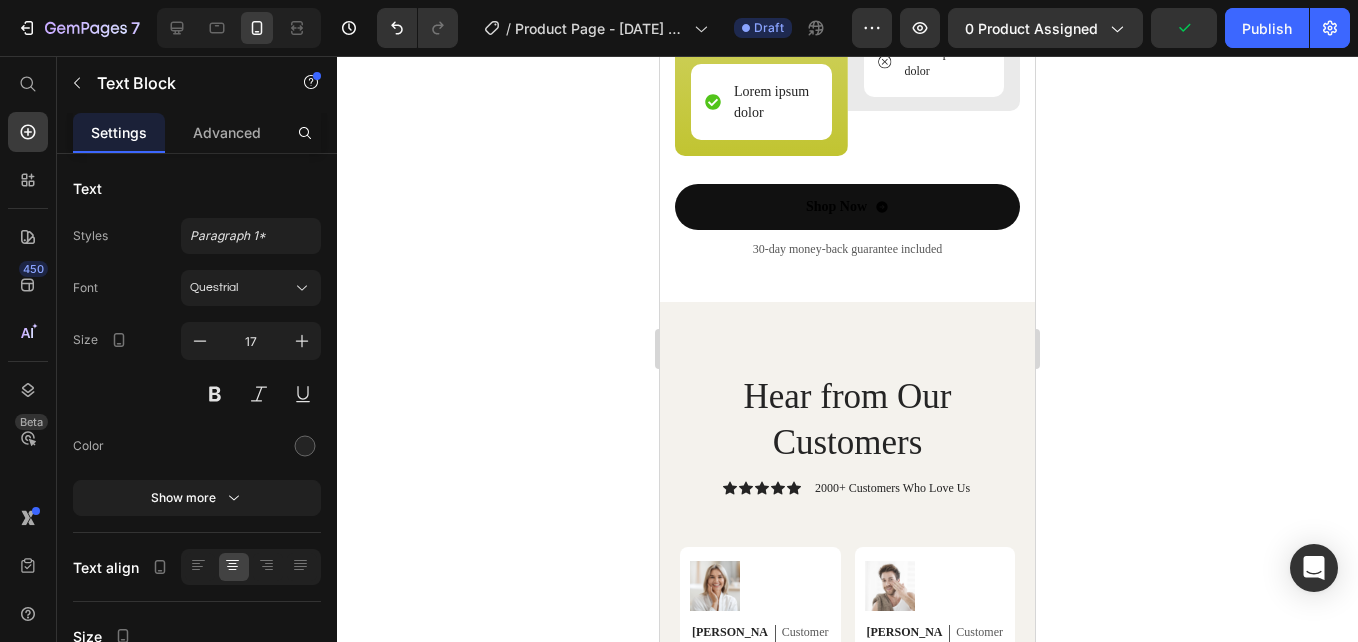 click on "Lorem ipsum" at bounding box center (934, -318) 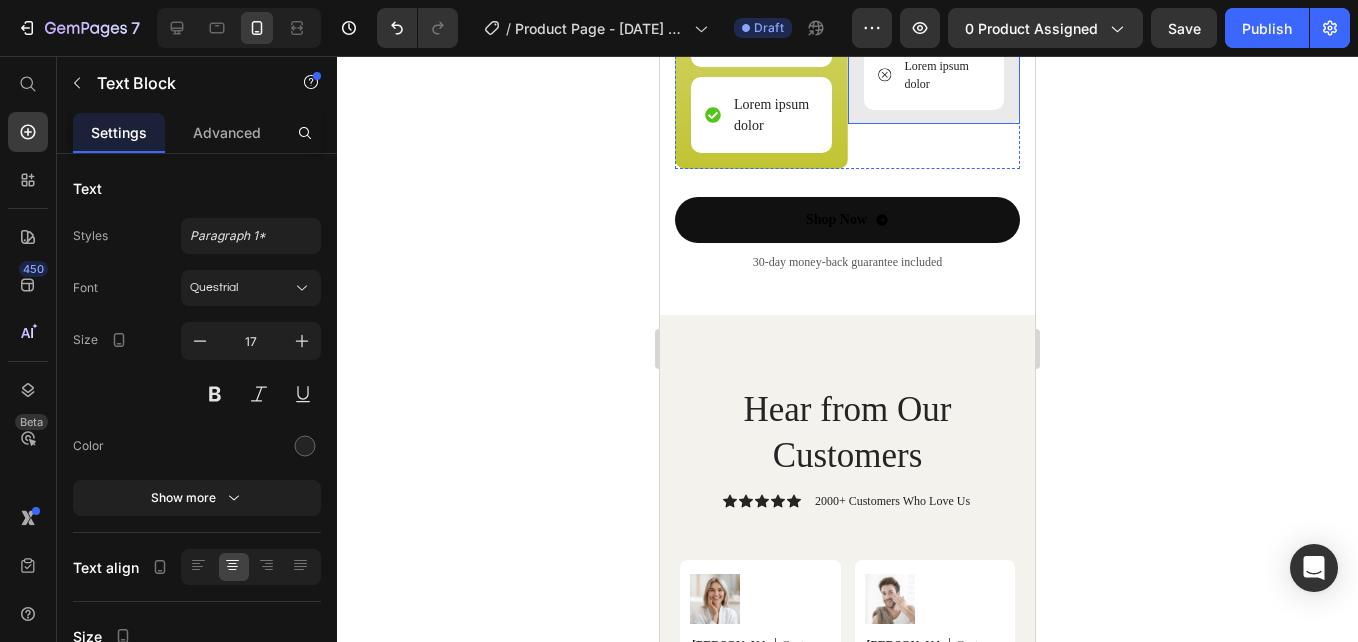 scroll, scrollTop: 7146, scrollLeft: 0, axis: vertical 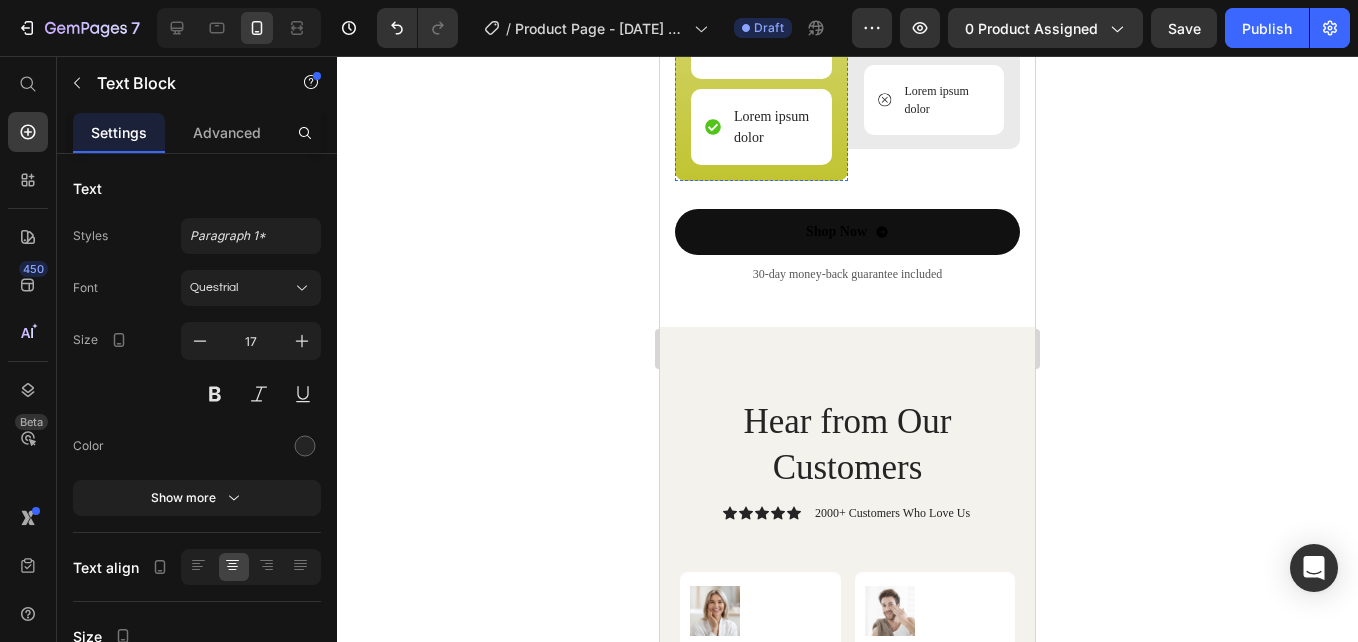 click on "GlowBar Brightening Soap" at bounding box center [761, -306] 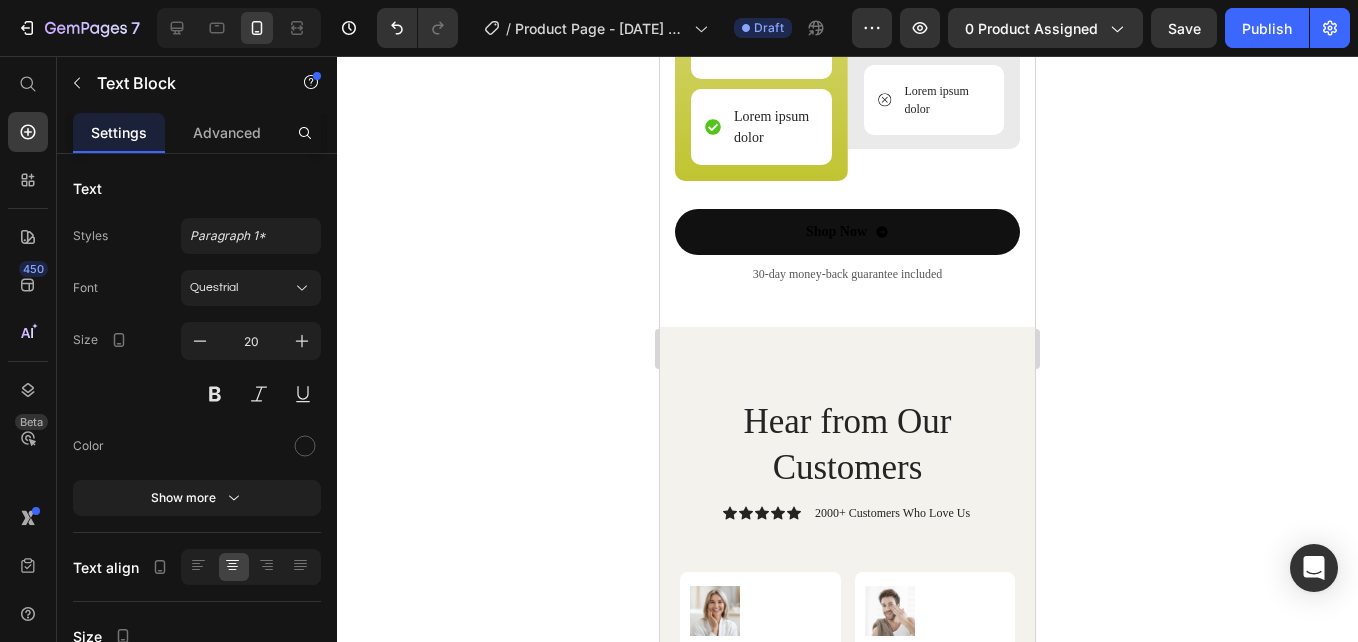 click on "Other Brightening Creams" at bounding box center (934, -293) 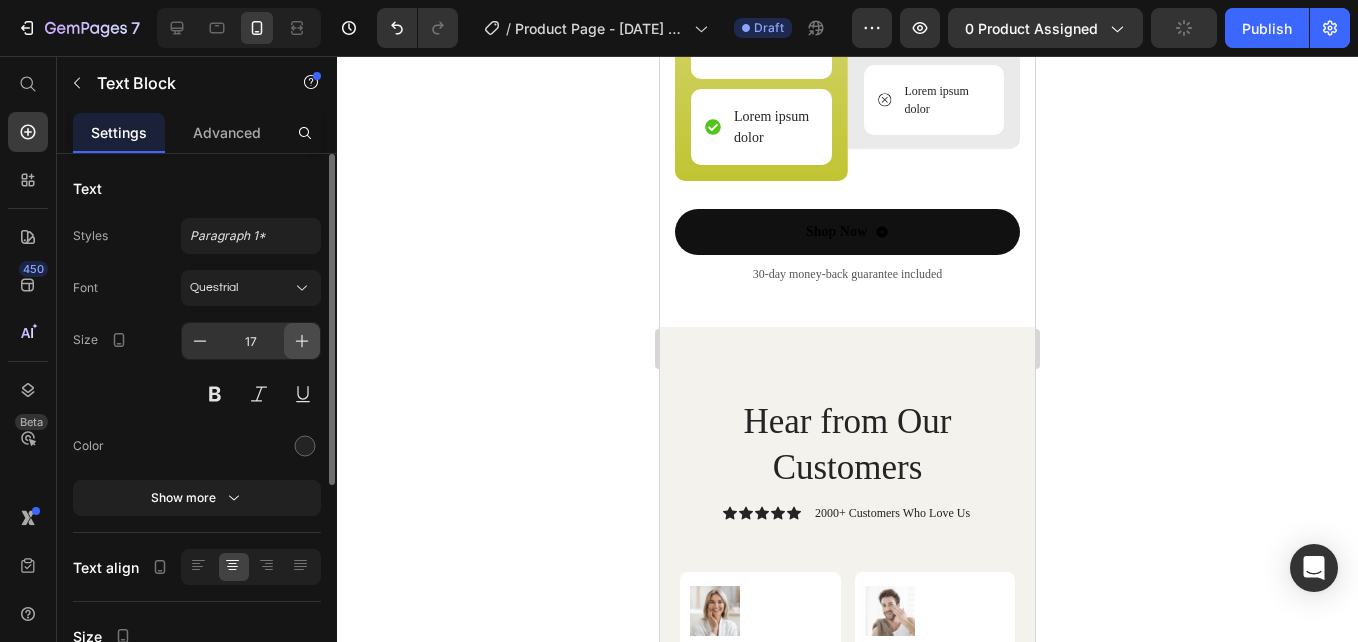 click 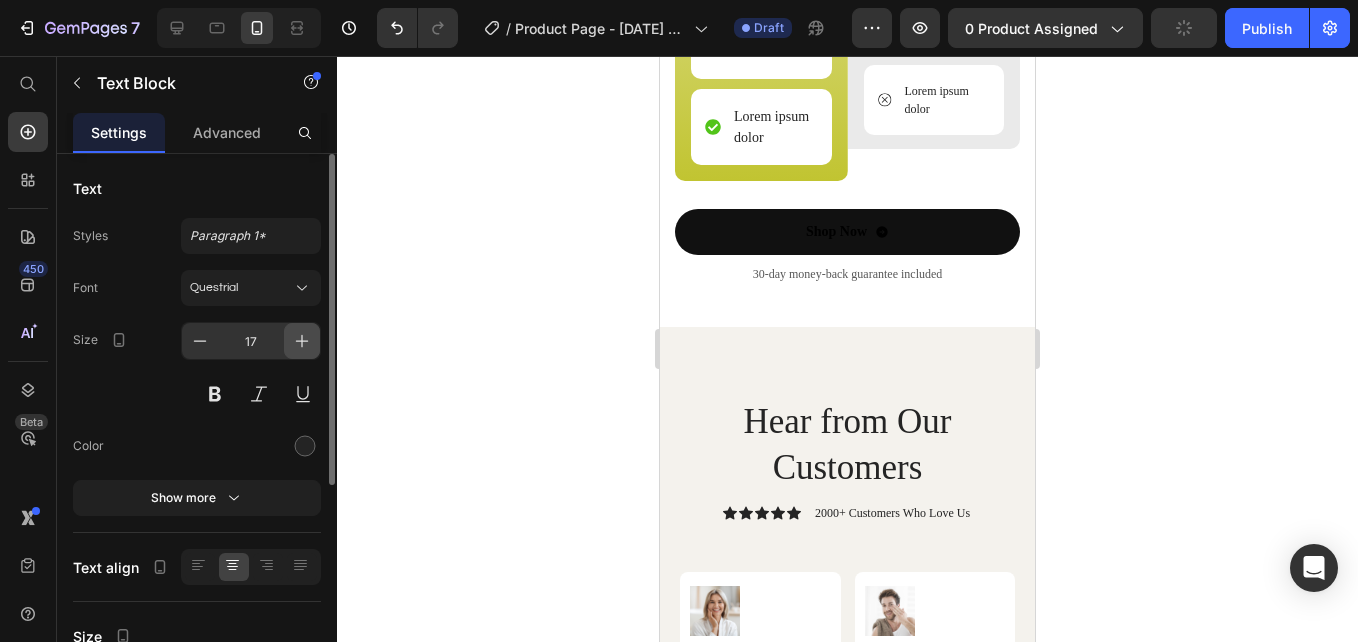 click 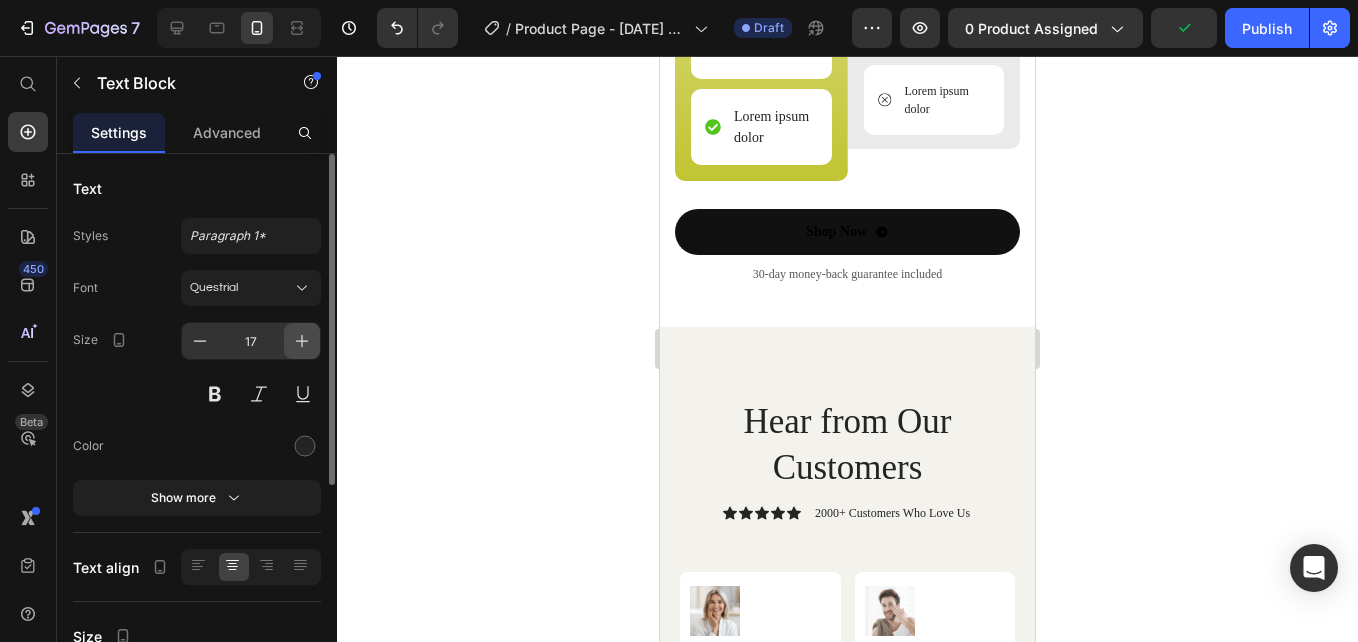 type on "20" 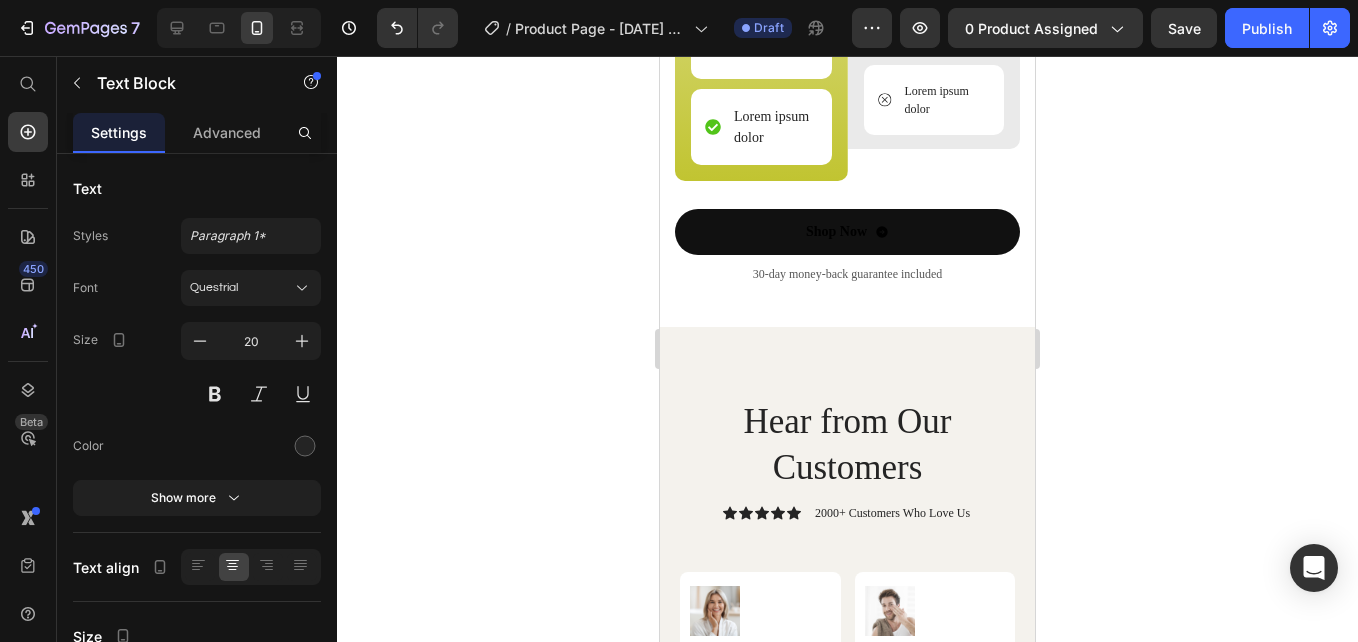 drag, startPoint x: 957, startPoint y: 183, endPoint x: 869, endPoint y: 166, distance: 89.62701 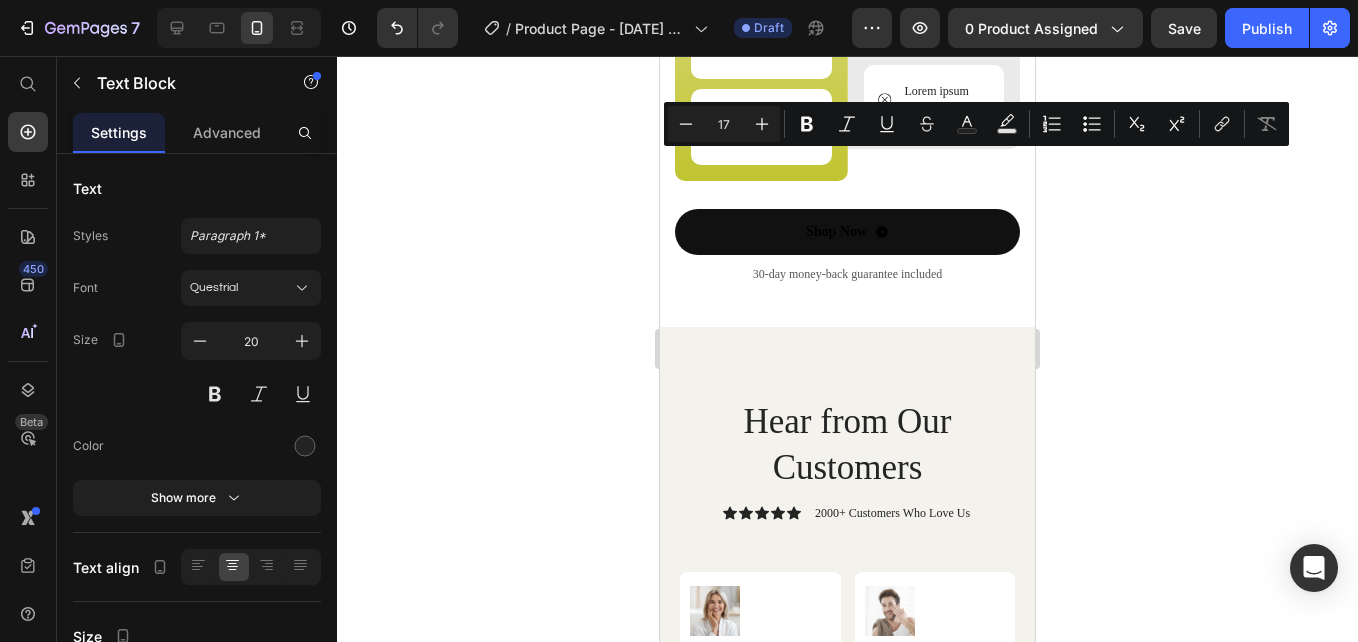 click on "Other Brightening Creams" at bounding box center (934, -293) 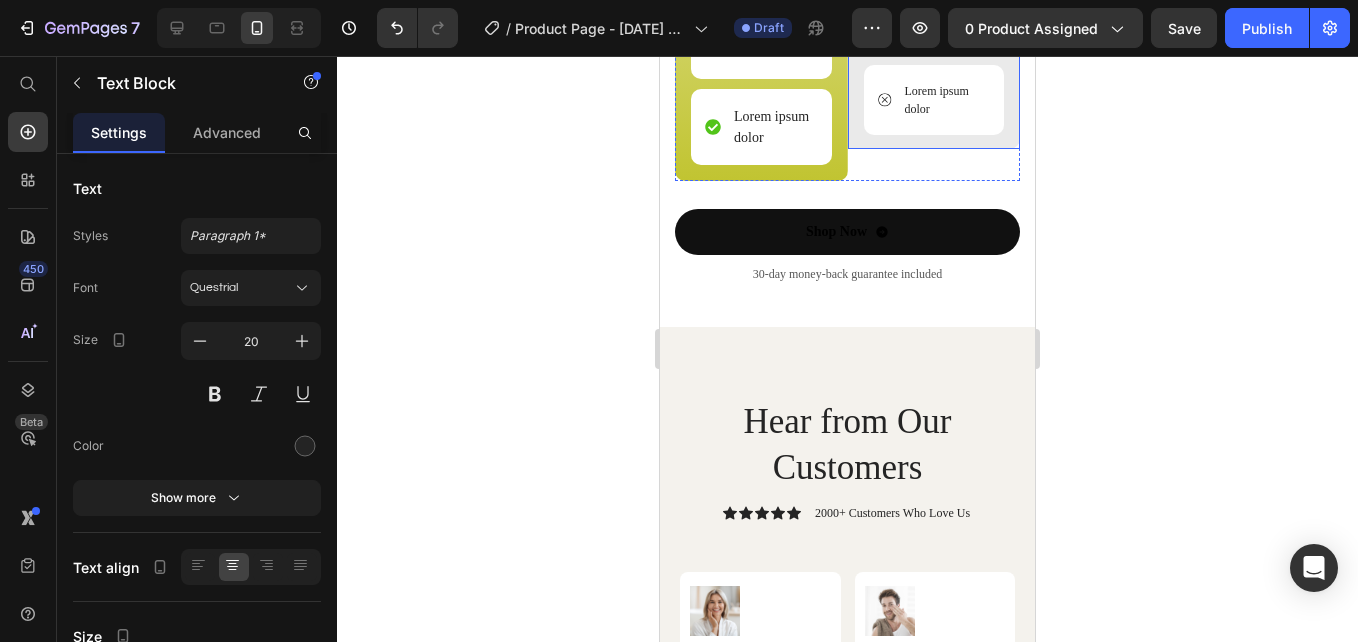 drag, startPoint x: 965, startPoint y: 189, endPoint x: 848, endPoint y: 167, distance: 119.05041 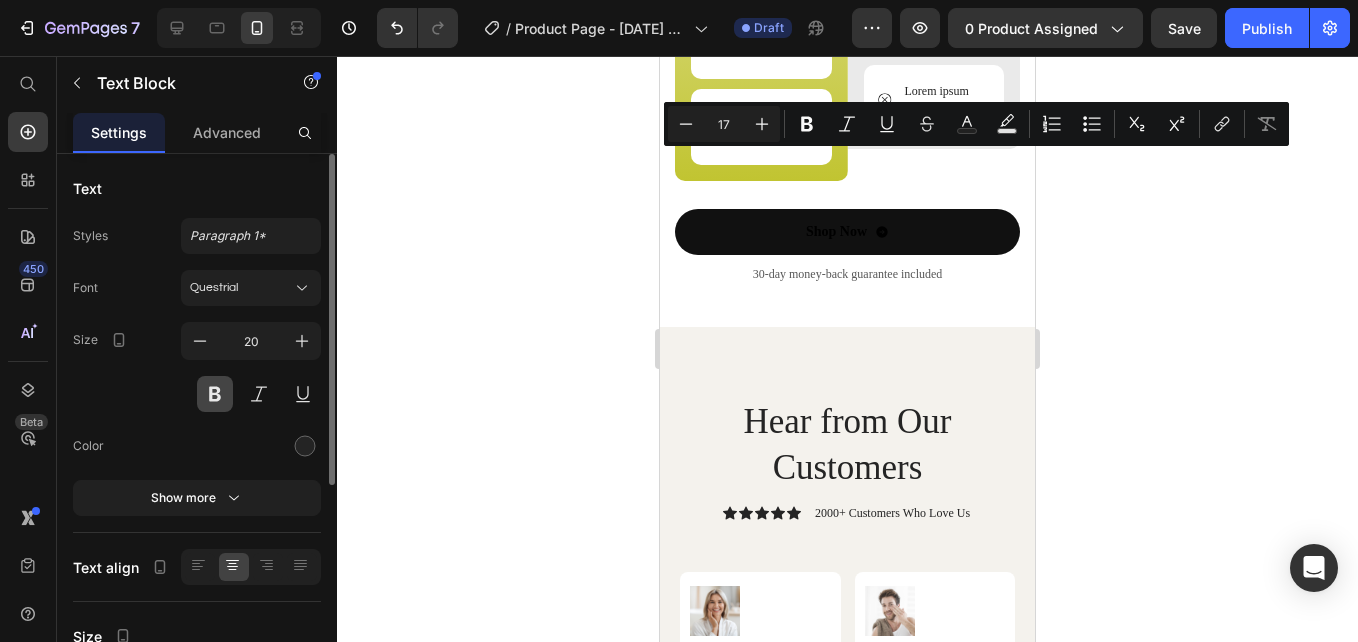 click at bounding box center (215, 394) 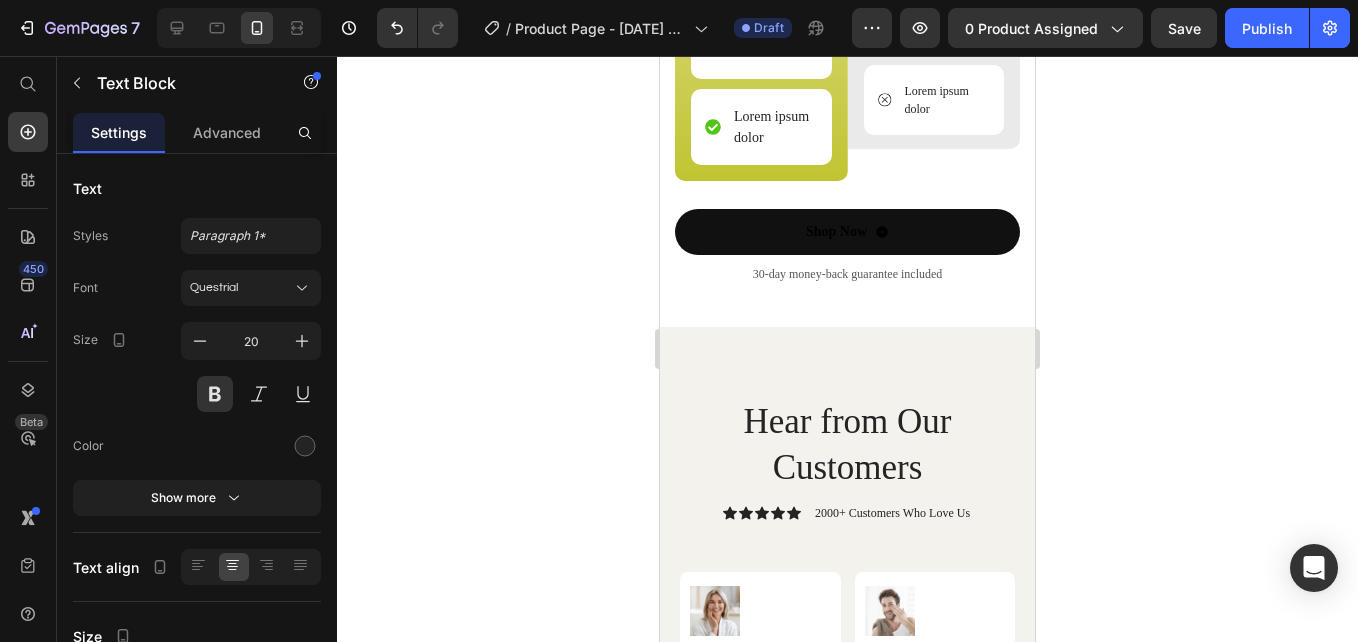 click 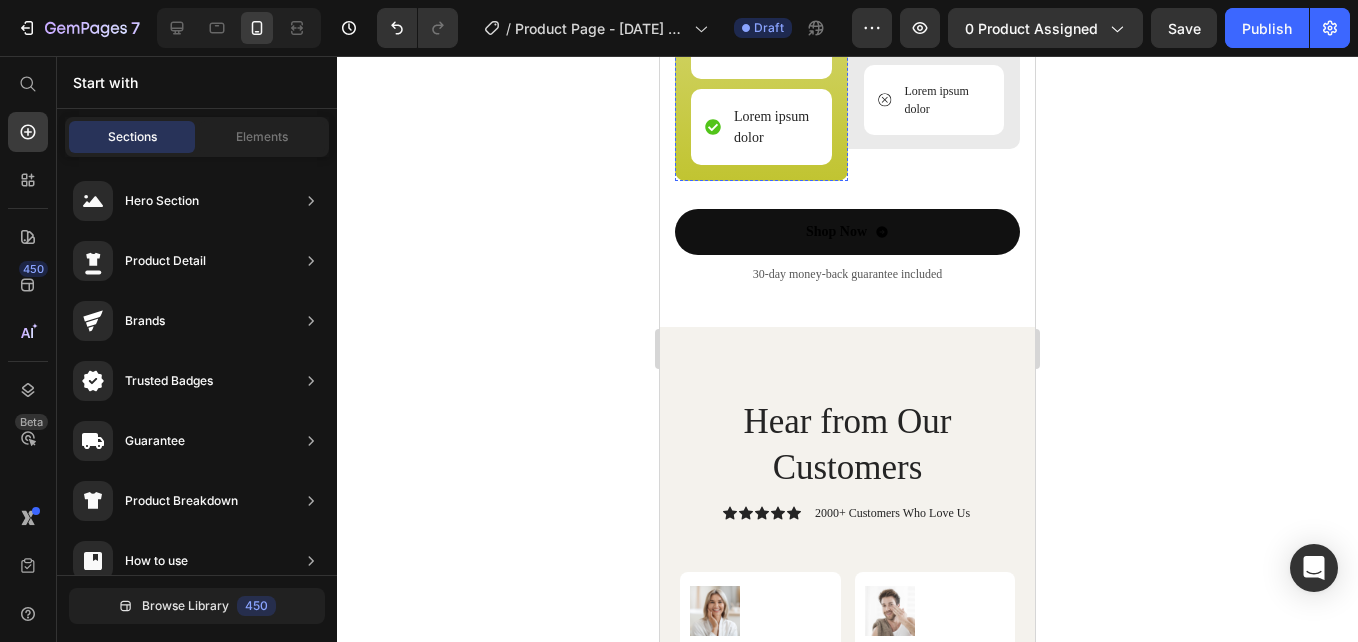 click on "Lorem ipsum dolor" at bounding box center (774, -217) 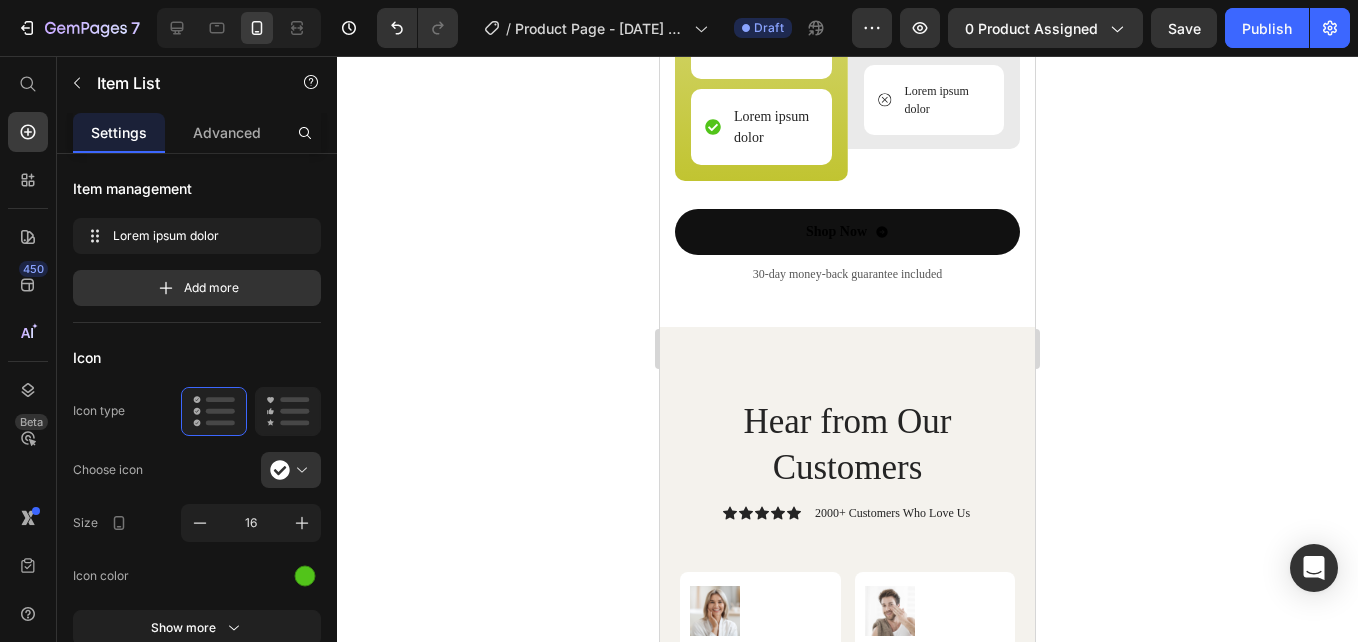 click on "Lorem ipsum dolor" at bounding box center [774, -217] 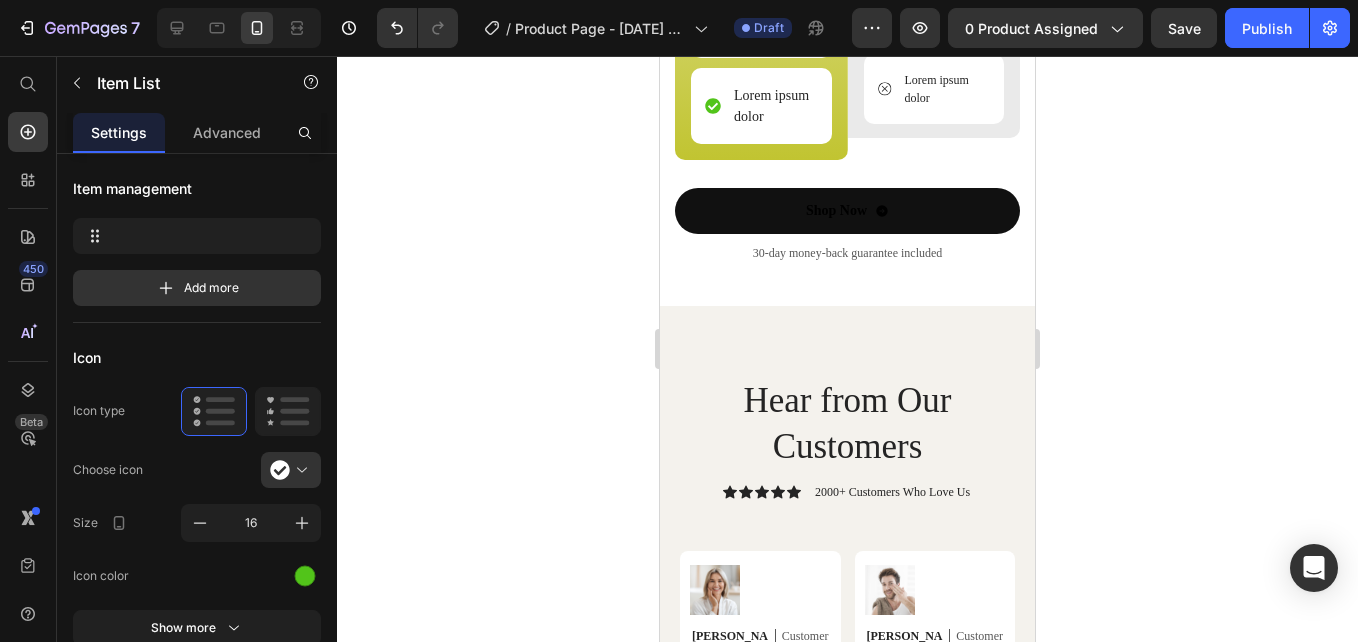click at bounding box center [761, -228] 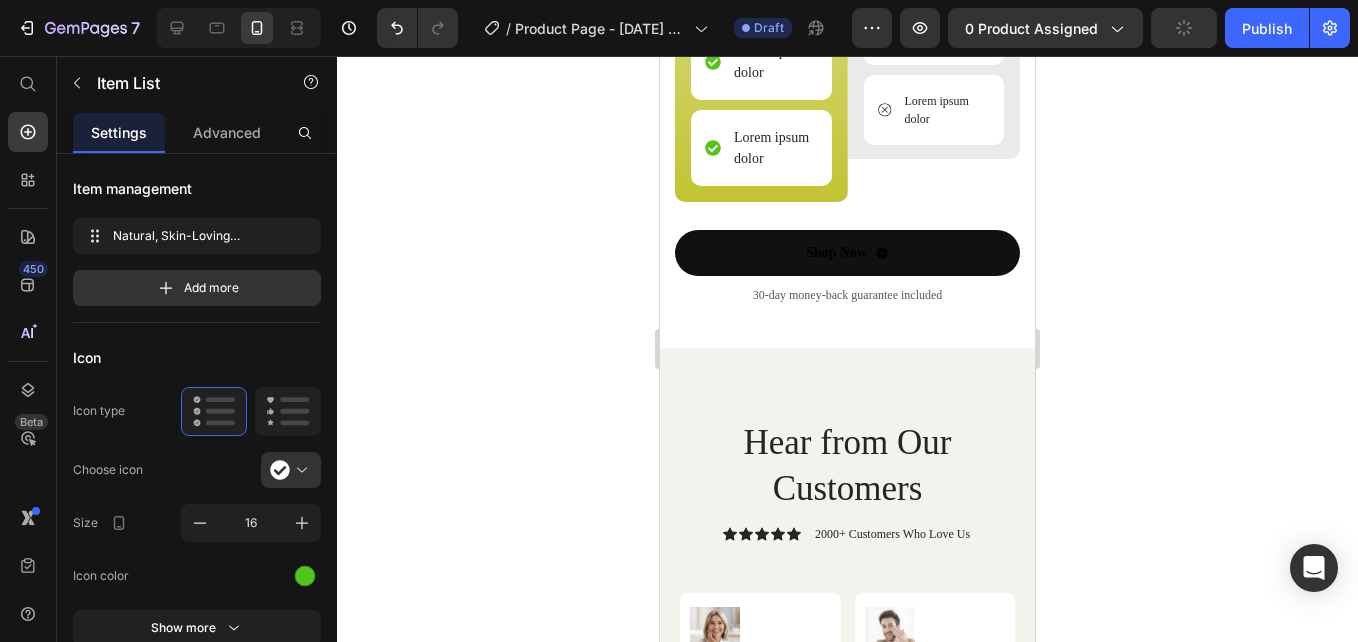 click on "Lorem ipsum dolor" at bounding box center (774, -110) 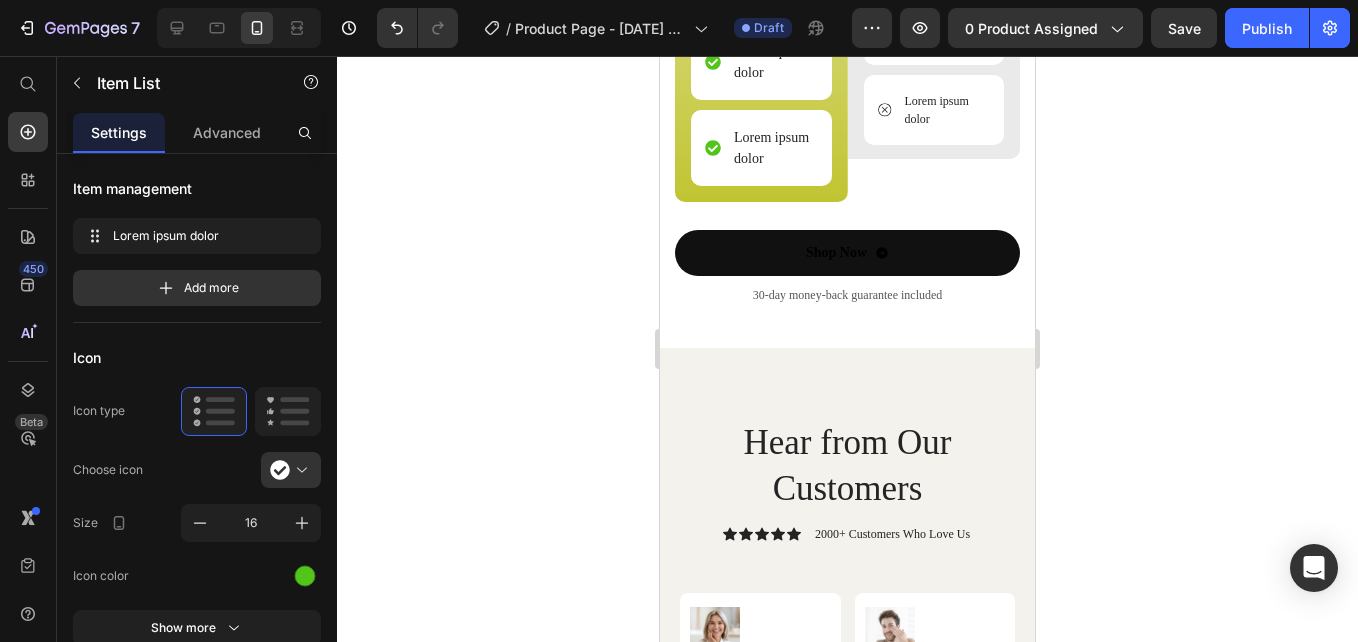 click on "Lorem ipsum dolor" at bounding box center (774, -110) 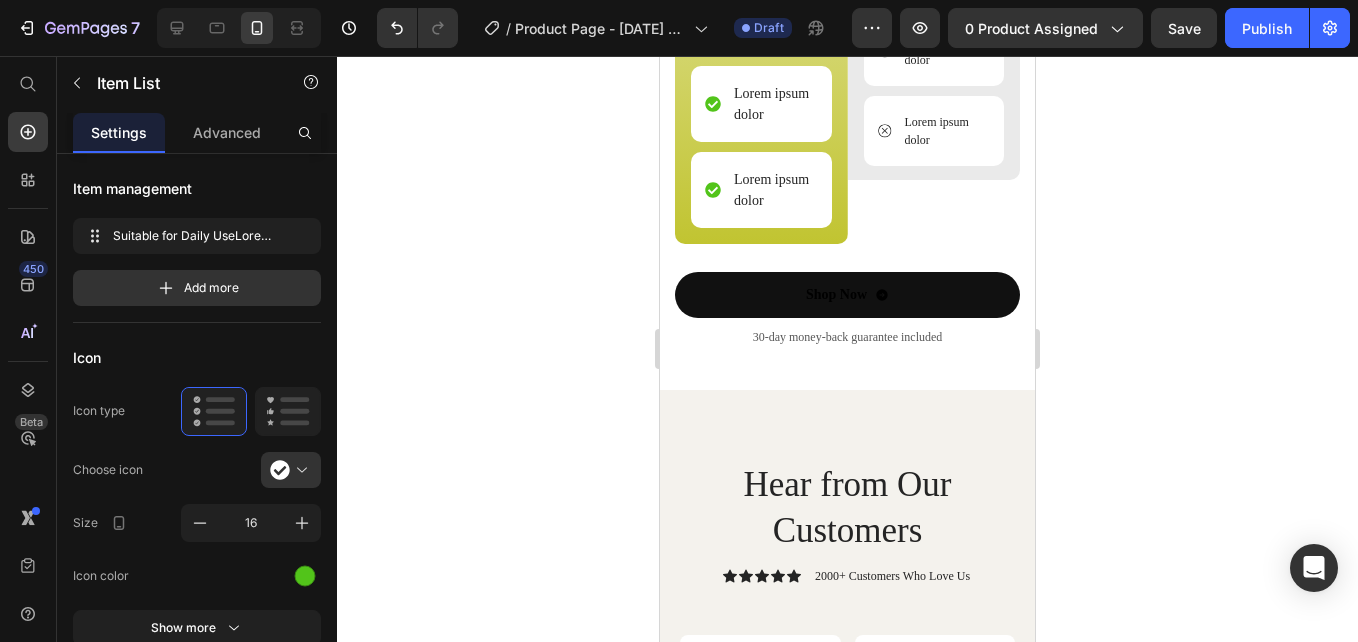 drag, startPoint x: 757, startPoint y: 388, endPoint x: 806, endPoint y: 421, distance: 59.07622 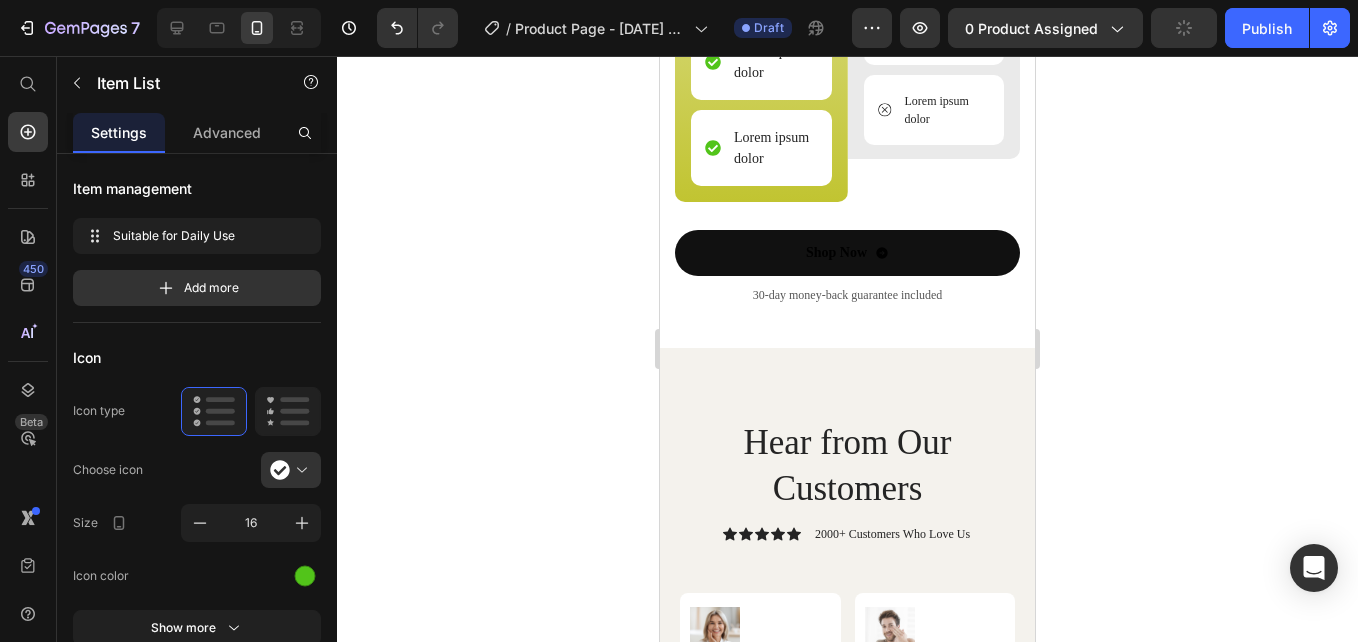 click on "Lorem ipsum dolor" at bounding box center [774, -24] 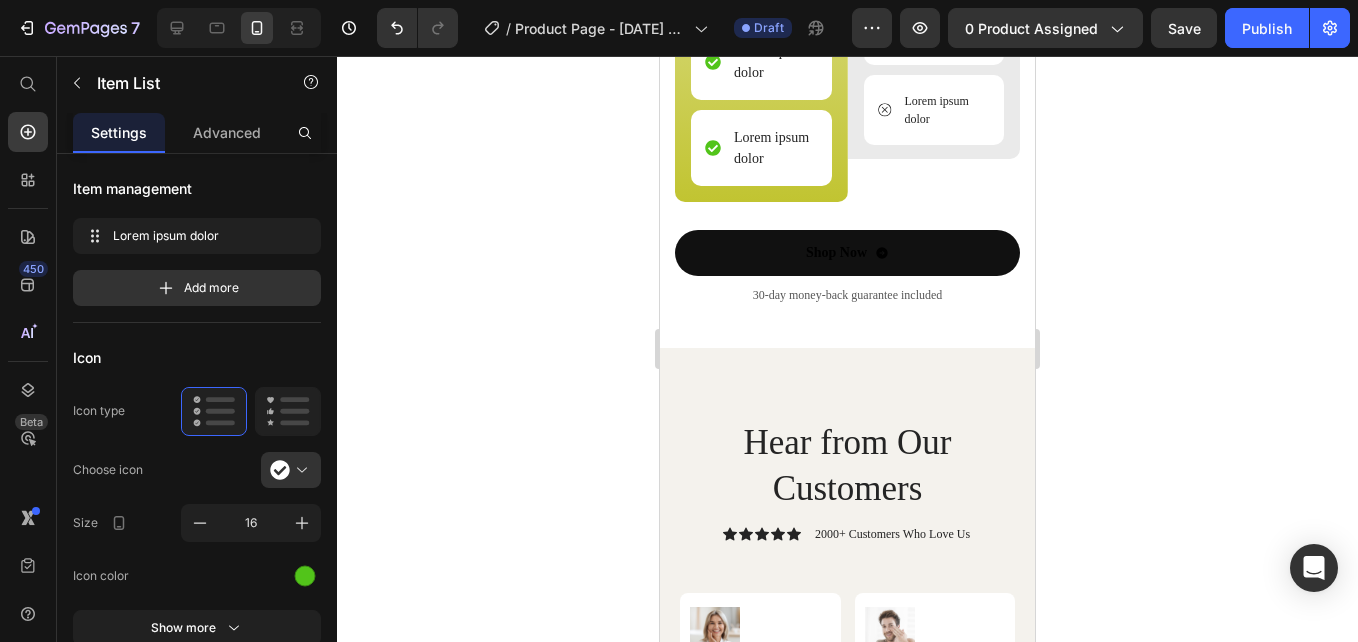 click on "Lorem ipsum dolor" at bounding box center (774, -24) 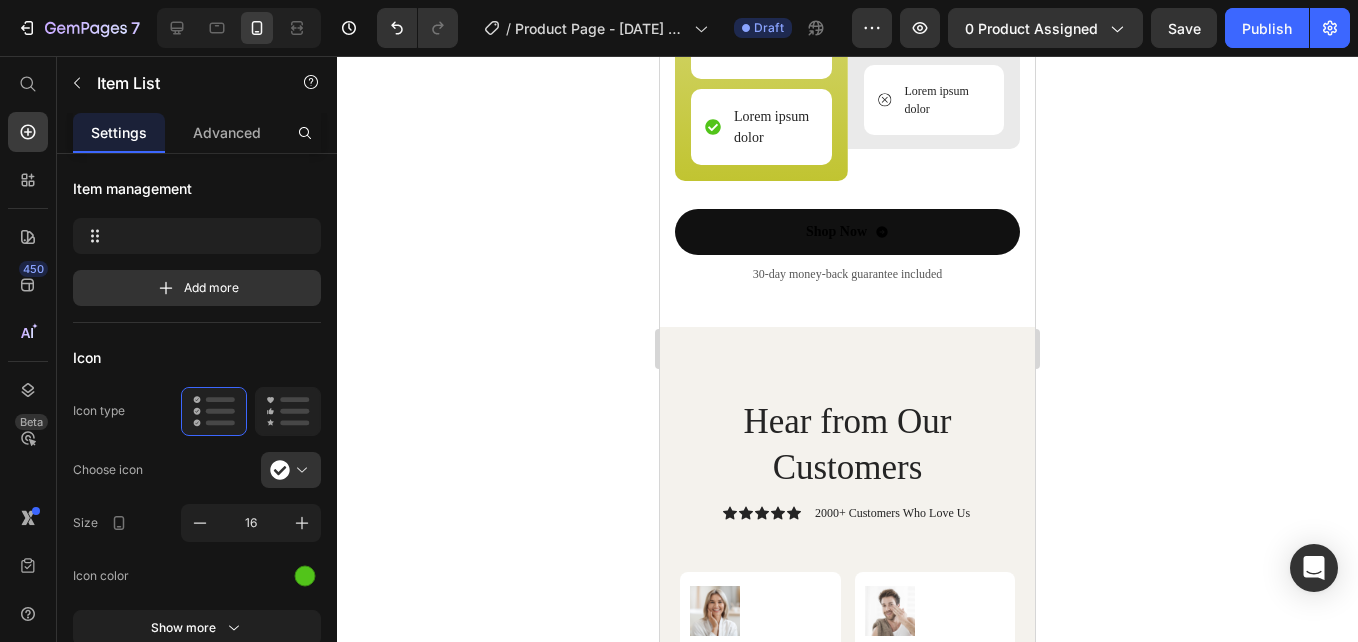 scroll, scrollTop: 7141, scrollLeft: 0, axis: vertical 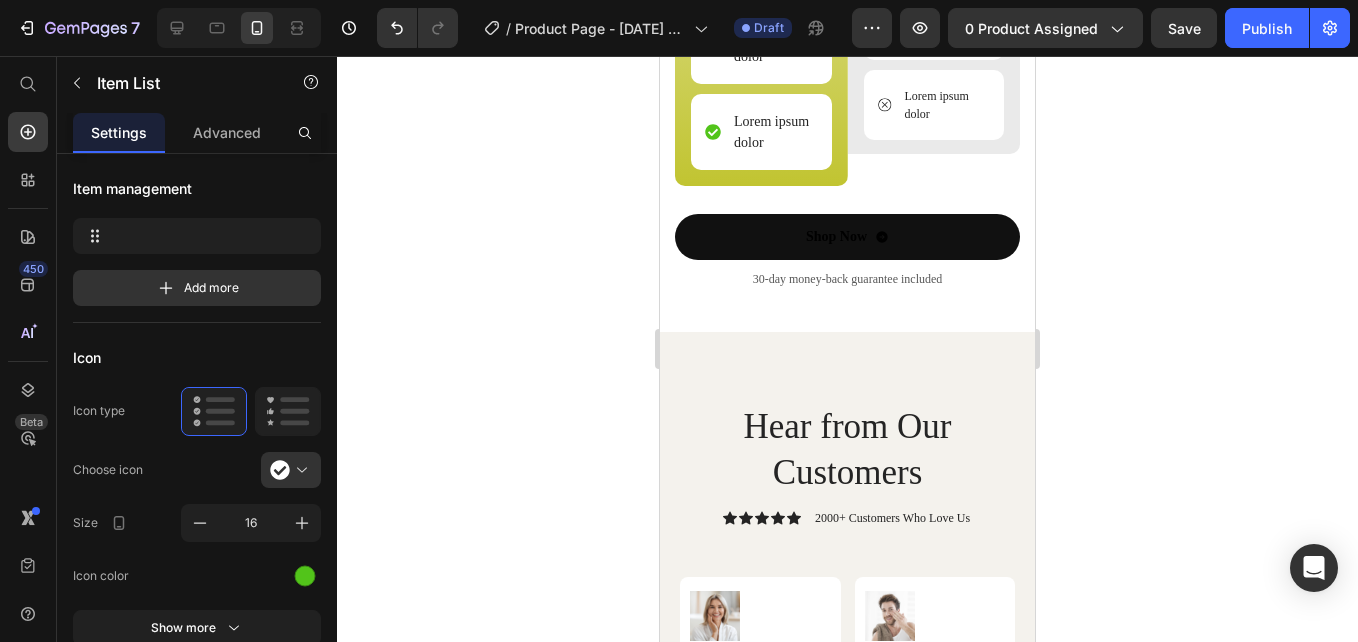 click at bounding box center (734, -30) 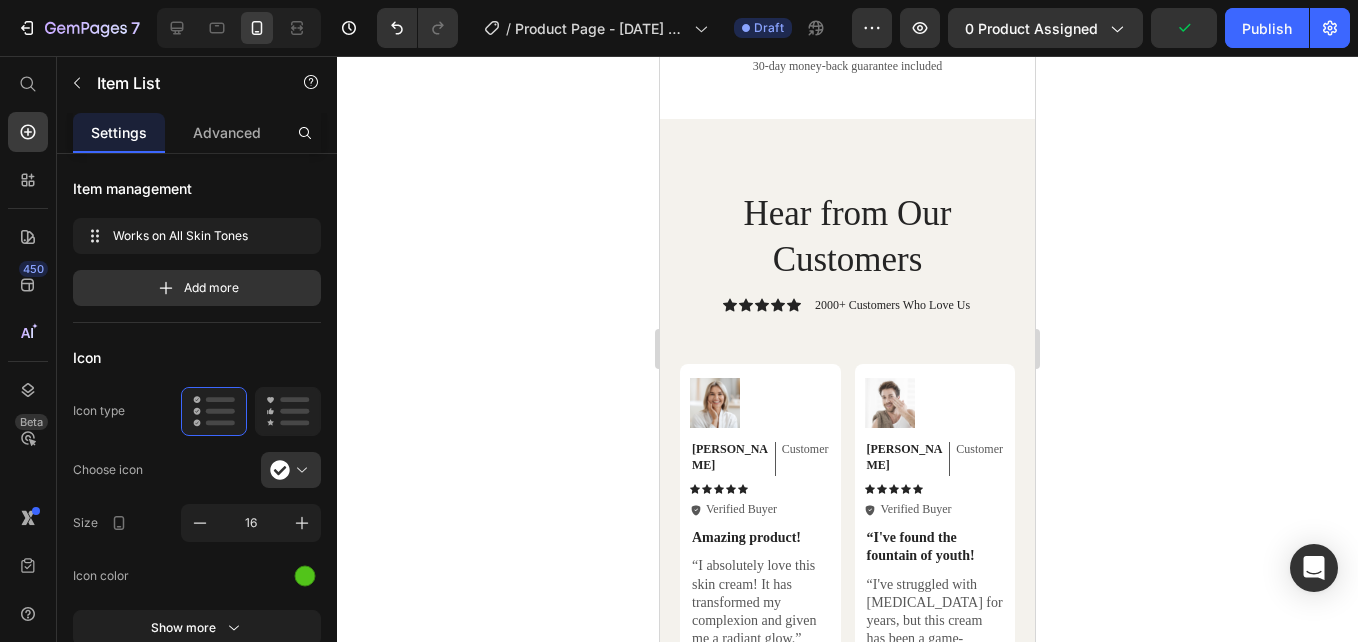 scroll, scrollTop: 7376, scrollLeft: 0, axis: vertical 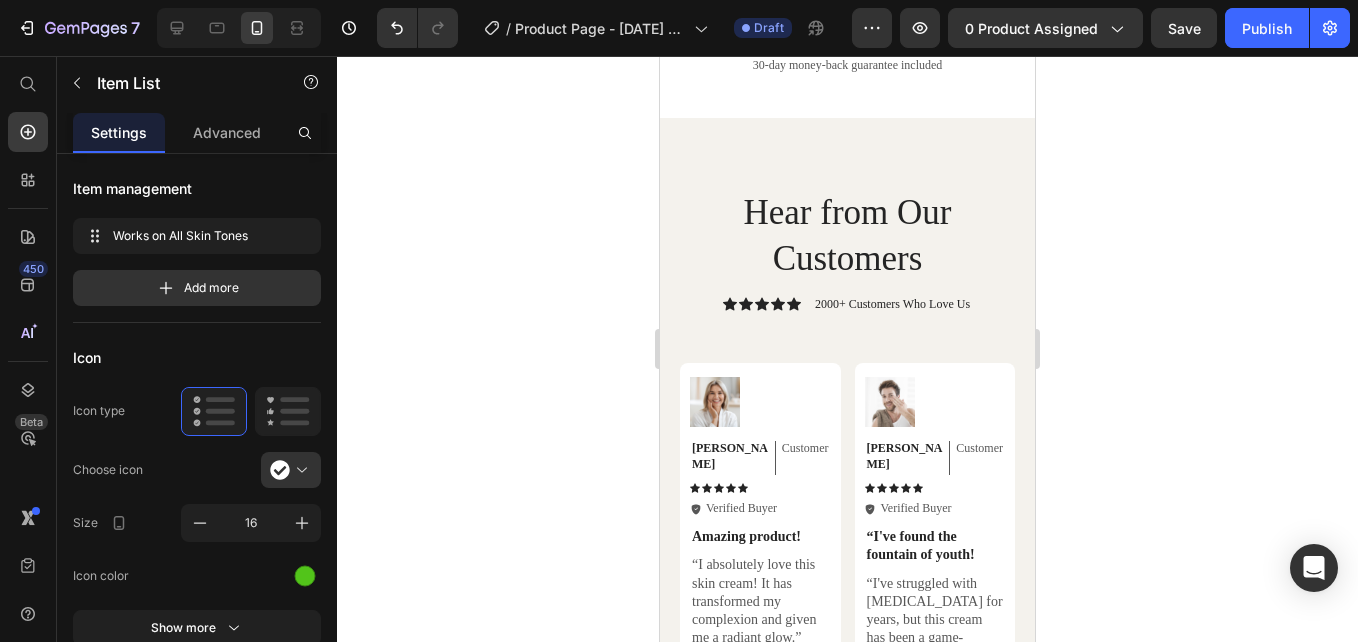 click on "Lorem ipsum dolor" at bounding box center [774, -168] 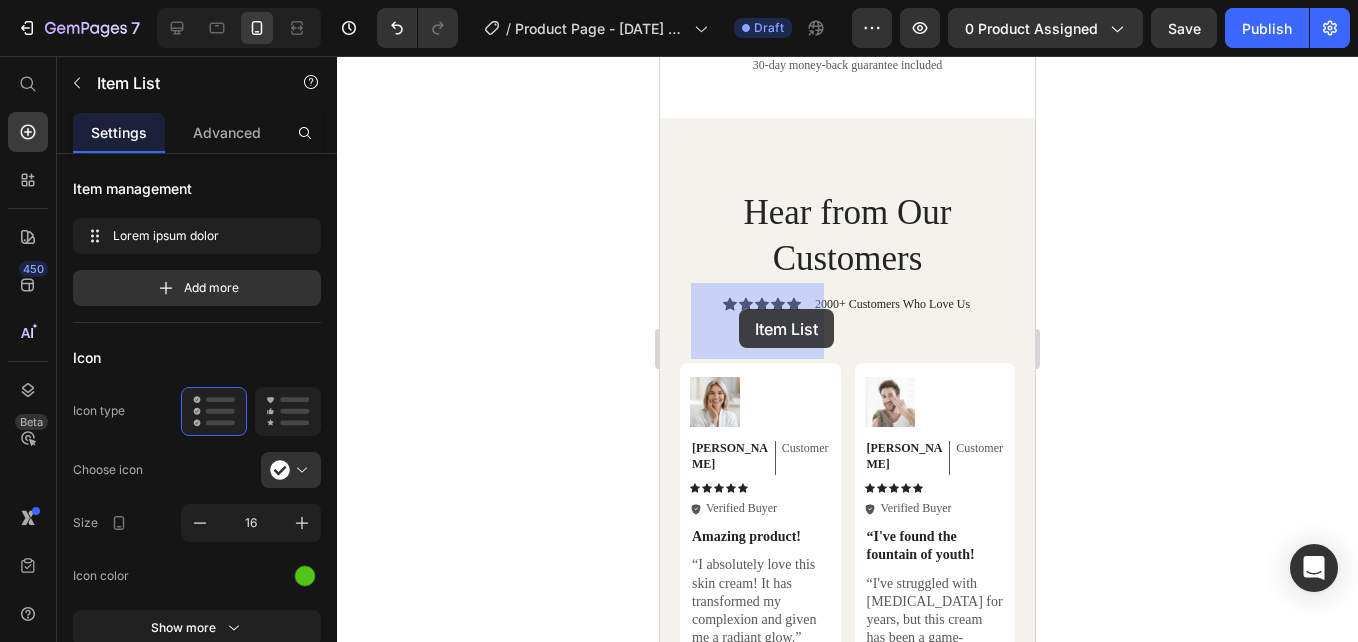 drag, startPoint x: 801, startPoint y: 331, endPoint x: 739, endPoint y: 309, distance: 65.78754 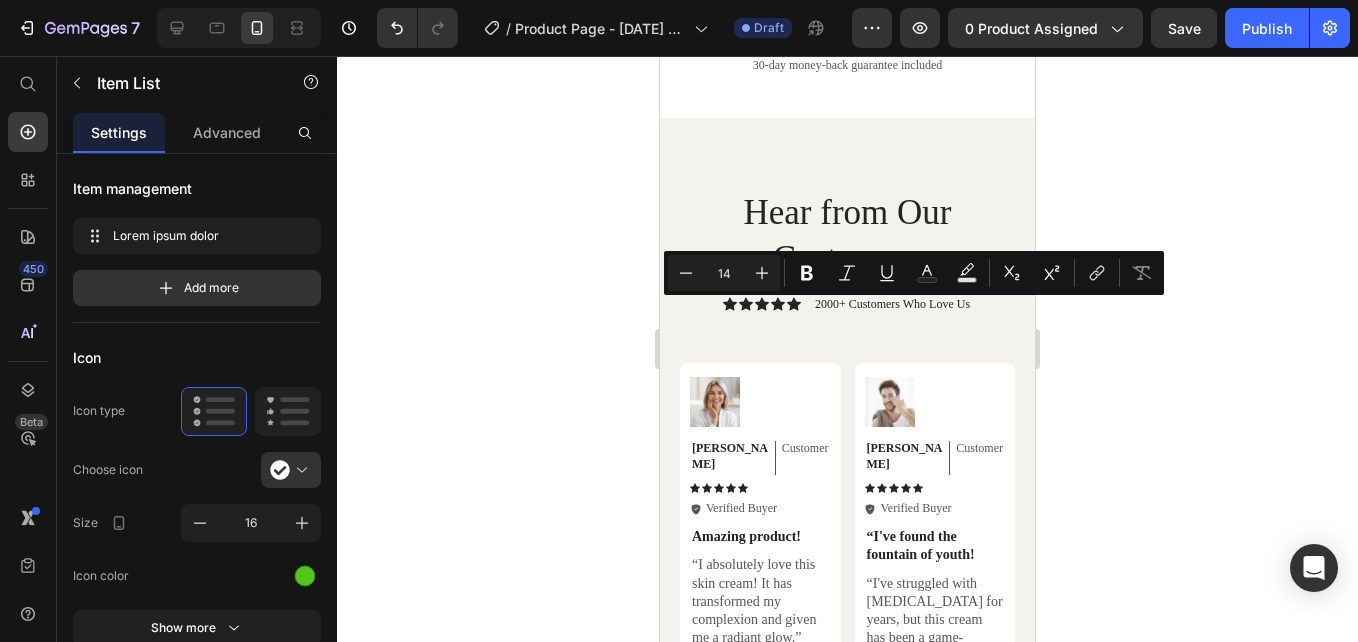 drag, startPoint x: 738, startPoint y: 310, endPoint x: 798, endPoint y: 329, distance: 62.936478 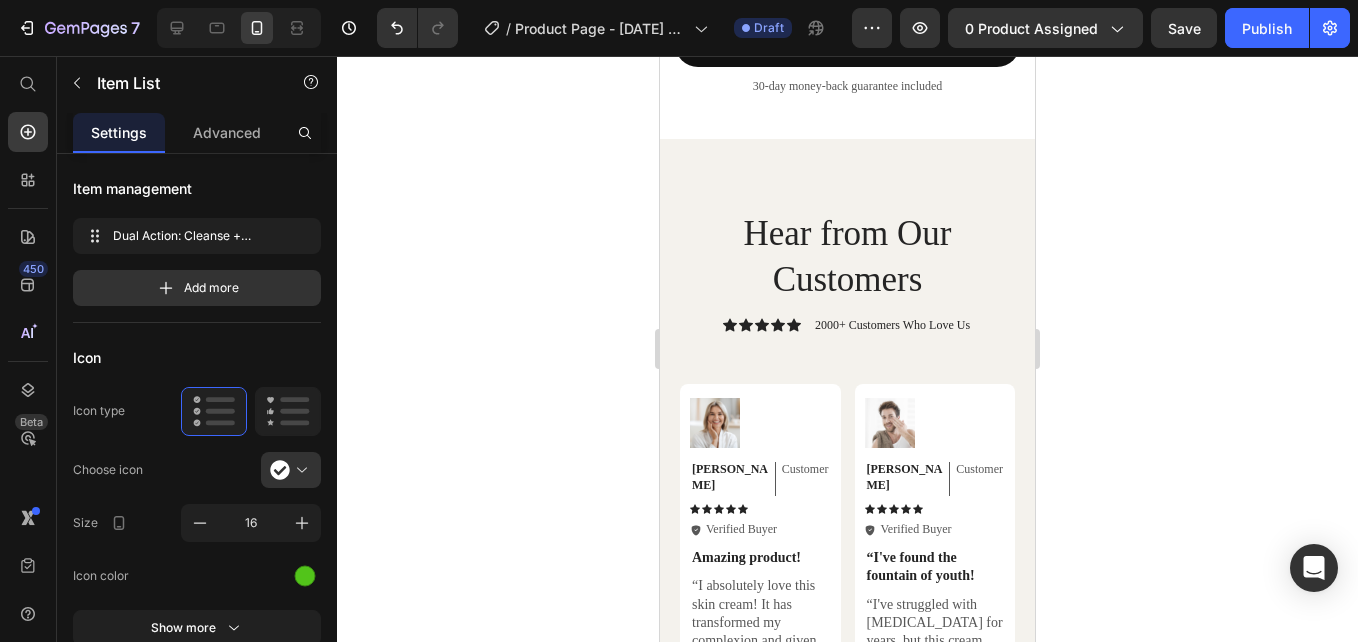 click on "Dual Action: Cleanse + Brightenr" at bounding box center [774, -158] 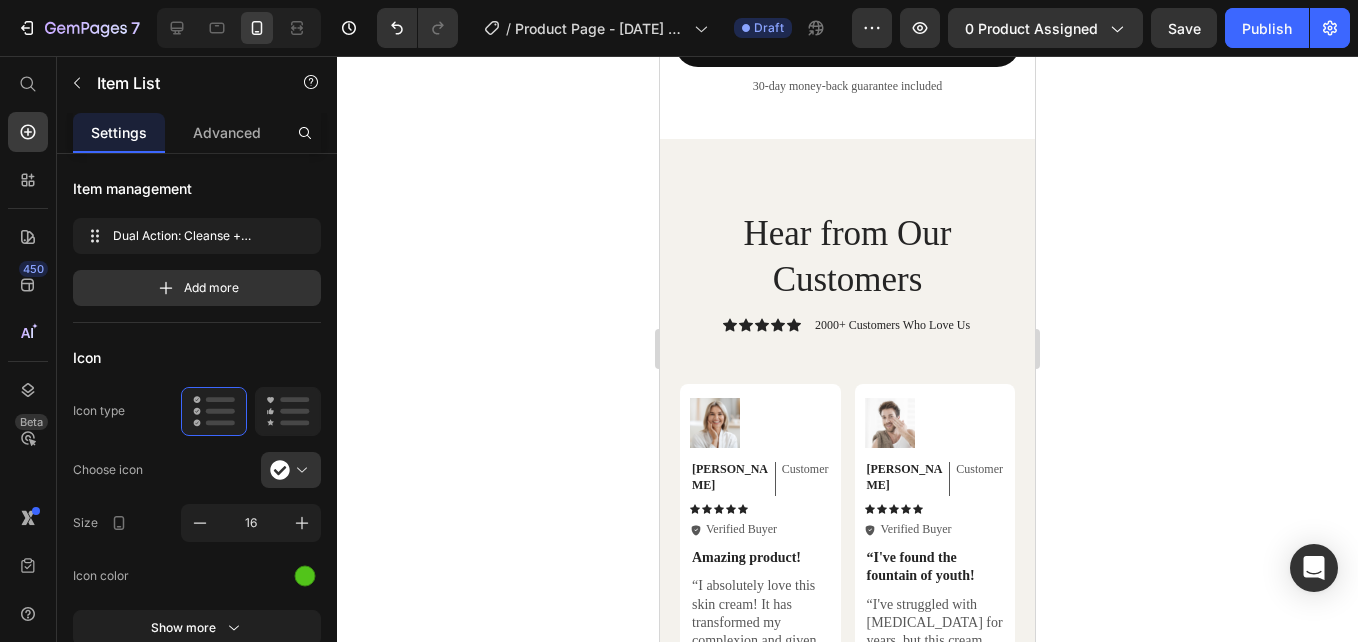 click on "Lorem ipsum dolor" at bounding box center [774, -61] 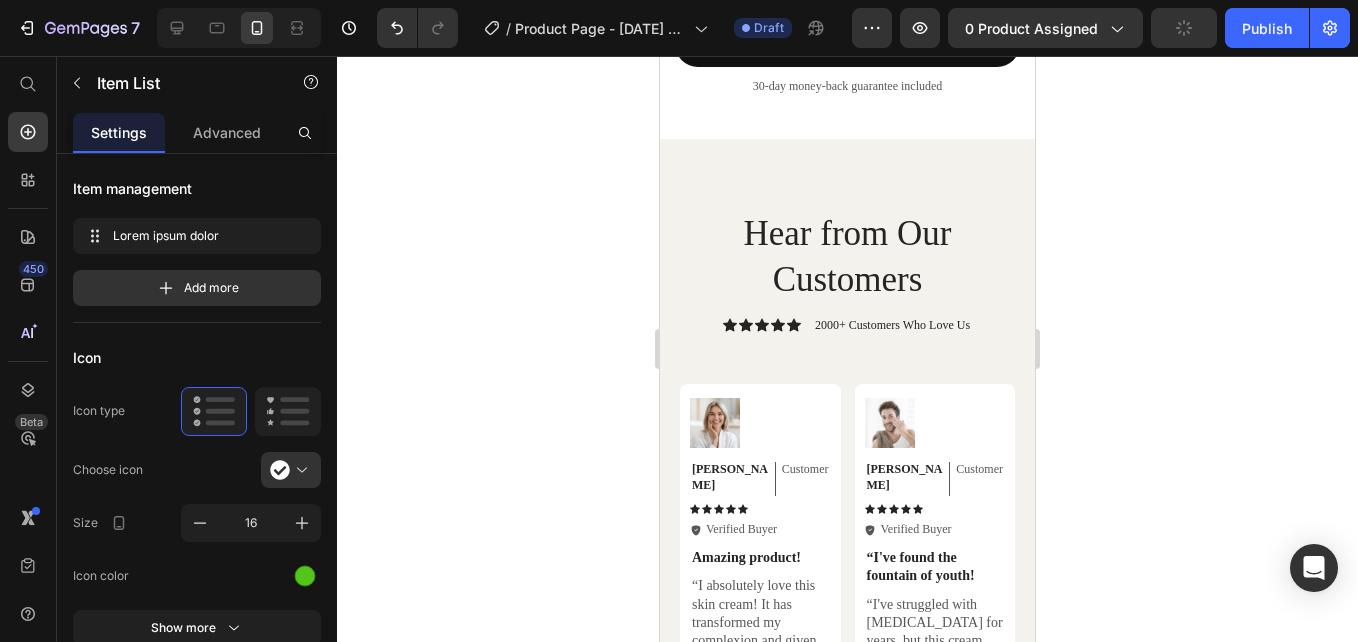 click on "Lorem ipsum dolor" at bounding box center [774, -61] 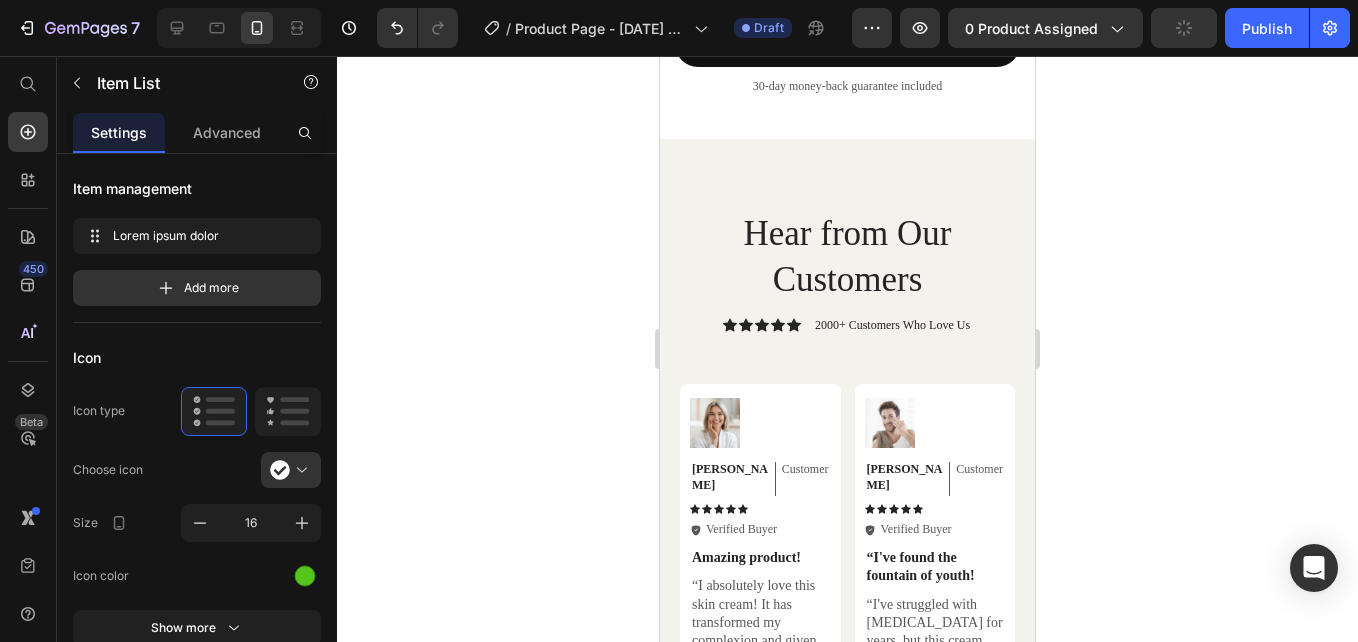 click on "Lorem ipsum dolor" at bounding box center (774, -61) 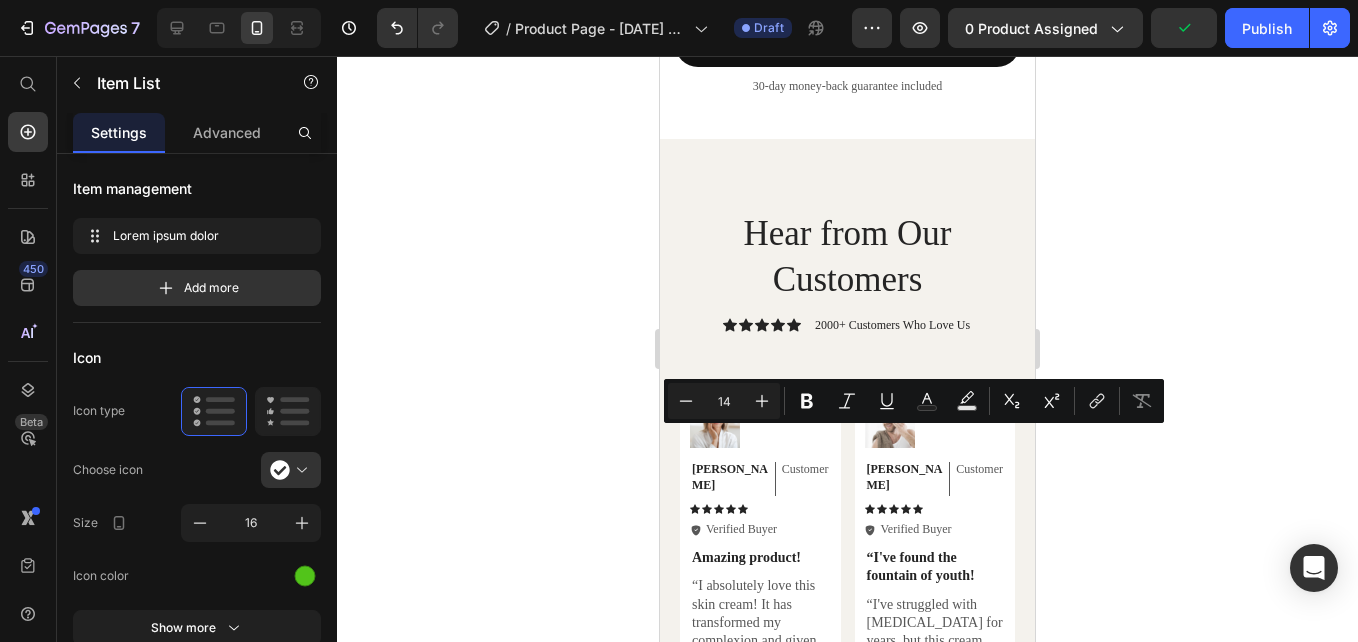 click on "Lorem ipsum dolor" at bounding box center (774, -61) 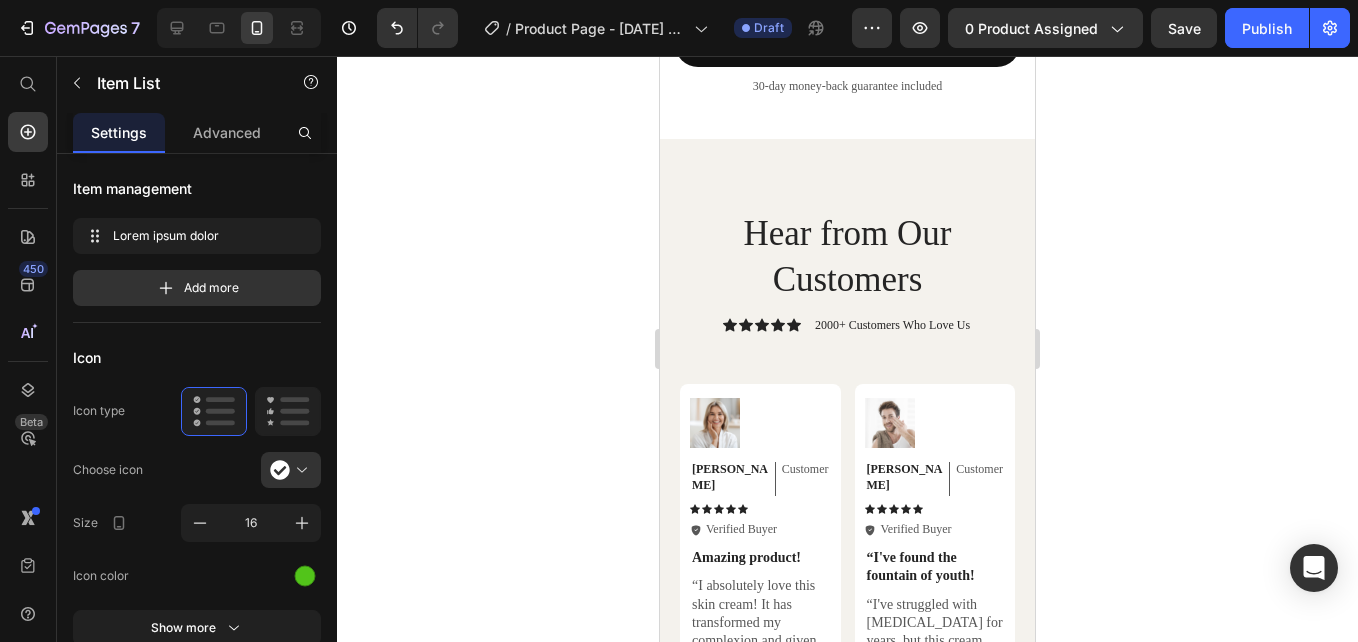click on "Lorem ipsum dolor" at bounding box center [774, -61] 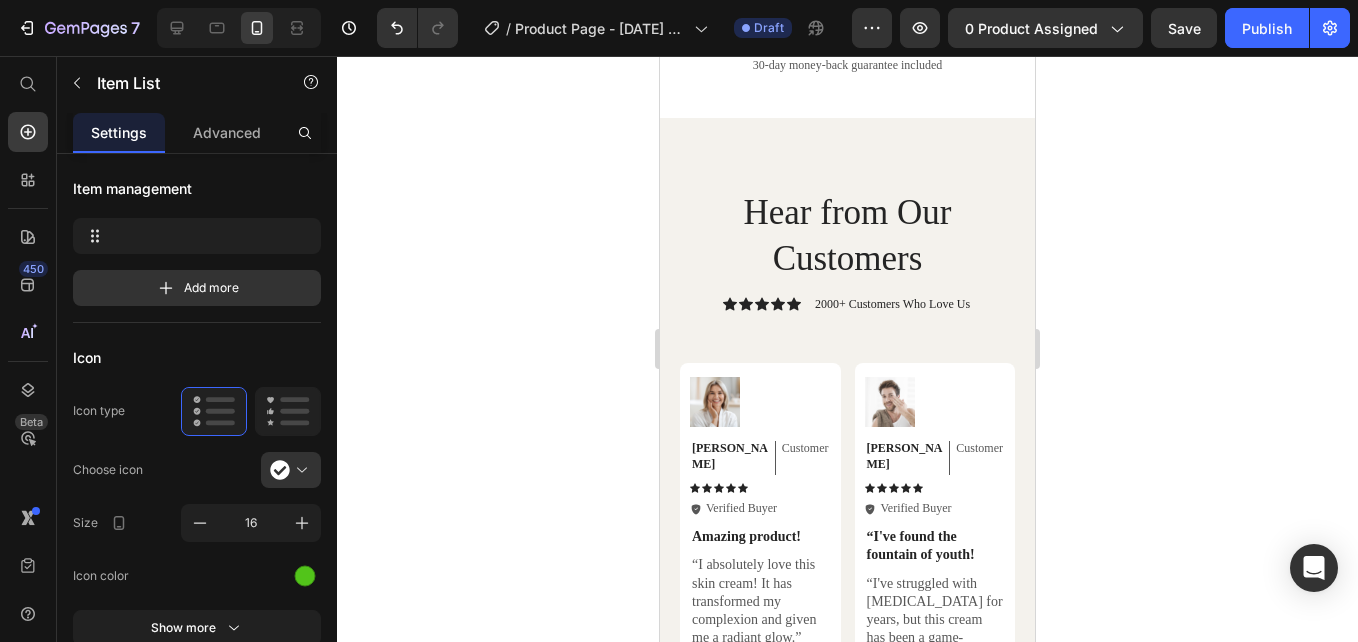 scroll, scrollTop: 7371, scrollLeft: 0, axis: vertical 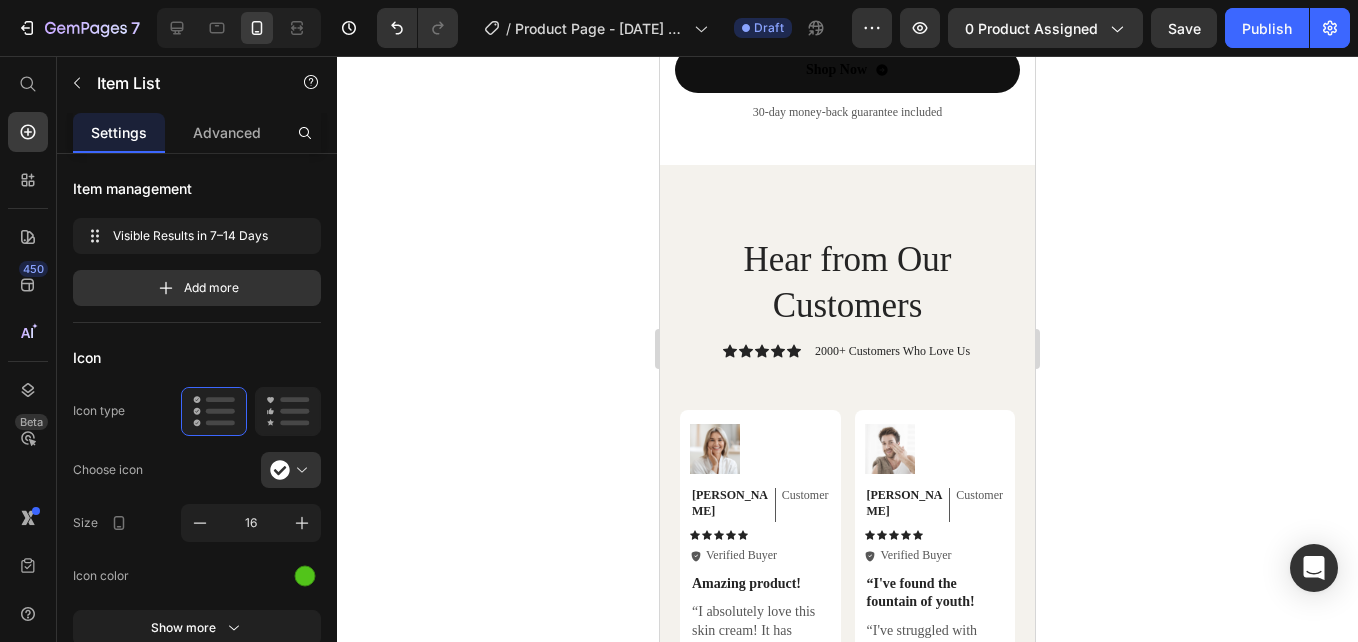 click 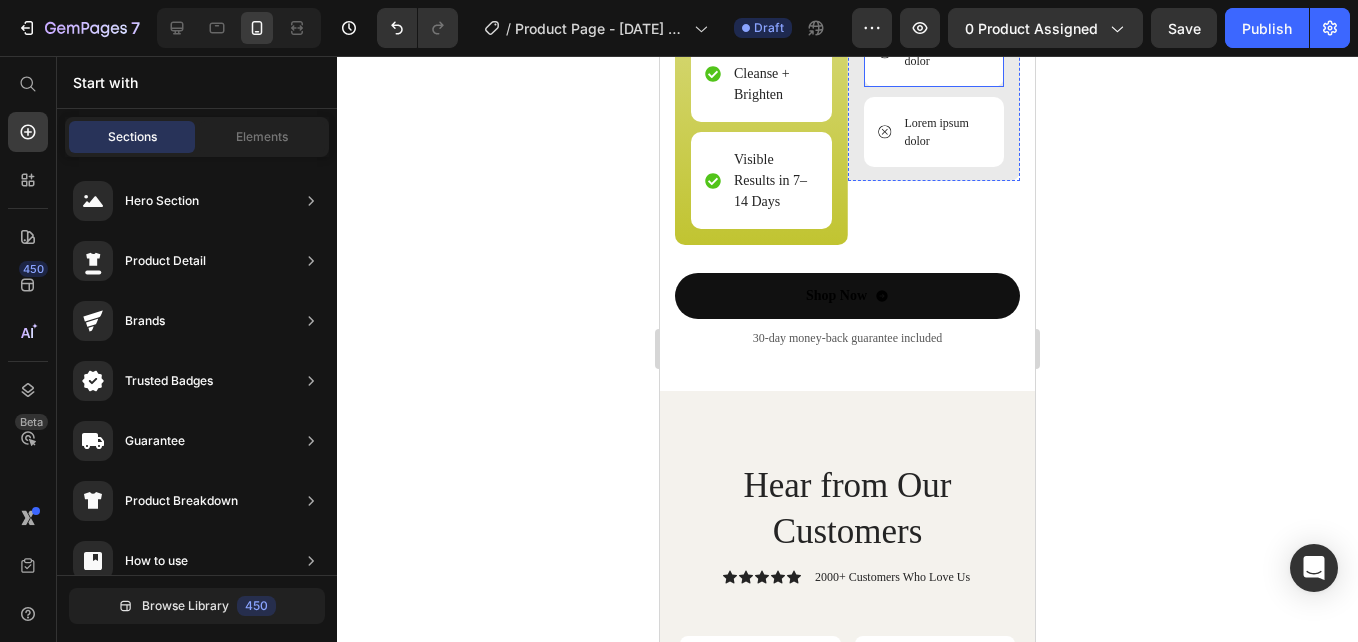 scroll, scrollTop: 7142, scrollLeft: 0, axis: vertical 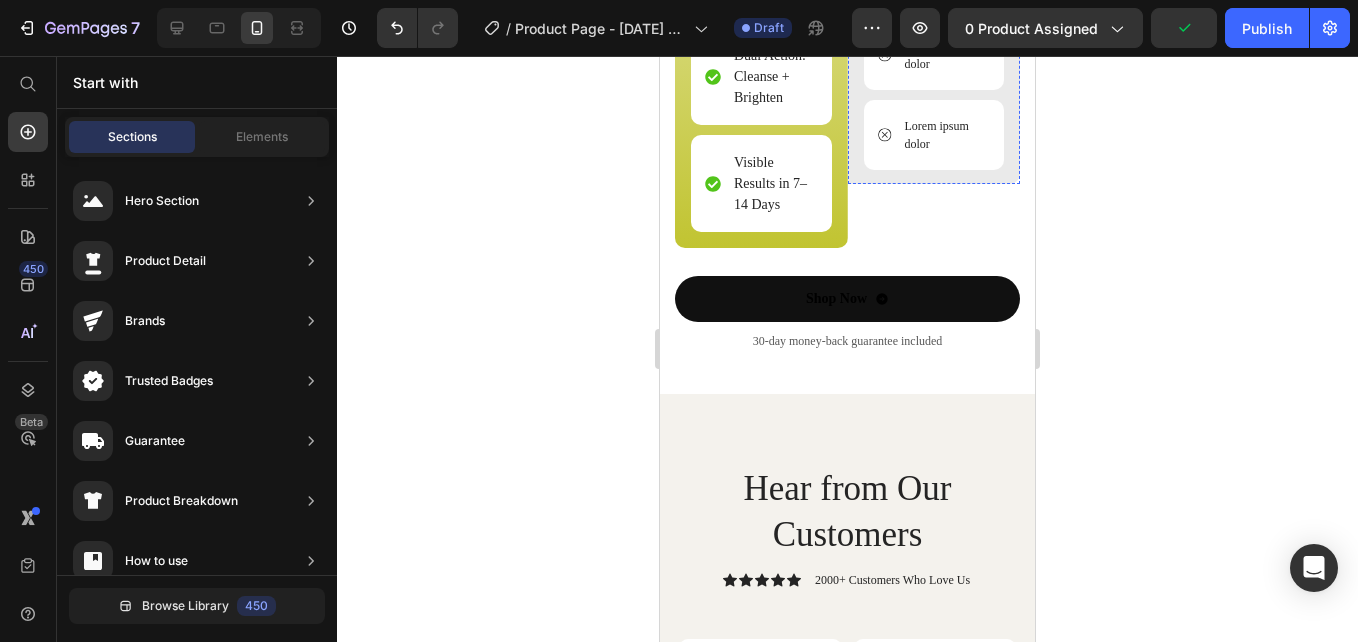 click on "Lorem ipsum dolor" at bounding box center [946, -185] 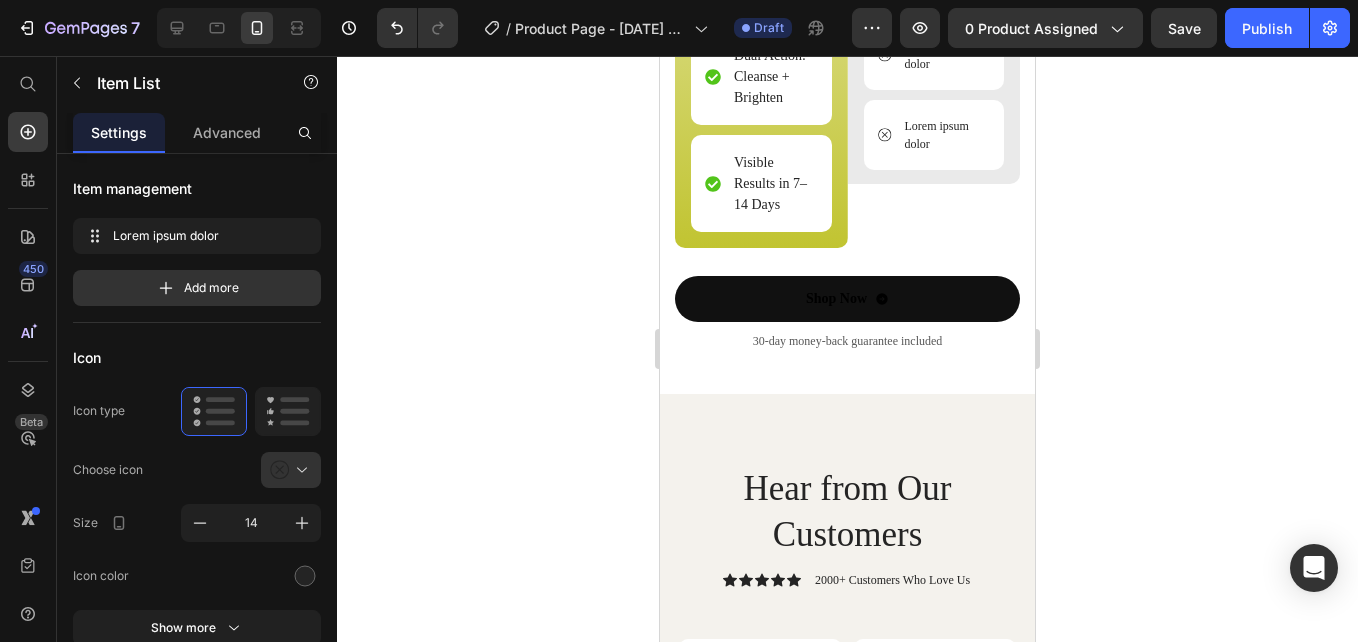click on "Image Other Brightening Creams Text Block
Lorem ipsum dolor Item List   10
Lorem ipsum dolor Item List
Lorem ipsum dolor Item List
Lorem ipsum dolor Item List
Lorem ipsum dolor Item List" at bounding box center (934, -93) 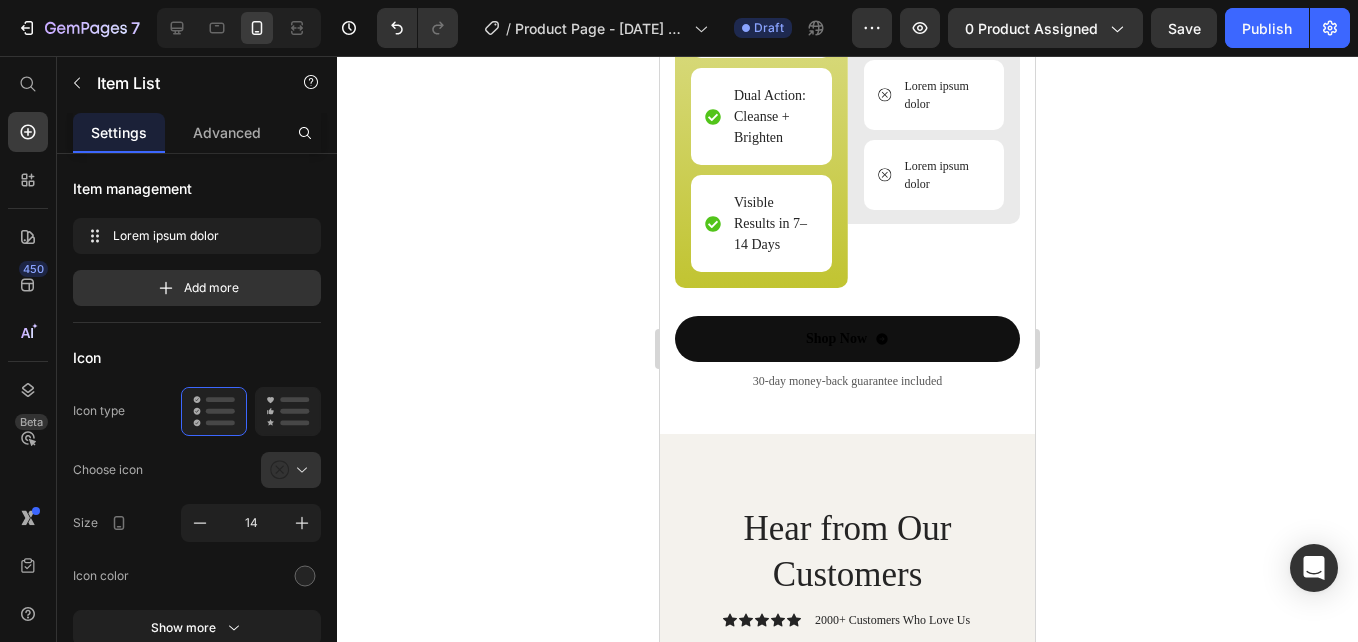 click on "Lorem ipsum dolor" at bounding box center [946, -145] 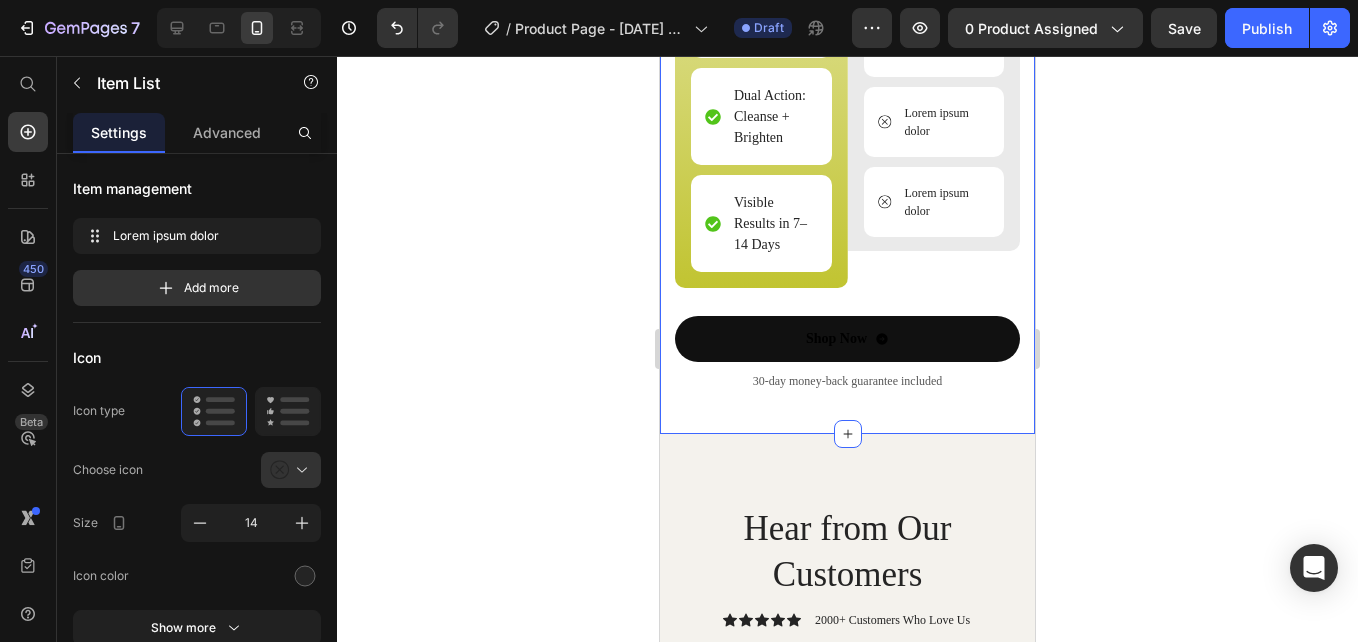 scroll, scrollTop: 7075, scrollLeft: 0, axis: vertical 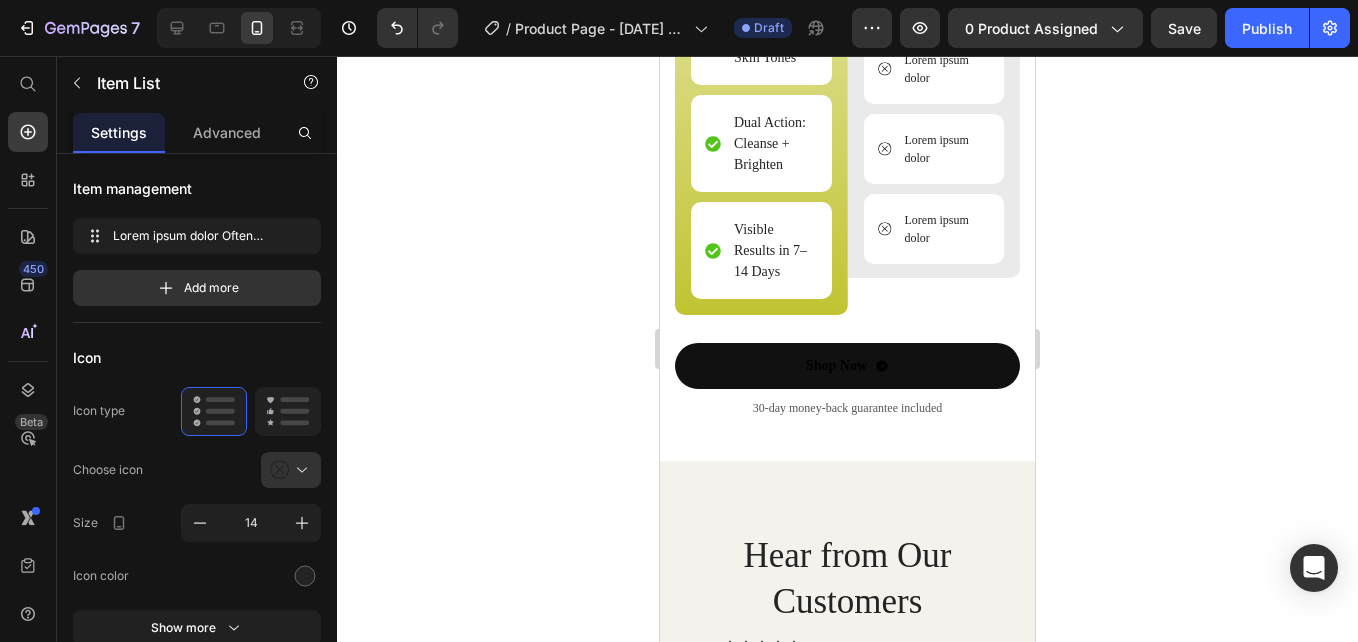 drag, startPoint x: 927, startPoint y: 358, endPoint x: 899, endPoint y: 336, distance: 35.608986 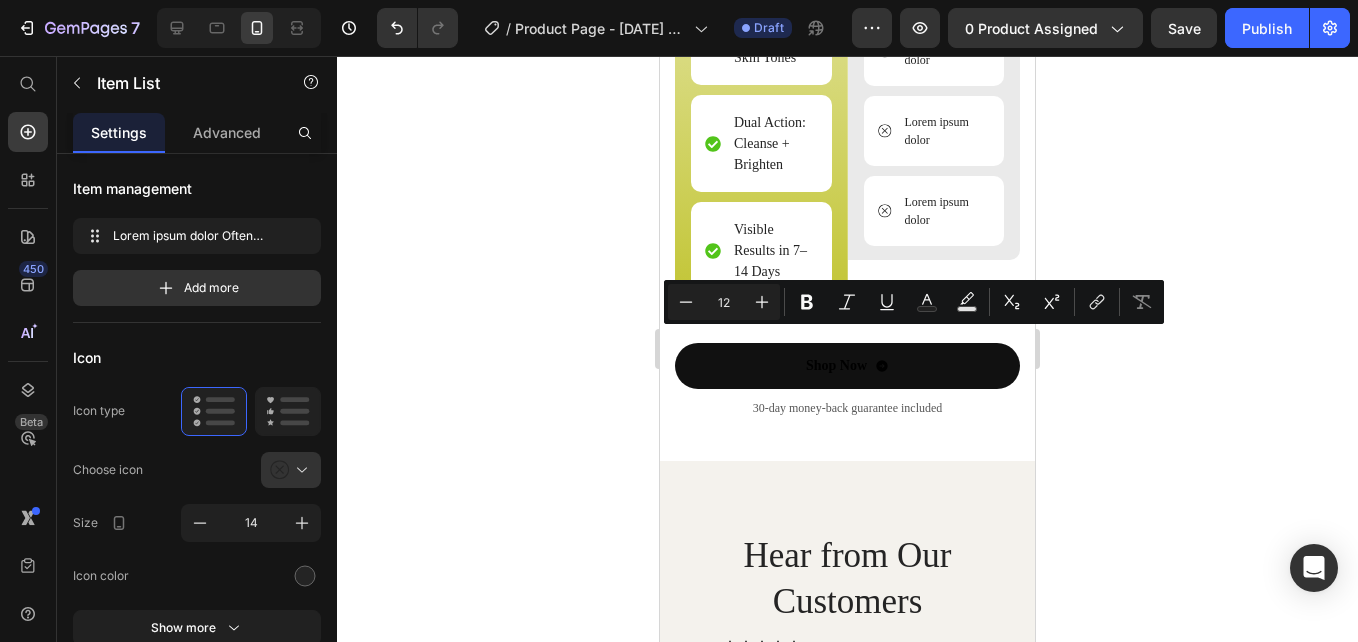 scroll, scrollTop: 7093, scrollLeft: 0, axis: vertical 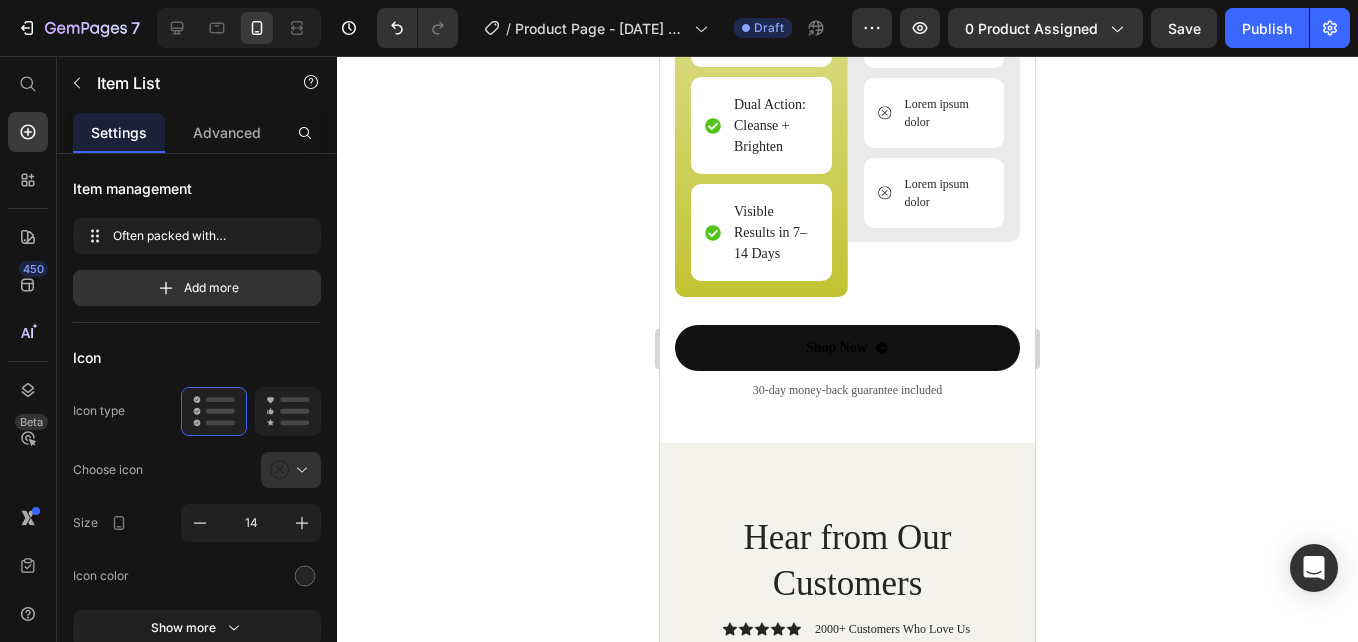 click on "Lorem ipsum dolor" at bounding box center [946, -47] 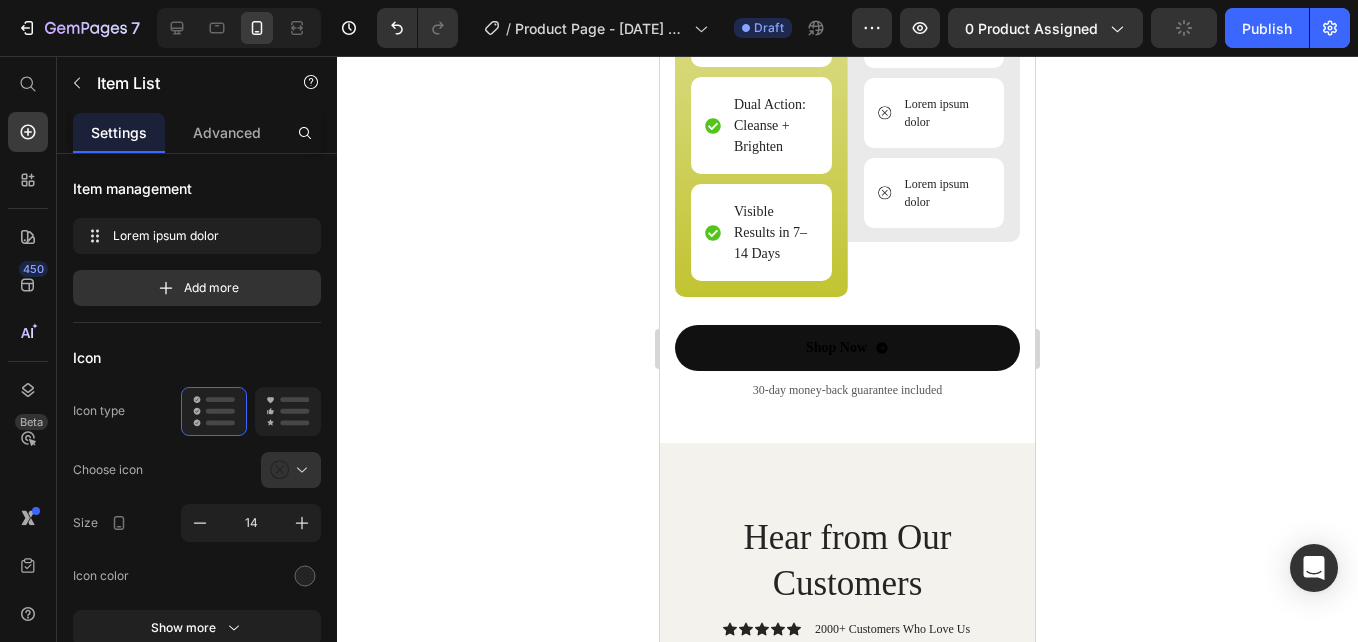 click on "Lorem ipsum dolor" at bounding box center [946, -47] 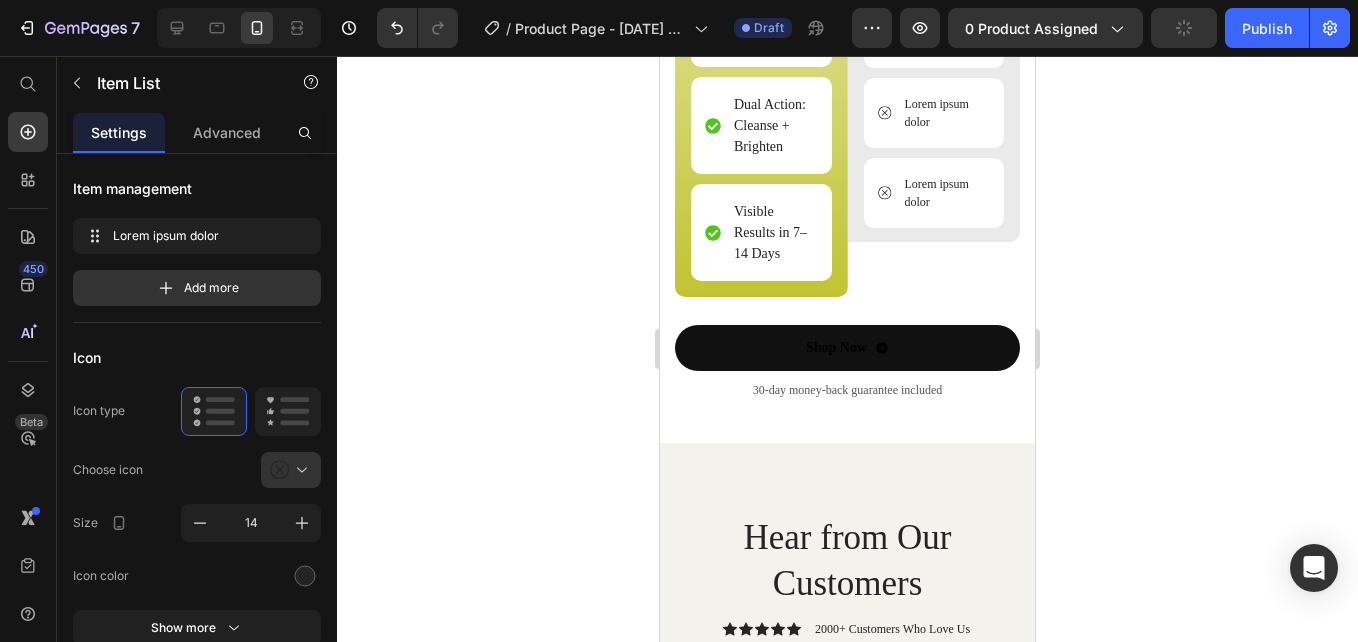 click on "Lorem ipsum dolor" at bounding box center [946, -47] 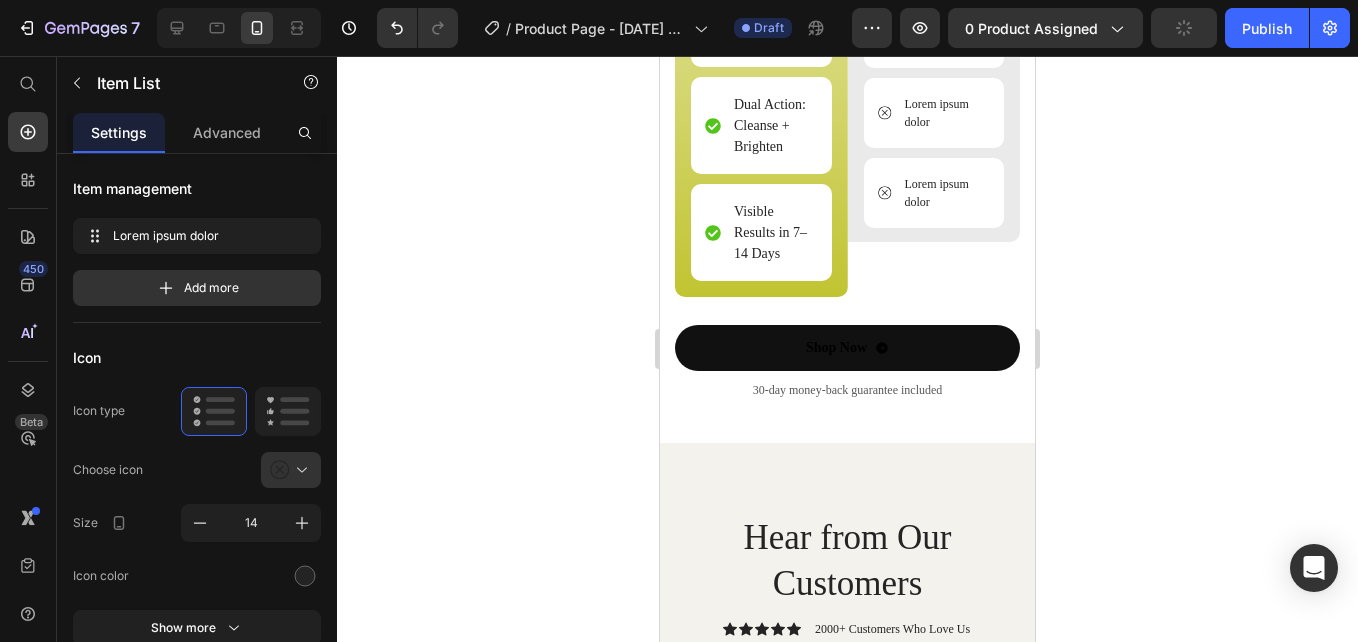 click on "Lorem ipsum dolor" at bounding box center [946, -47] 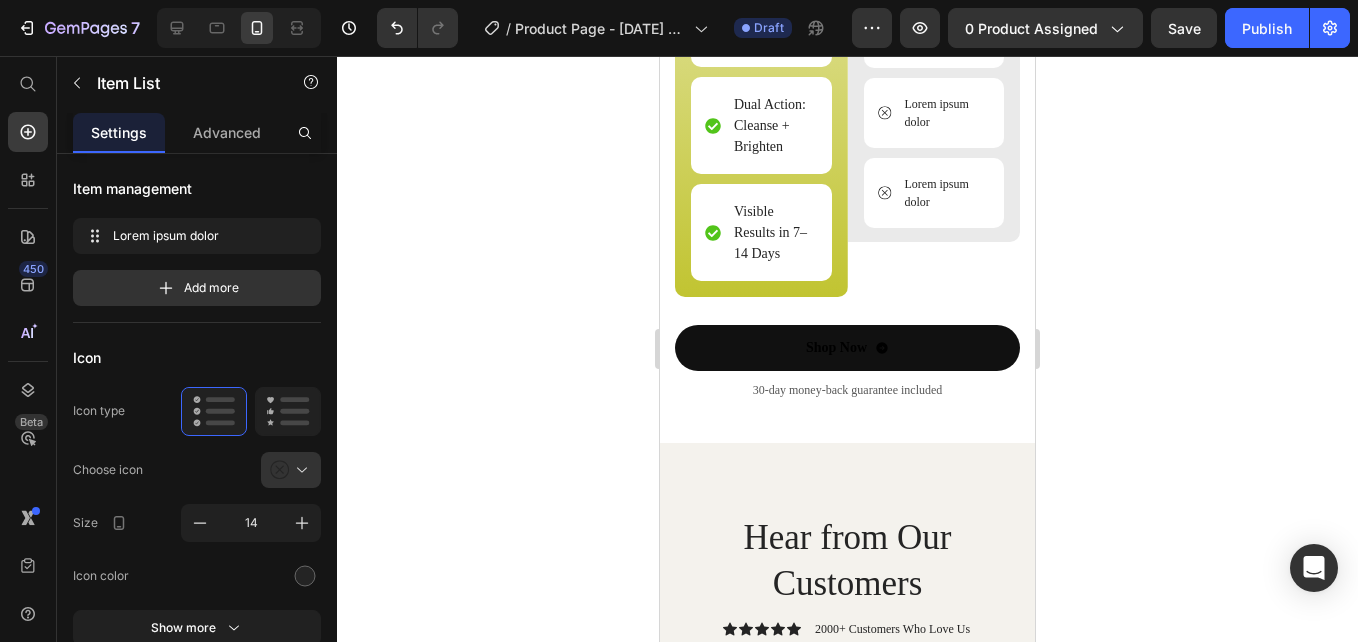 drag, startPoint x: 924, startPoint y: 456, endPoint x: 942, endPoint y: 459, distance: 18.248287 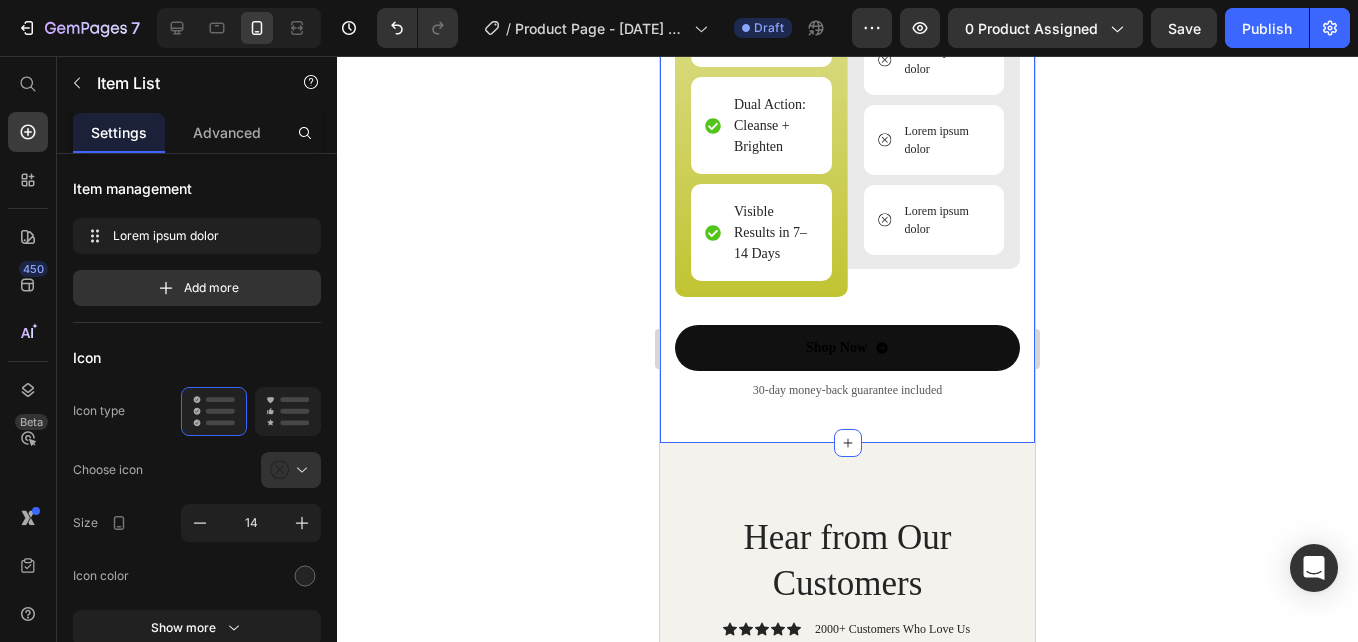 scroll, scrollTop: 7066, scrollLeft: 0, axis: vertical 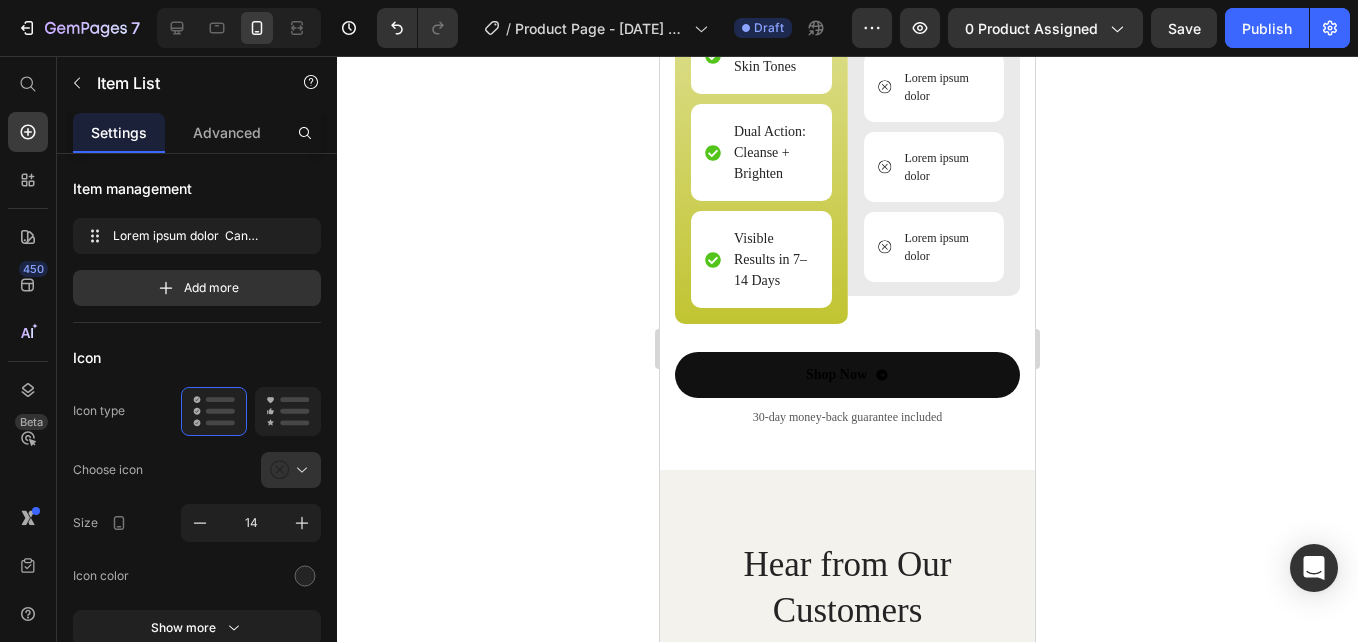 drag, startPoint x: 928, startPoint y: 454, endPoint x: 883, endPoint y: 432, distance: 50.08992 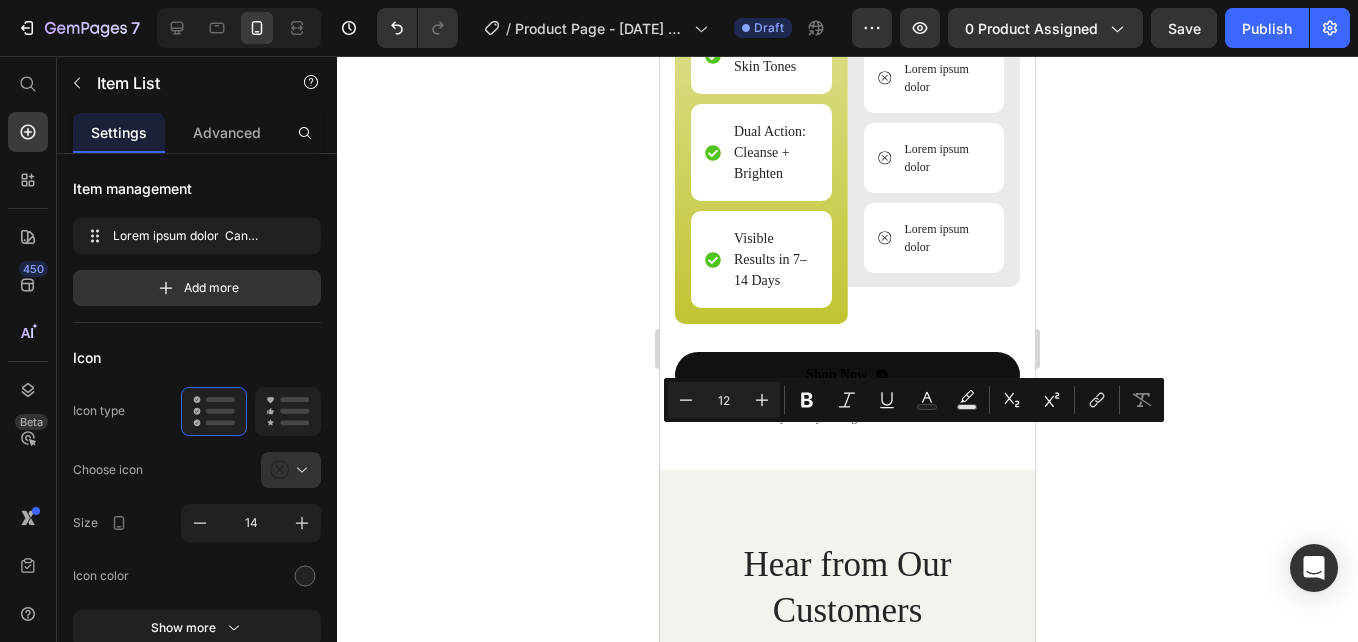 scroll, scrollTop: 7075, scrollLeft: 0, axis: vertical 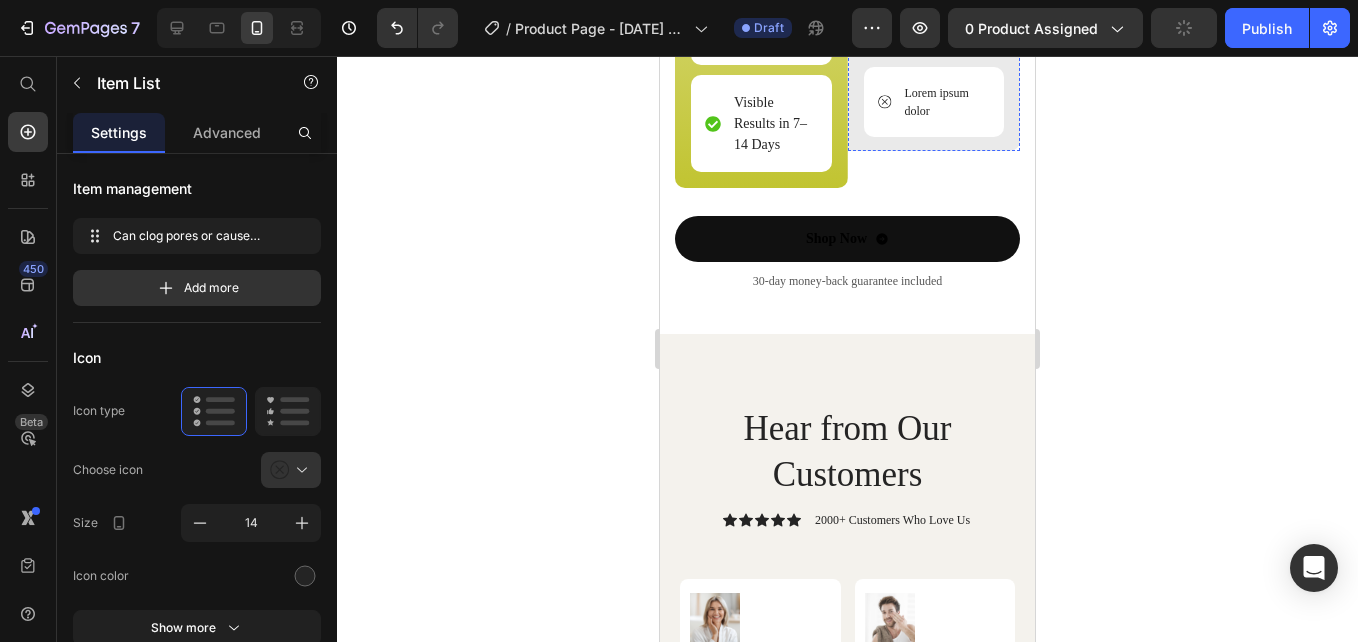 click on "Lorem ipsum dolor" at bounding box center [946, -58] 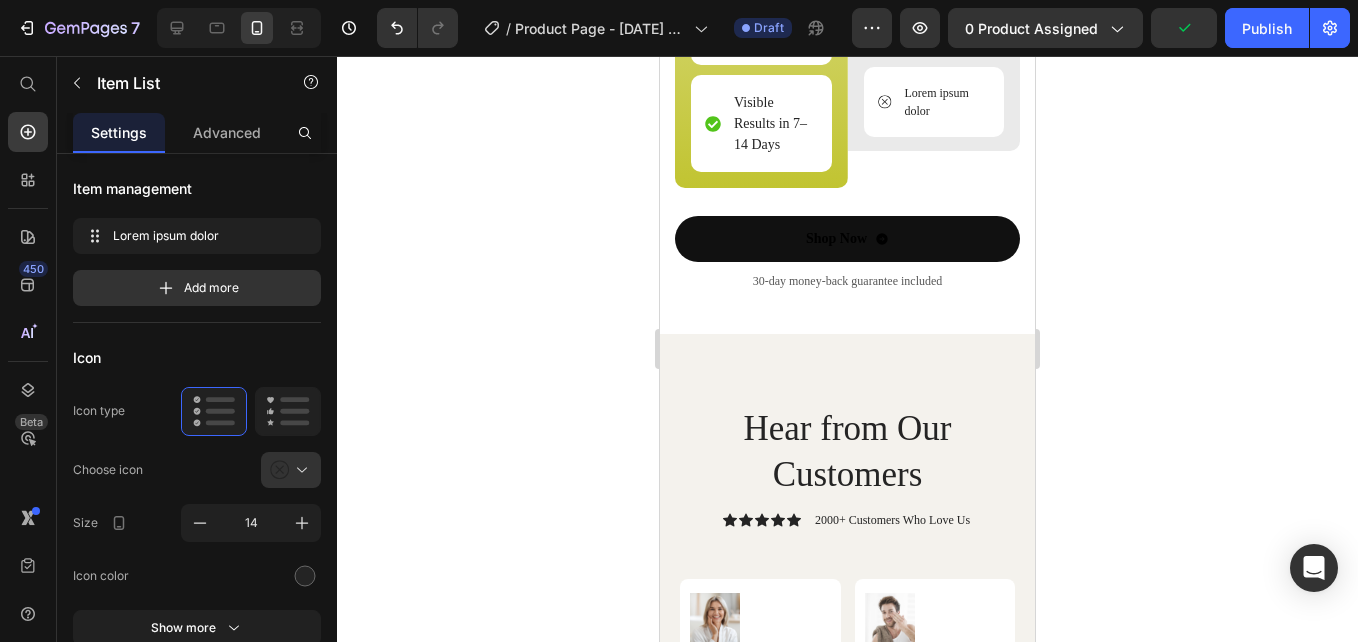 click on "Lorem ipsum dolor" at bounding box center (946, -58) 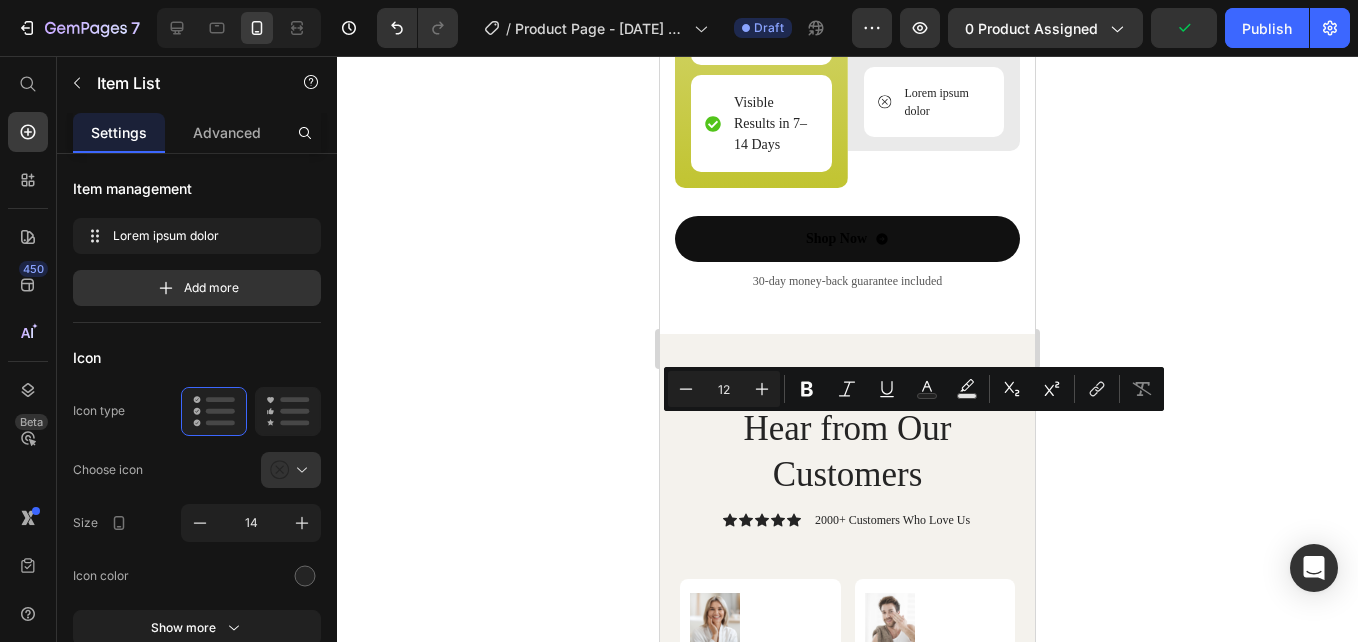 click on "Lorem ipsum dolor" at bounding box center [946, -58] 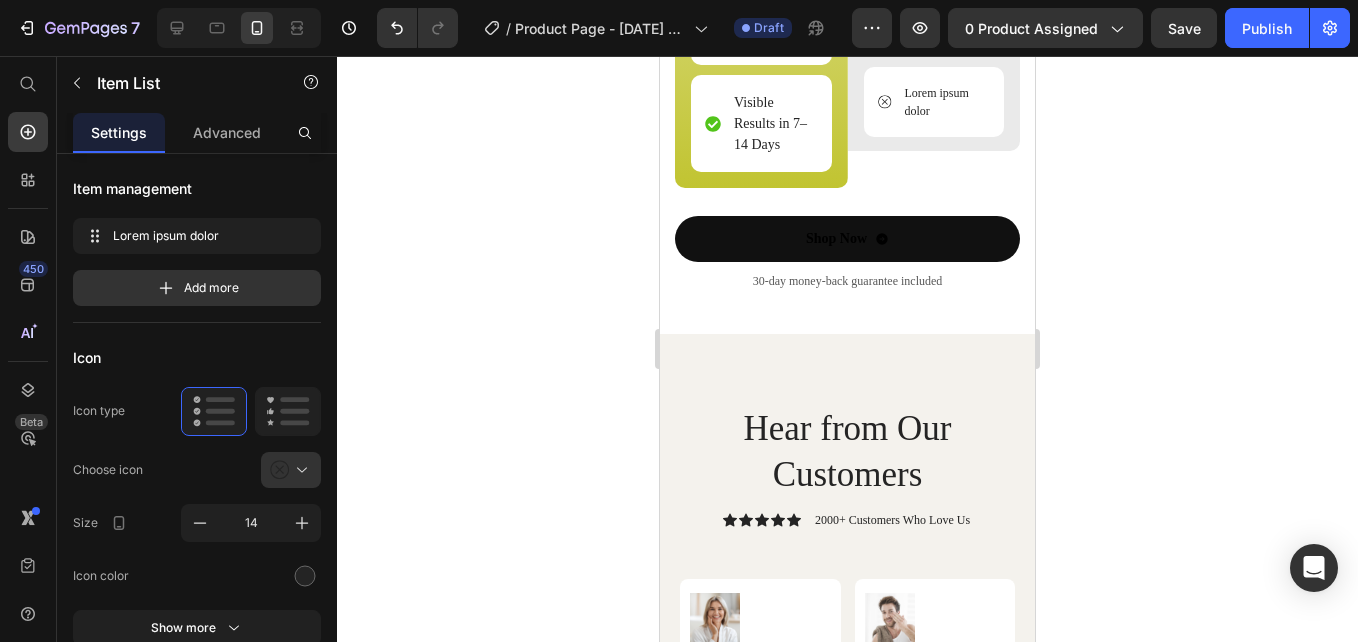 scroll, scrollTop: 7175, scrollLeft: 0, axis: vertical 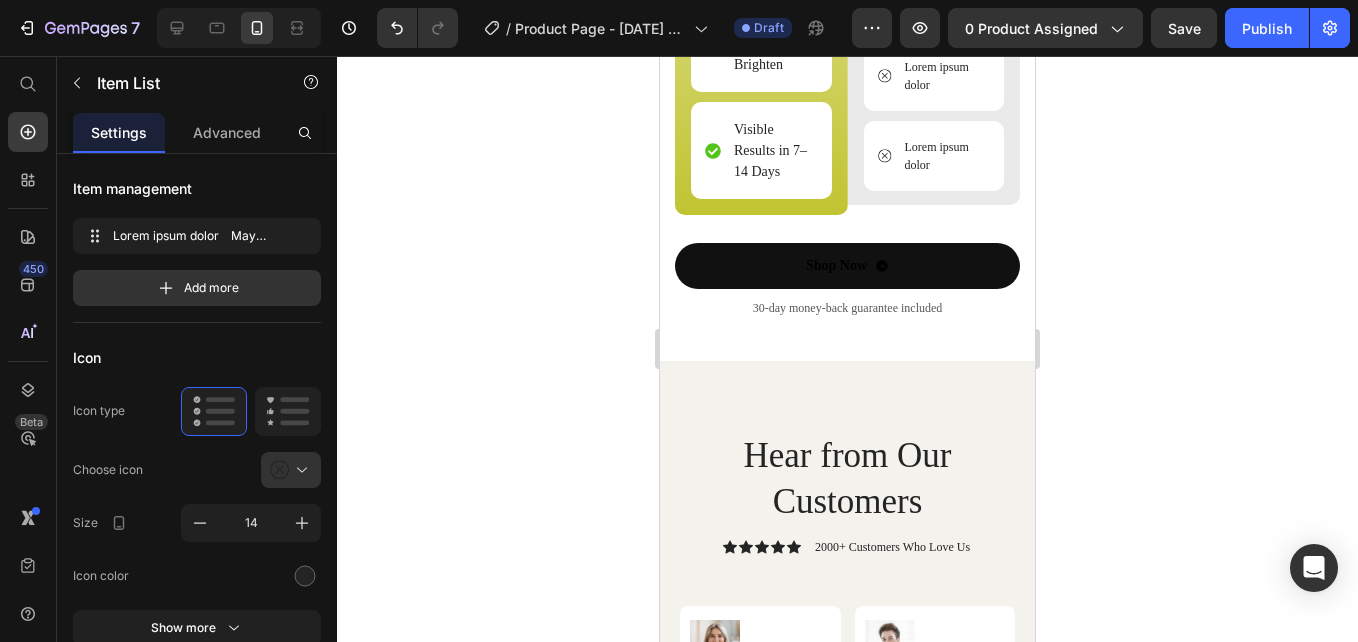 click on "Lorem ipsum dolor    May cause uneven lightening or patchiness" at bounding box center (946, -31) 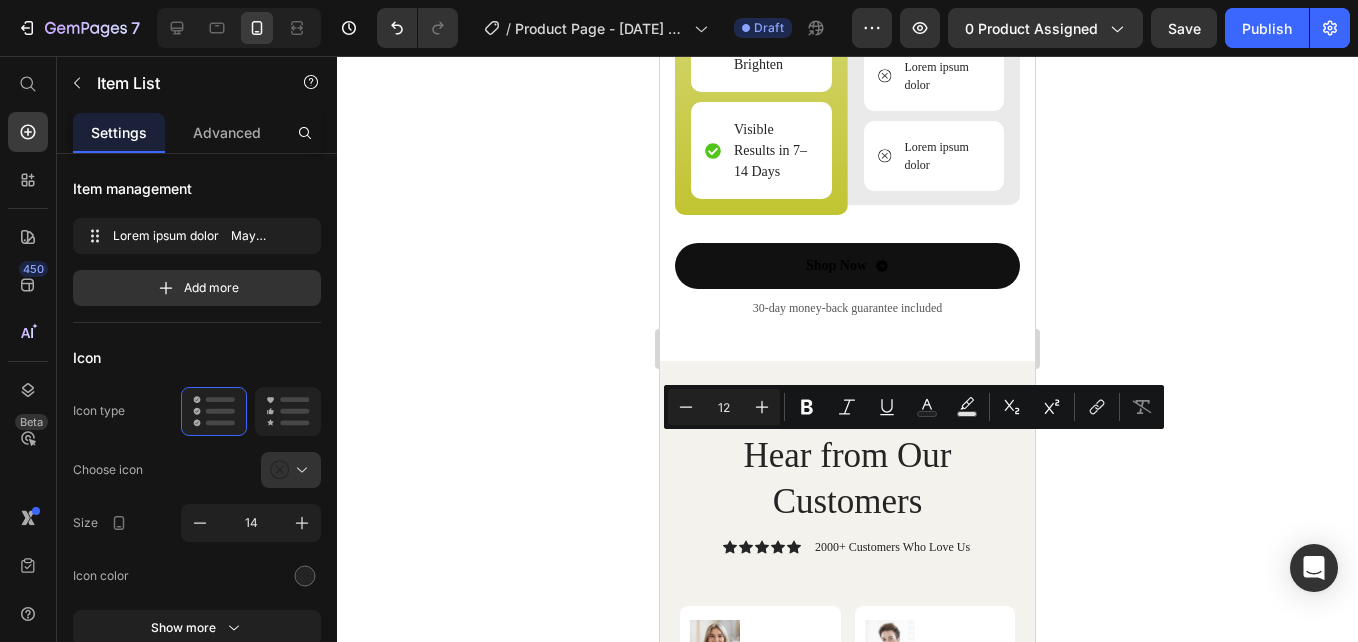 click on "Lorem ipsum dolor    May cause uneven lightening or patchiness" at bounding box center (946, -31) 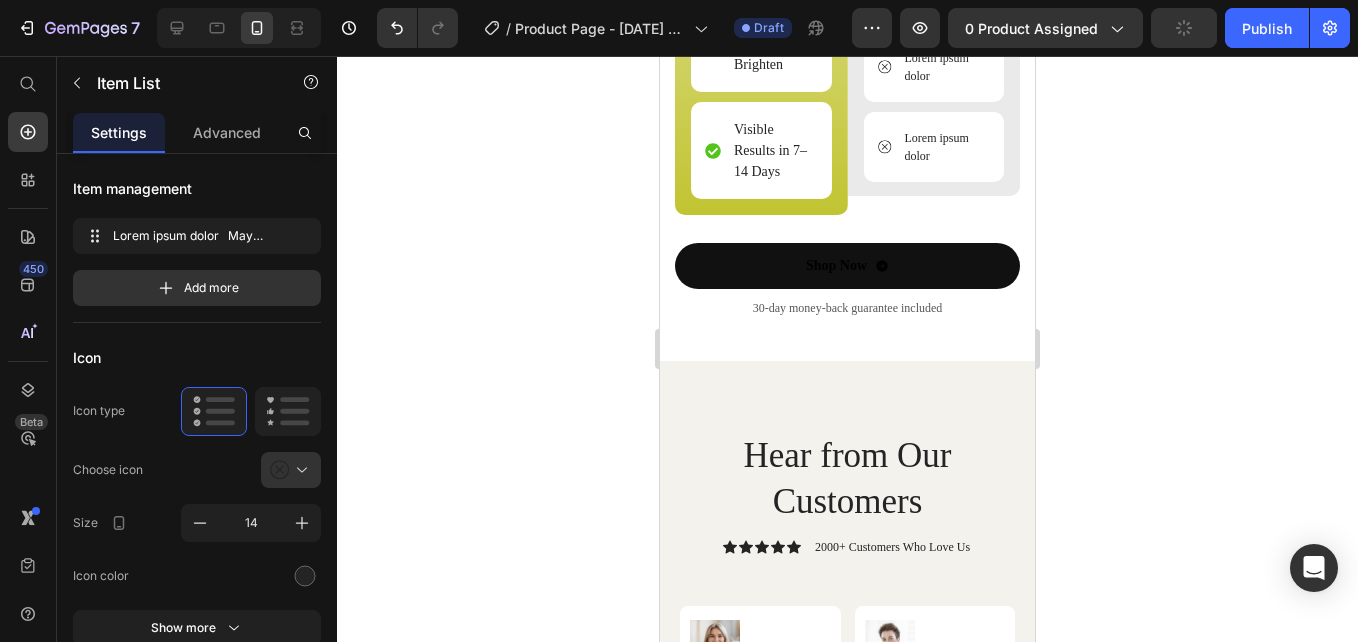 scroll, scrollTop: 7184, scrollLeft: 0, axis: vertical 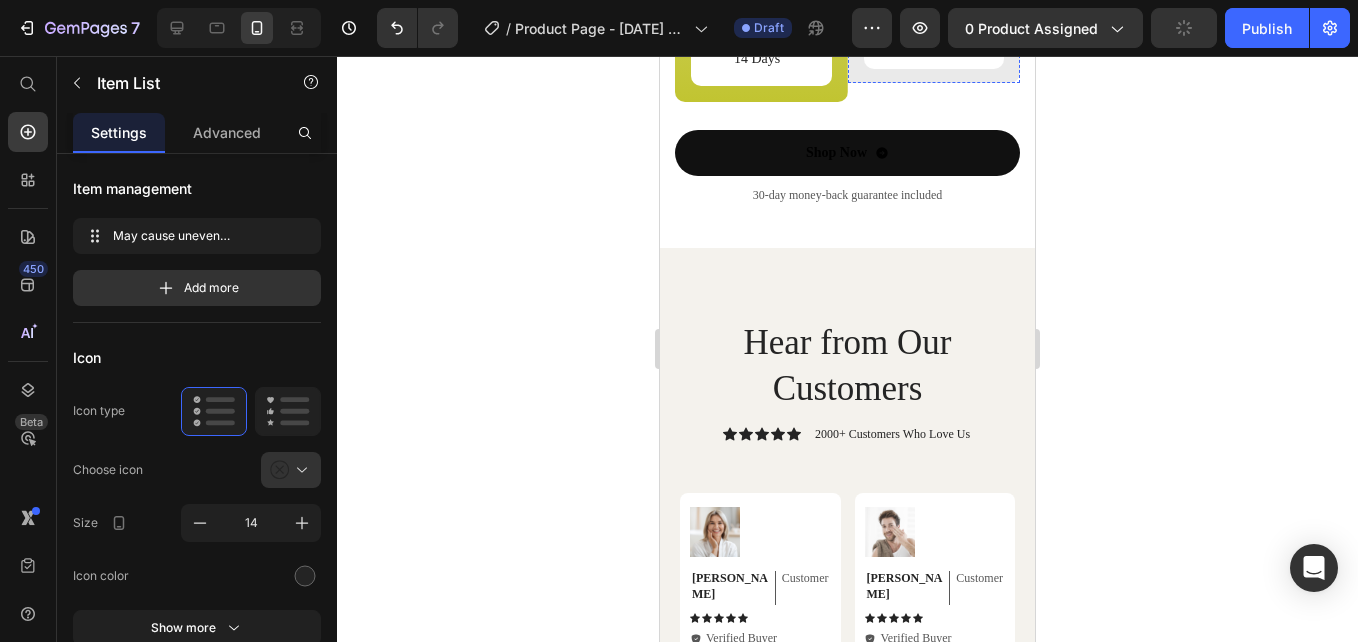 click on "Lorem ipsum dolor" at bounding box center [946, -46] 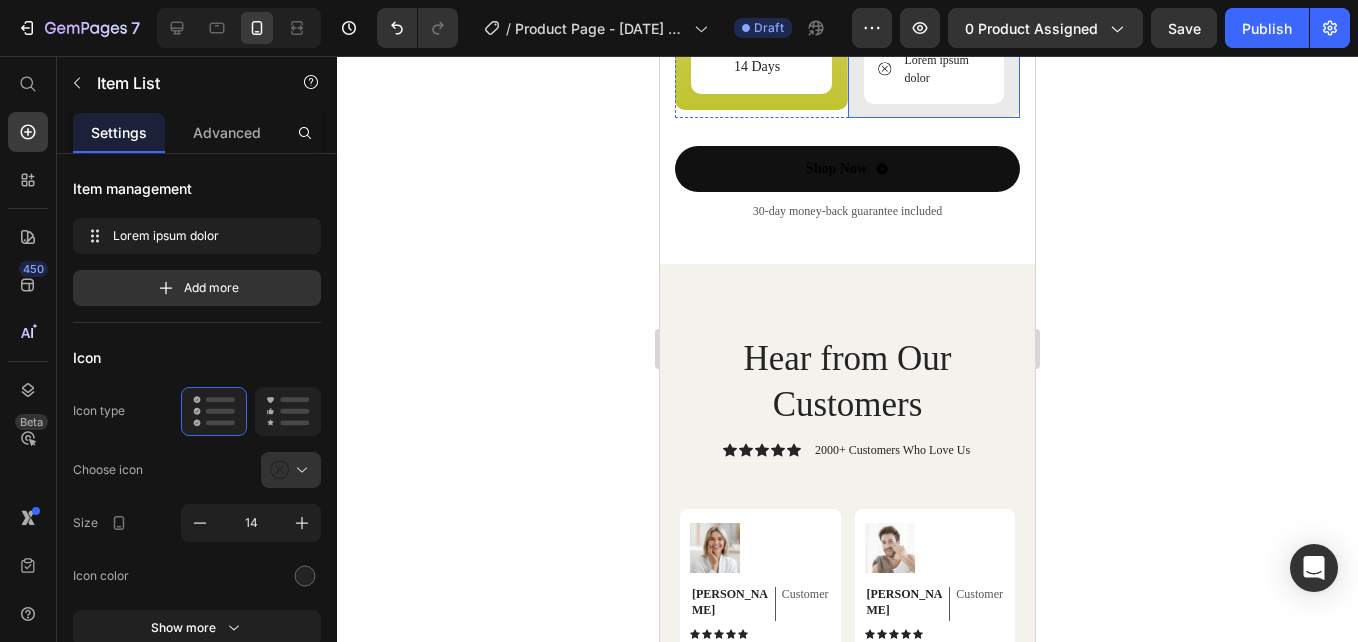 scroll, scrollTop: 7274, scrollLeft: 0, axis: vertical 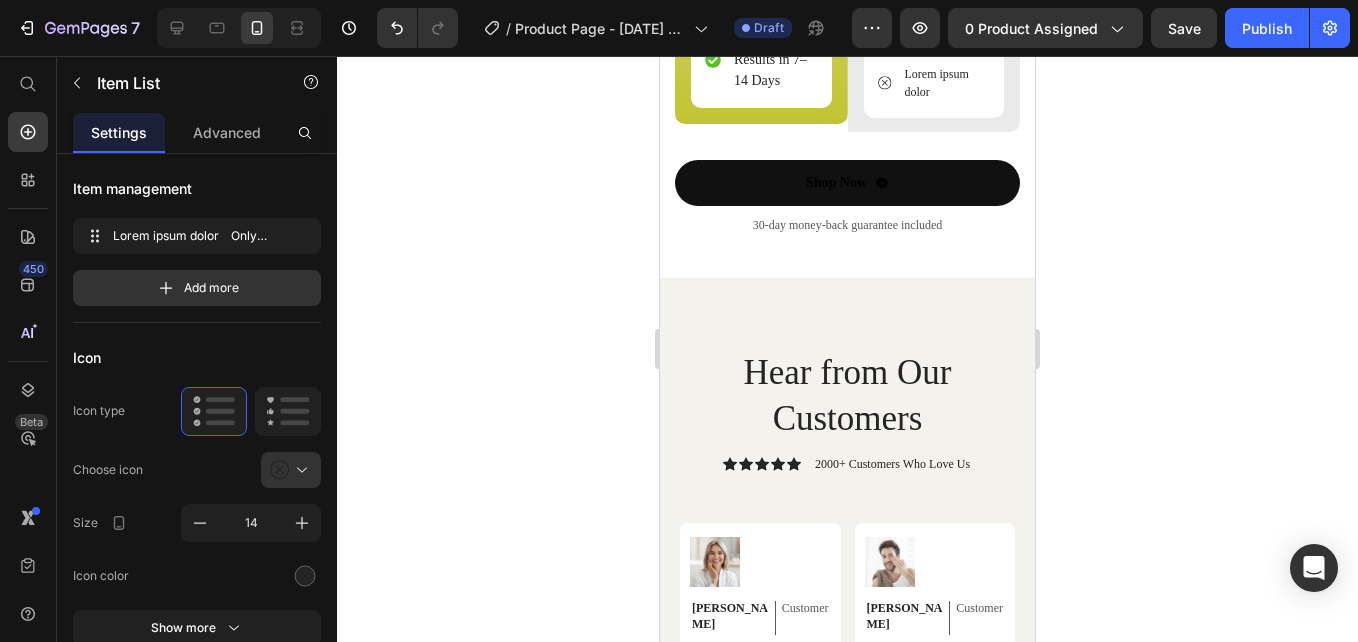 click on "Lorem ipsum dolor    Only targets spots — no cleansing benefits" at bounding box center (946, -24) 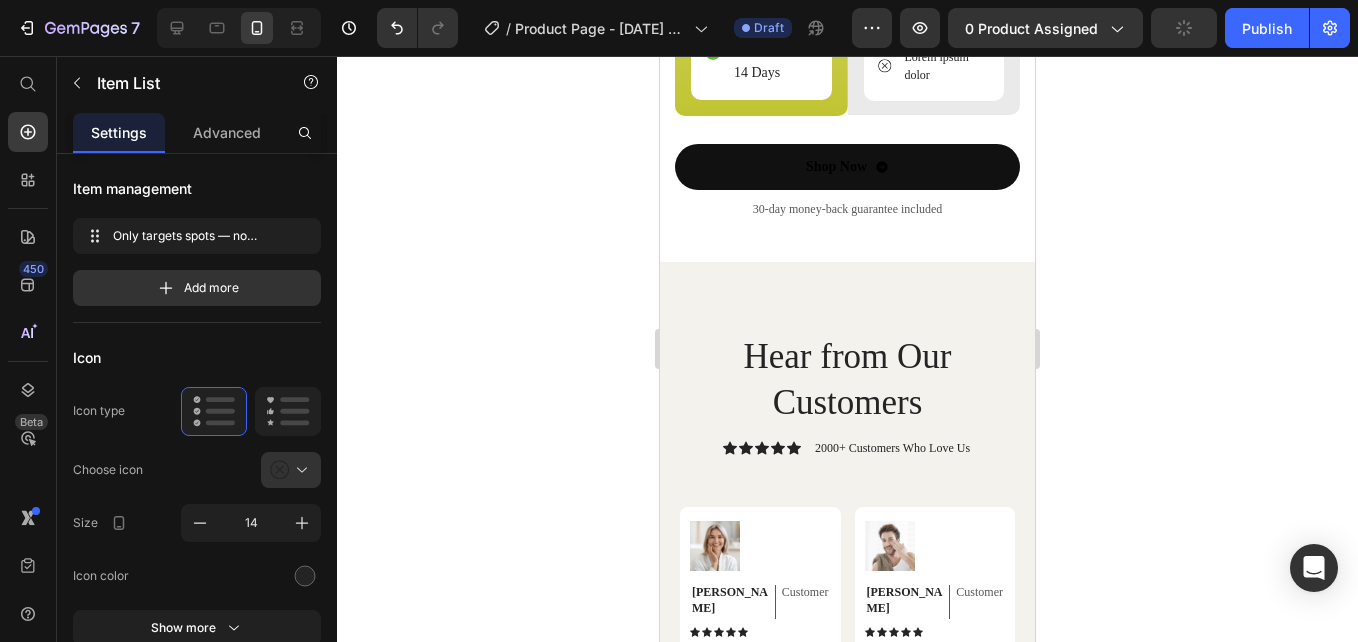click on "Lorem ipsum dolor" at bounding box center (946, 66) 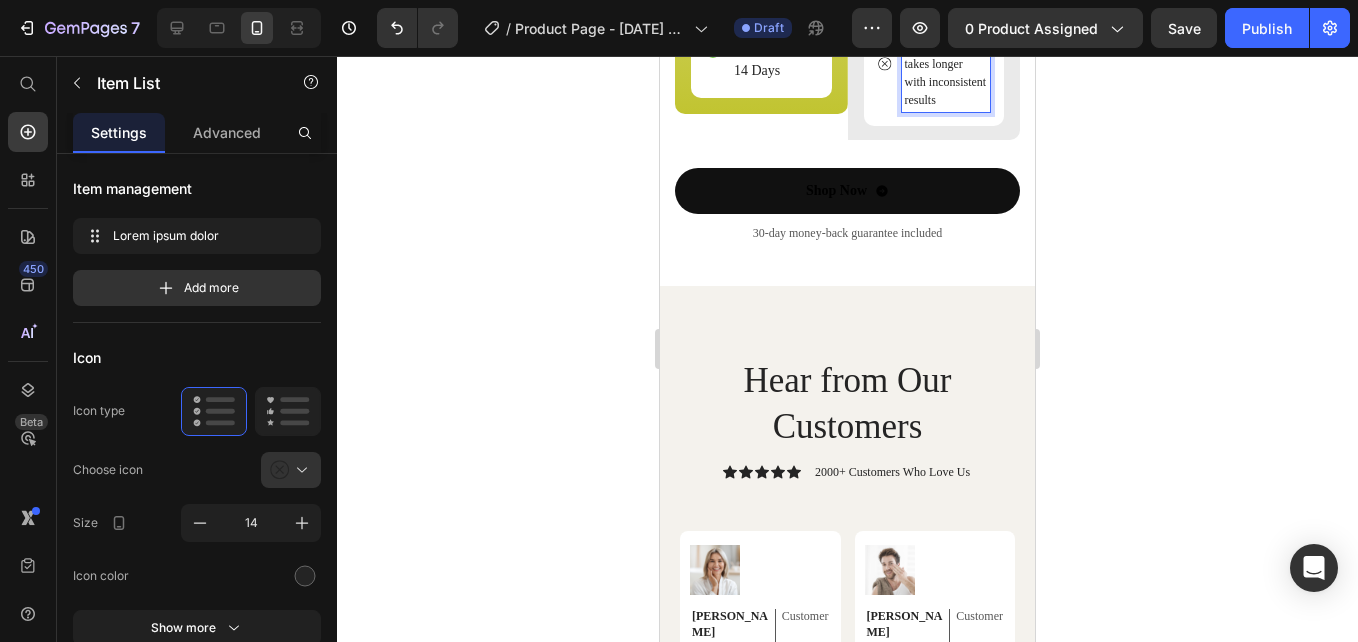 scroll, scrollTop: 29, scrollLeft: 0, axis: vertical 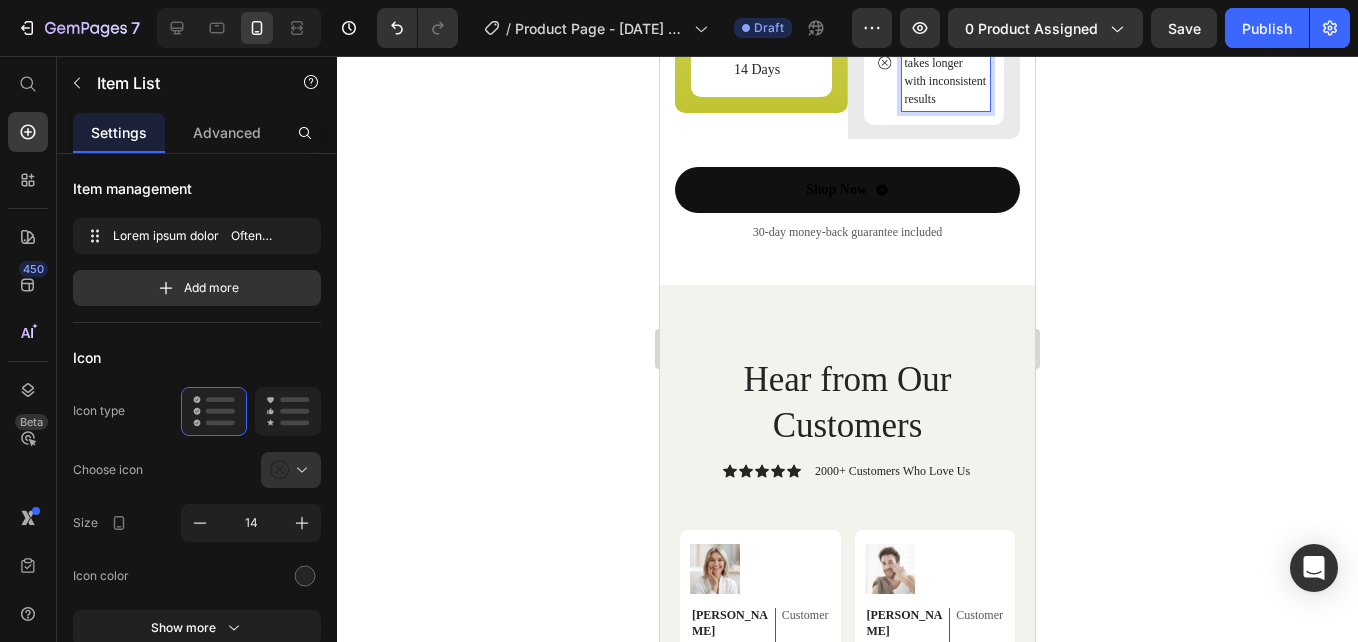 click on "Lorem ipsum dolor    Often takes longer with inconsistent results" at bounding box center (946, 63) 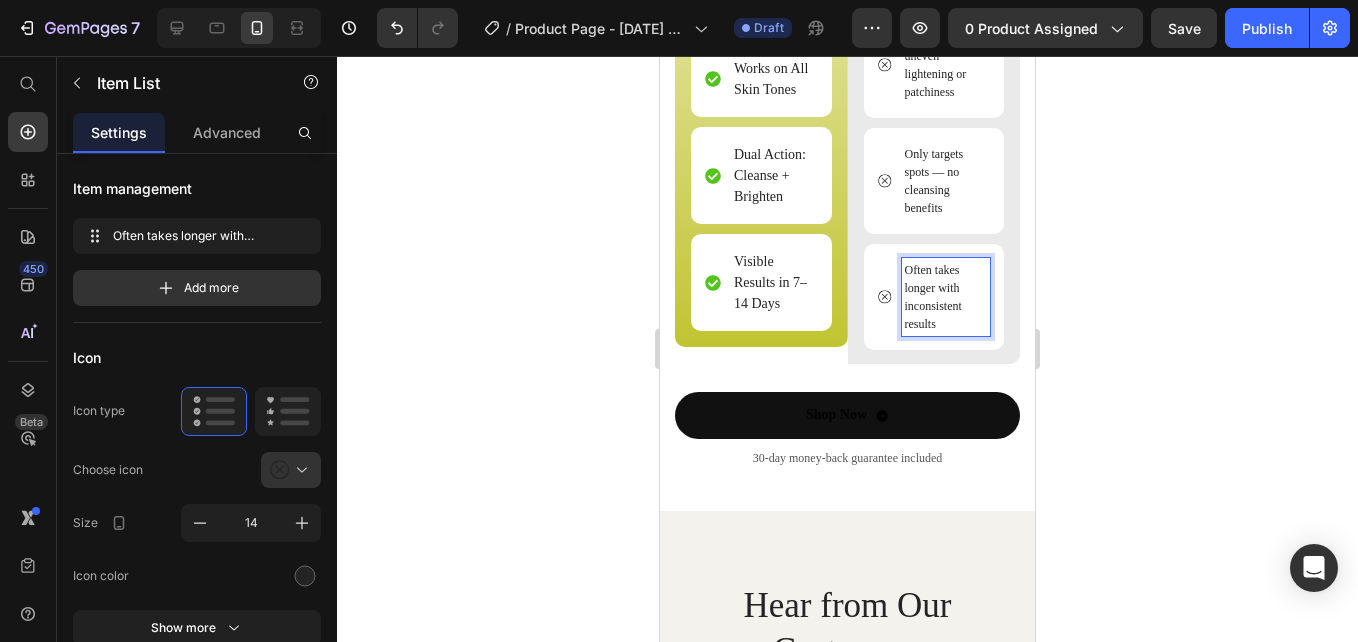 scroll, scrollTop: 7589, scrollLeft: 0, axis: vertical 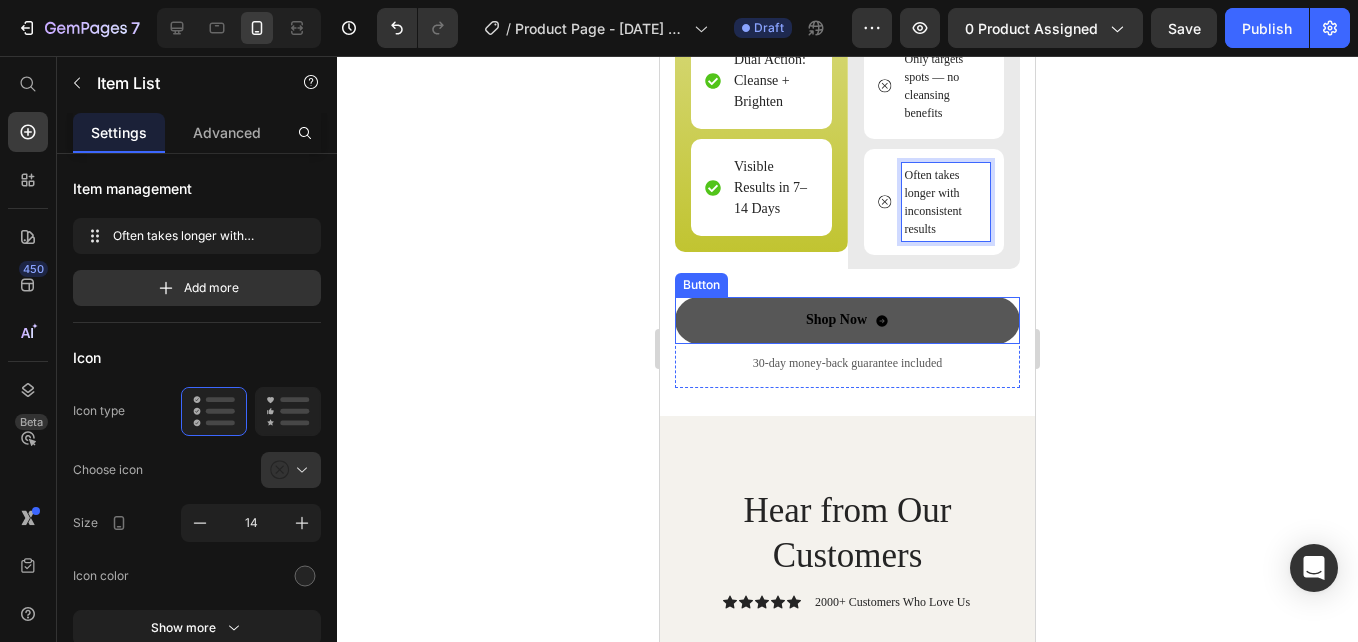 click on "Shop Now" at bounding box center [847, 320] 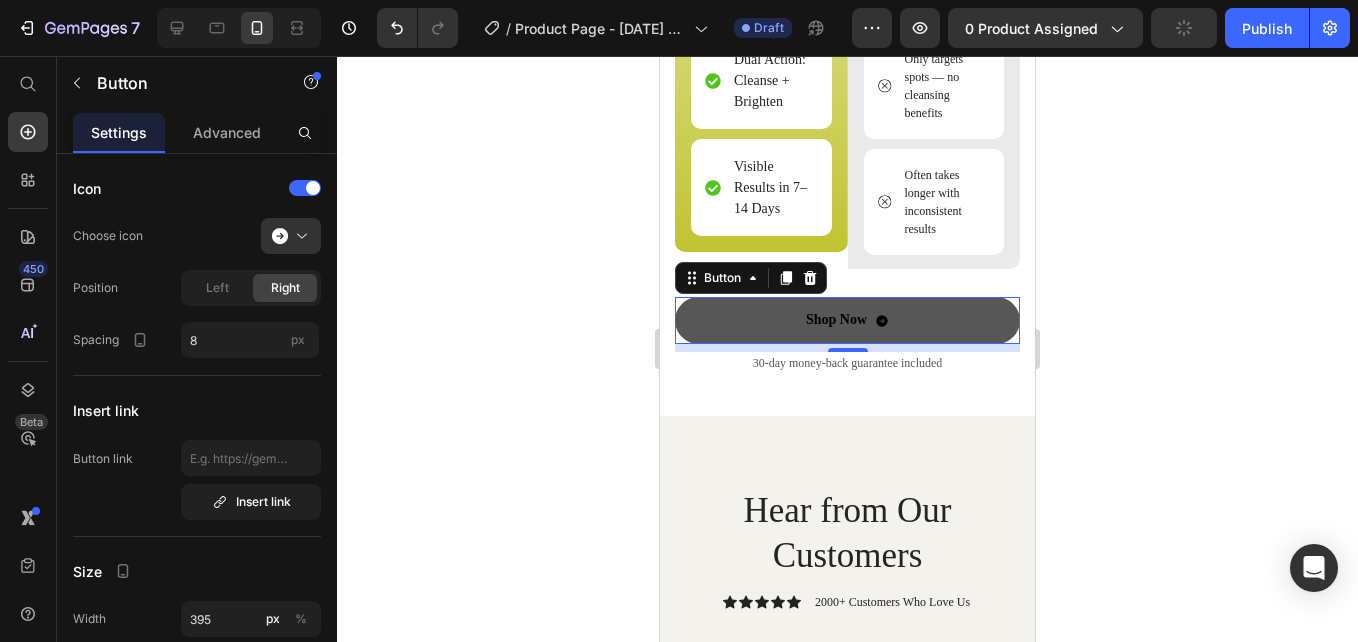 scroll, scrollTop: 0, scrollLeft: 0, axis: both 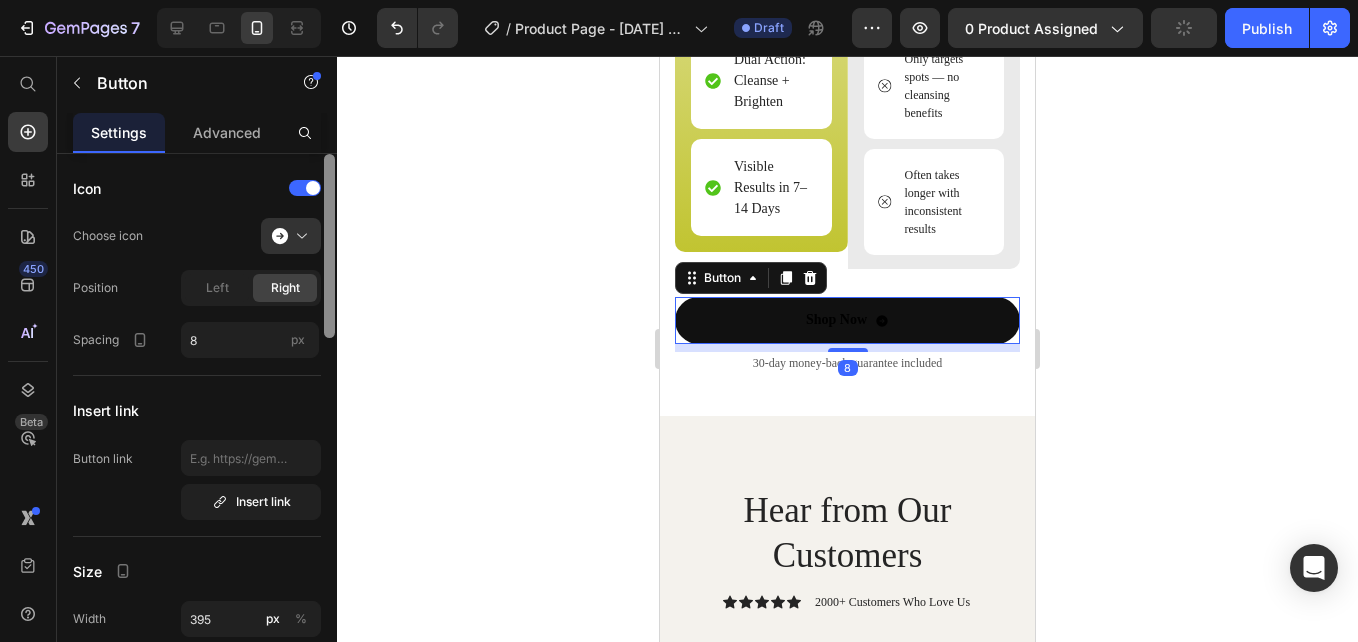 click at bounding box center [329, 426] 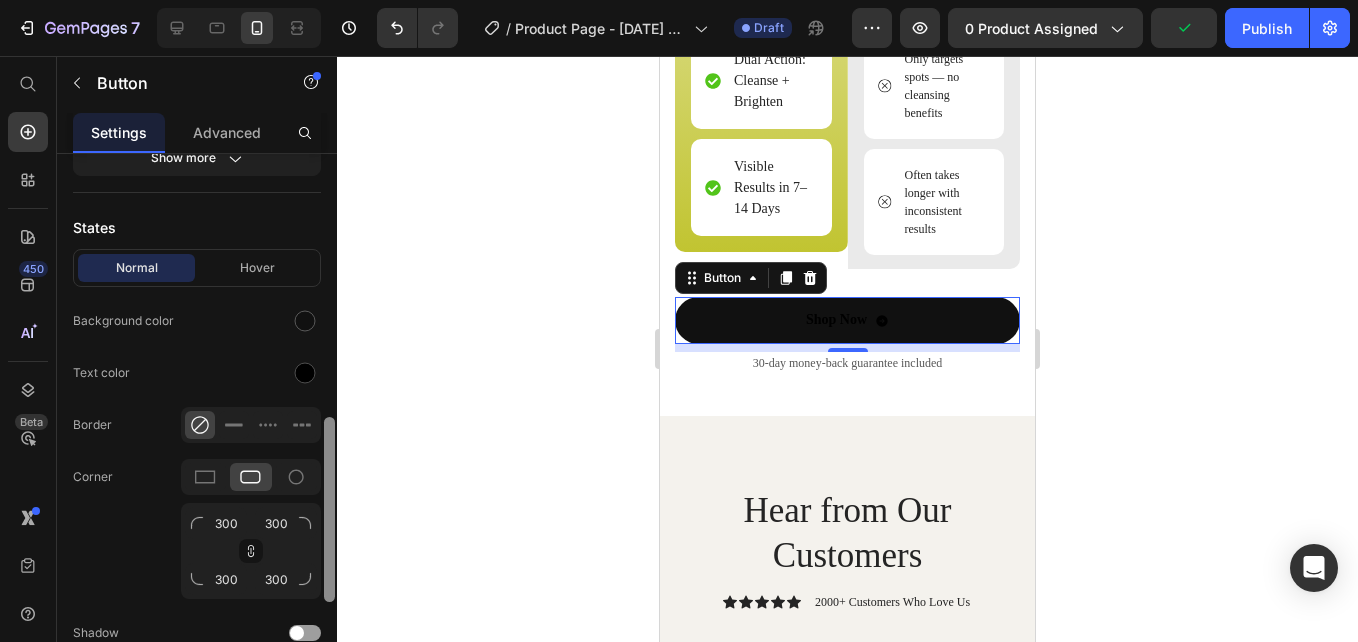 scroll, scrollTop: 650, scrollLeft: 0, axis: vertical 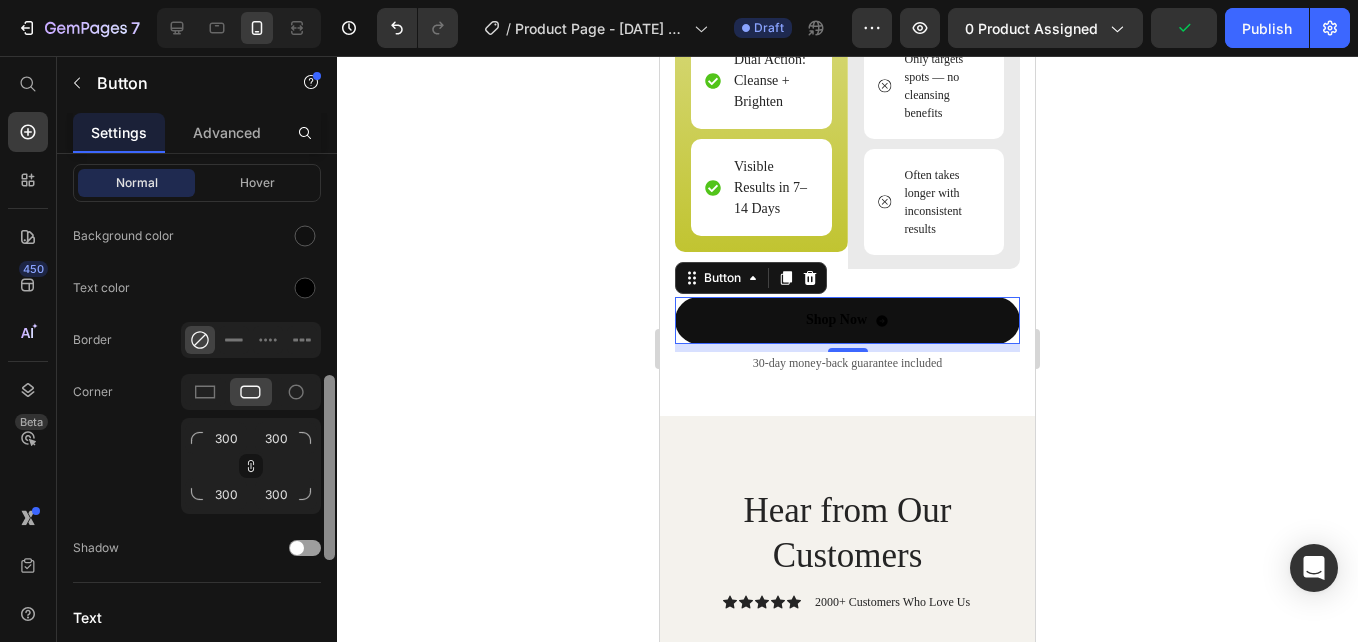 drag, startPoint x: 331, startPoint y: 304, endPoint x: 342, endPoint y: 513, distance: 209.28928 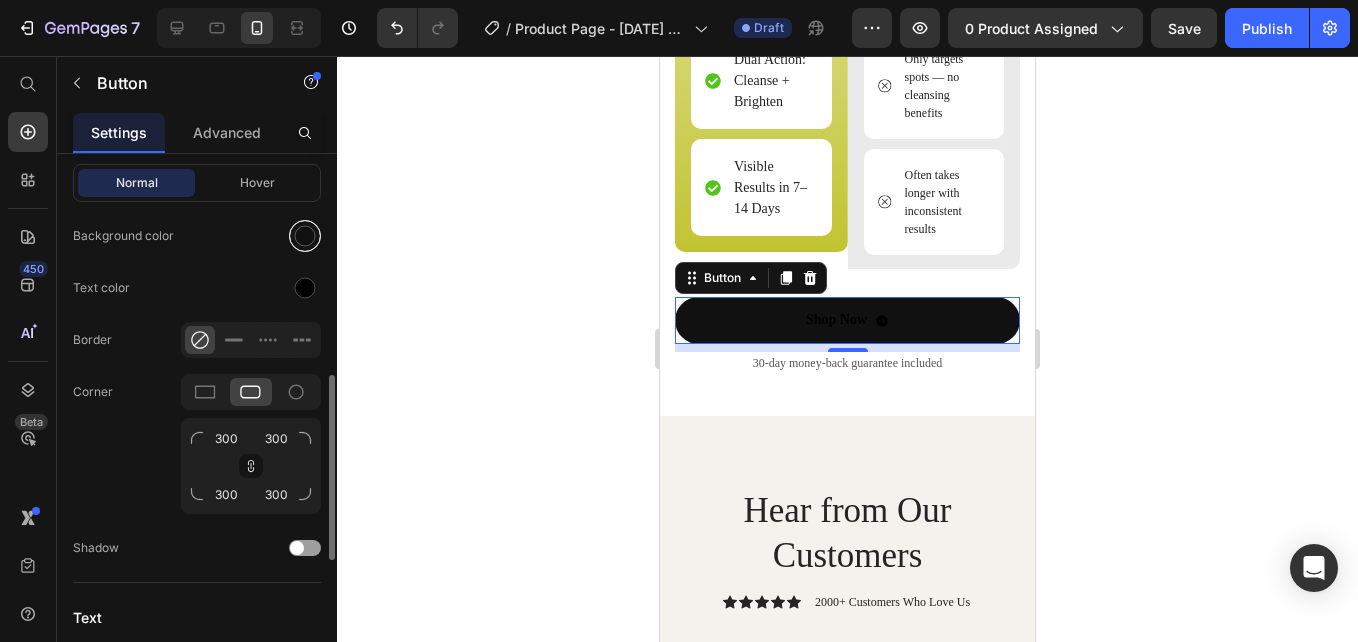 click at bounding box center (305, 236) 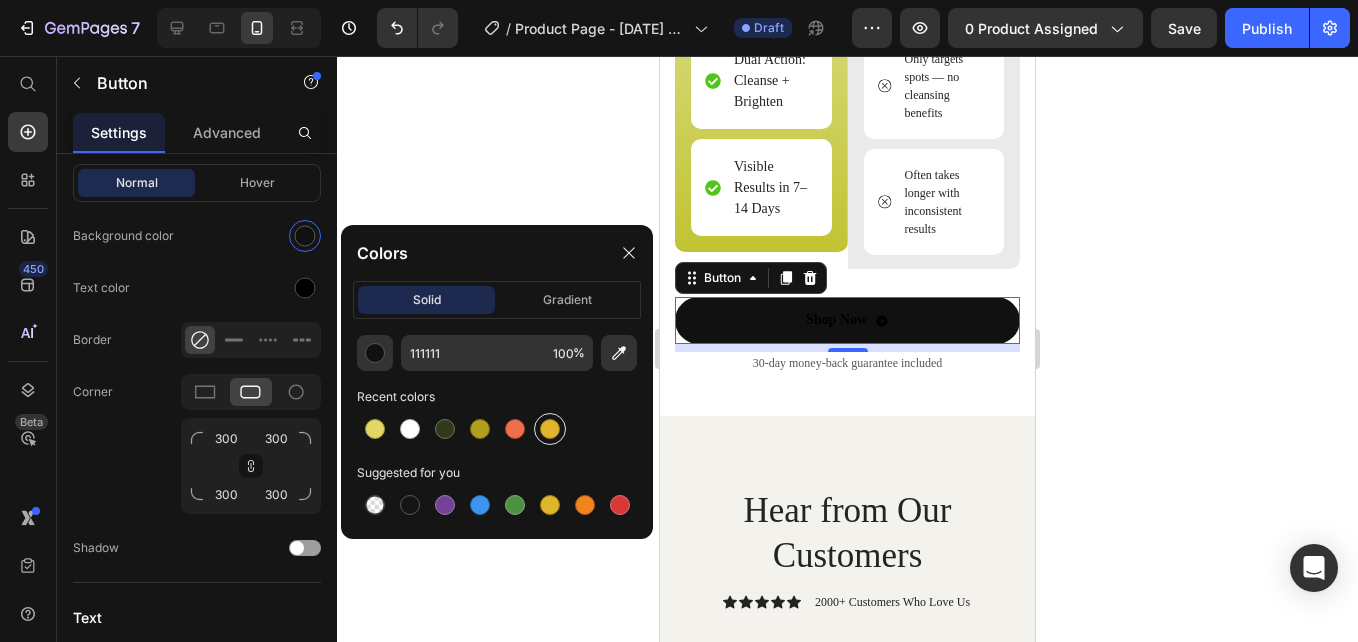 click at bounding box center (550, 429) 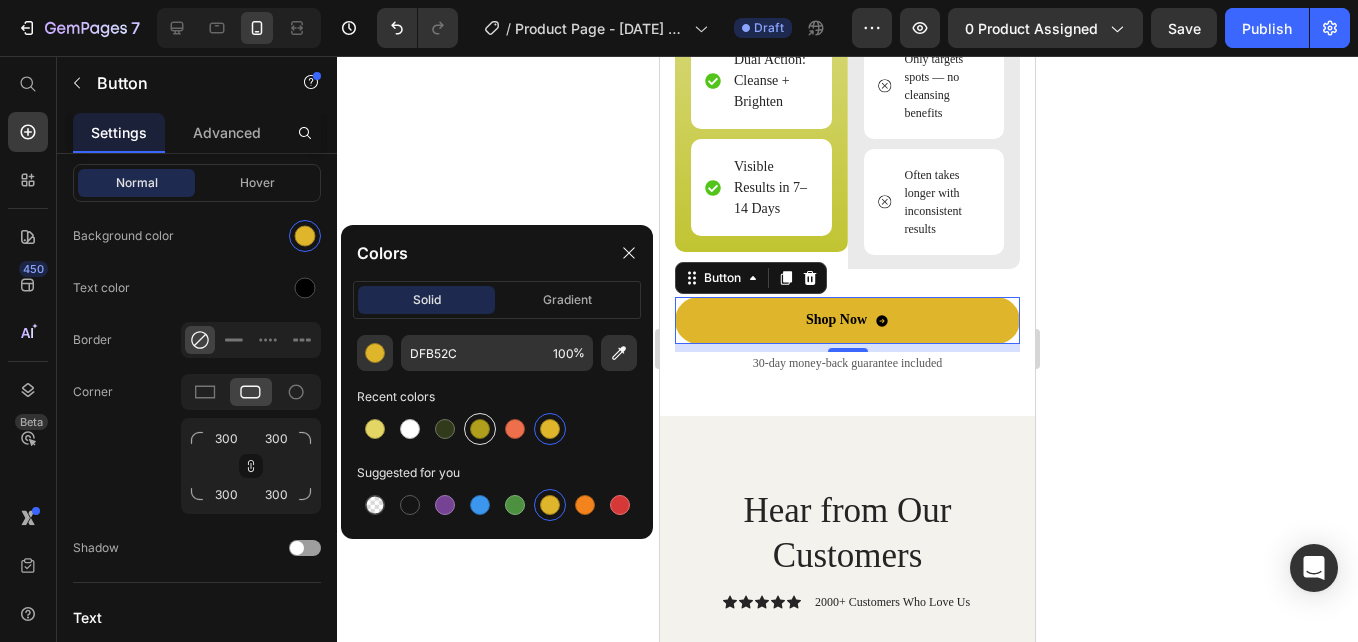 click at bounding box center [480, 429] 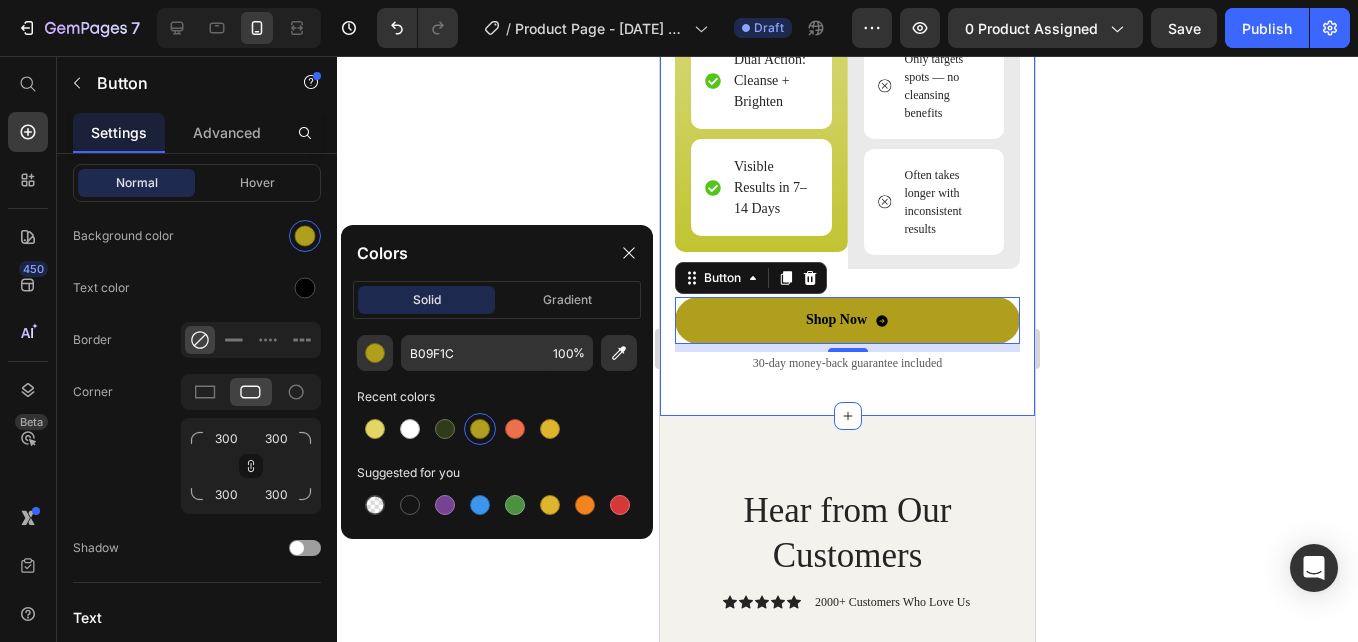 click 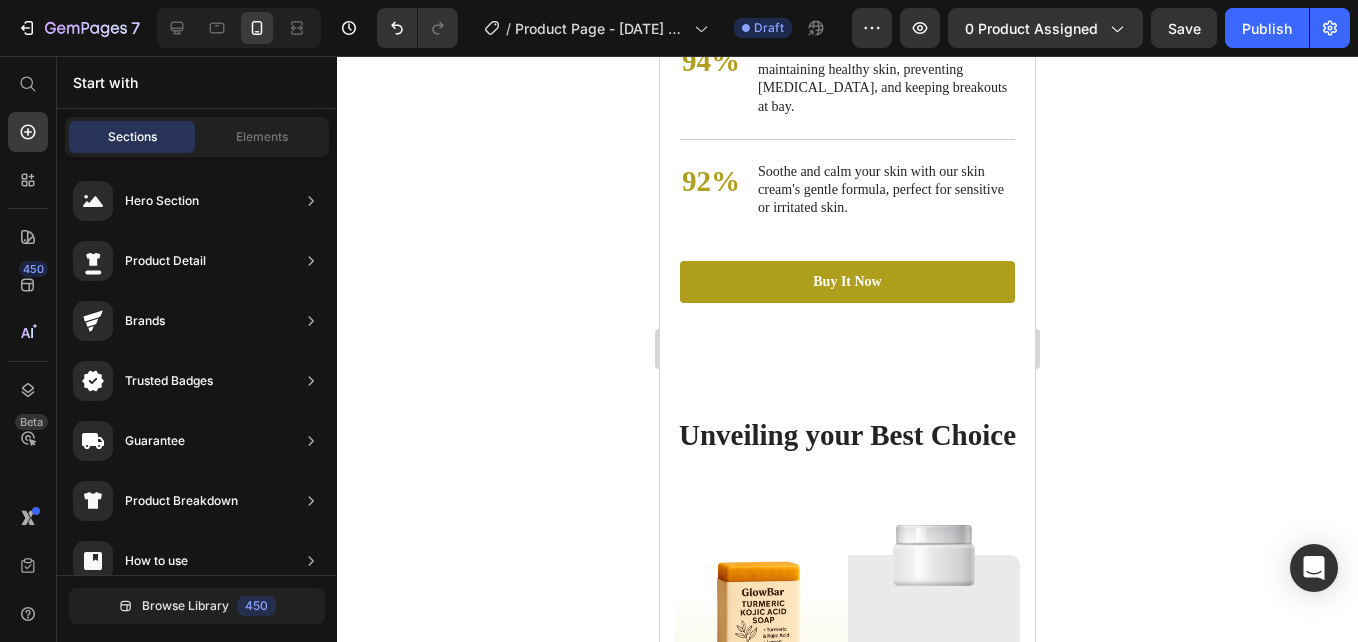 scroll, scrollTop: 6102, scrollLeft: 0, axis: vertical 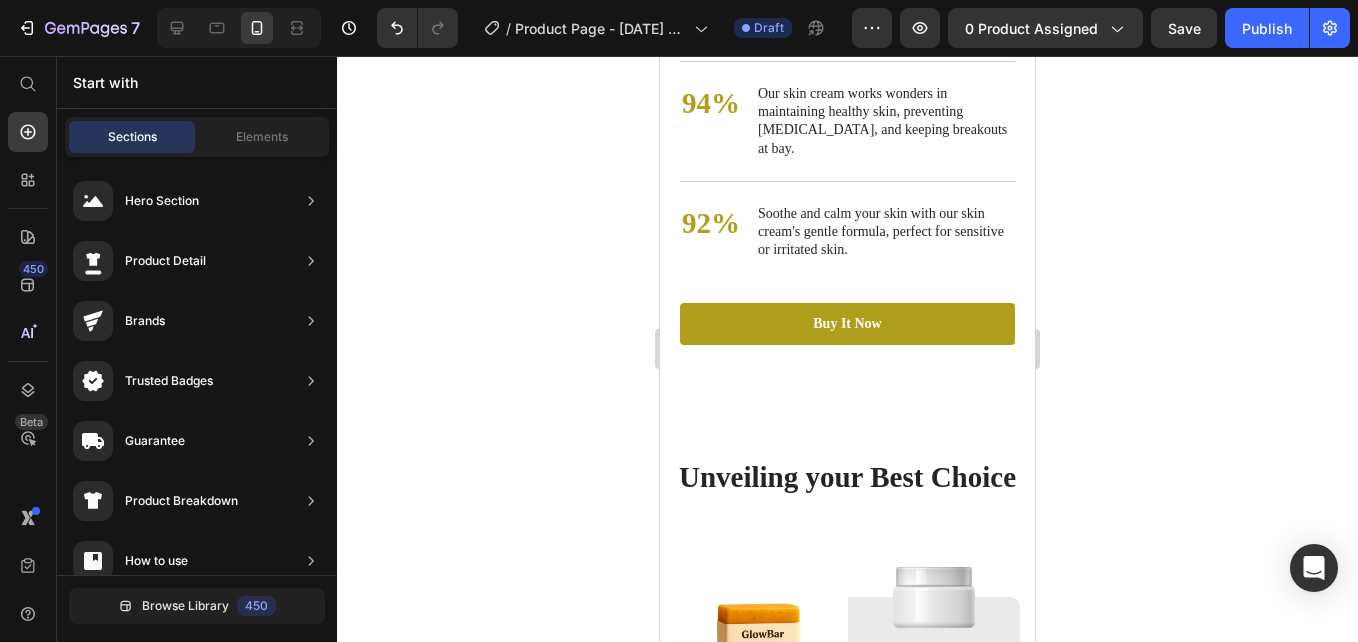 click at bounding box center (847, -217) 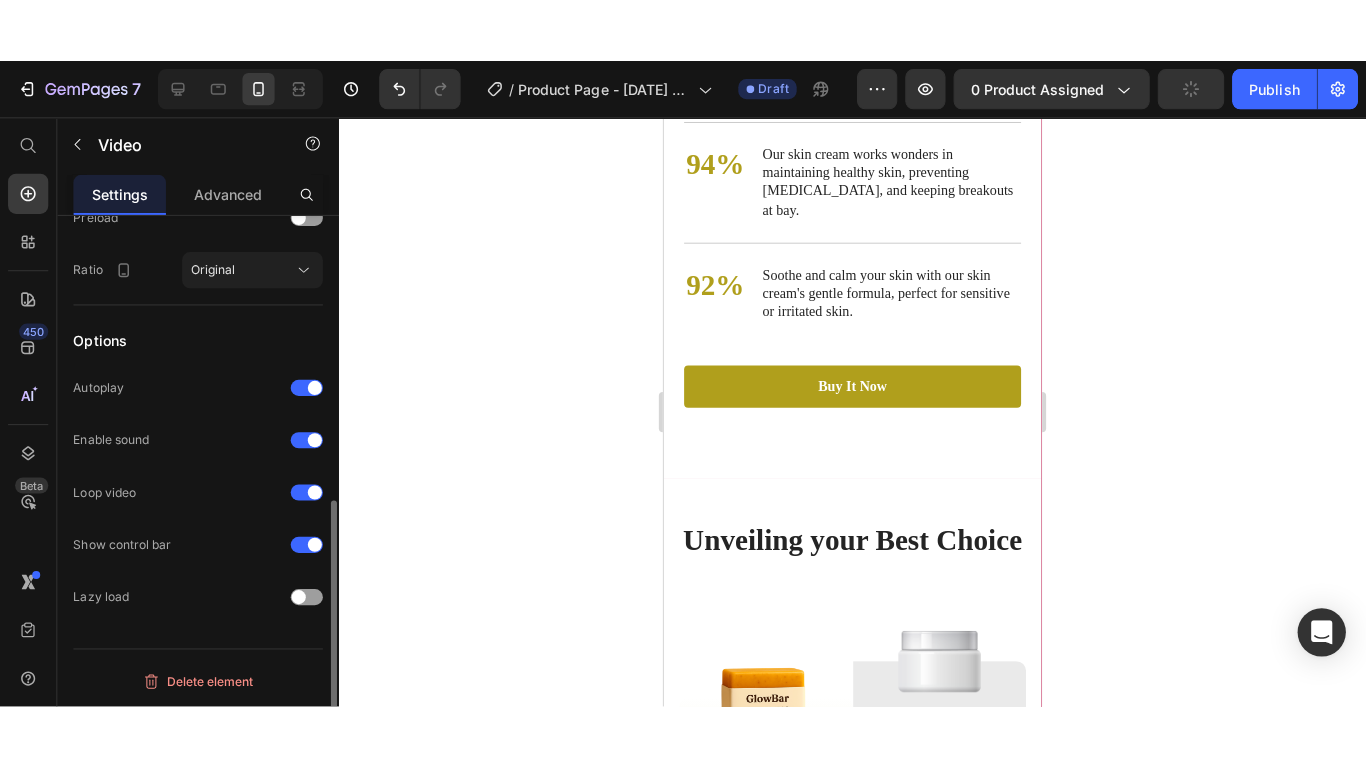 scroll, scrollTop: 6116, scrollLeft: 0, axis: vertical 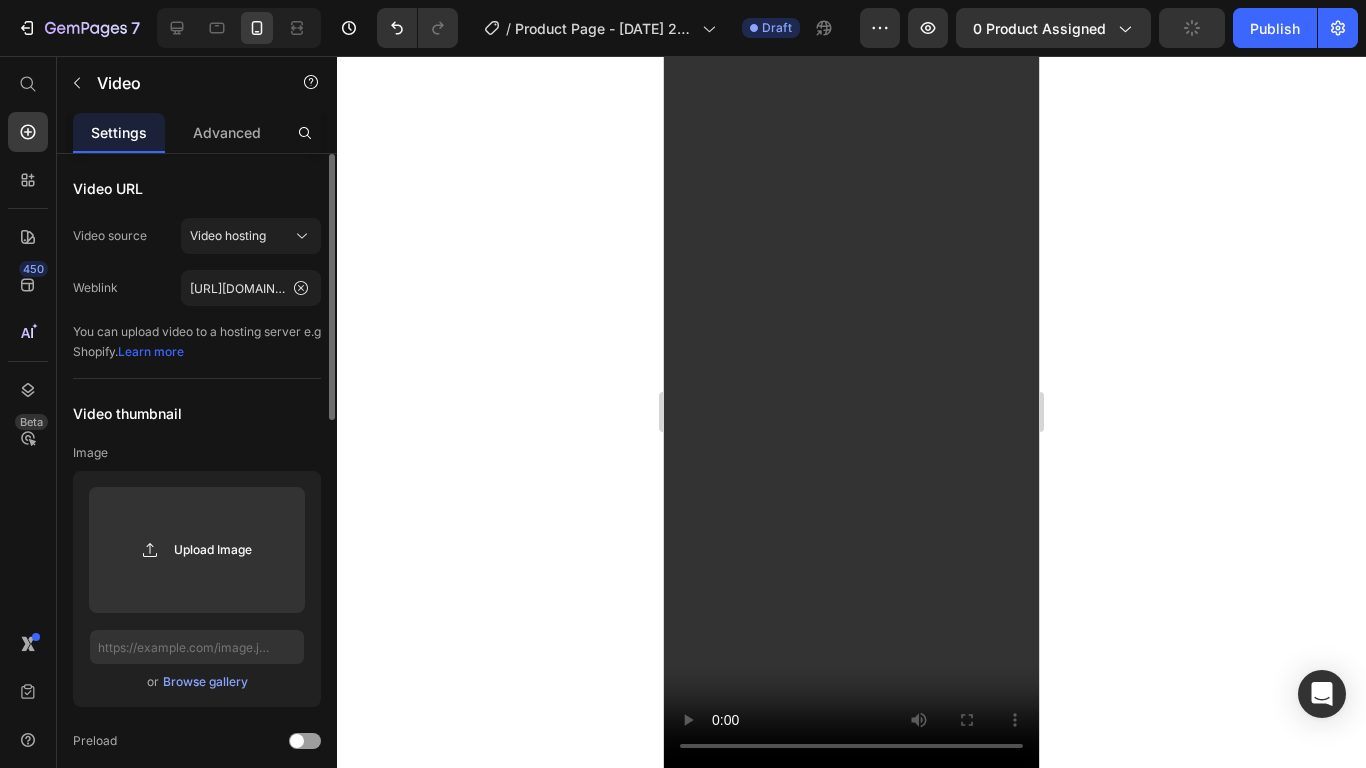 click at bounding box center [851, 412] 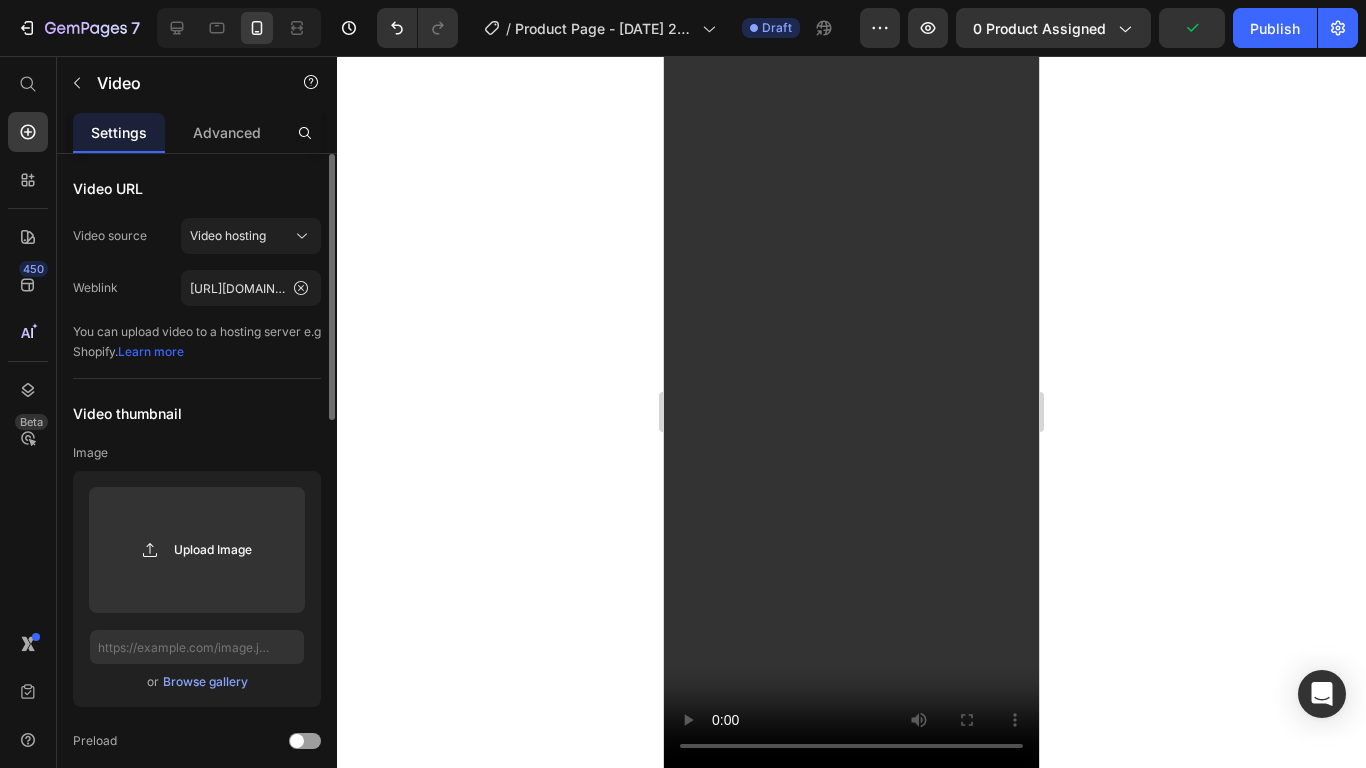 drag, startPoint x: 1697, startPoint y: 562, endPoint x: 1693, endPoint y: 488, distance: 74.10803 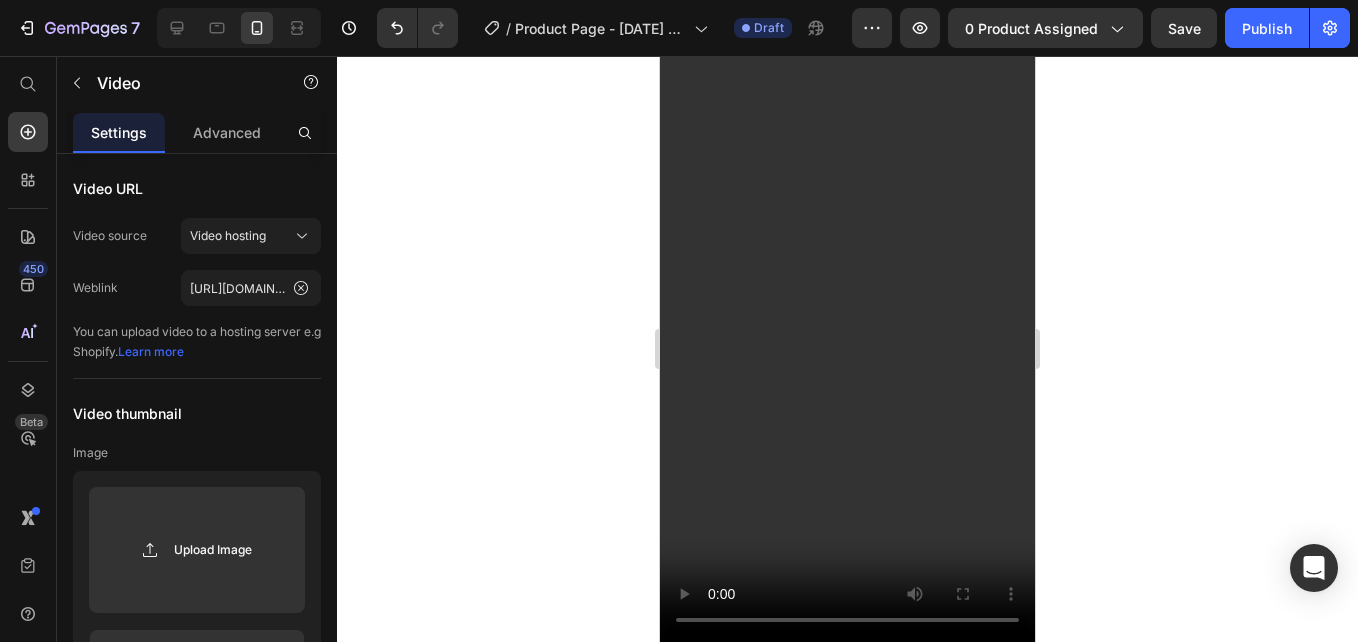 scroll, scrollTop: 6816, scrollLeft: 0, axis: vertical 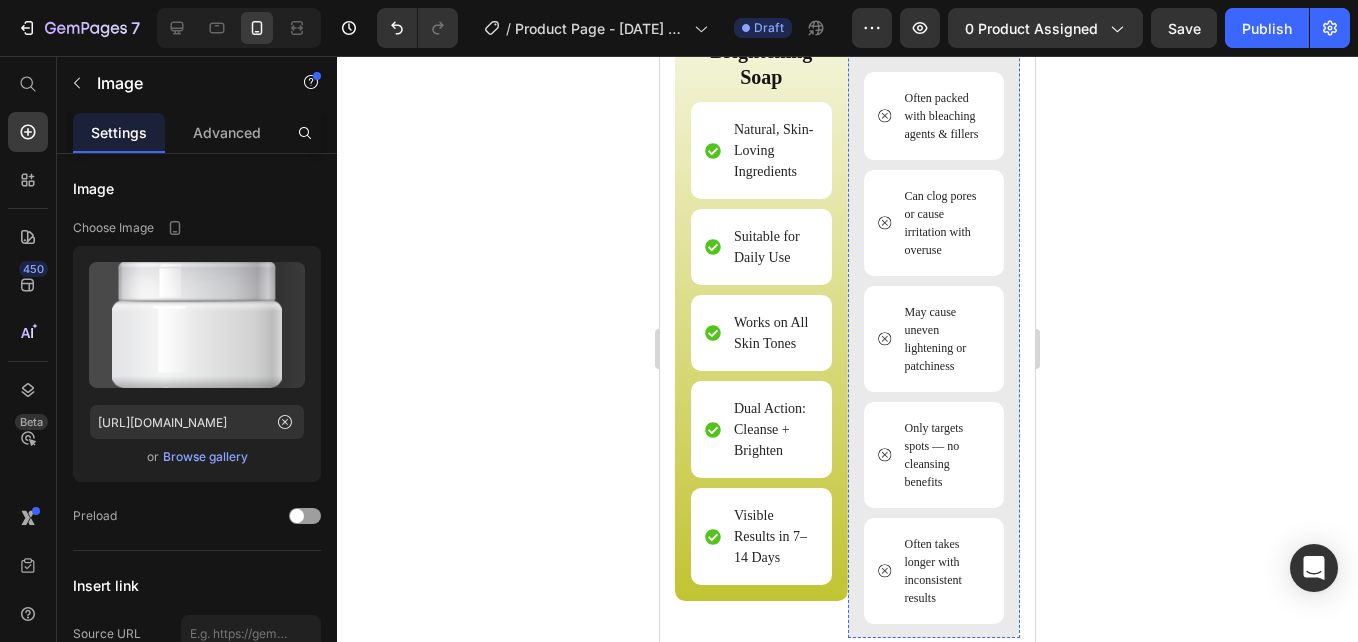 click at bounding box center [934, -117] 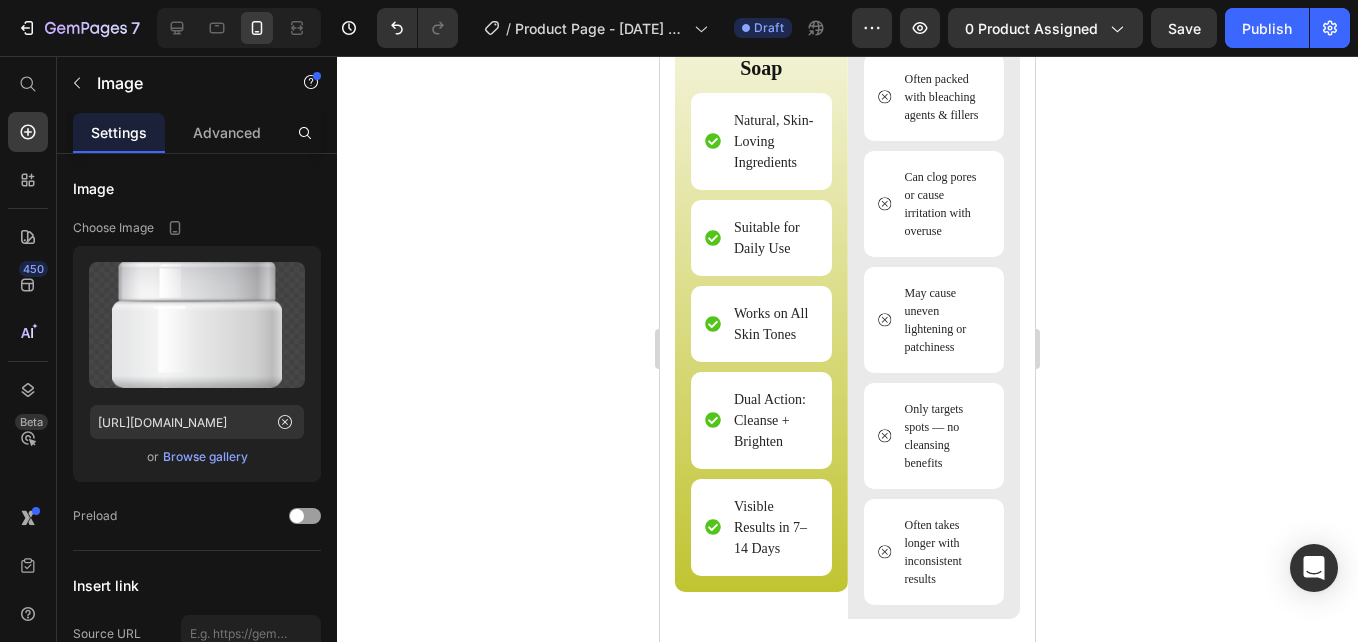 drag, startPoint x: 922, startPoint y: 437, endPoint x: 930, endPoint y: 418, distance: 20.615528 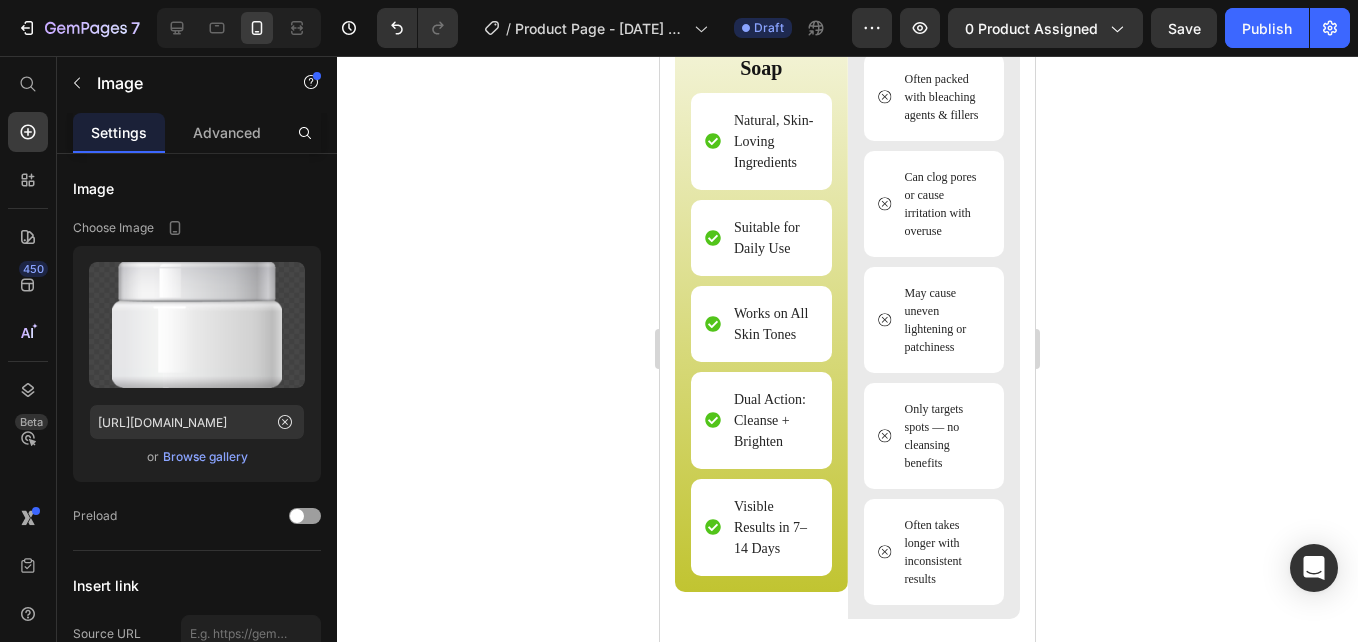 click at bounding box center (934, -54) 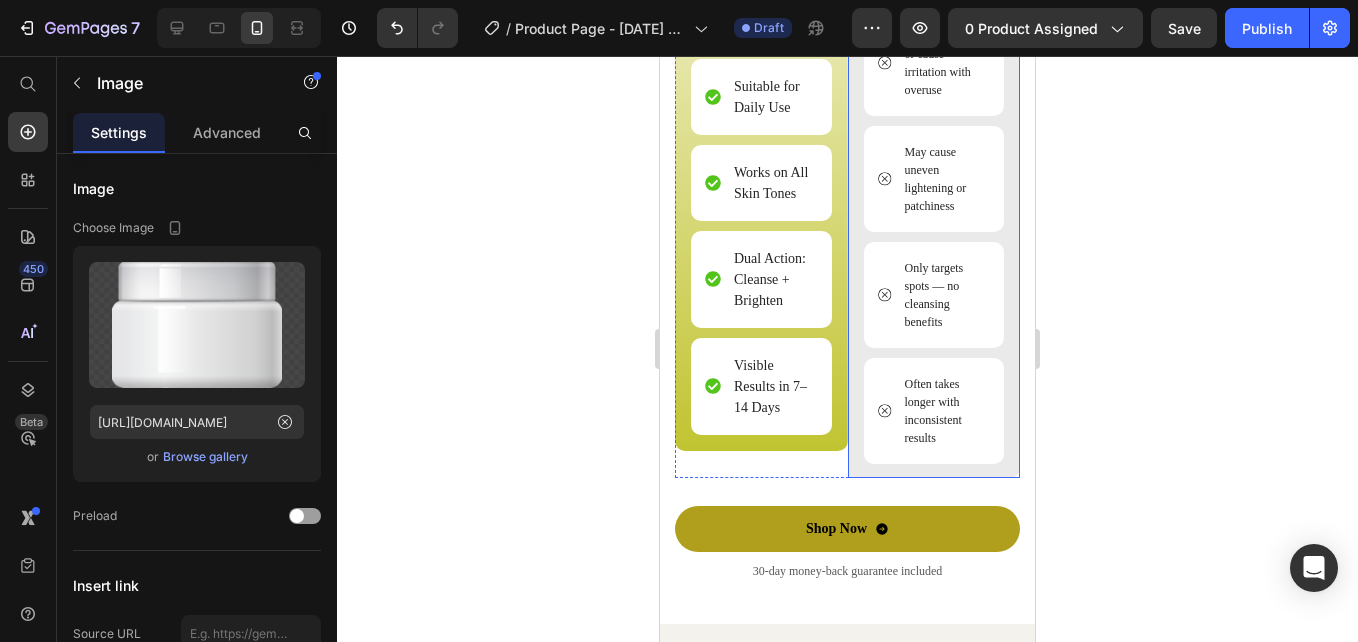scroll, scrollTop: 6513, scrollLeft: 0, axis: vertical 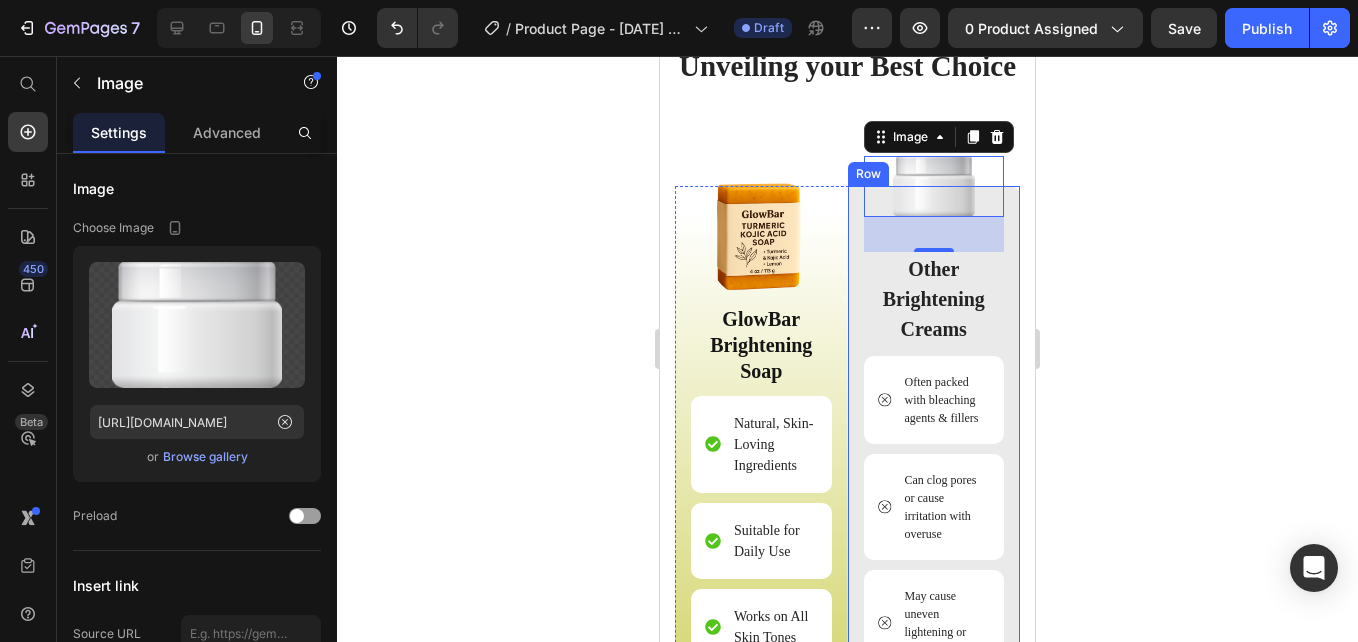 click on "buy it now" at bounding box center (847, -87) 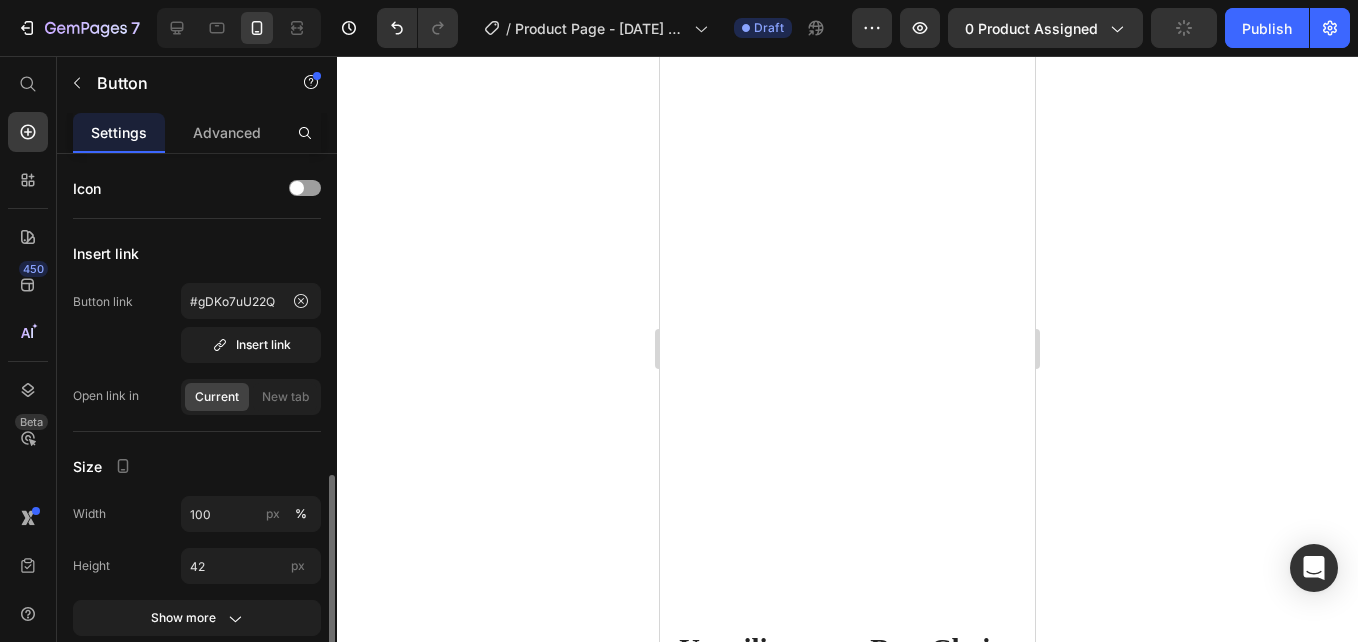 scroll, scrollTop: 7479, scrollLeft: 0, axis: vertical 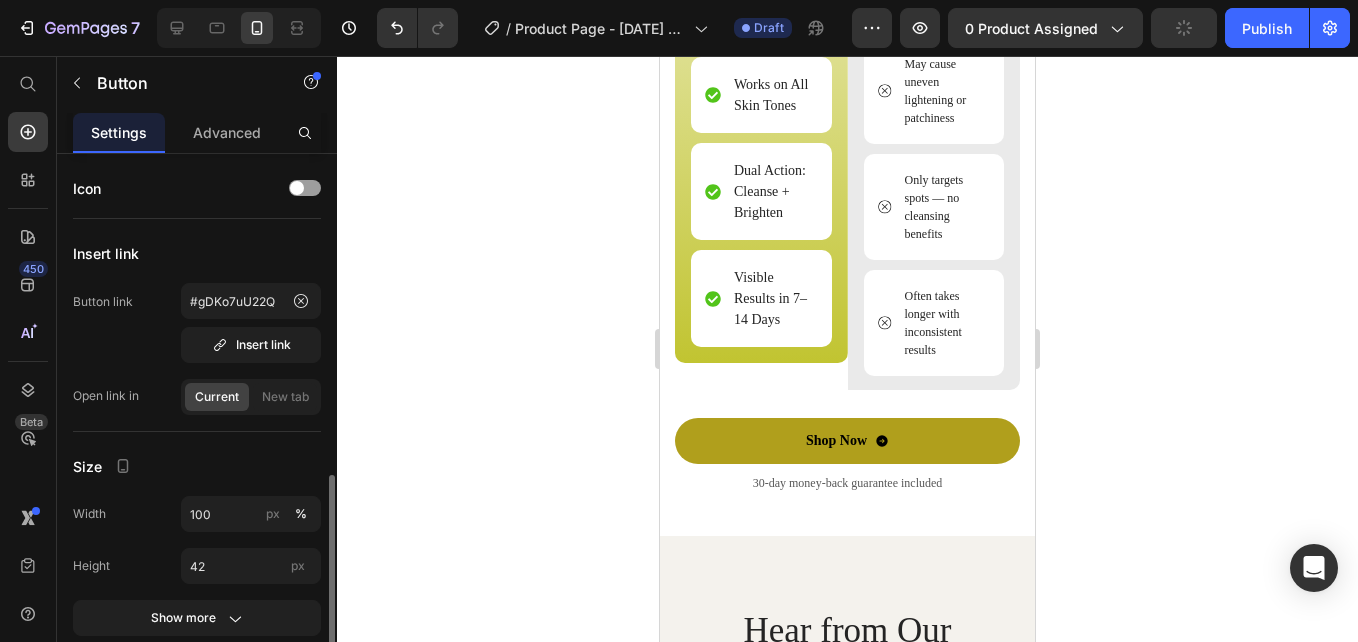 click on "Text color" 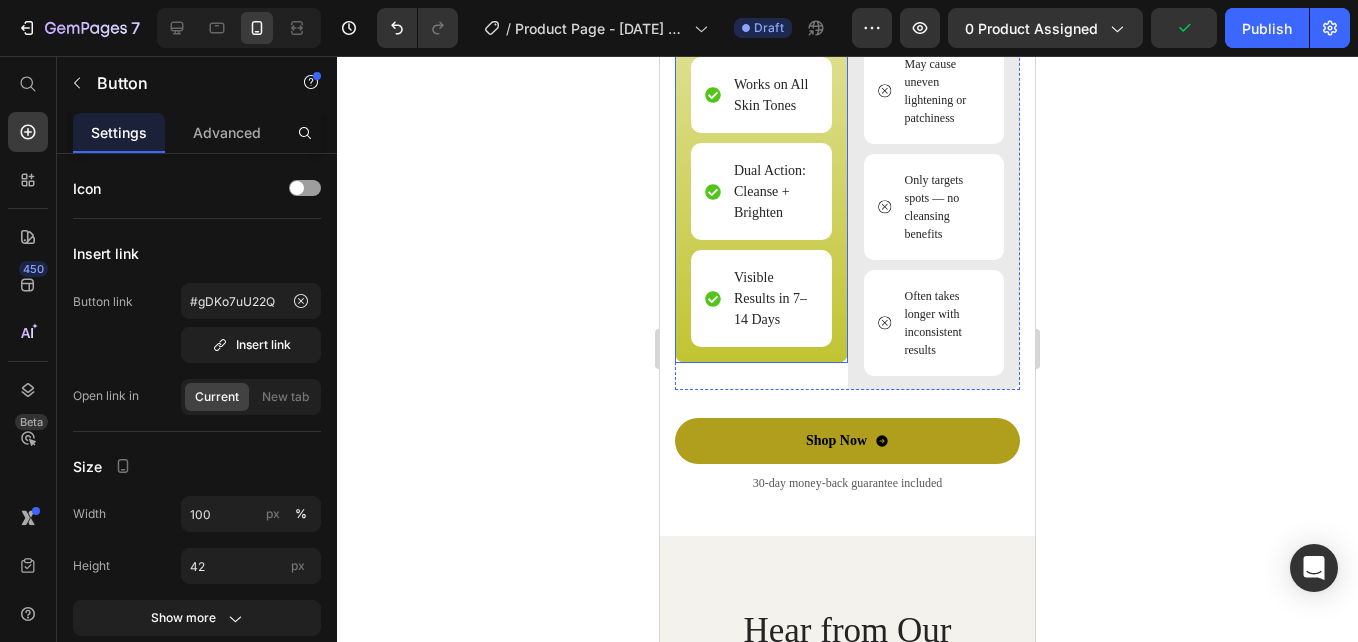 scroll, scrollTop: 560, scrollLeft: 0, axis: vertical 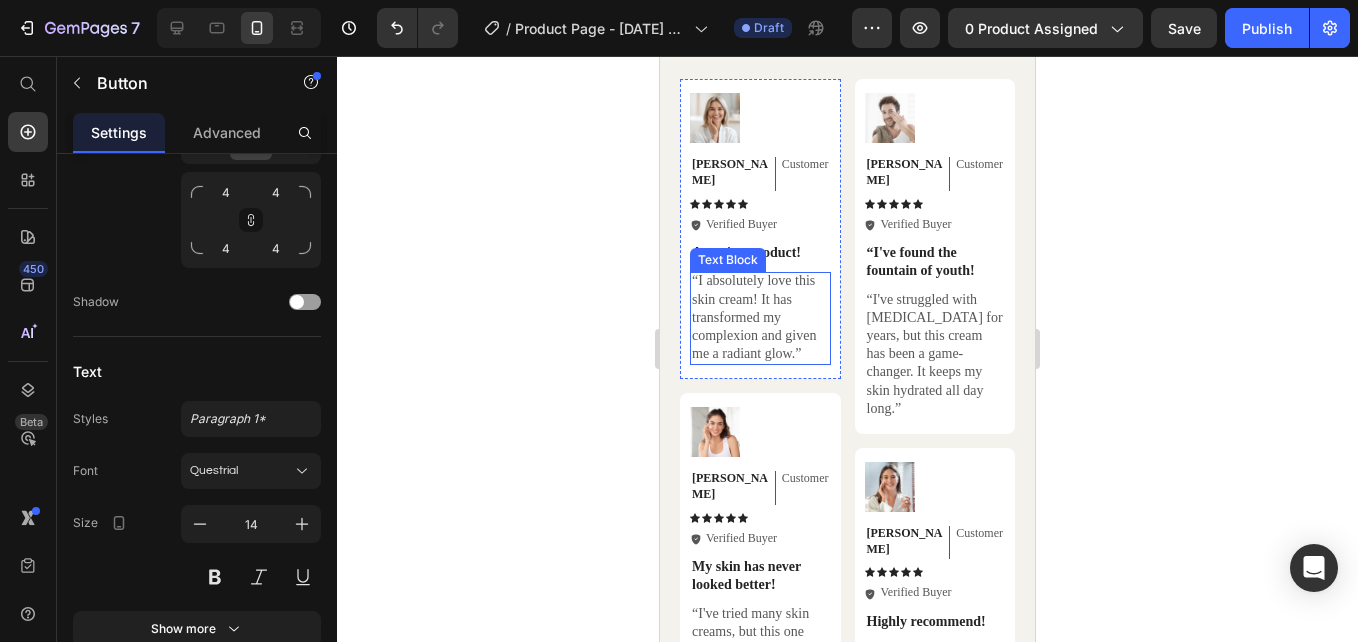 click on "“I absolutely love this skin cream! It has transformed my complexion and given me a radiant glow.”" at bounding box center (760, 317) 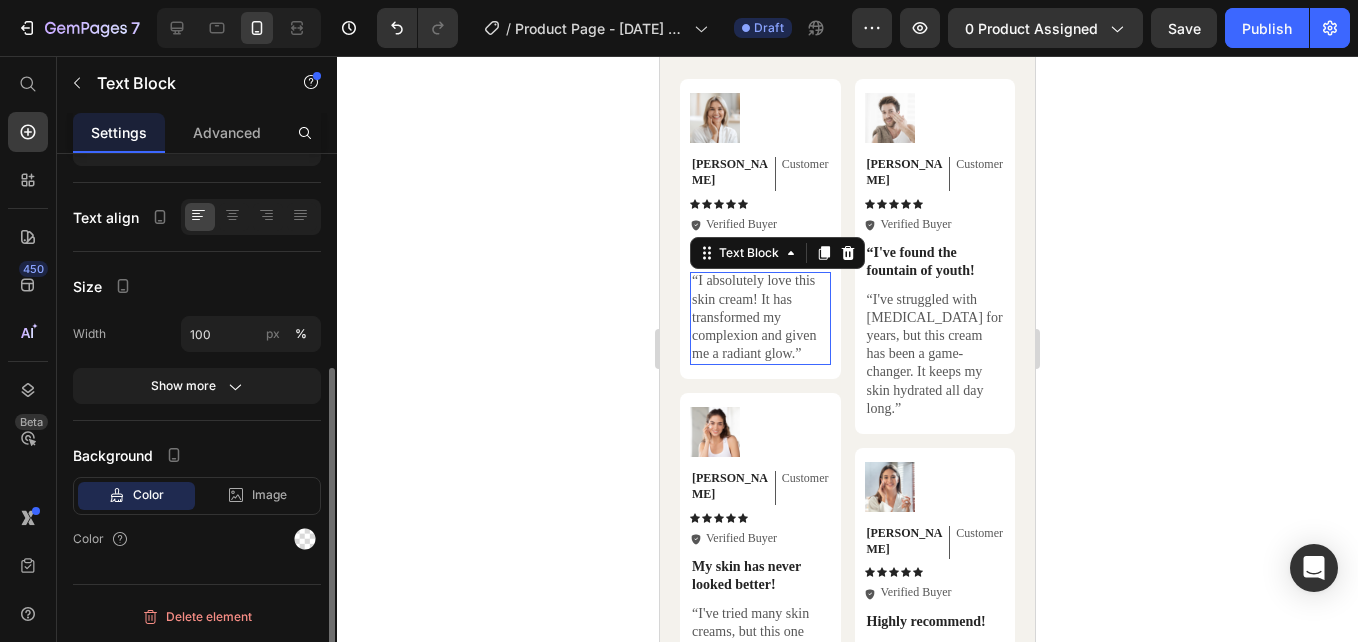scroll, scrollTop: 0, scrollLeft: 0, axis: both 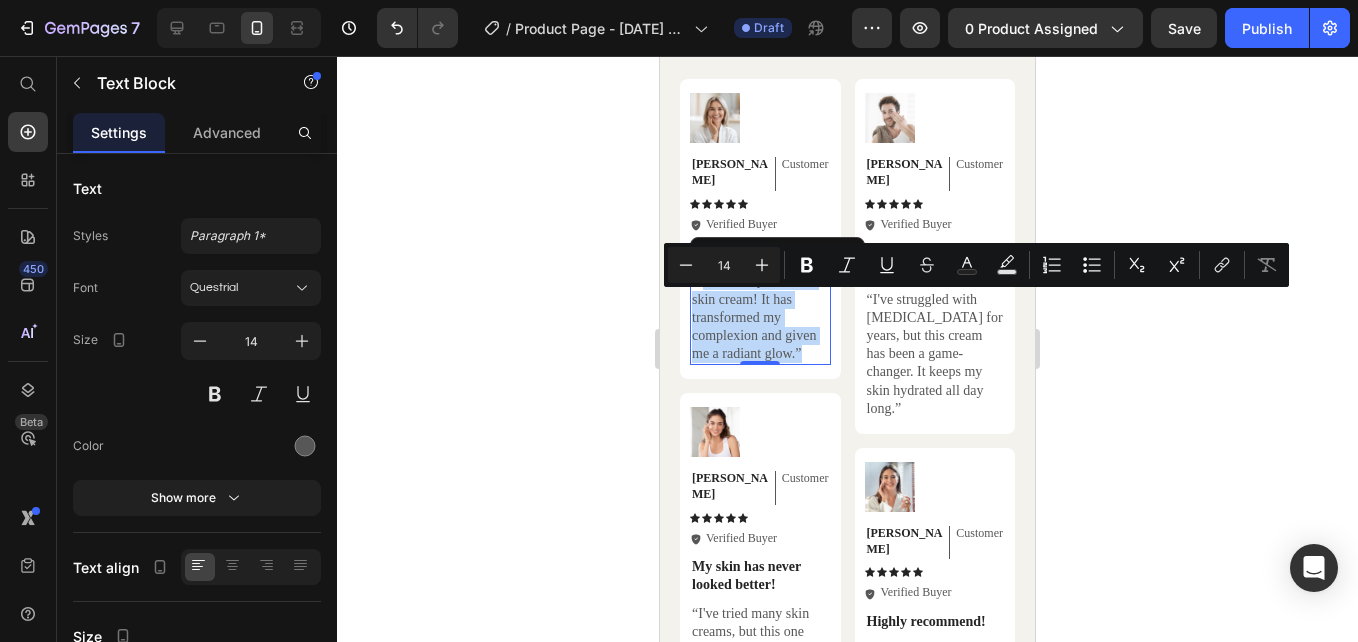 drag, startPoint x: 803, startPoint y: 373, endPoint x: 703, endPoint y: 300, distance: 123.81034 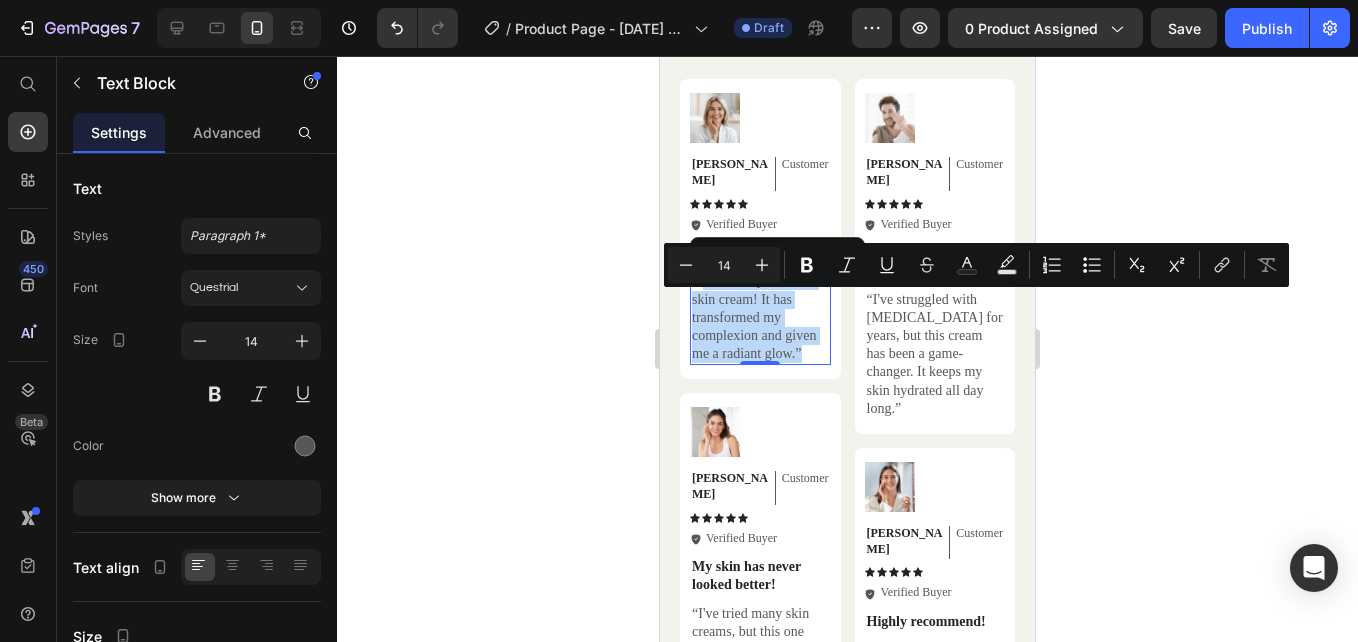 click on "“I absolutely love this skin cream! It has transformed my complexion and given me a radiant glow.”" at bounding box center (760, 317) 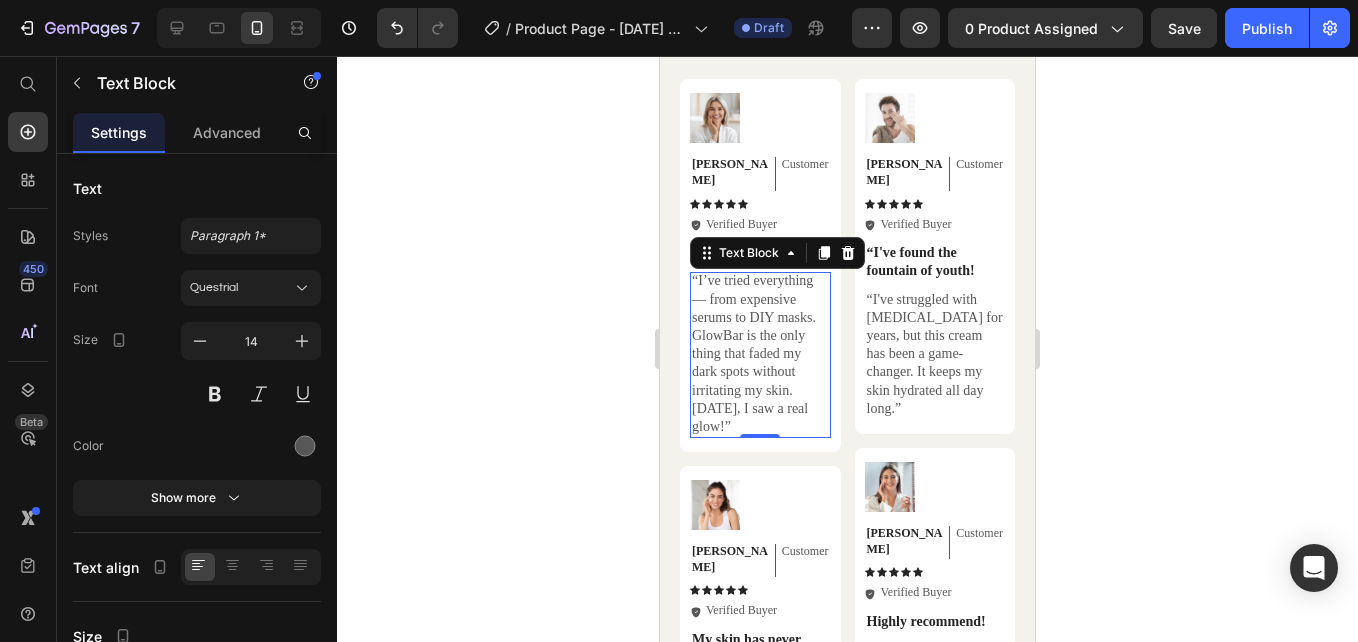 drag, startPoint x: 779, startPoint y: 449, endPoint x: 693, endPoint y: 301, distance: 171.17242 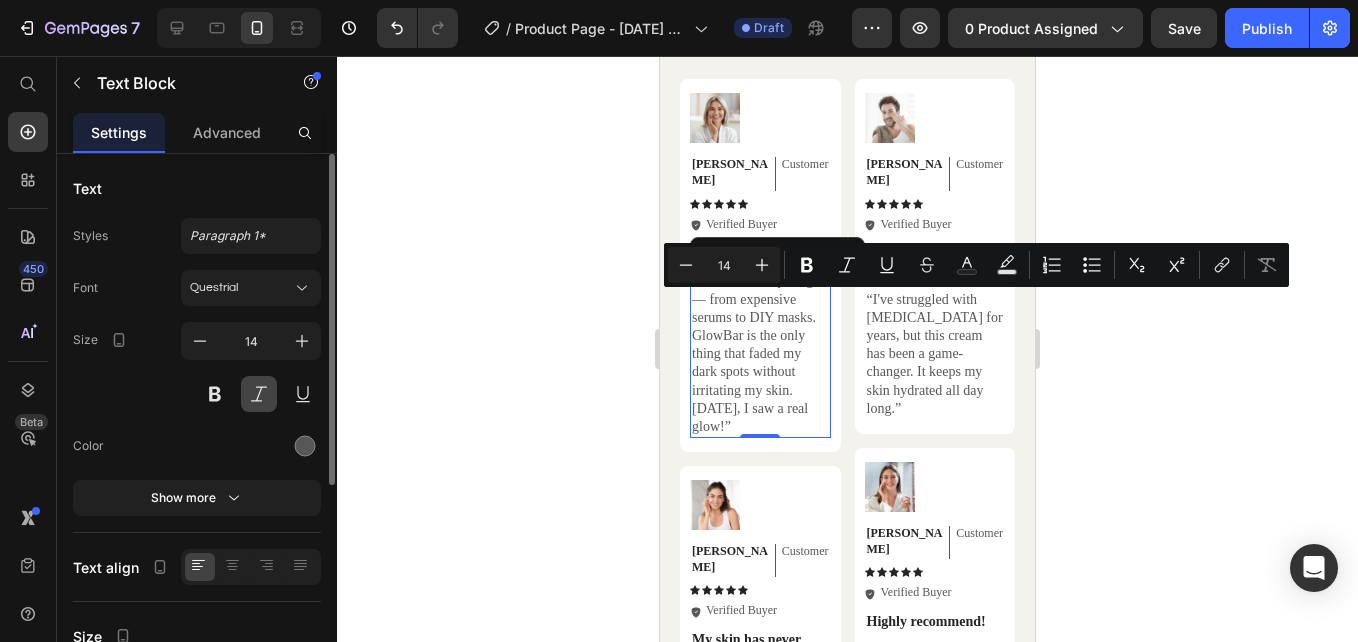 click at bounding box center (259, 394) 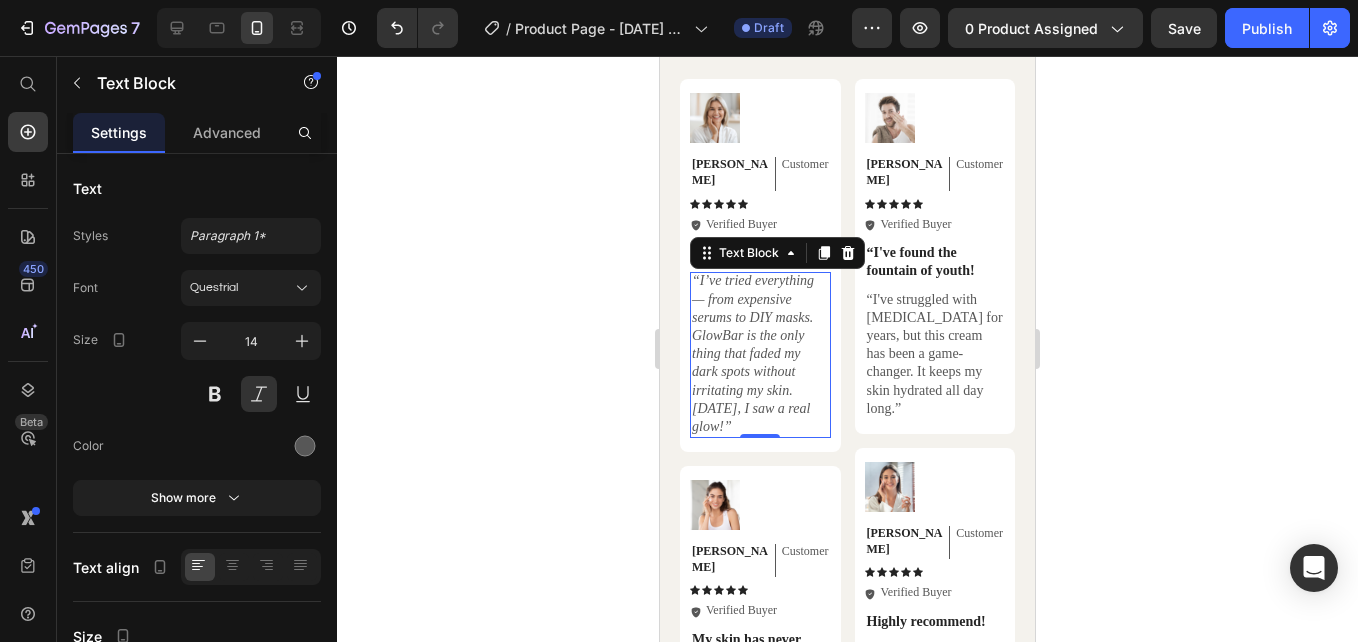 drag, startPoint x: 479, startPoint y: 395, endPoint x: 91, endPoint y: 186, distance: 440.70966 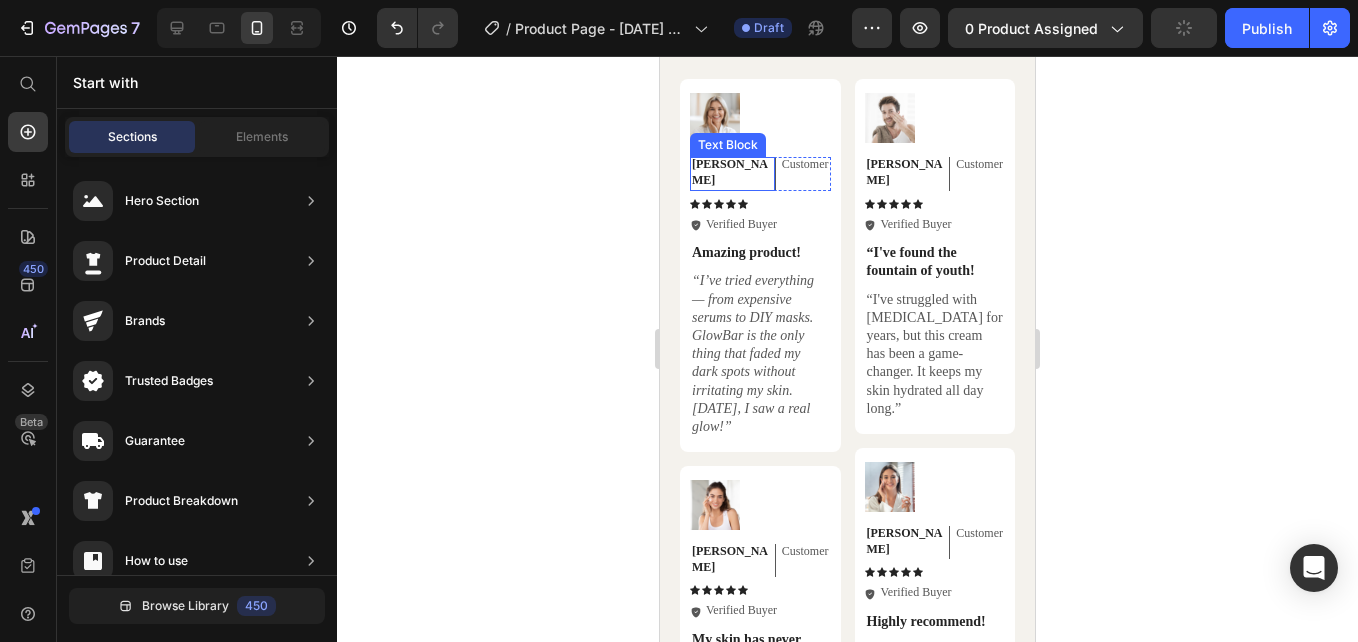 click on "[PERSON_NAME]" at bounding box center (730, 172) 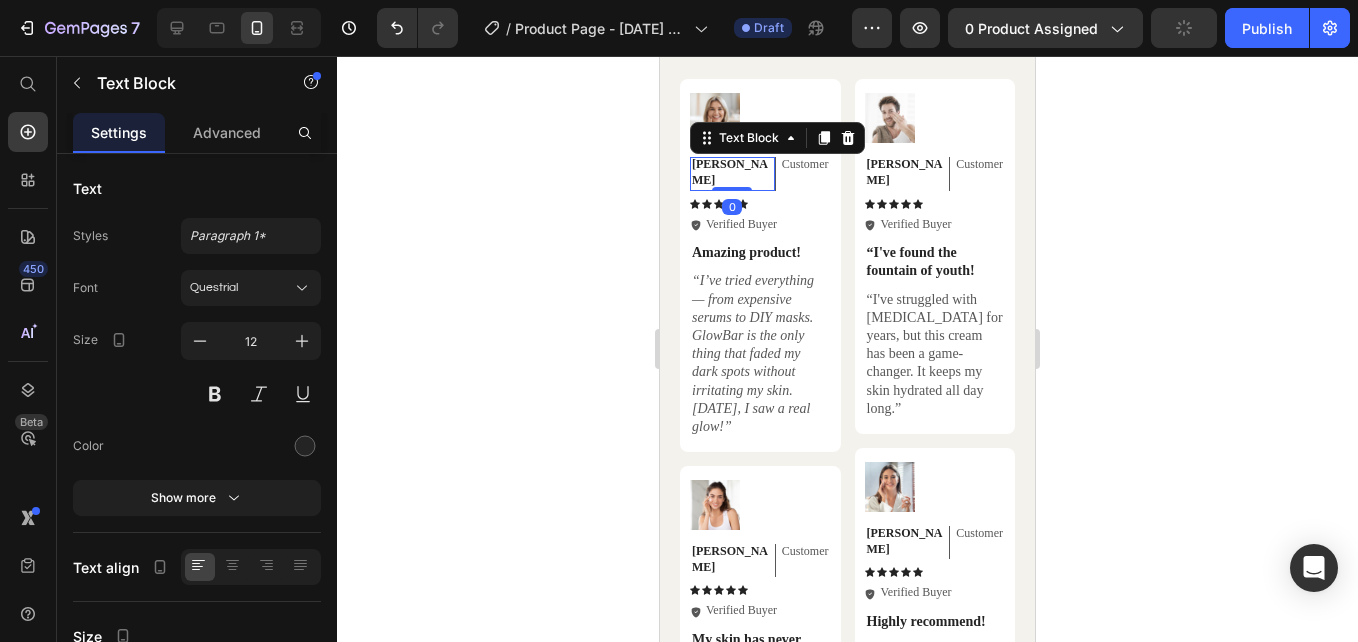 click on "[PERSON_NAME]" at bounding box center [730, 172] 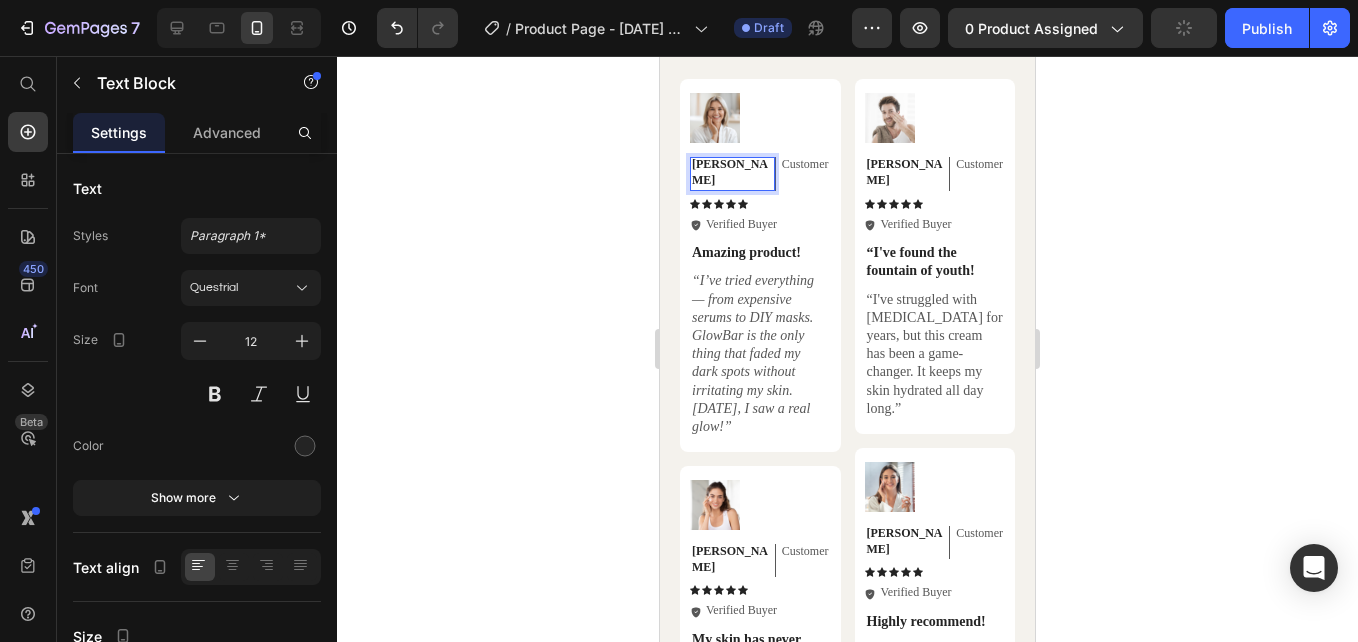 click 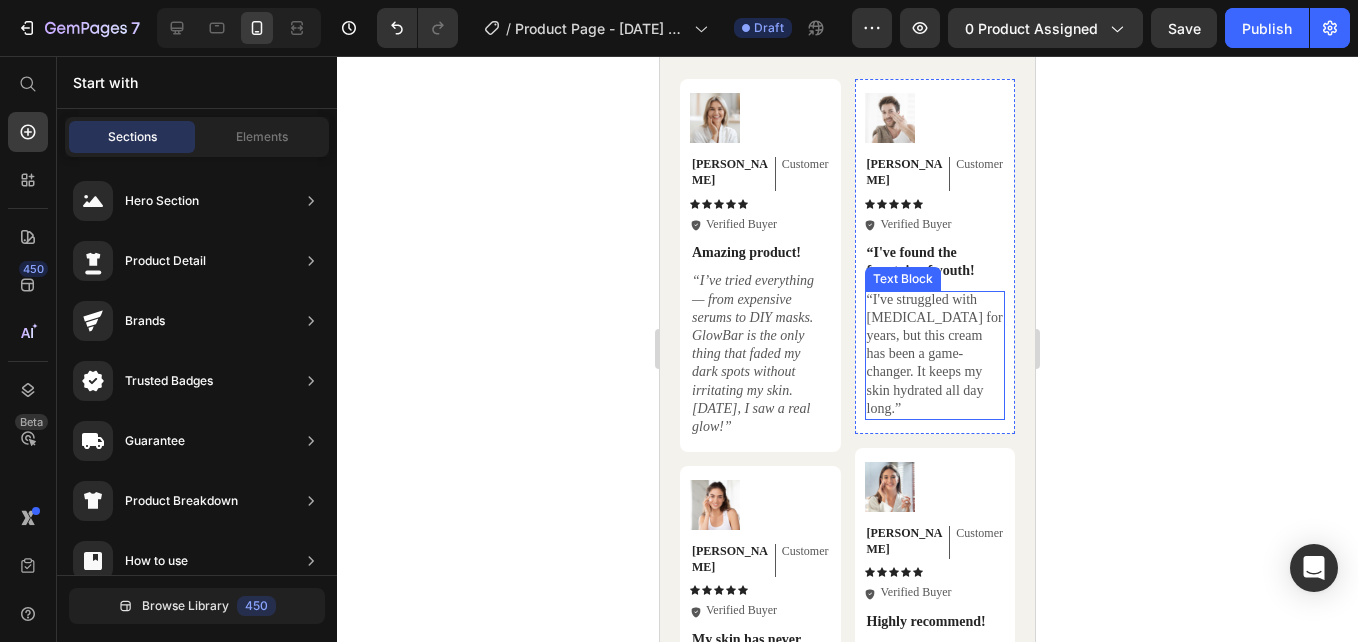 click on "“I've struggled with [MEDICAL_DATA] for years, but this cream has been a game-changer. It keeps my skin hydrated all day long.”" at bounding box center [935, 354] 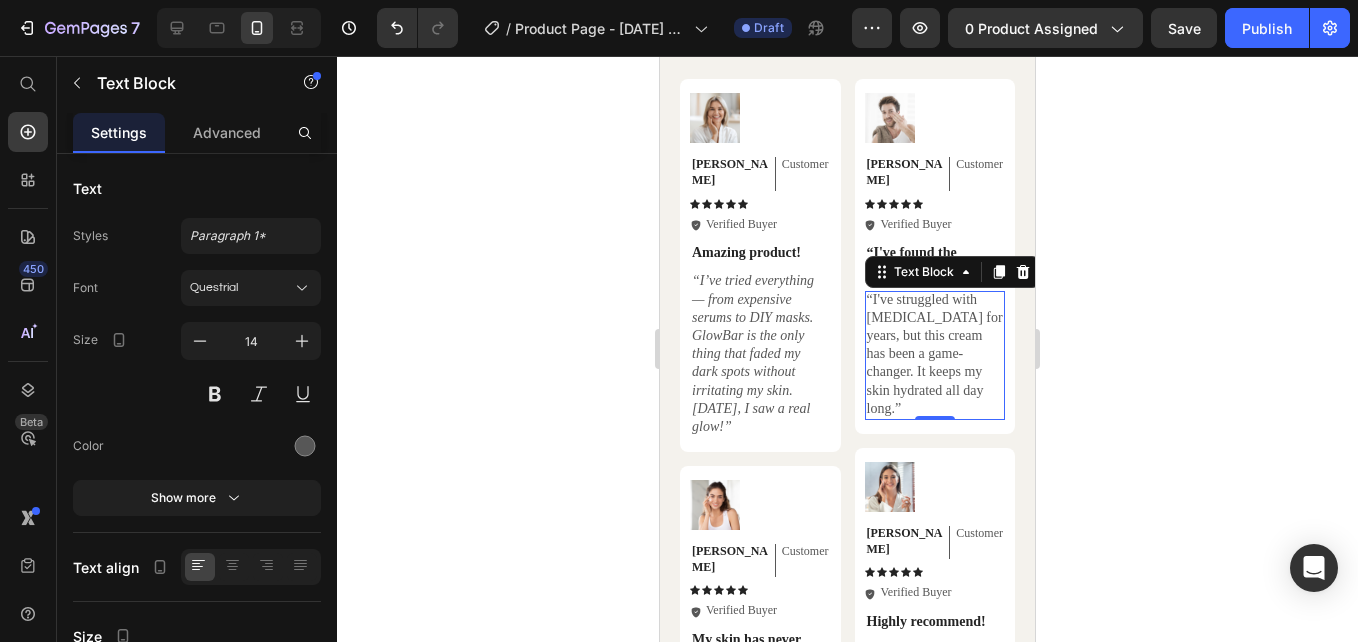 click on "“I've struggled with [MEDICAL_DATA] for years, but this cream has been a game-changer. It keeps my skin hydrated all day long.”" at bounding box center (935, 355) 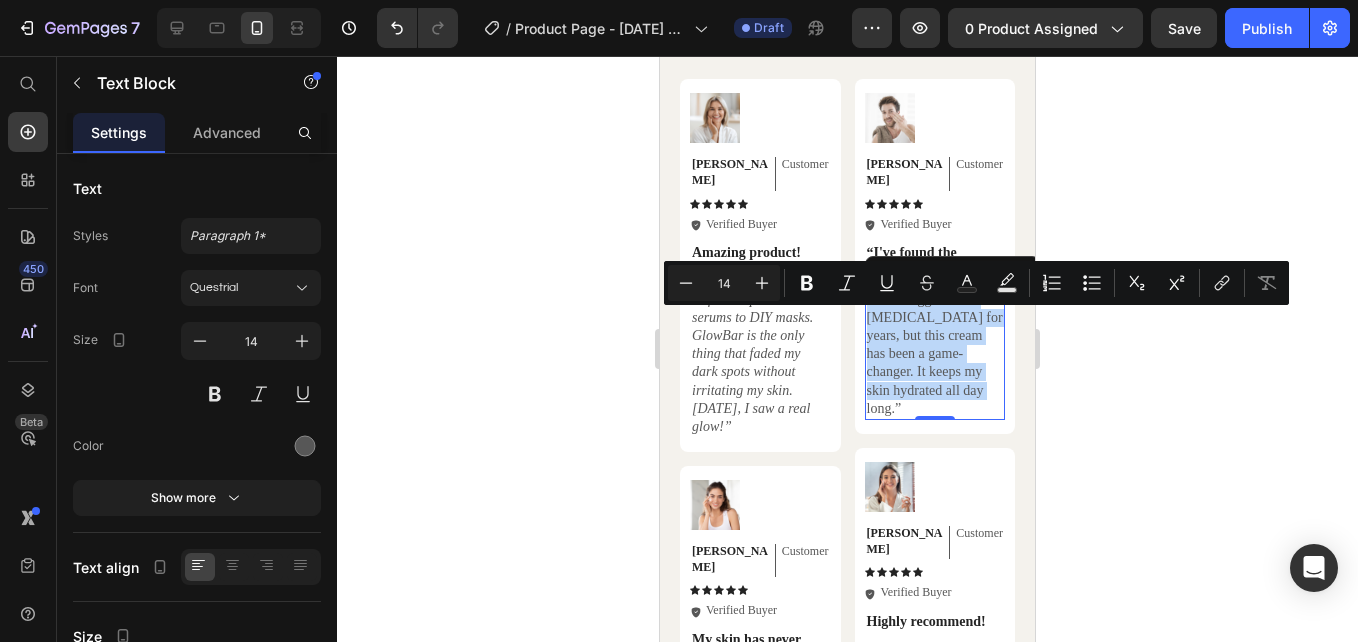 drag, startPoint x: 988, startPoint y: 414, endPoint x: 860, endPoint y: 316, distance: 161.20795 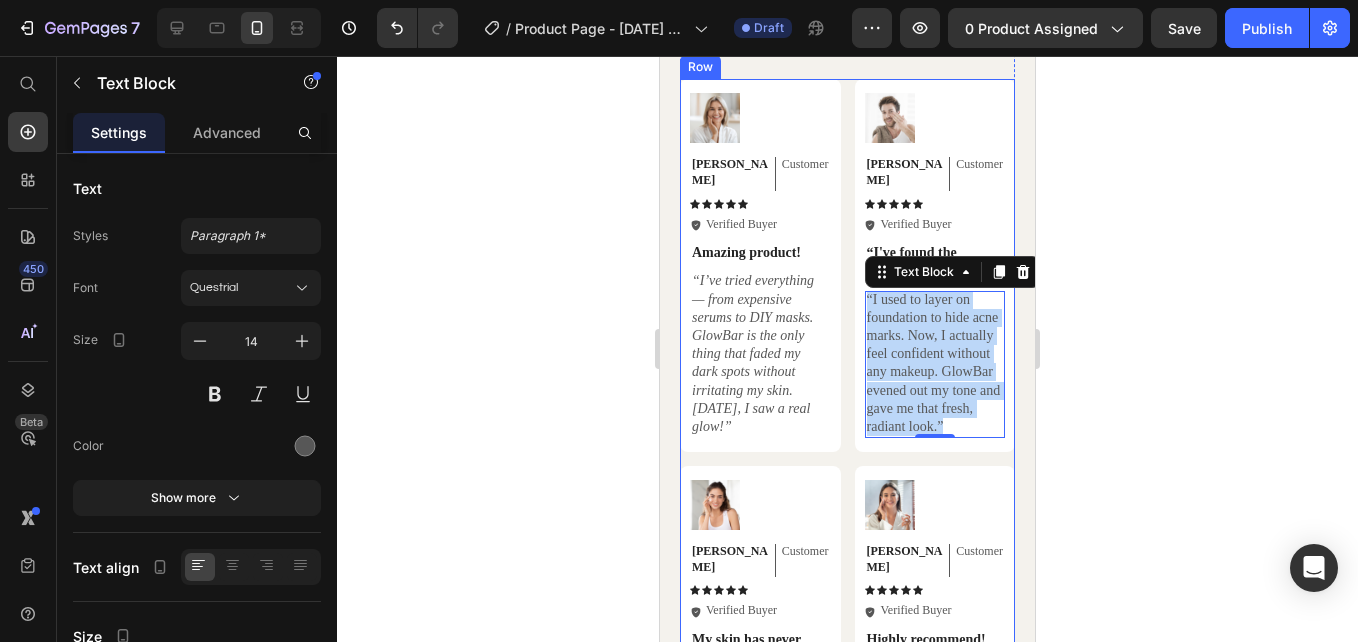 drag, startPoint x: 908, startPoint y: 464, endPoint x: 839, endPoint y: 311, distance: 167.8392 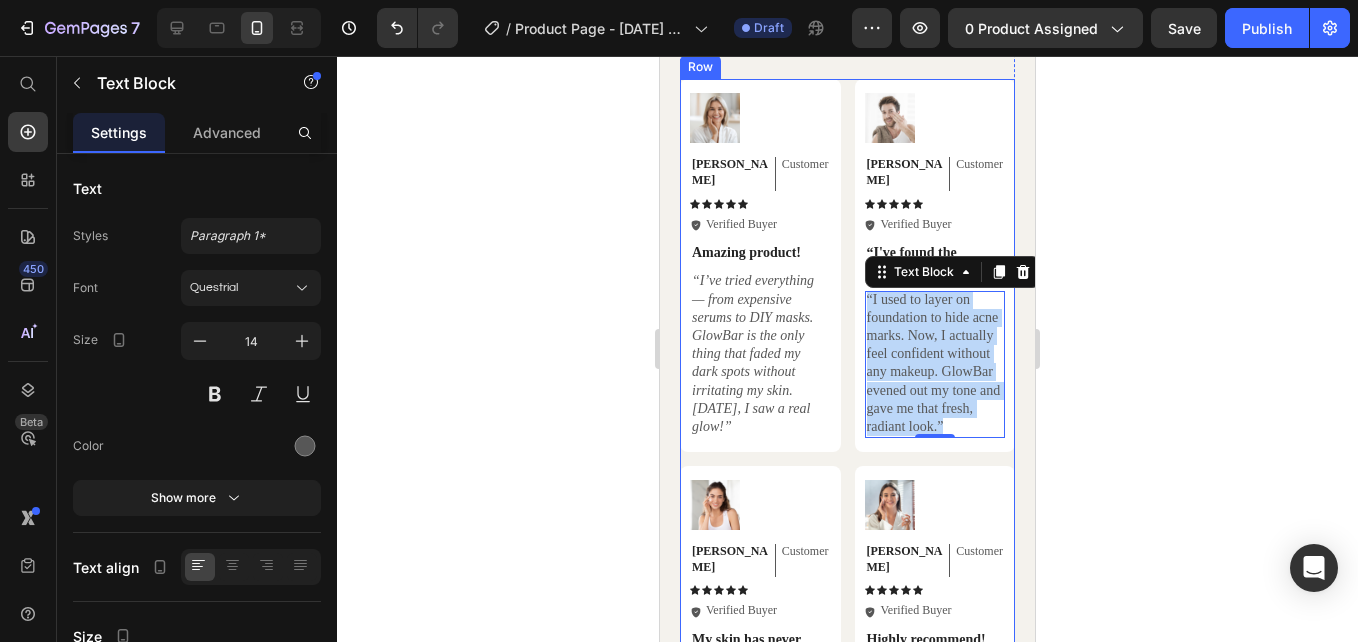 click on "Image [PERSON_NAME] Text Block Customer  Text Block Row Icon Icon Icon Icon Icon Icon List
Icon Verified Buyer Text Block Row Row “I've found the fountain of youth! Text Block “I used to layer on foundation to hide acne marks. Now, I actually feel confident without any makeup. GlowBar evened out my tone and gave me that fresh, radiant look.” Text Block   0 Row Image [PERSON_NAME] Text Block Customer  Text Block Row Icon Icon Icon Icon Icon Icon List
Icon Verified Buyer Text Block Row Row Highly recommend! Text Block "I can't get enough of this skin cream! It has noticeably improved my skin's texture and reduced the appearance of fine lines.” Text Block Row Image Olivia Text Block Customer  Text Block Row Icon Icon Icon Icon Icon Icon List
Icon Verified Buyer Text Block Row Row Rejuvenated every time I use it Text Block “I'm impressed by how versatile this skin cream is. It works seamlessly with my makeup, providing a smooth canvas.” Text Block Row Image" at bounding box center [847, 591] 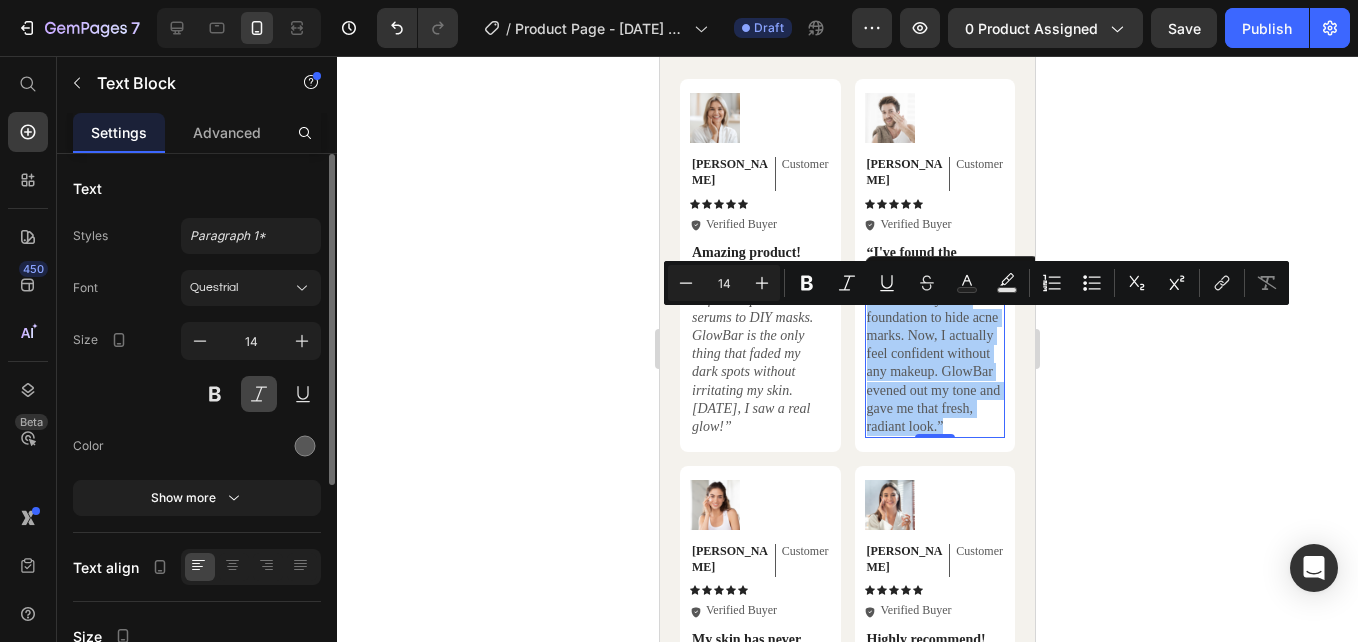 click at bounding box center [259, 394] 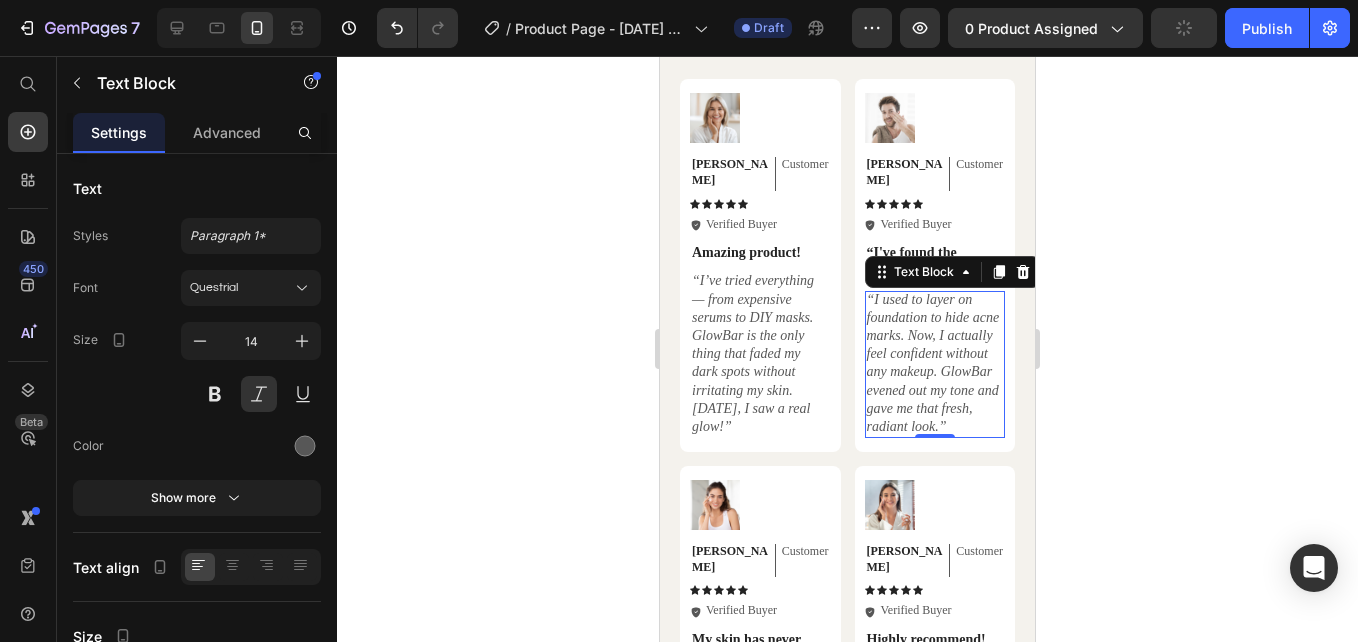 click at bounding box center [760, 505] 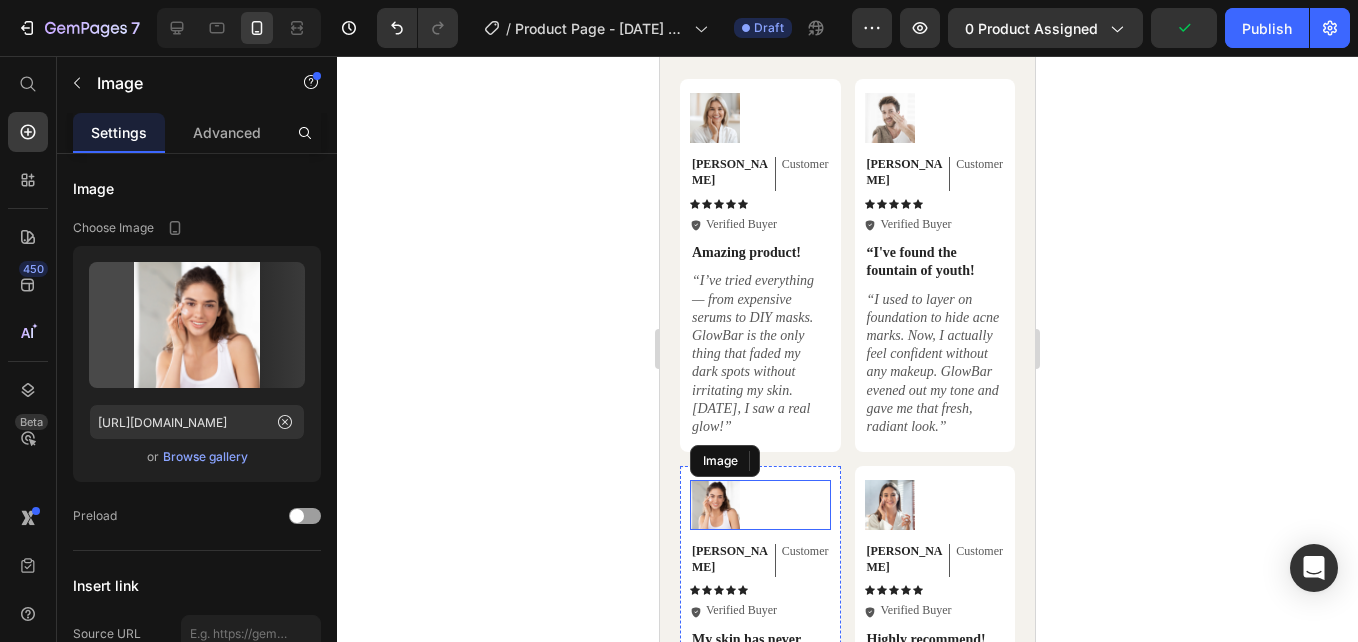 click on "“I've tried many skin creams, but this one takes the cake. It deeply hydrates my skin without feeling heavy or greasy.”" at bounding box center [760, 731] 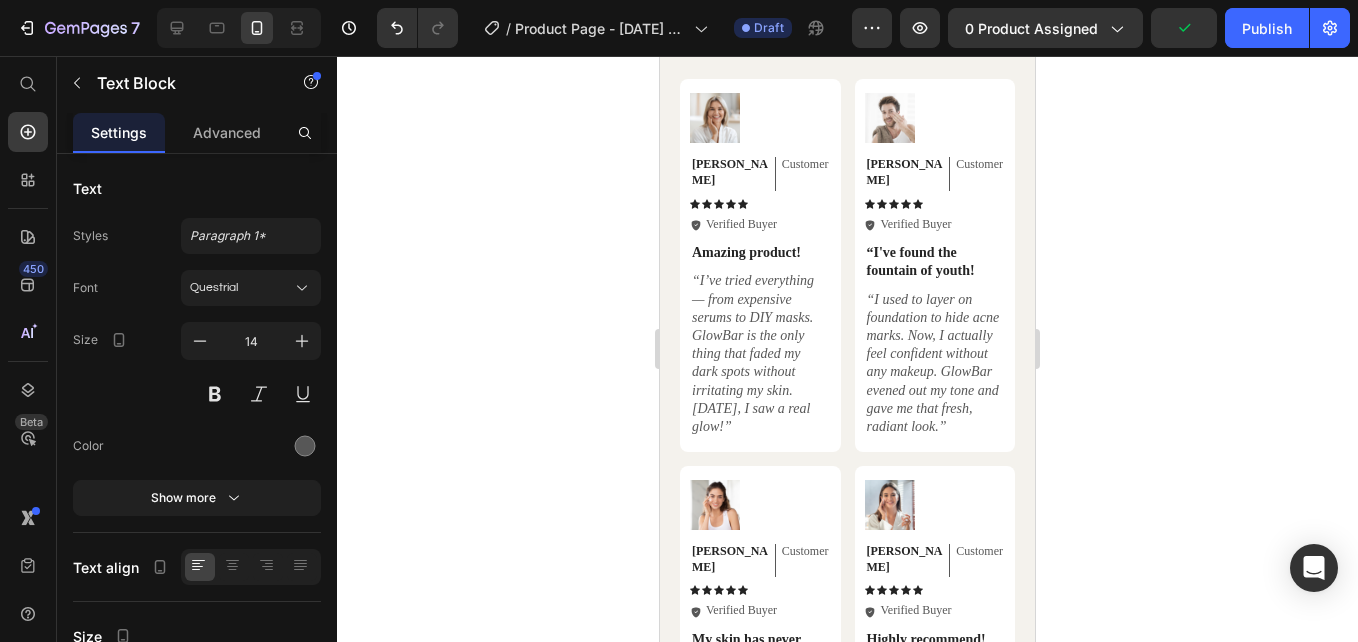scroll, scrollTop: 8457, scrollLeft: 0, axis: vertical 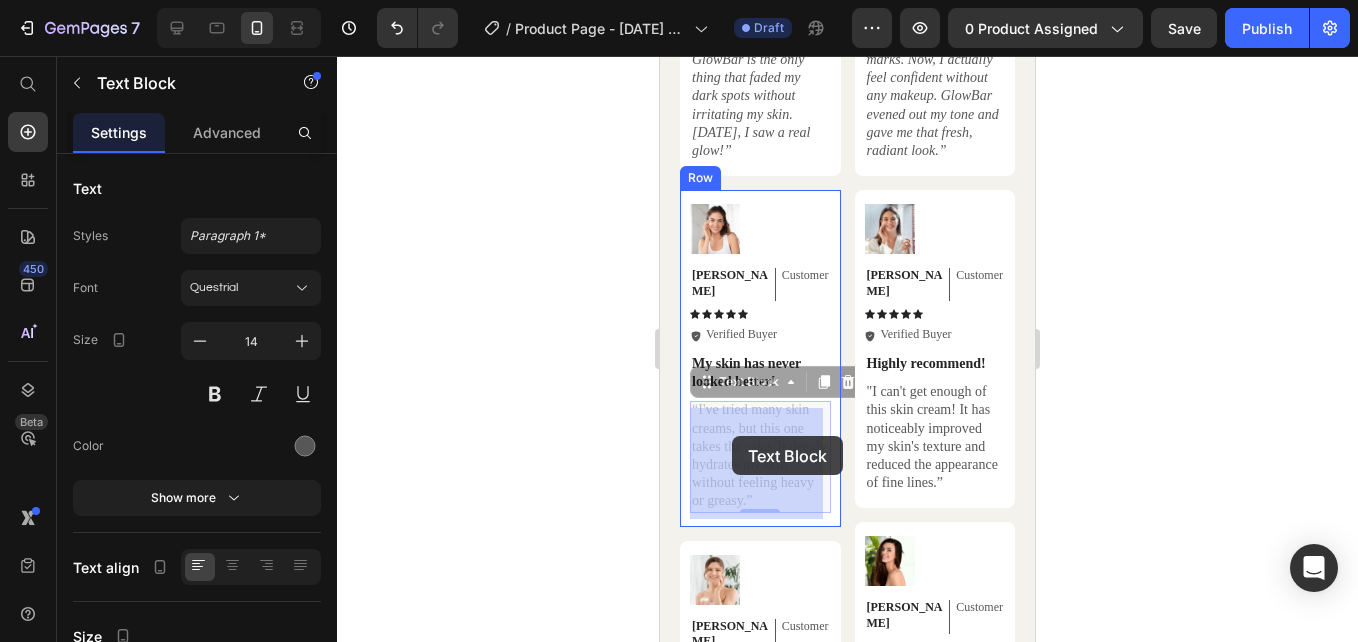 drag, startPoint x: 800, startPoint y: 500, endPoint x: 733, endPoint y: 436, distance: 92.65527 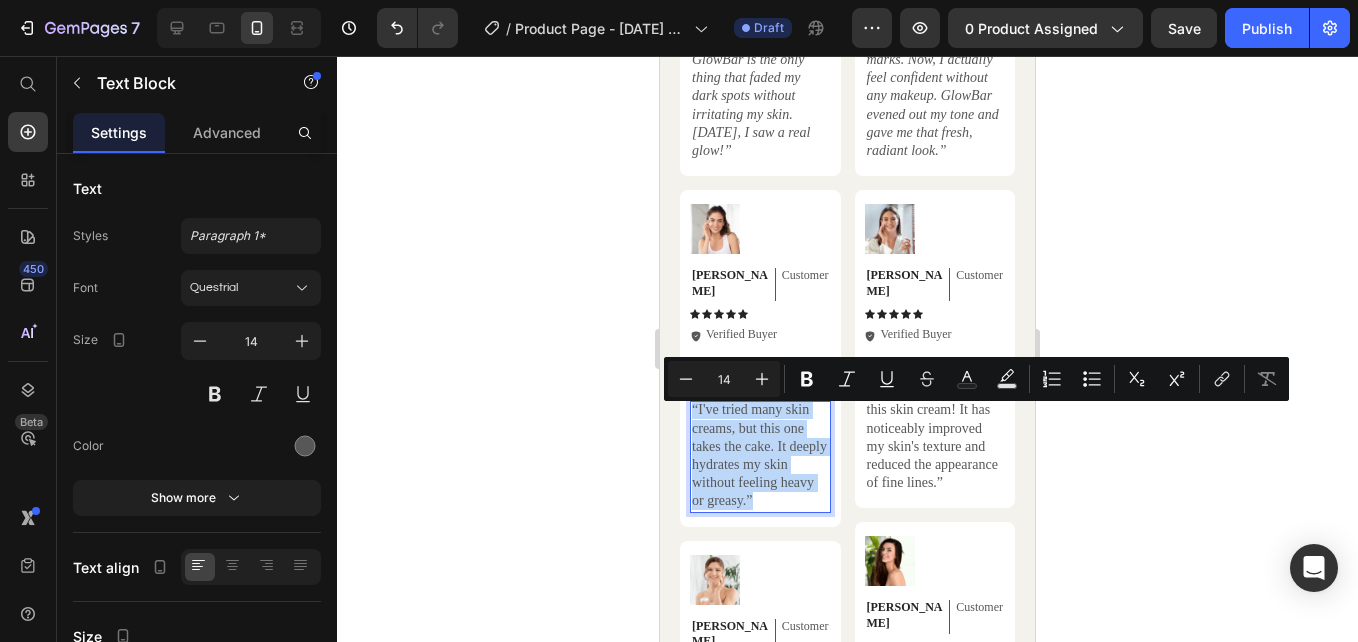 drag, startPoint x: 794, startPoint y: 511, endPoint x: 690, endPoint y: 415, distance: 141.53445 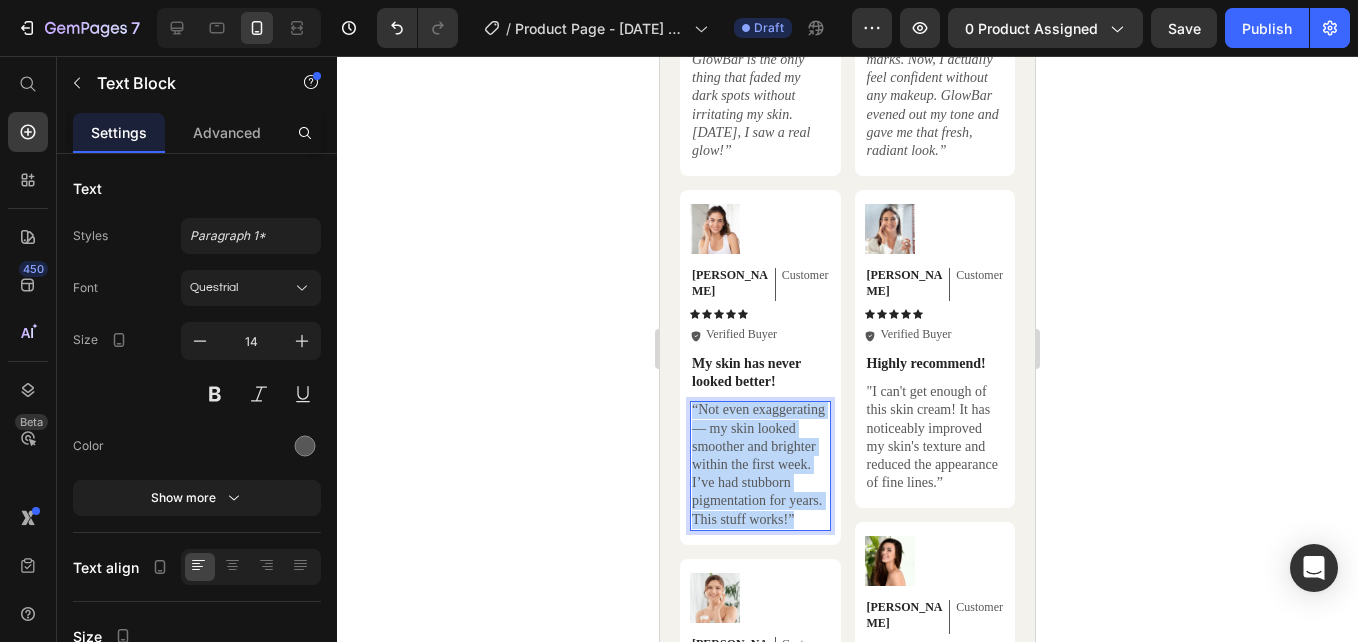 drag, startPoint x: 755, startPoint y: 538, endPoint x: 692, endPoint y: 412, distance: 140.87228 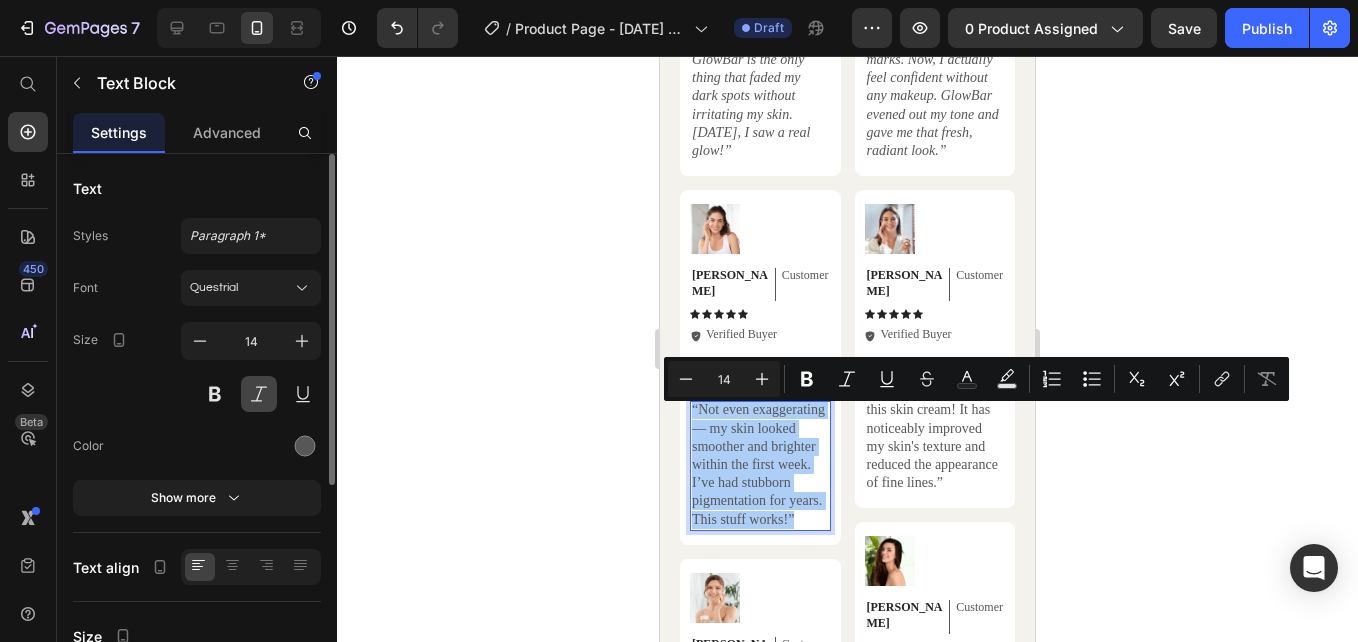 click at bounding box center (259, 394) 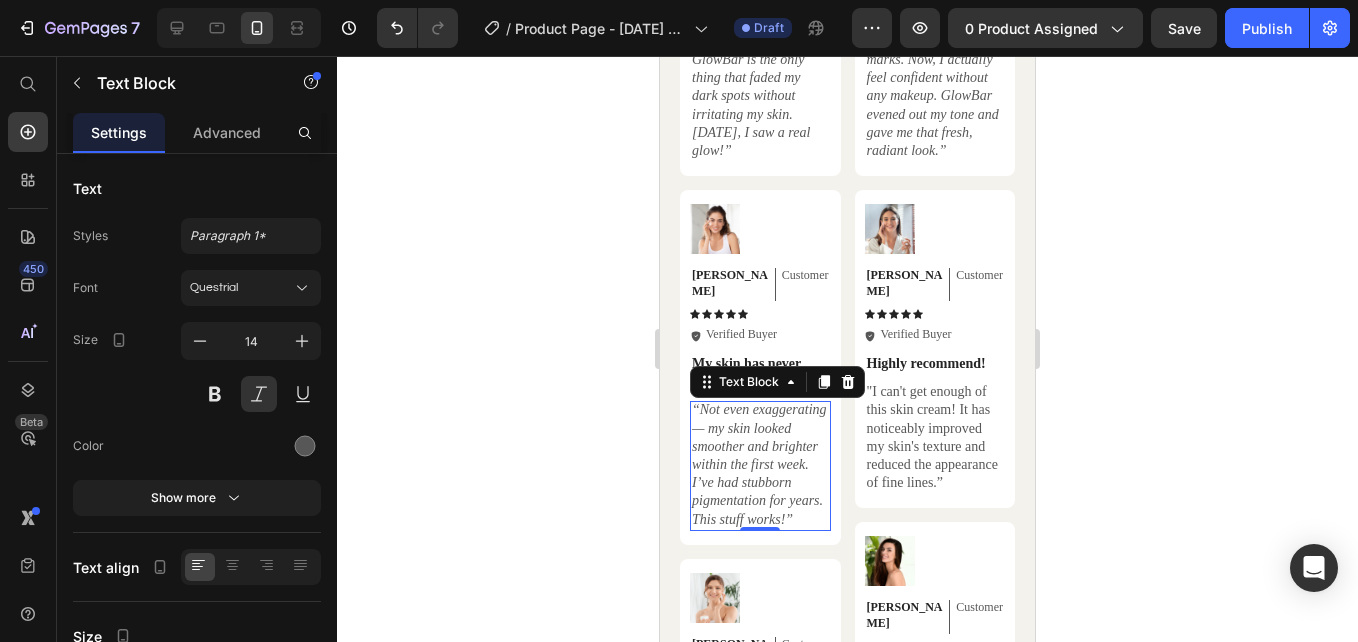 click on ""I can't get enough of this skin cream! It has noticeably improved my skin's texture and reduced the appearance of fine lines.”" at bounding box center (935, 437) 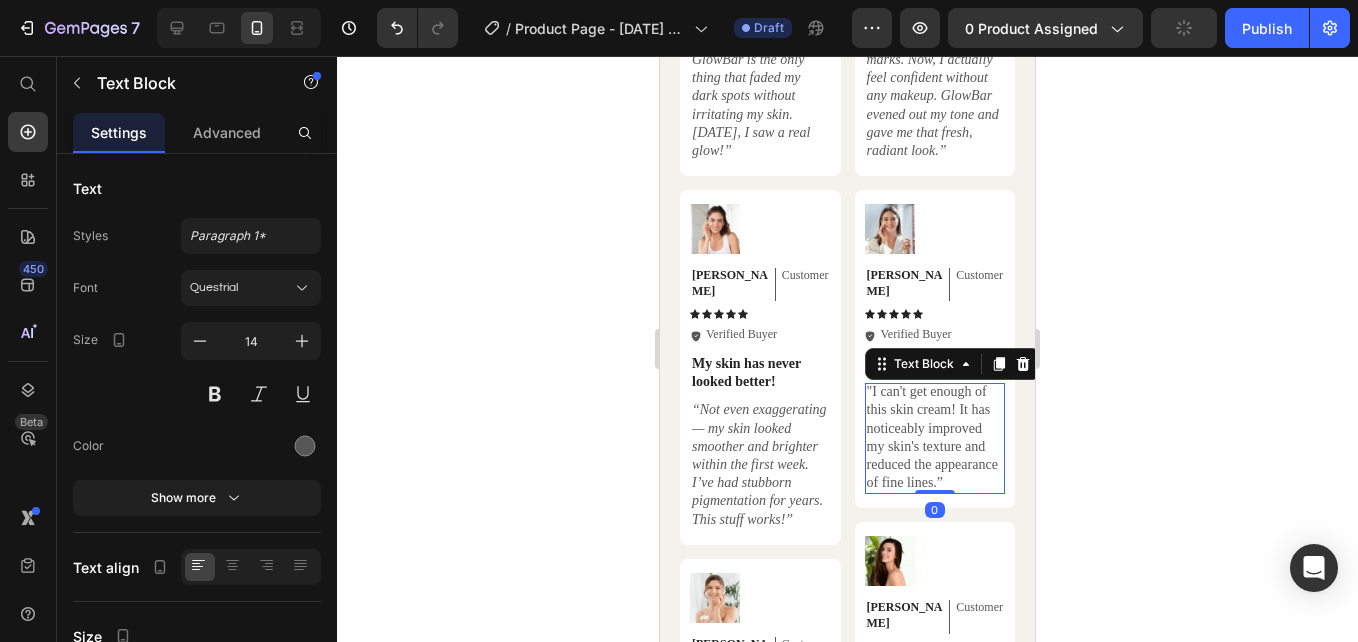 click on ""I can't get enough of this skin cream! It has noticeably improved my skin's texture and reduced the appearance of fine lines.”" at bounding box center [935, 437] 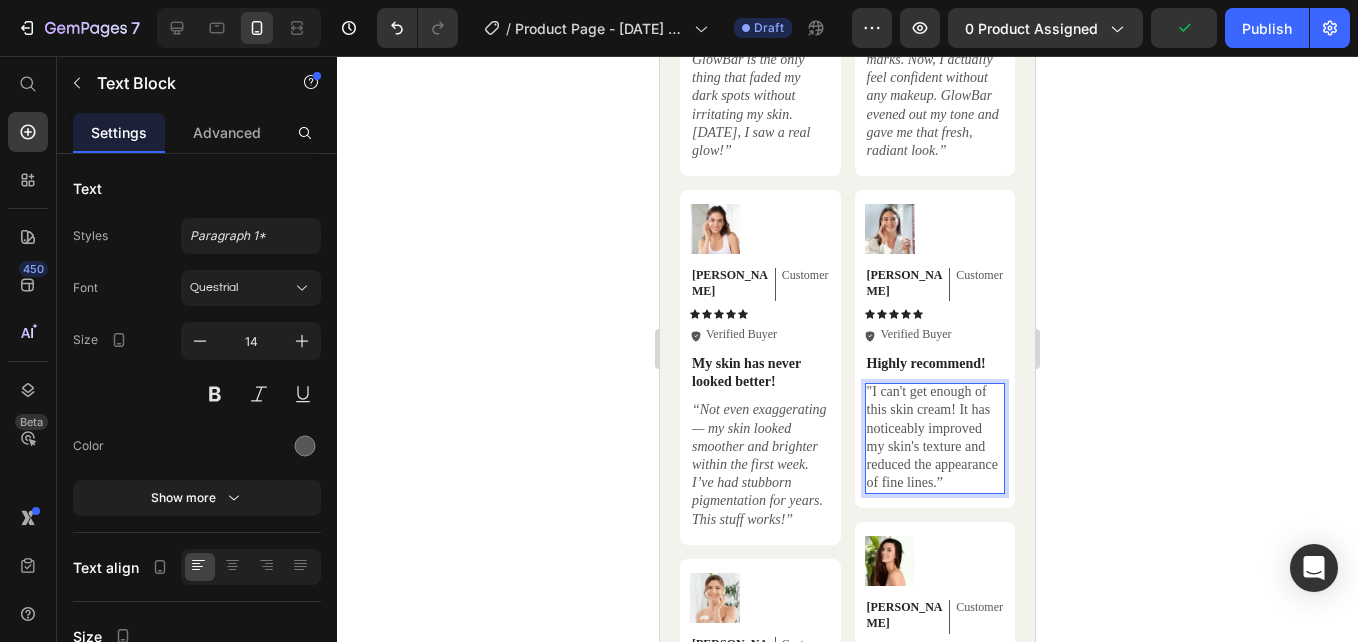 click on ""I can't get enough of this skin cream! It has noticeably improved my skin's texture and reduced the appearance of fine lines.”" at bounding box center (935, 437) 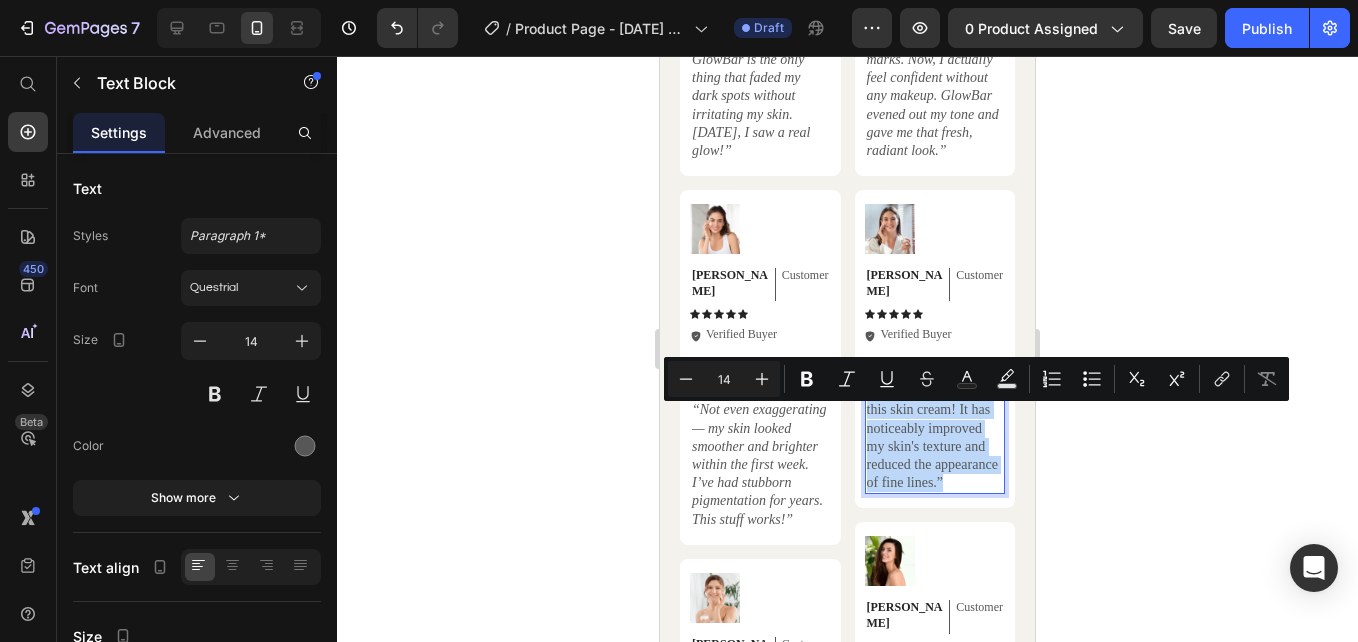 drag, startPoint x: 903, startPoint y: 519, endPoint x: 859, endPoint y: 417, distance: 111.085556 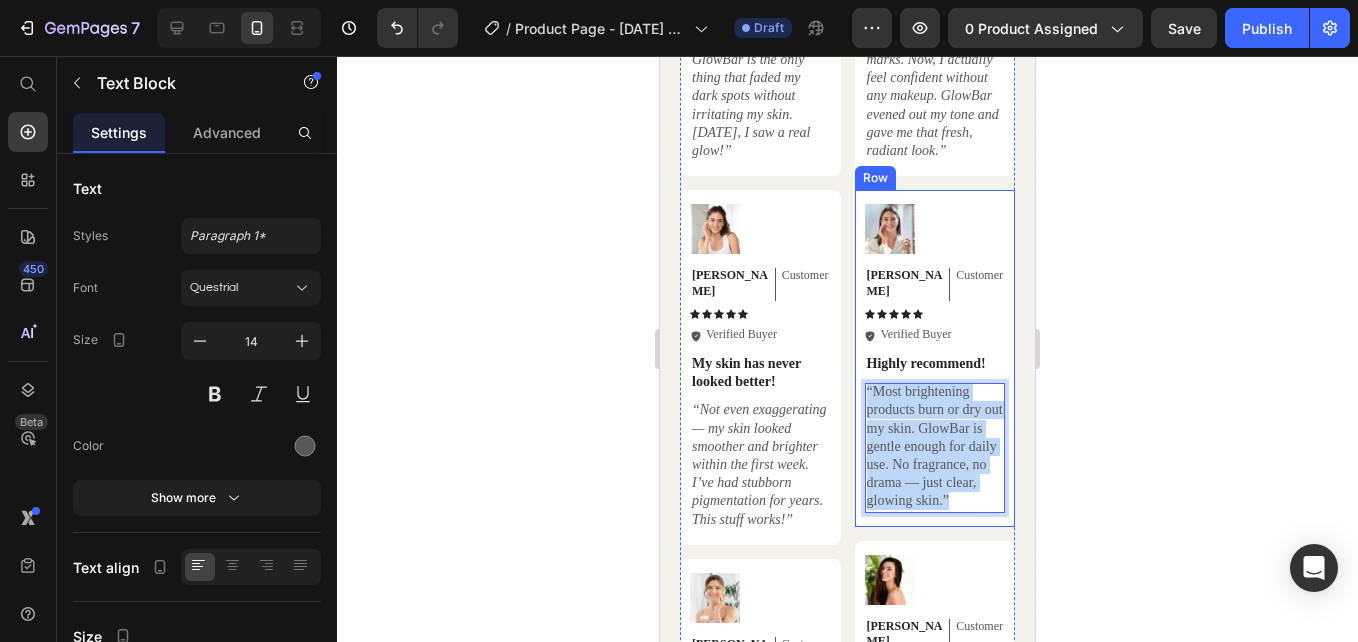 drag, startPoint x: 908, startPoint y: 542, endPoint x: 847, endPoint y: 414, distance: 141.7921 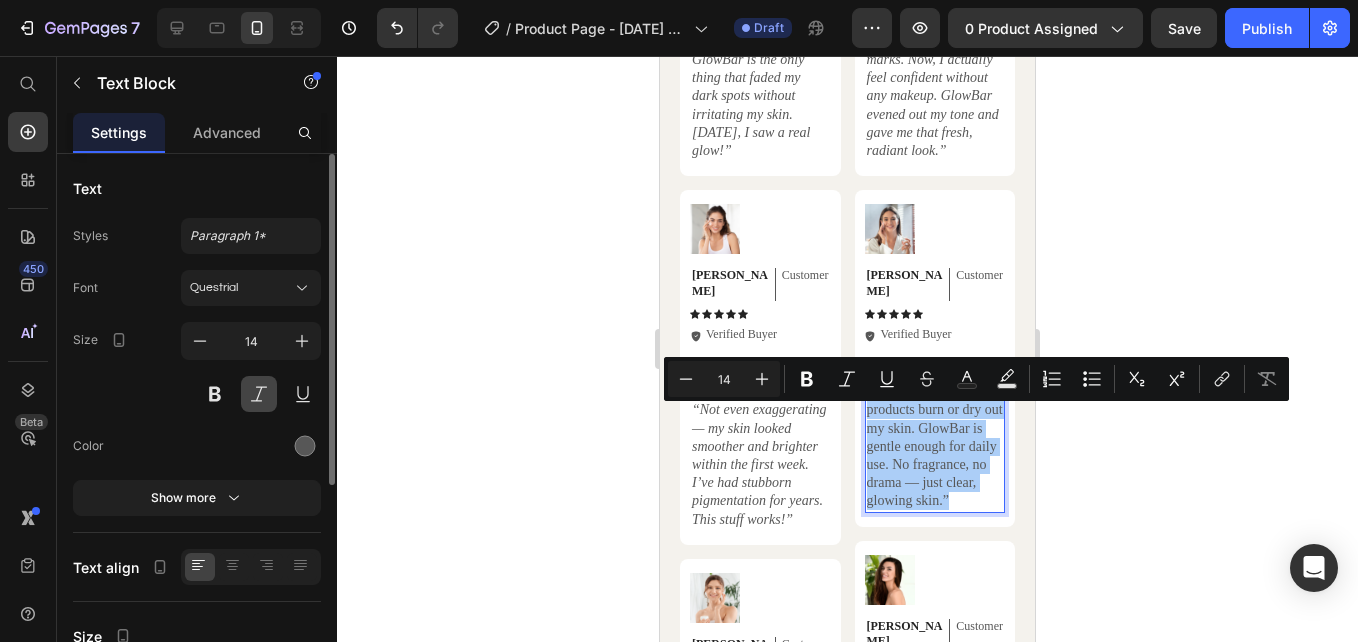 click at bounding box center (259, 394) 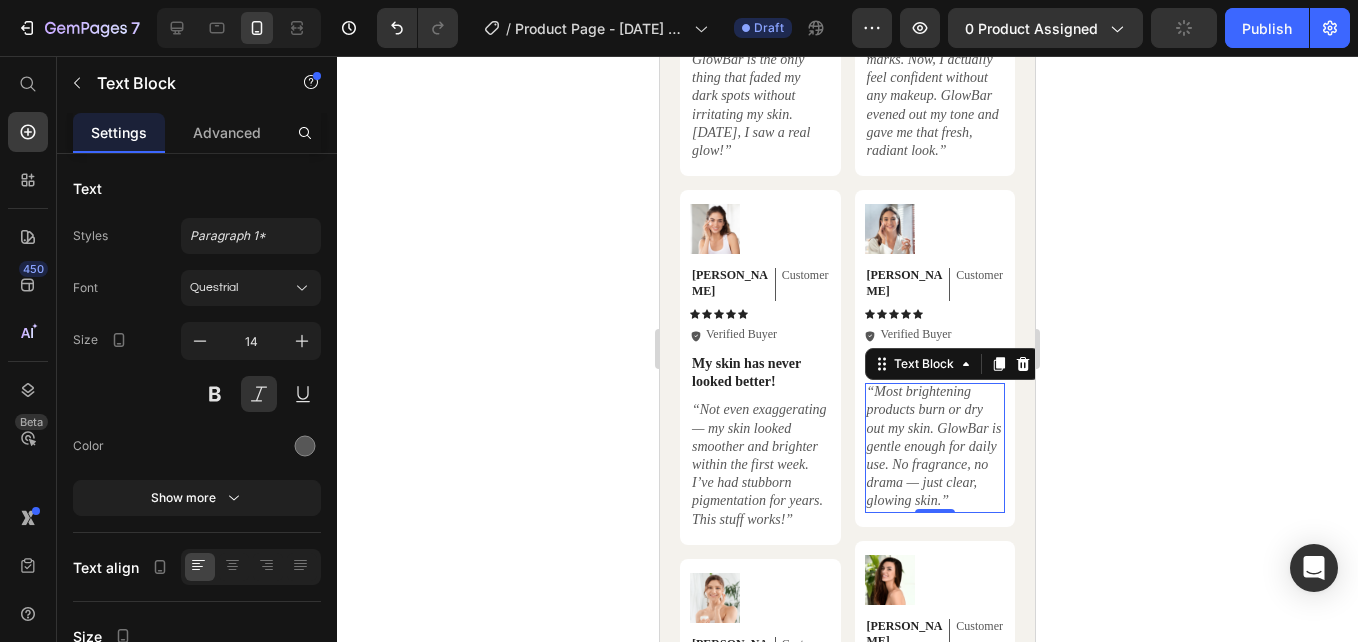 scroll, scrollTop: 8798, scrollLeft: 0, axis: vertical 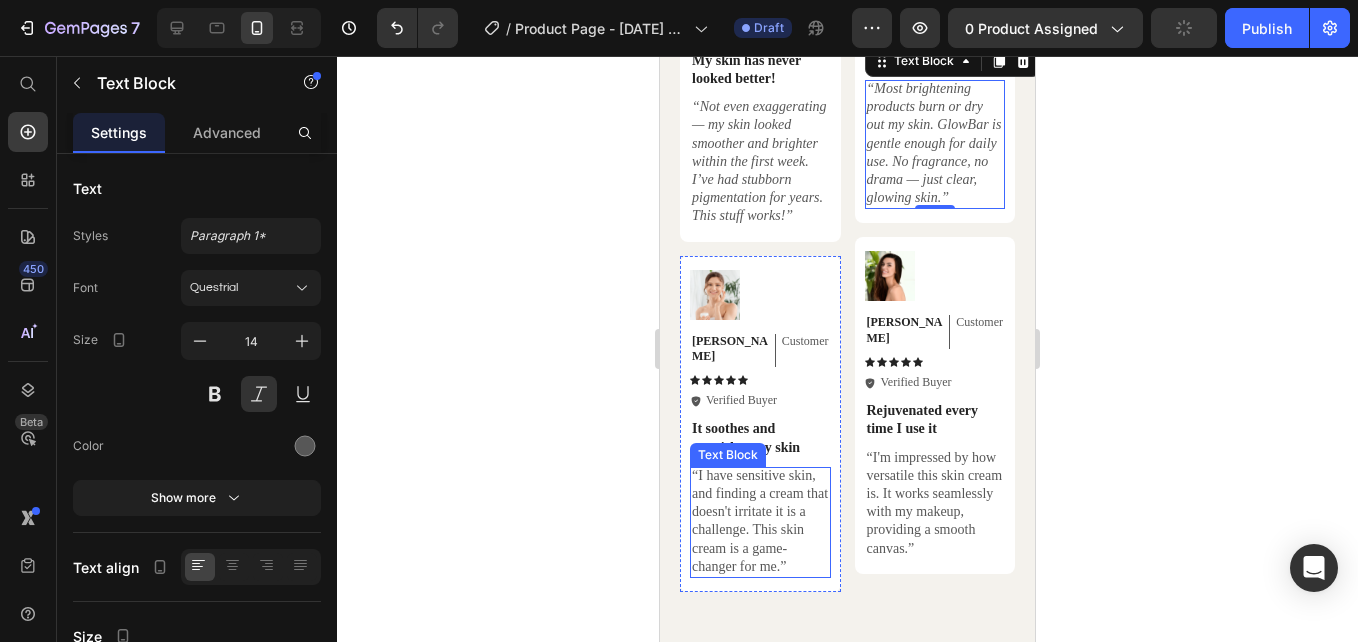 click on "“I have sensitive skin, and finding a cream that doesn't irritate it is a challenge. This skin cream is a game-changer for me.”" at bounding box center (760, 521) 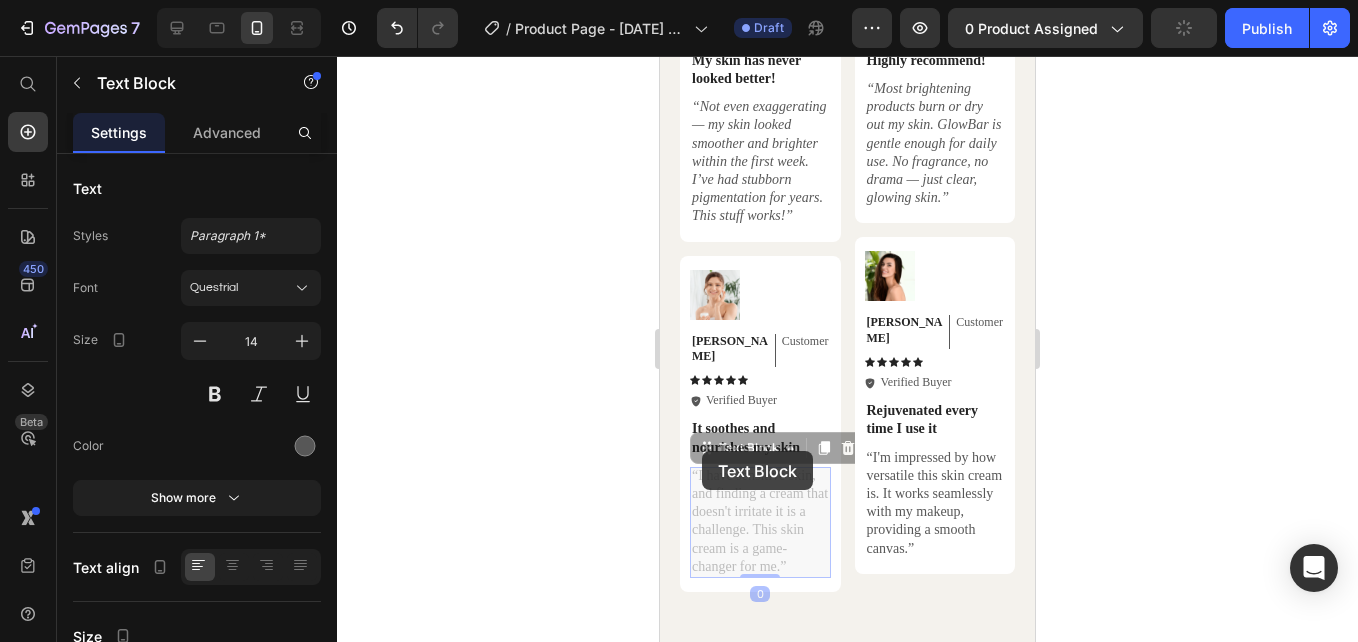 click 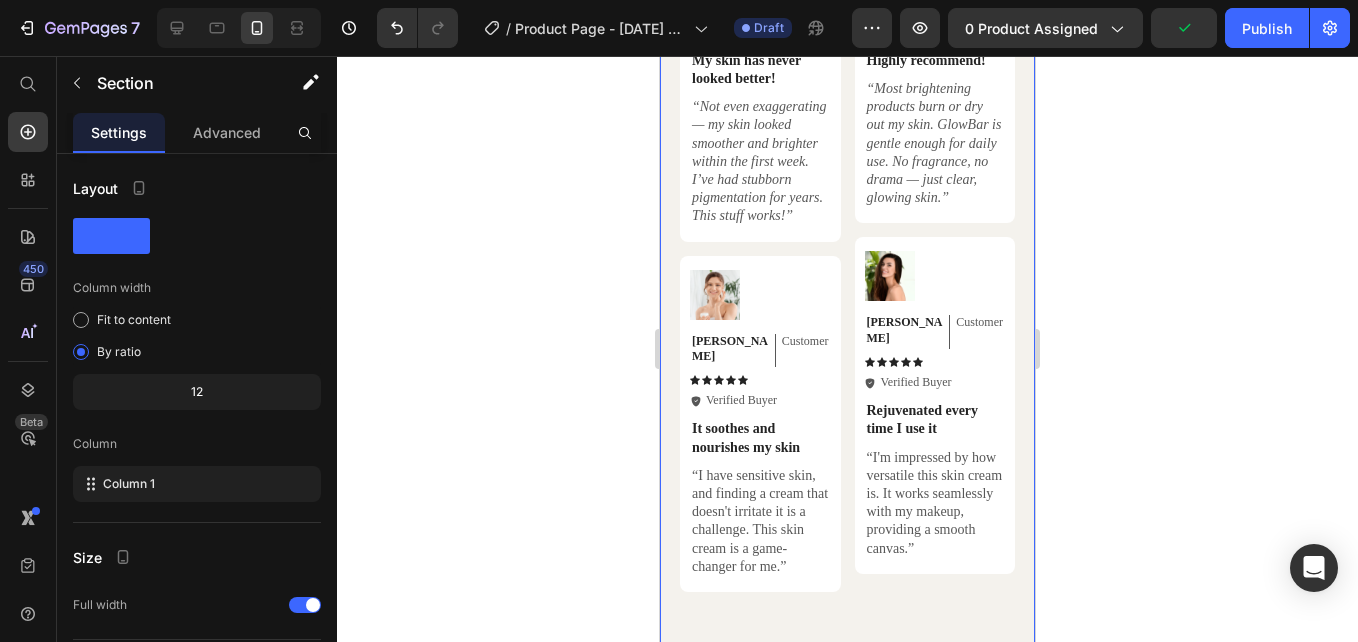 scroll, scrollTop: 8889, scrollLeft: 0, axis: vertical 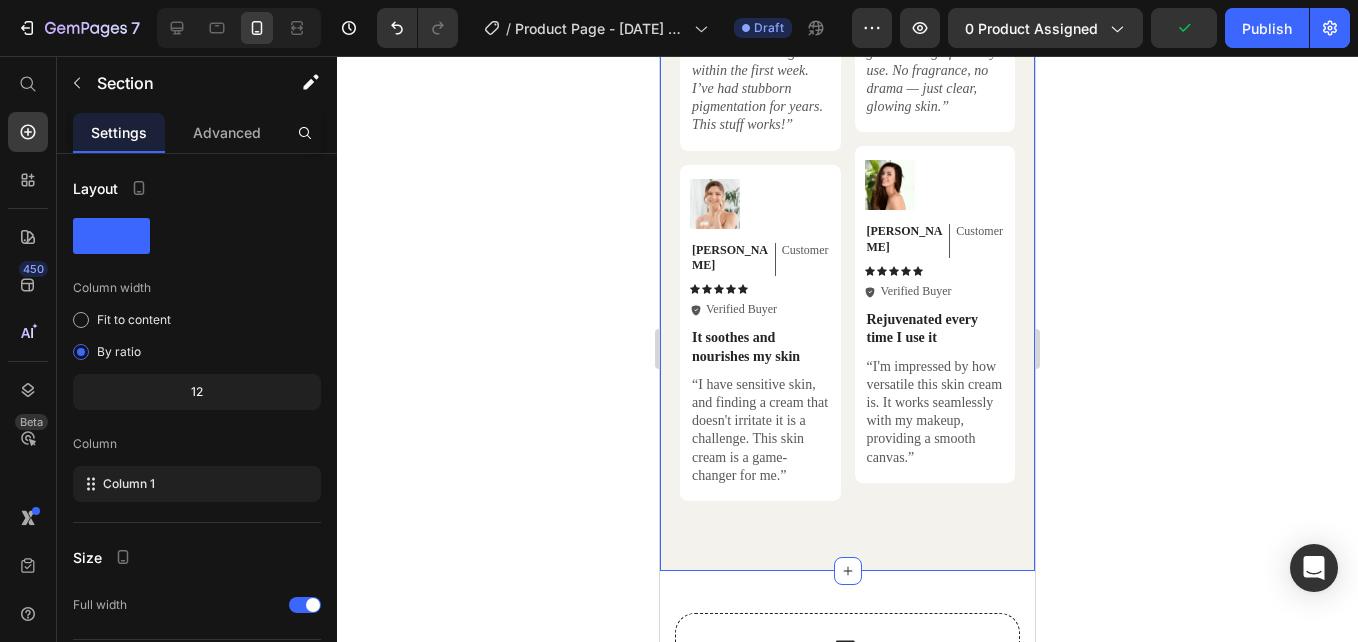 click on "Hear from Our Customers Heading Icon Icon Icon Icon Icon Icon List 2000+ Customers Who Love Us Text Block Row Image [PERSON_NAME] Text Block Customer  Text Block Row Icon Icon Icon Icon Icon Icon List
Icon Verified Buyer Text Block Row Row “I've found the fountain of youth! Text Block “I used to layer on foundation to hide acne marks. Now, I actually feel confident without any makeup. GlowBar evened out my tone and gave me that fresh, radiant look.” Text Block Row Image [PERSON_NAME] Text Block Customer  Text Block Row Icon Icon Icon Icon Icon Icon List
Icon Verified Buyer Text Block Row Row Highly recommend! Text Block “Most brightening products burn or dry out my skin. GlowBar is gentle enough for daily use. No fragrance, no drama — just clear, glowing skin.” Text Block Row Image Olivia Text Block Customer  Text Block Row Icon Icon Icon Icon Icon Icon List
Icon Verified Buyer Text Block Row Row Rejuvenated every time I use it Text Block Text Block Row" at bounding box center [847, -133] 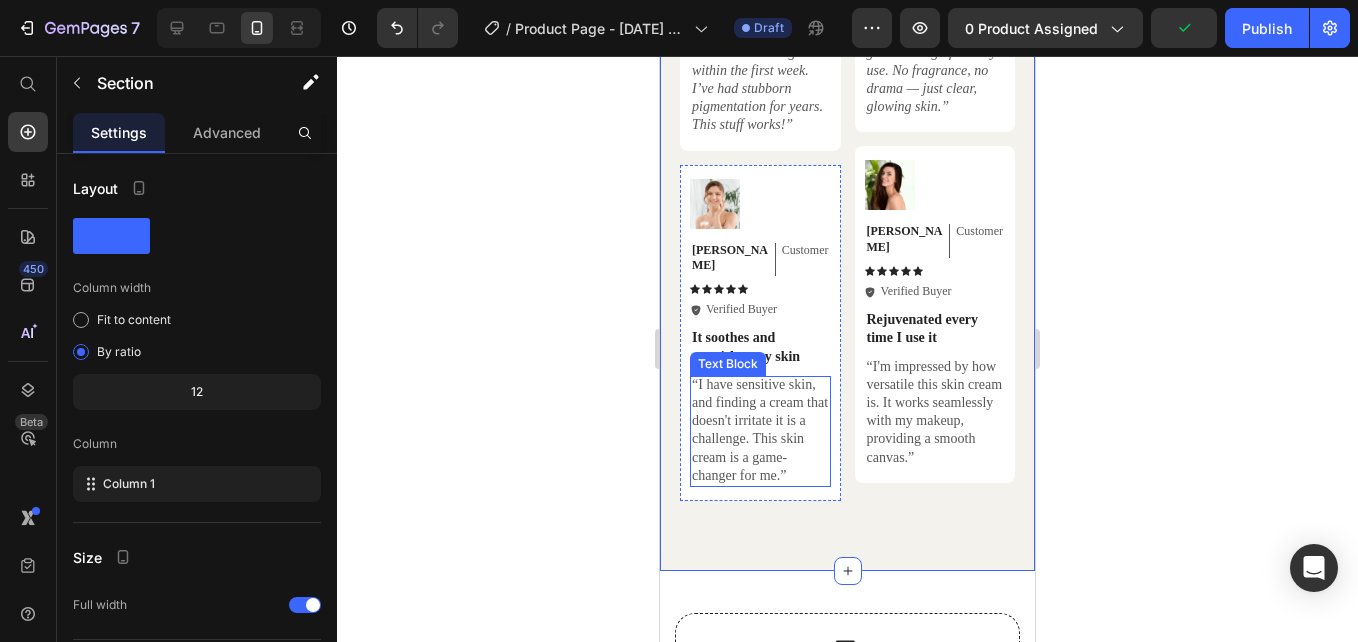 click on "“I have sensitive skin, and finding a cream that doesn't irritate it is a challenge. This skin cream is a game-changer for me.”" at bounding box center [760, 430] 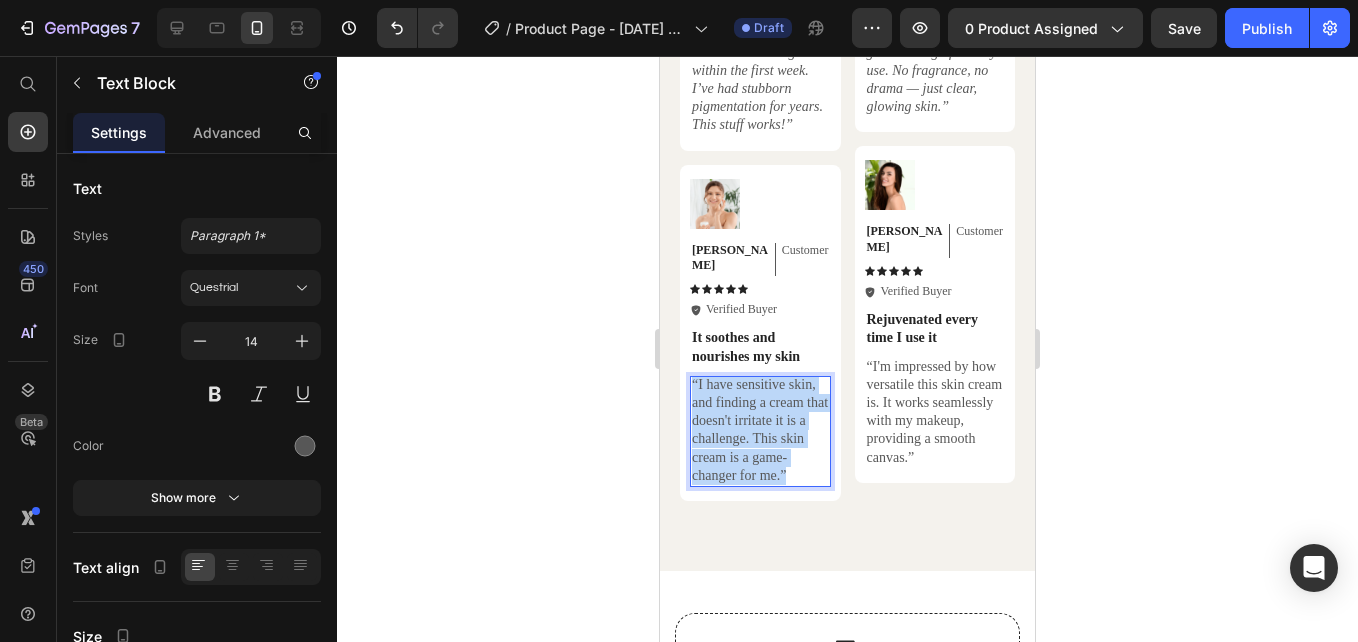 drag, startPoint x: 790, startPoint y: 441, endPoint x: 693, endPoint y: 355, distance: 129.6341 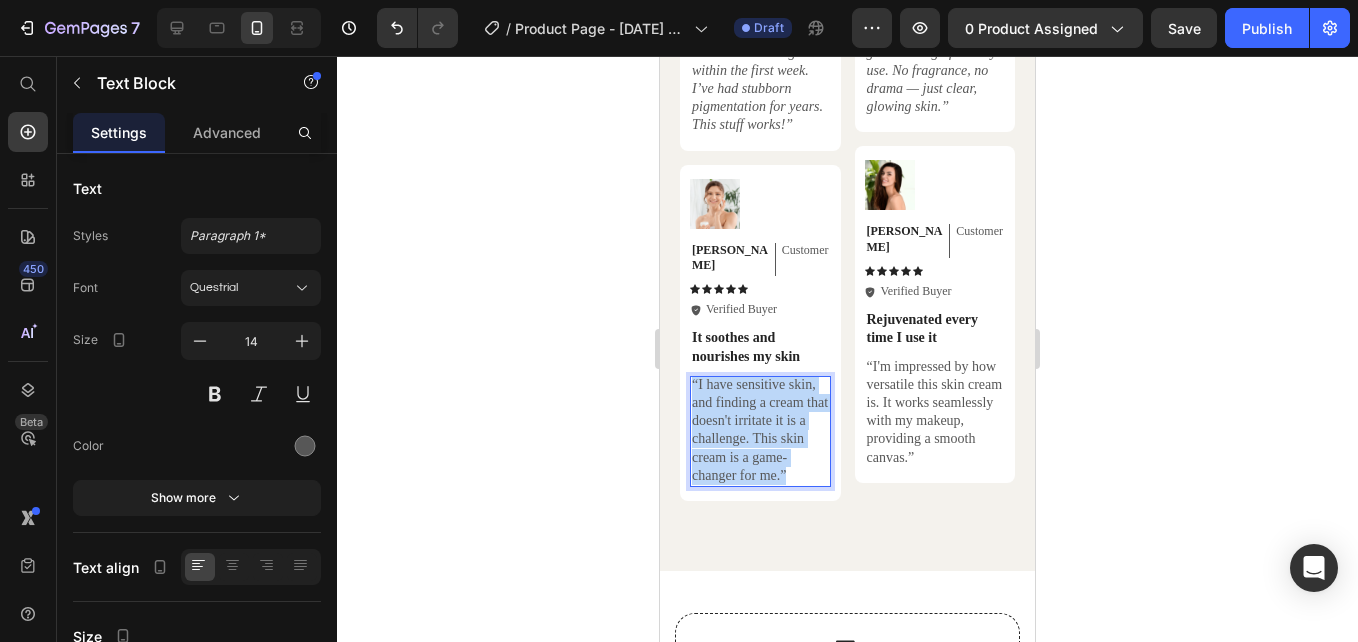 click on "“I have sensitive skin, and finding a cream that doesn't irritate it is a challenge. This skin cream is a game-changer for me.”" at bounding box center (760, 430) 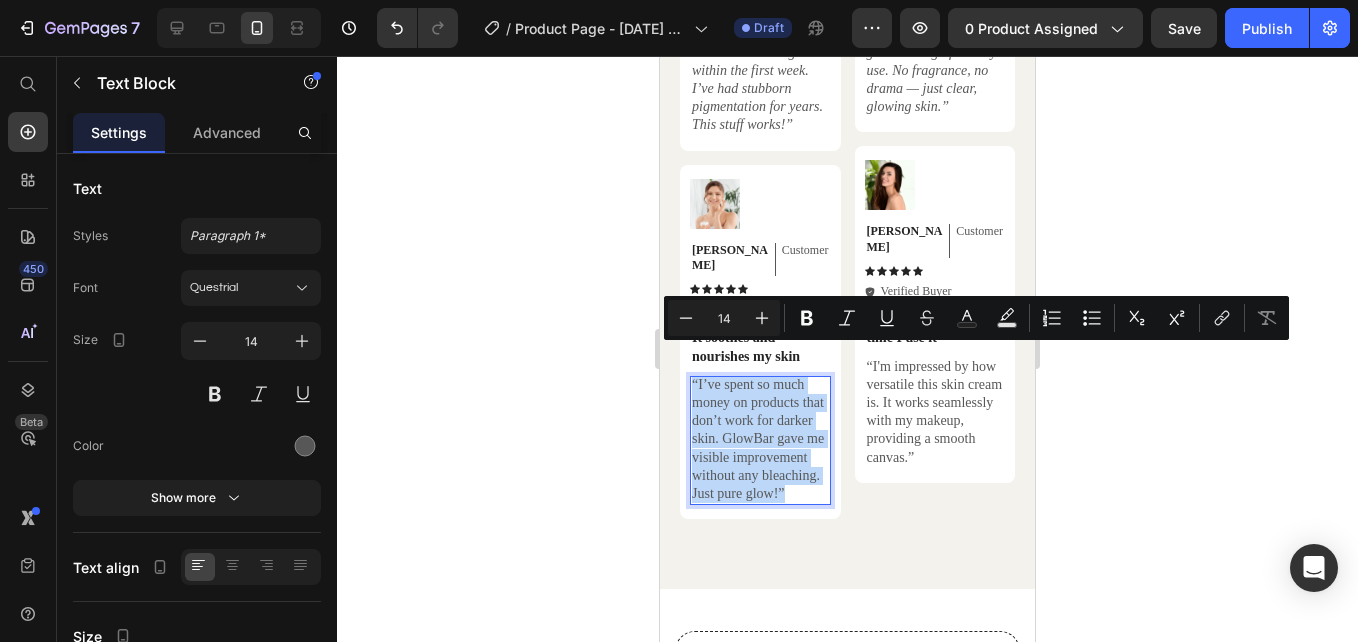 drag, startPoint x: 765, startPoint y: 480, endPoint x: 692, endPoint y: 355, distance: 144.75496 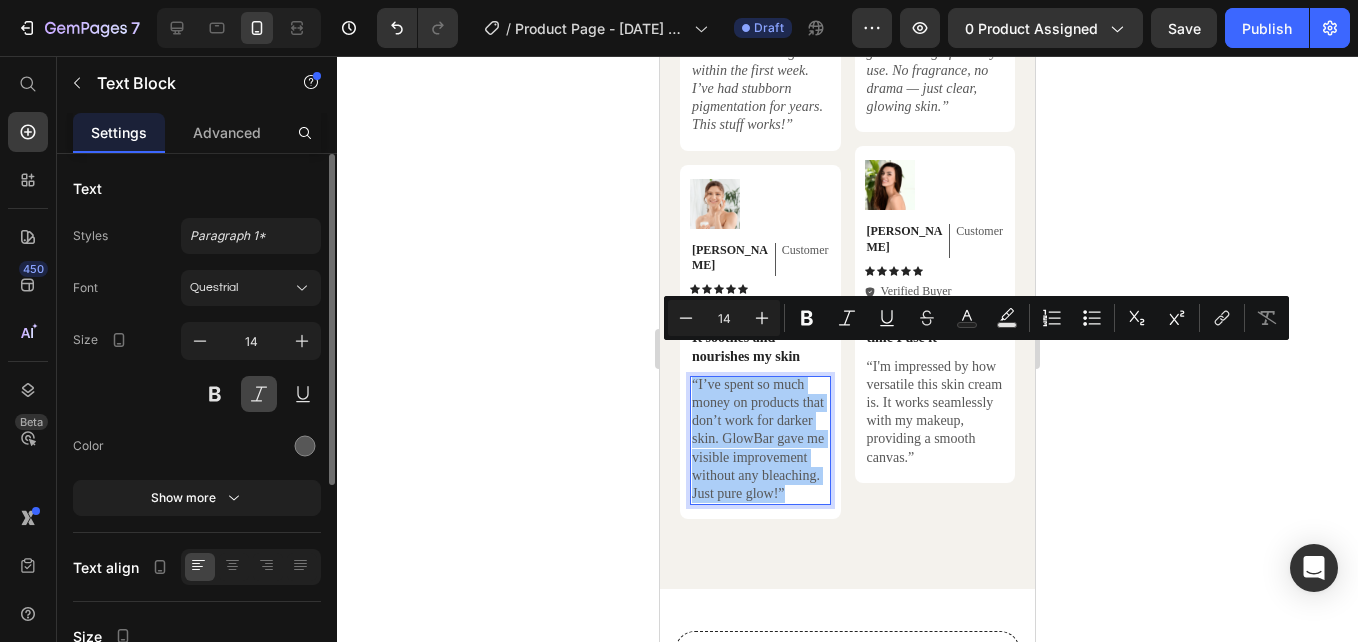 click at bounding box center [259, 394] 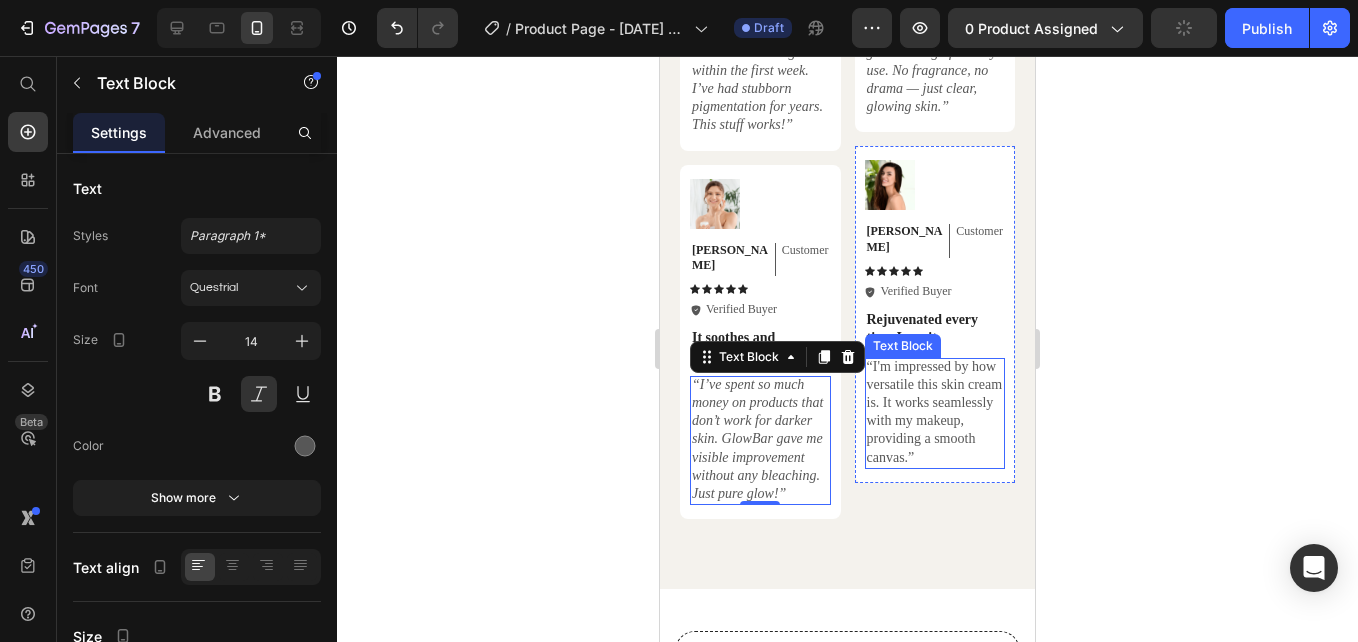 click on "“I'm impressed by how versatile this skin cream is. It works seamlessly with my makeup, providing a smooth canvas.”" at bounding box center (935, 412) 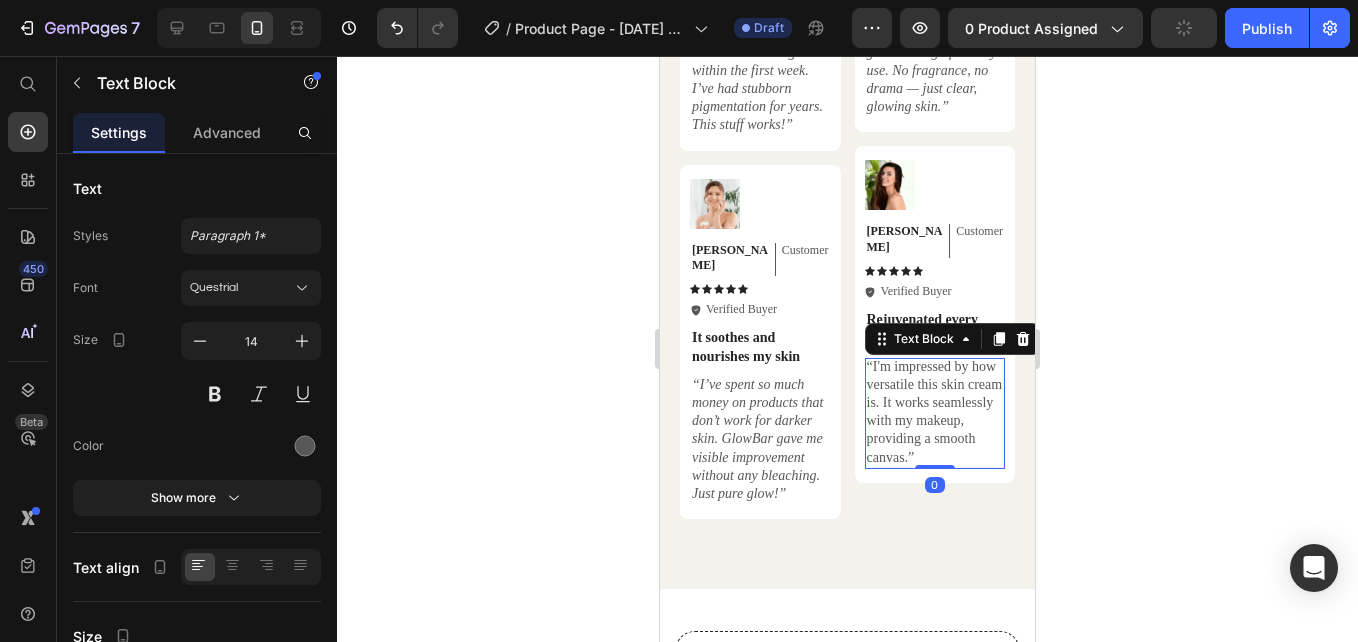 click on "“I'm impressed by how versatile this skin cream is. It works seamlessly with my makeup, providing a smooth canvas.”" at bounding box center [935, 412] 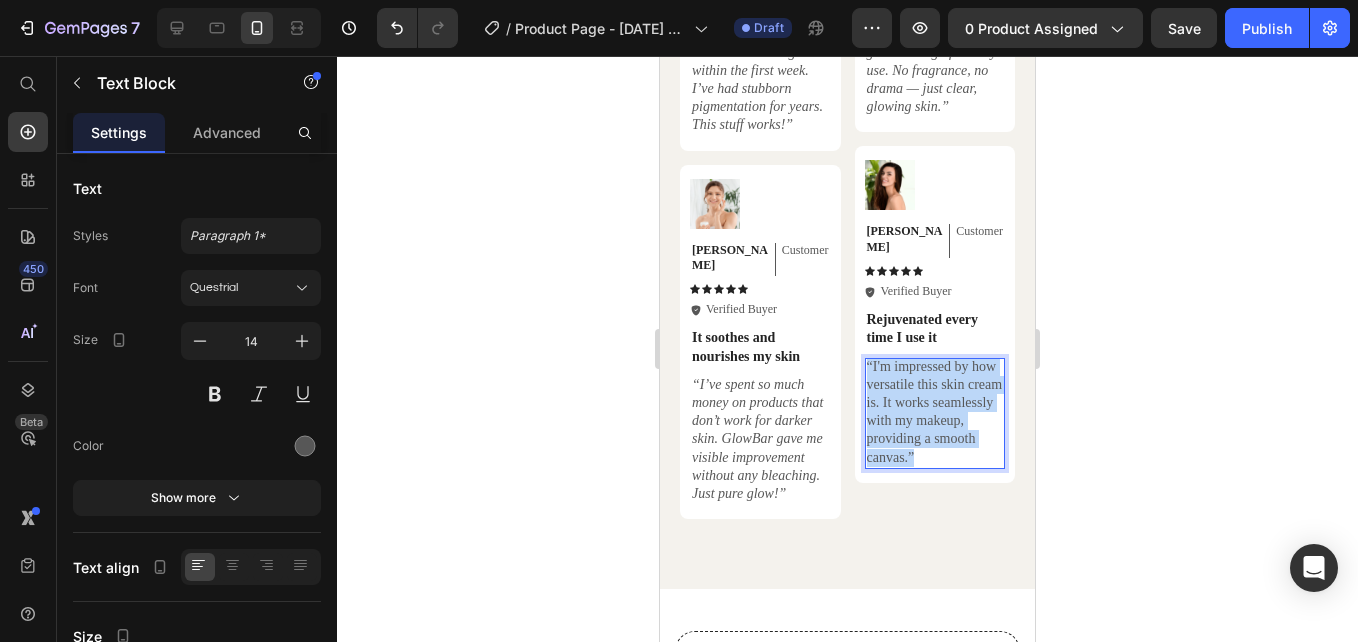 drag, startPoint x: 957, startPoint y: 449, endPoint x: 859, endPoint y: 350, distance: 139.30183 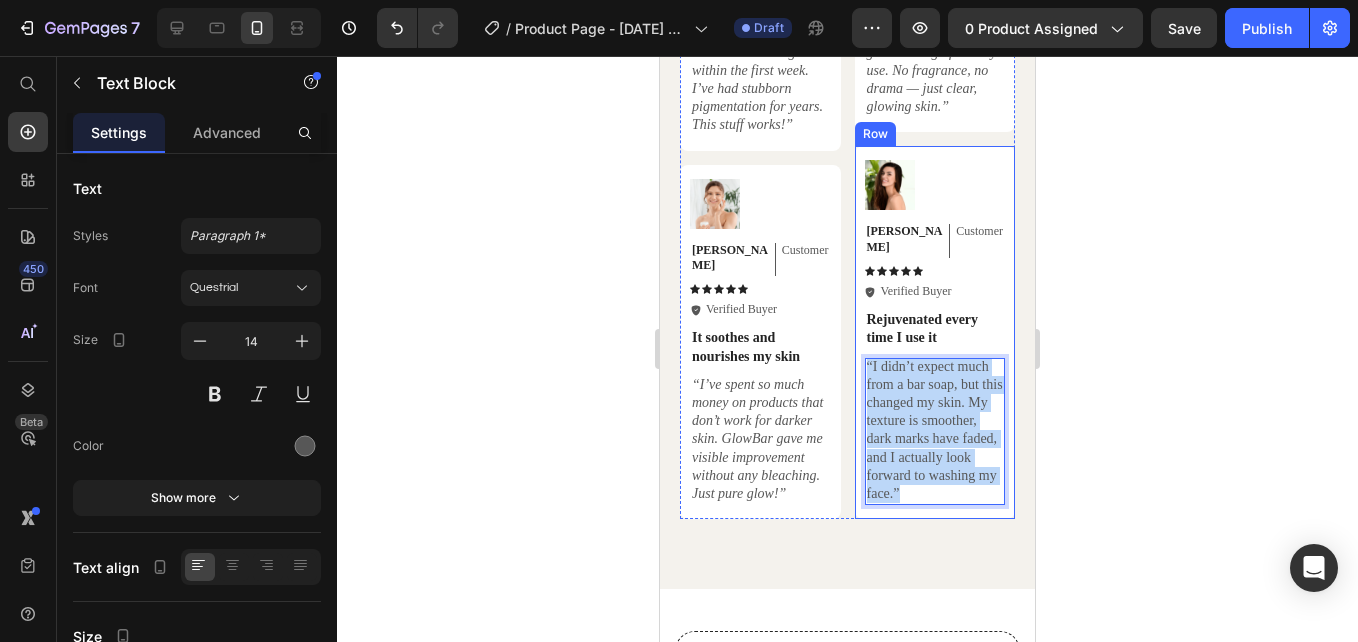 drag, startPoint x: 860, startPoint y: 354, endPoint x: 977, endPoint y: 524, distance: 206.37103 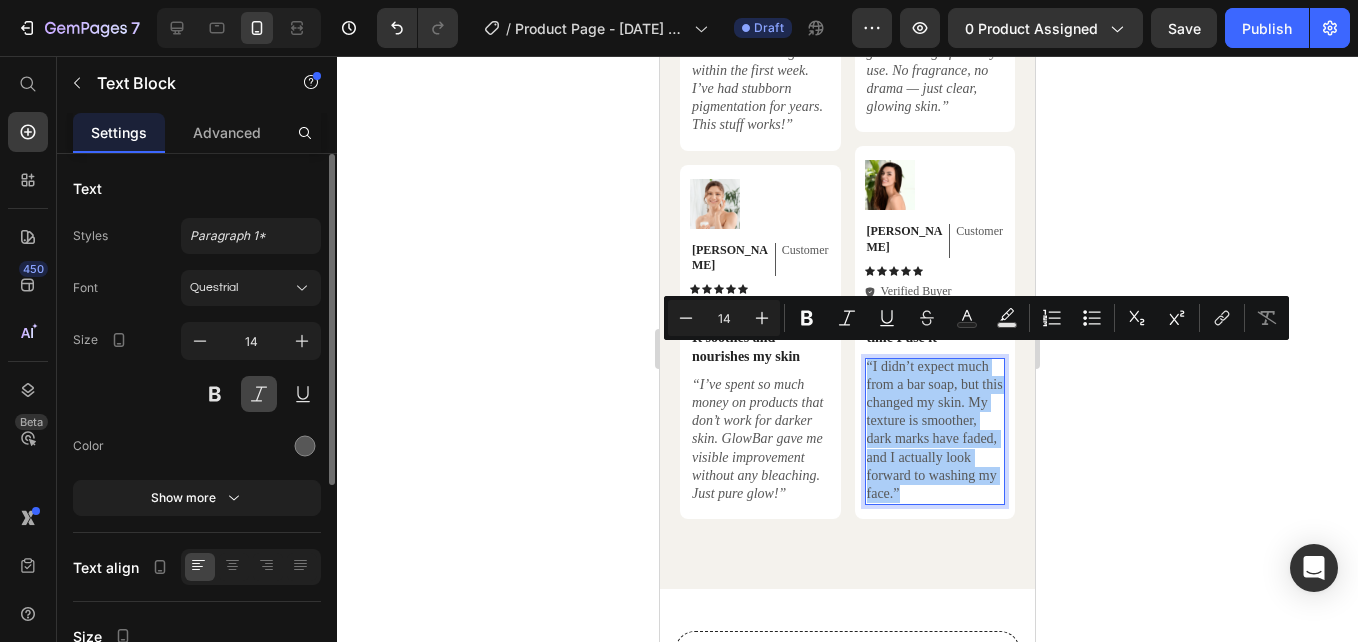 click at bounding box center (259, 394) 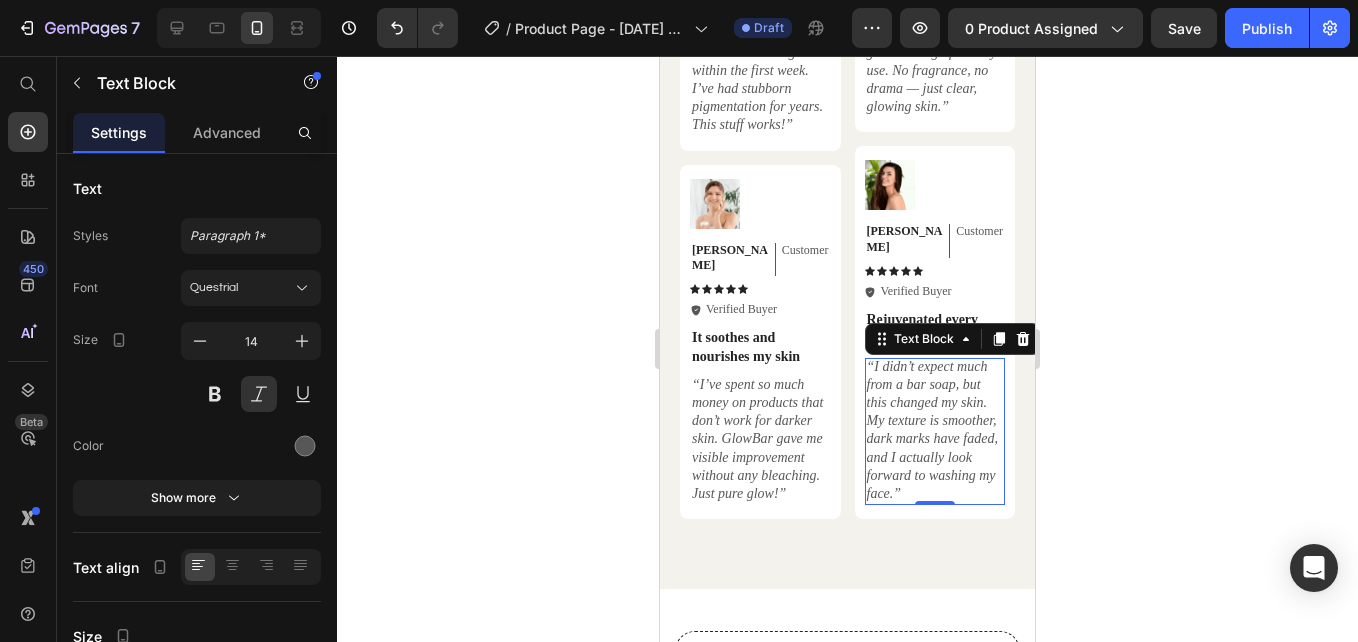 click 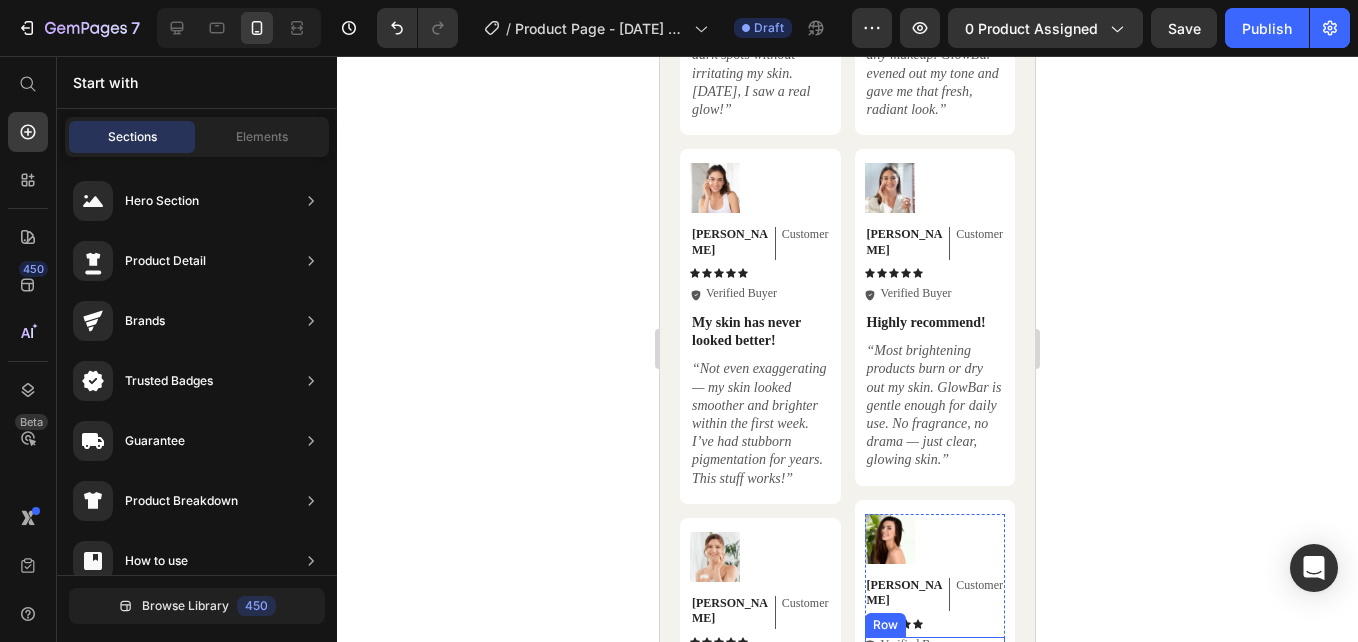 scroll, scrollTop: 8487, scrollLeft: 0, axis: vertical 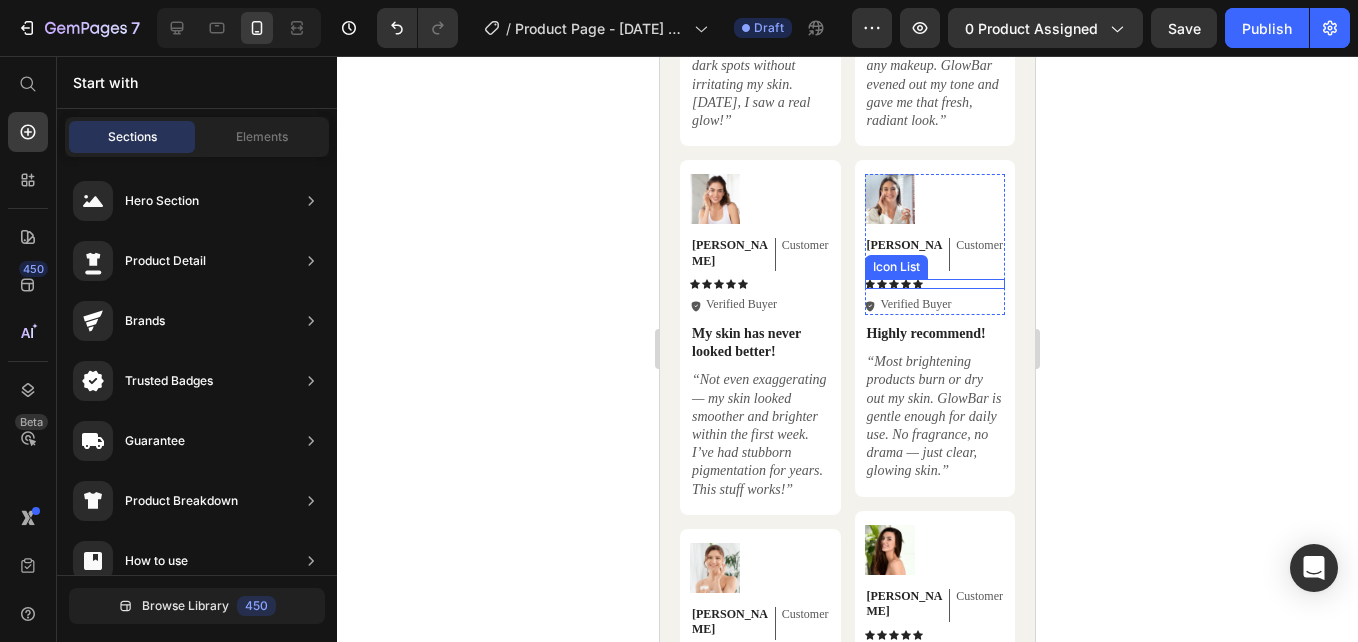click on "Icon Icon Icon Icon Icon" at bounding box center (935, 284) 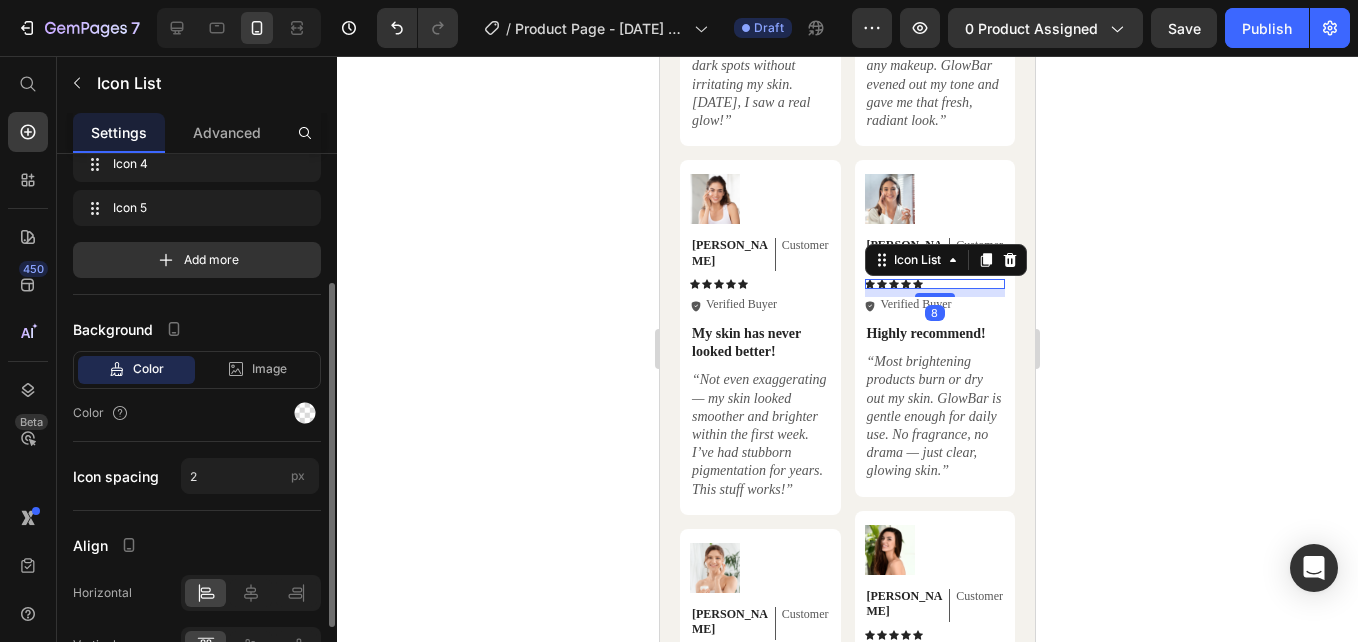 scroll, scrollTop: 205, scrollLeft: 0, axis: vertical 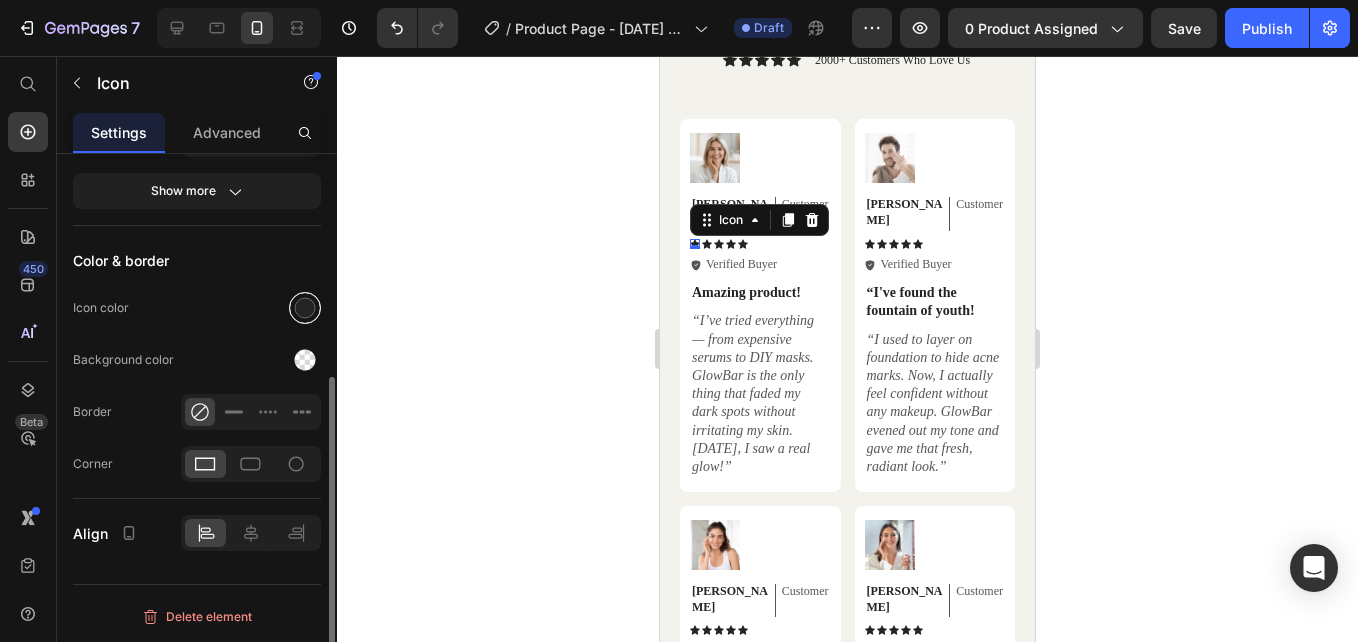 click at bounding box center [305, 308] 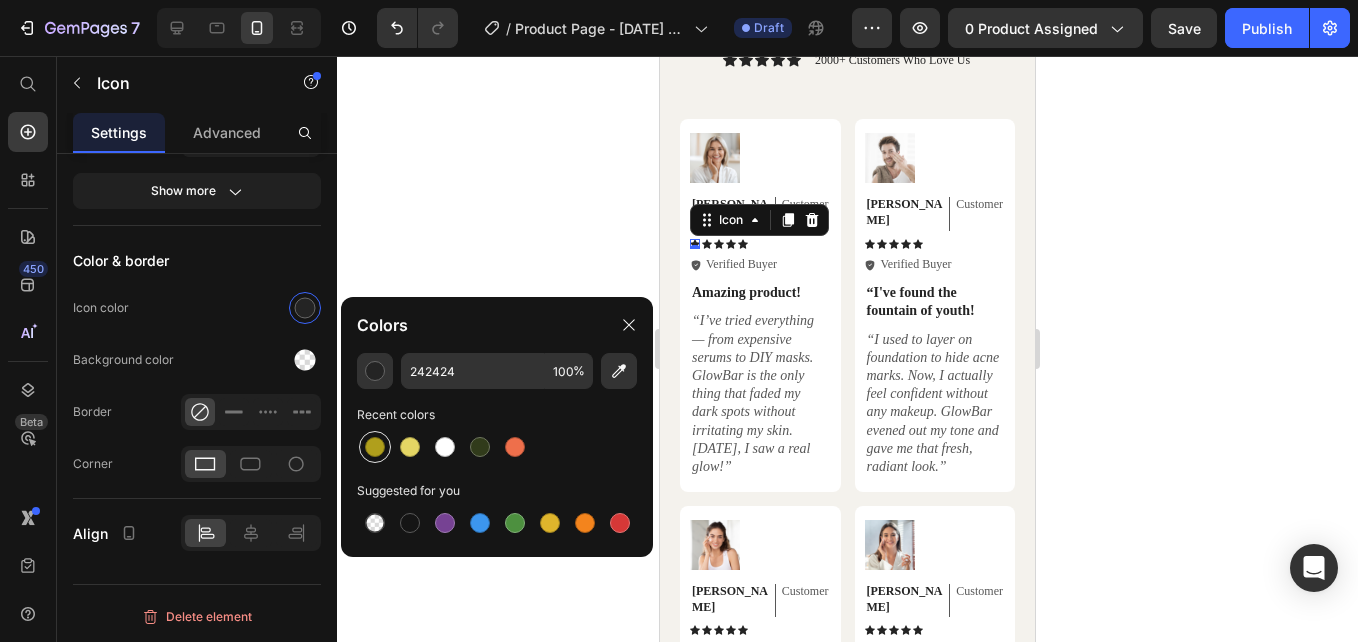 drag, startPoint x: 409, startPoint y: 450, endPoint x: 384, endPoint y: 455, distance: 25.495098 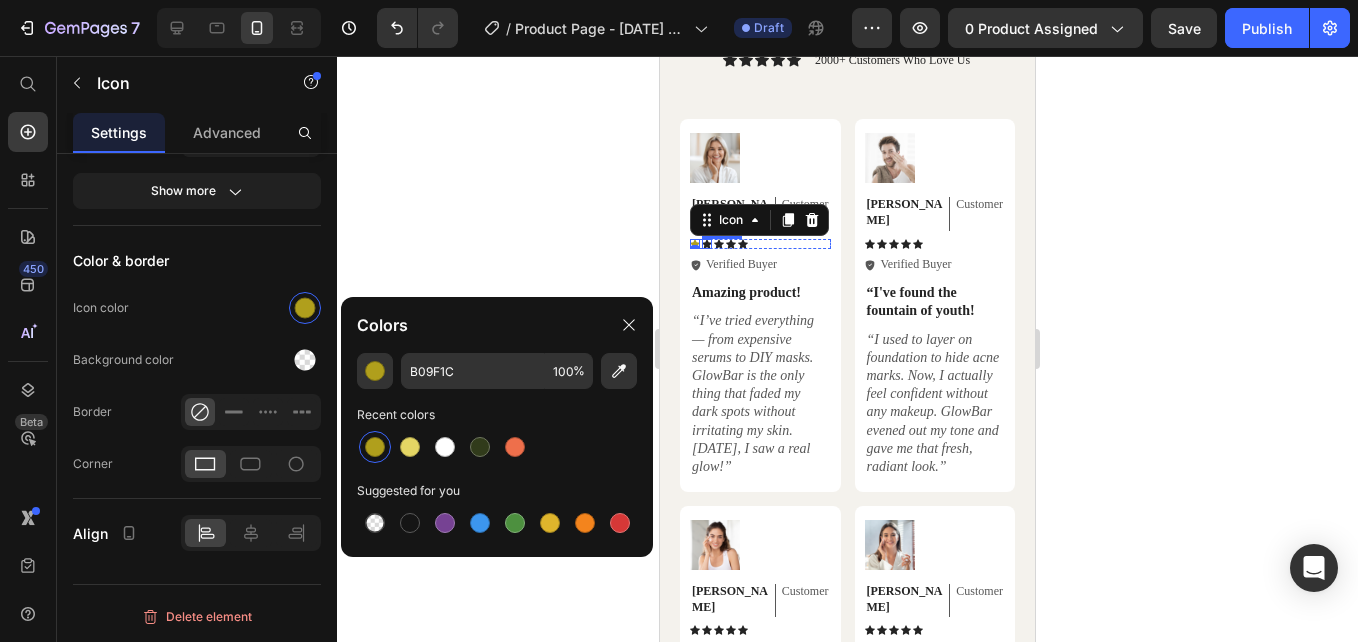 click 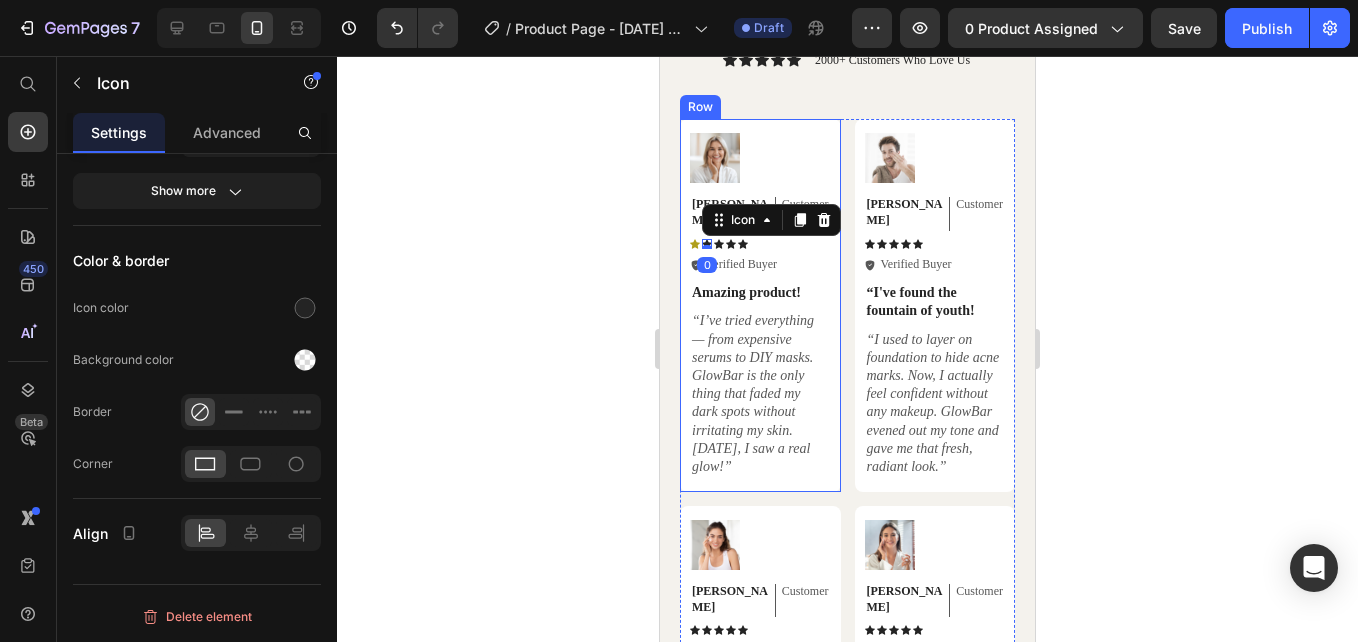 click 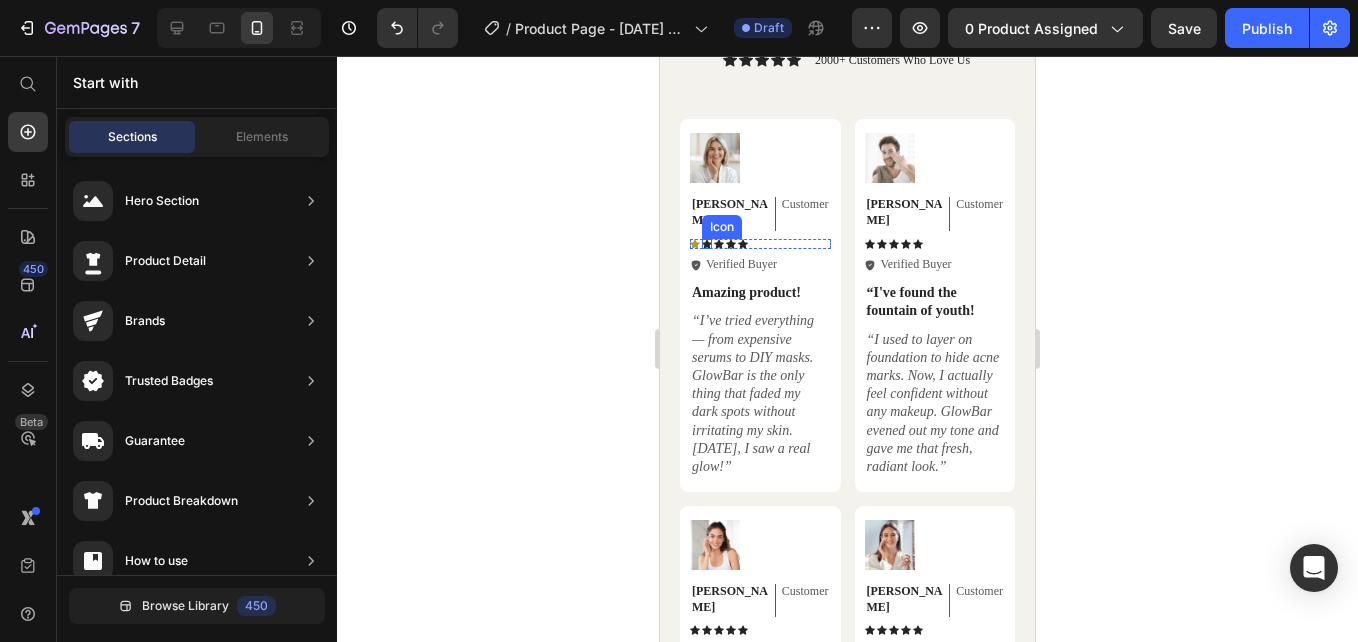 click 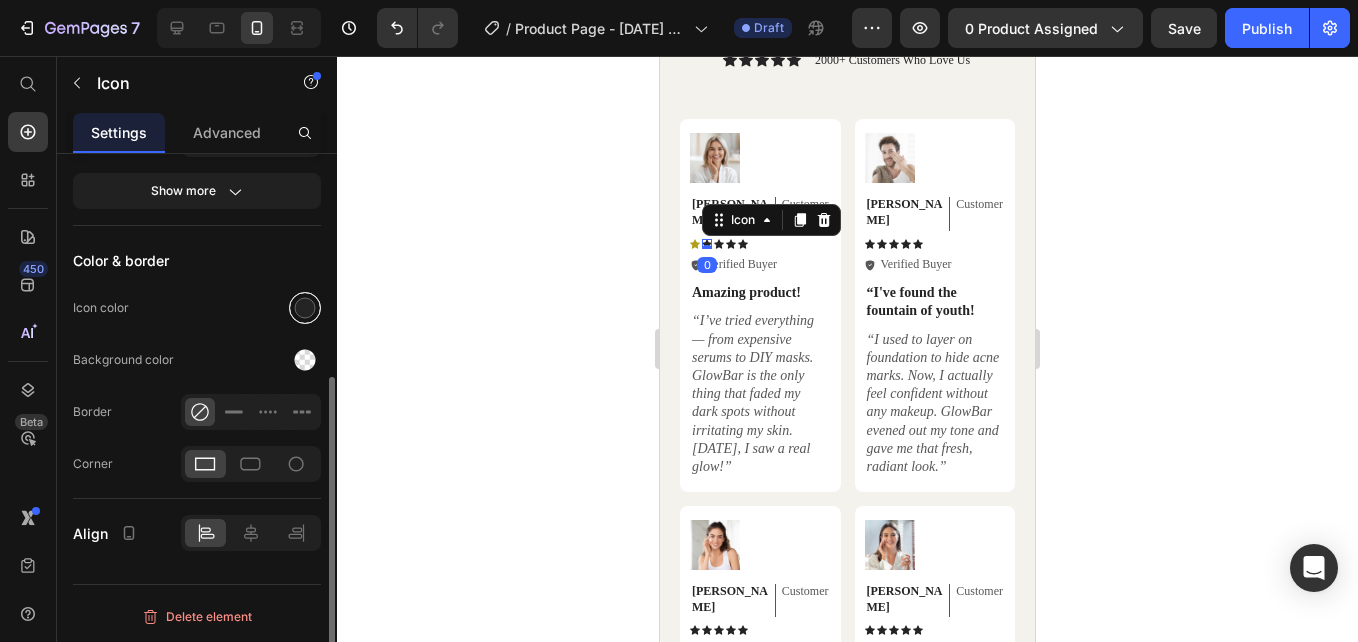 click at bounding box center [305, 308] 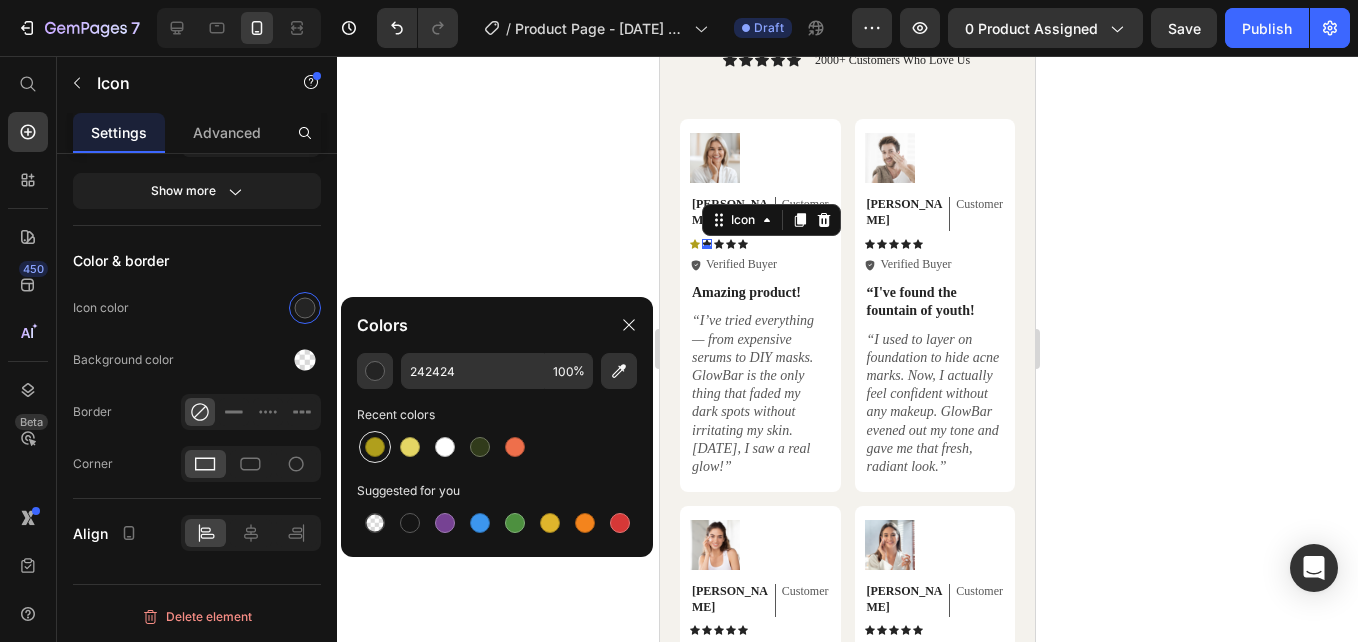 click at bounding box center (375, 447) 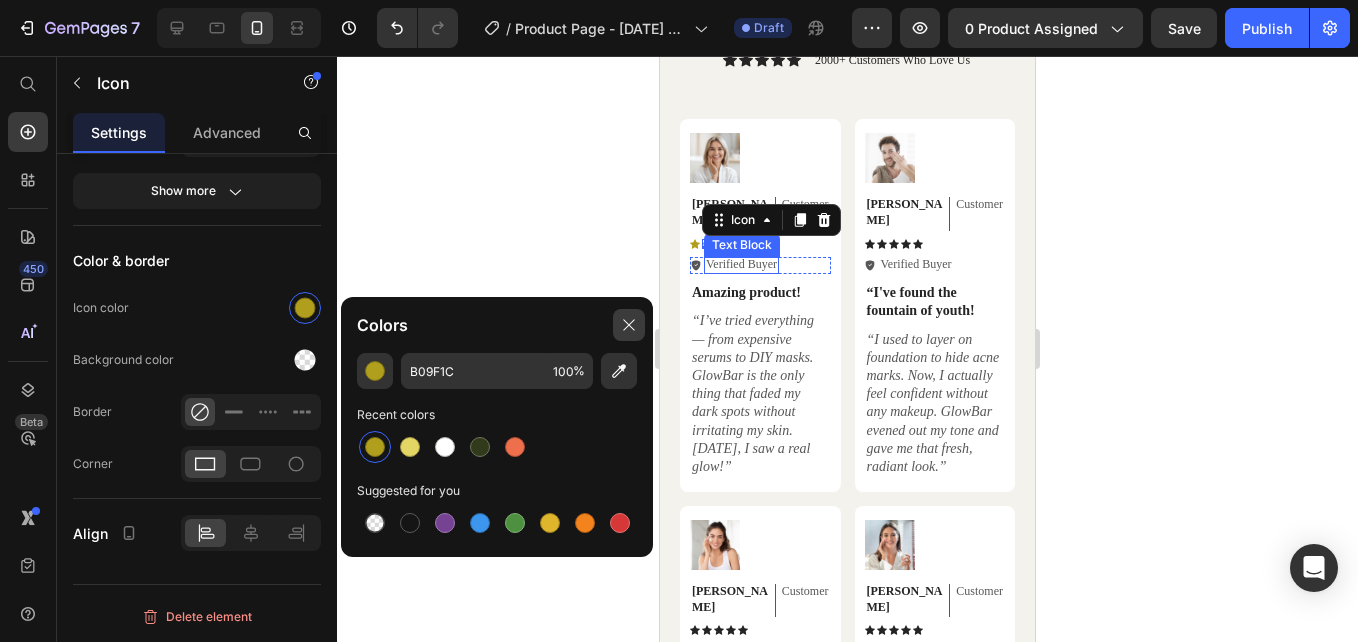 click 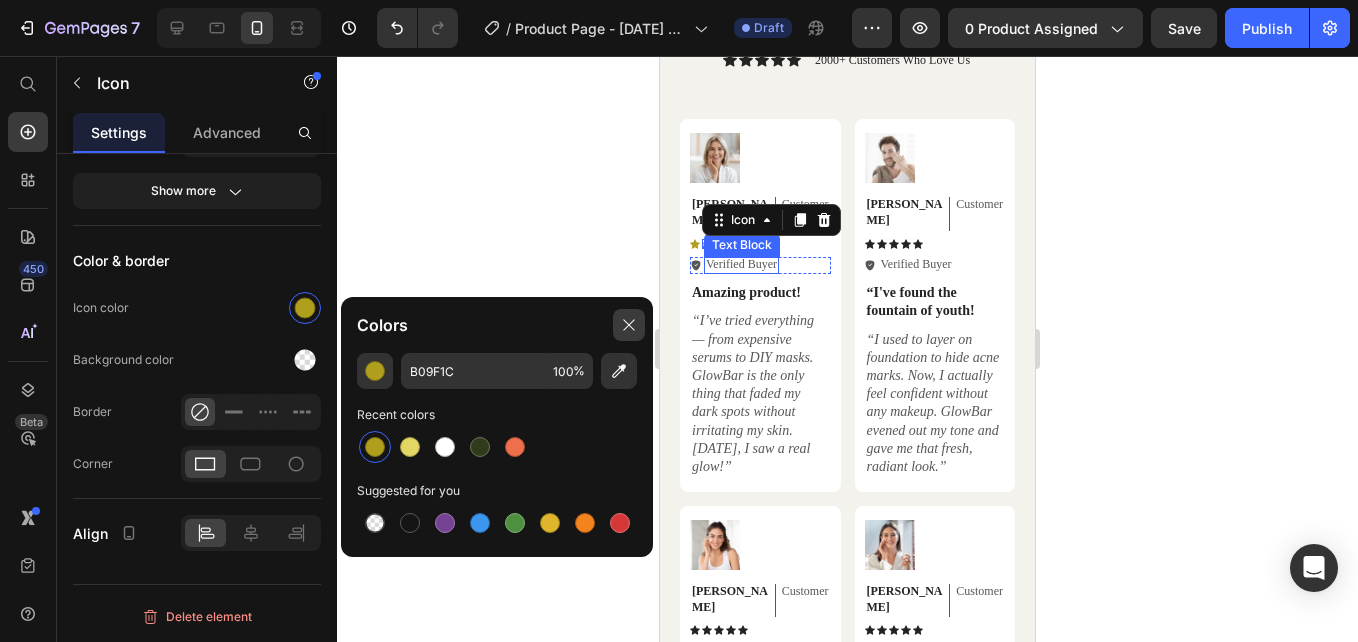 click on "Icon Icon   0 Icon Icon Icon" at bounding box center (760, 244) 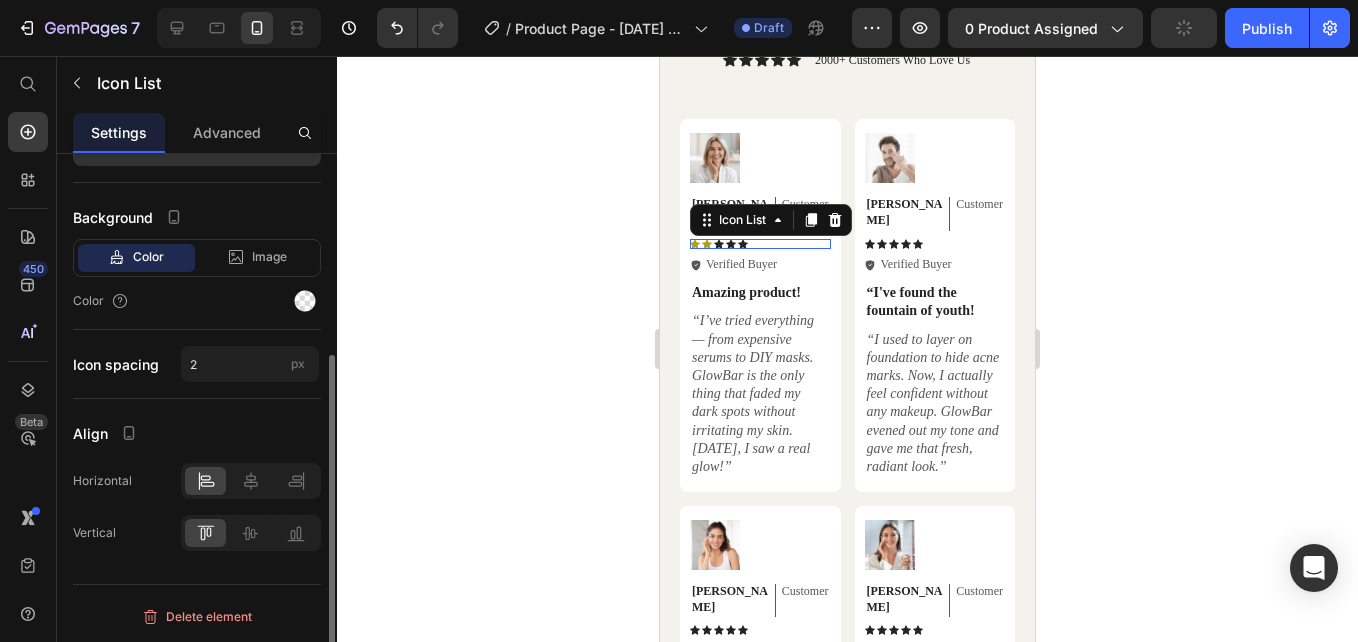 scroll, scrollTop: 0, scrollLeft: 0, axis: both 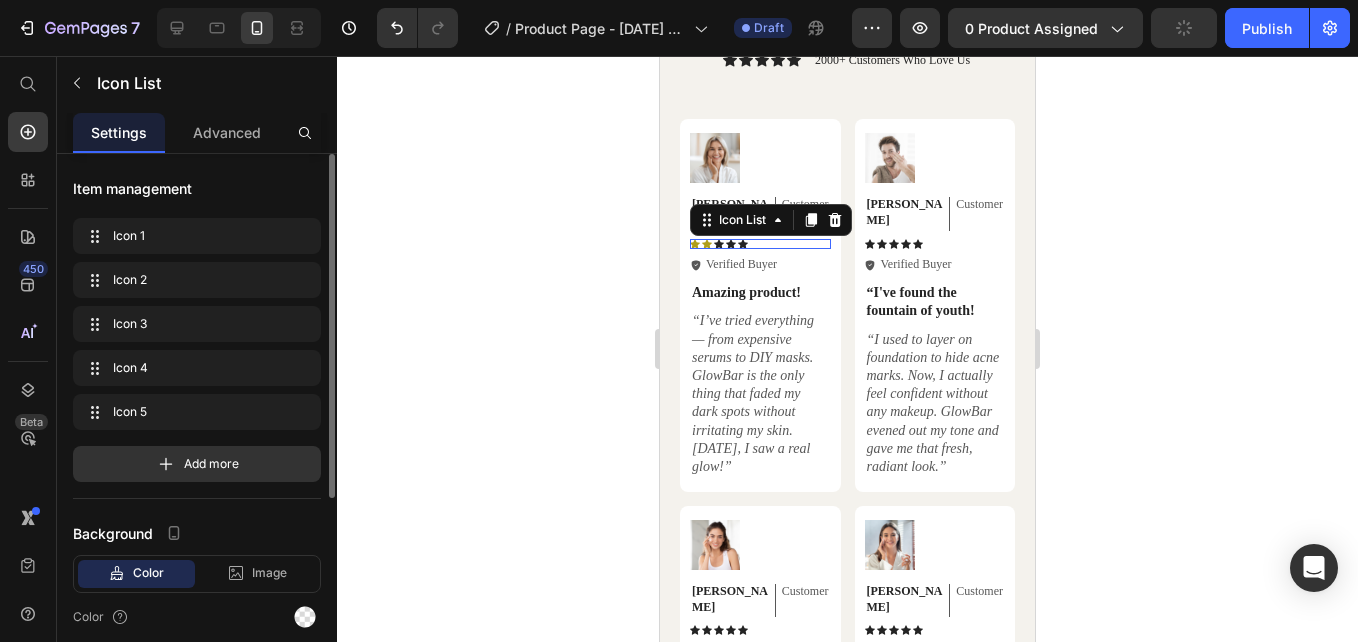 click 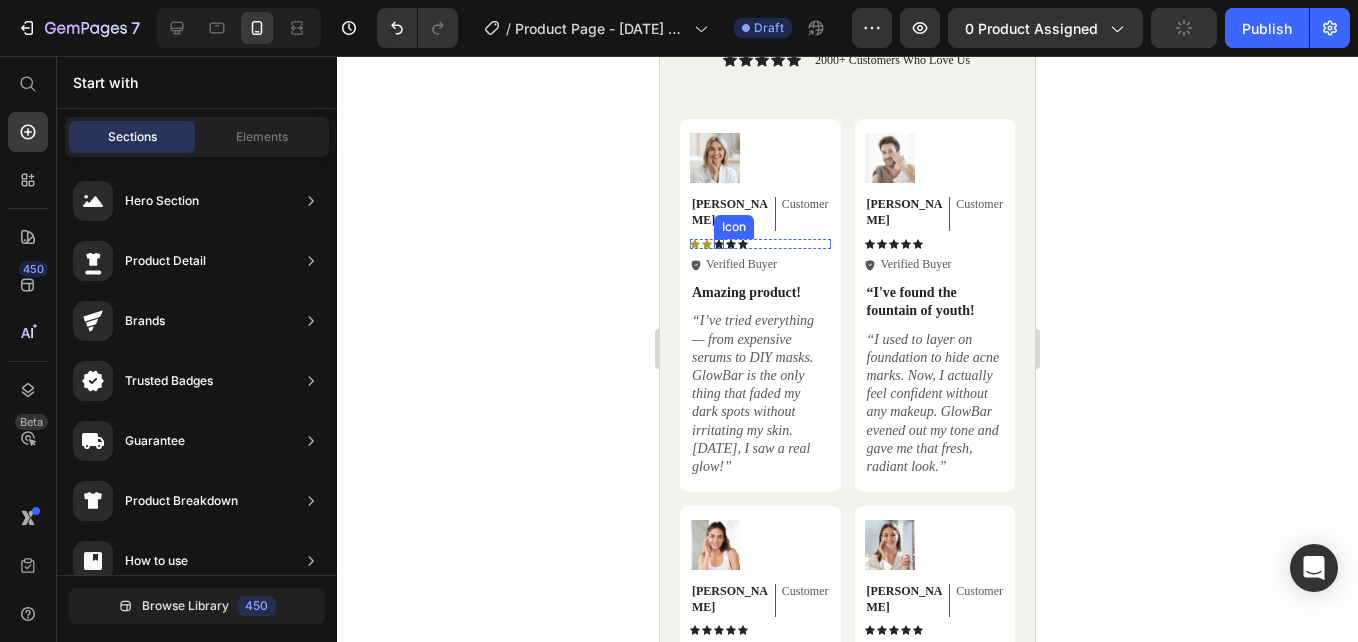 click 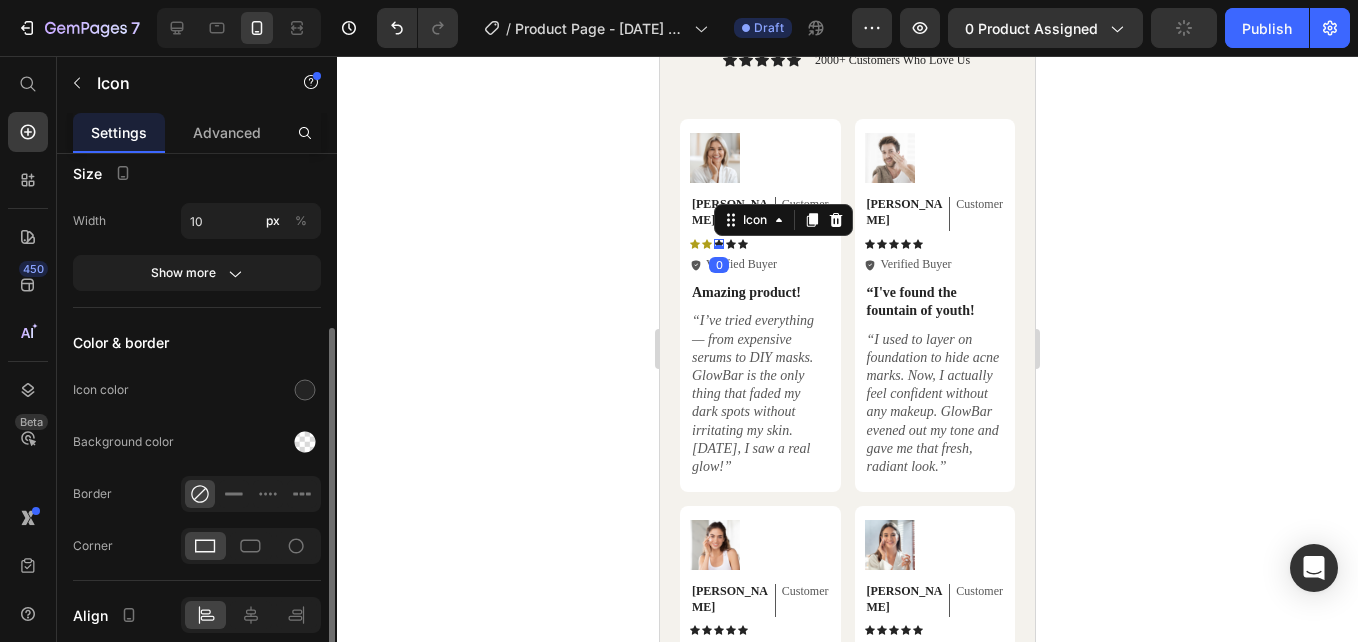 scroll, scrollTop: 294, scrollLeft: 0, axis: vertical 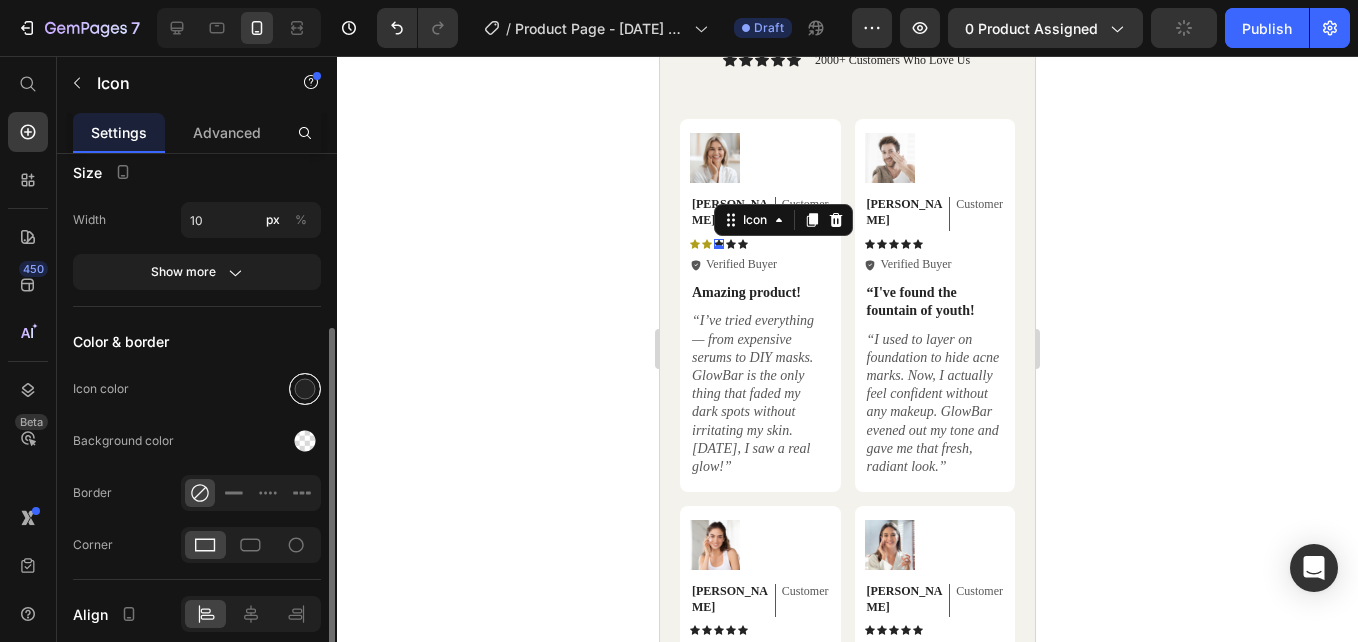 click at bounding box center (305, 389) 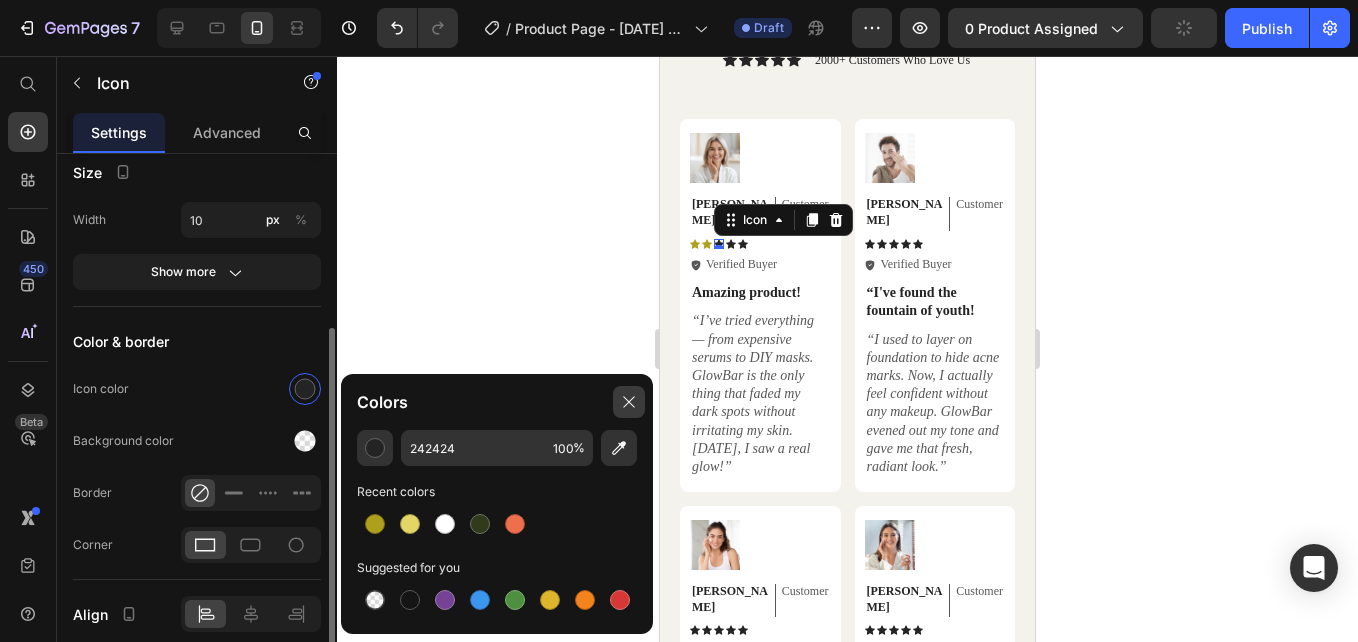 click at bounding box center [375, 524] 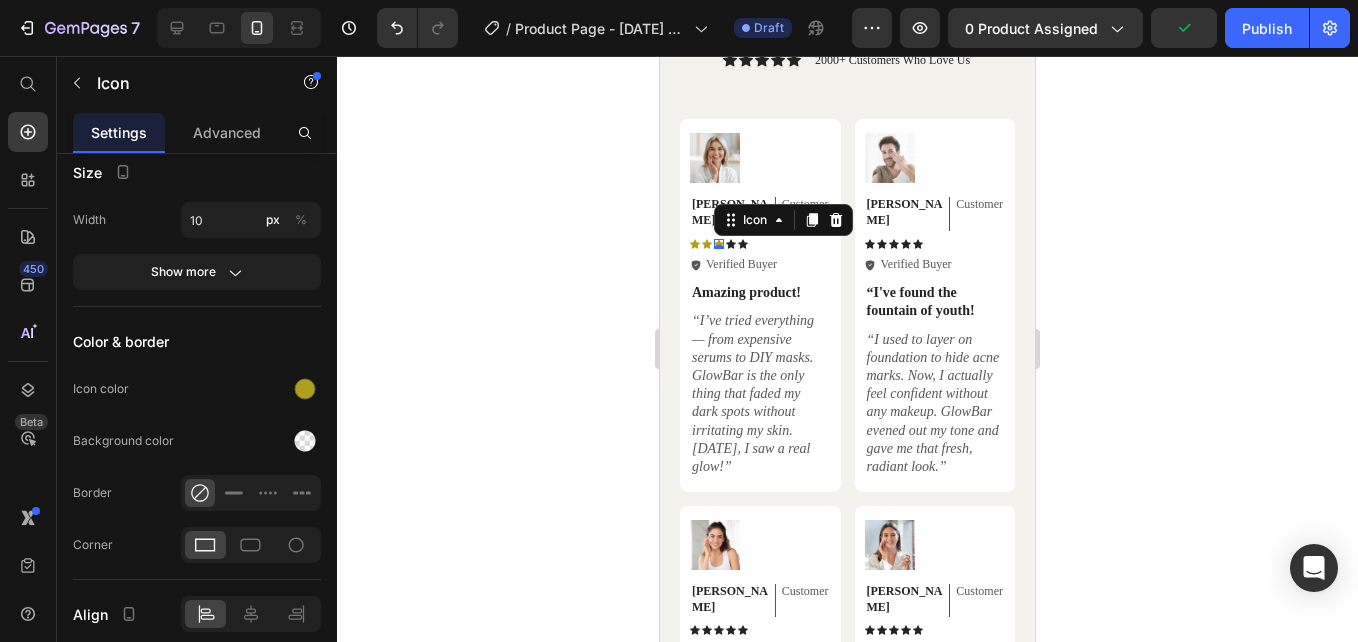 click 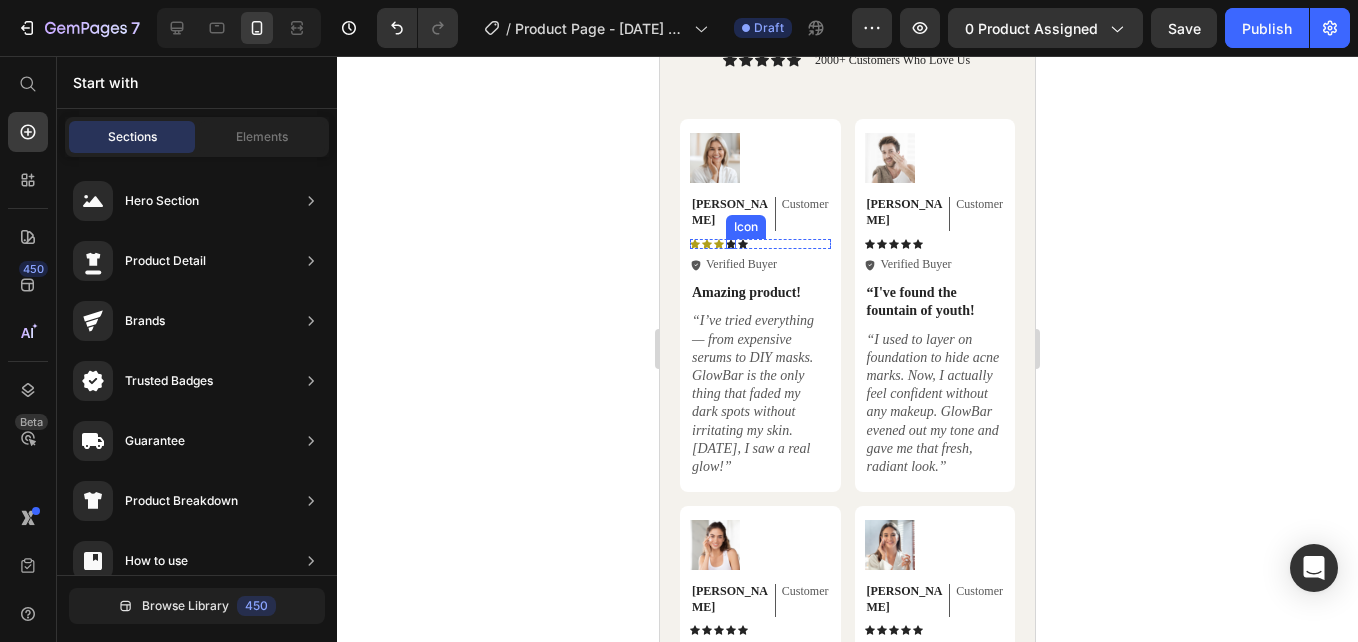 click 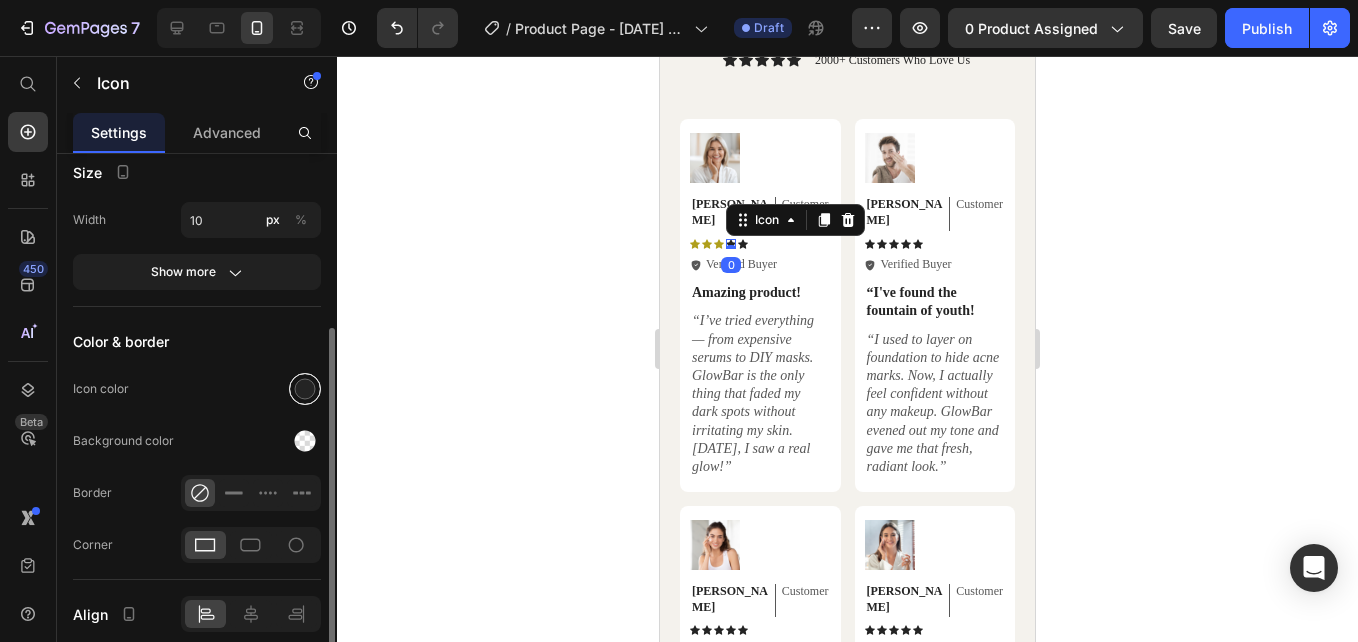 click at bounding box center (305, 389) 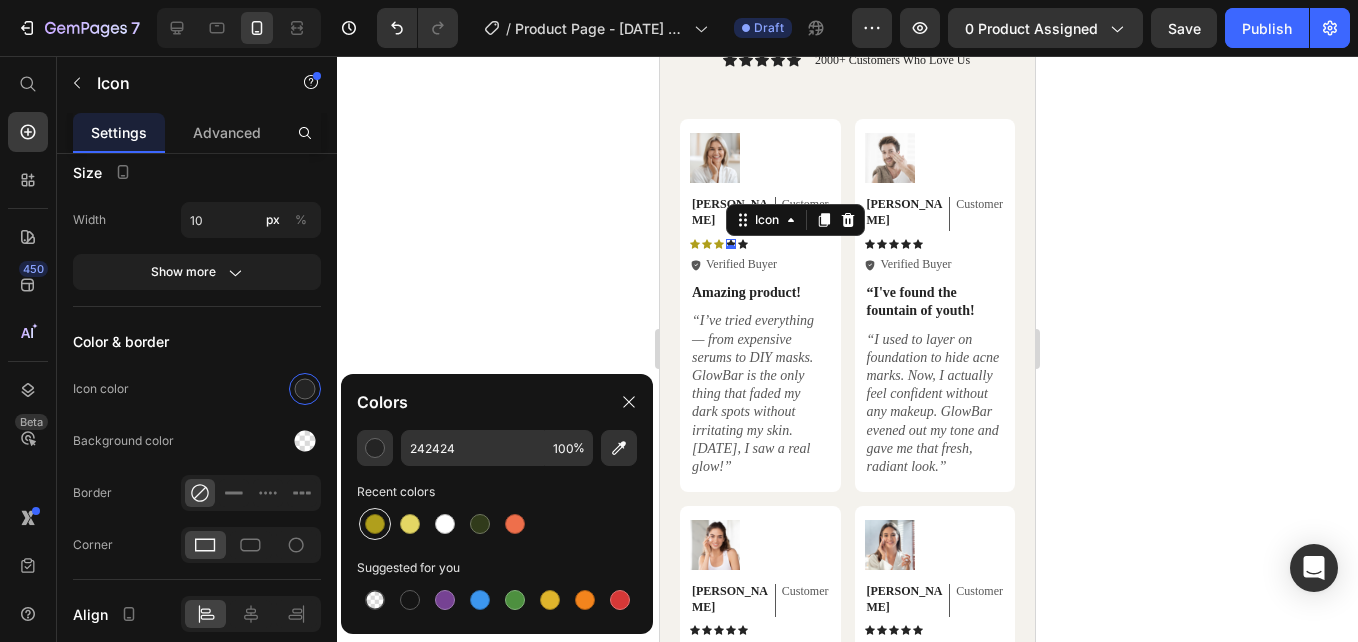 click at bounding box center [375, 524] 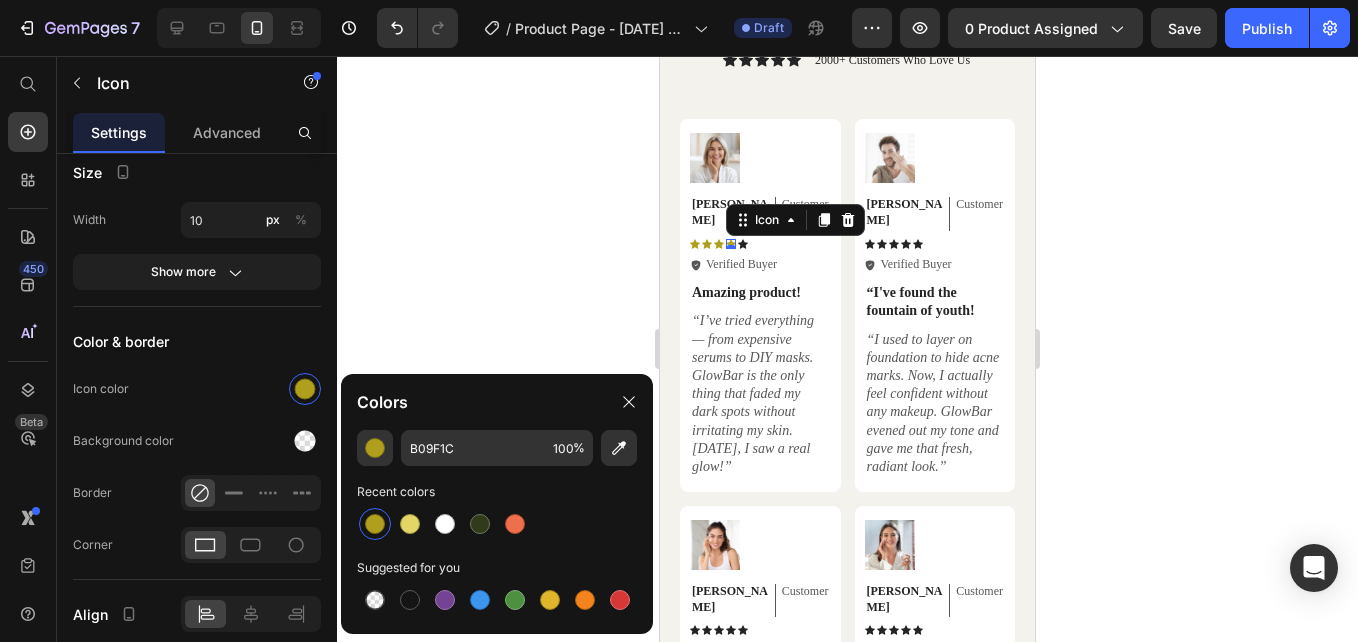 click 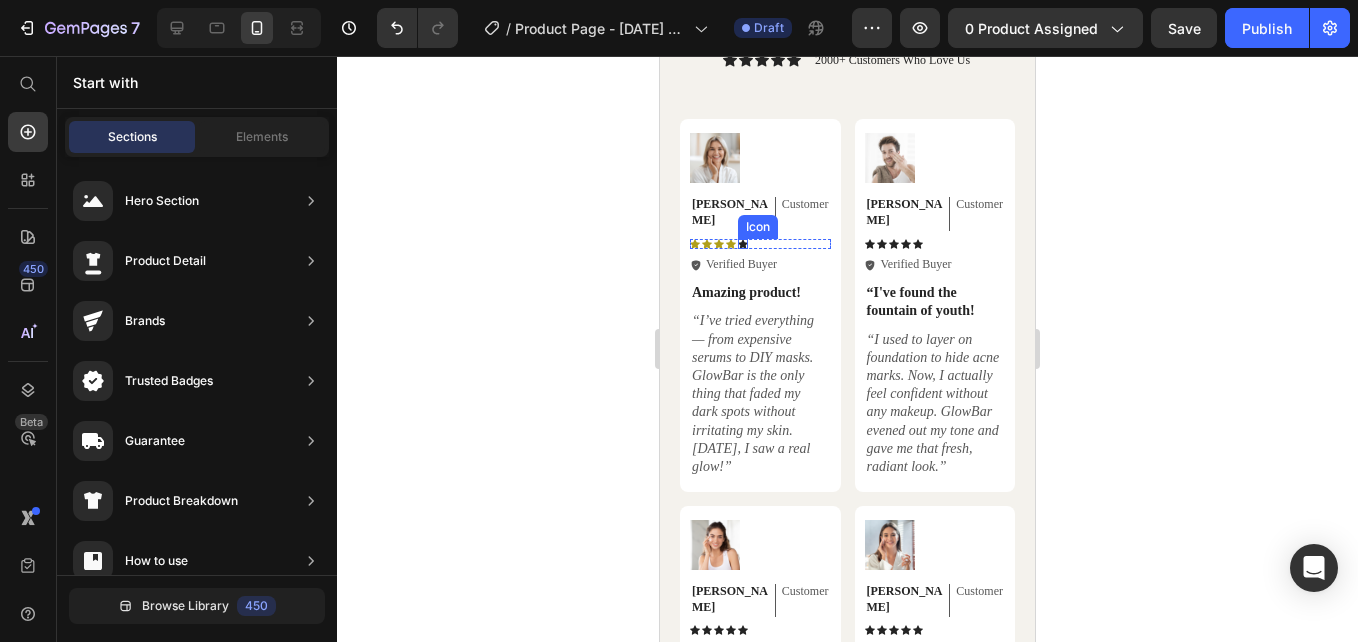 click 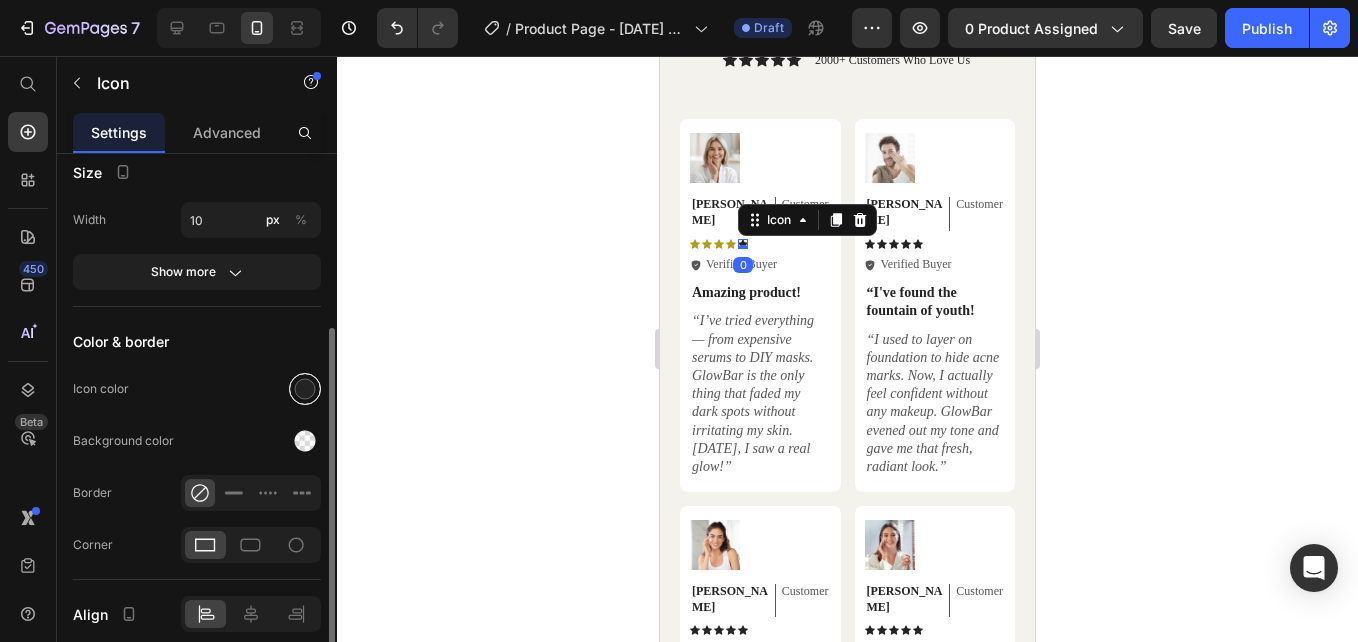 click at bounding box center (305, 389) 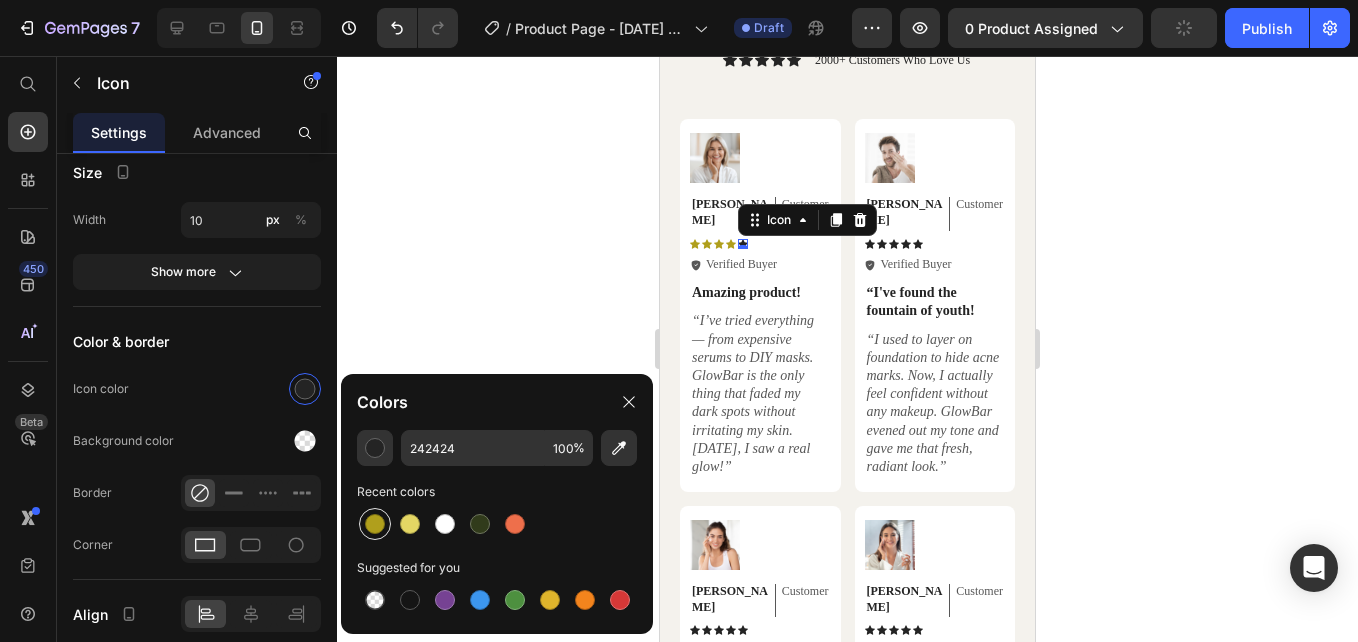 click at bounding box center (375, 524) 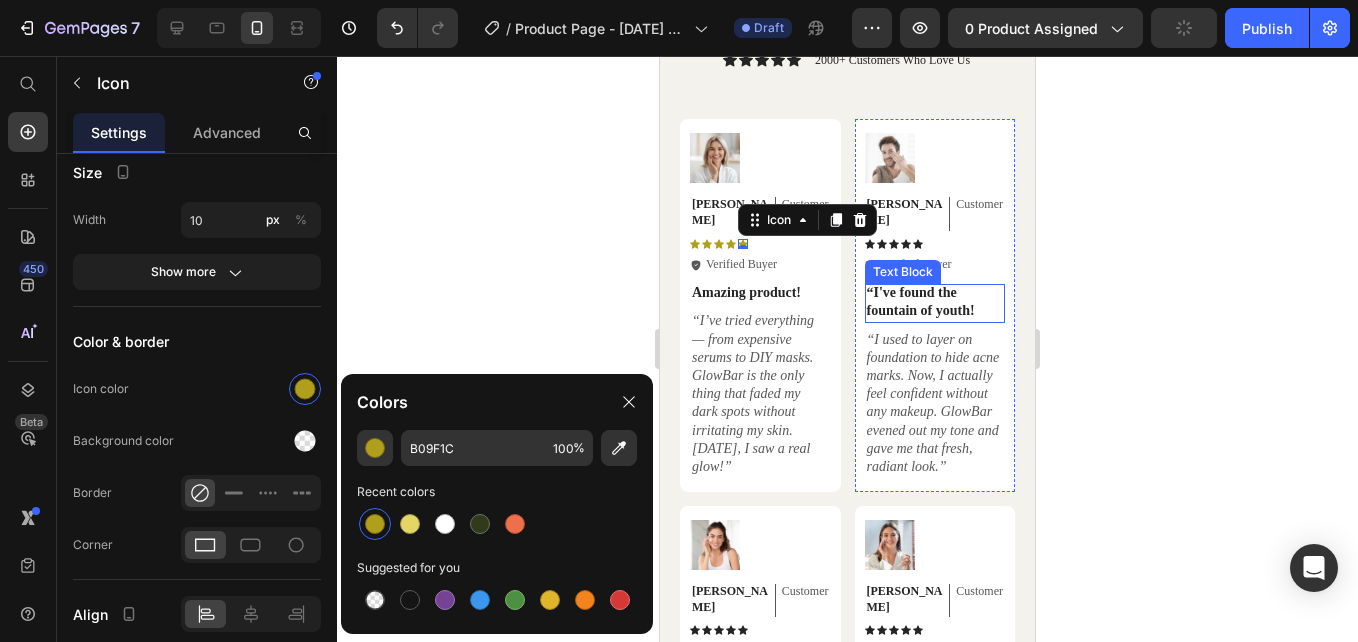 click on "[PERSON_NAME] Text Block Customer  Text Block Row Icon Icon Icon Icon Icon Icon List
Icon Verified Buyer Text Block Row" at bounding box center [935, 228] 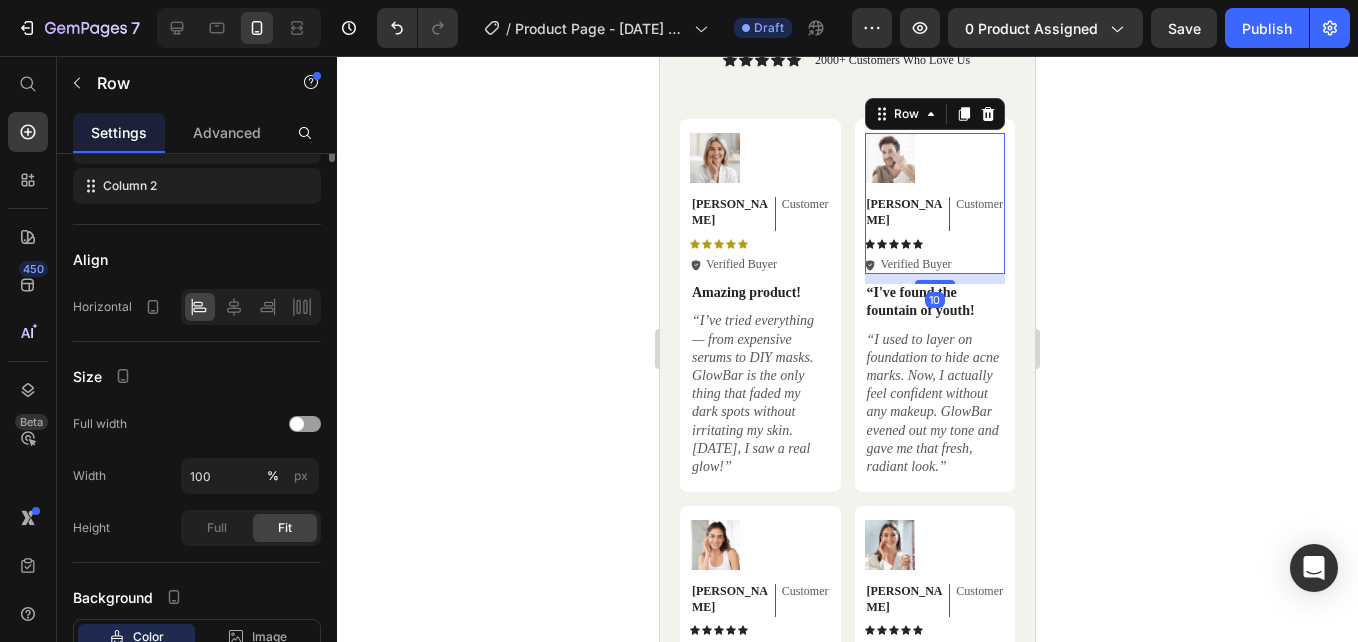 scroll, scrollTop: 0, scrollLeft: 0, axis: both 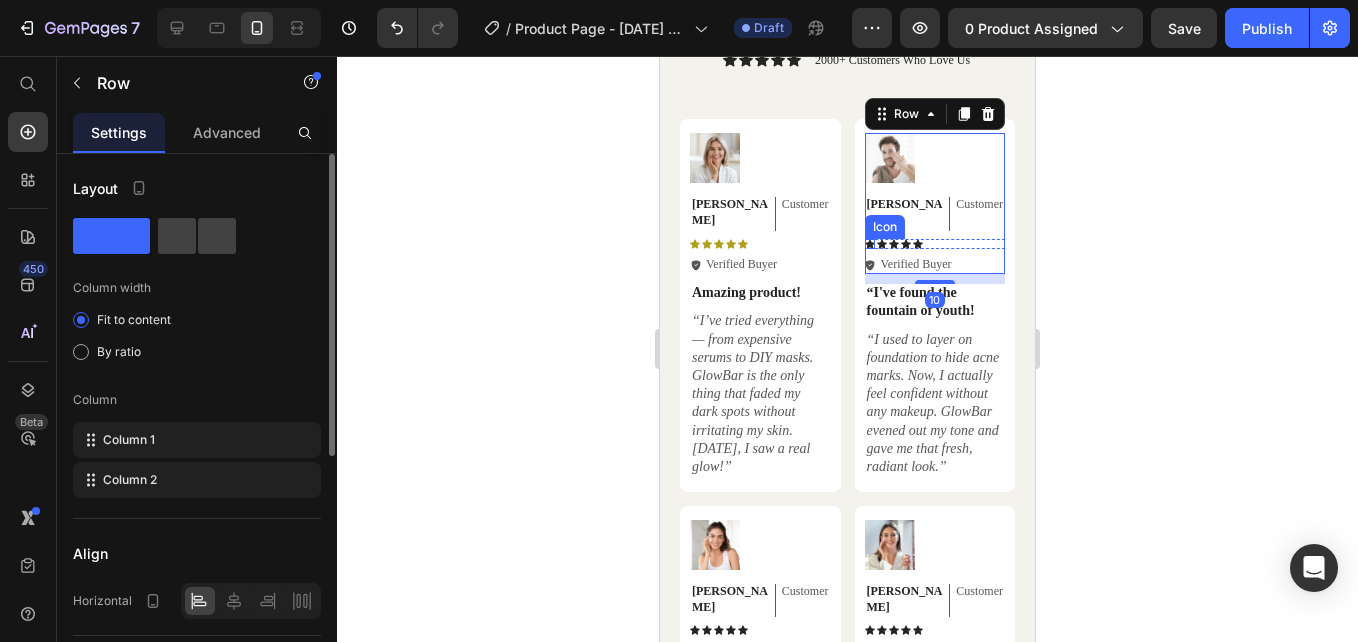 click 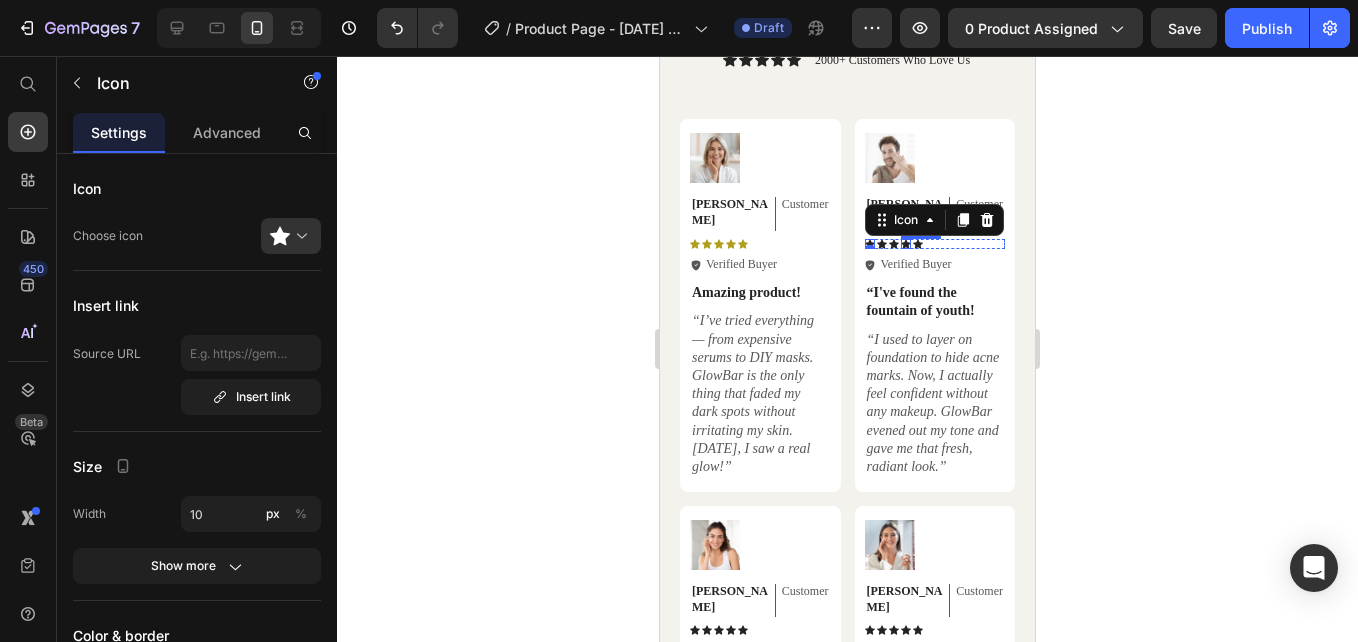 click 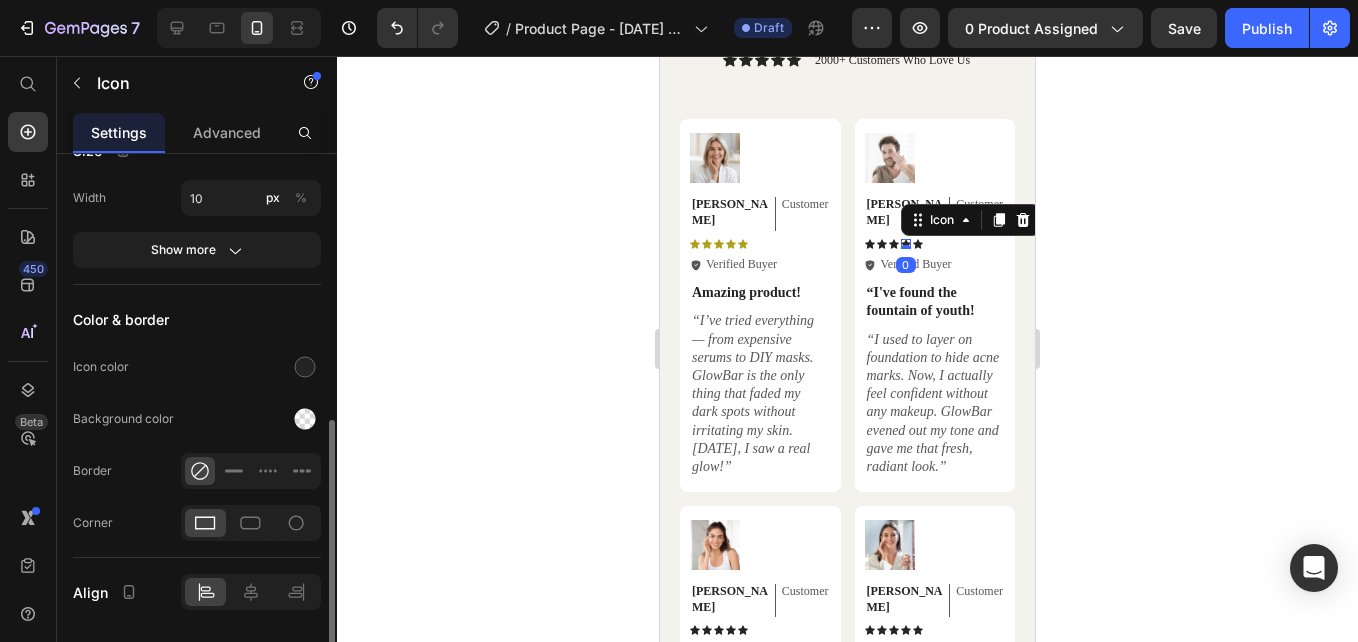 scroll, scrollTop: 375, scrollLeft: 0, axis: vertical 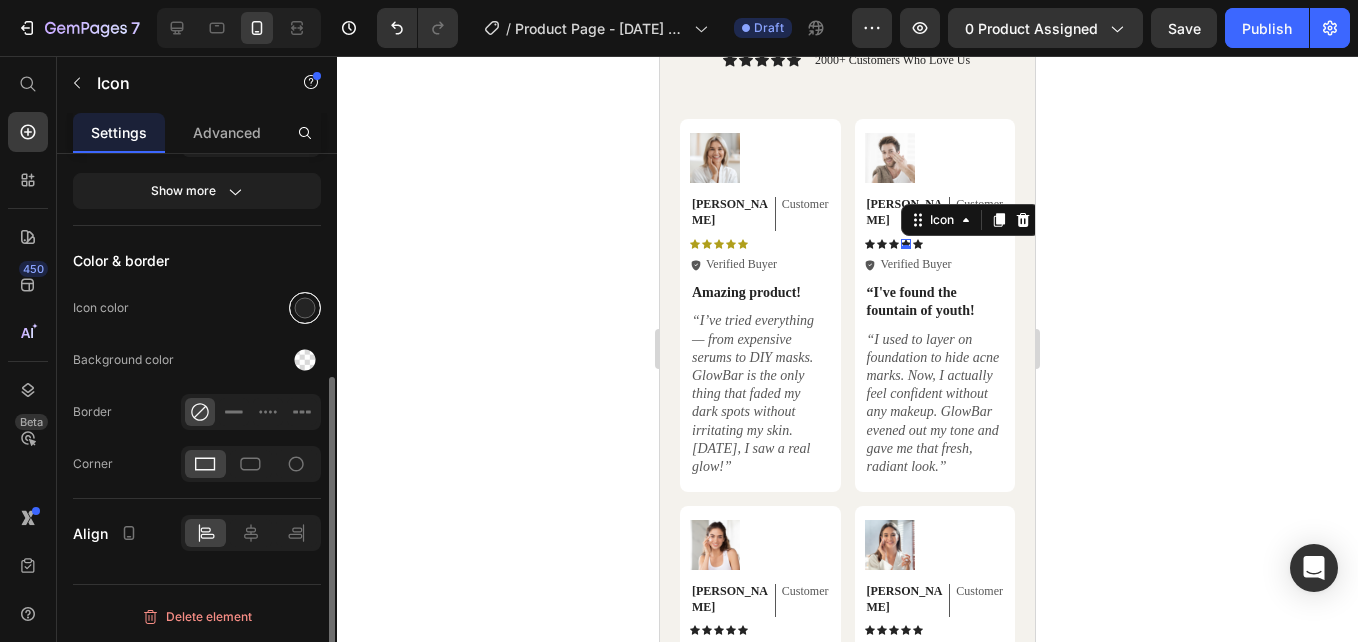 click at bounding box center [305, 308] 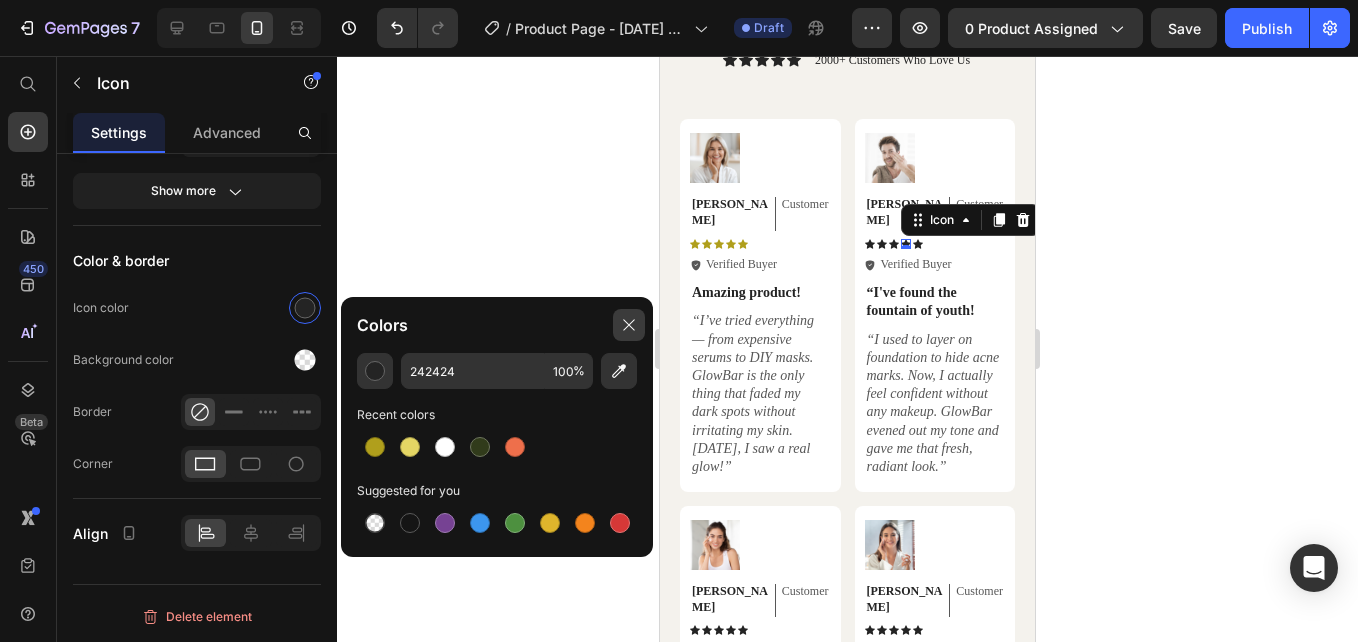 click at bounding box center [375, 447] 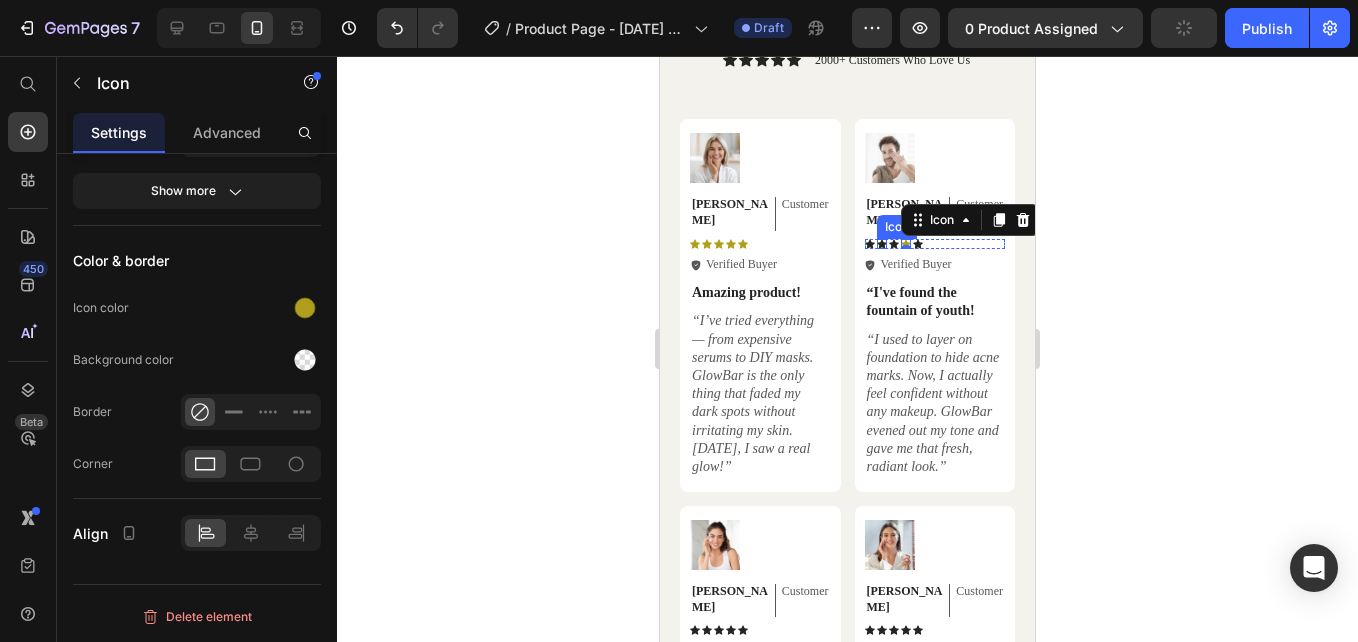 click 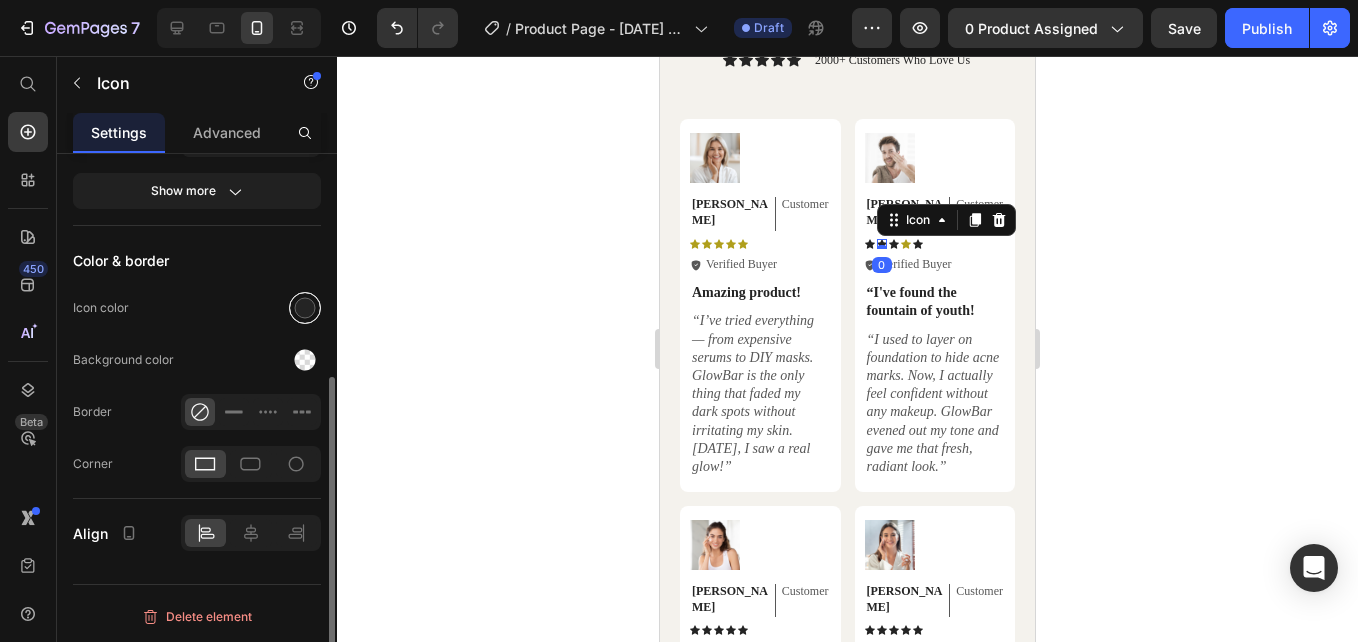 click at bounding box center [305, 308] 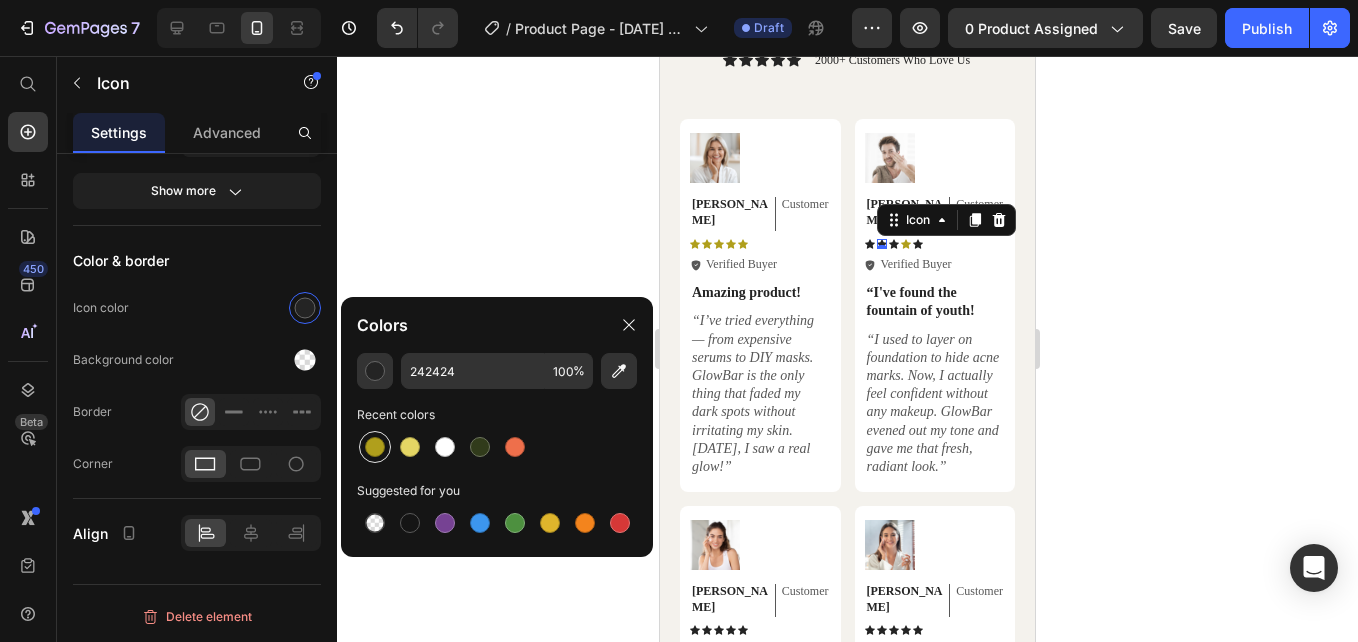 click at bounding box center (375, 447) 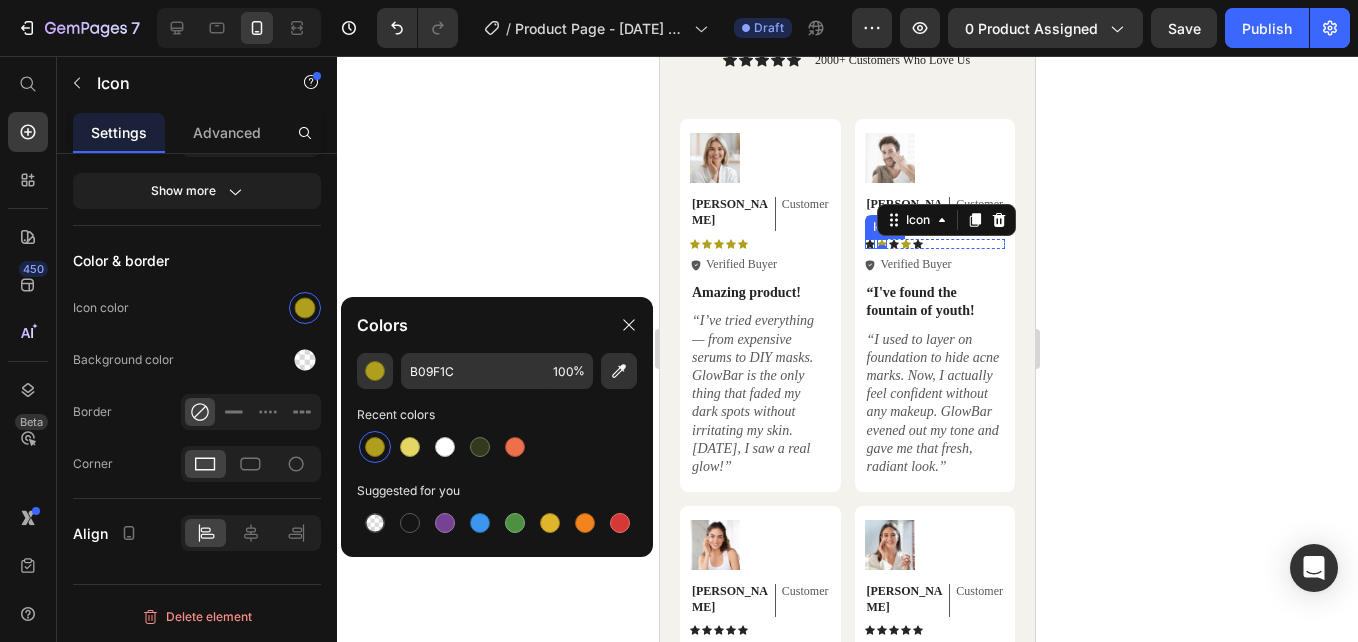 click 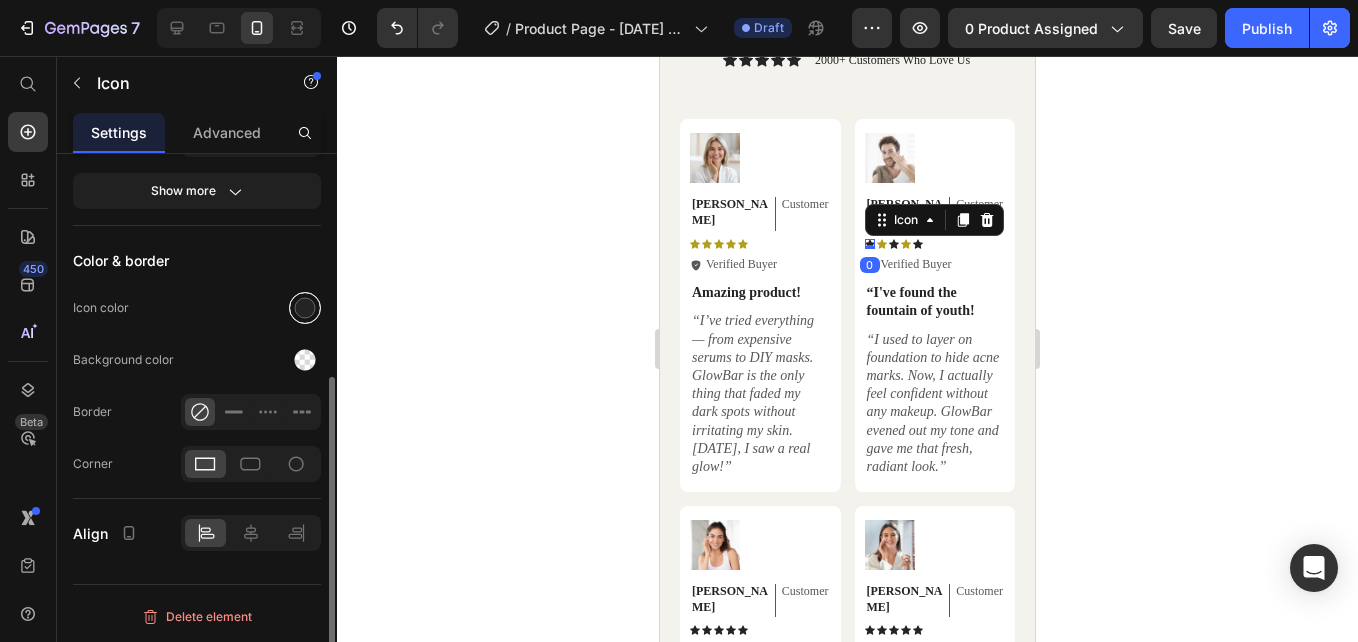 click at bounding box center [305, 308] 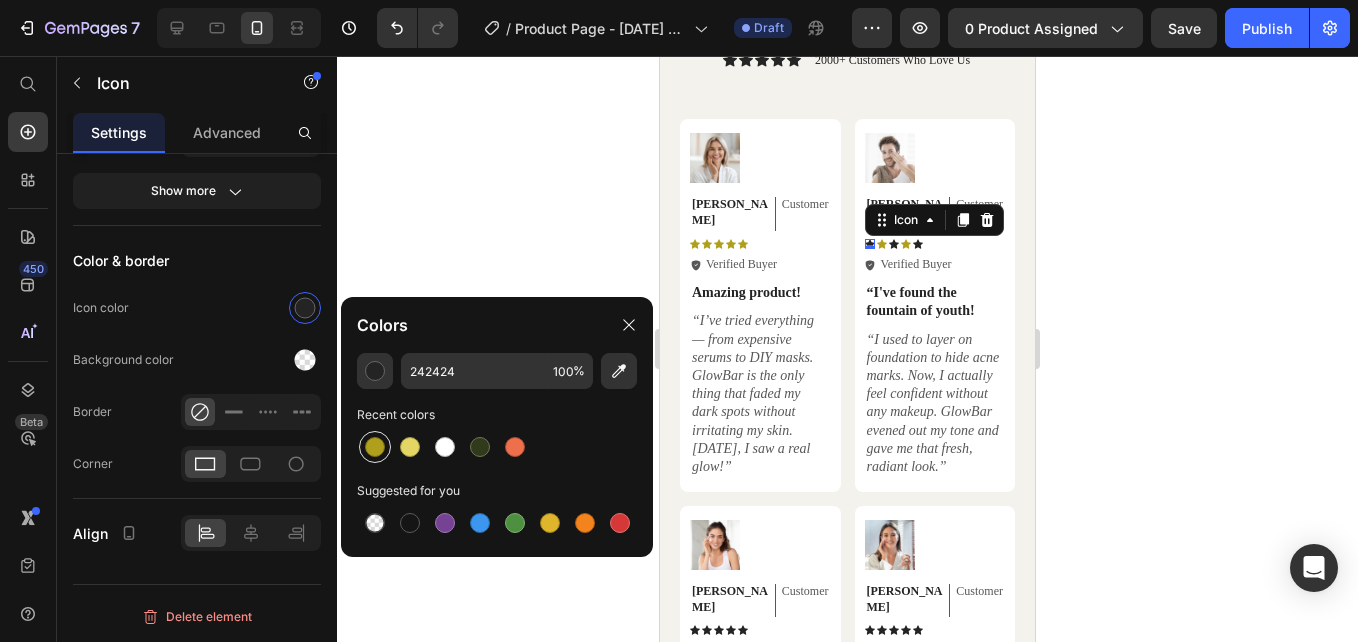 click at bounding box center [375, 447] 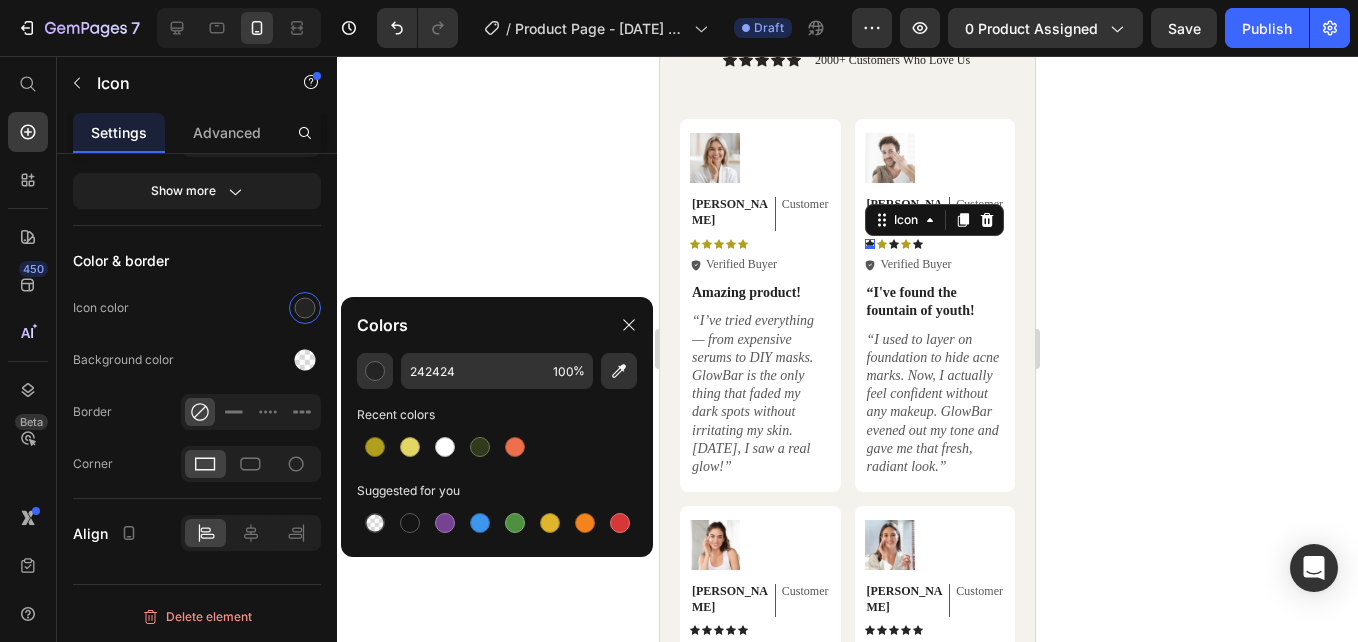 click 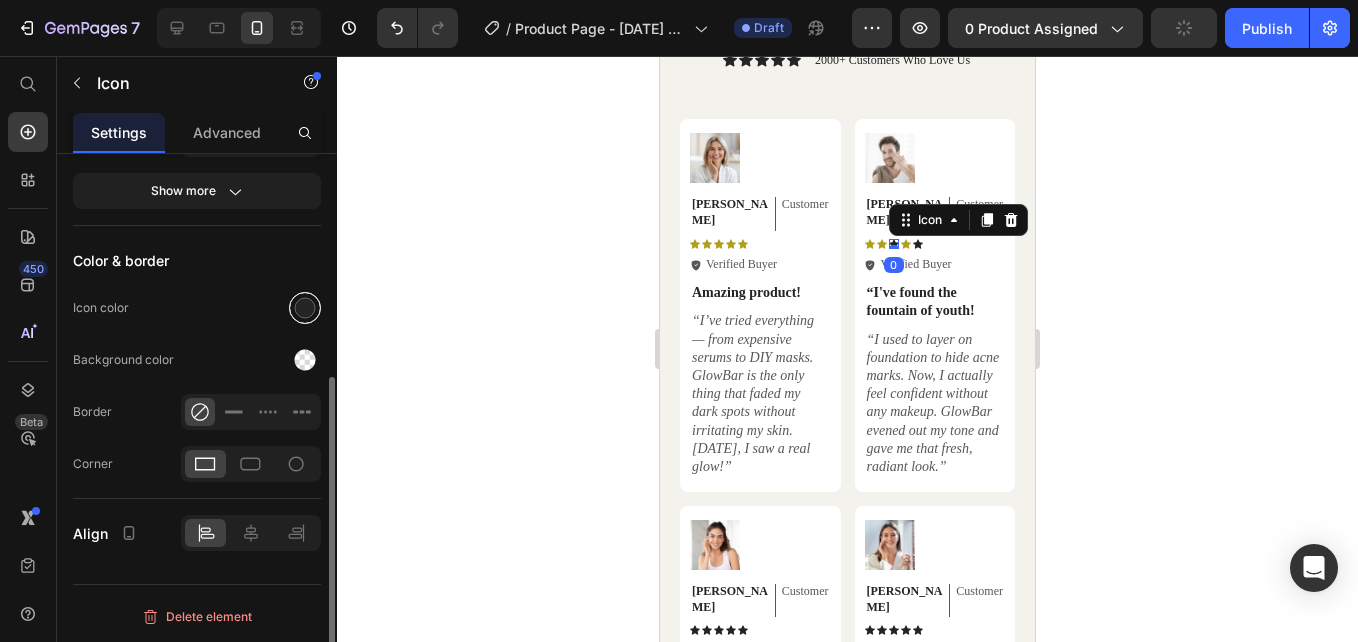 click at bounding box center (305, 308) 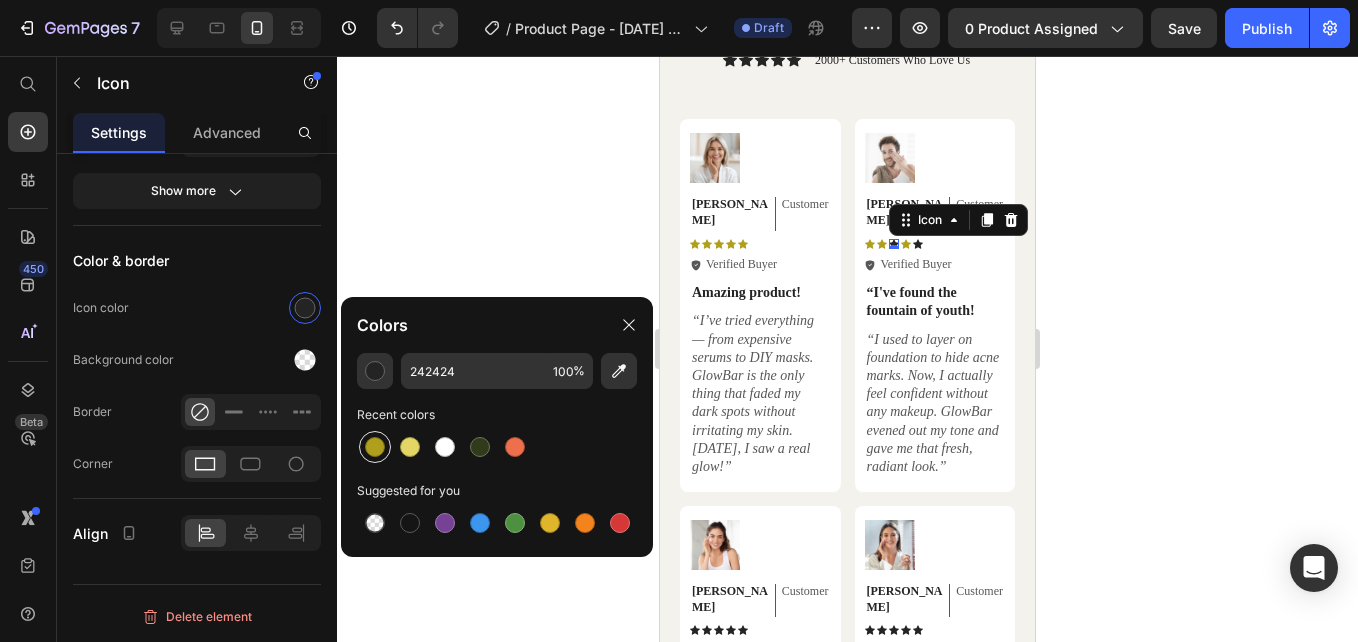 click at bounding box center (375, 447) 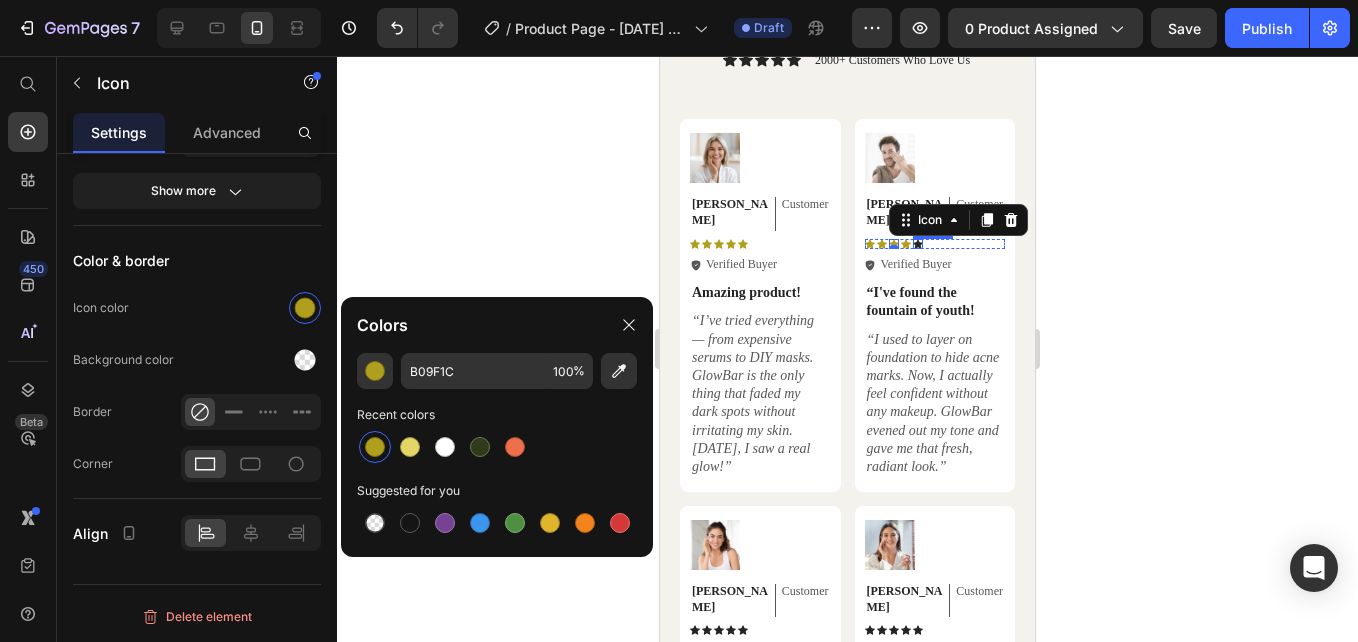 click 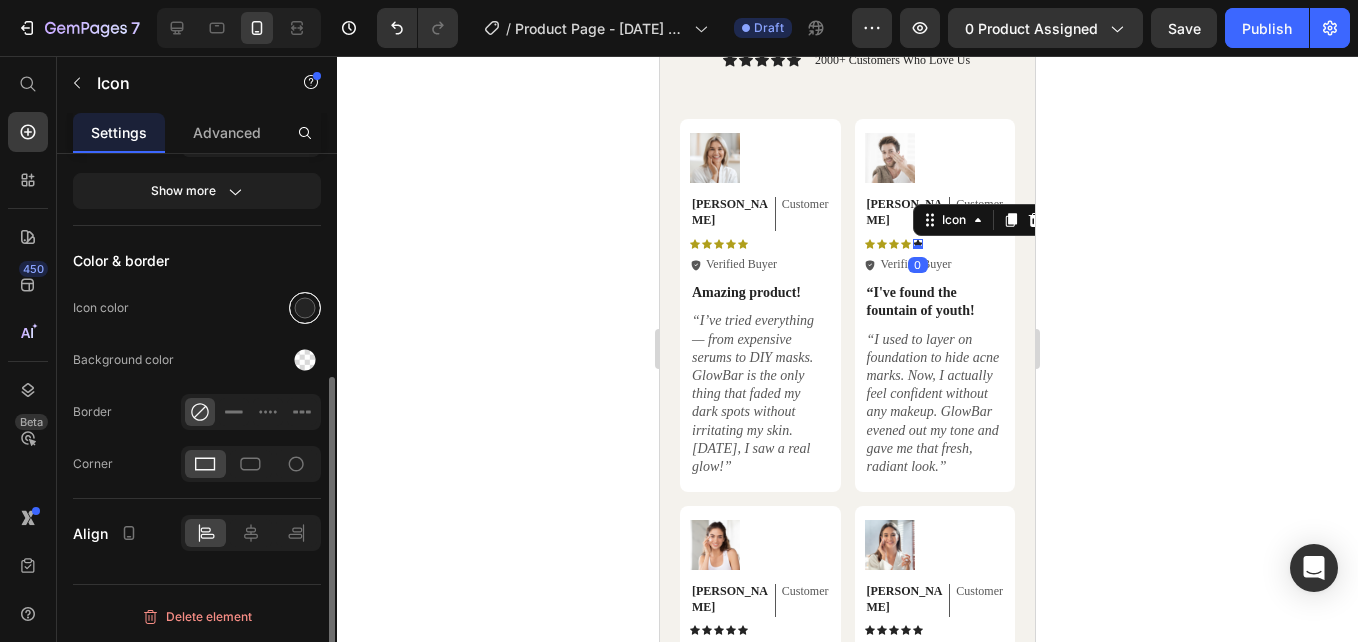 click at bounding box center [305, 308] 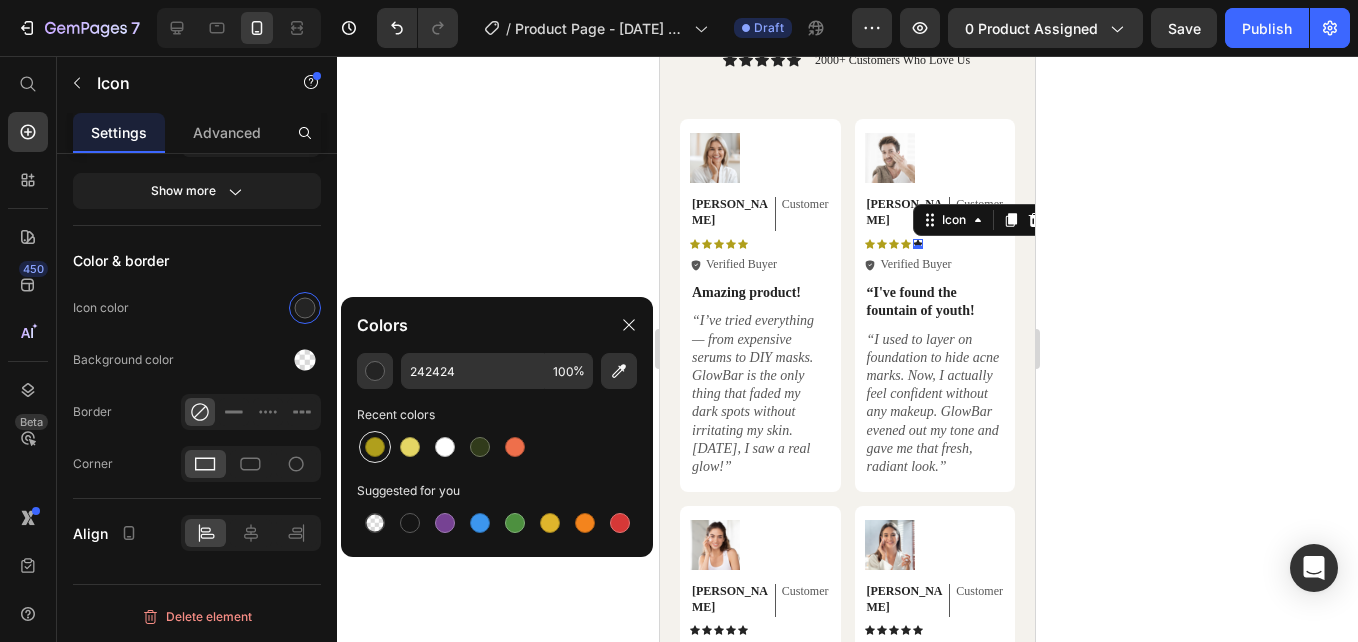 click at bounding box center [375, 447] 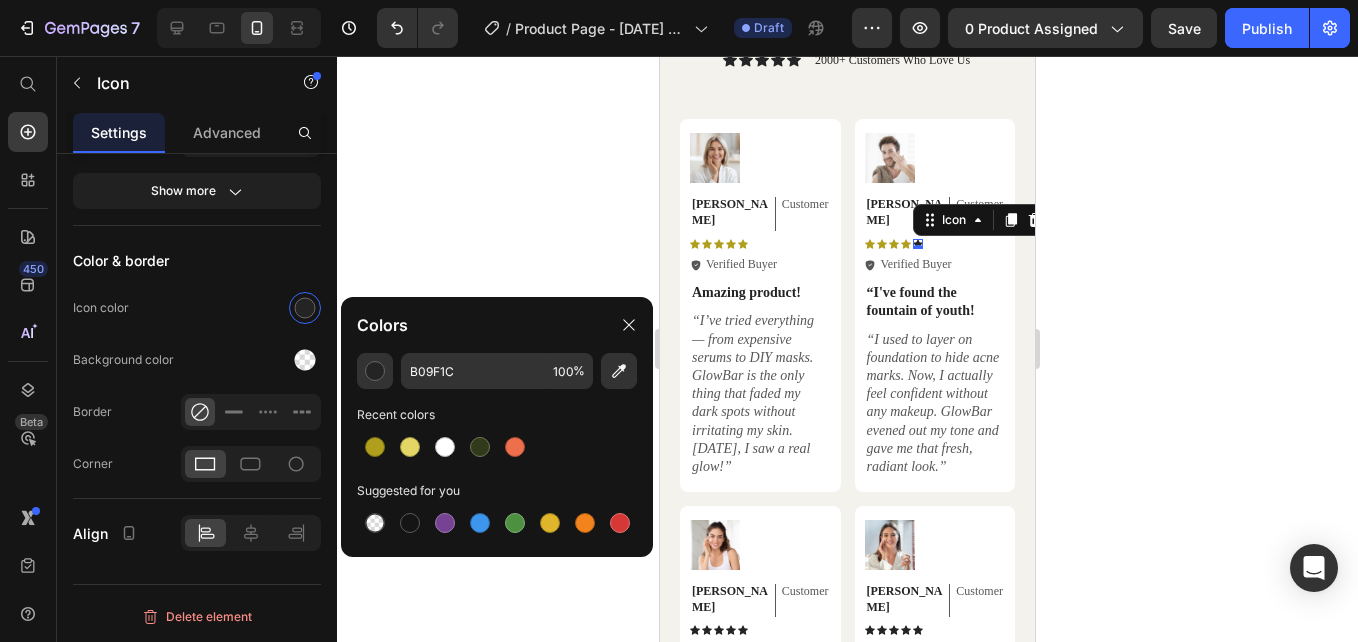click 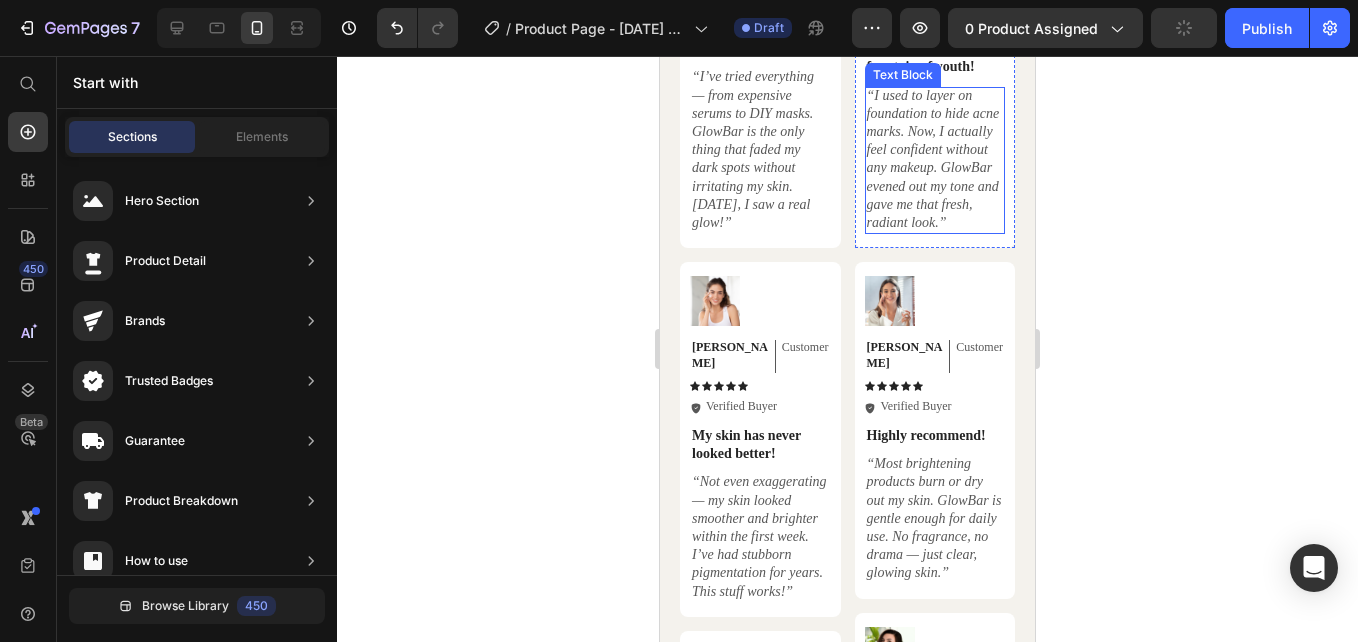 scroll, scrollTop: 8389, scrollLeft: 0, axis: vertical 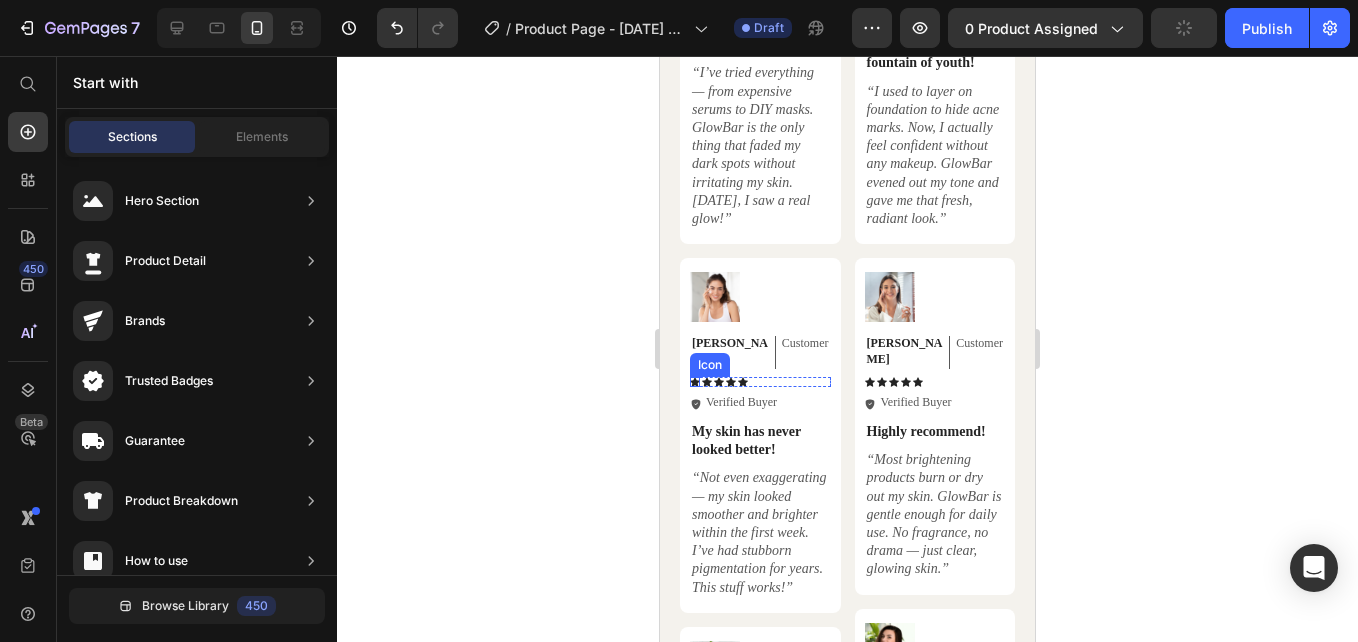 click 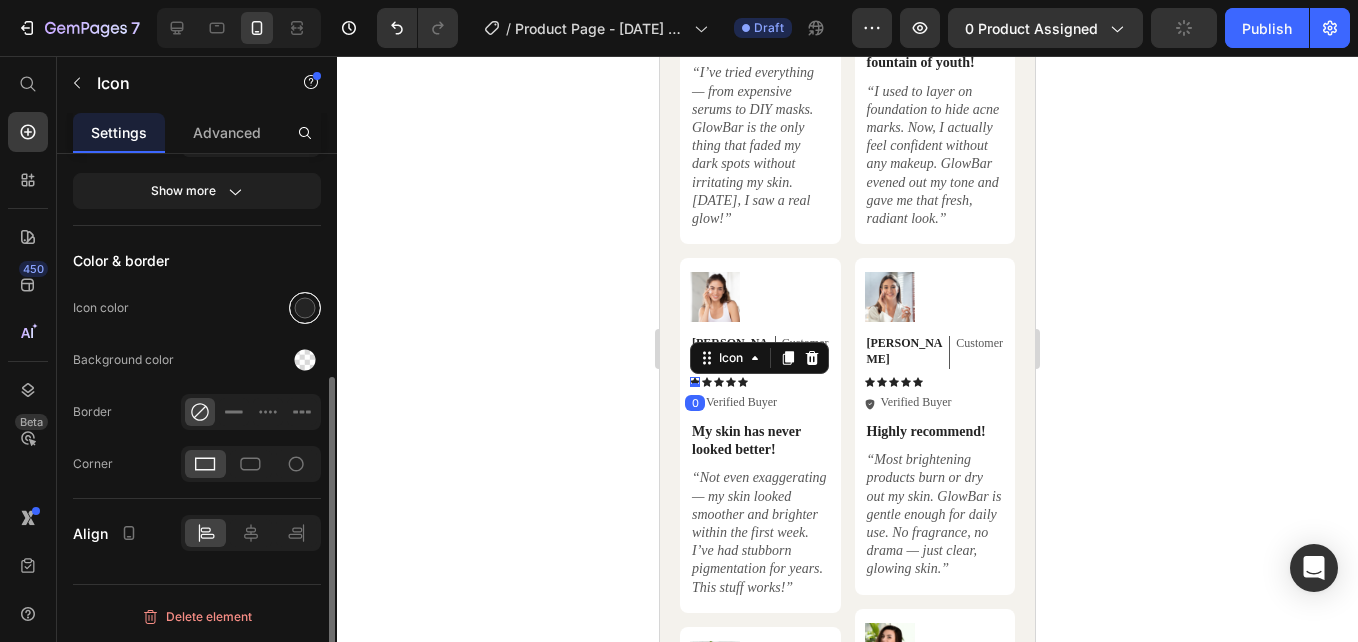 click at bounding box center (305, 308) 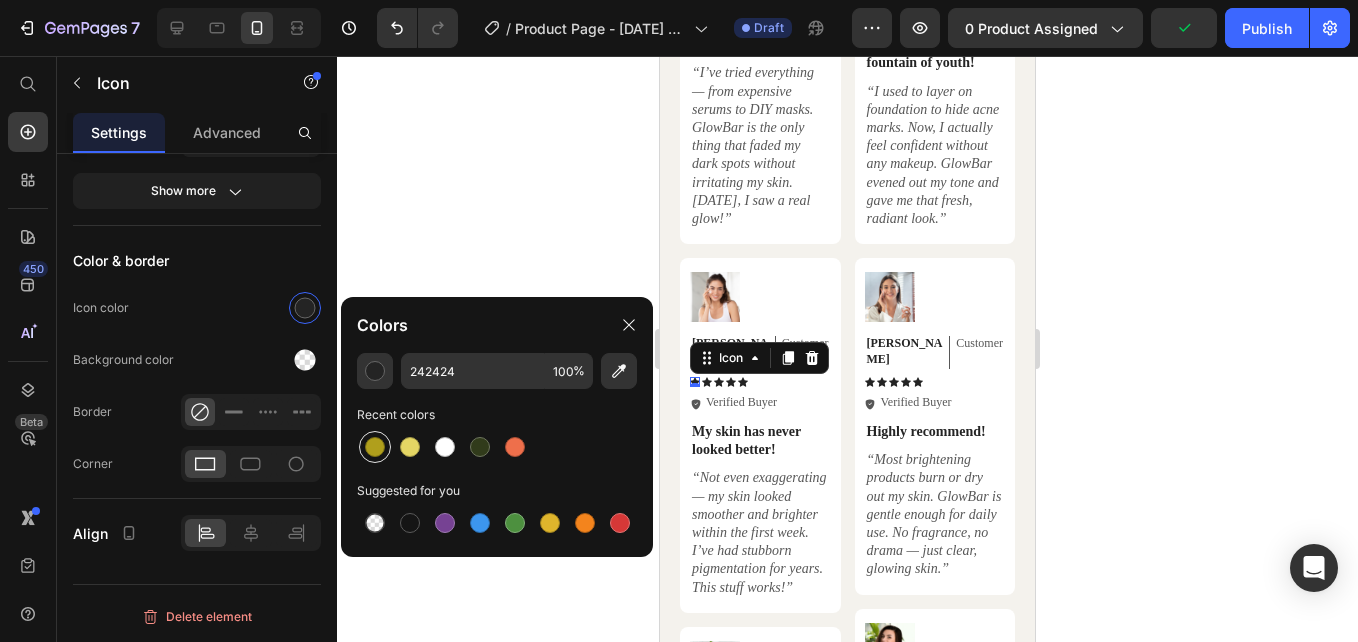 click at bounding box center (375, 447) 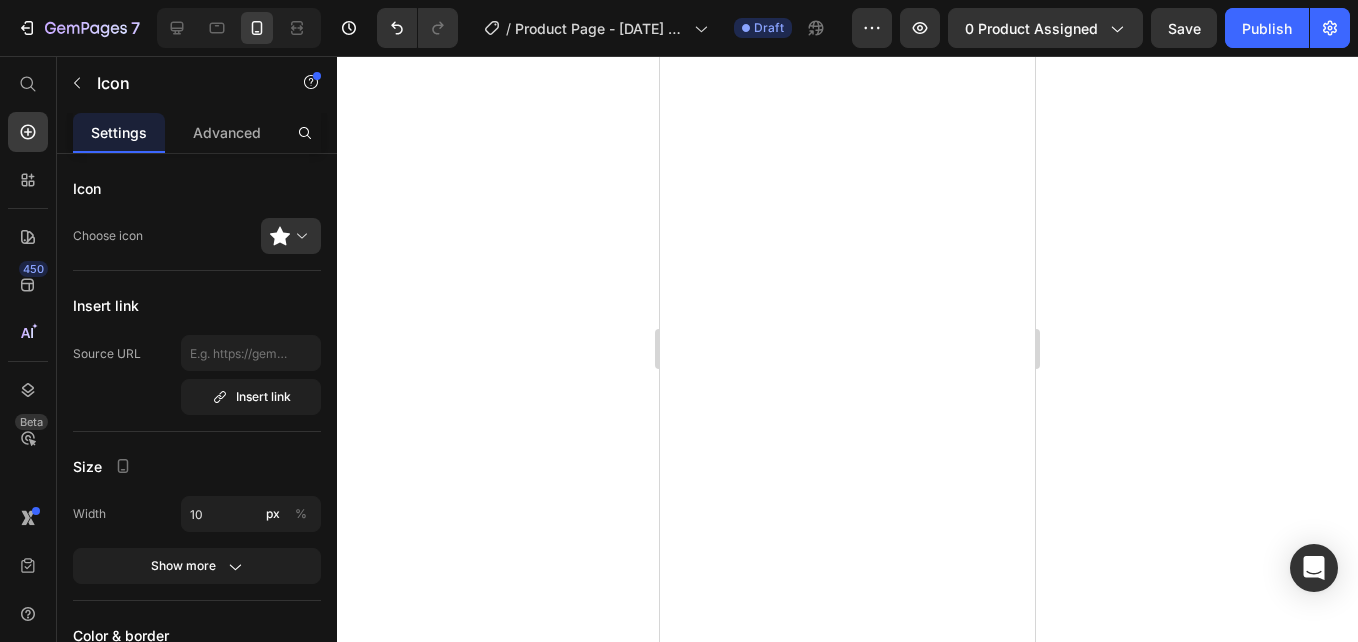 scroll, scrollTop: 0, scrollLeft: 0, axis: both 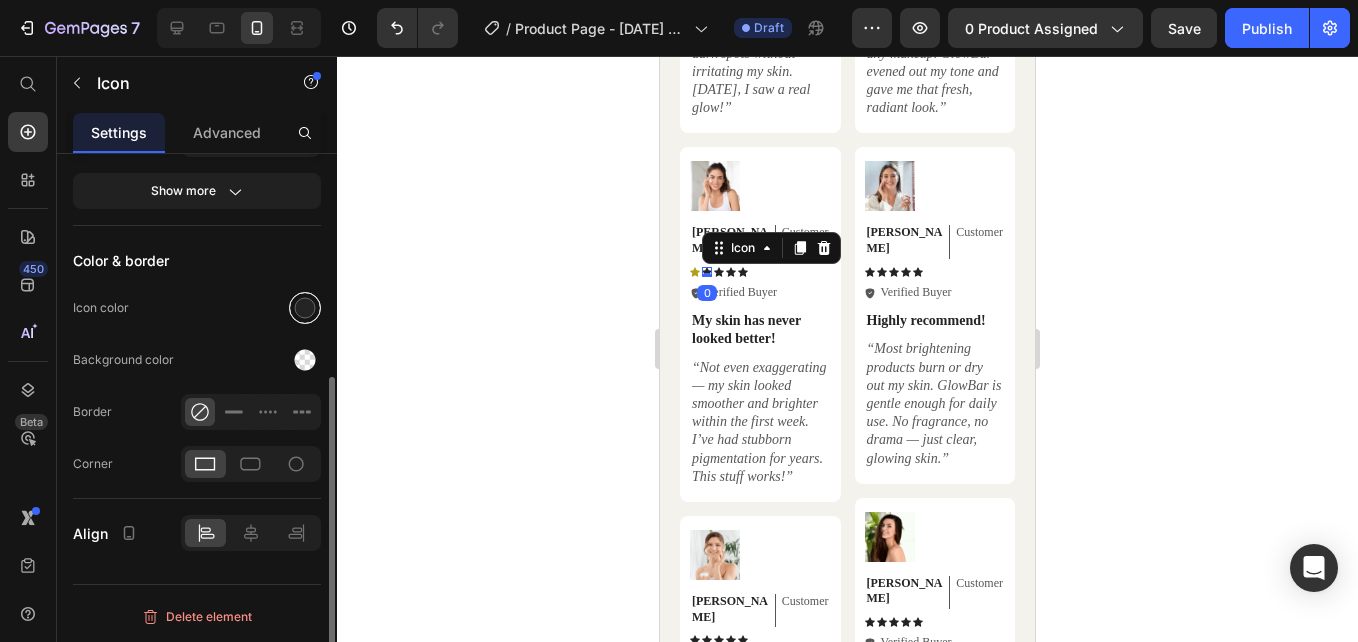 click at bounding box center (305, 308) 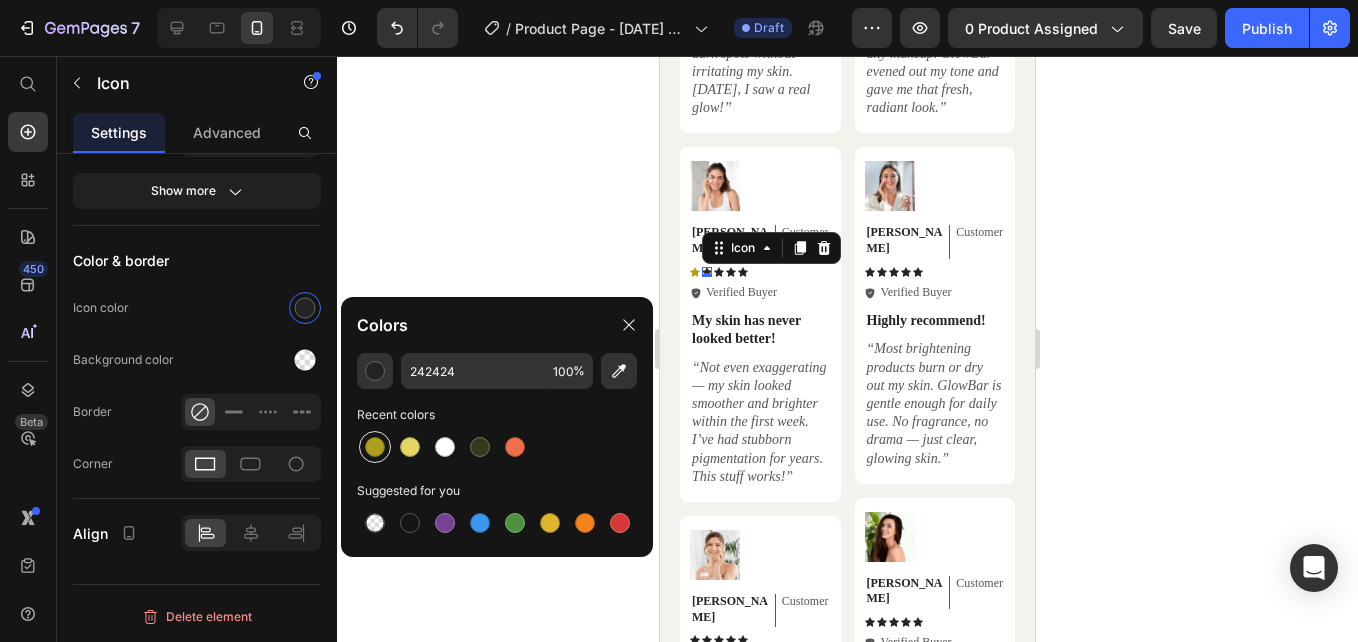 click at bounding box center [375, 447] 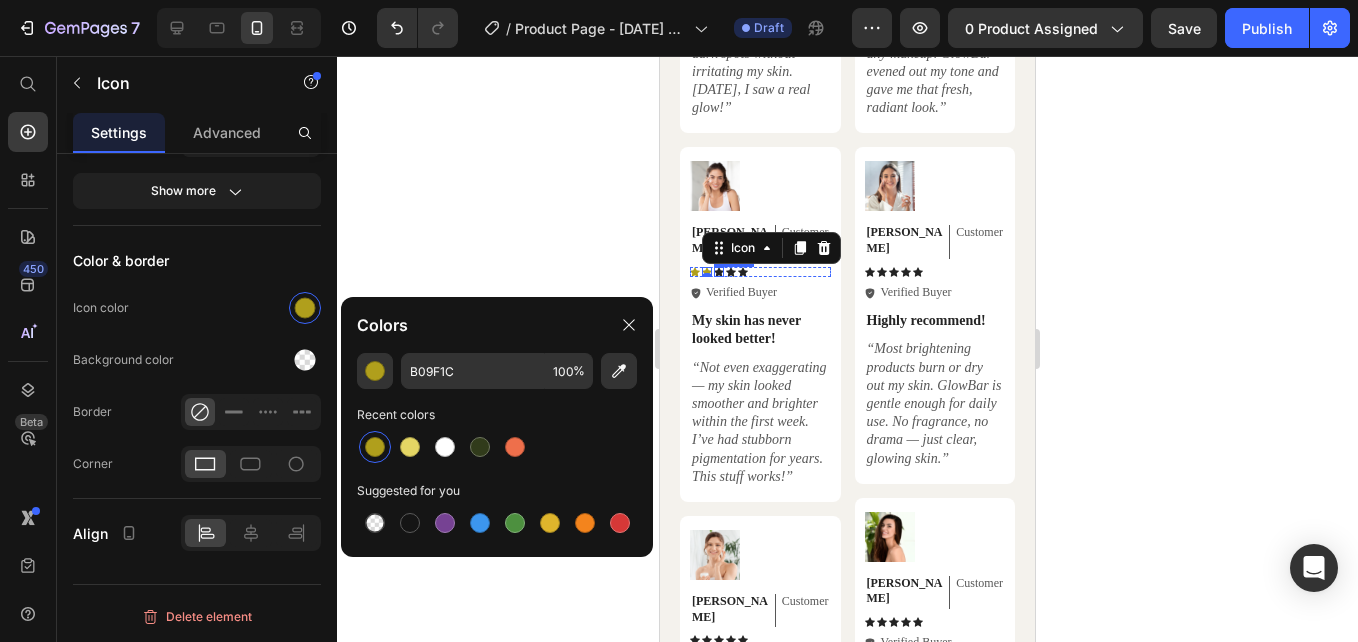 click 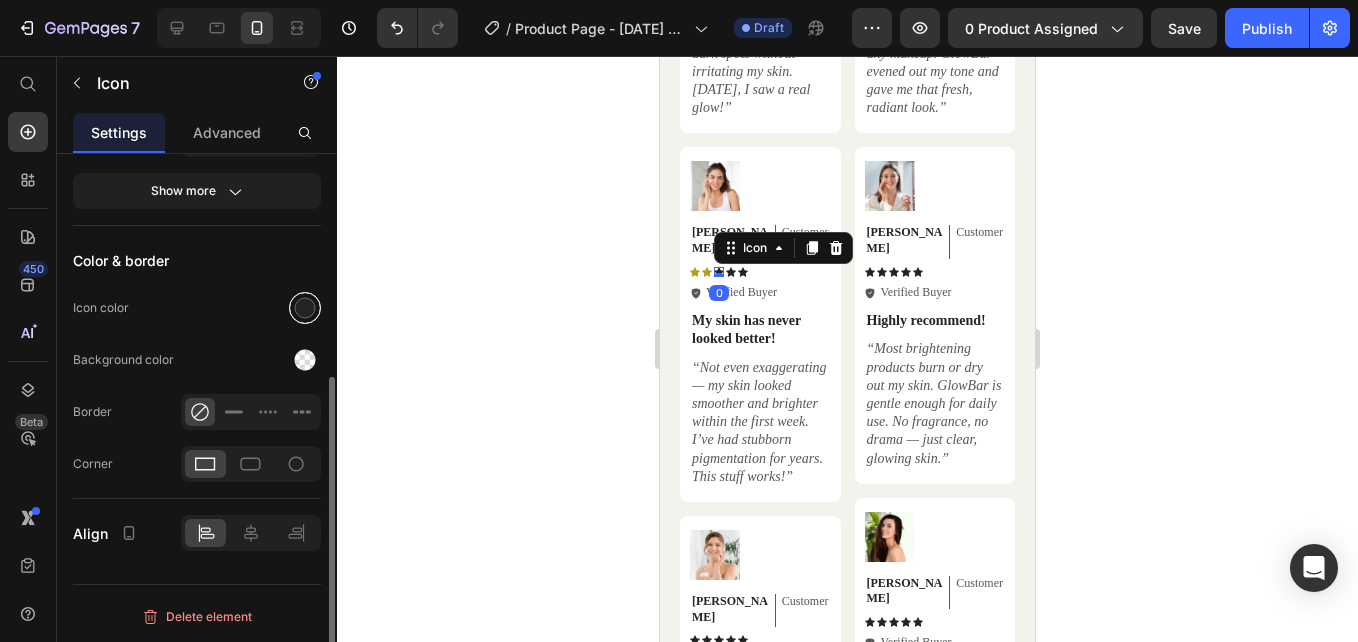 click at bounding box center [305, 308] 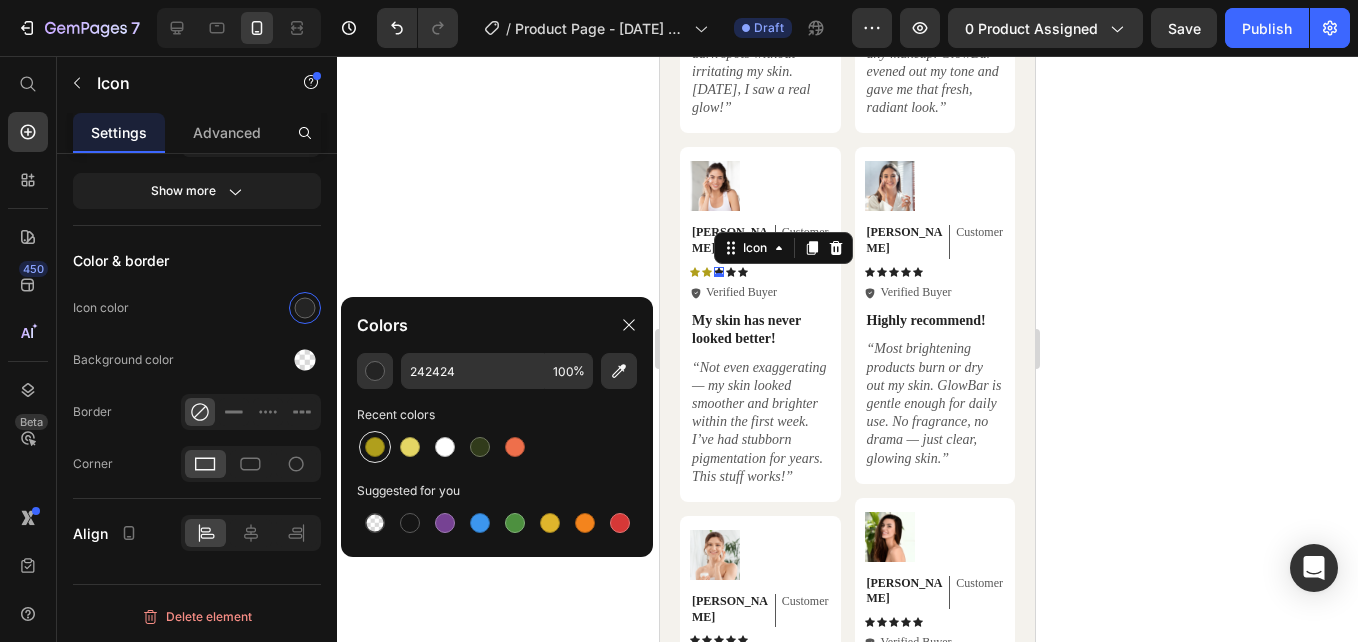 click at bounding box center (375, 447) 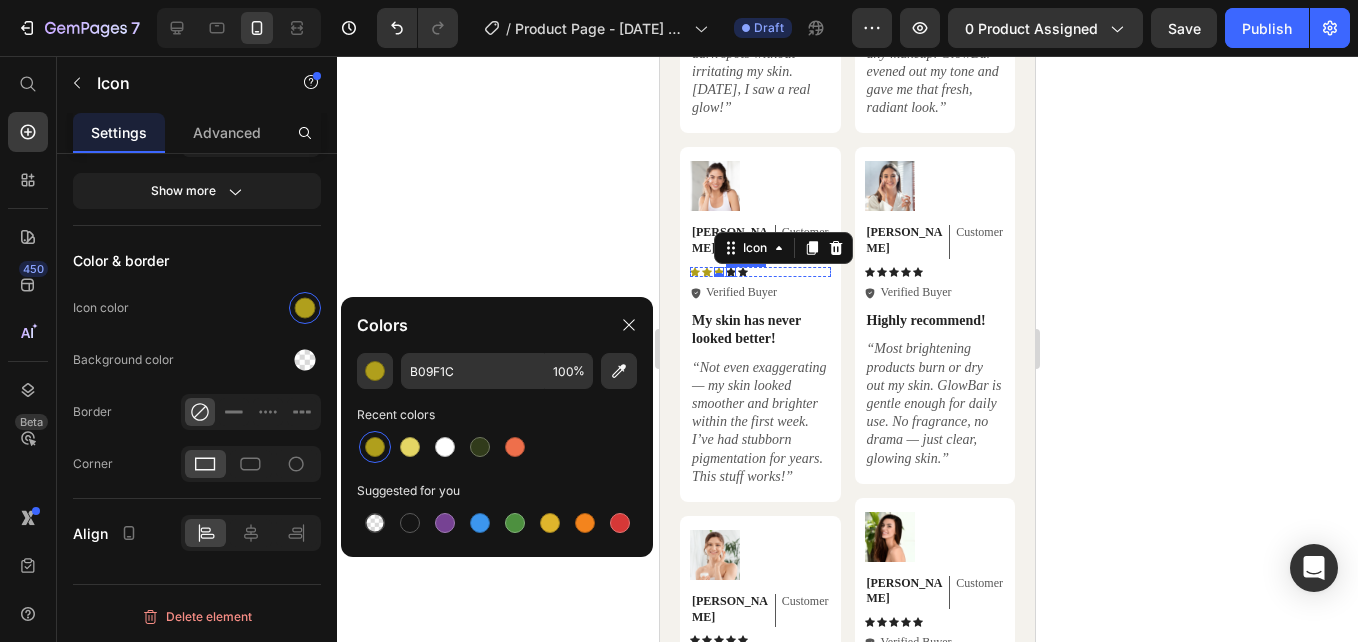click 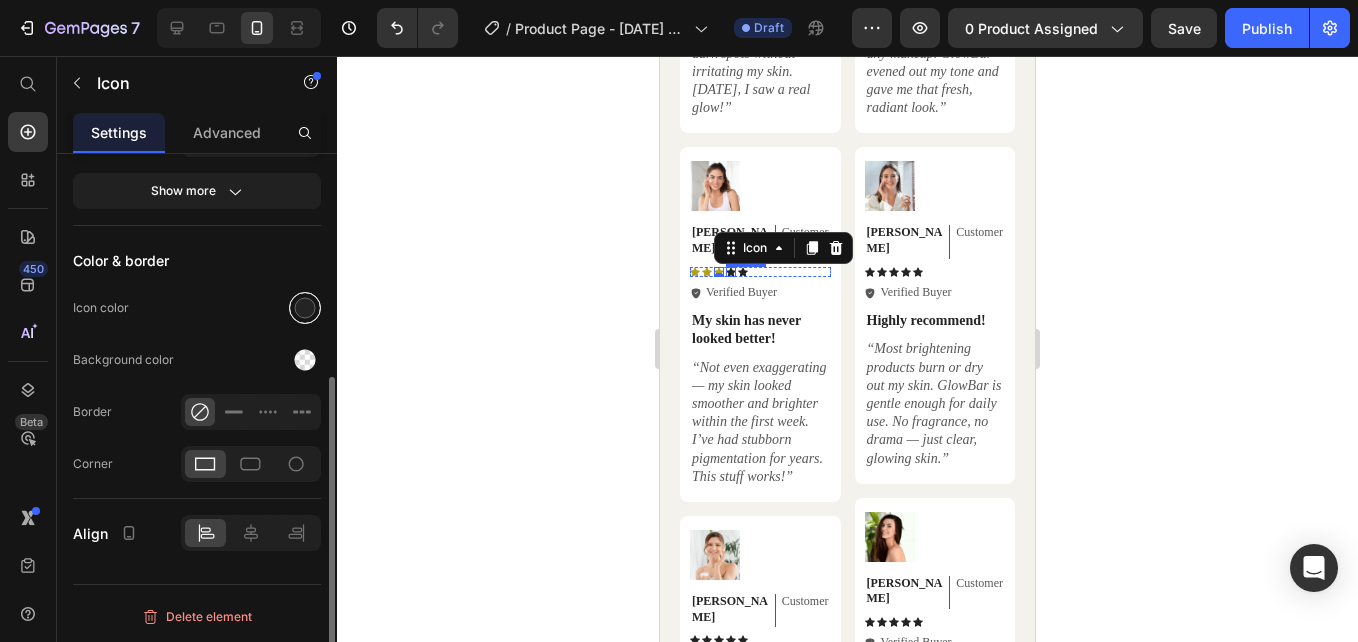 click at bounding box center [305, 308] 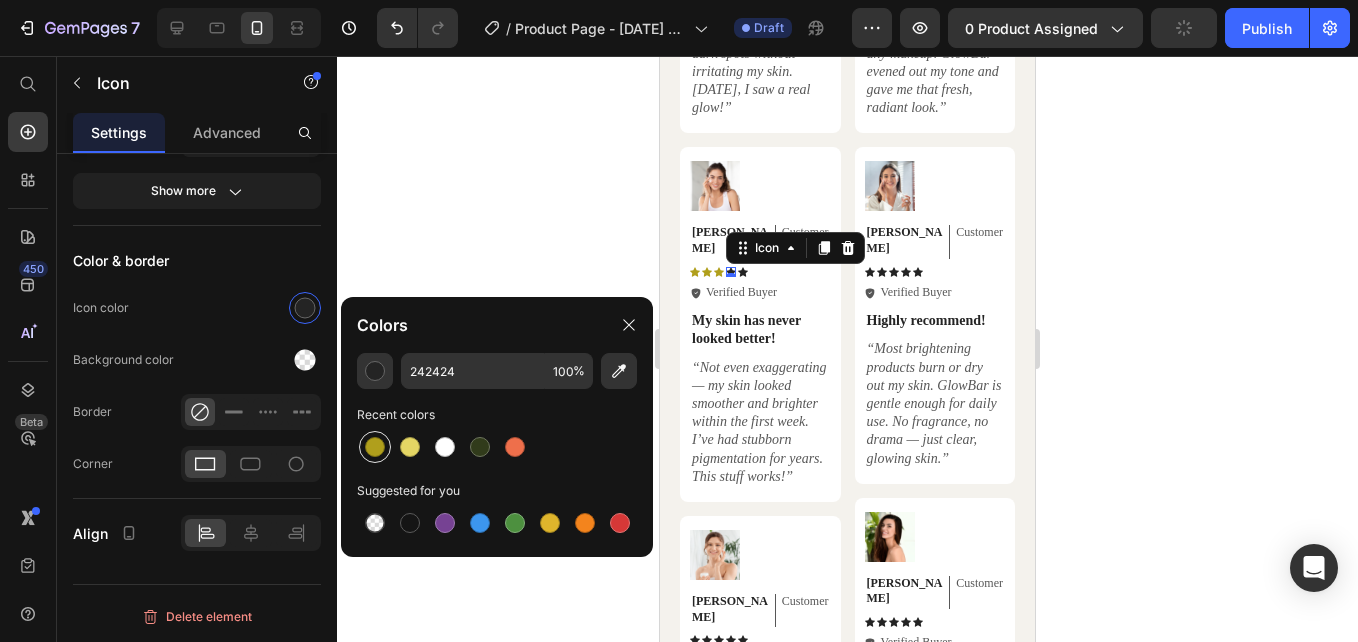 click at bounding box center [375, 447] 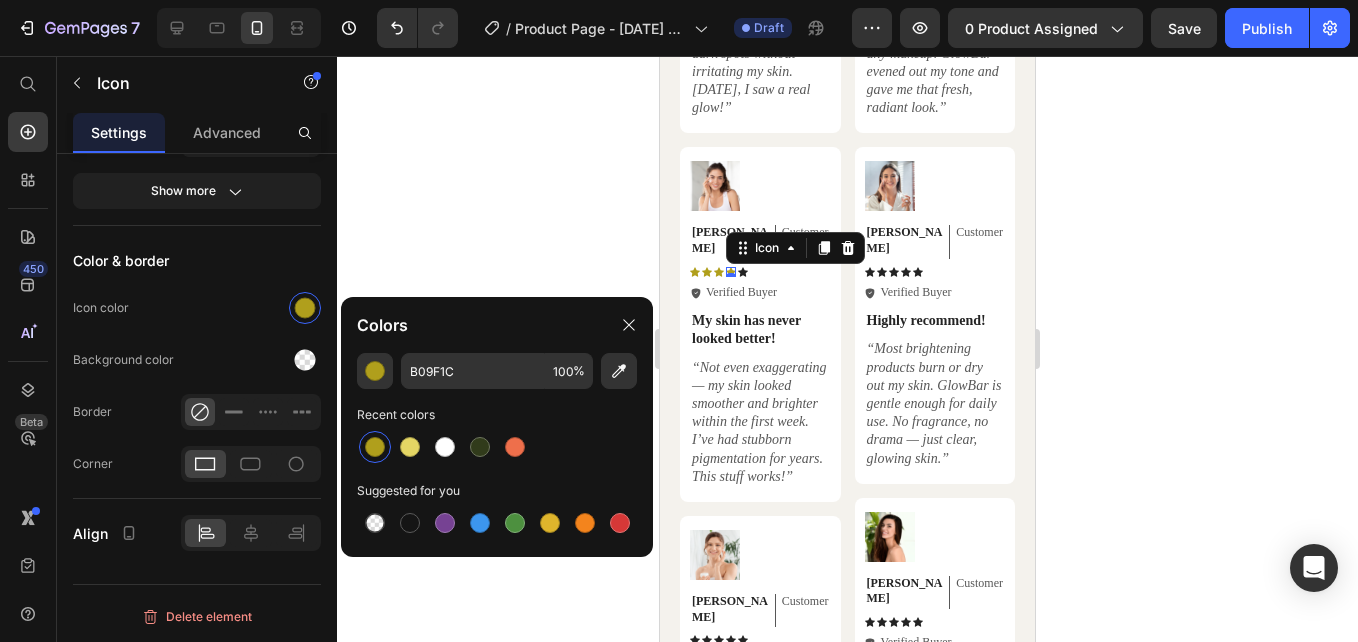 click 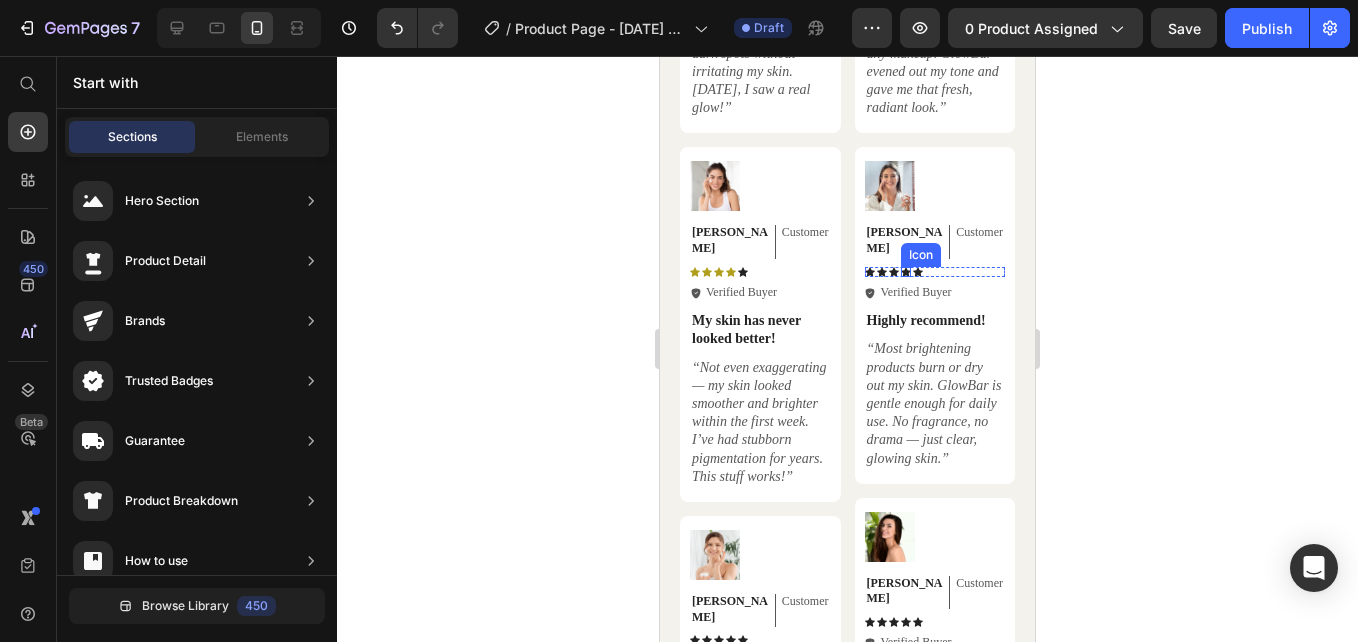 click 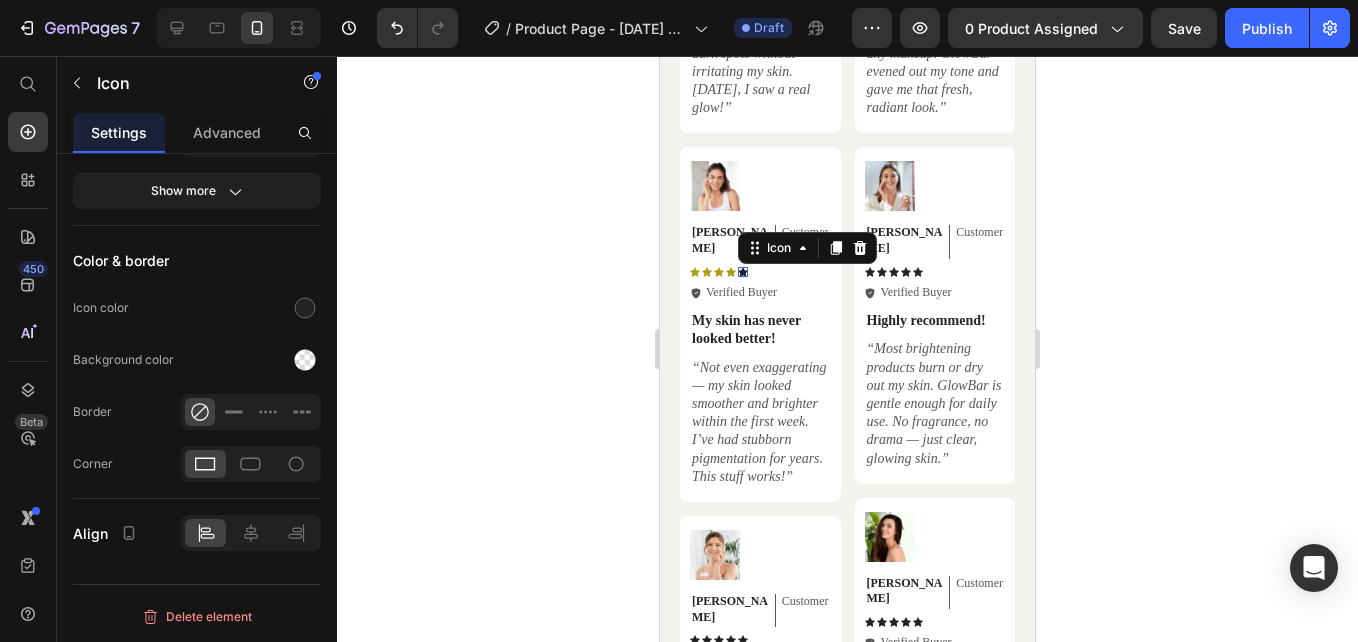 click 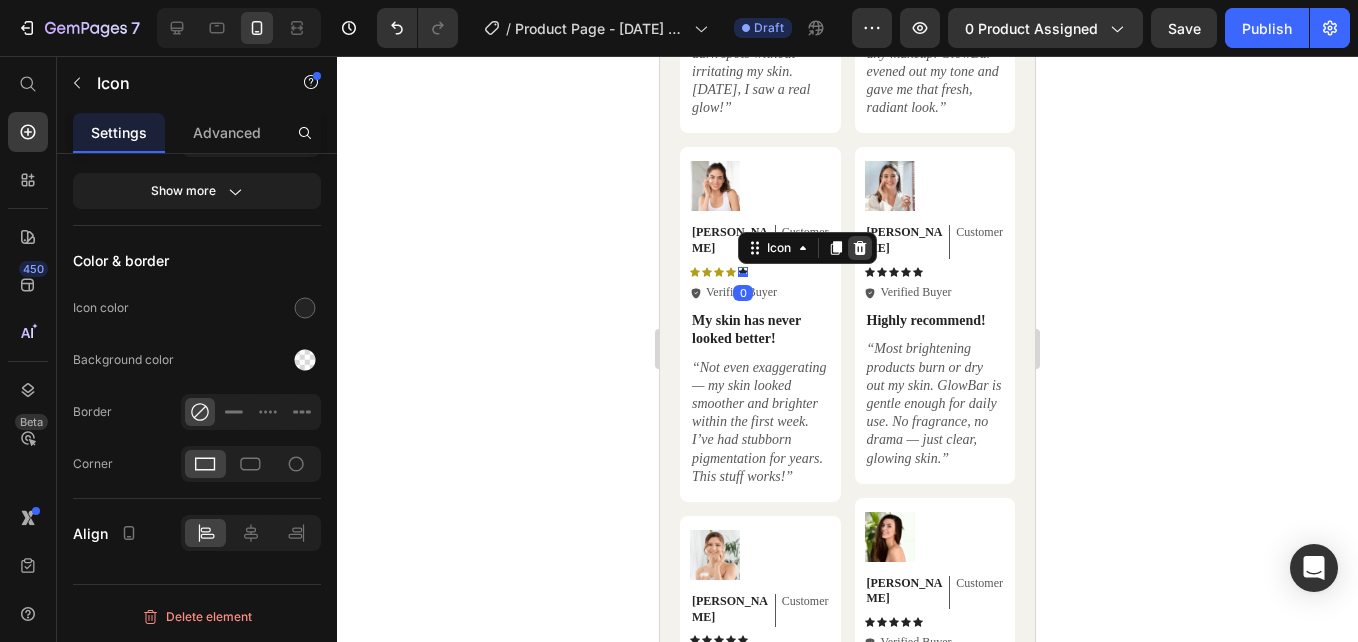 click 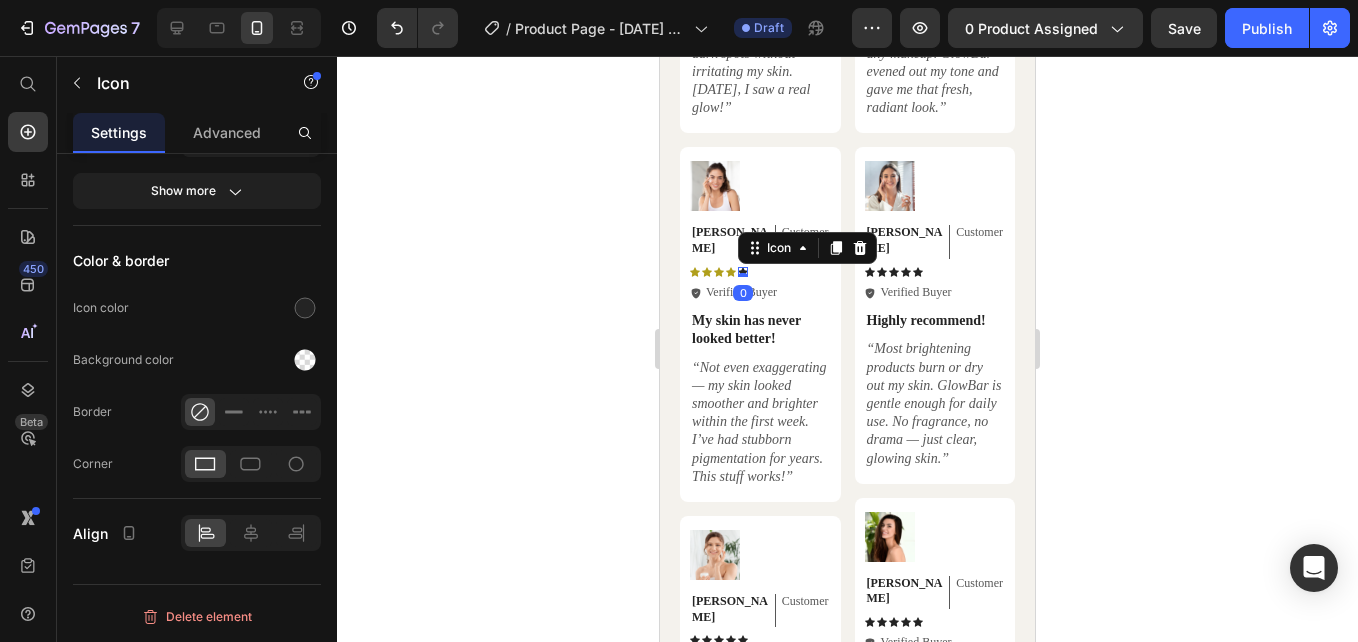 click 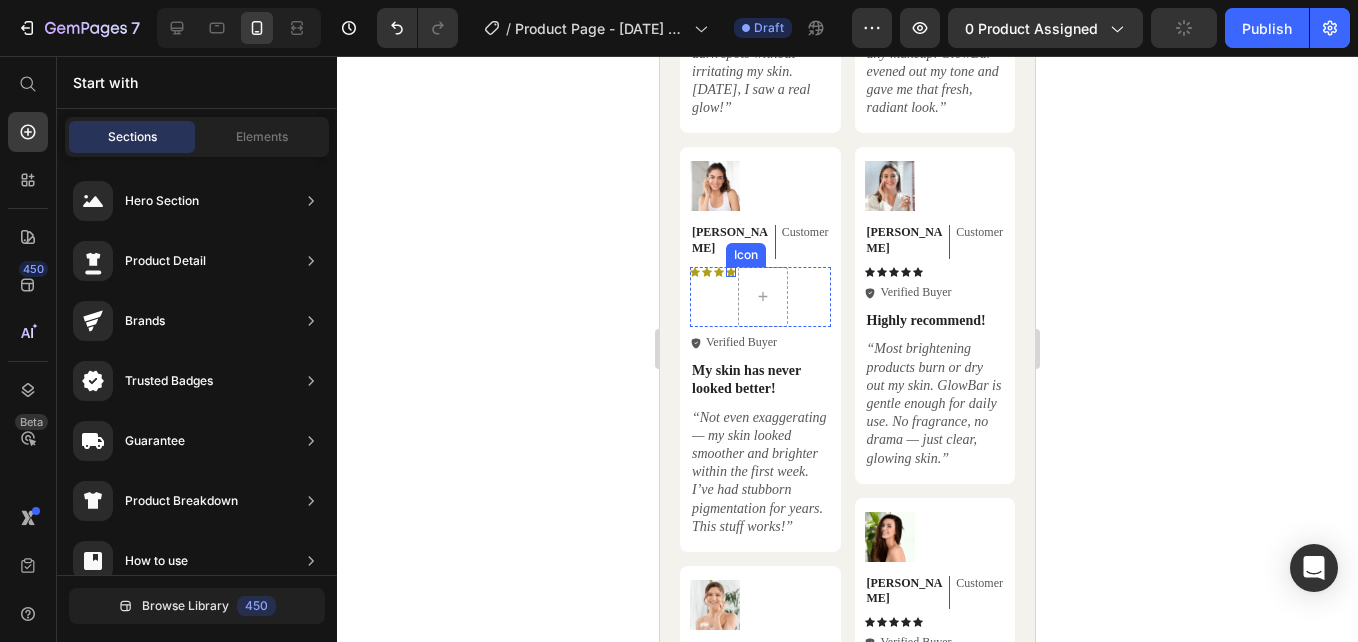 click 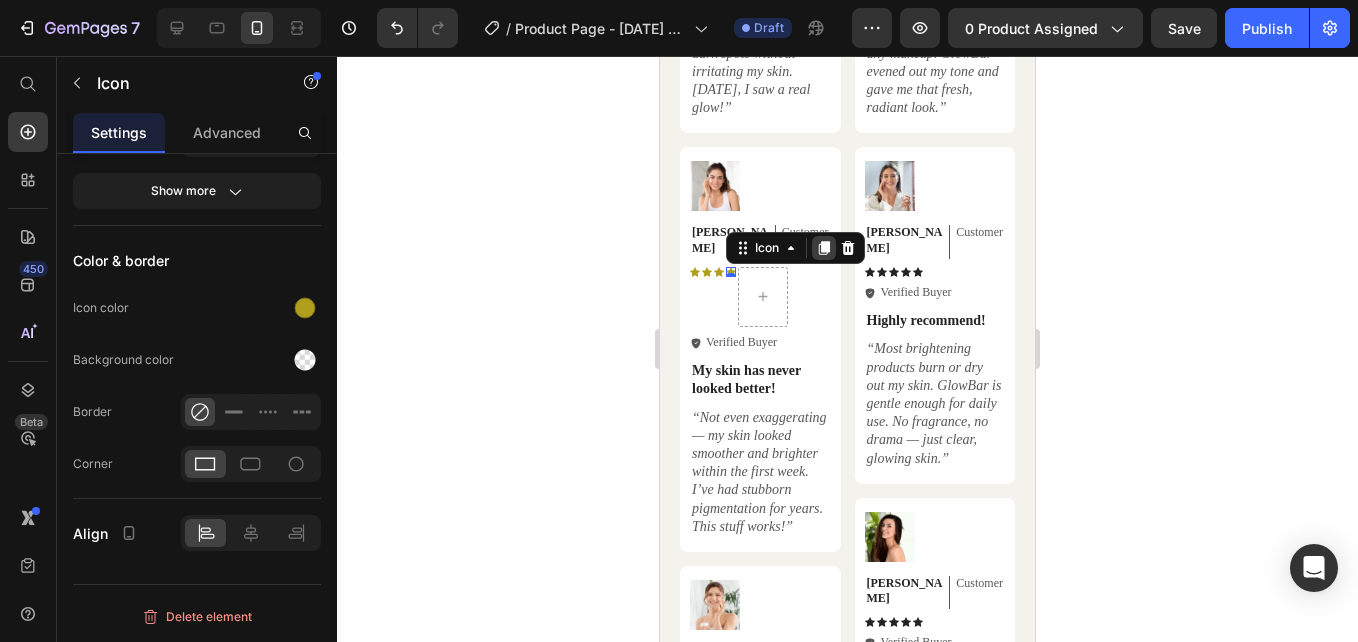 click 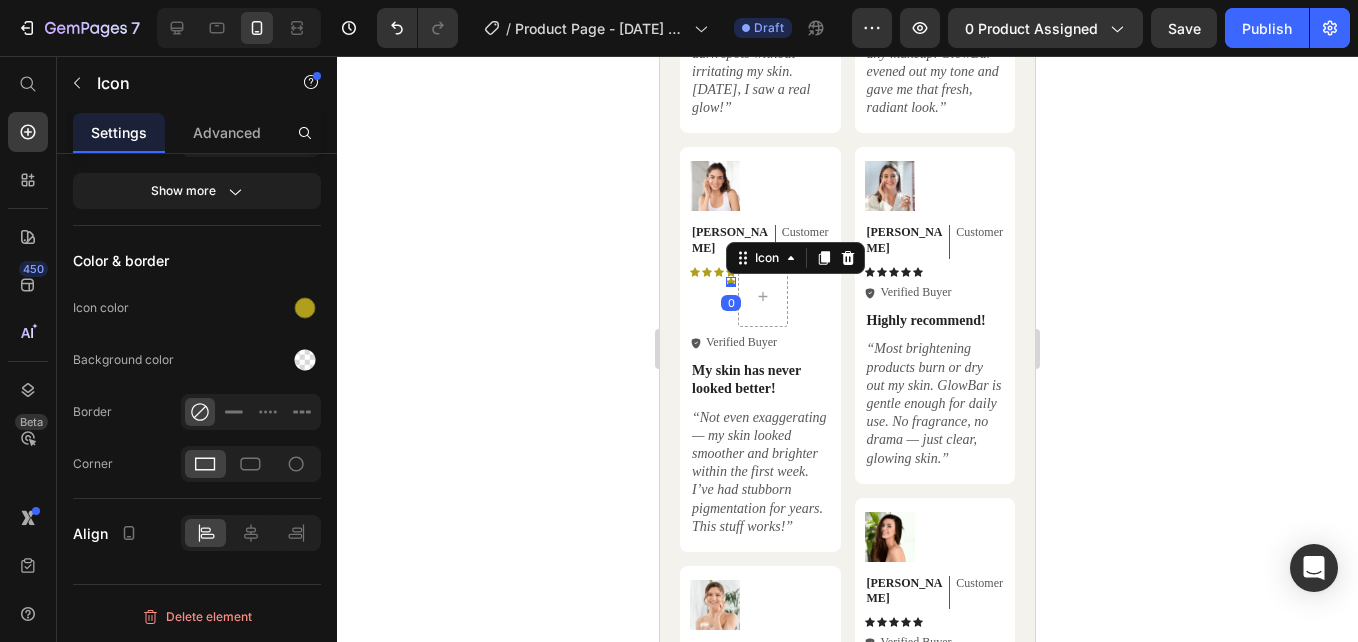 drag, startPoint x: 729, startPoint y: 402, endPoint x: 740, endPoint y: 402, distance: 11 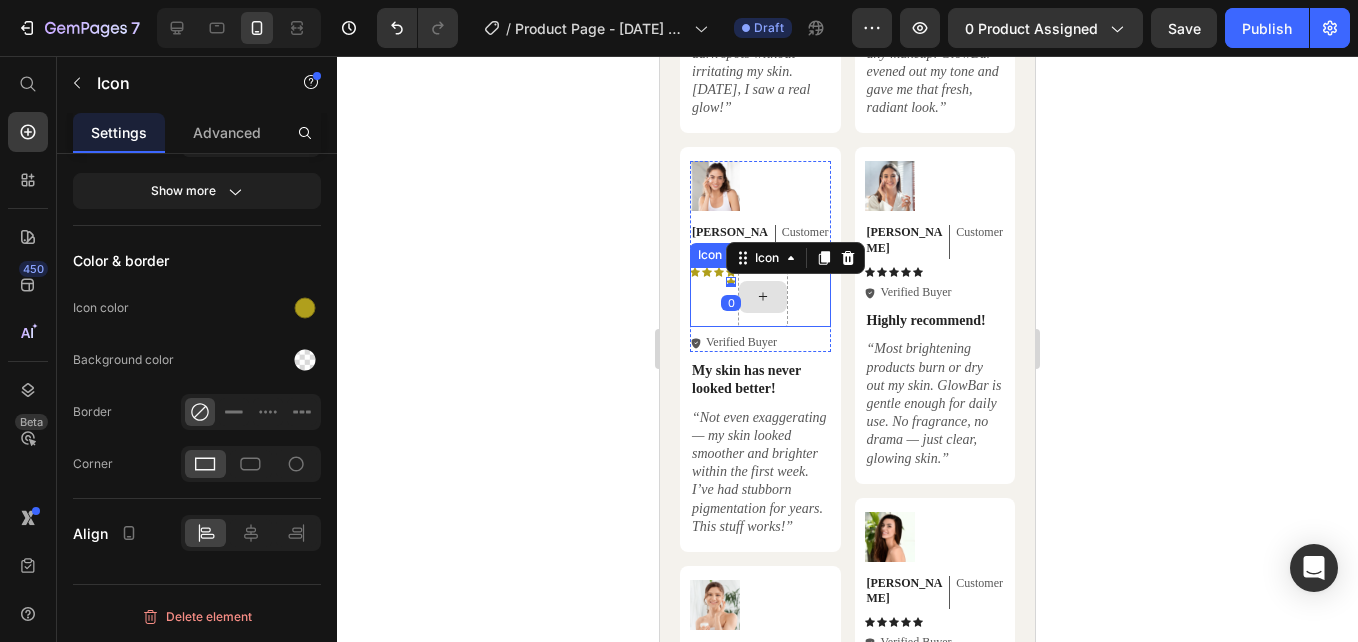 click on "Icon Icon Icon Icon Icon   0" at bounding box center [760, 297] 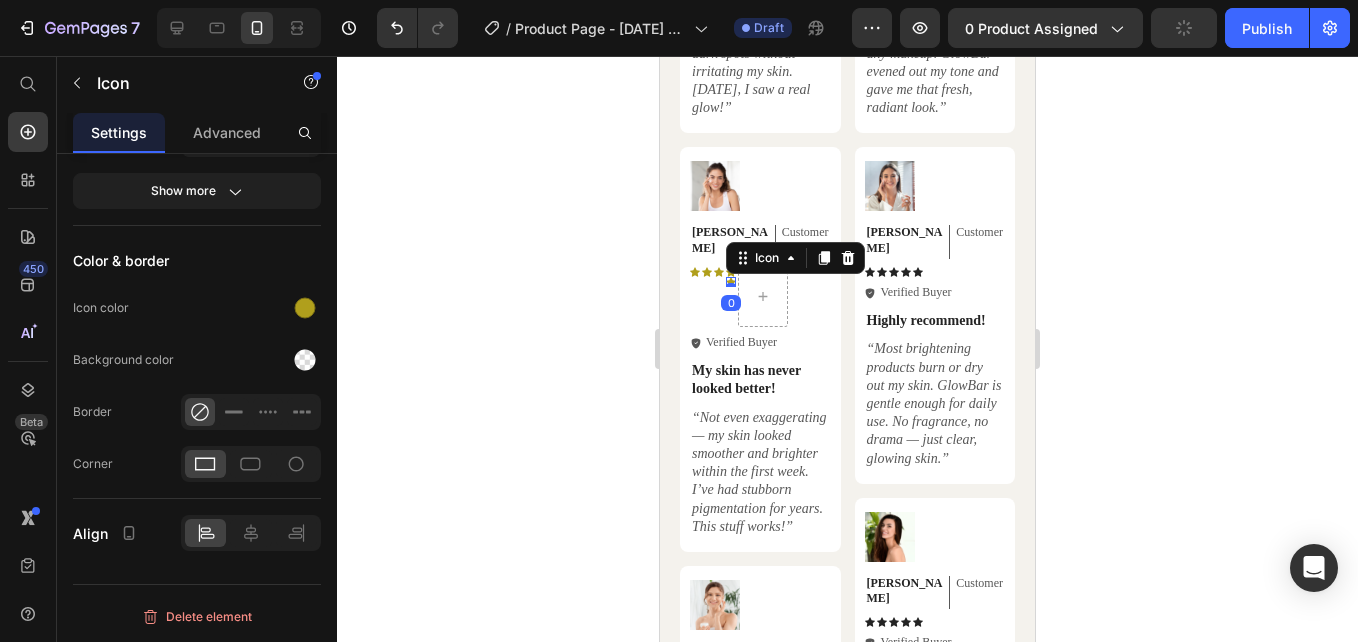 drag, startPoint x: 731, startPoint y: 399, endPoint x: 741, endPoint y: 398, distance: 10.049875 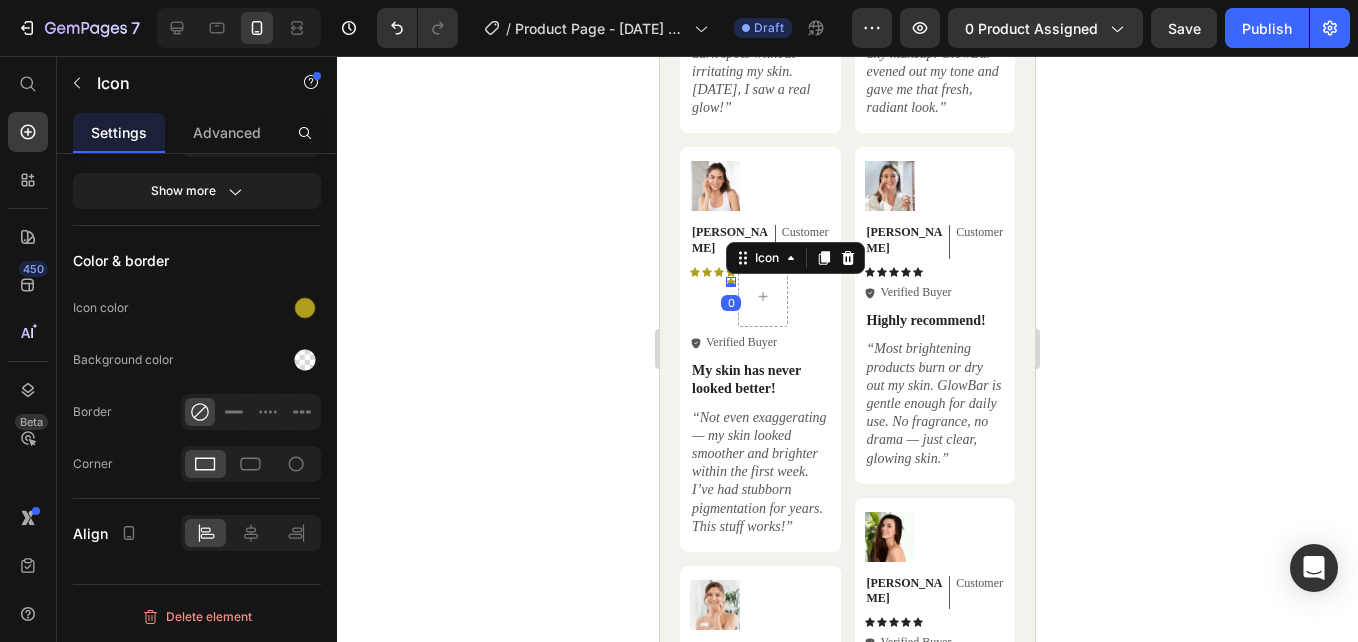 click 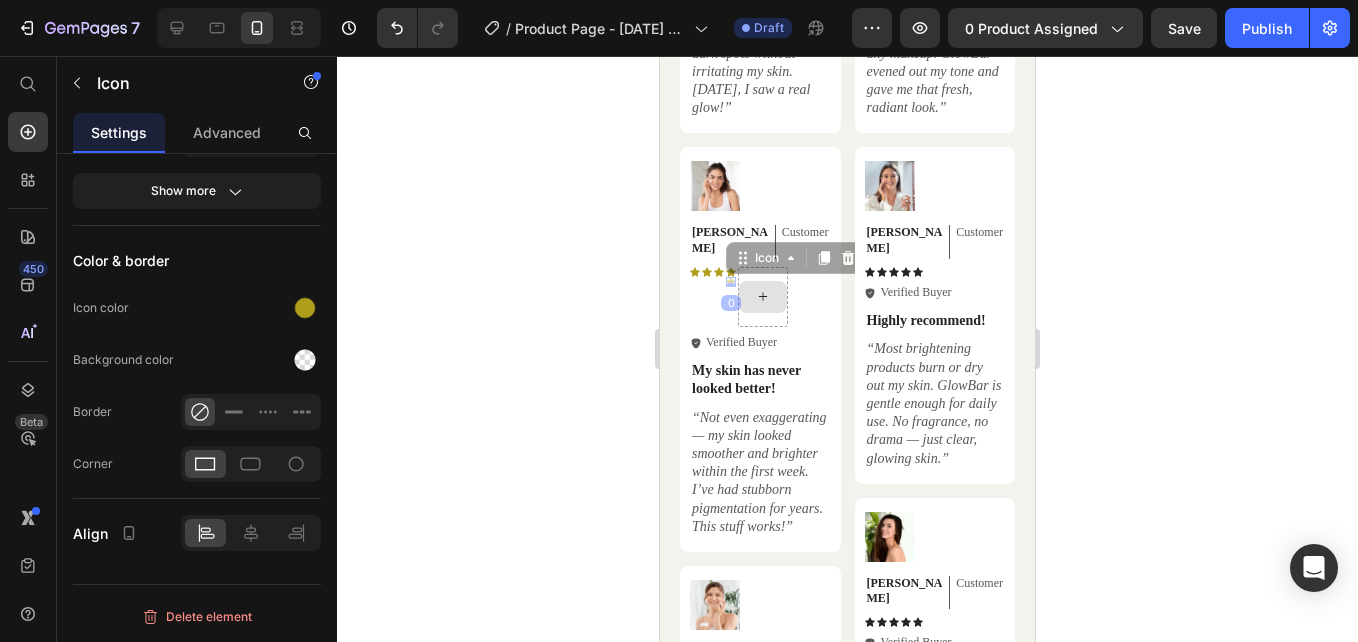 drag, startPoint x: 731, startPoint y: 400, endPoint x: 755, endPoint y: 398, distance: 24.083189 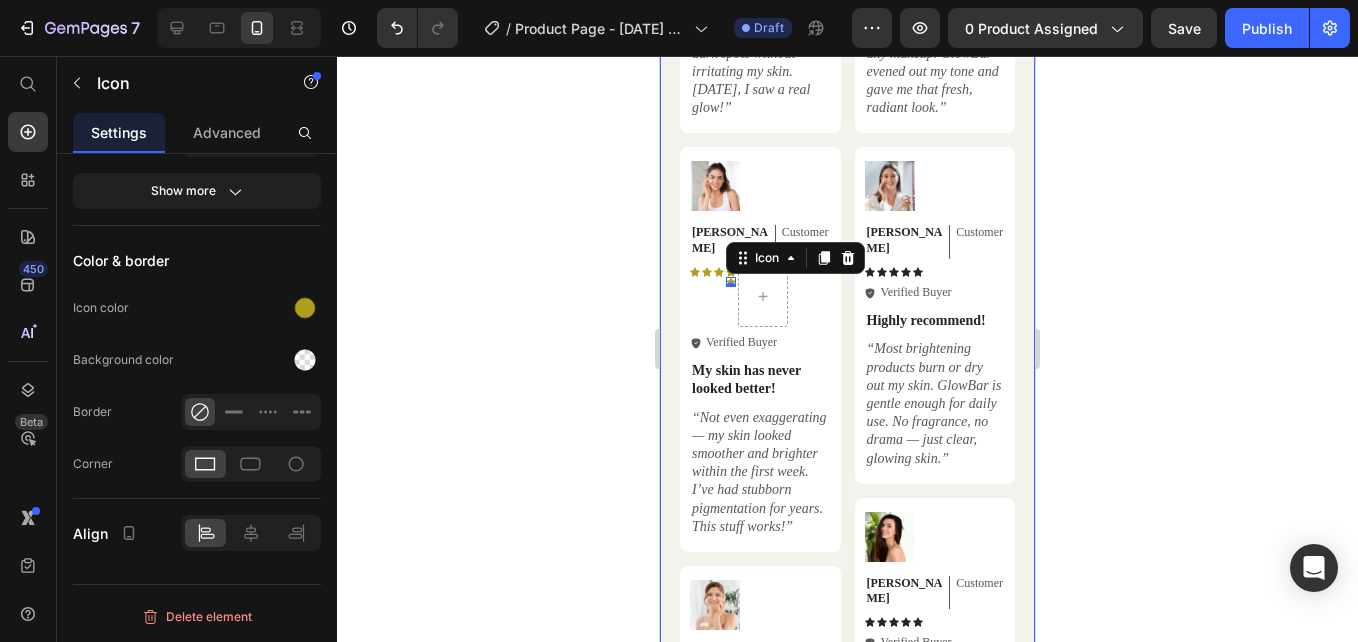 click 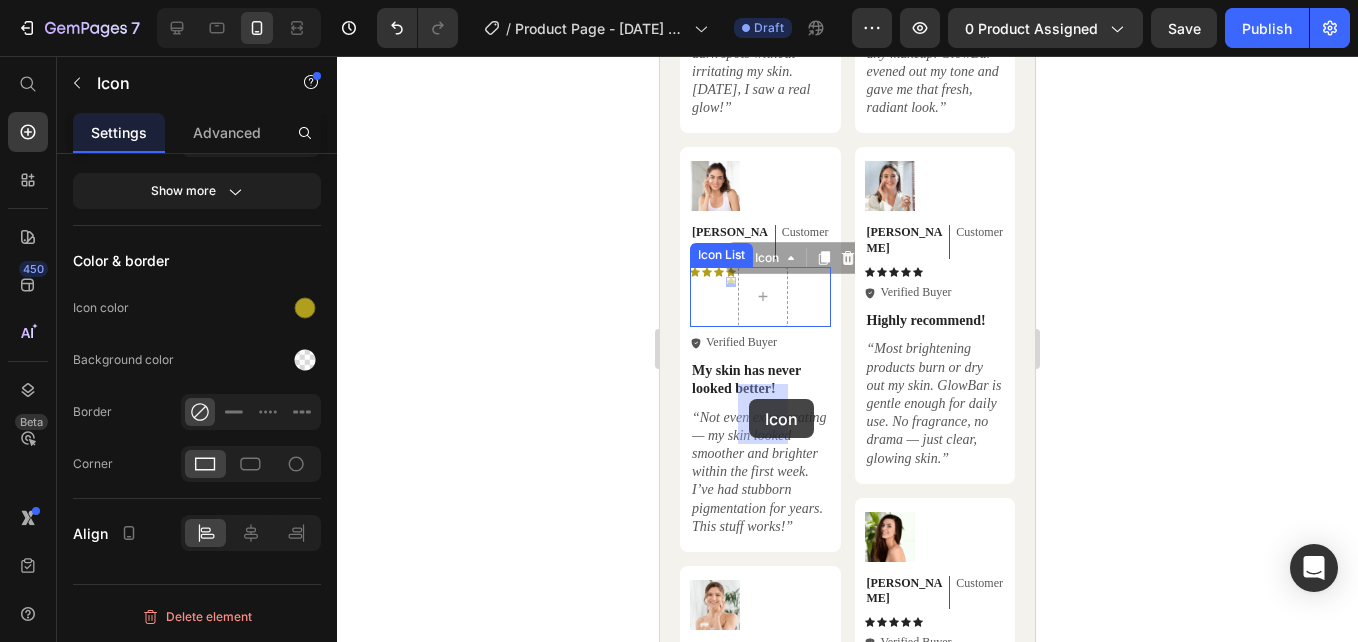 drag, startPoint x: 732, startPoint y: 398, endPoint x: 749, endPoint y: 399, distance: 17.029387 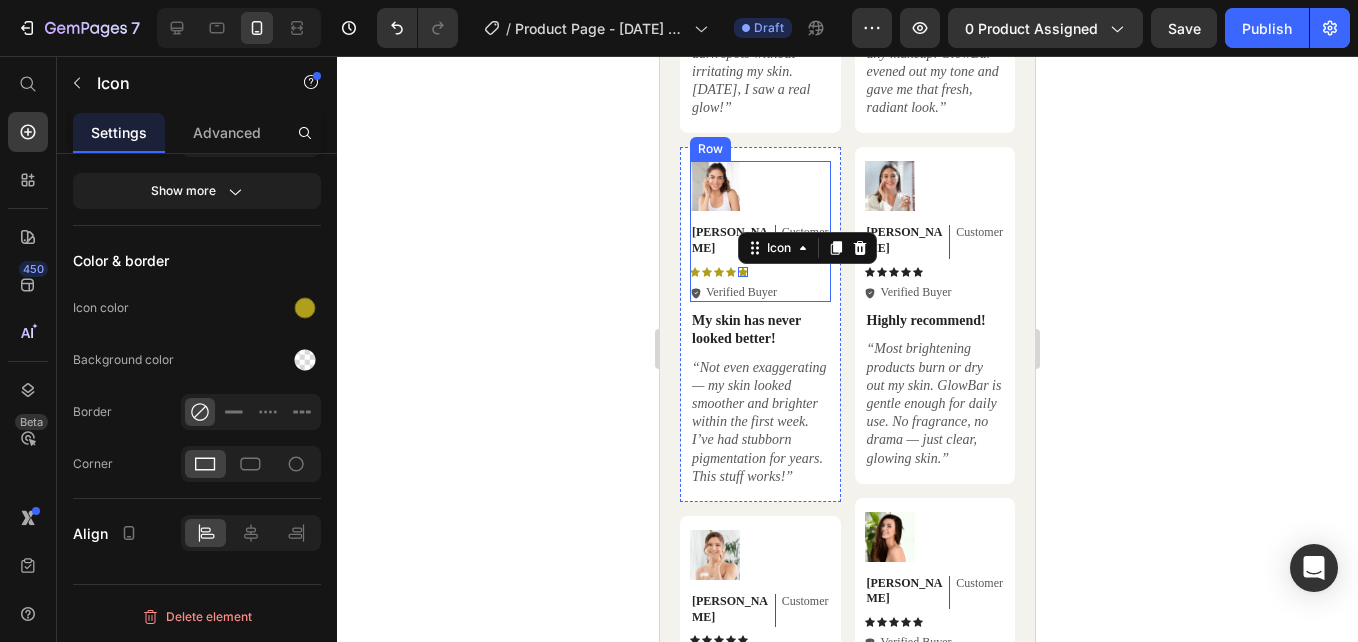 click 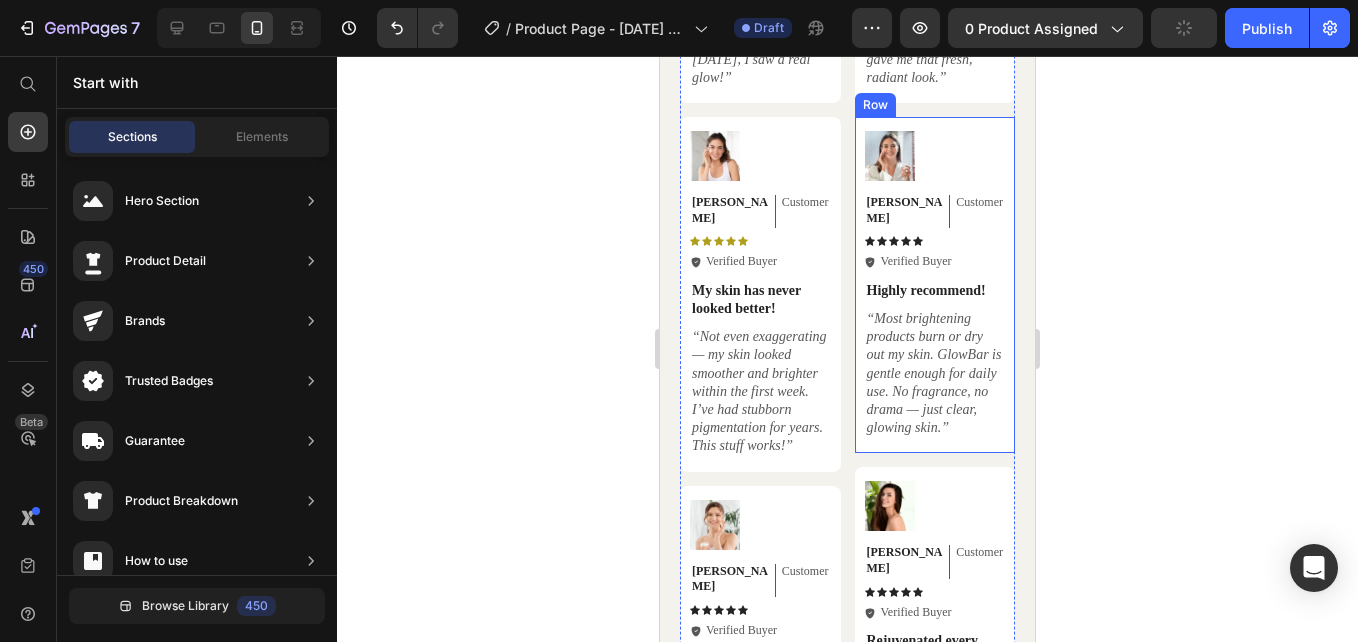 scroll, scrollTop: 8519, scrollLeft: 0, axis: vertical 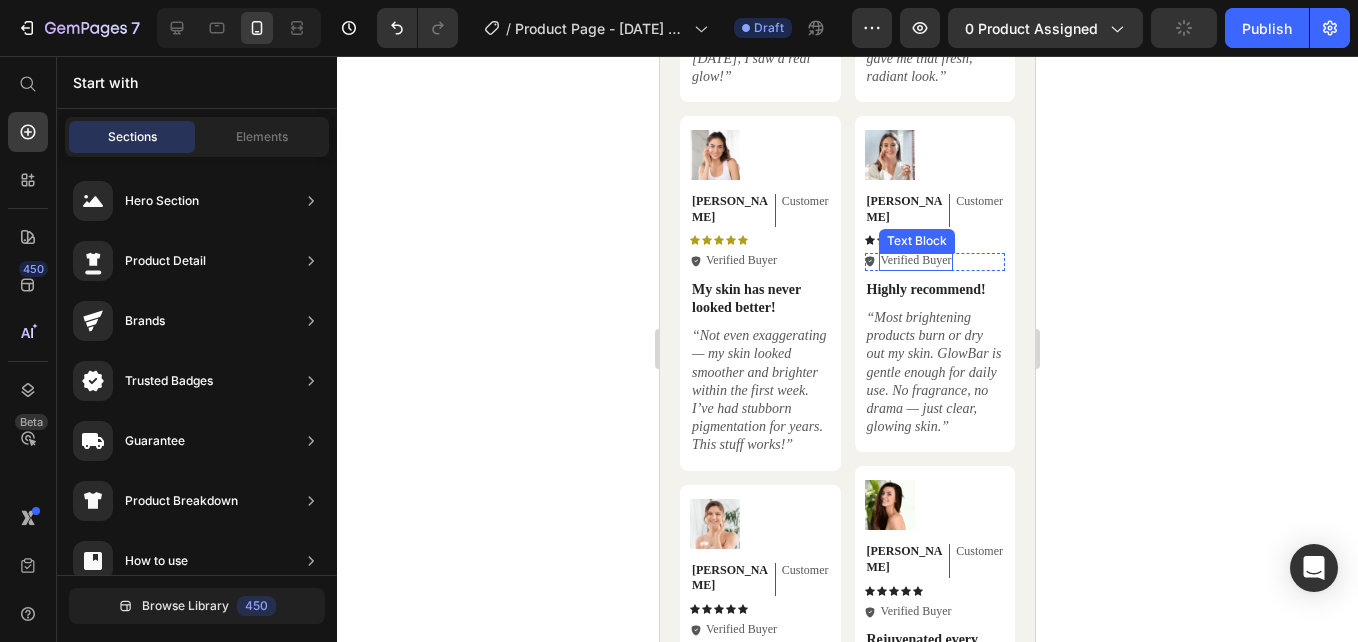 click 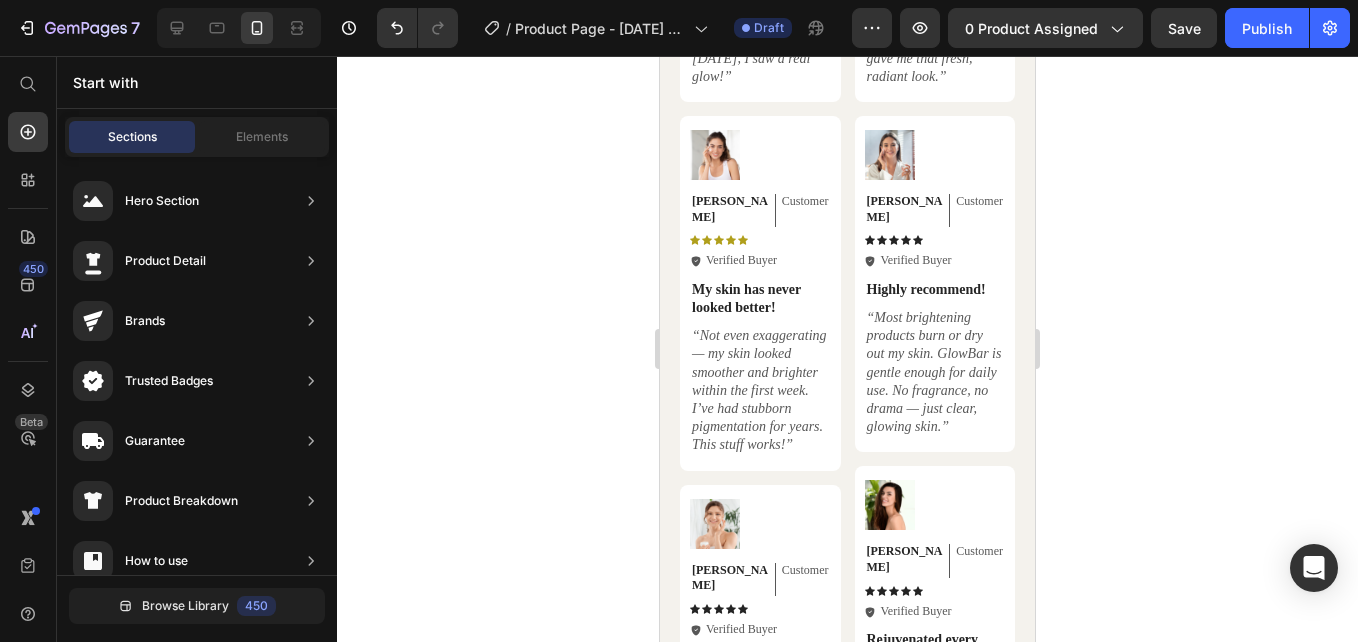 click 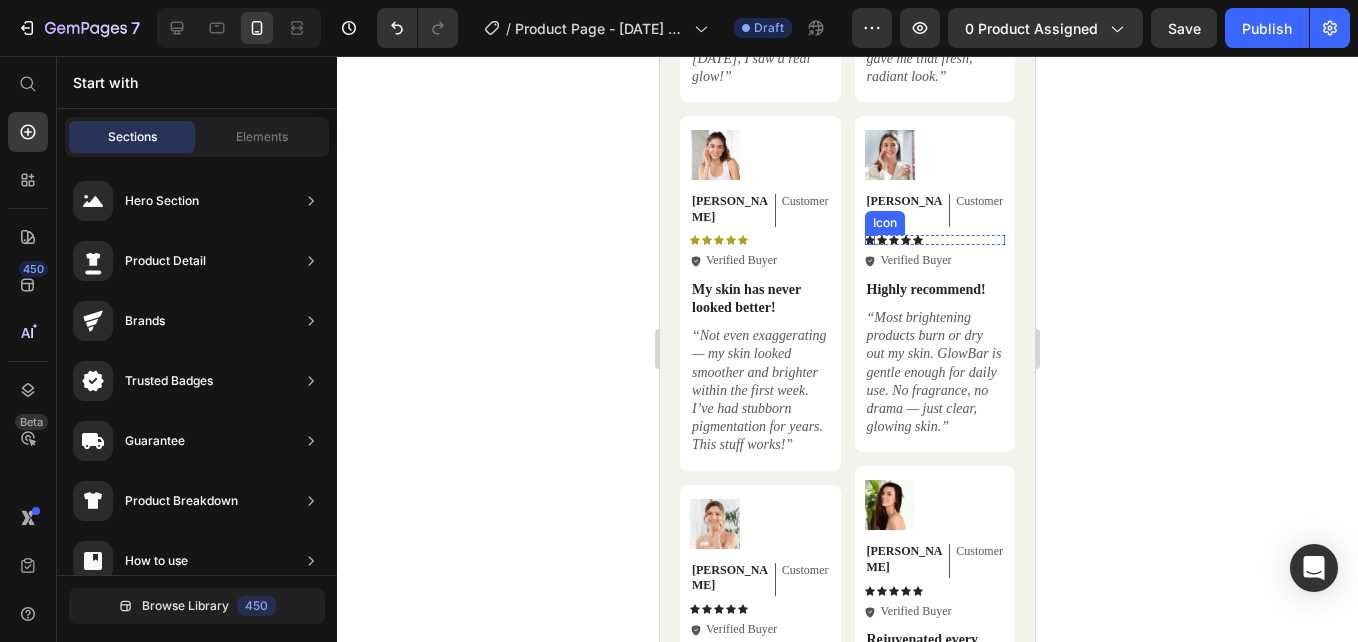 click 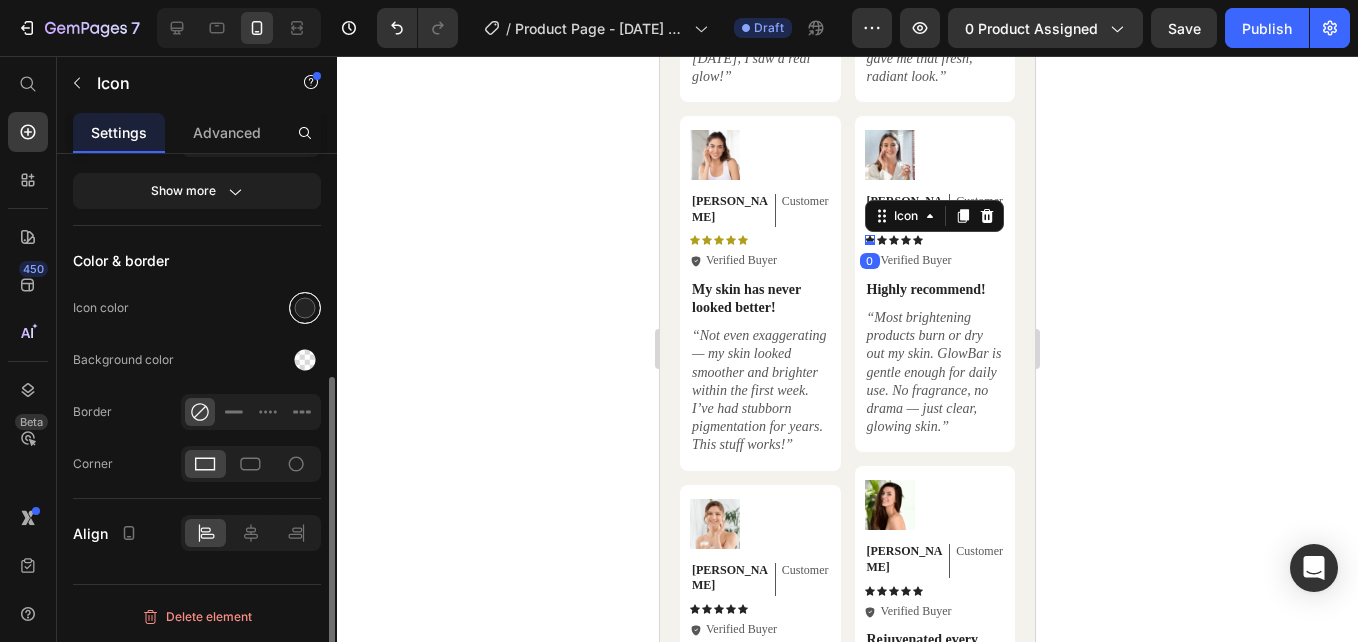 click at bounding box center [305, 308] 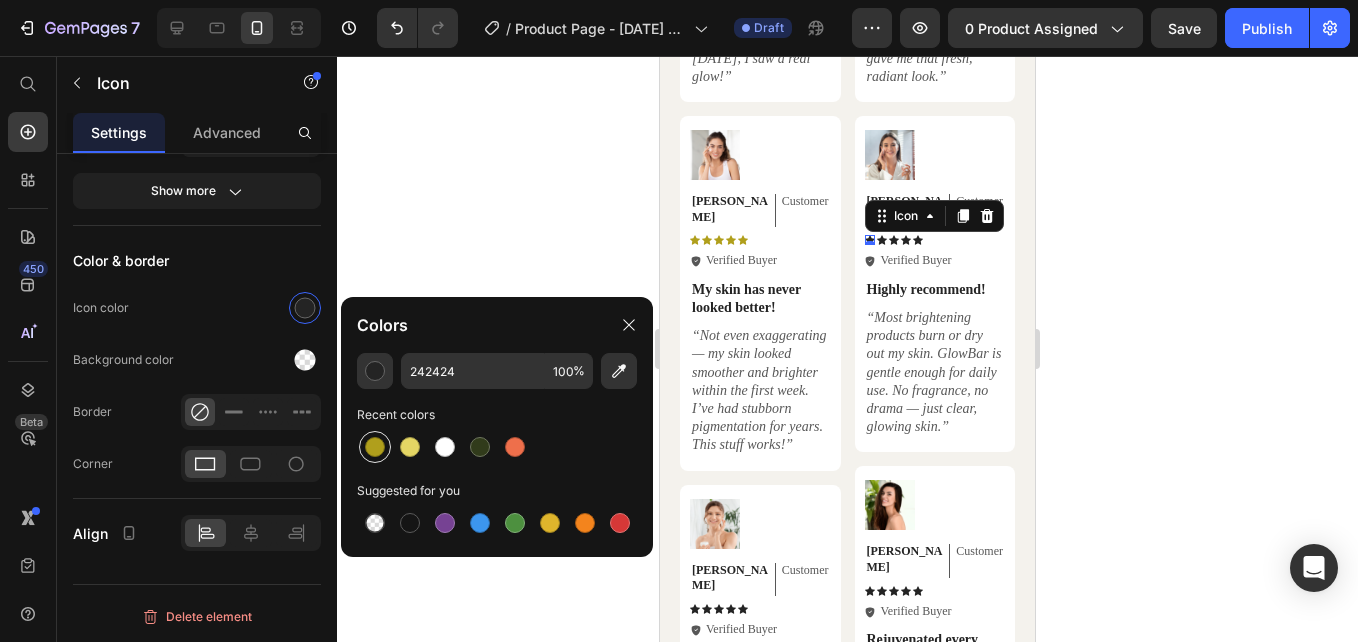 click at bounding box center [375, 447] 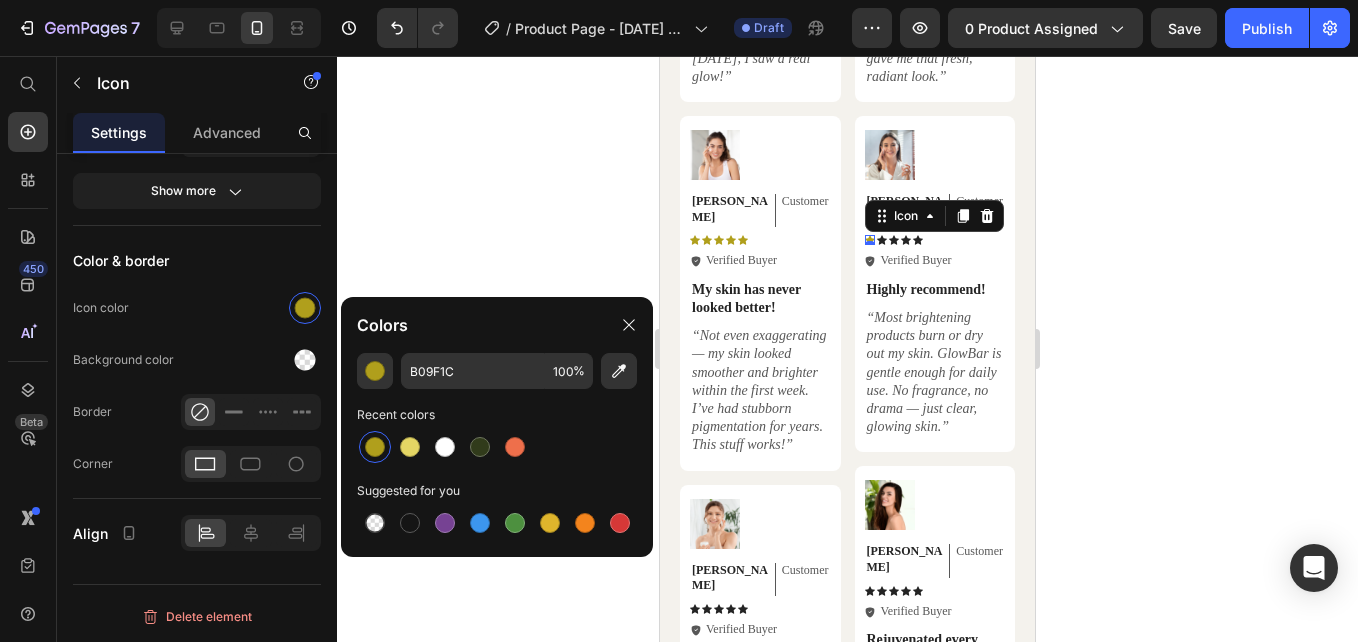 click 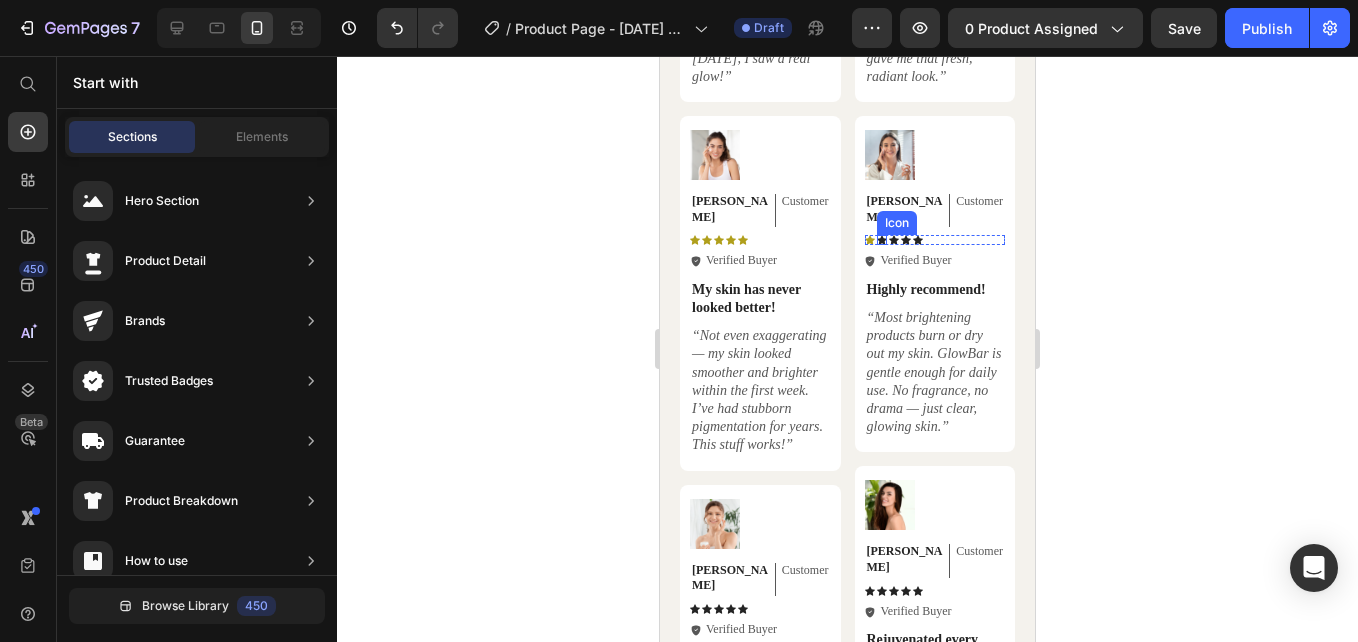 click 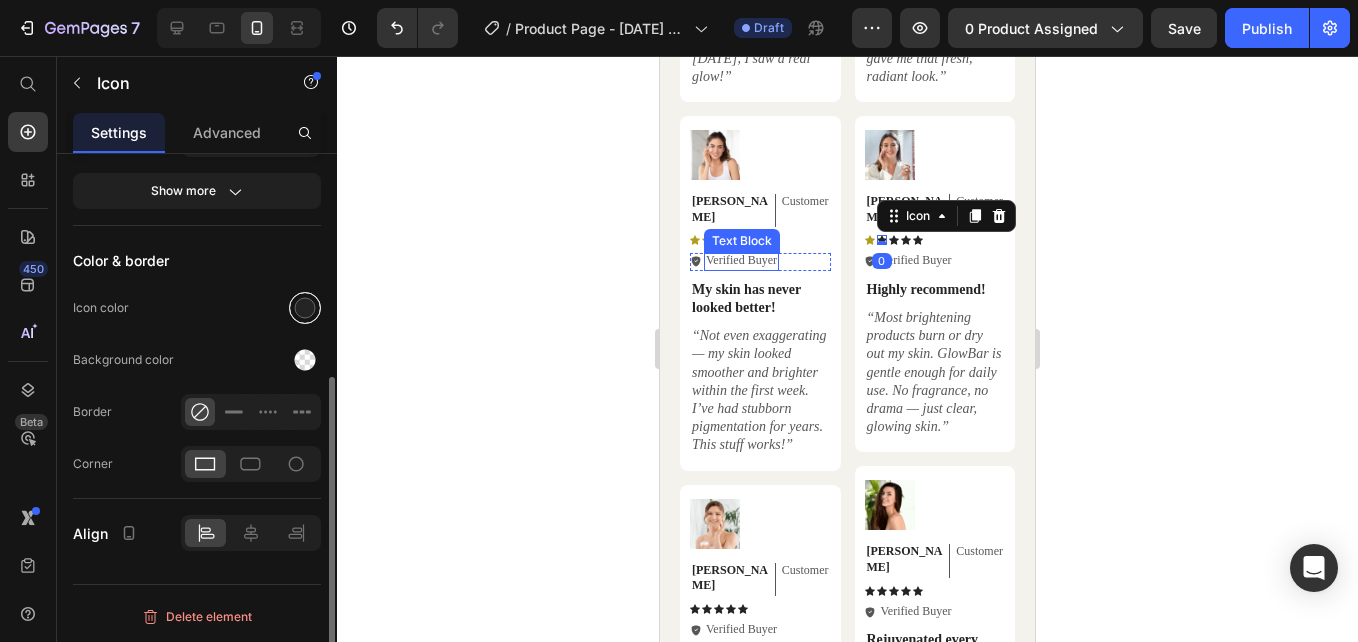 click at bounding box center [305, 308] 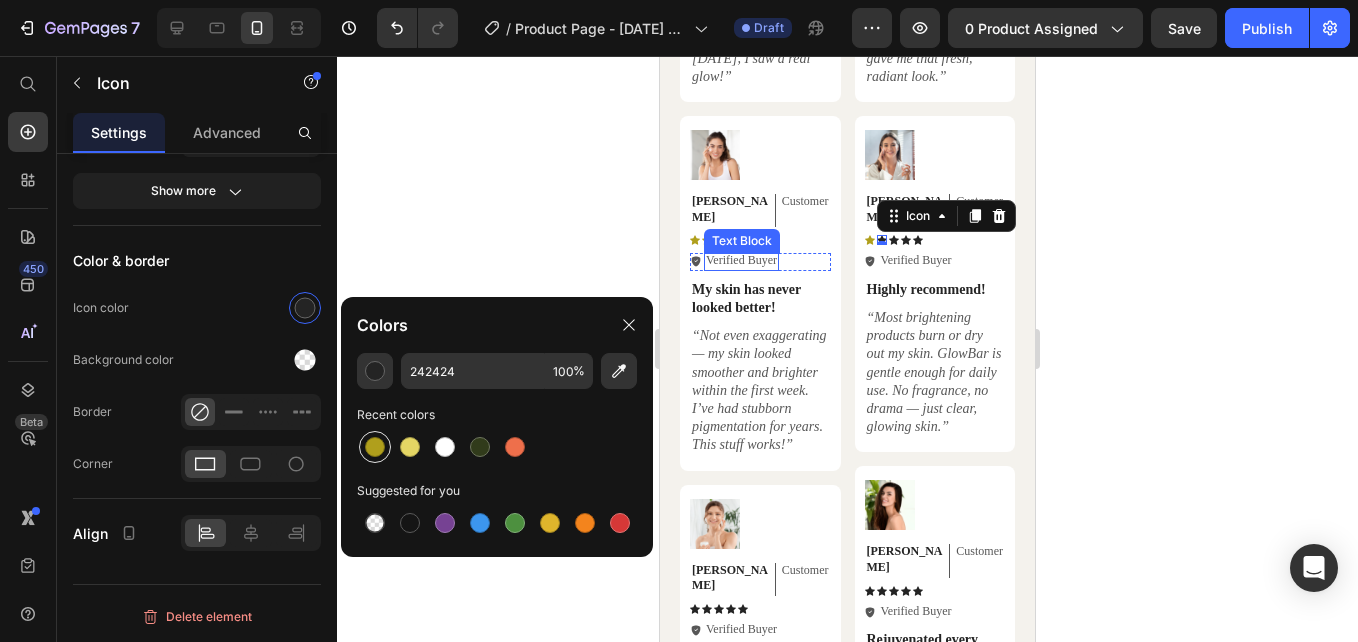 click at bounding box center [375, 447] 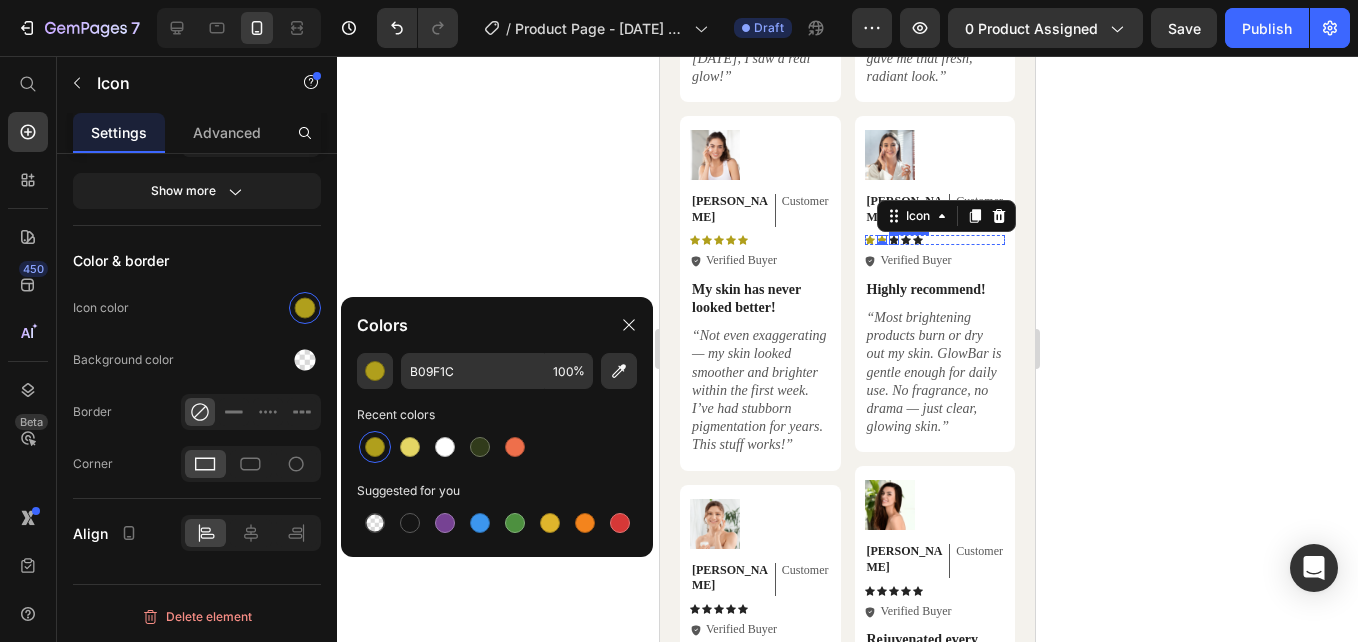 click 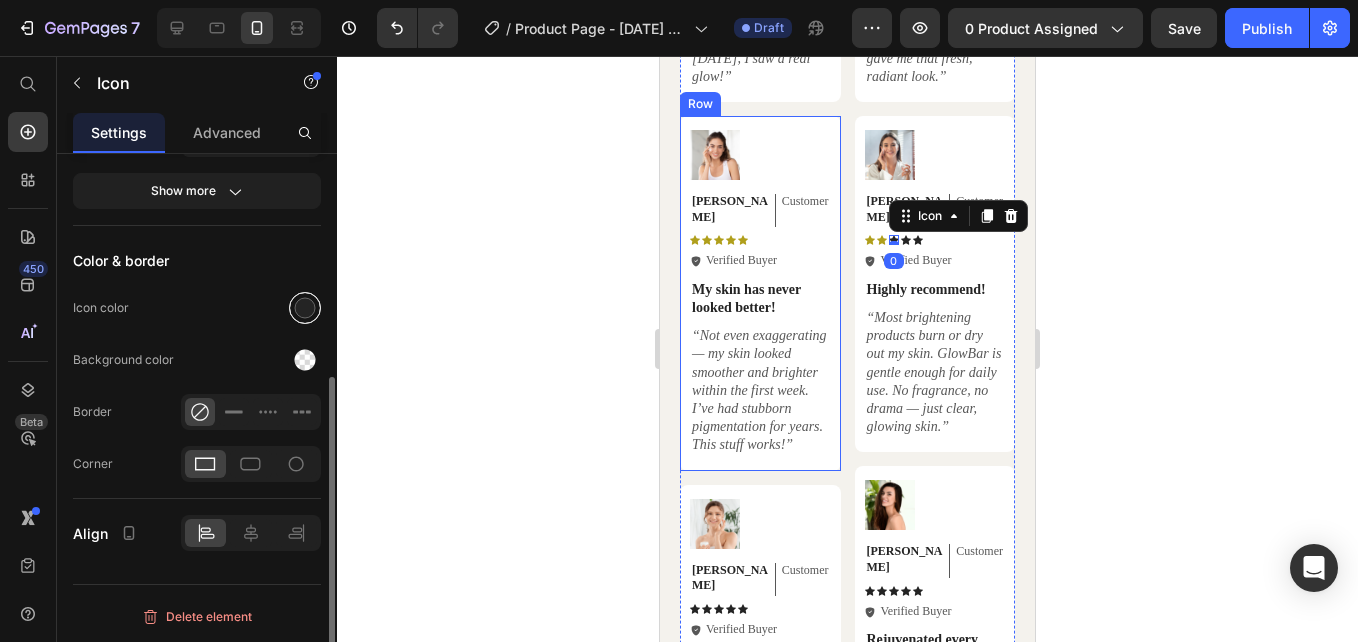 click at bounding box center (305, 308) 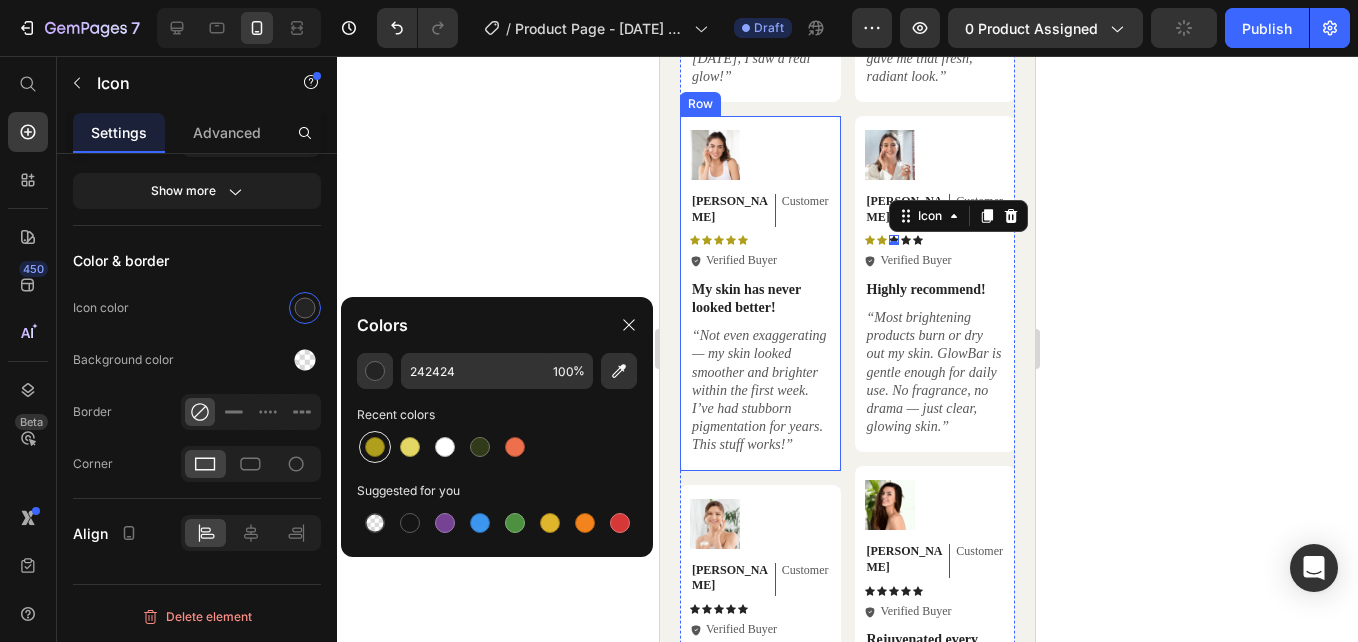 click at bounding box center [375, 447] 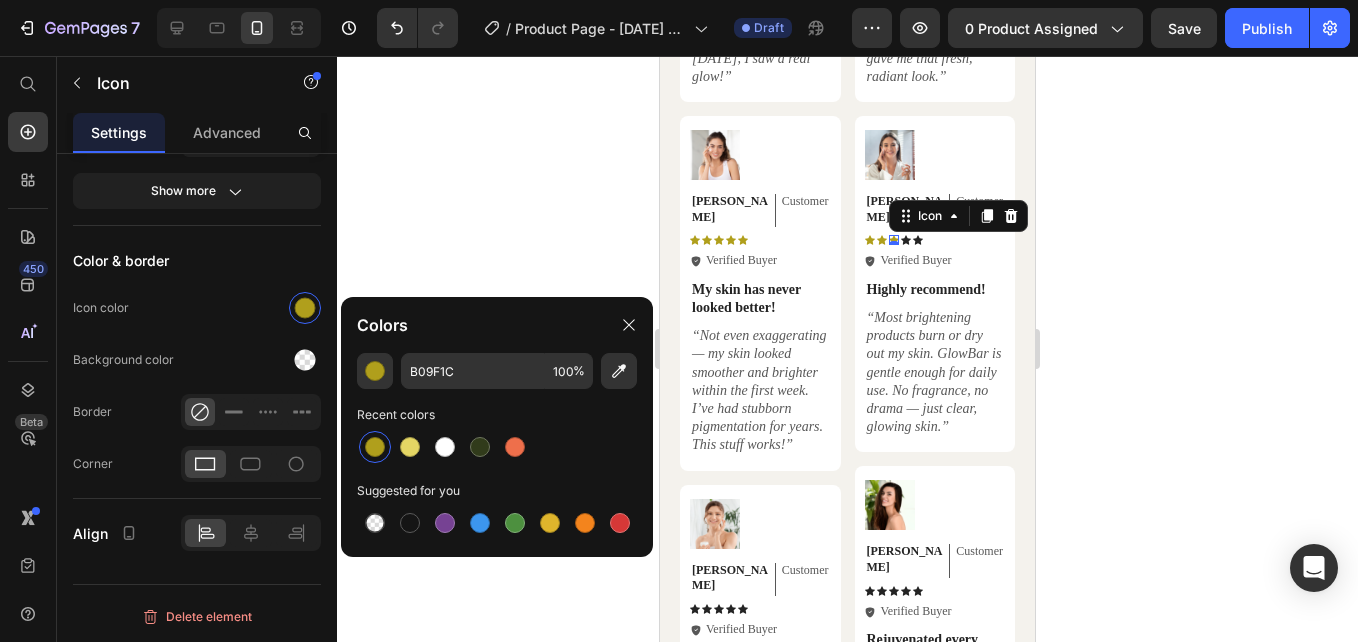 click 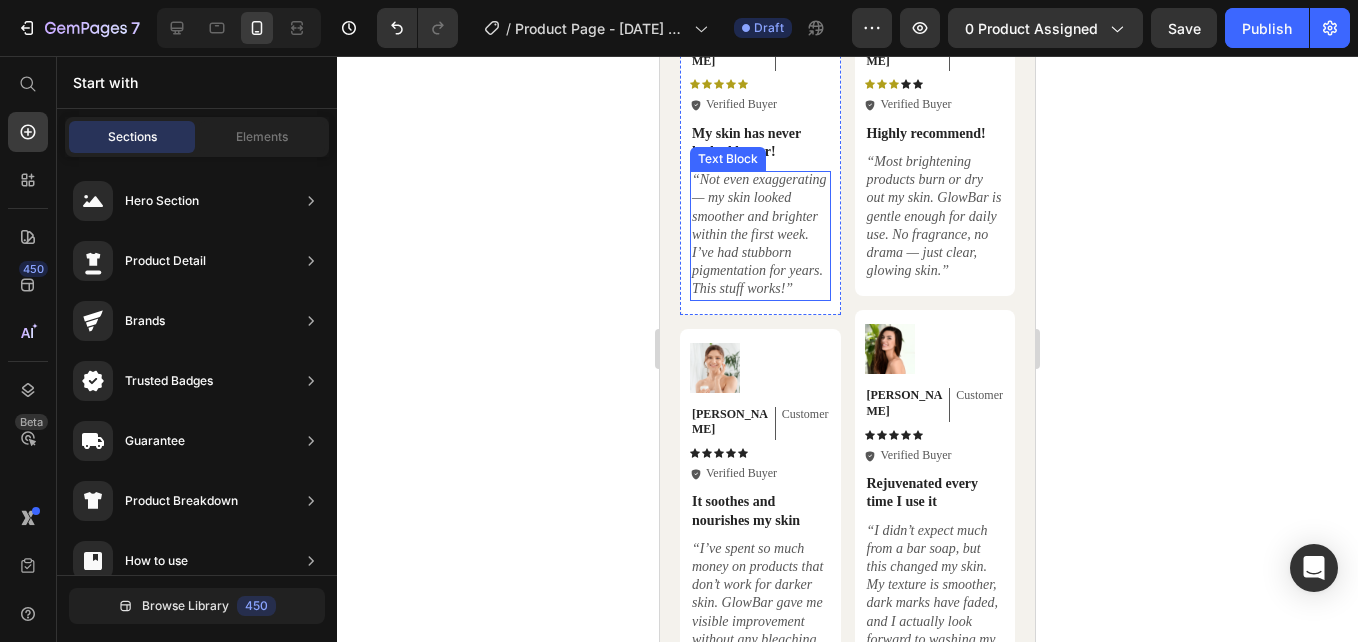 scroll, scrollTop: 8684, scrollLeft: 0, axis: vertical 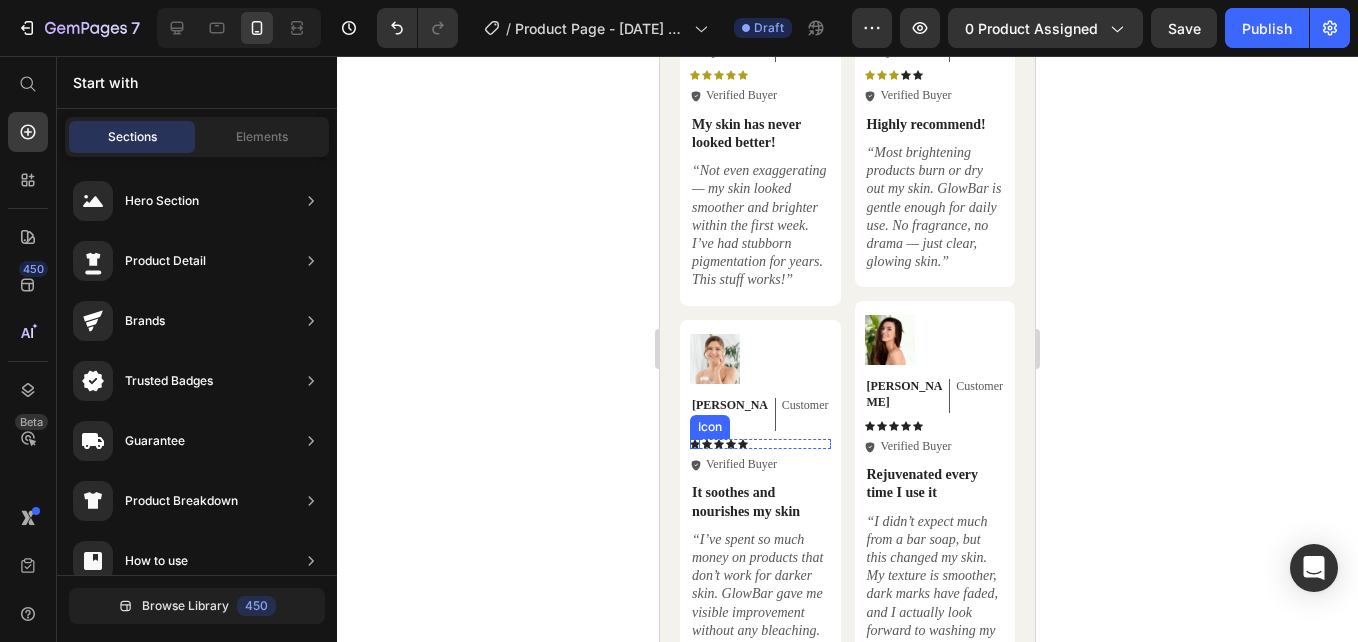 click 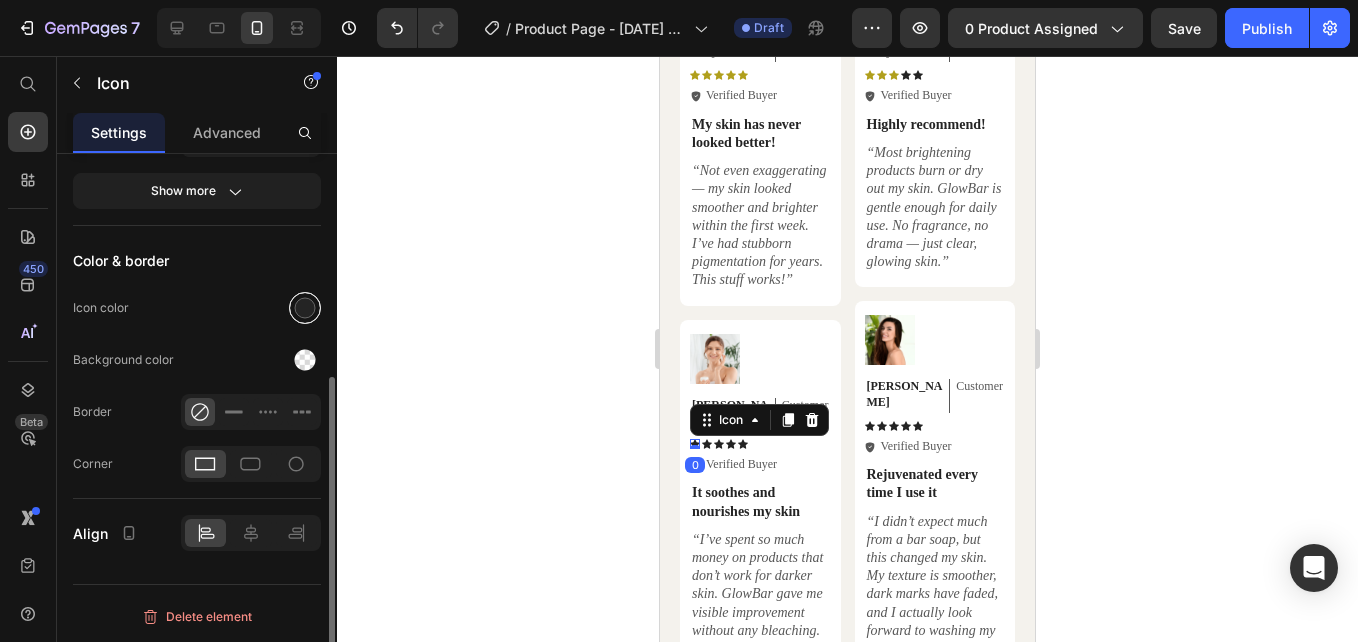 click at bounding box center [305, 308] 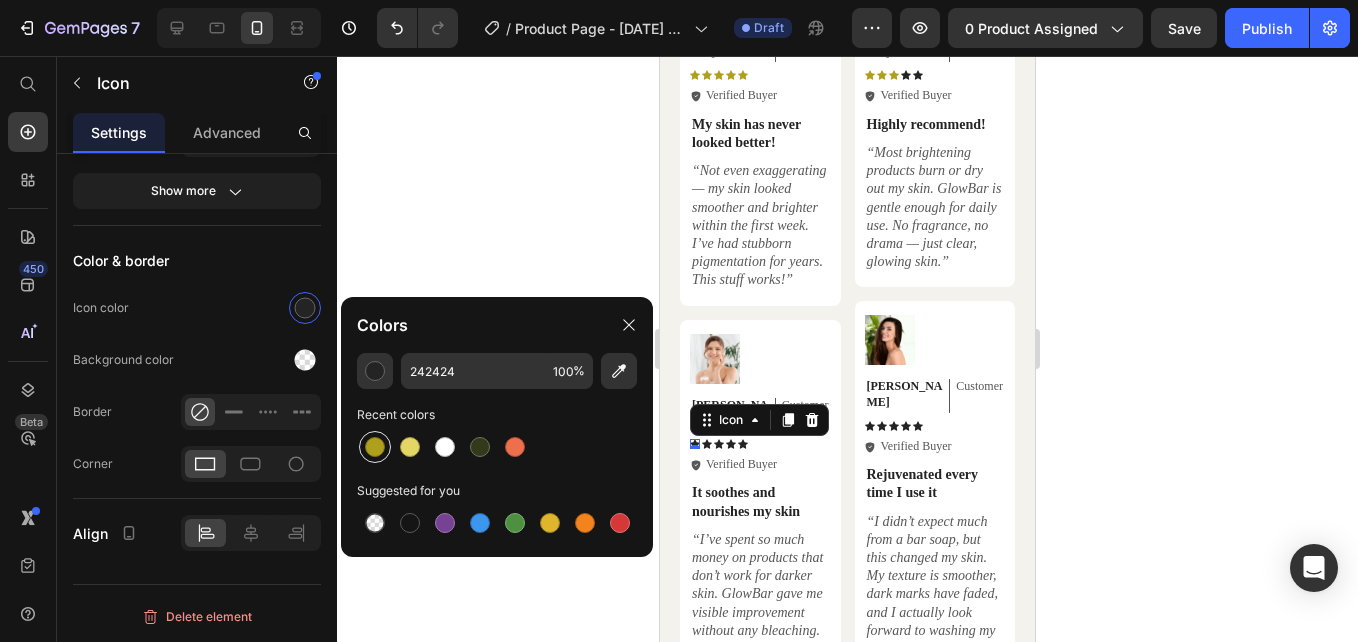 click at bounding box center (375, 447) 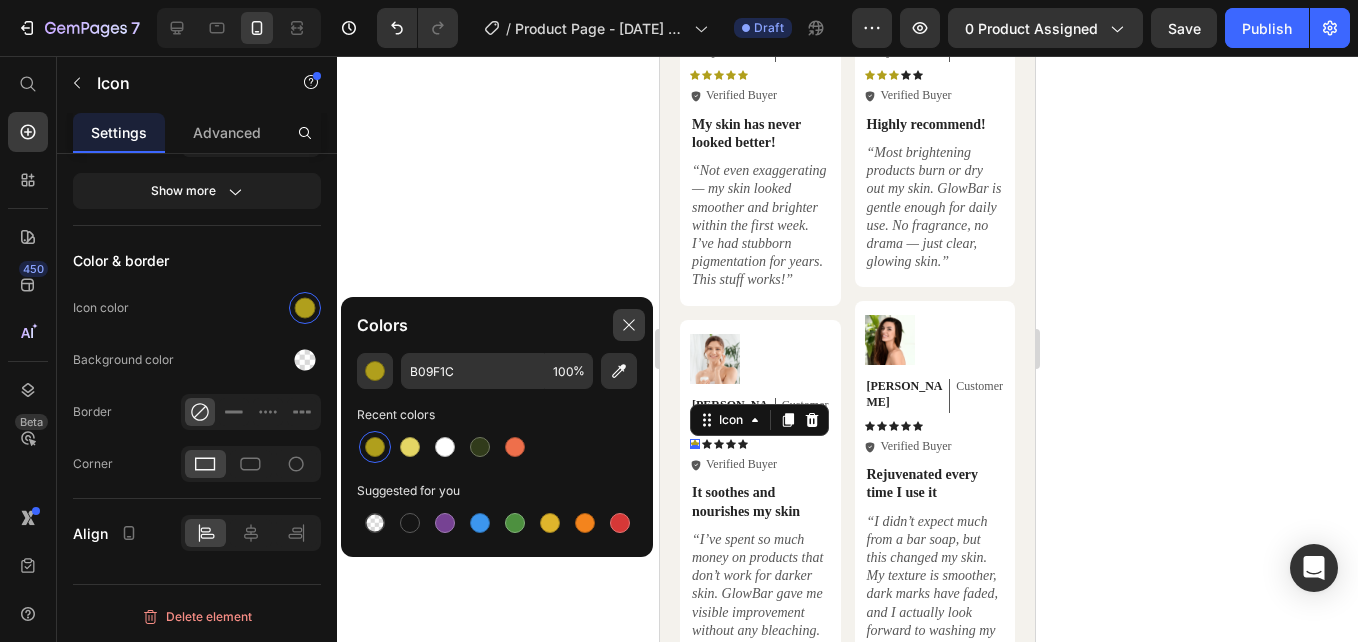 click 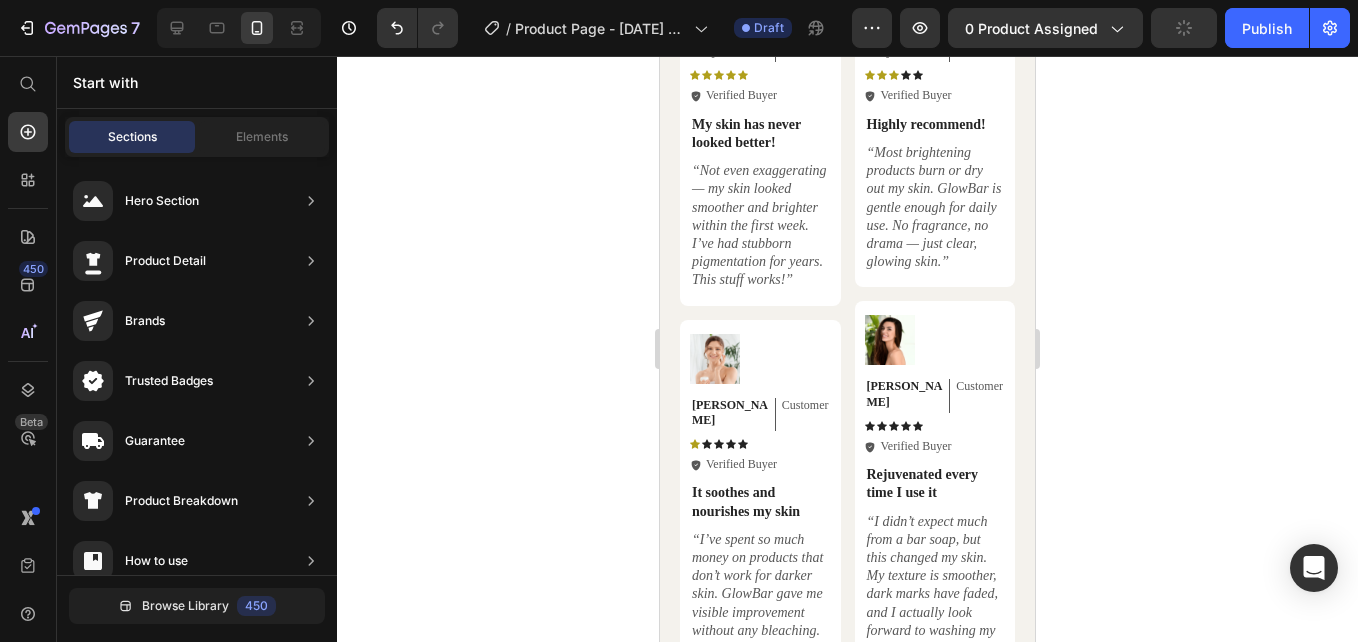 click 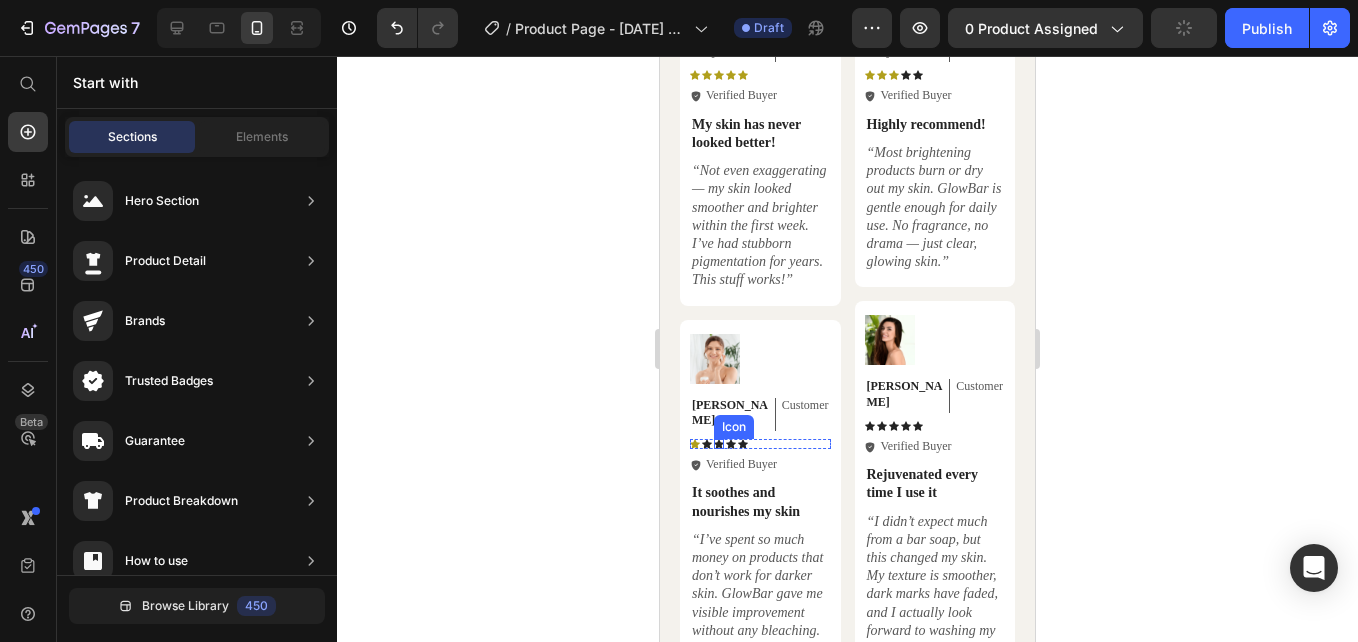 click 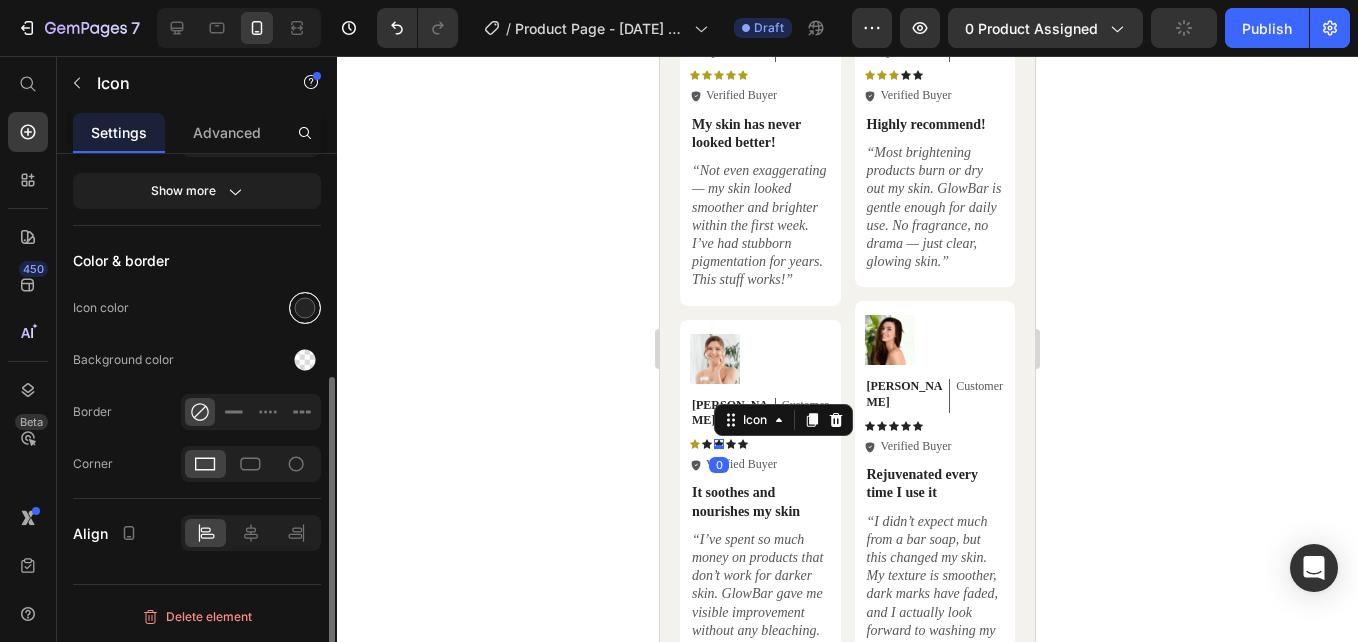click at bounding box center [305, 308] 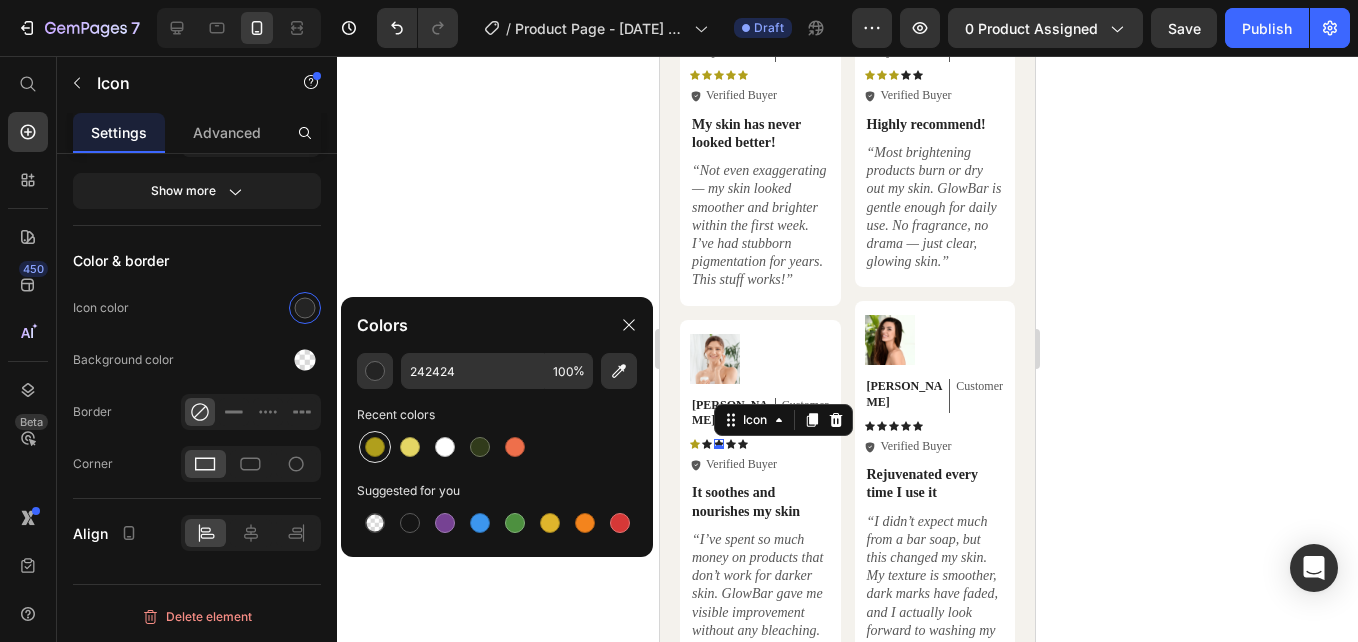 click at bounding box center (375, 447) 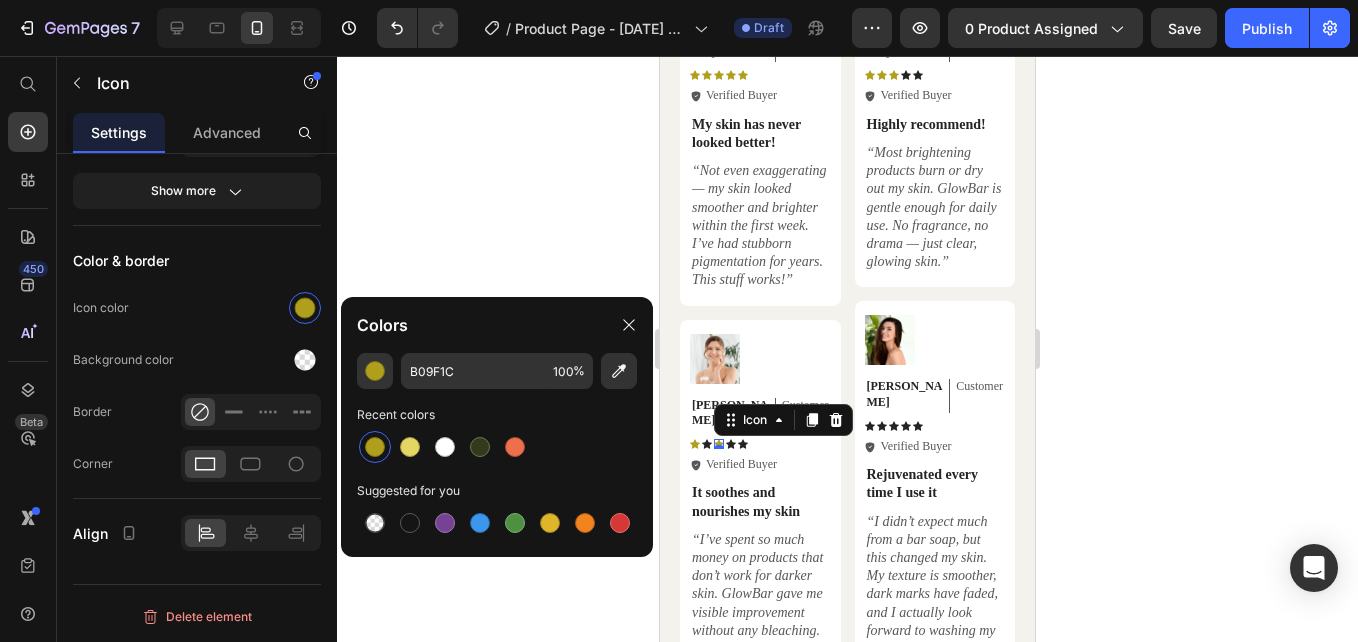 click 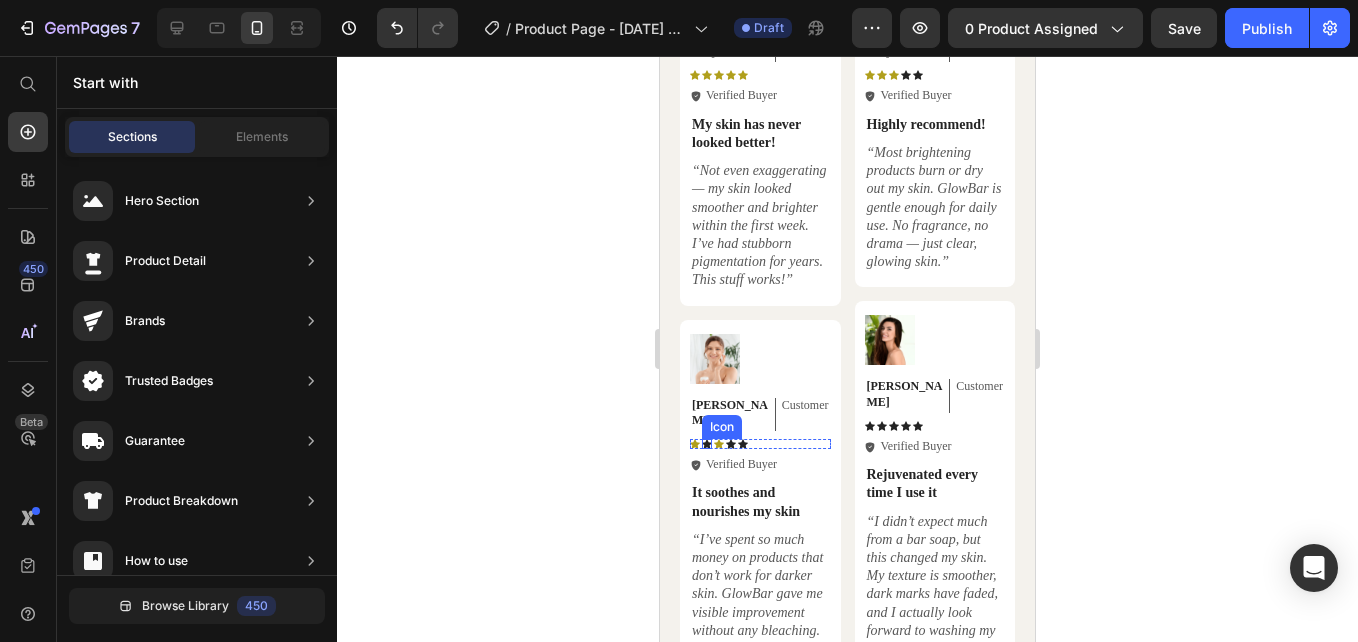 click 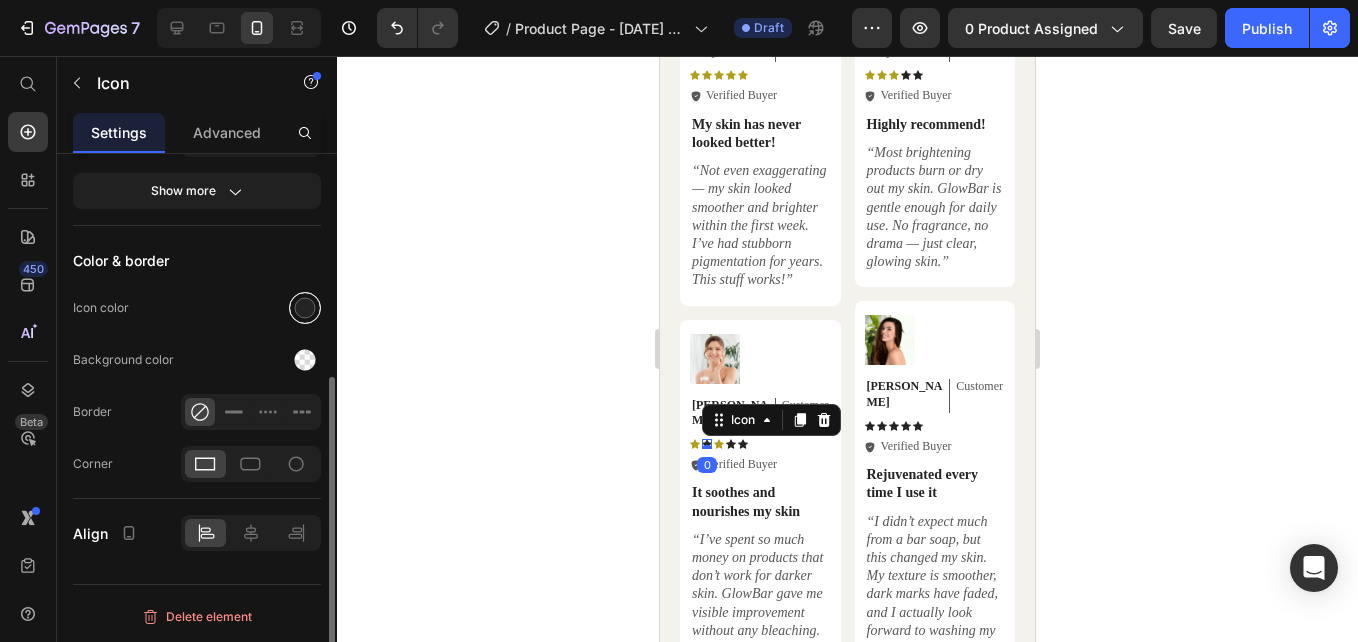 click at bounding box center [305, 308] 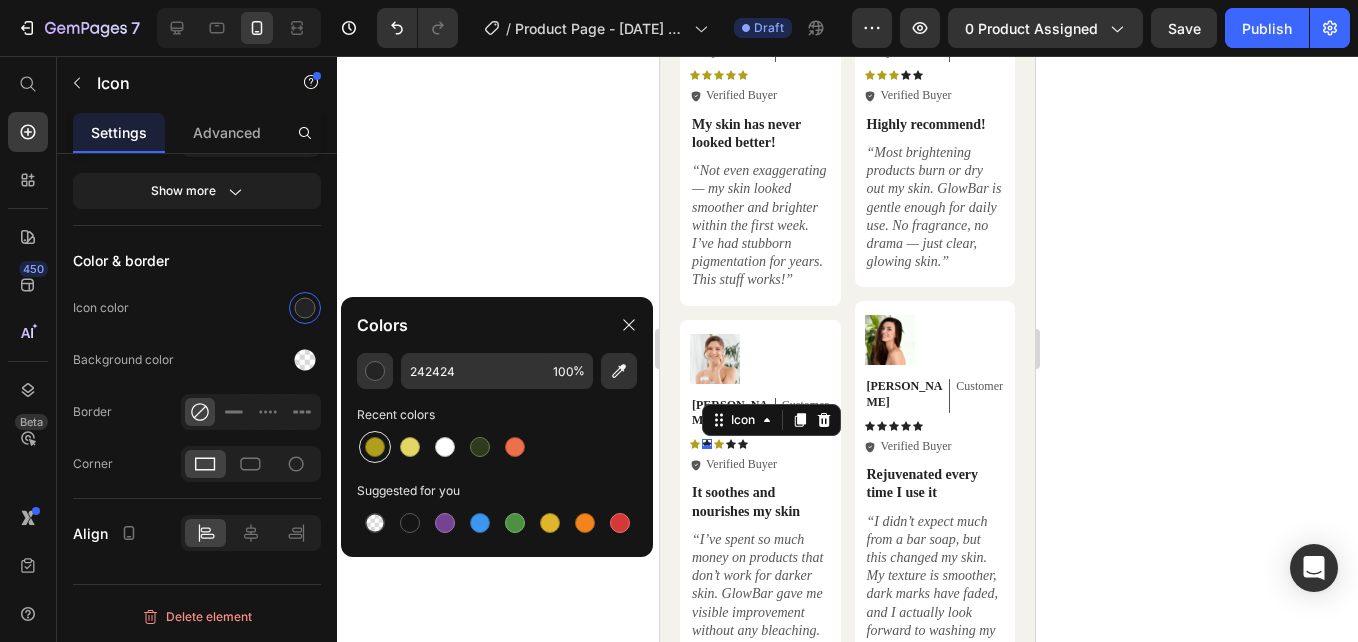 click at bounding box center (375, 447) 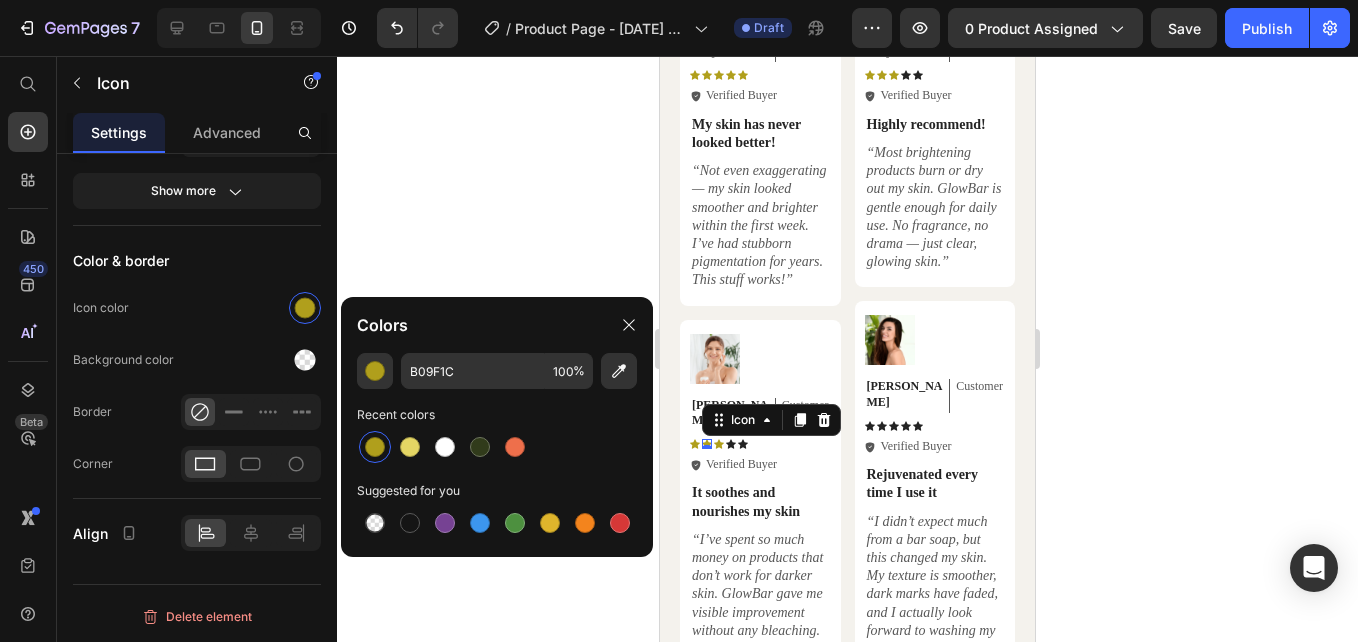 click 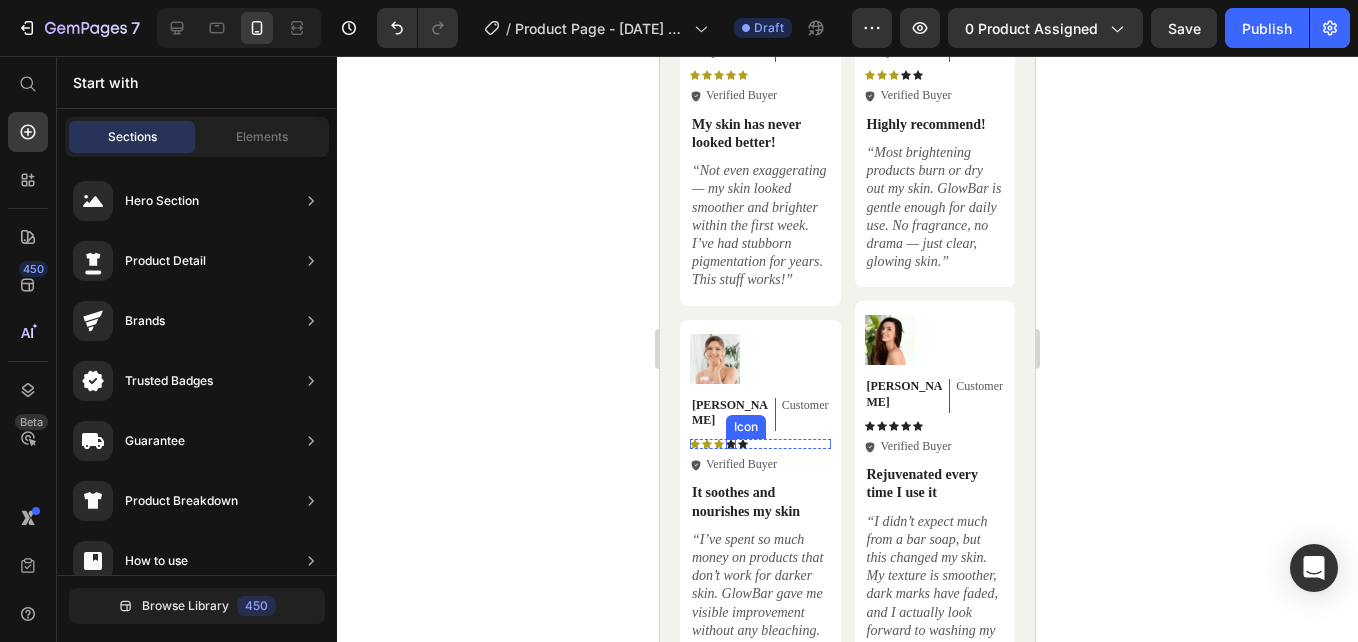 click 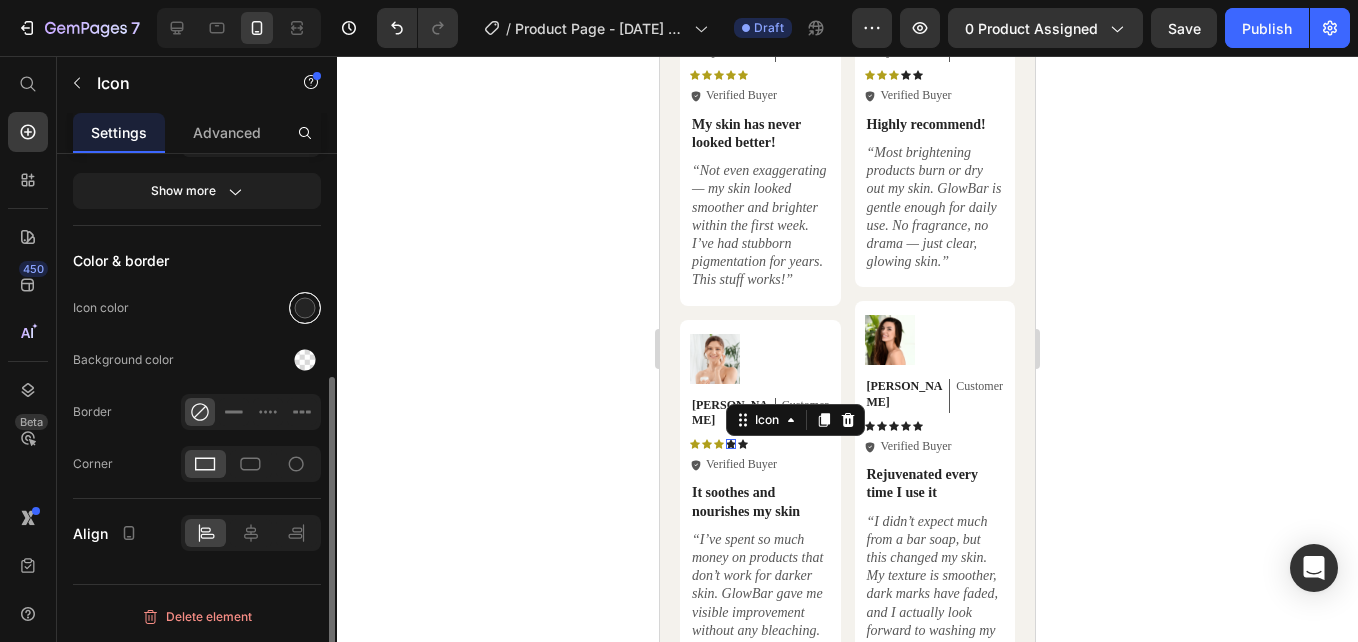 click at bounding box center [305, 308] 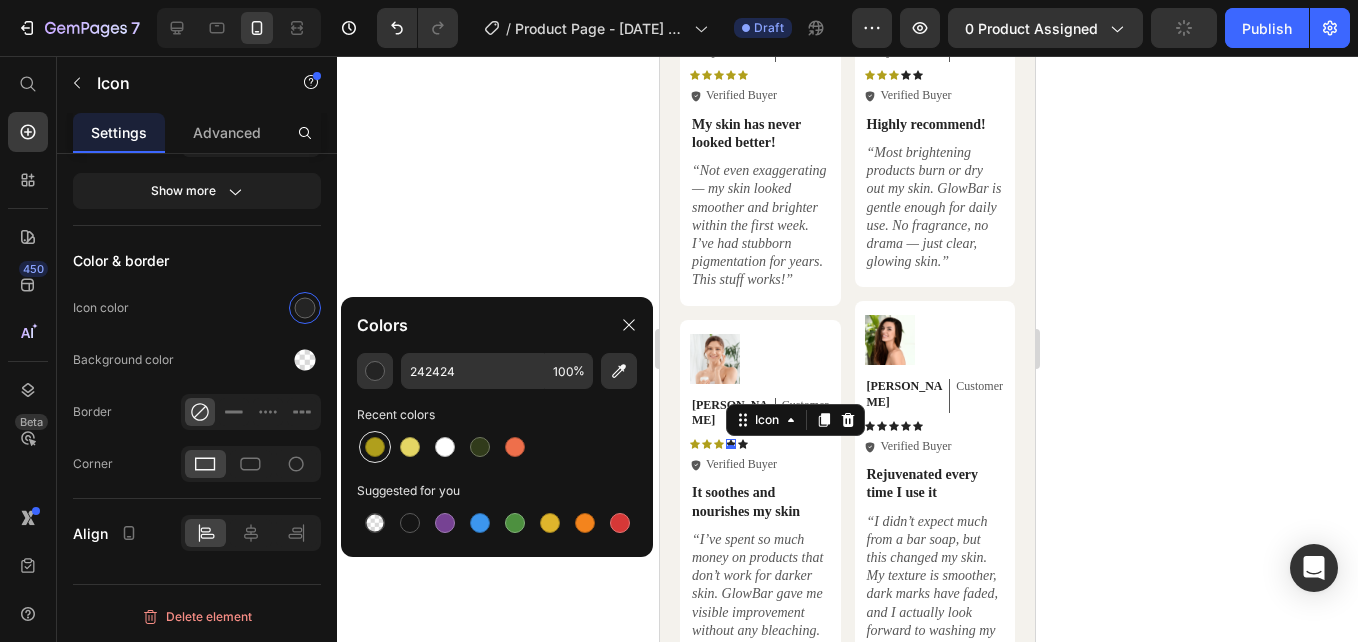 click at bounding box center [375, 447] 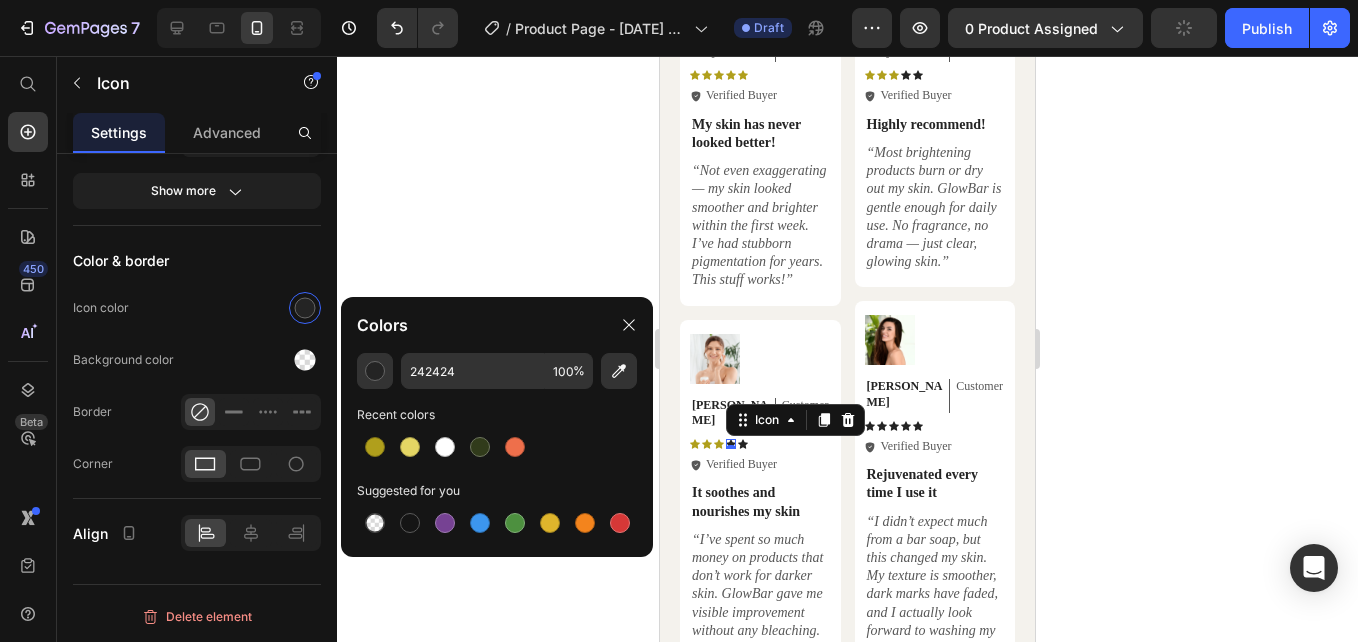 type on "B09F1C" 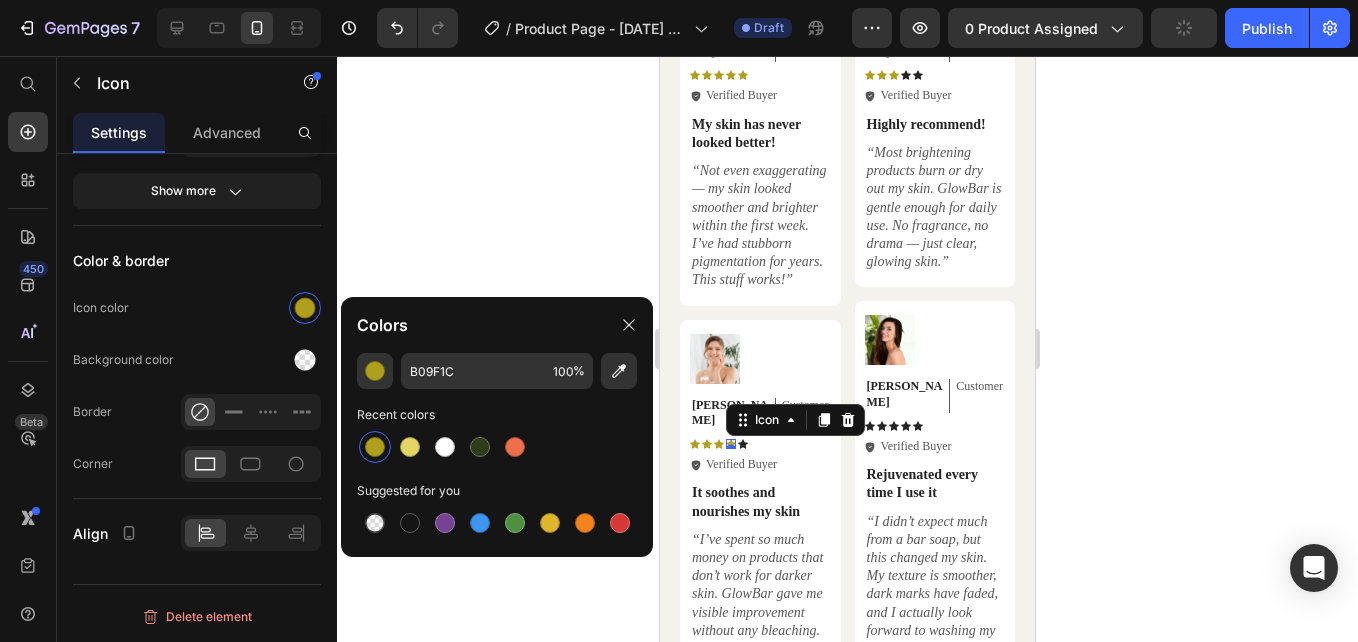 click 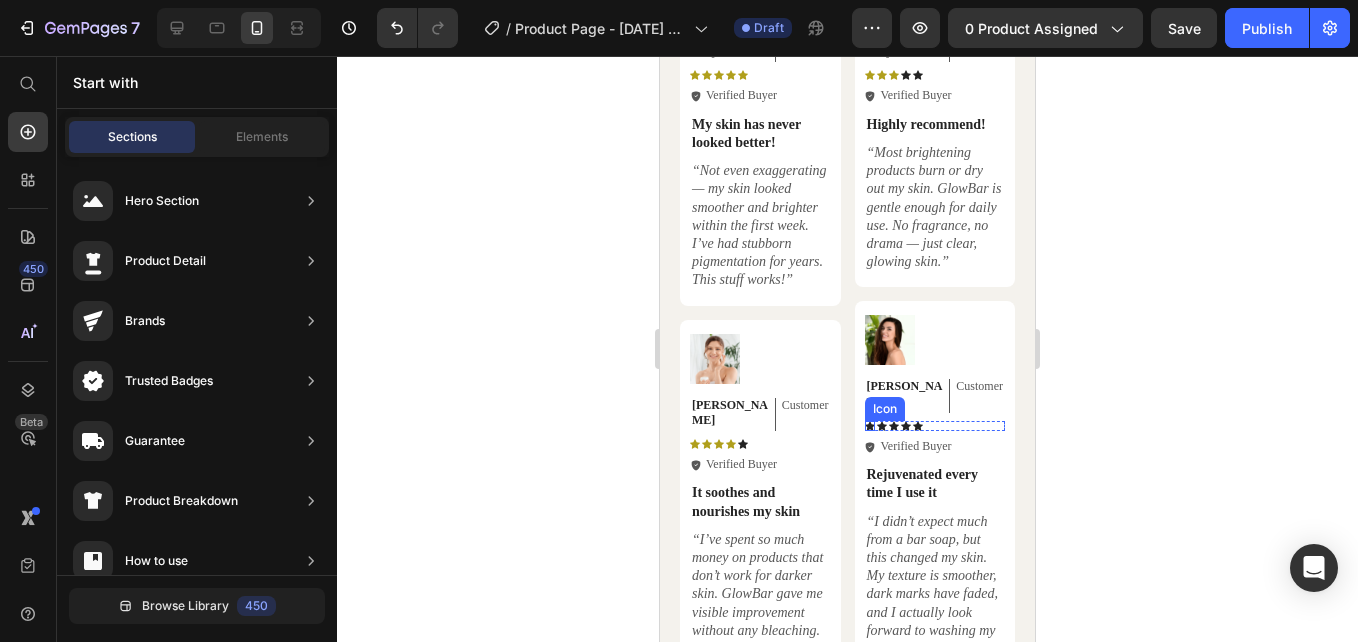 click 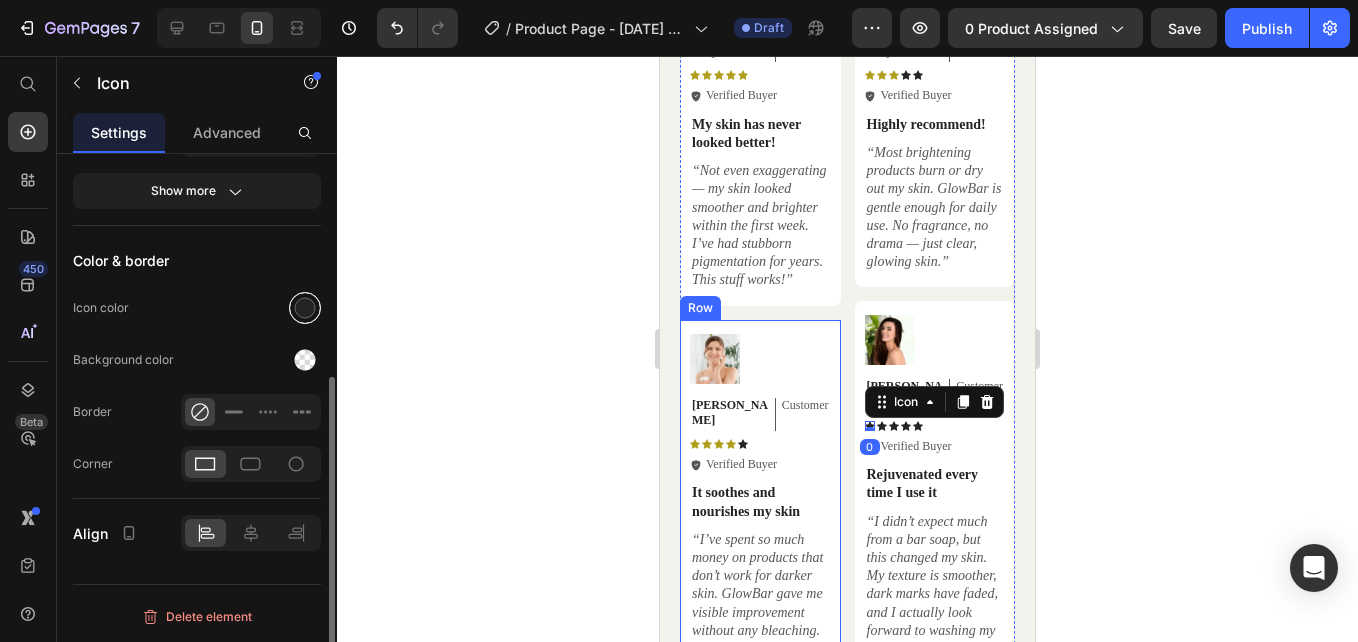 click at bounding box center [305, 308] 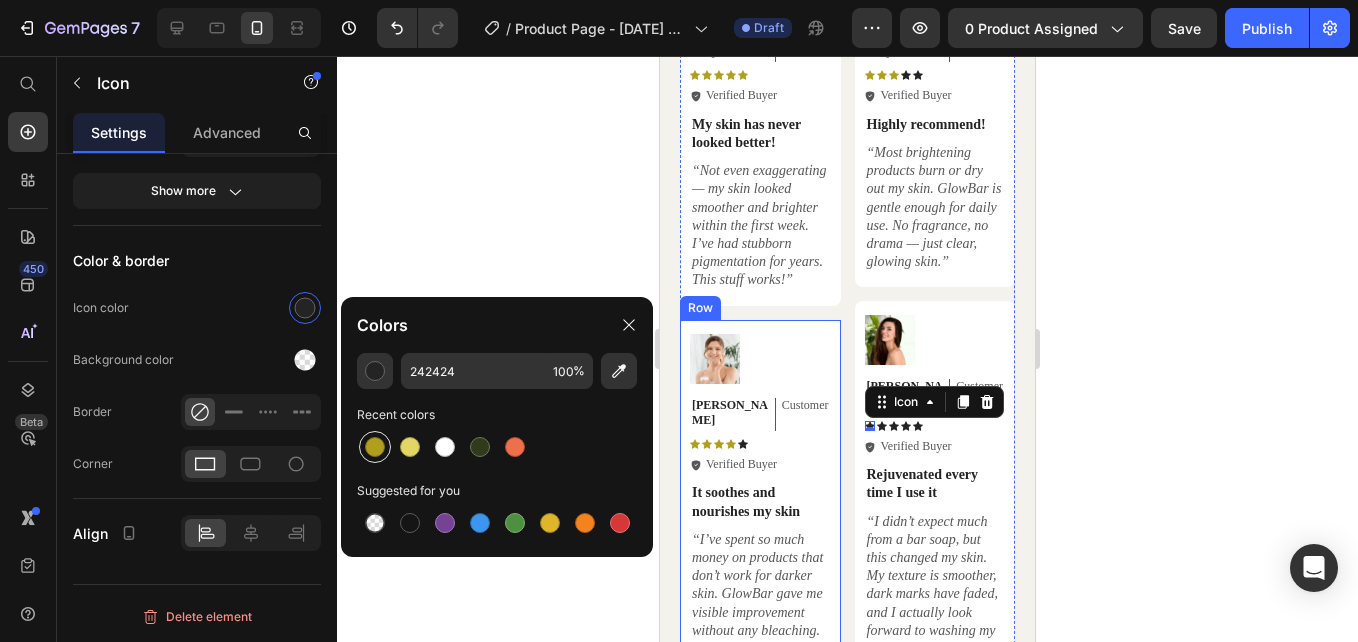 click at bounding box center [375, 447] 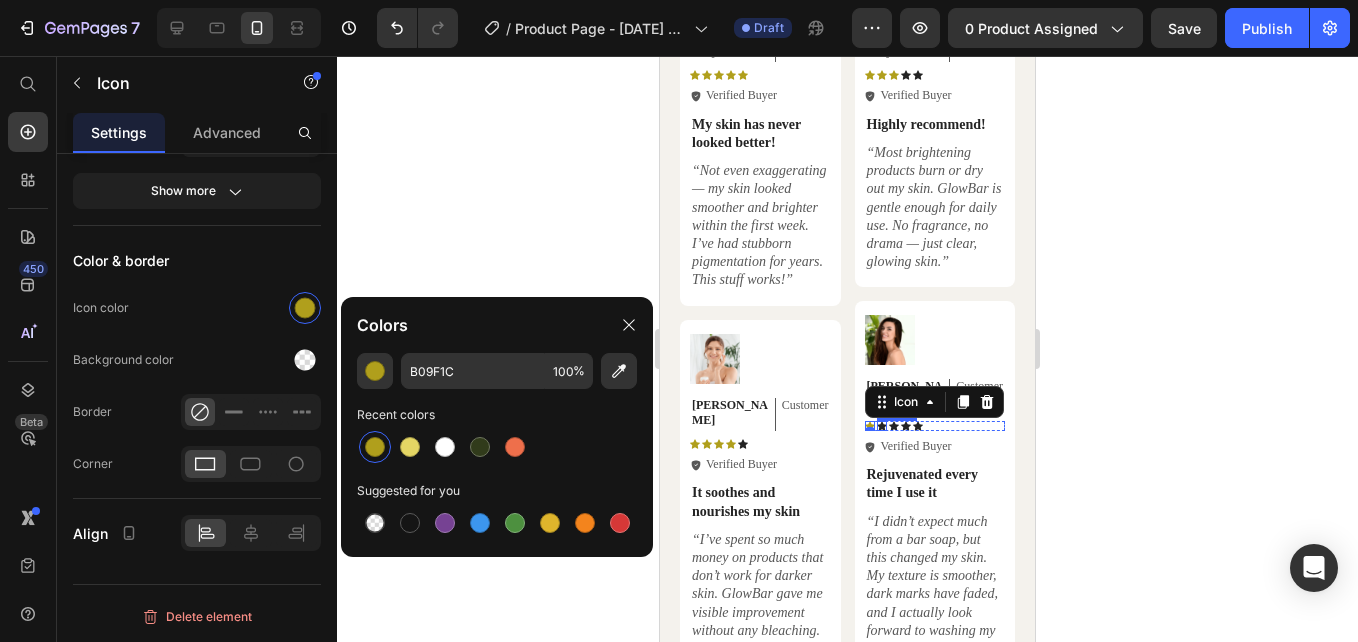 click 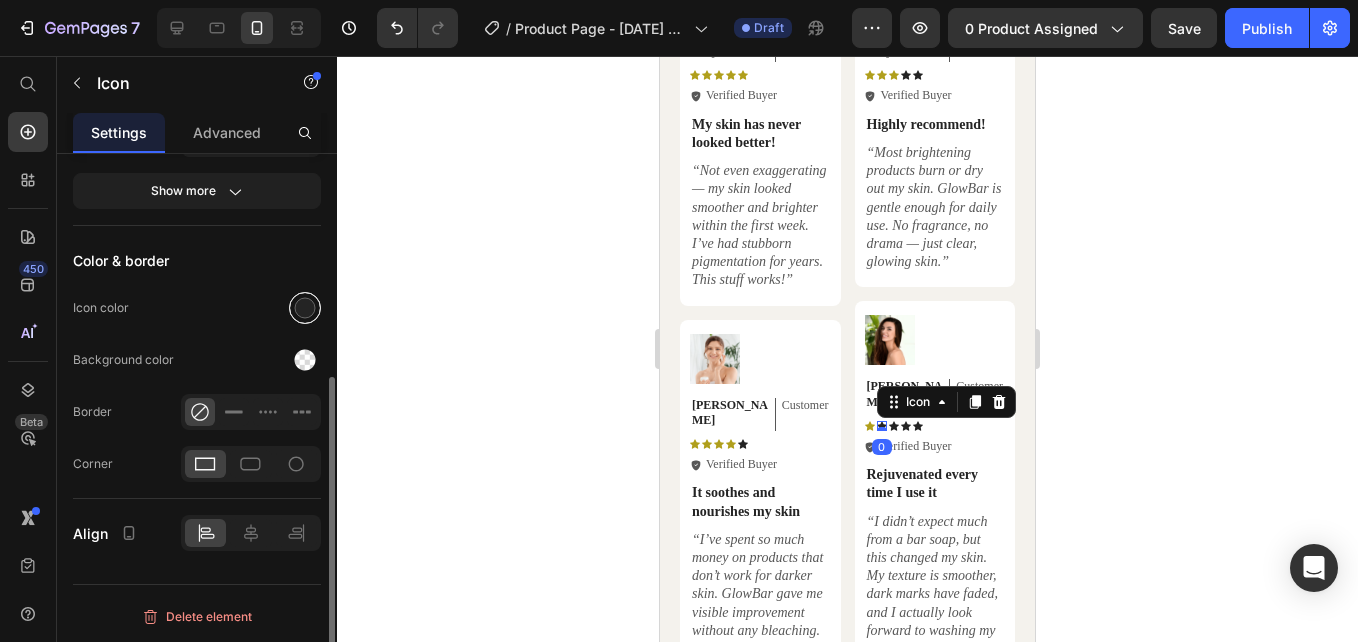 click at bounding box center (305, 308) 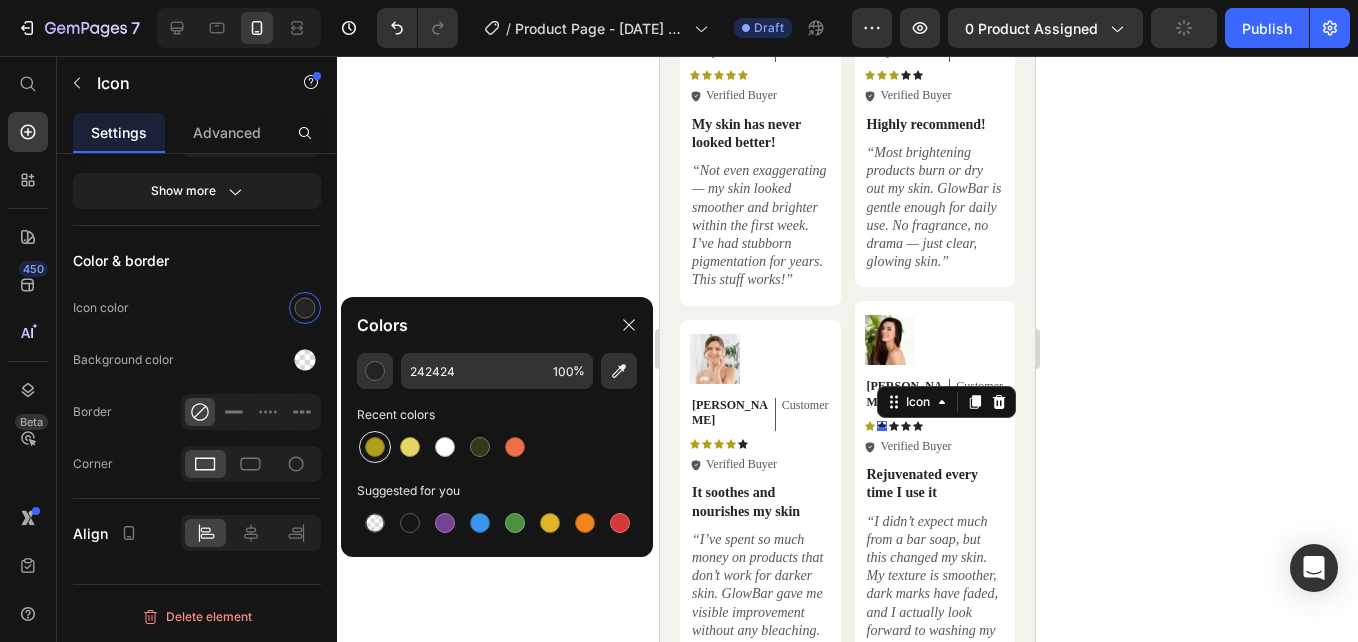 click at bounding box center [375, 447] 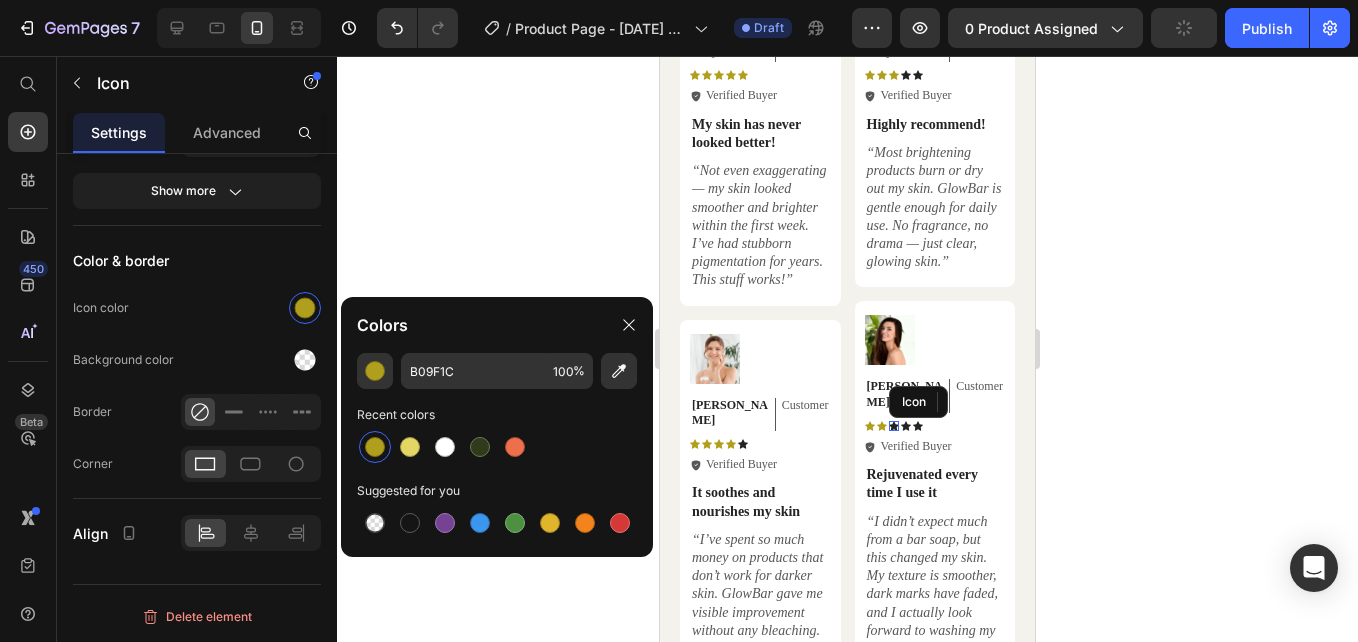 click 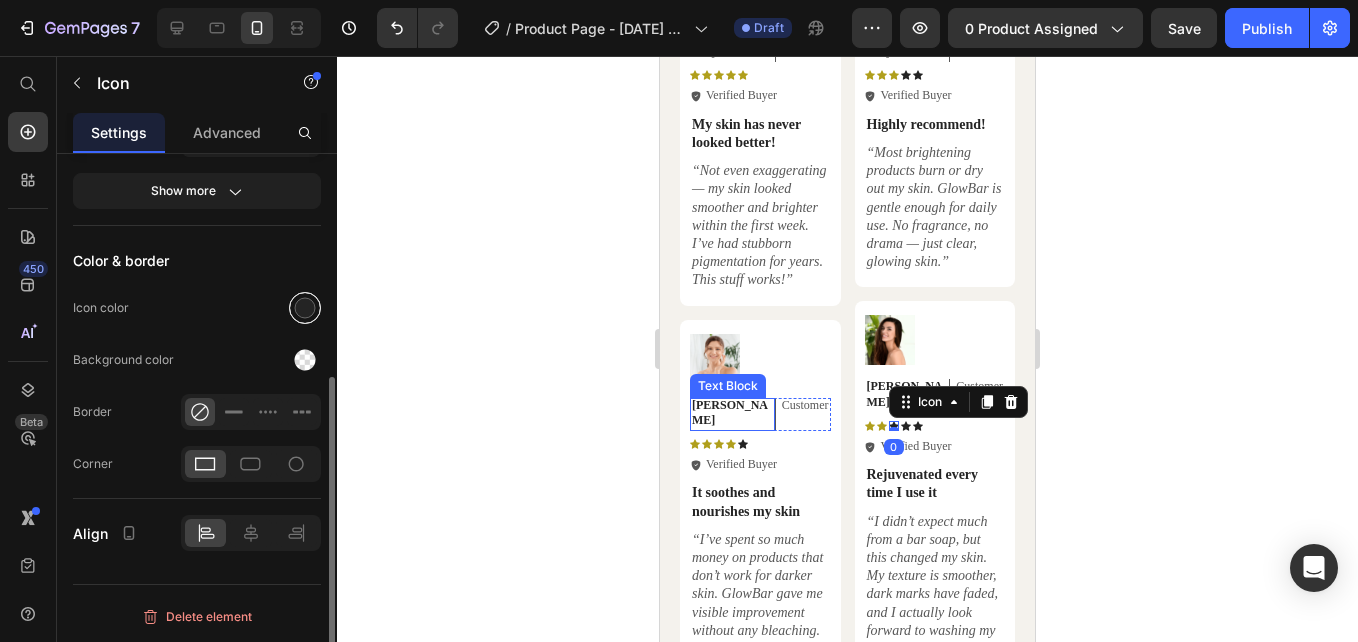 click at bounding box center (305, 308) 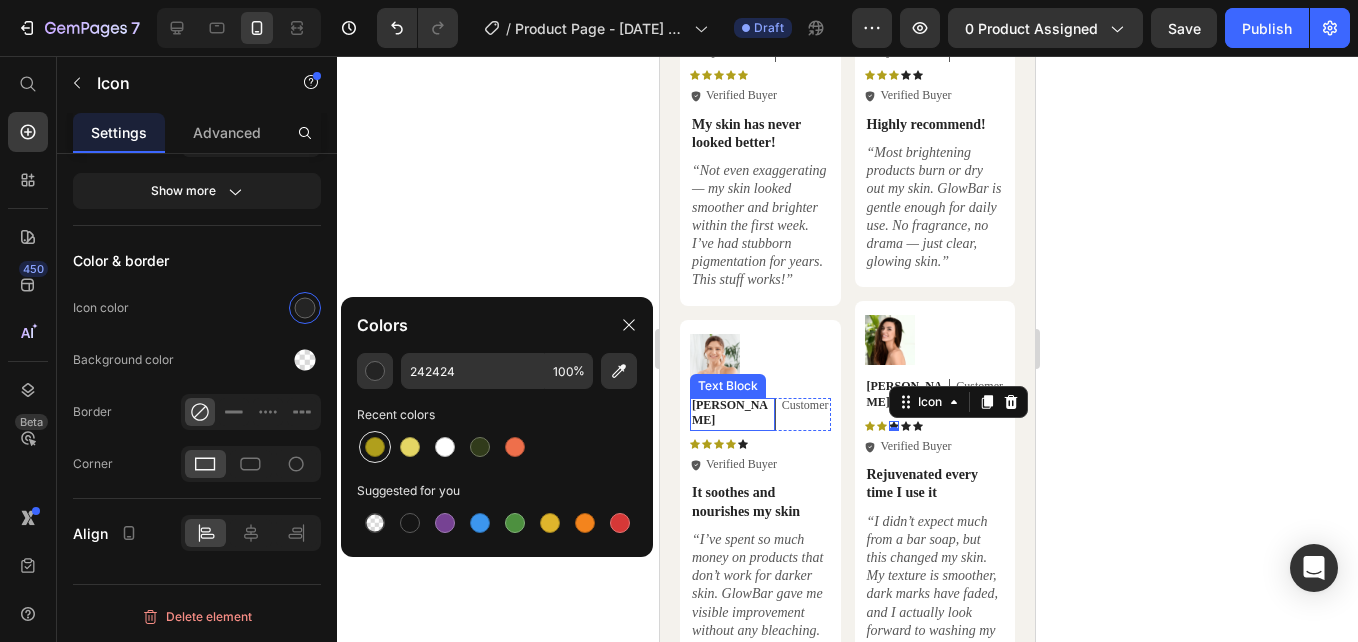 click at bounding box center (375, 447) 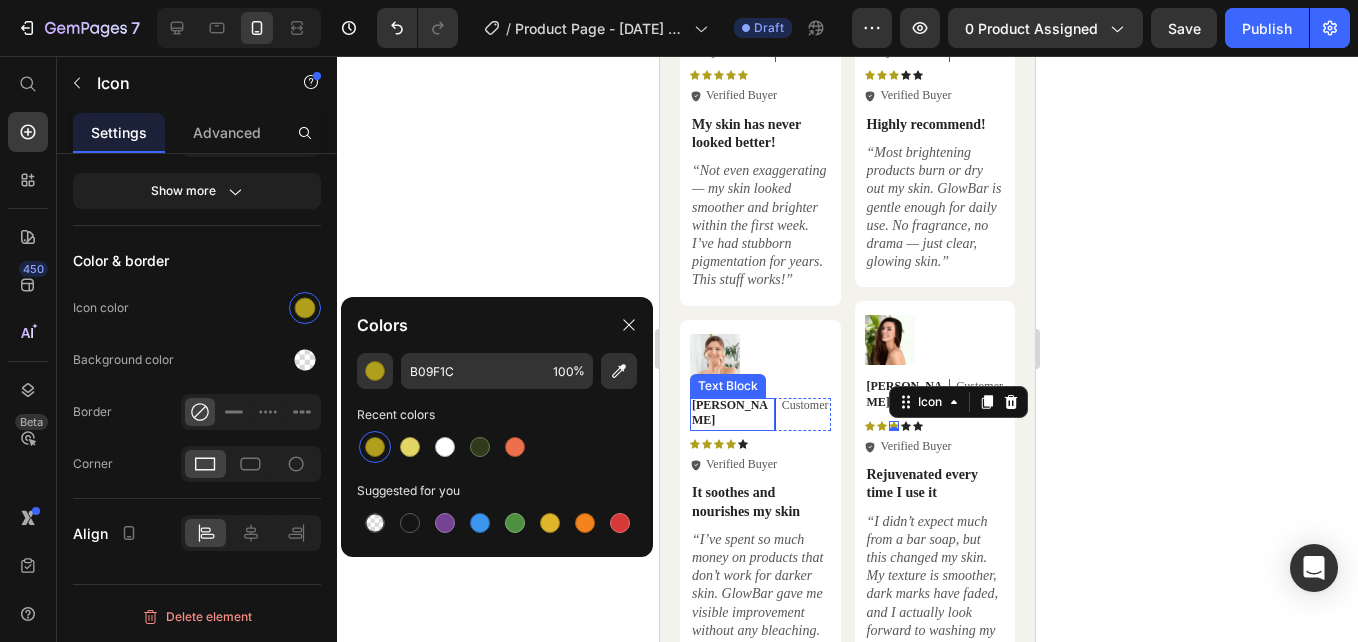 click on "Colors" 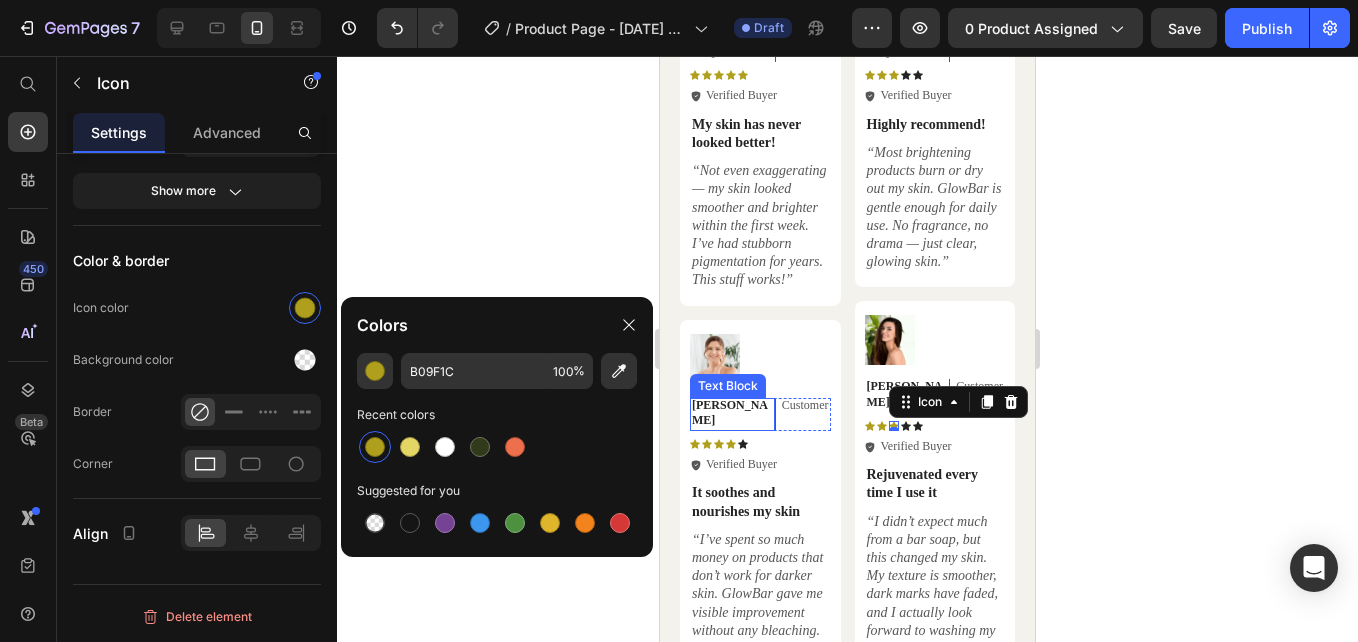 click 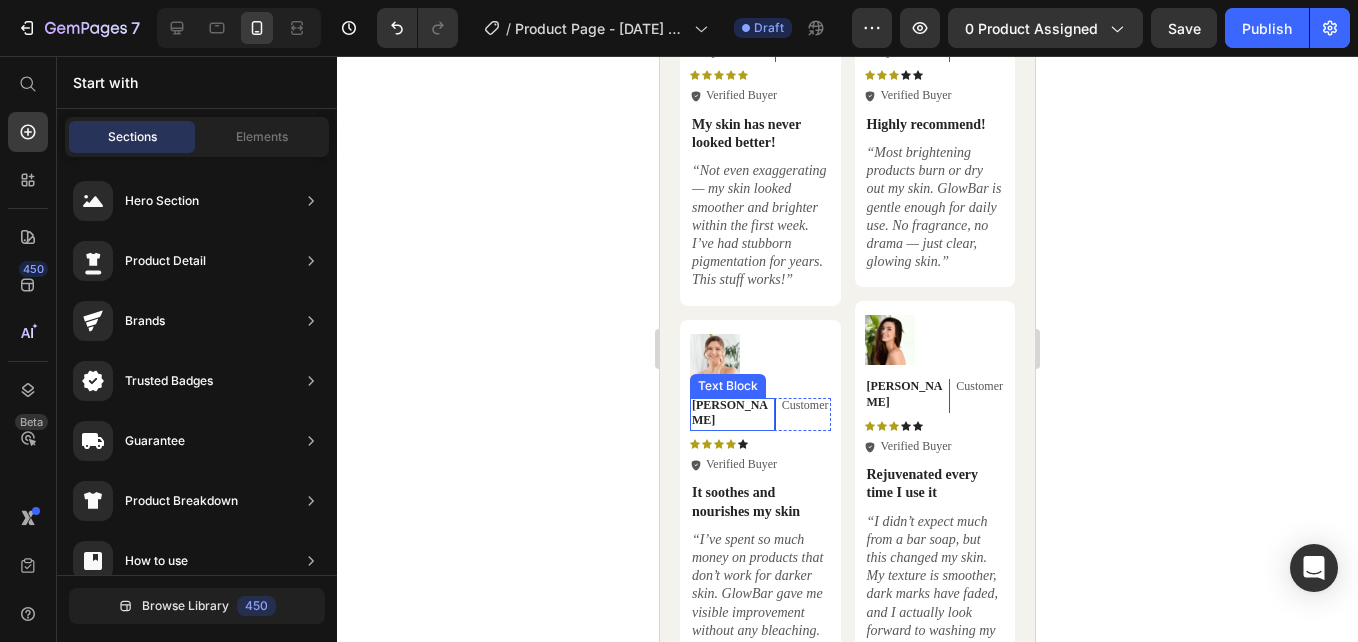 click 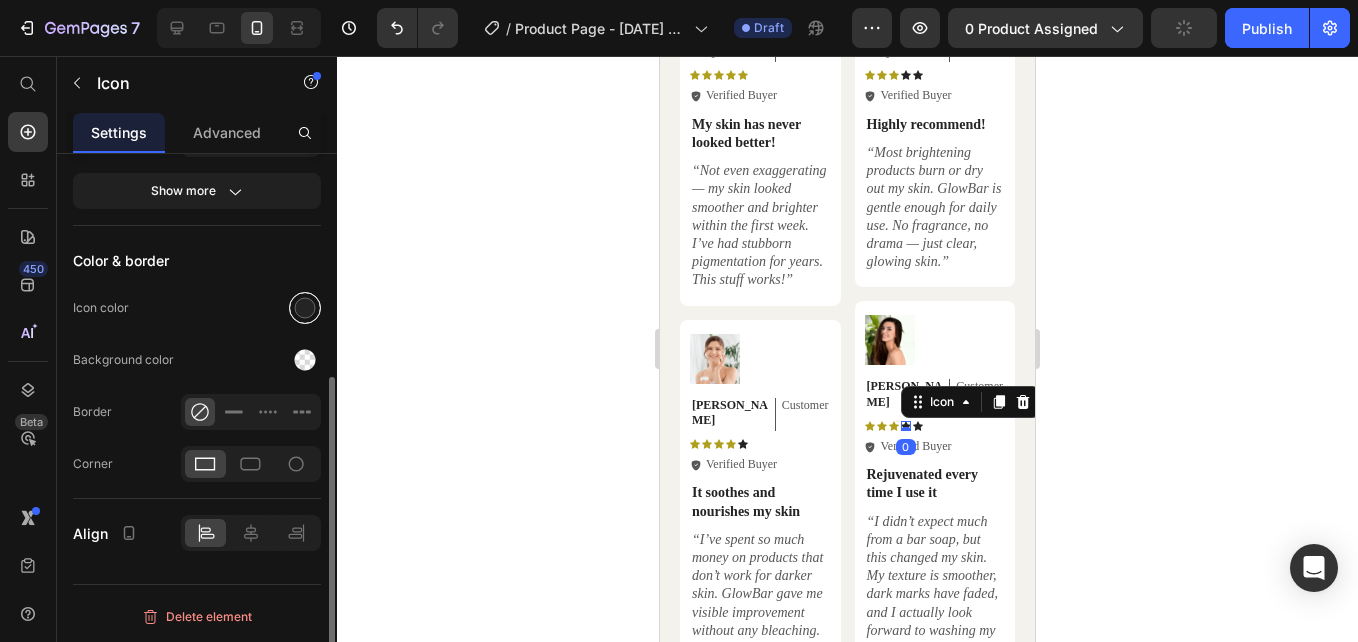 click at bounding box center [305, 308] 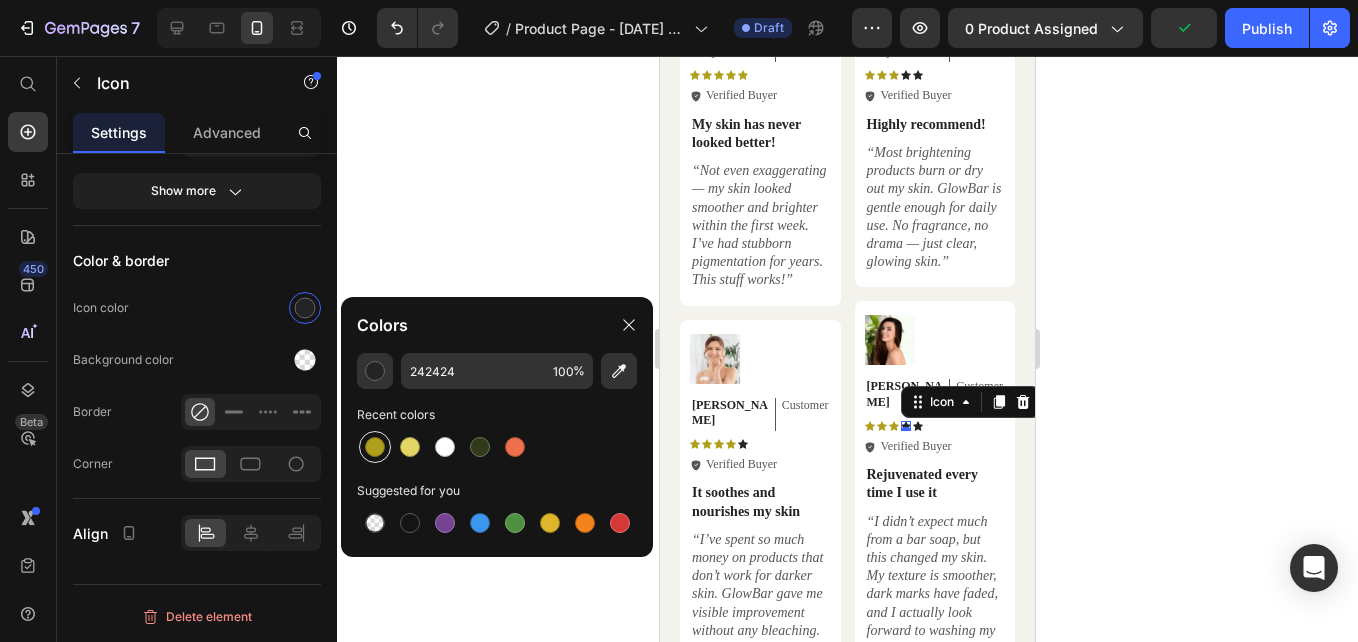 click at bounding box center [375, 447] 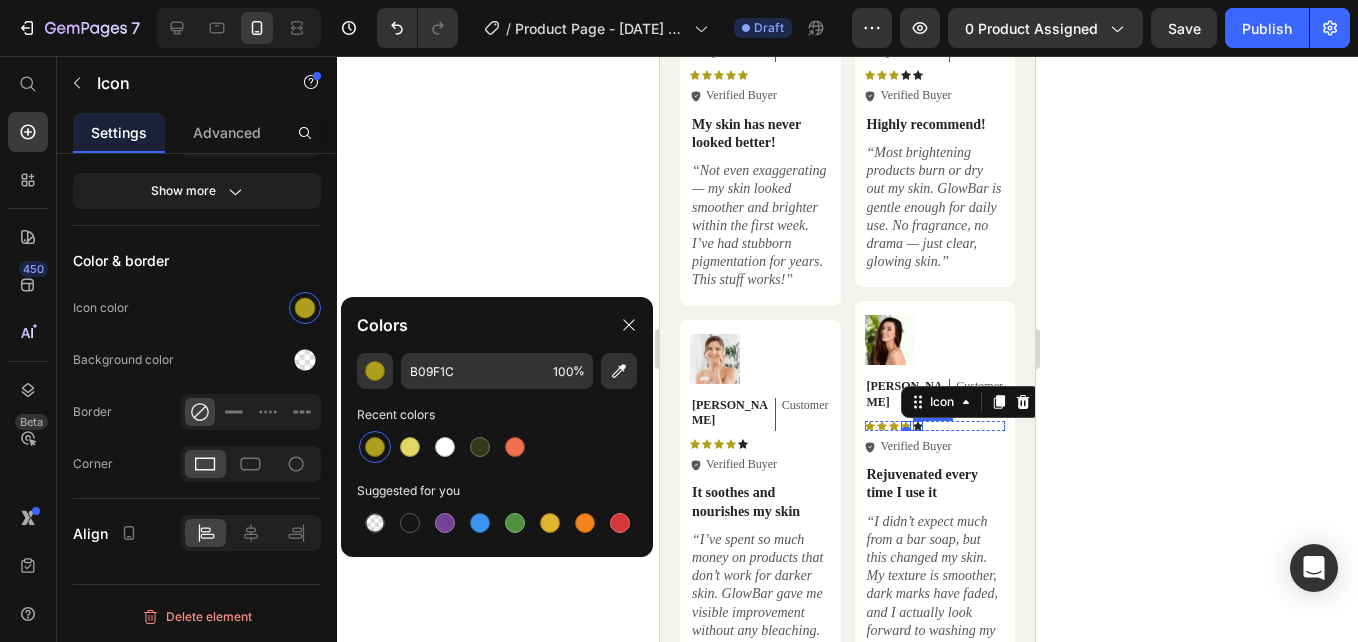 click 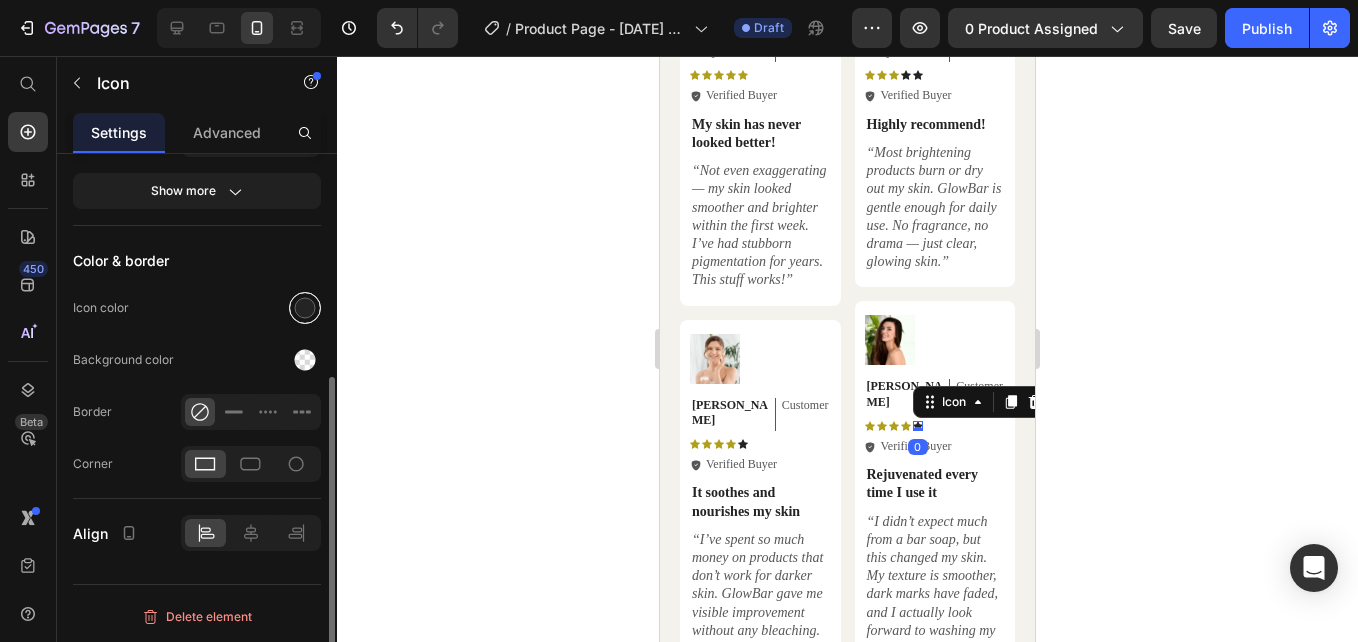 click at bounding box center [305, 308] 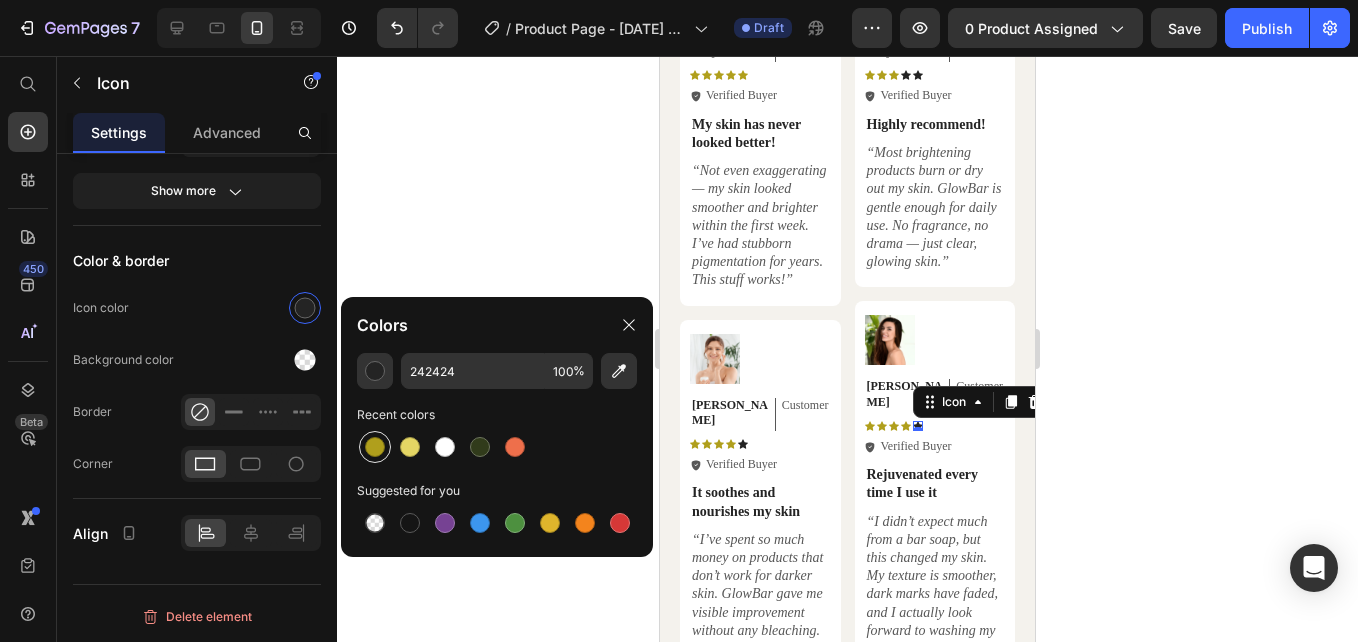 click at bounding box center (375, 447) 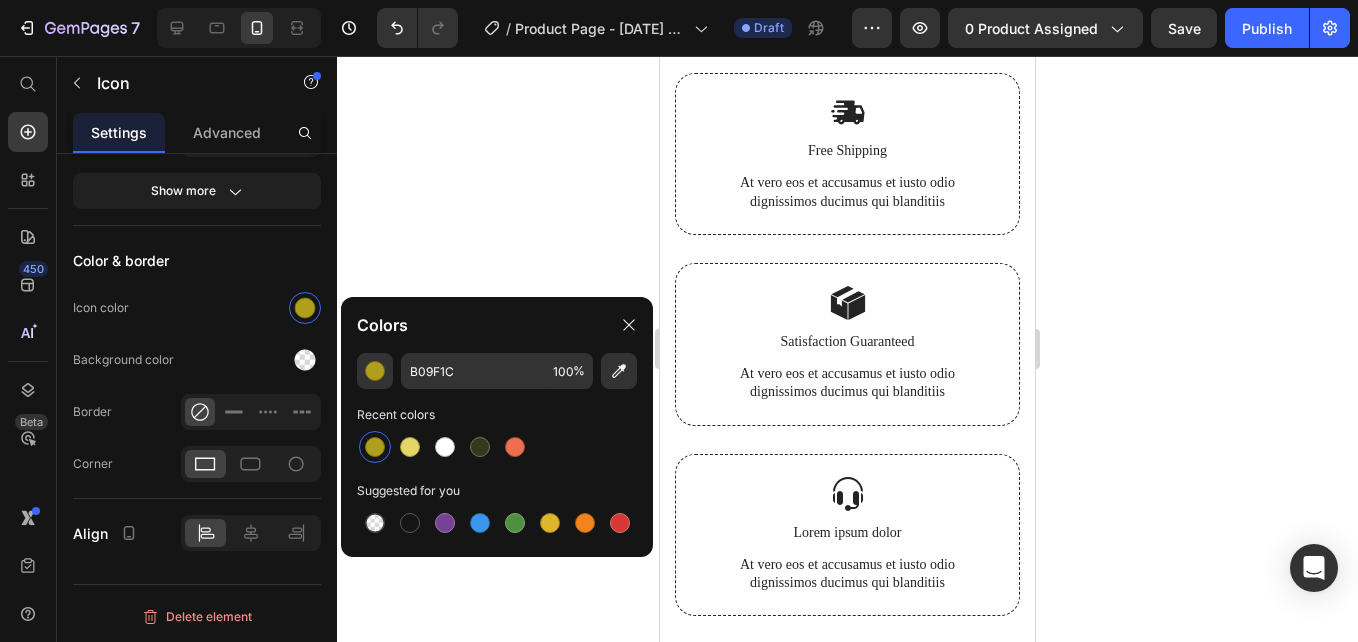scroll, scrollTop: 9398, scrollLeft: 0, axis: vertical 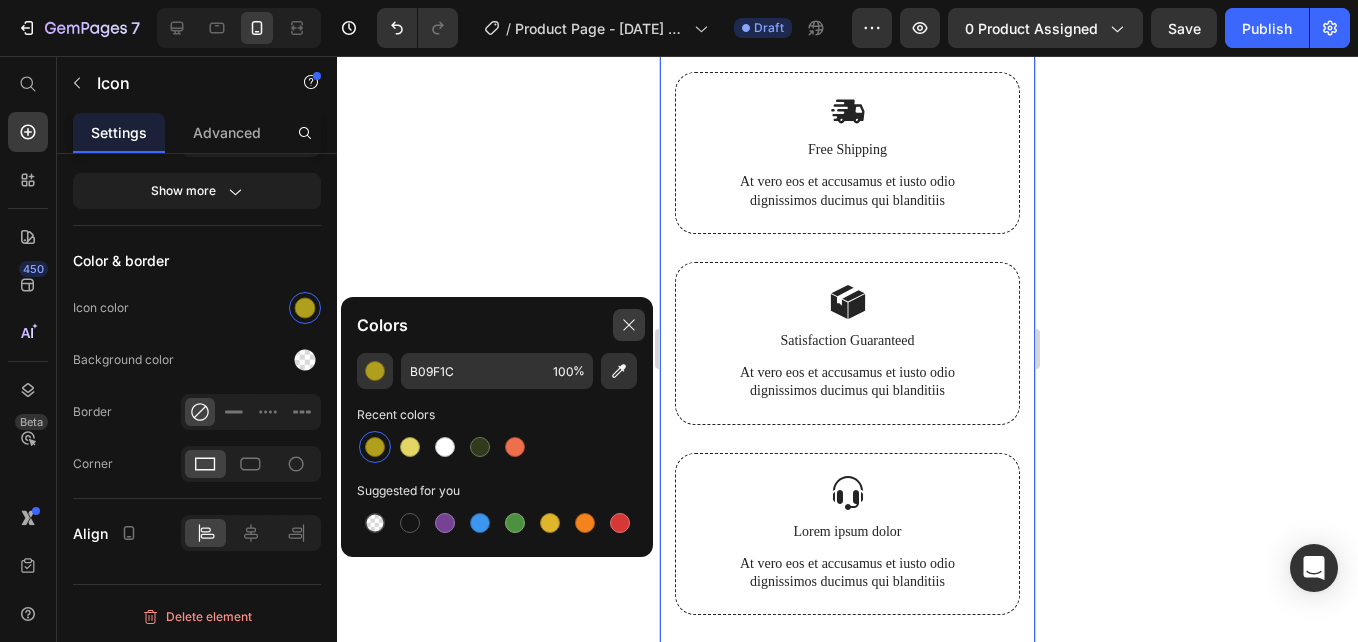 click at bounding box center [629, 325] 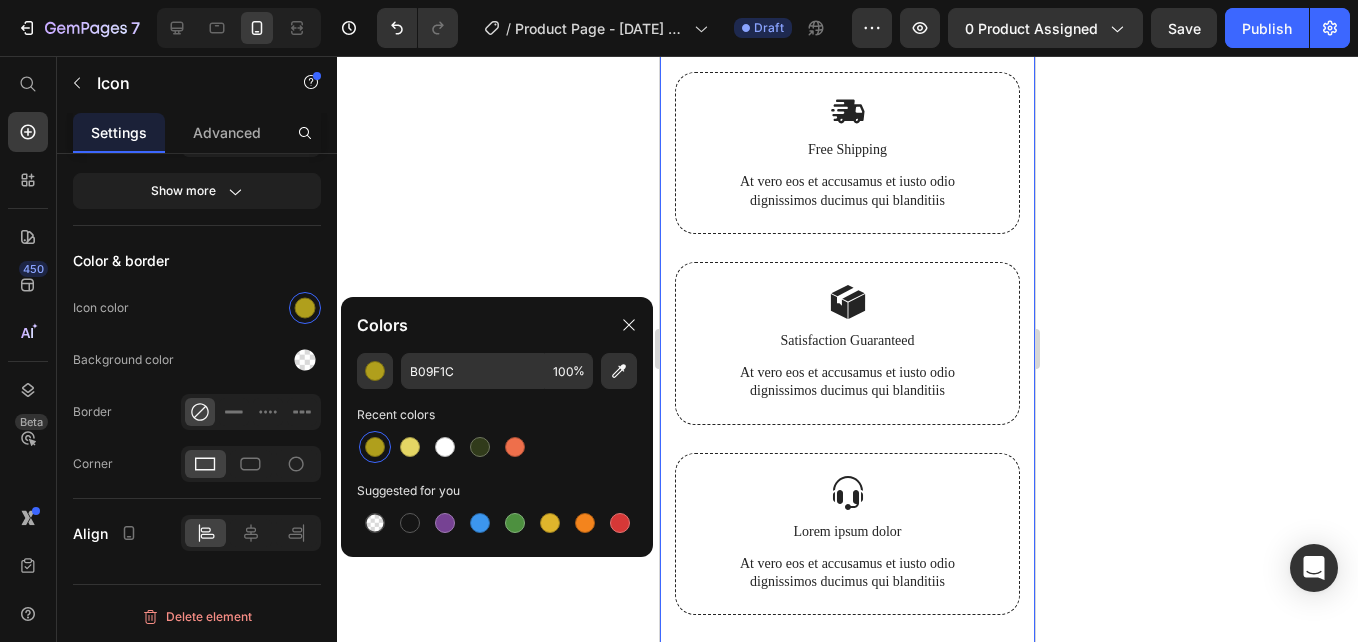 click on "At vero eos et accusamus et iusto odio dignissimos ducimus qui blanditiis" at bounding box center [847, 191] 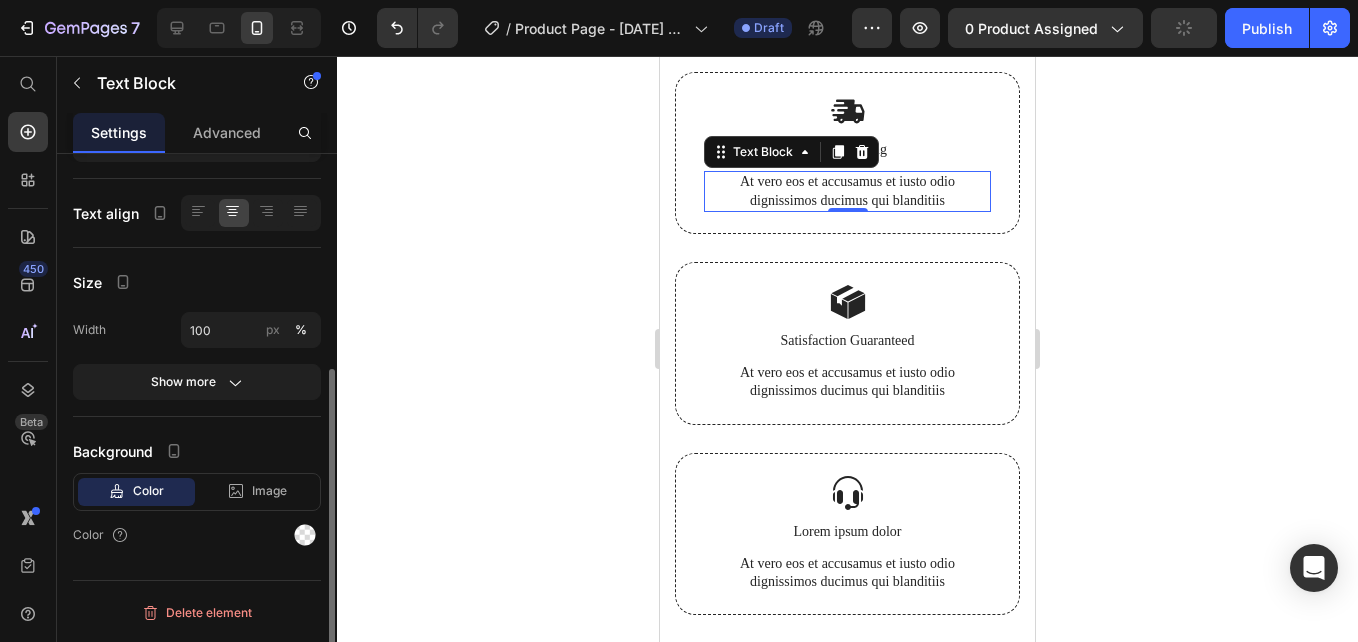 scroll, scrollTop: 0, scrollLeft: 0, axis: both 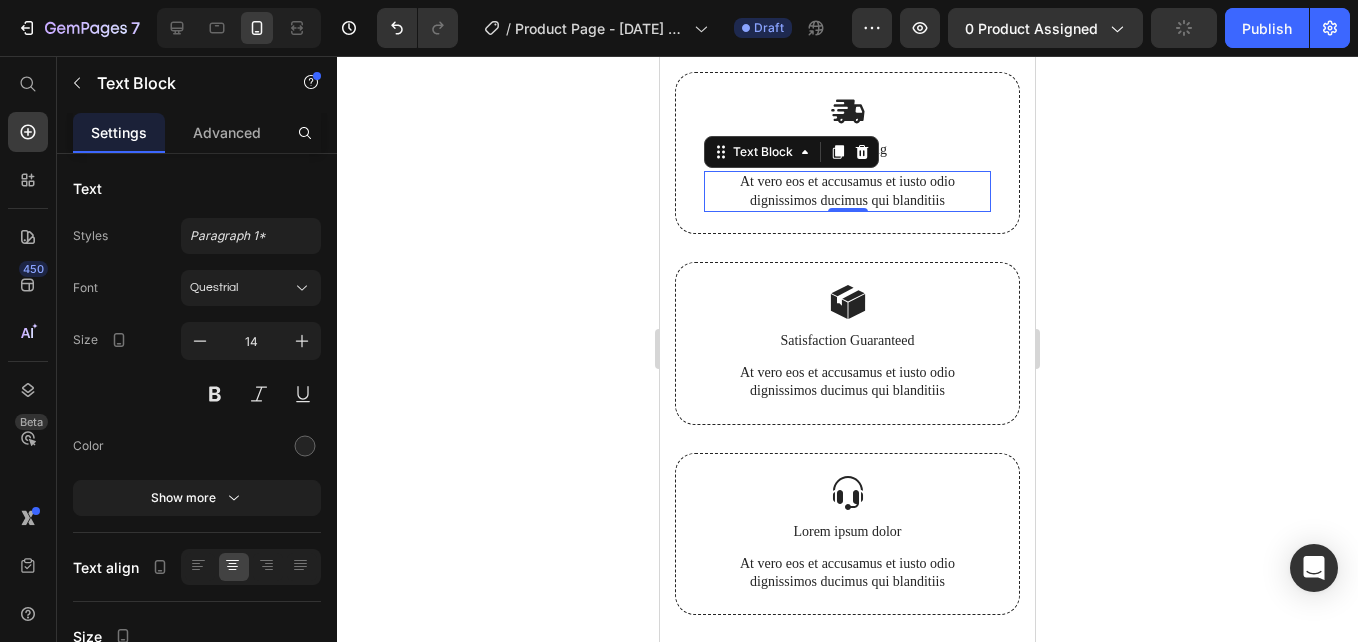 click 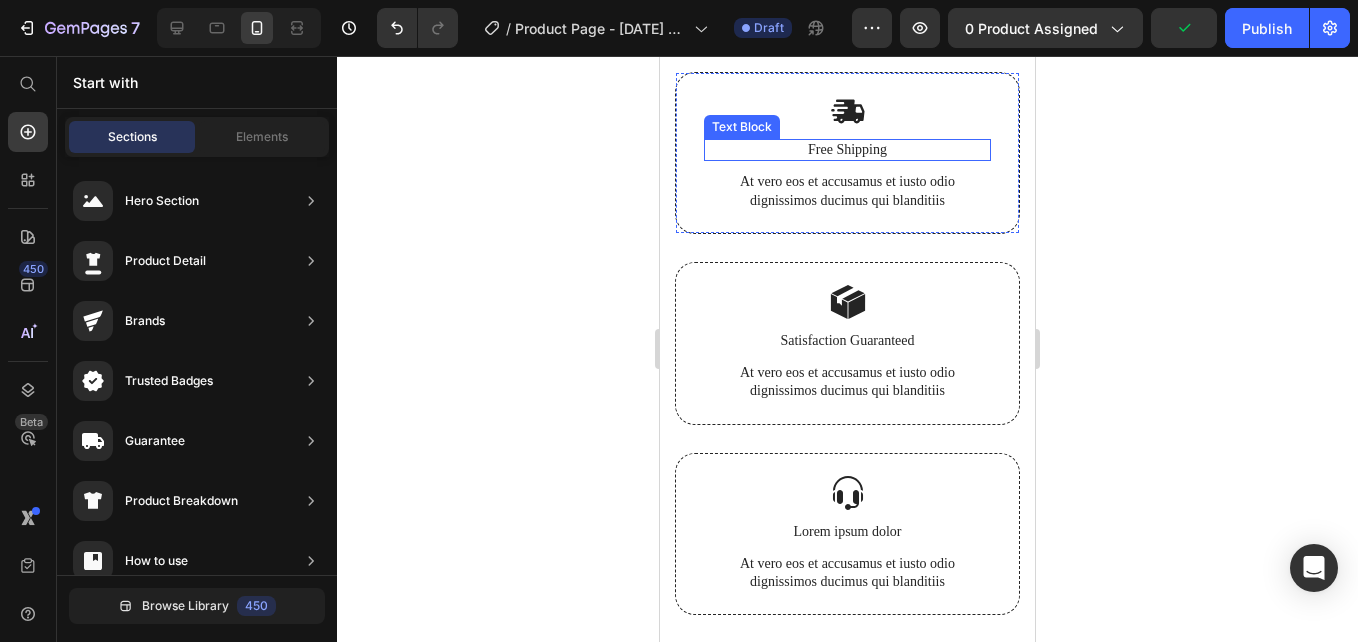 scroll, scrollTop: 9147, scrollLeft: 0, axis: vertical 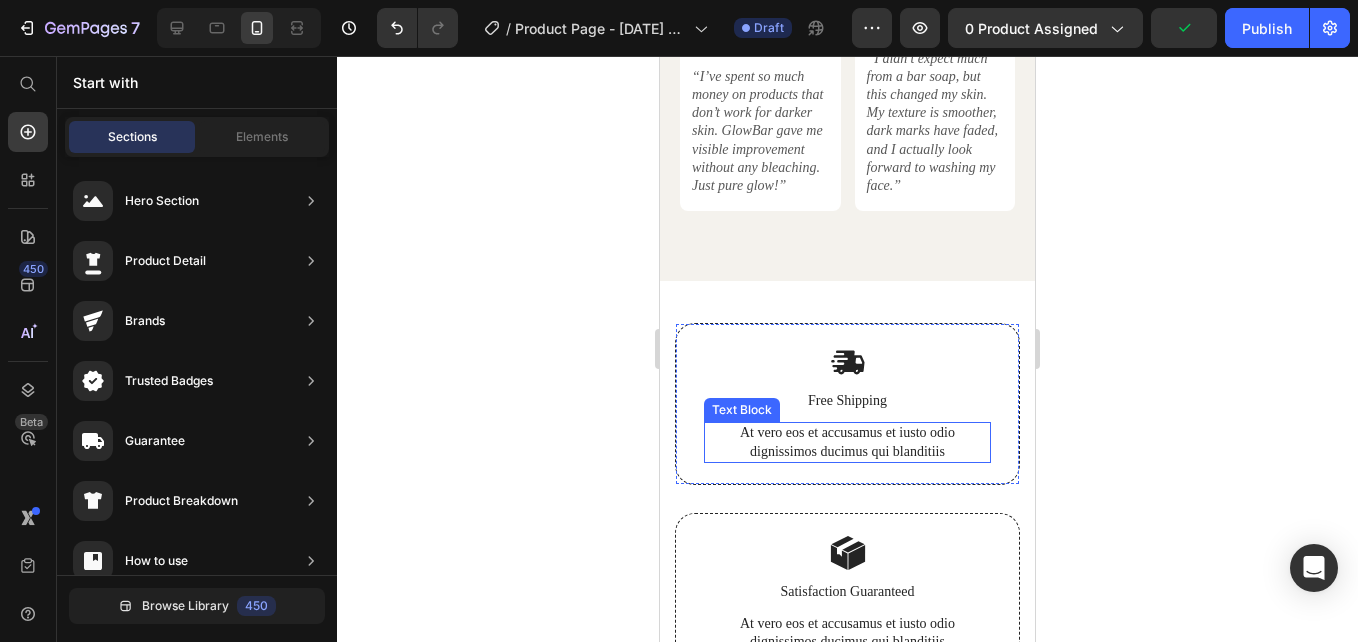 click on "At vero eos et accusamus et iusto odio dignissimos ducimus qui blanditiis" at bounding box center (847, 442) 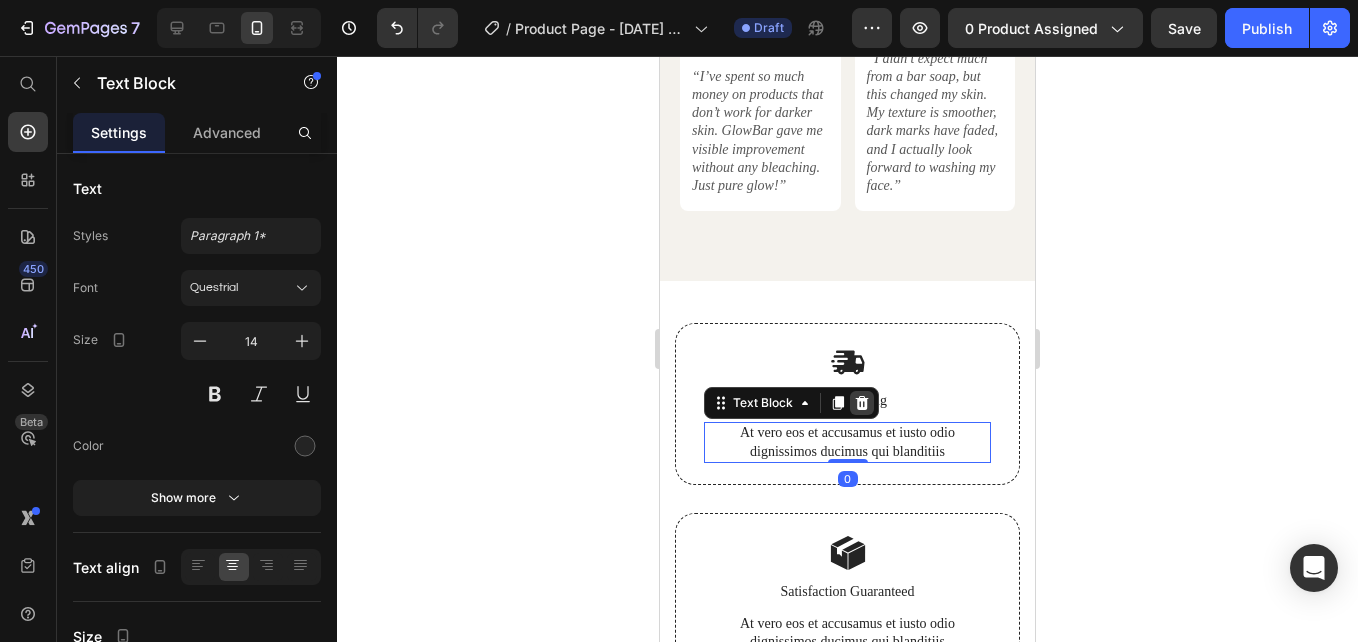click 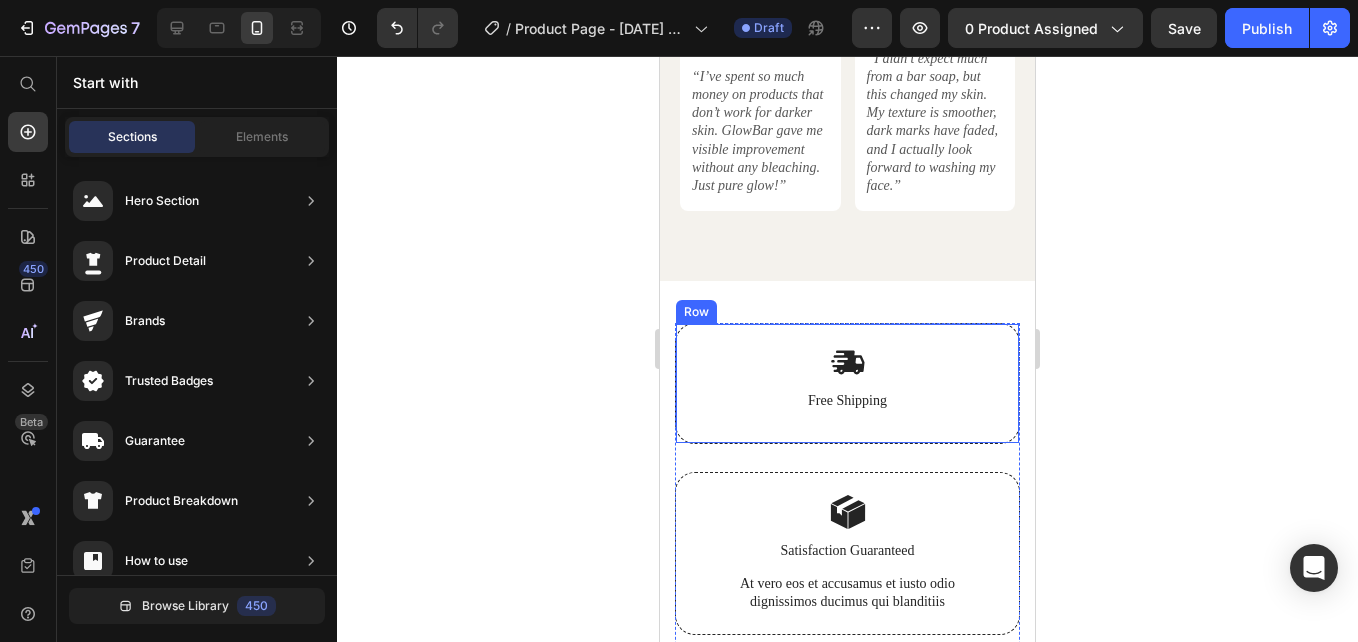 scroll, scrollTop: 9342, scrollLeft: 0, axis: vertical 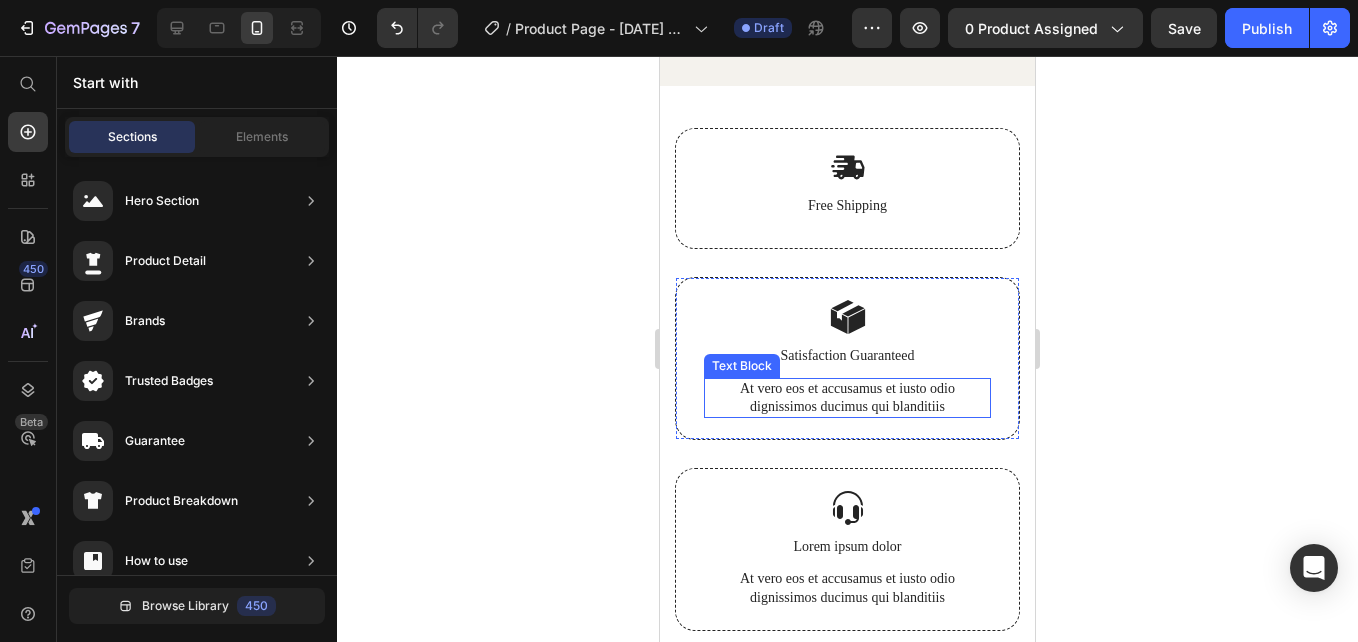 click on "At vero eos et accusamus et iusto odio dignissimos ducimus qui blanditiis" at bounding box center [847, 398] 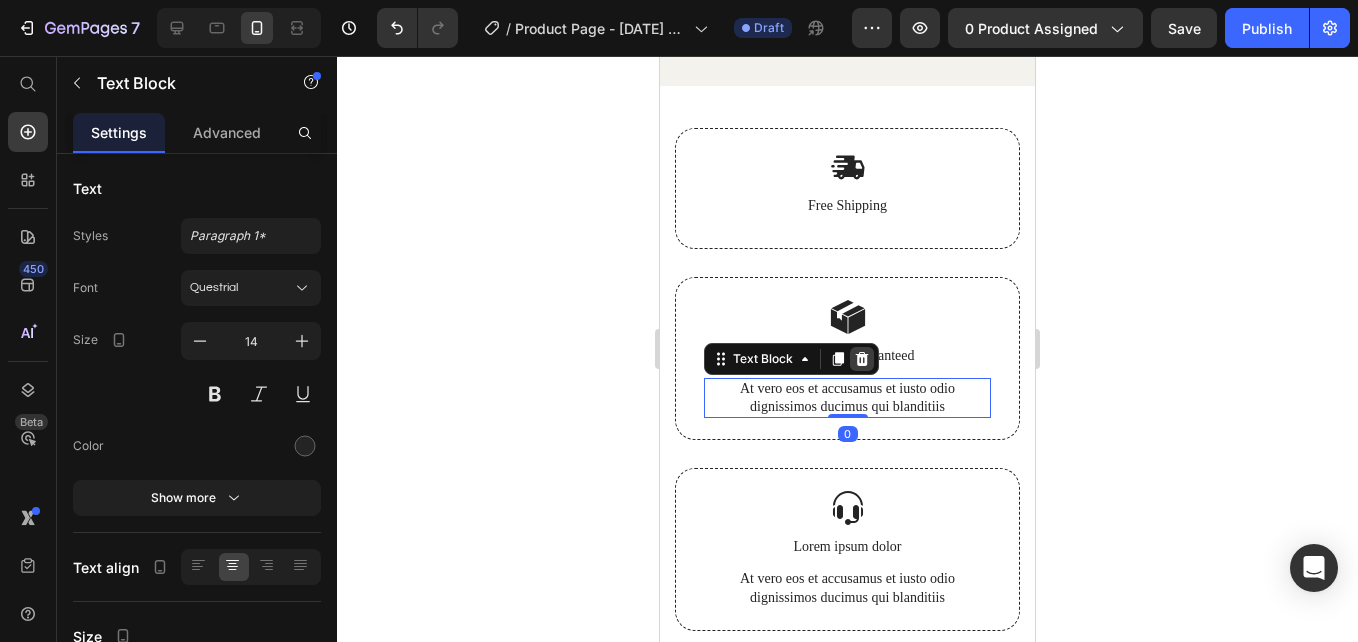 click 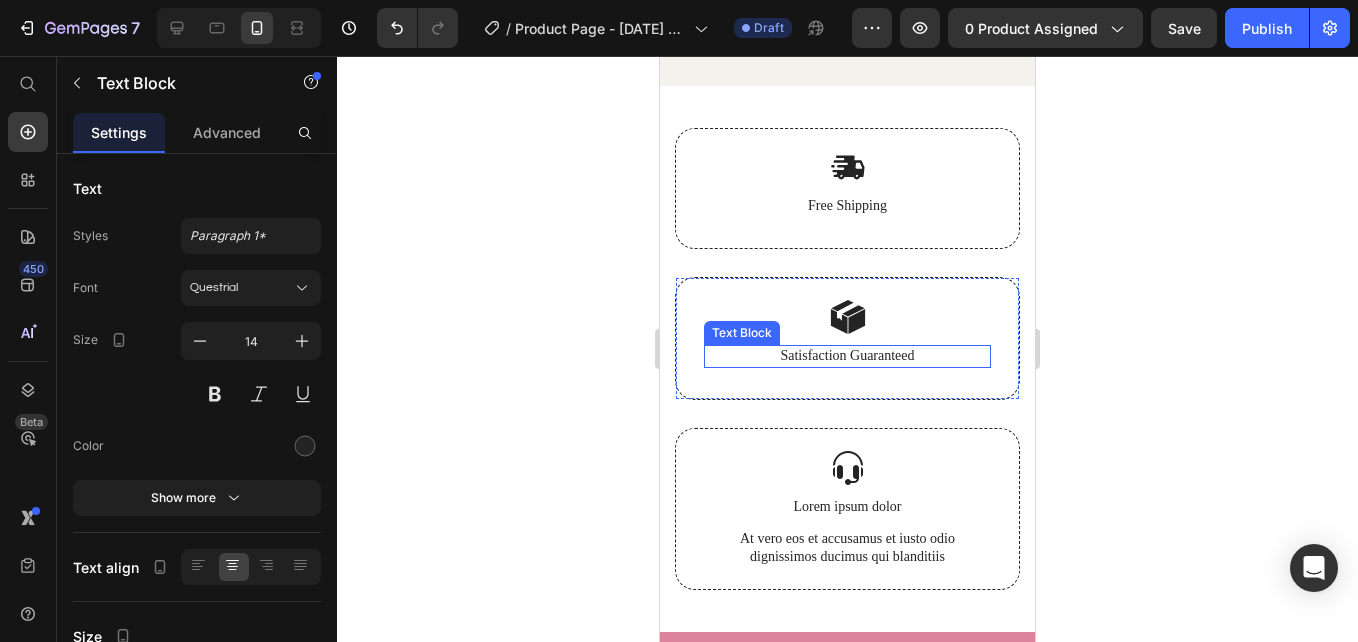 click on "Satisfaction Guaranteed" at bounding box center (847, 356) 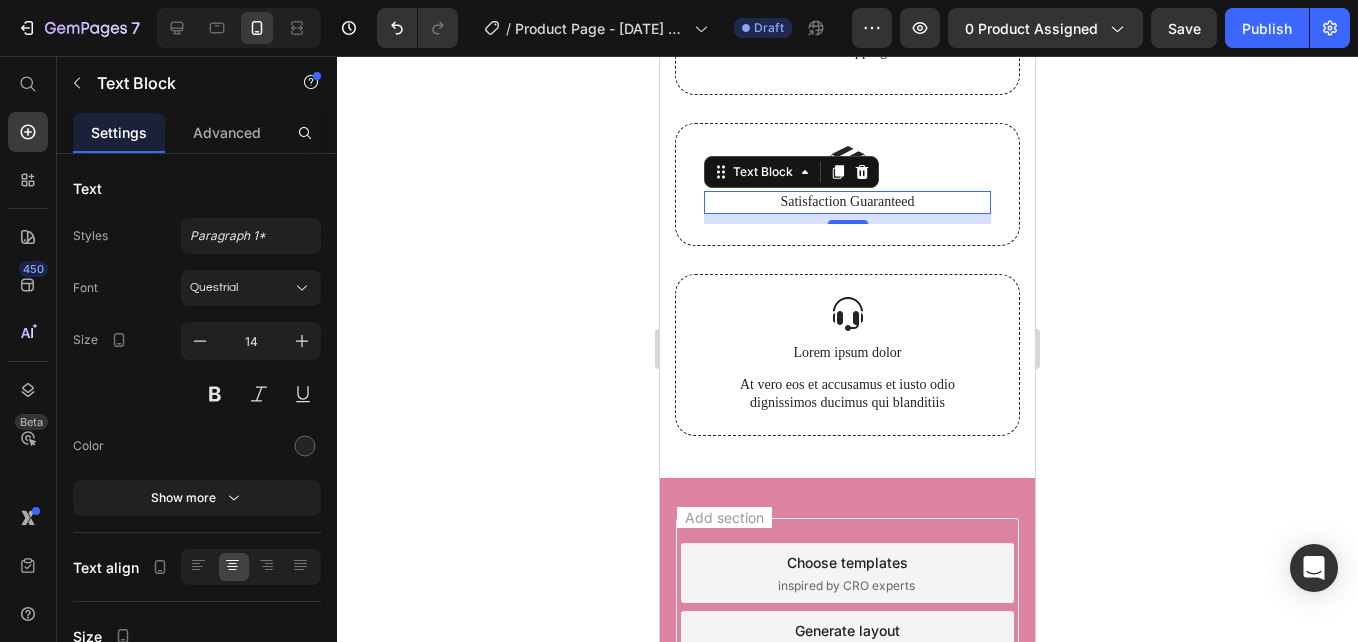 scroll, scrollTop: 9411, scrollLeft: 0, axis: vertical 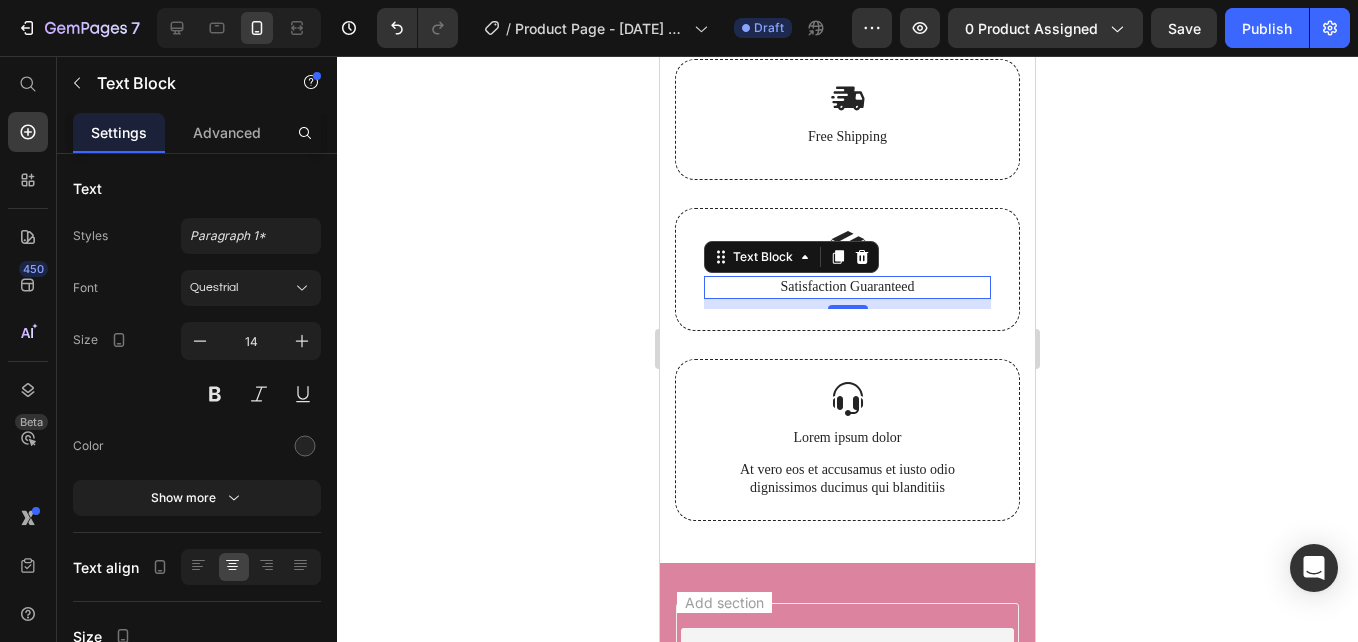 click on "Satisfaction Guaranteed" at bounding box center (847, 287) 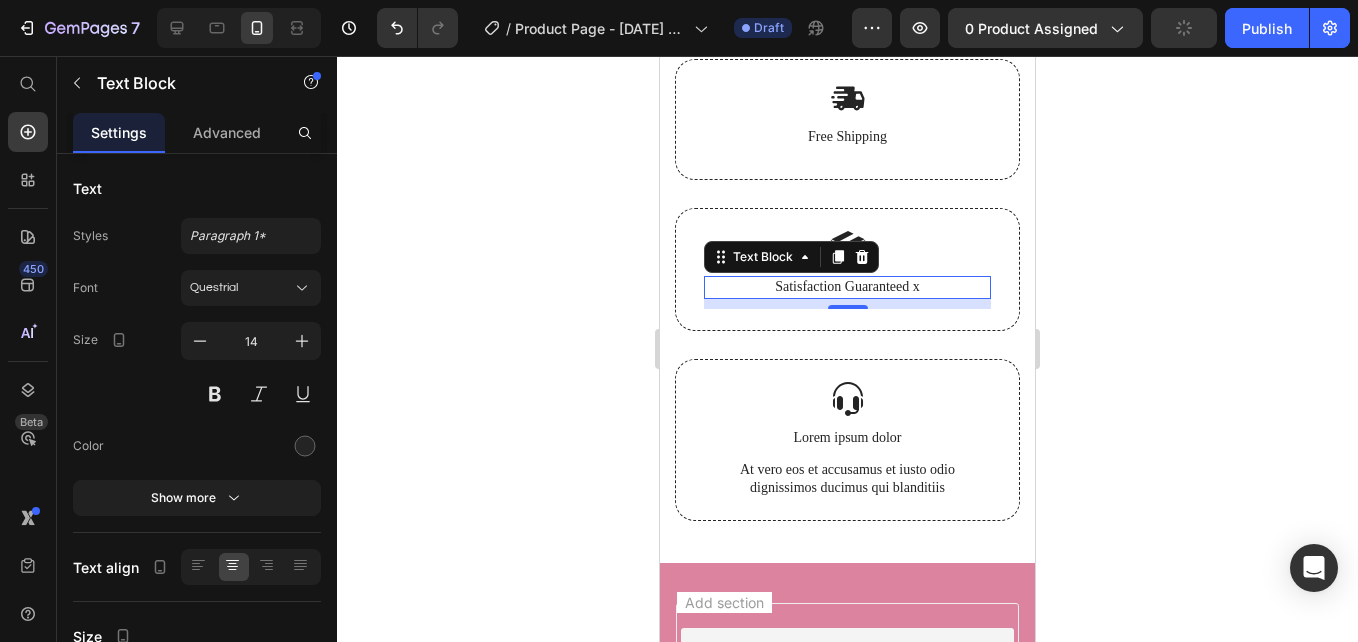 scroll, scrollTop: 9412, scrollLeft: 0, axis: vertical 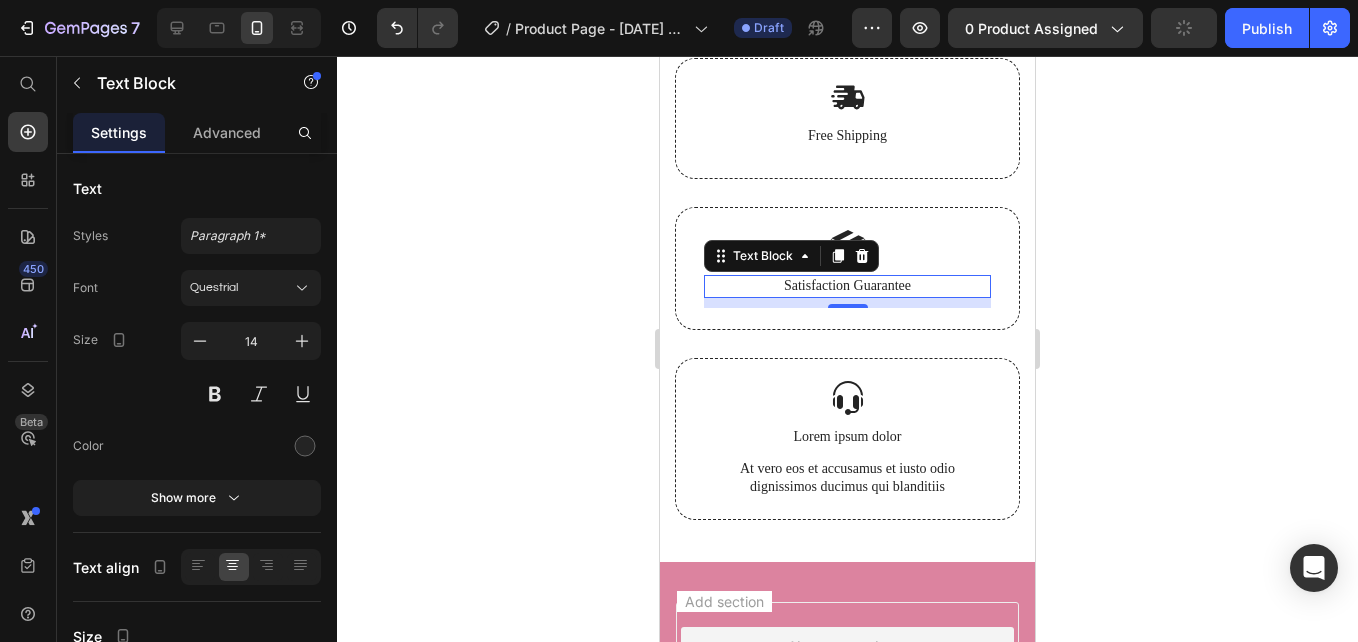 click on "Satisfaction Guarantee" at bounding box center [847, 286] 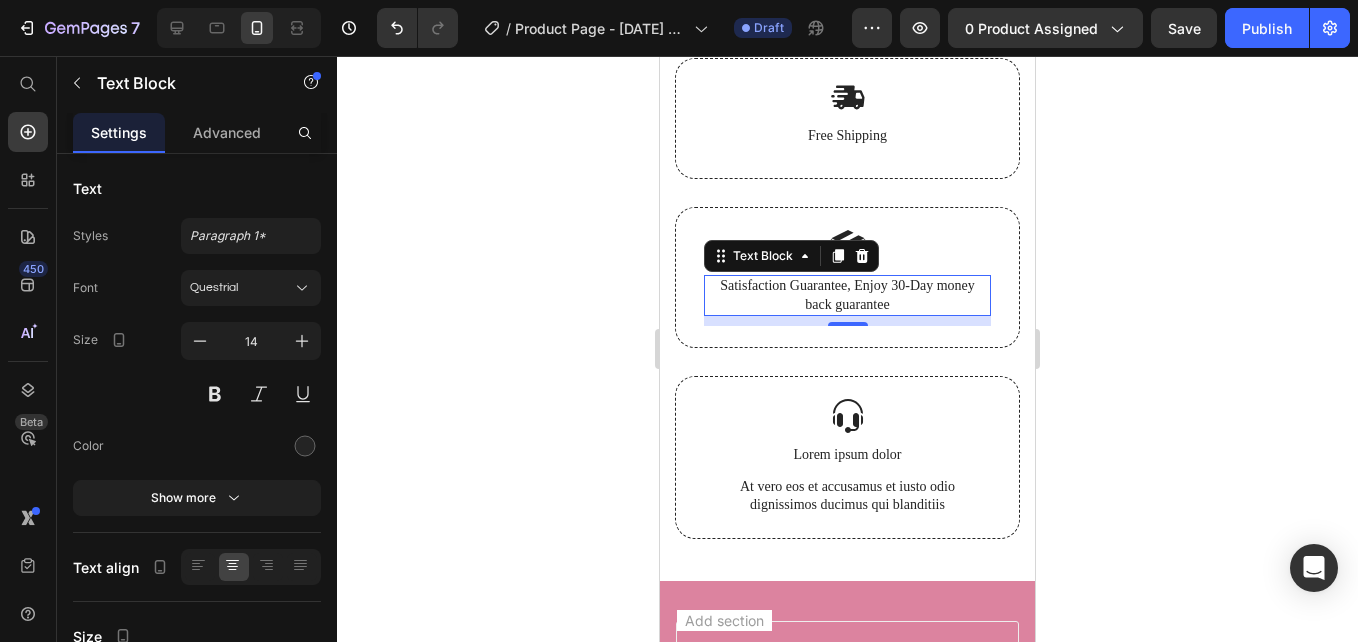 click on "Satisfaction Guarantee, Enjoy 30-Day money back guarantee" at bounding box center (847, 295) 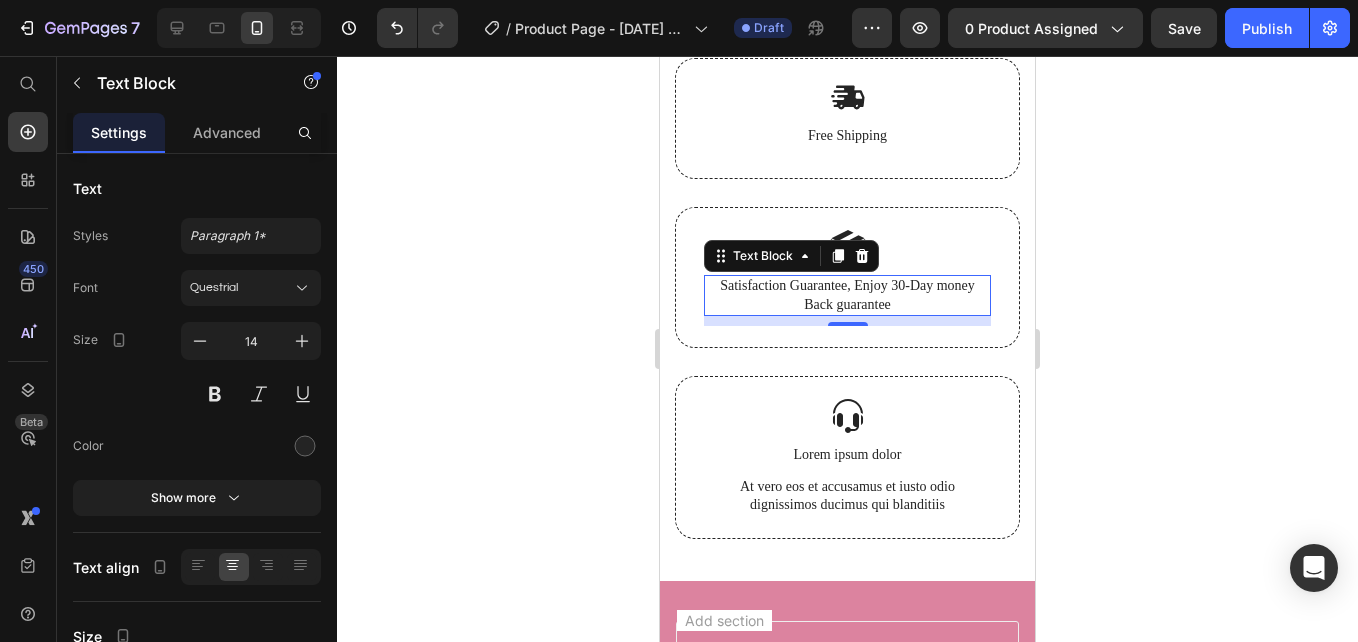 click on "Satisfaction Guarantee, Enjoy 30-Day money Back guarantee" at bounding box center [847, 295] 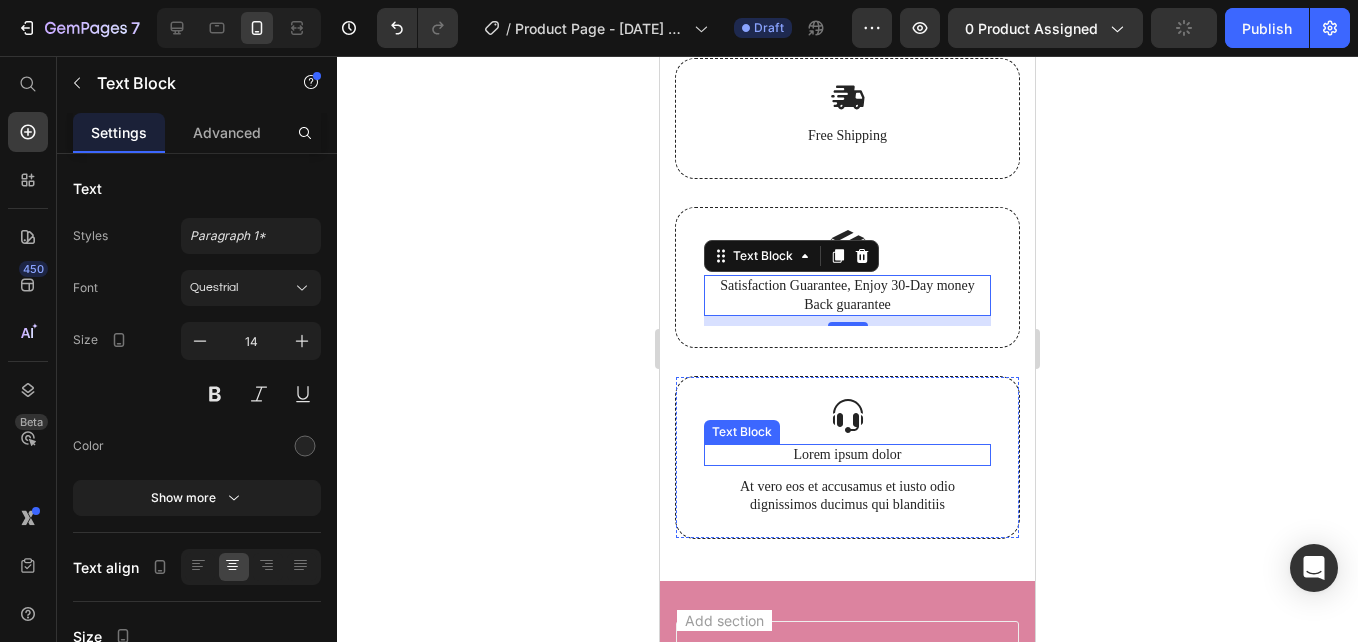 click on "Lorem ipsum dolor" at bounding box center [847, 455] 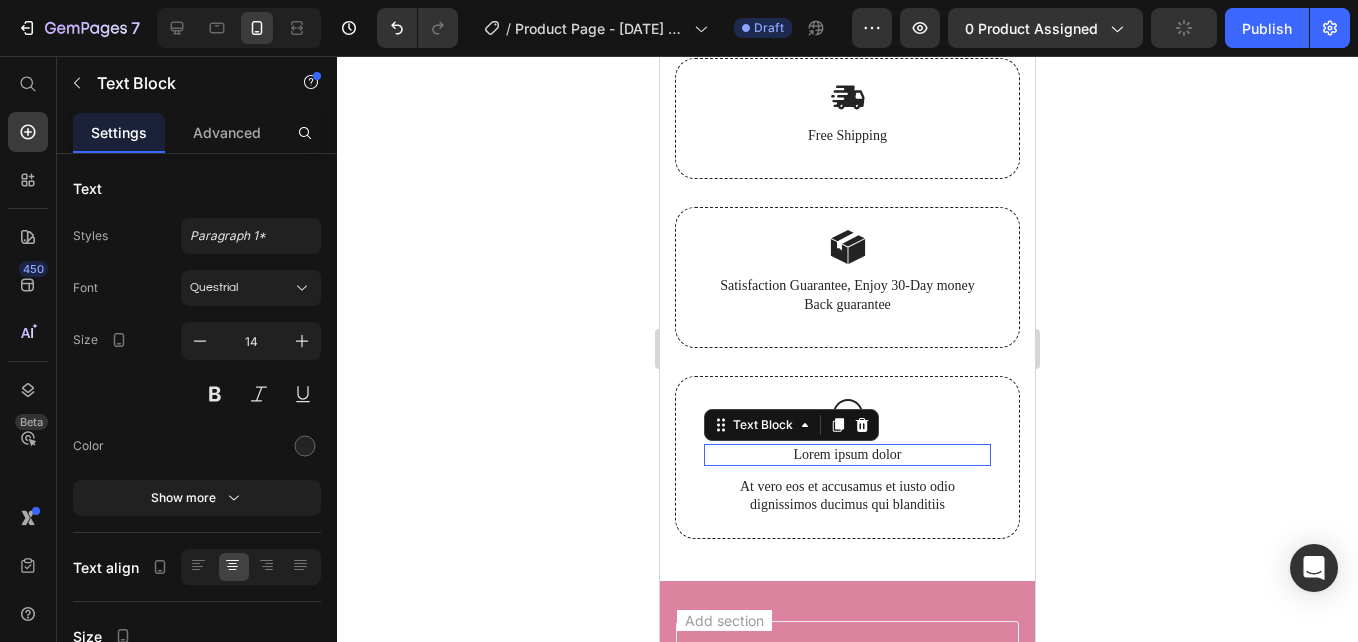 click on "Lorem ipsum dolor" at bounding box center (847, 455) 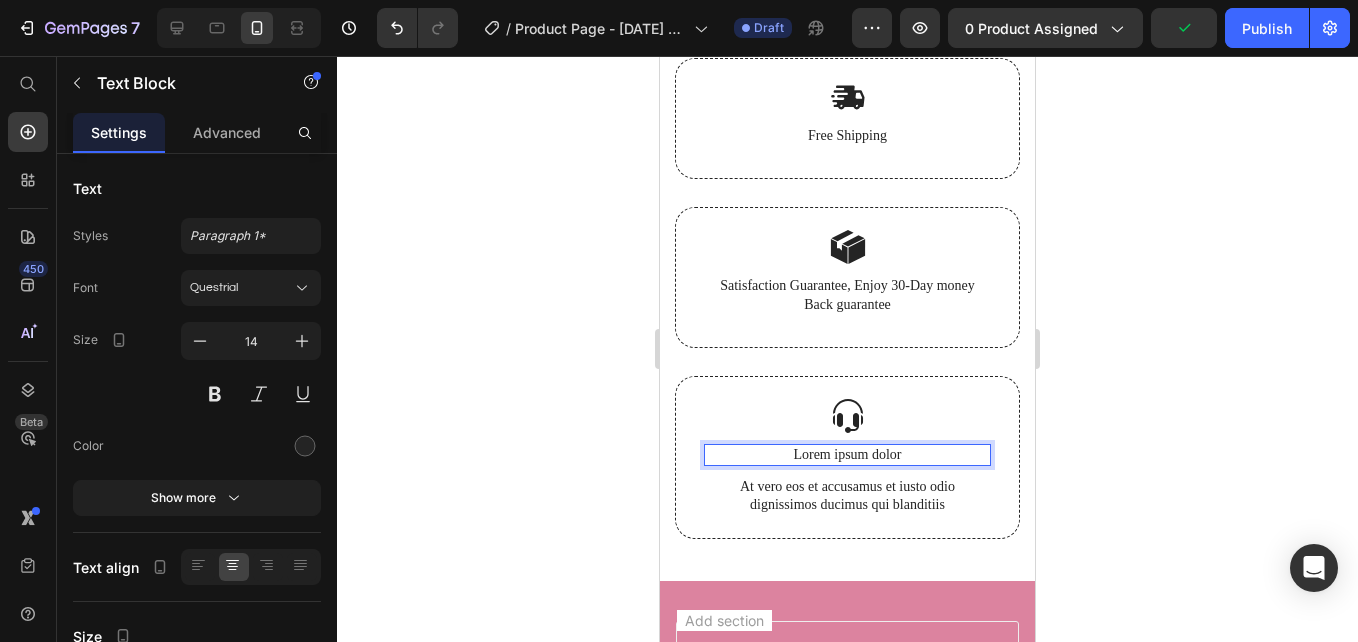click on "Lorem ipsum dolor" at bounding box center (847, 455) 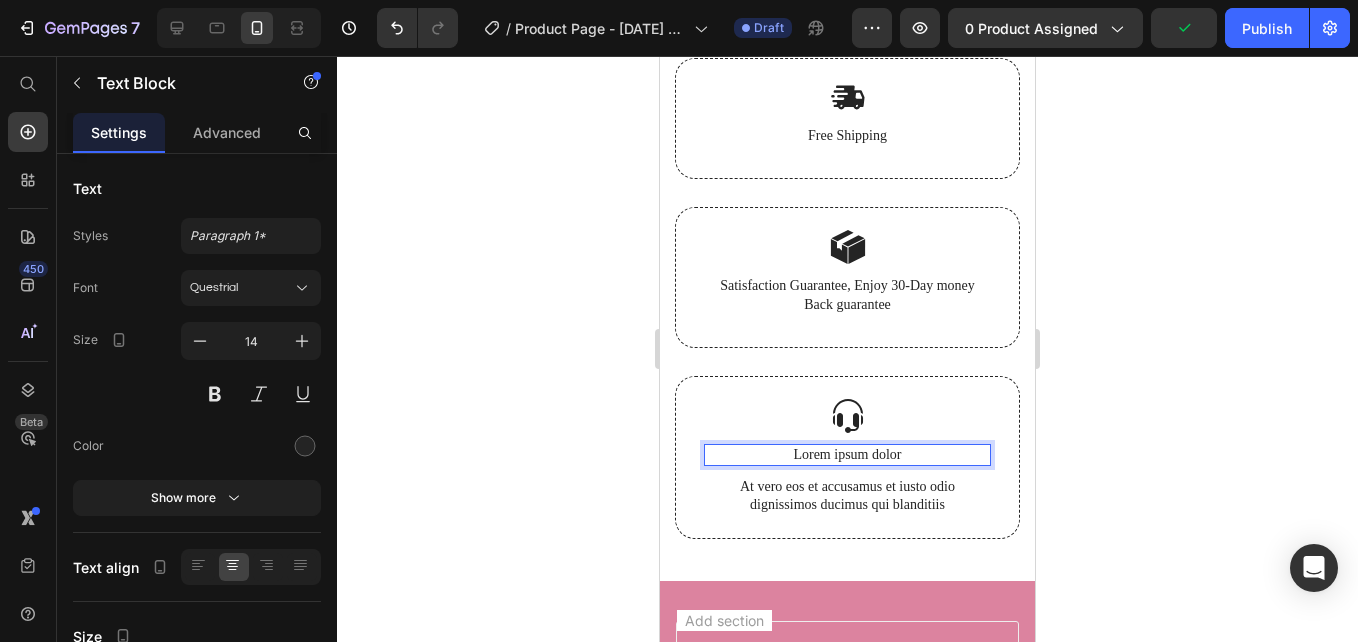 click on "Lorem ipsum dolor" at bounding box center (847, 455) 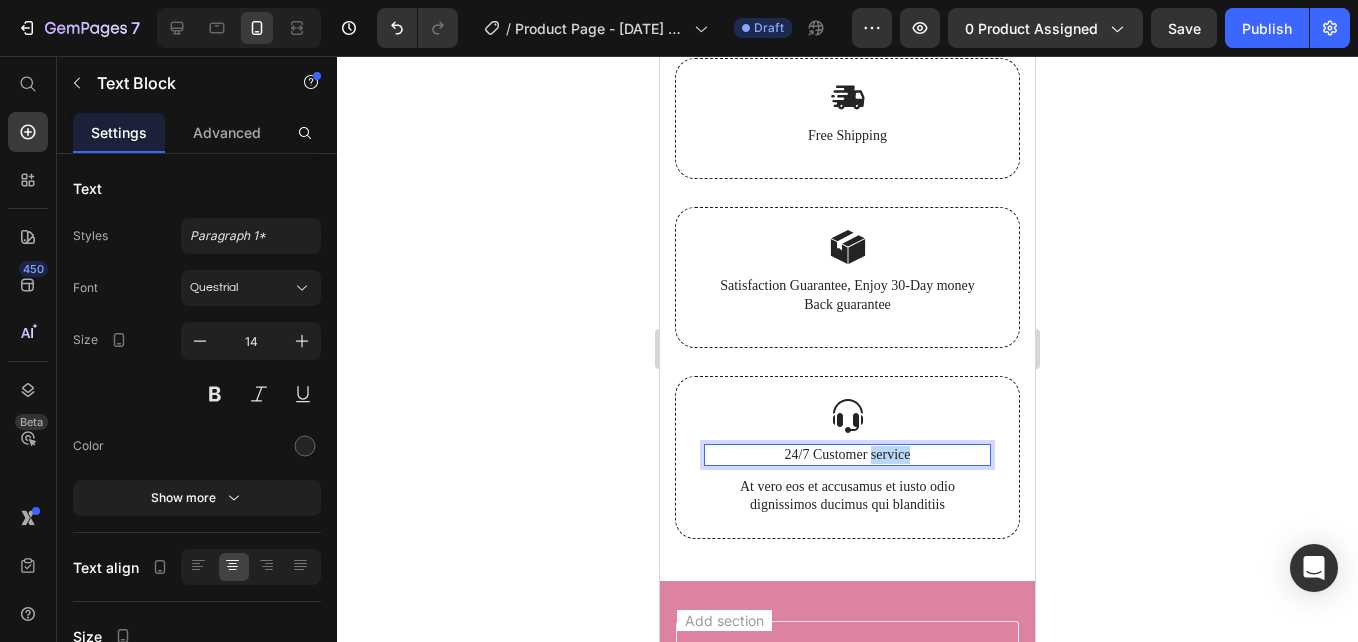click on "24/7 Customer service" at bounding box center (847, 455) 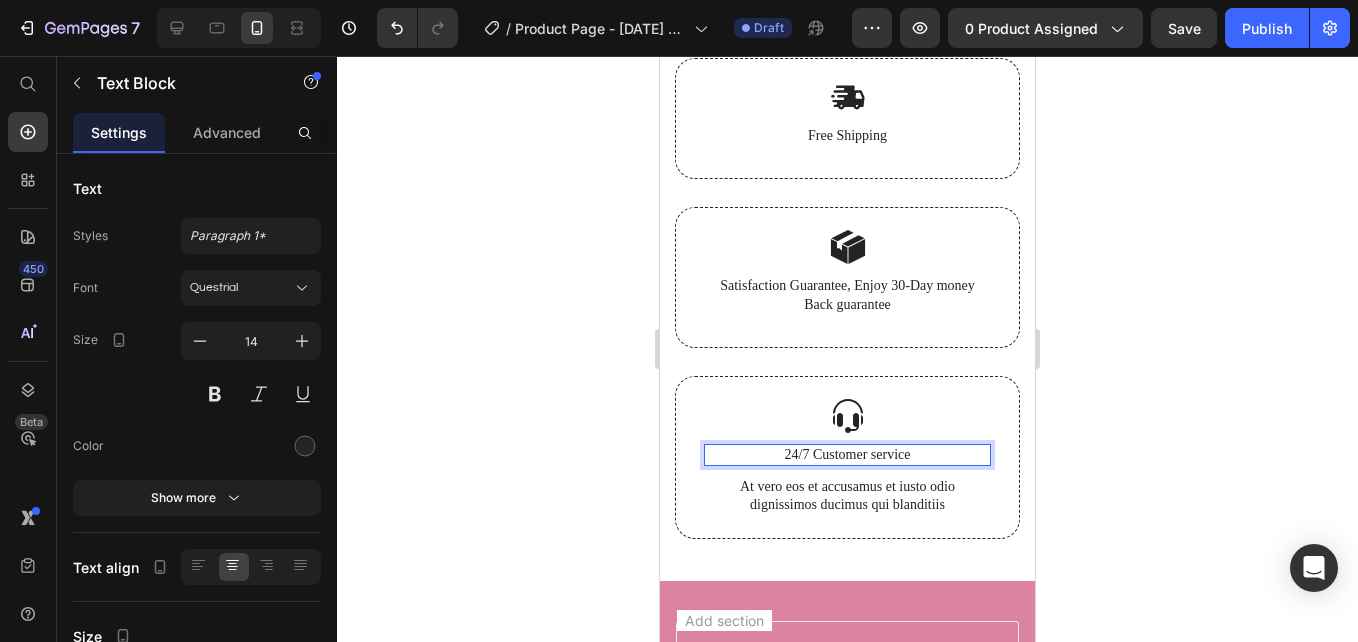 click on "24/7 Customer service" at bounding box center (847, 455) 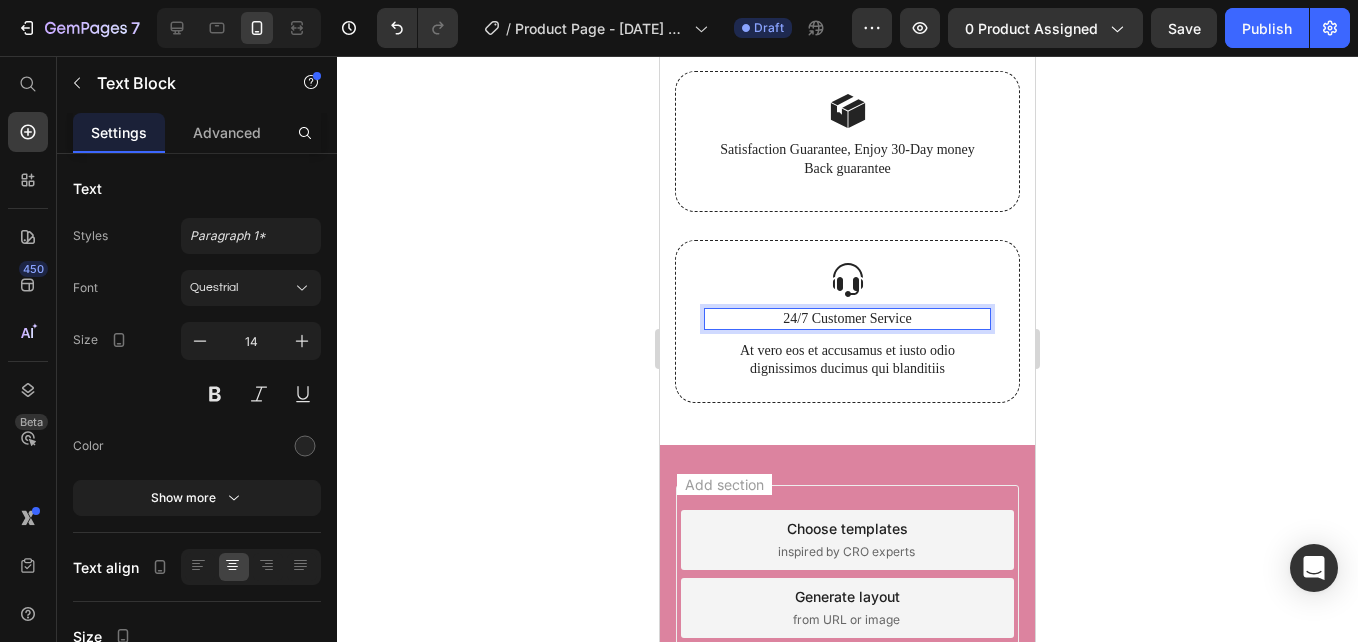 scroll, scrollTop: 9594, scrollLeft: 0, axis: vertical 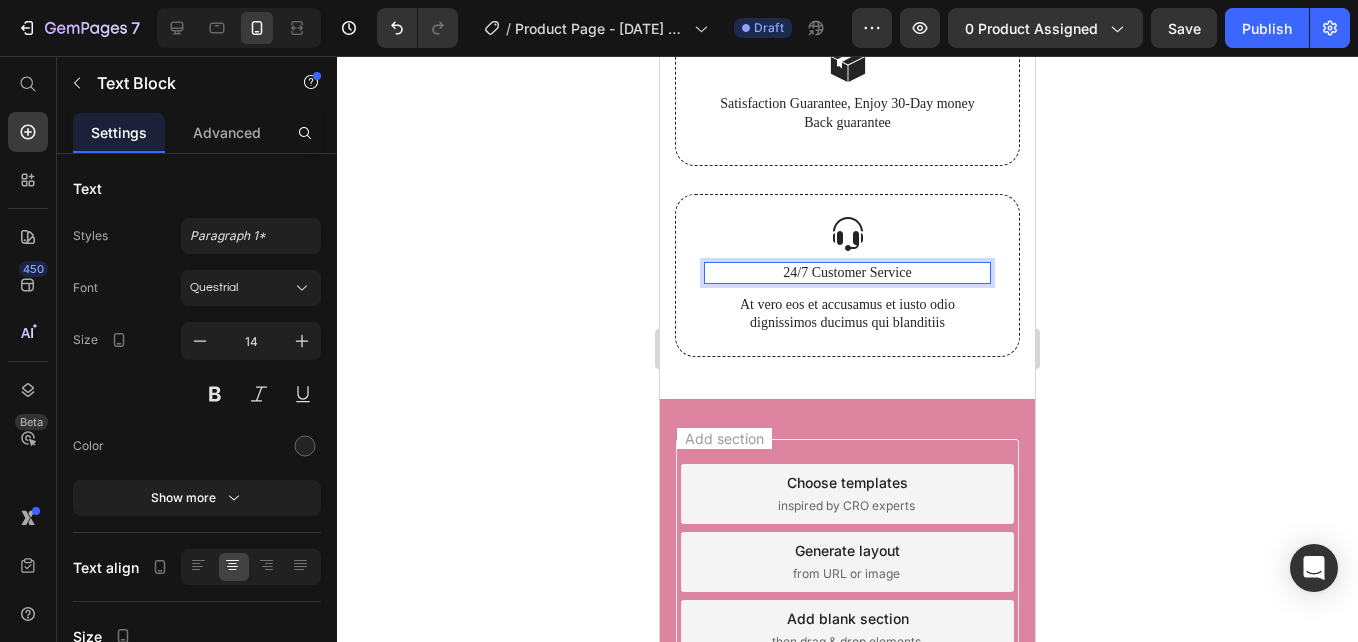 click on "At vero eos et accusamus et iusto odio dignissimos ducimus qui blanditiis" at bounding box center [847, 314] 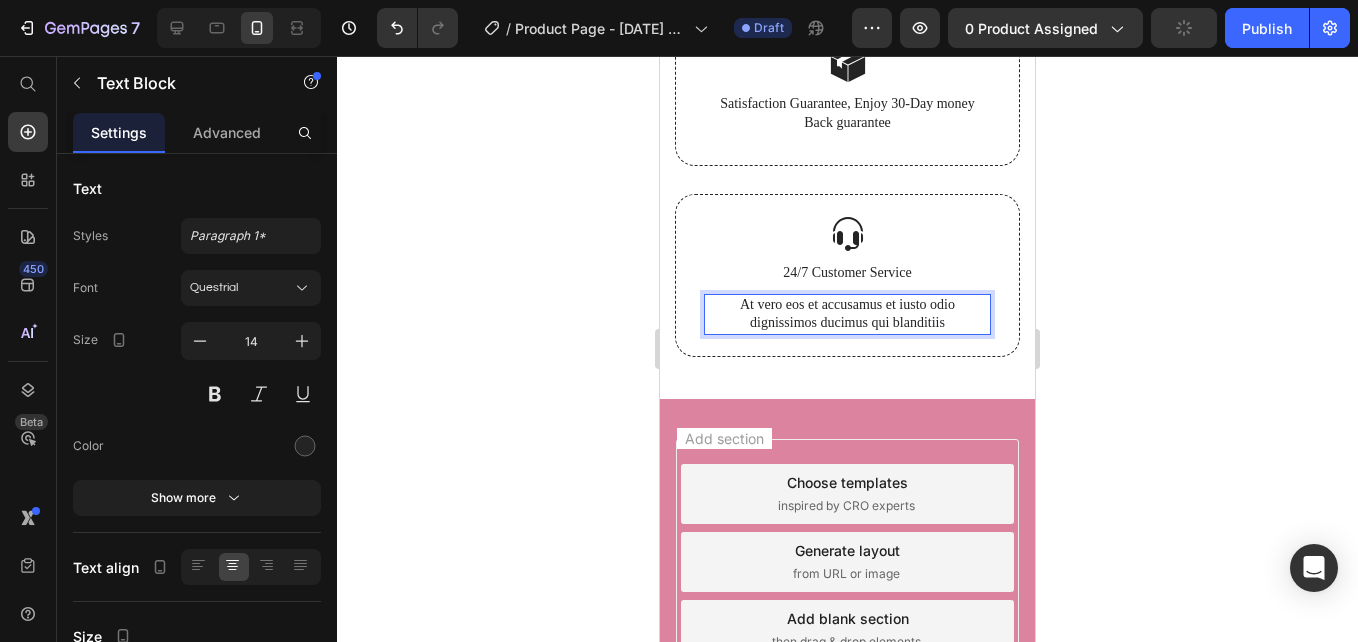 click on "At vero eos et accusamus et iusto odio dignissimos ducimus qui blanditiis" at bounding box center (847, 314) 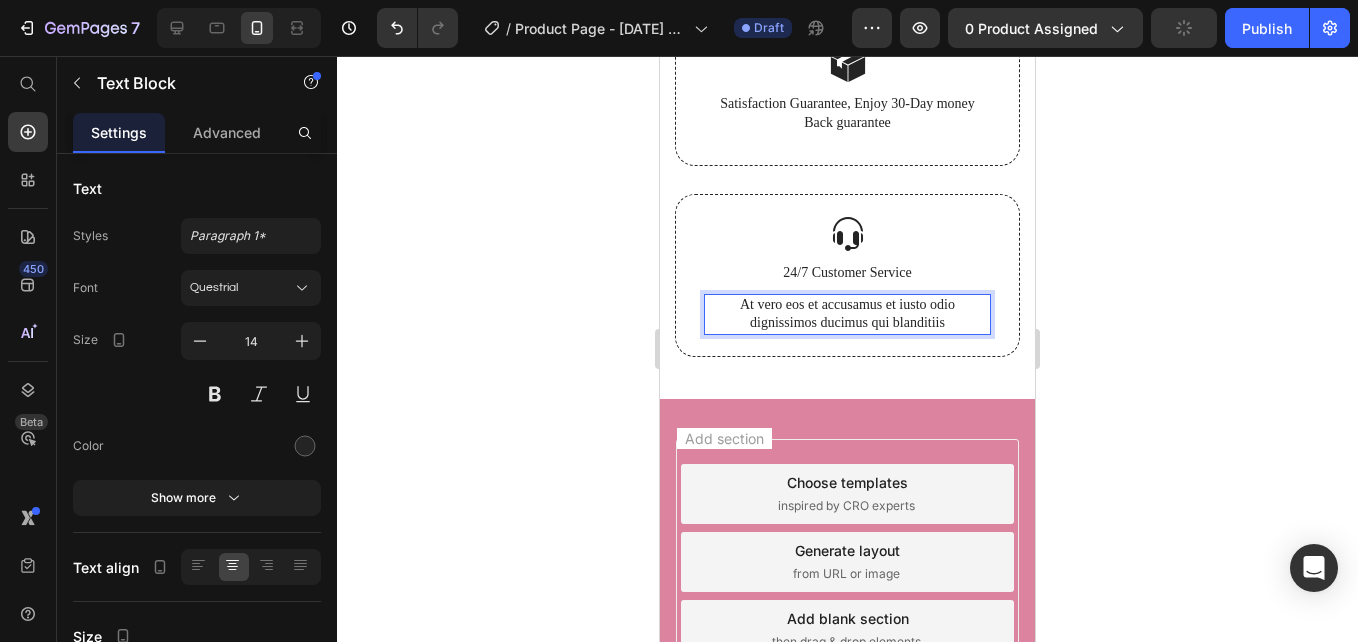 click at bounding box center [847, 234] 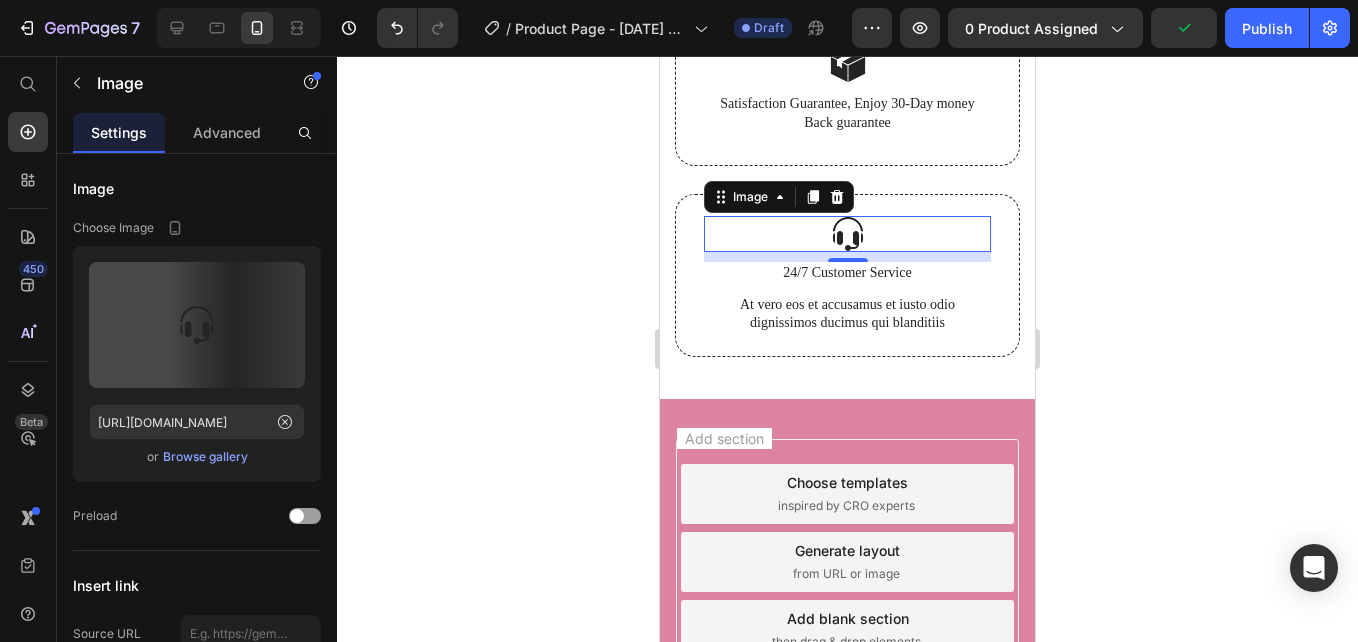 scroll, scrollTop: 9660, scrollLeft: 0, axis: vertical 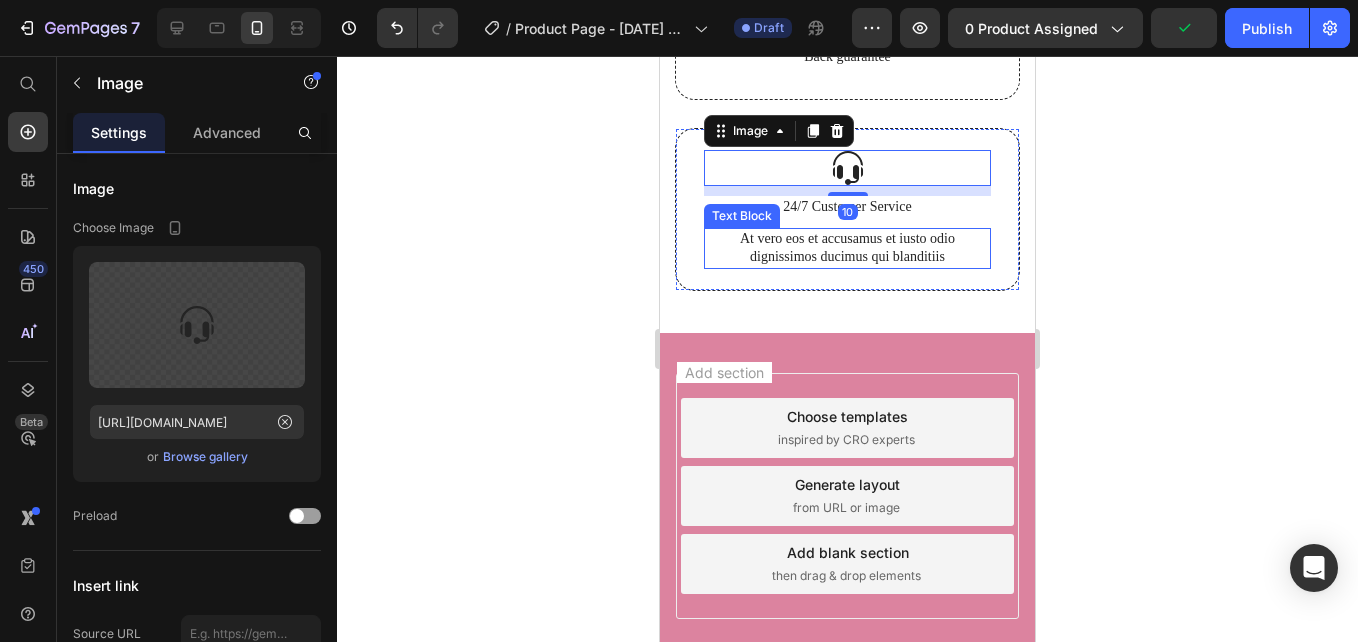 click on "At vero eos et accusamus et iusto odio dignissimos ducimus qui blanditiis" at bounding box center [847, 248] 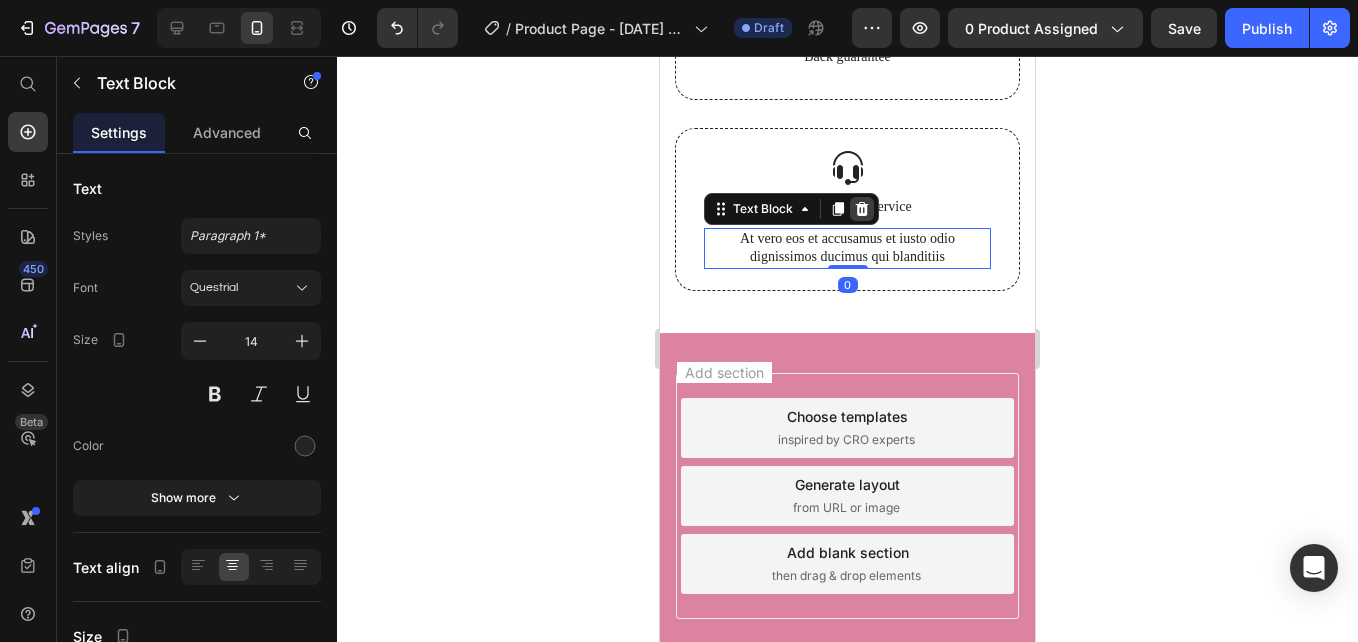 click 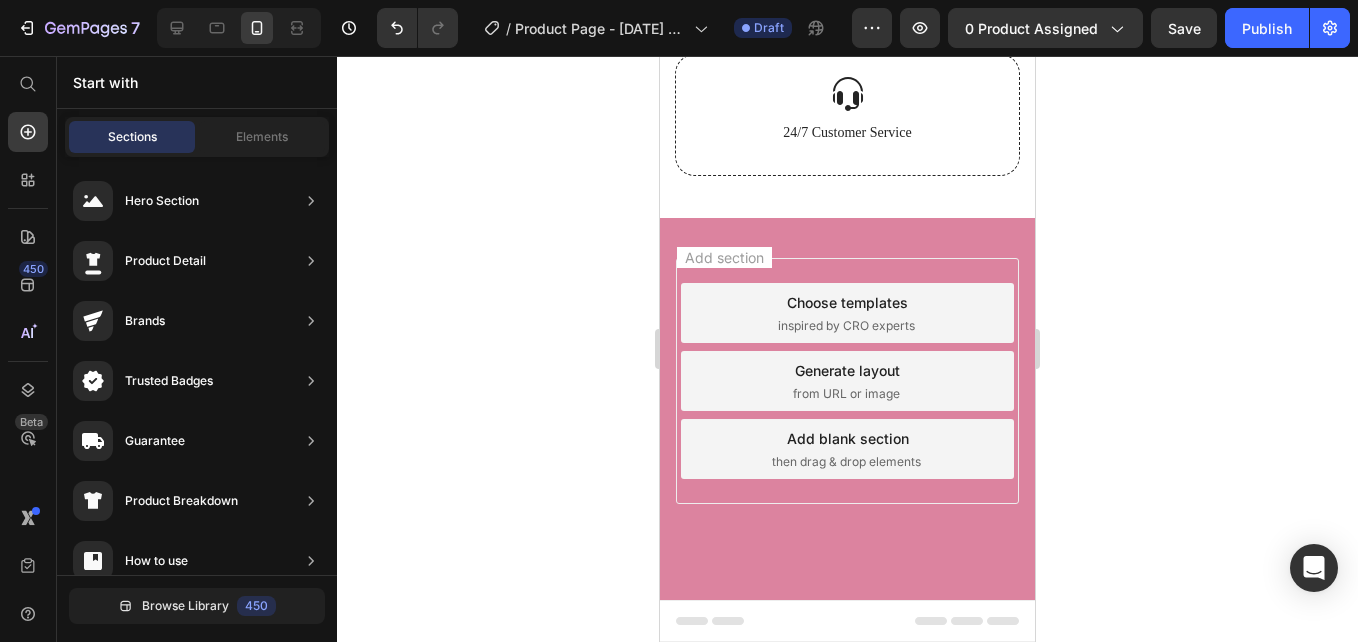 scroll, scrollTop: 9737, scrollLeft: 0, axis: vertical 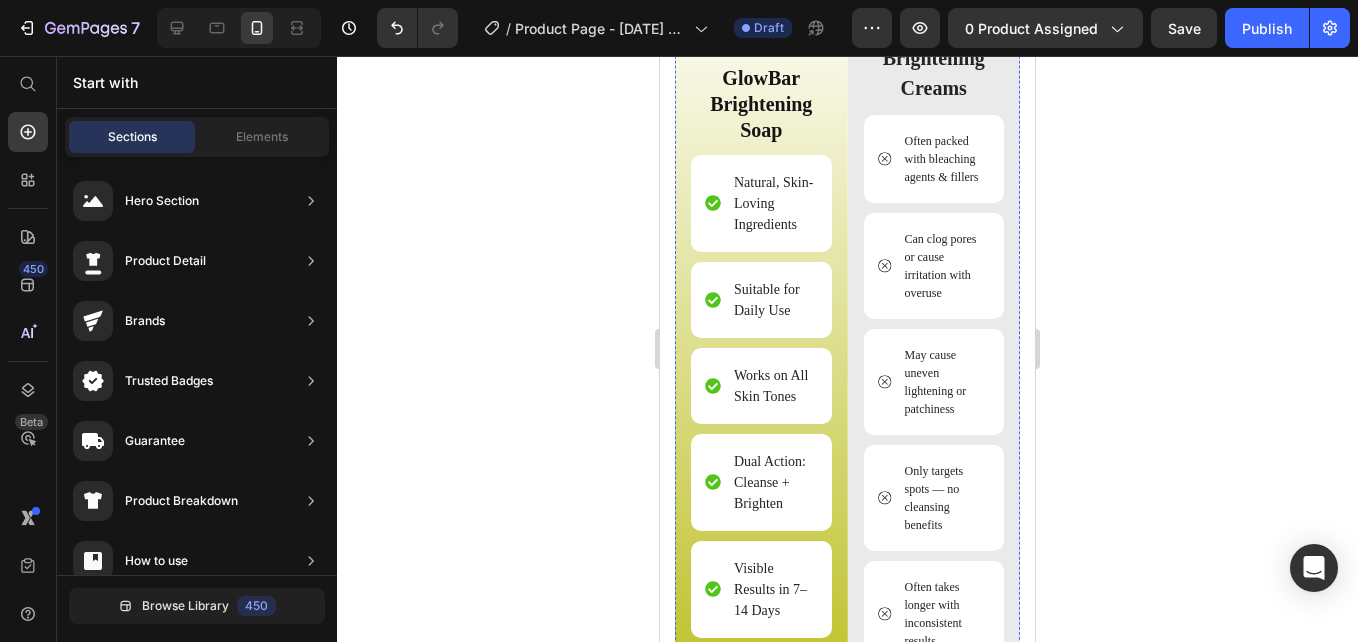 click on "Unveiling your Best Choice" at bounding box center (847, -174) 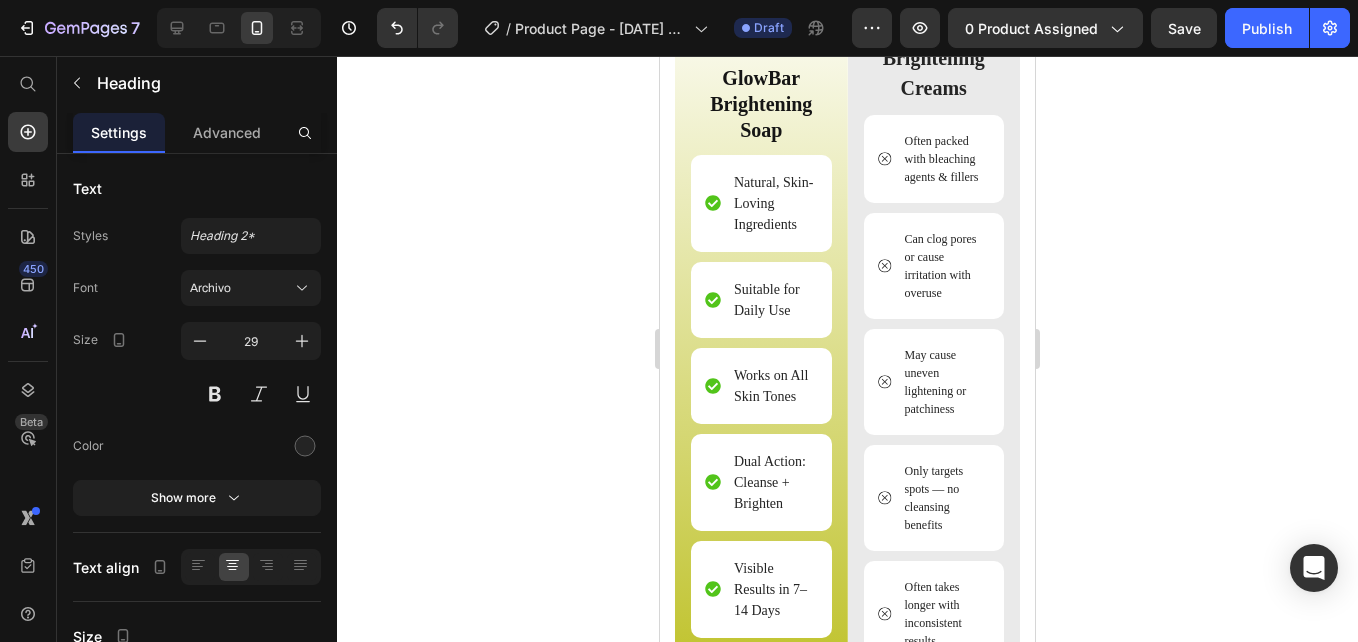 drag, startPoint x: 905, startPoint y: 297, endPoint x: 744, endPoint y: 264, distance: 164.3472 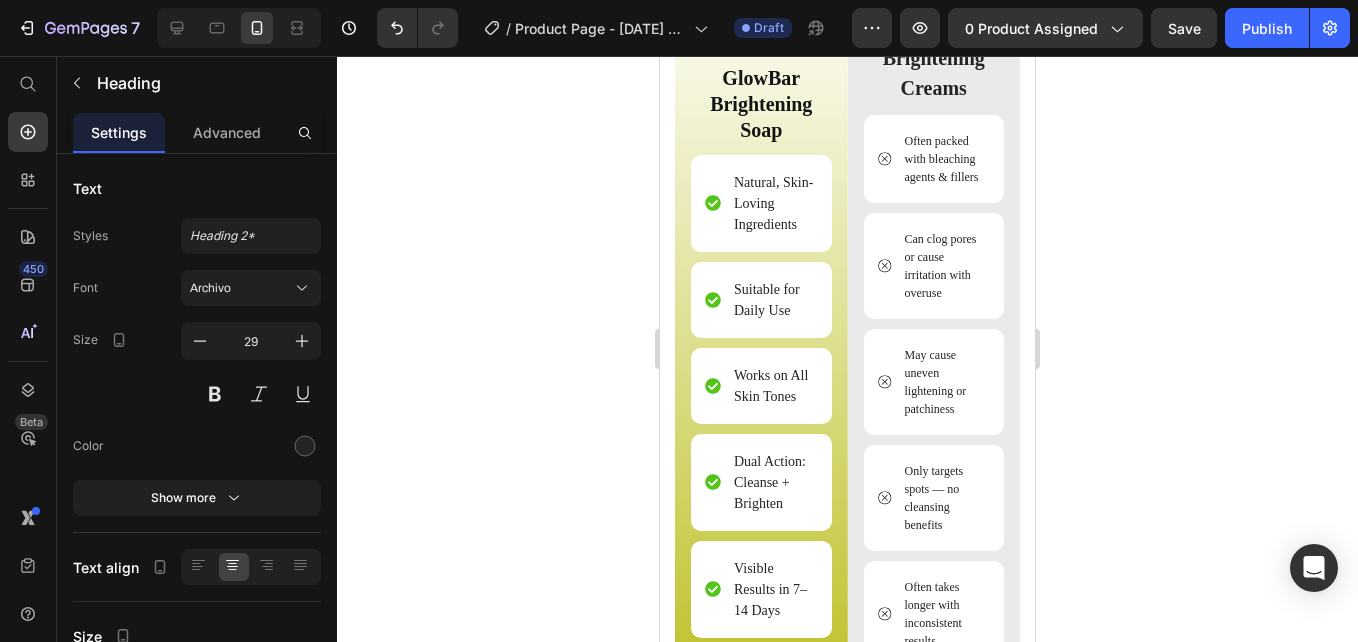 drag, startPoint x: 894, startPoint y: 288, endPoint x: 736, endPoint y: 260, distance: 160.46184 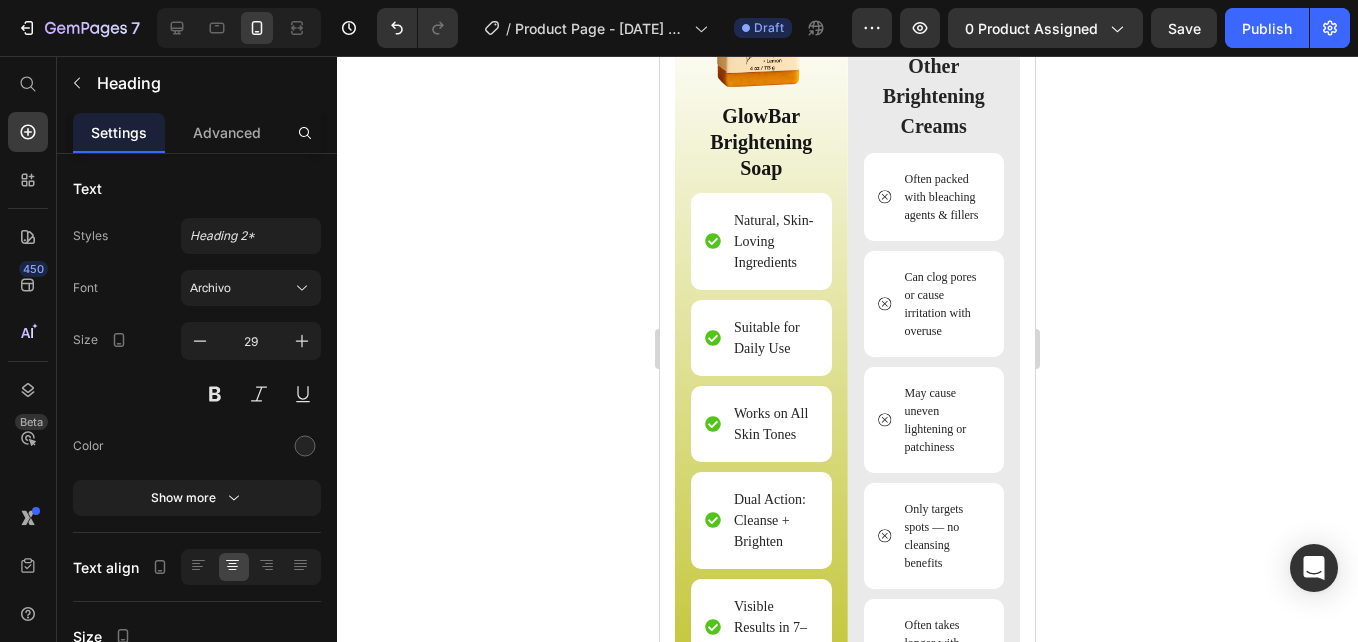 click 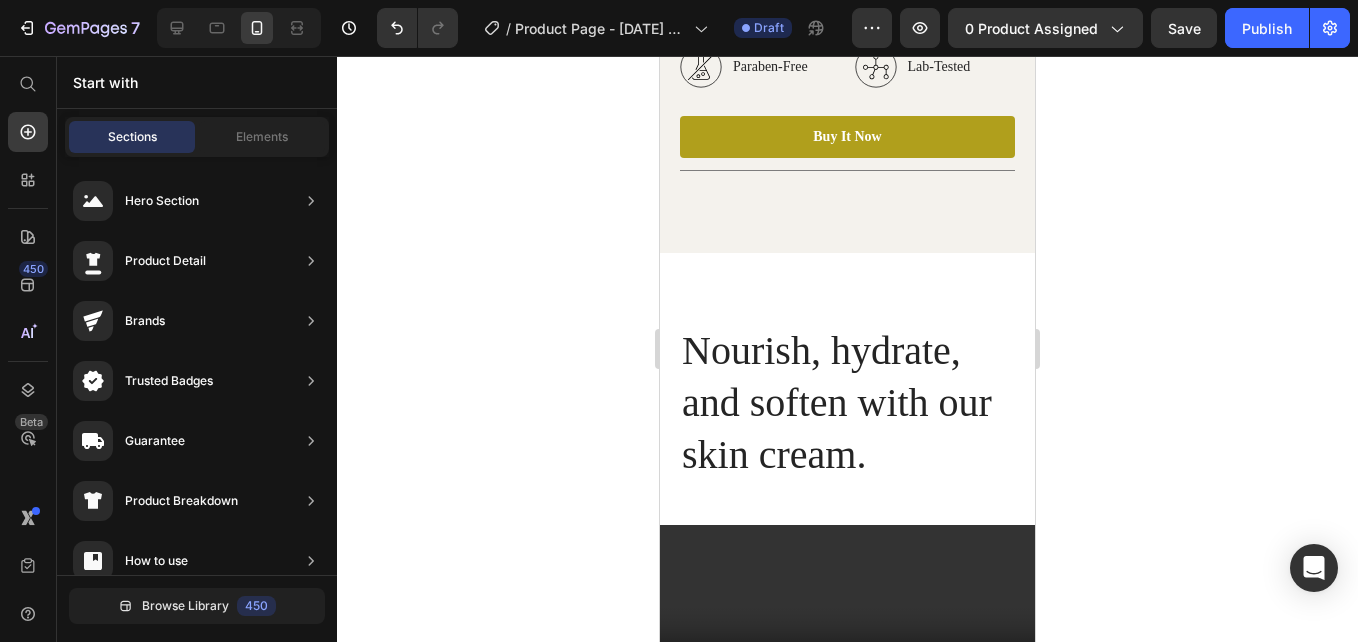 scroll, scrollTop: 5271, scrollLeft: 0, axis: vertical 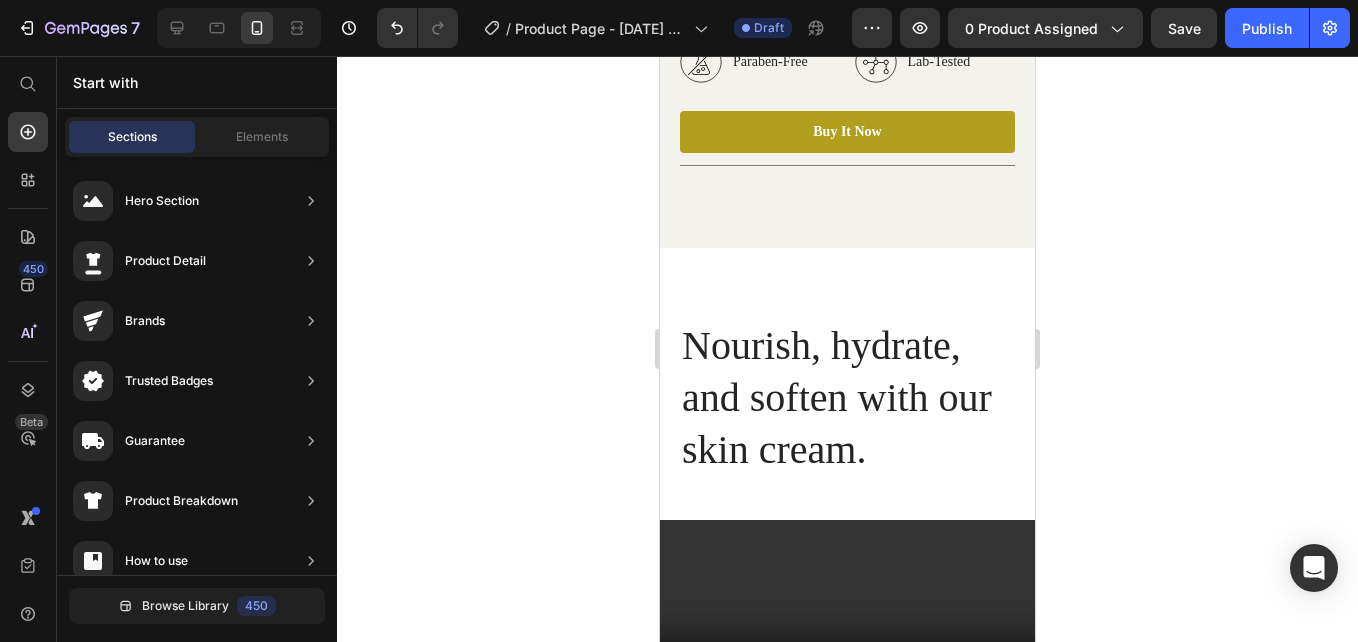 click on "Nourish, hydrate, and soften with our skin cream." at bounding box center (847, 398) 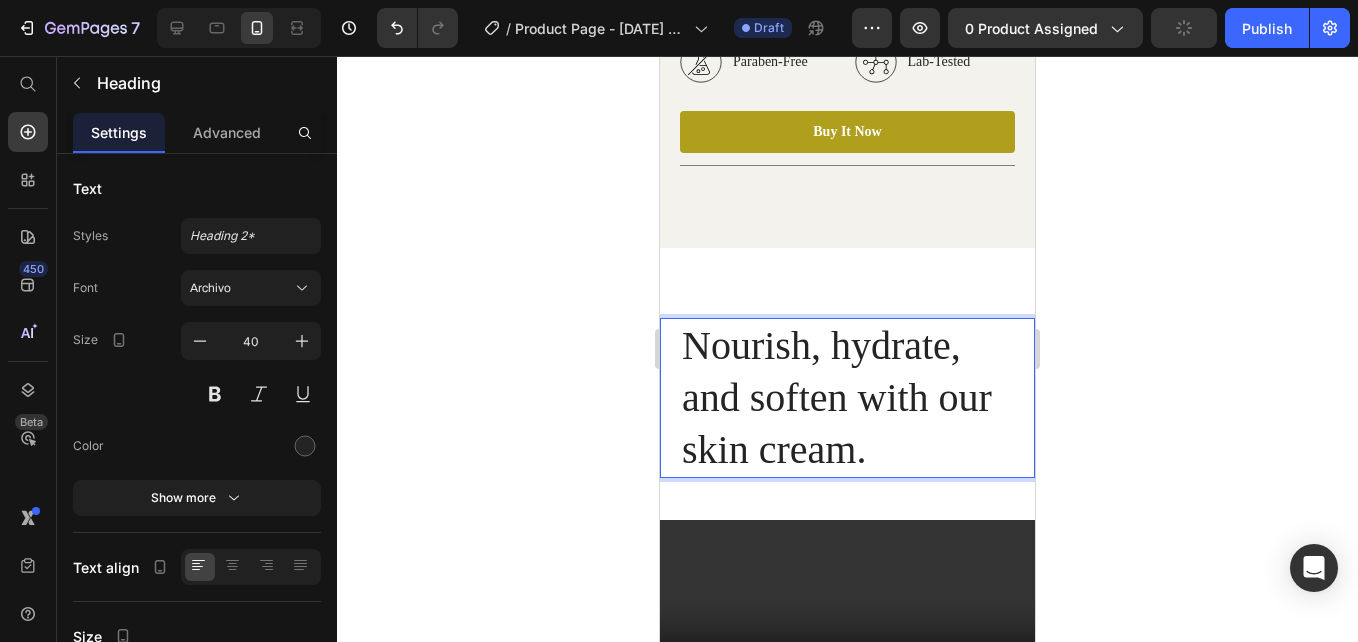 click on "Nourish, hydrate, and soften with our skin cream." at bounding box center (847, 398) 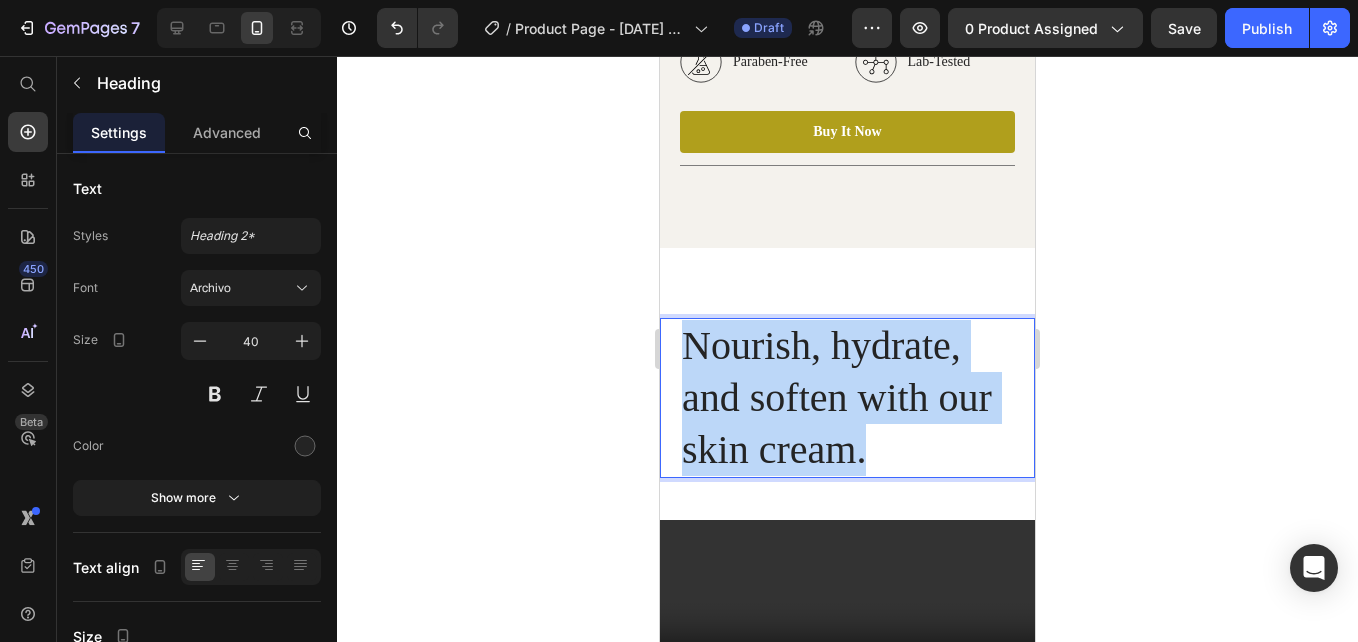 drag, startPoint x: 875, startPoint y: 452, endPoint x: 682, endPoint y: 355, distance: 216.00462 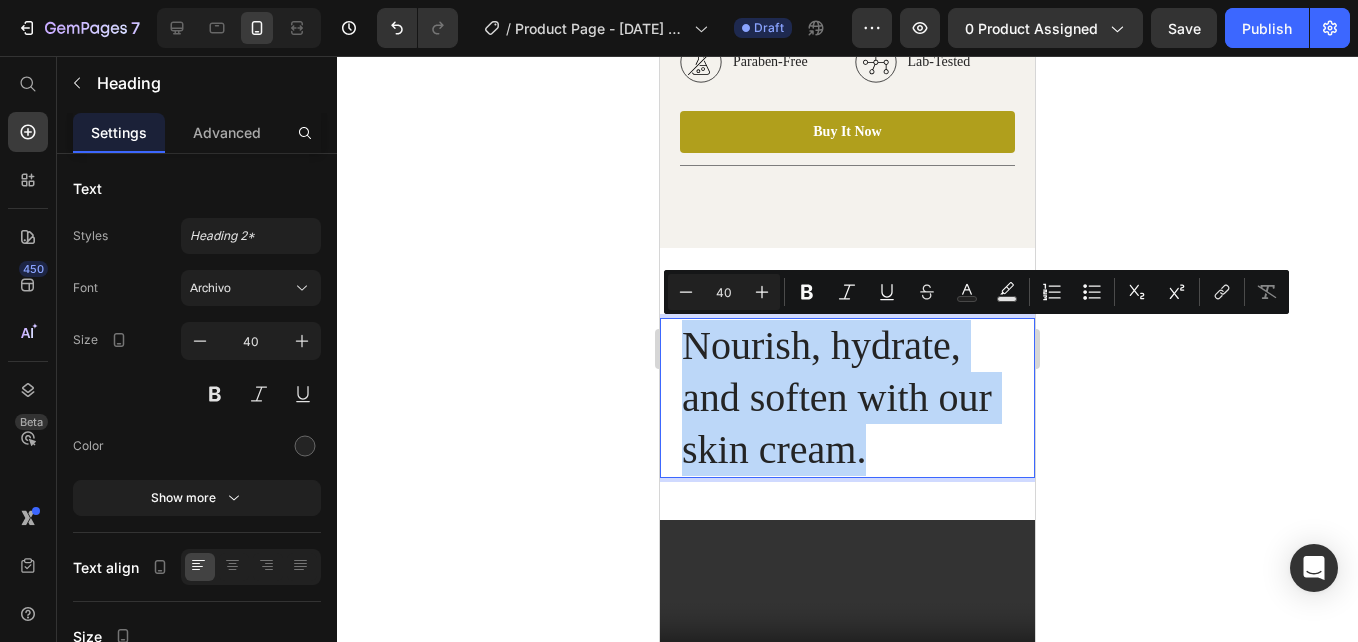 copy on "Nourish, hydrate, and soften with our skin cream." 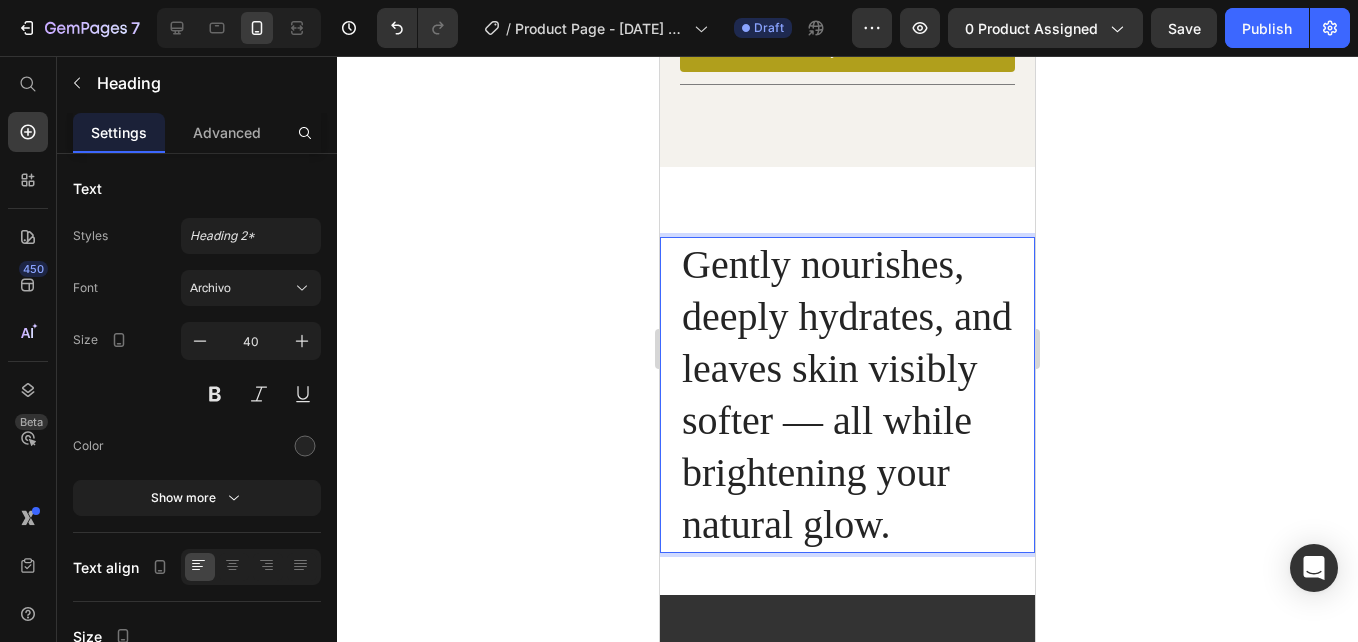 scroll, scrollTop: 5356, scrollLeft: 0, axis: vertical 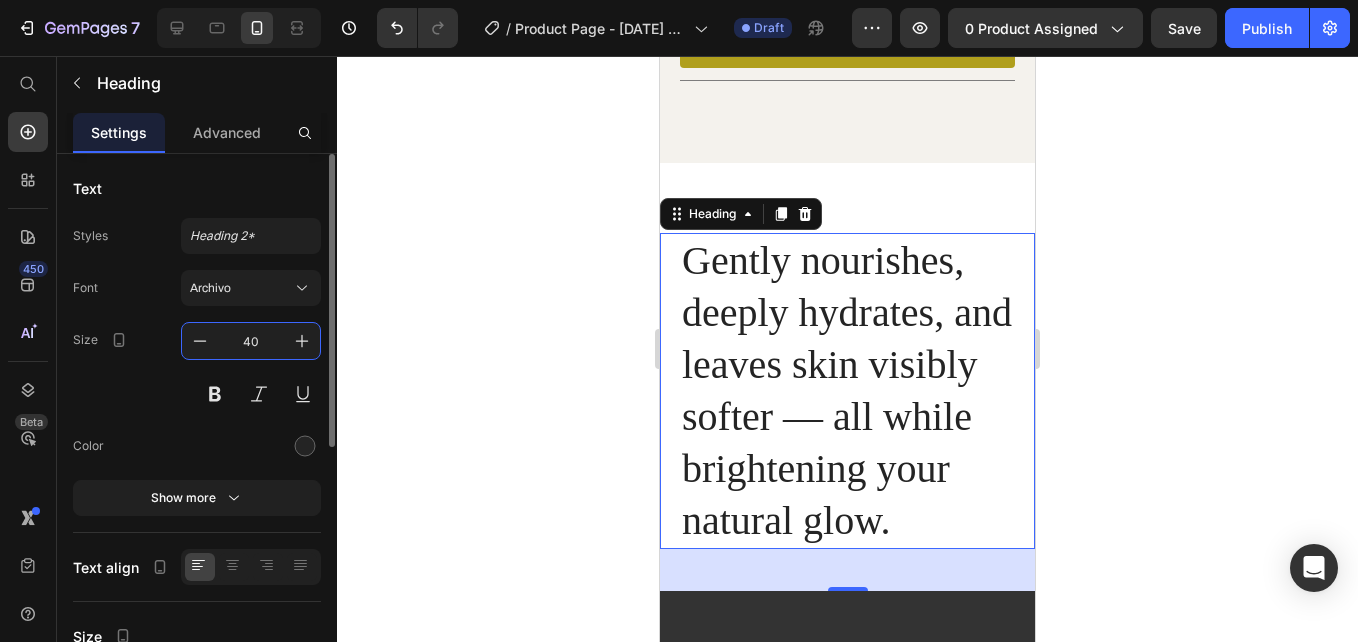 click on "40" at bounding box center (251, 341) 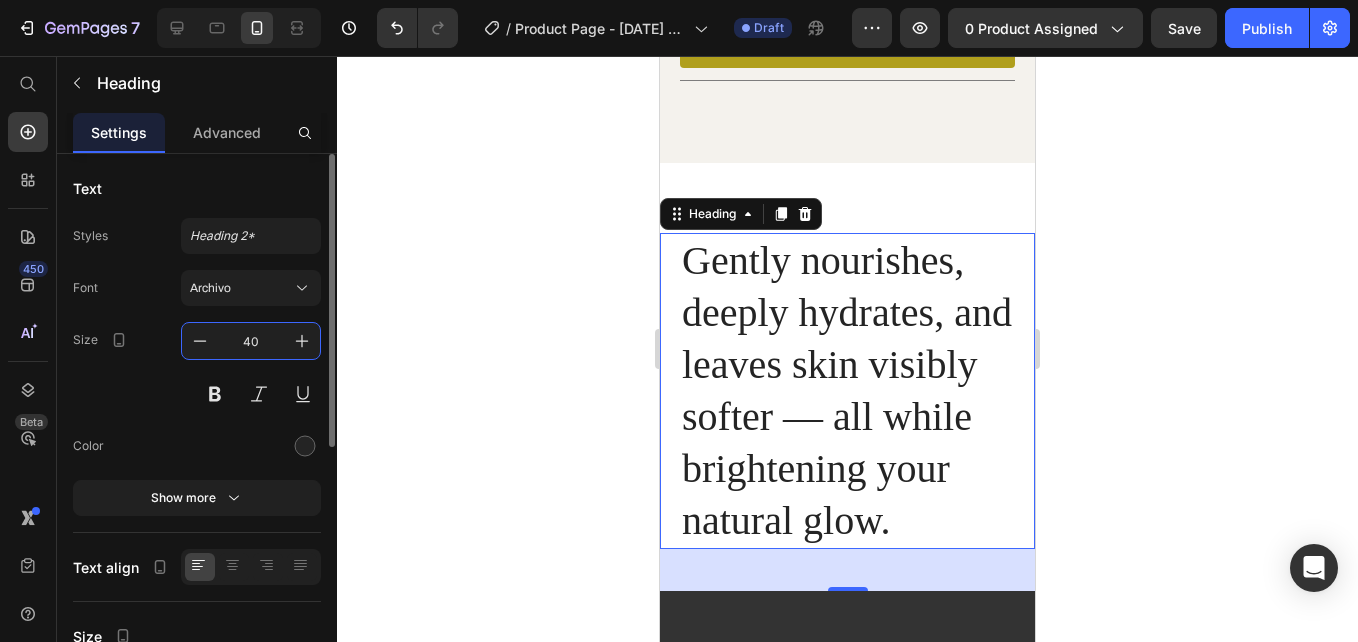 click on "40" at bounding box center [251, 341] 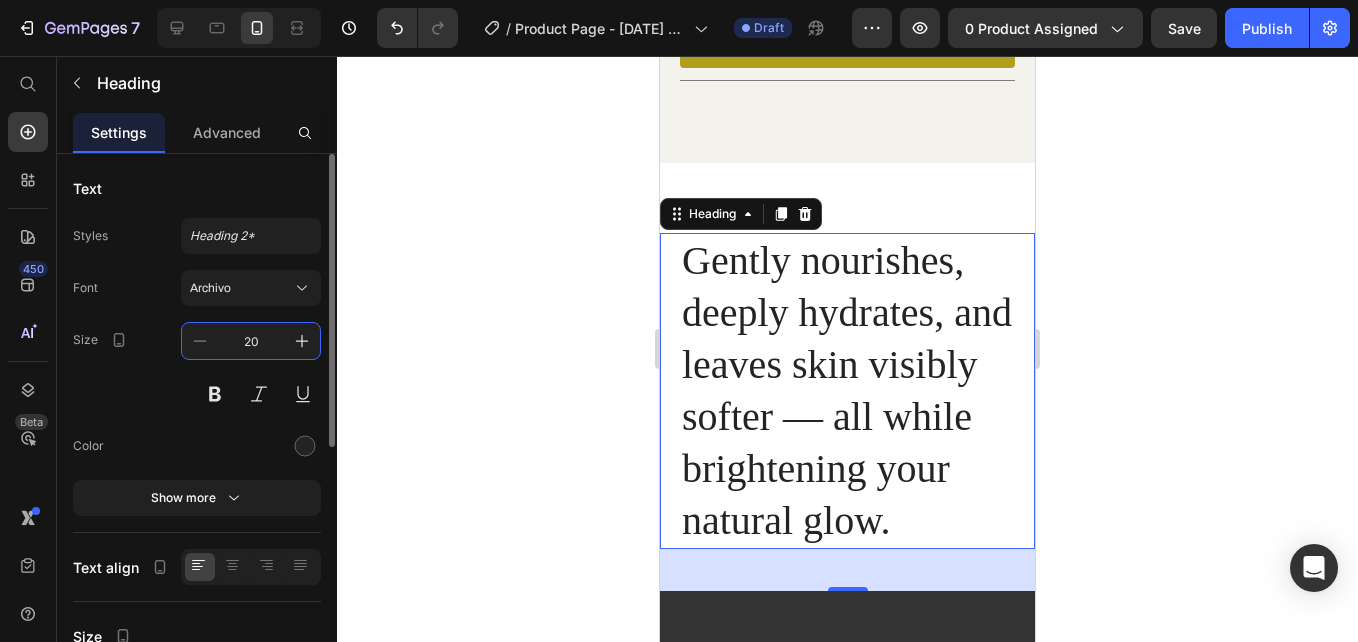click on "20" at bounding box center [251, 341] 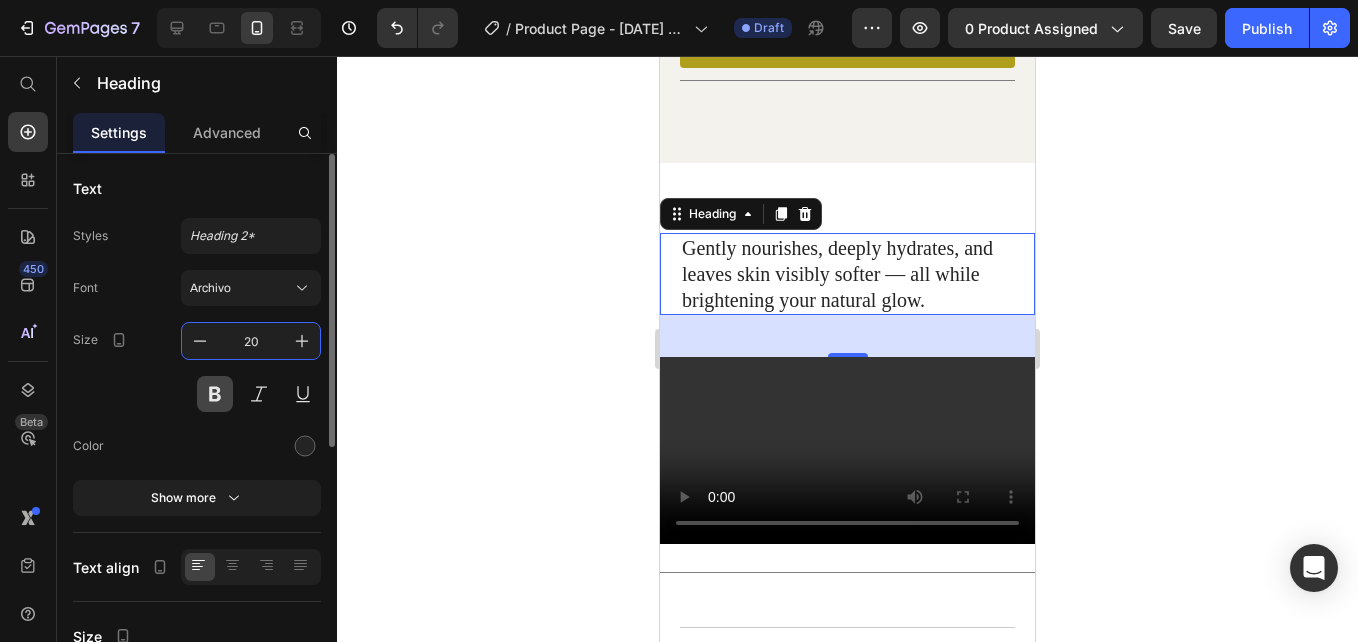 type on "20" 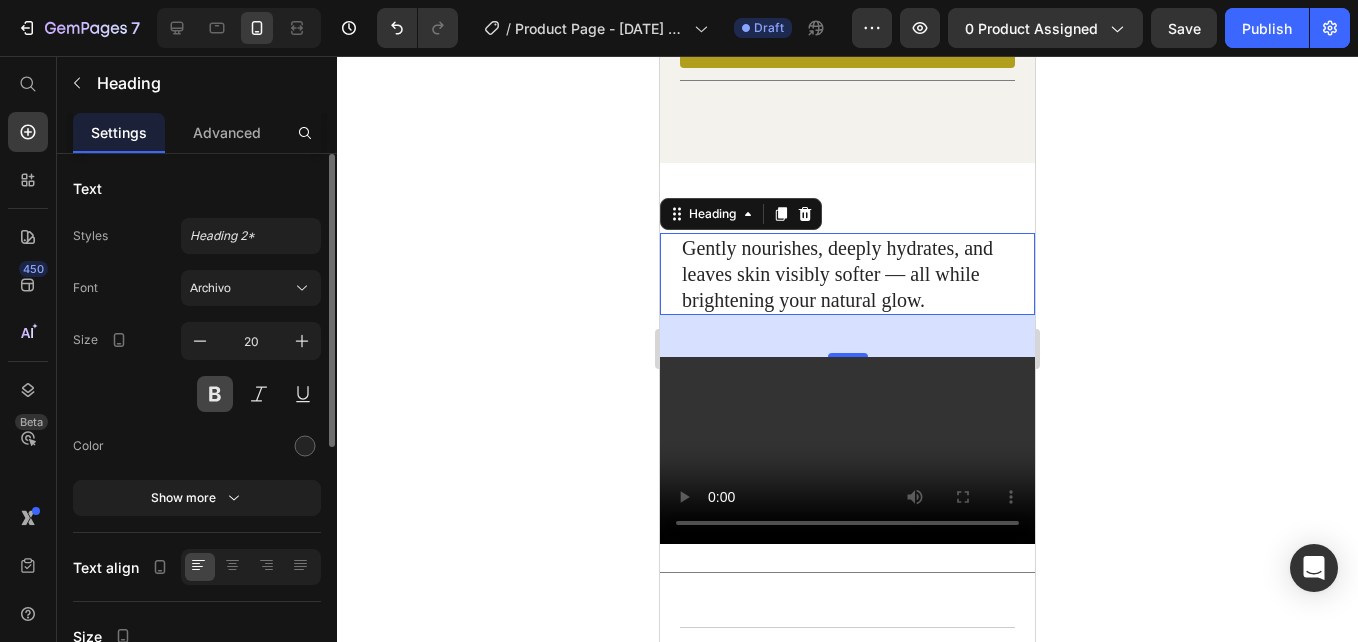 click at bounding box center (215, 394) 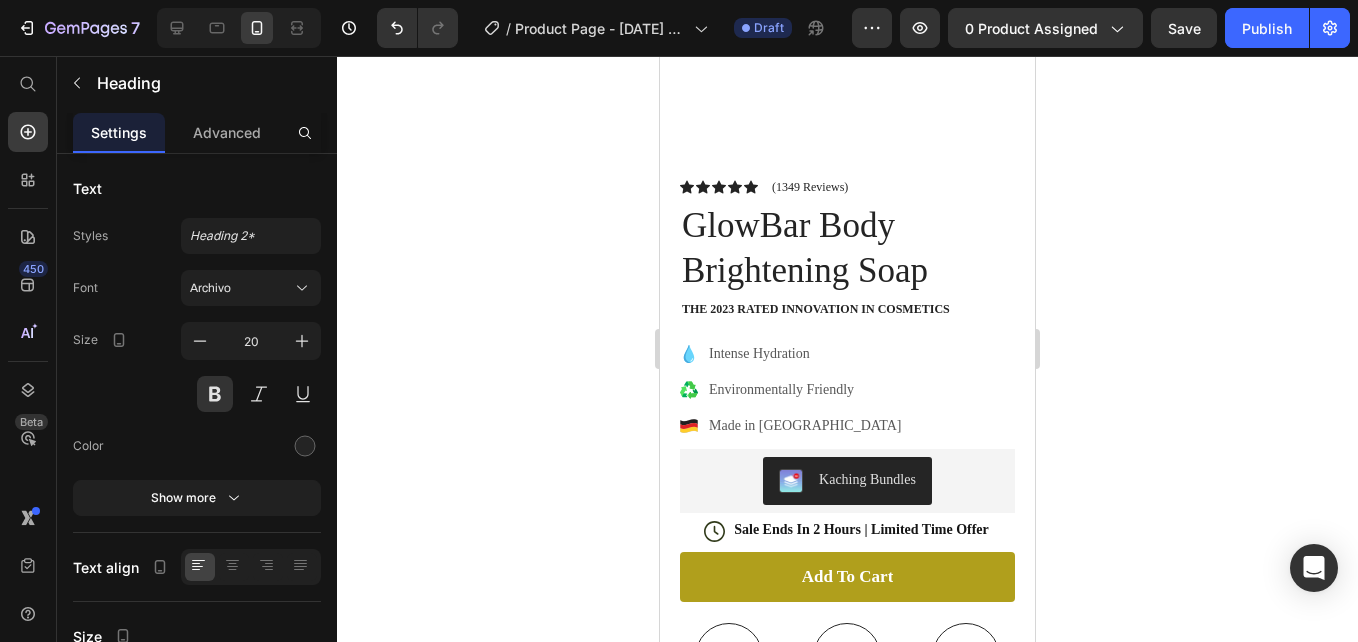 scroll, scrollTop: 497, scrollLeft: 0, axis: vertical 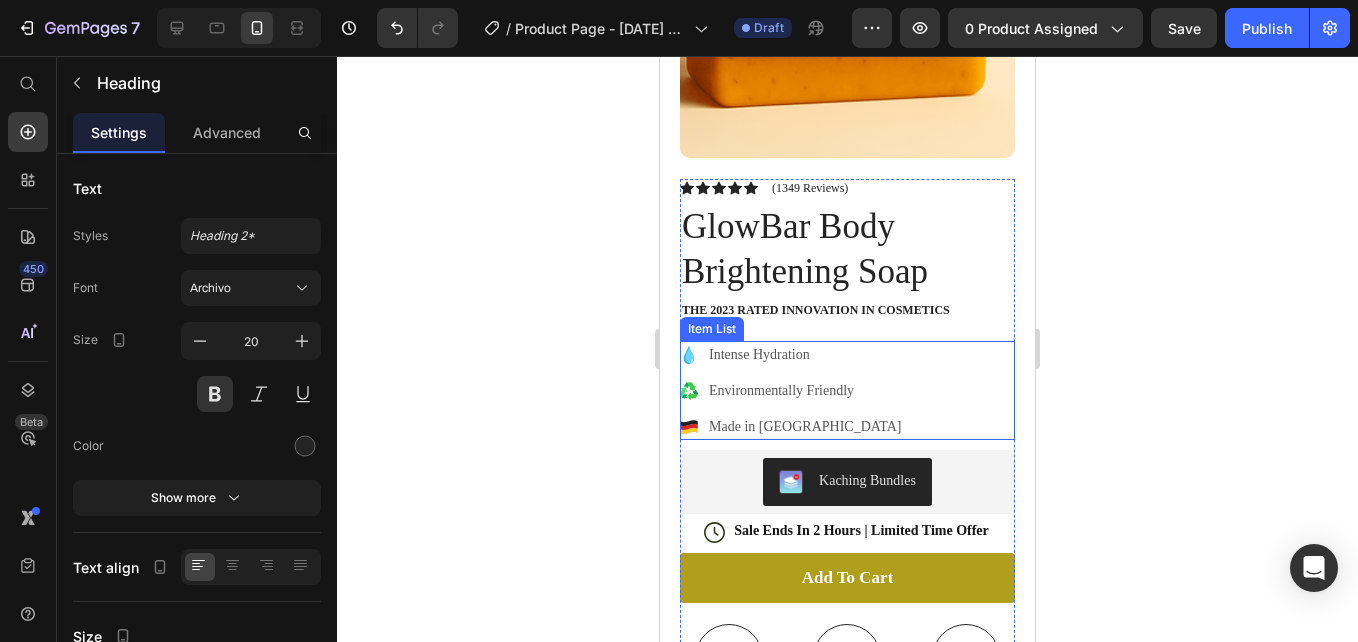 click on "Intense Hydration" at bounding box center (805, 354) 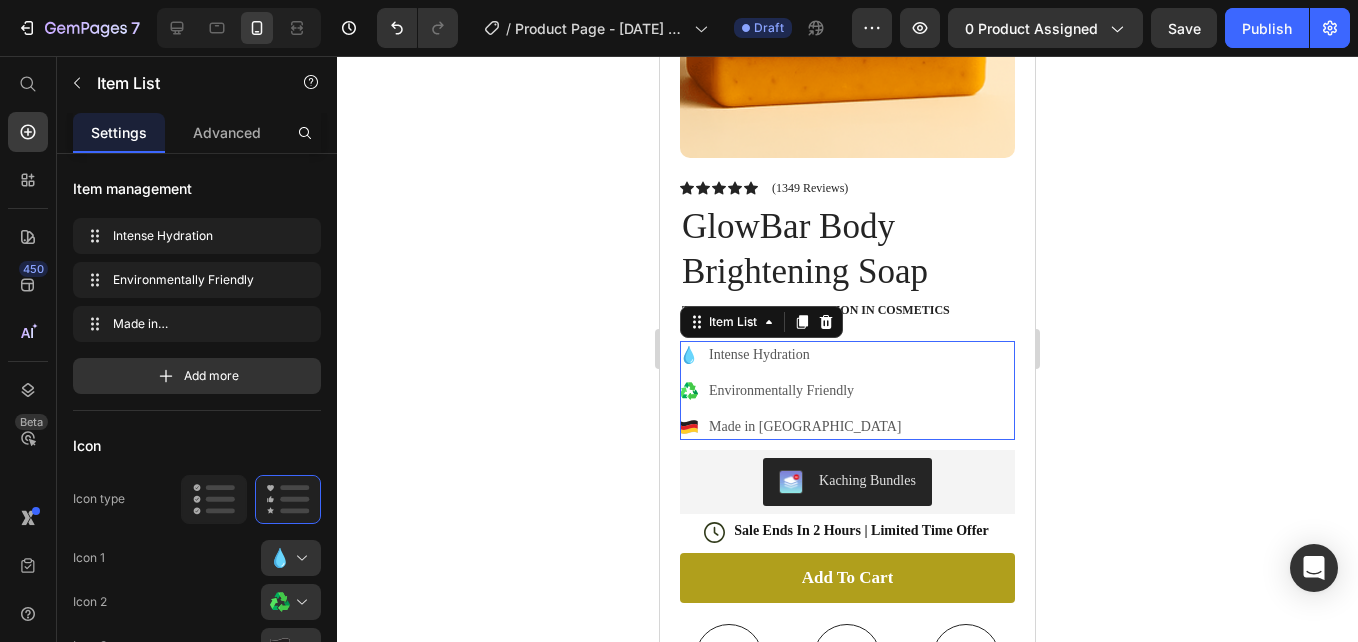 scroll, scrollTop: 0, scrollLeft: 0, axis: both 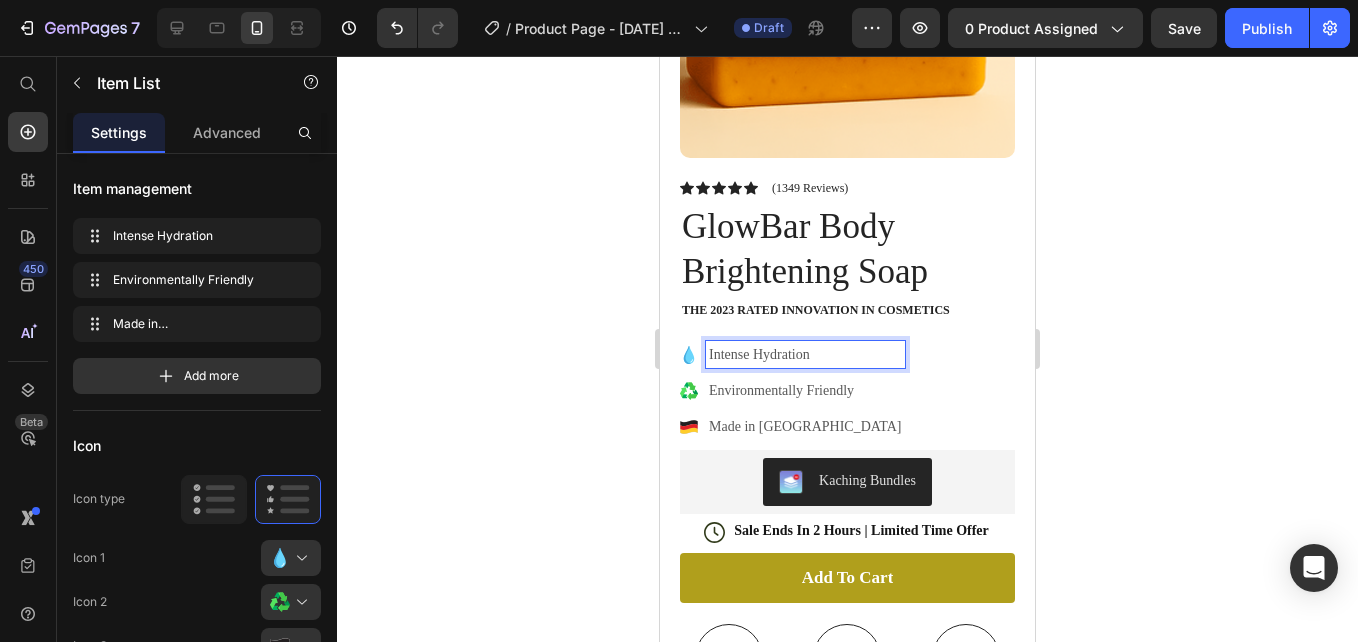 click on "Intense Hydration" at bounding box center (805, 354) 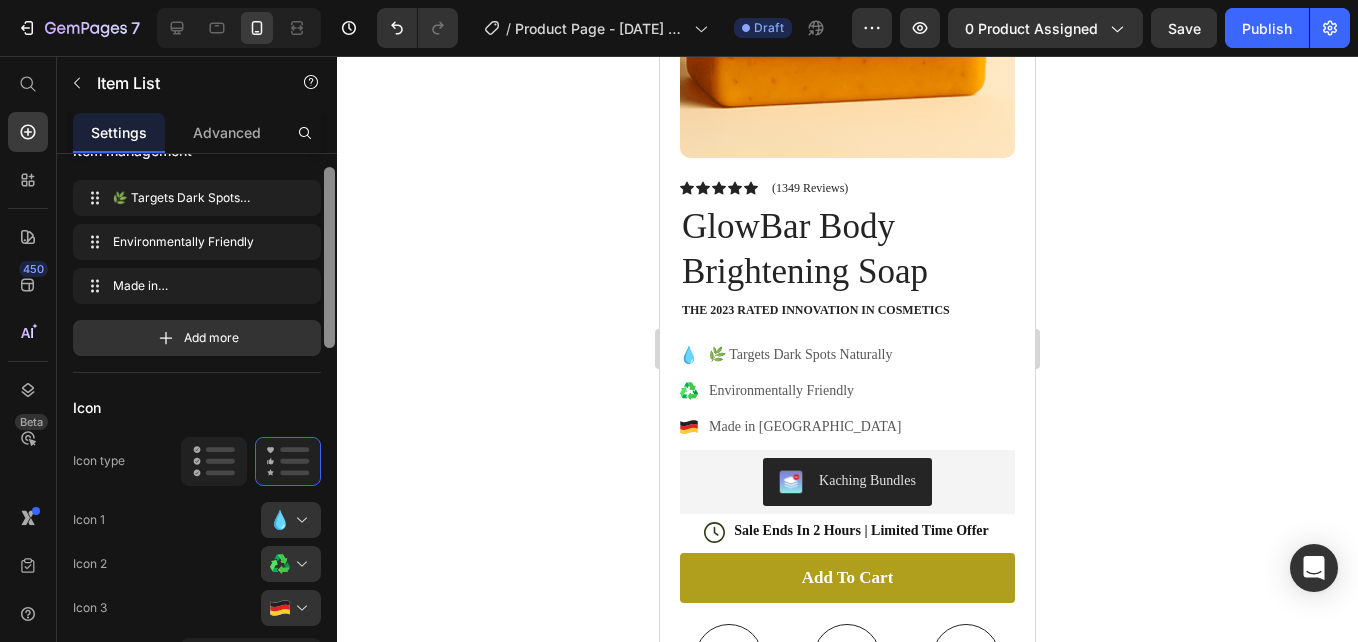 scroll, scrollTop: 39, scrollLeft: 0, axis: vertical 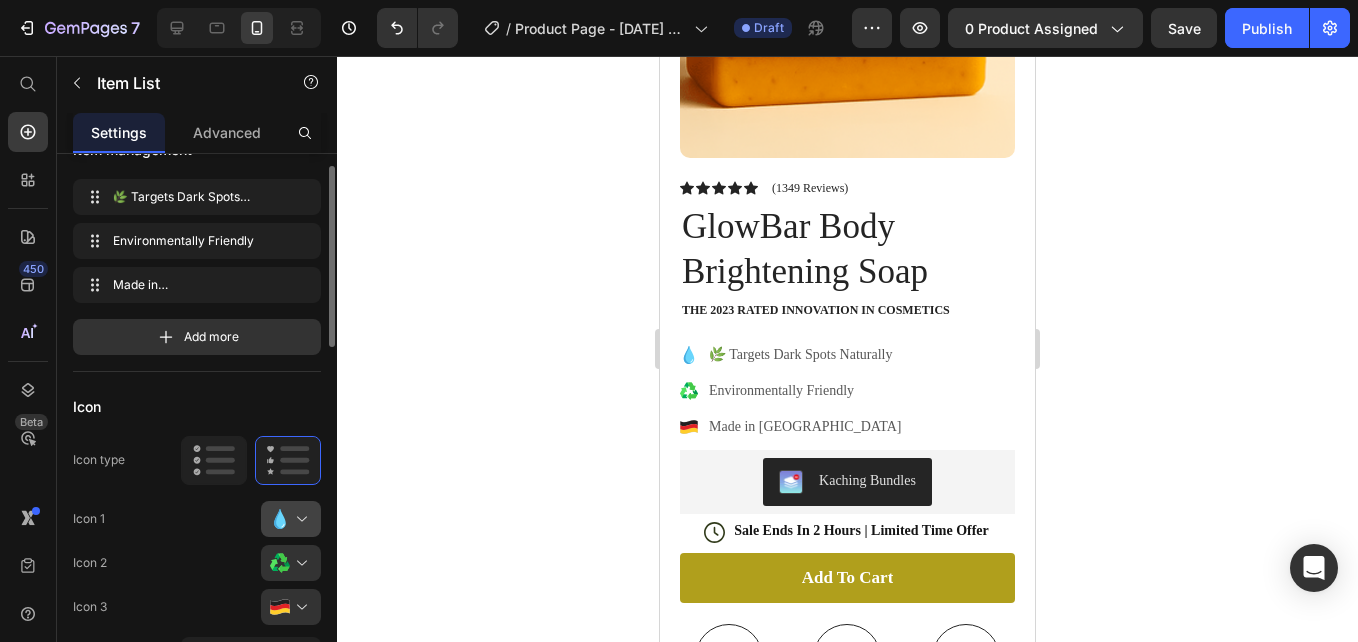 click at bounding box center (299, 519) 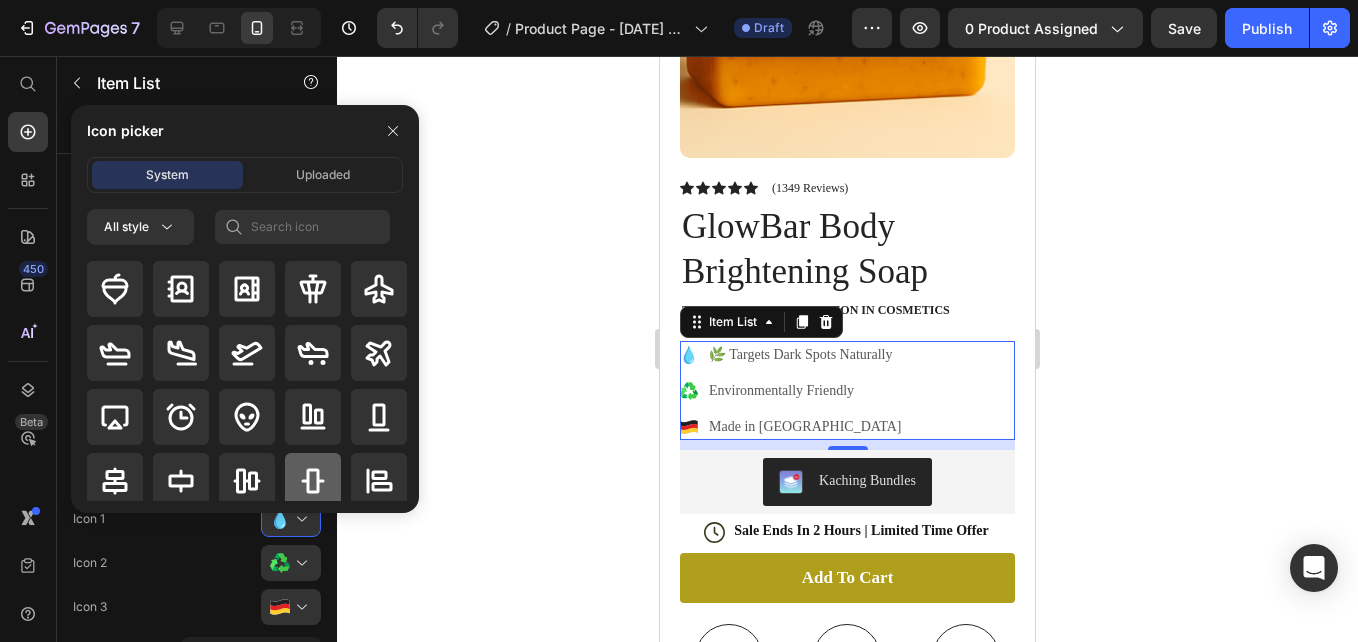 scroll, scrollTop: 157, scrollLeft: 0, axis: vertical 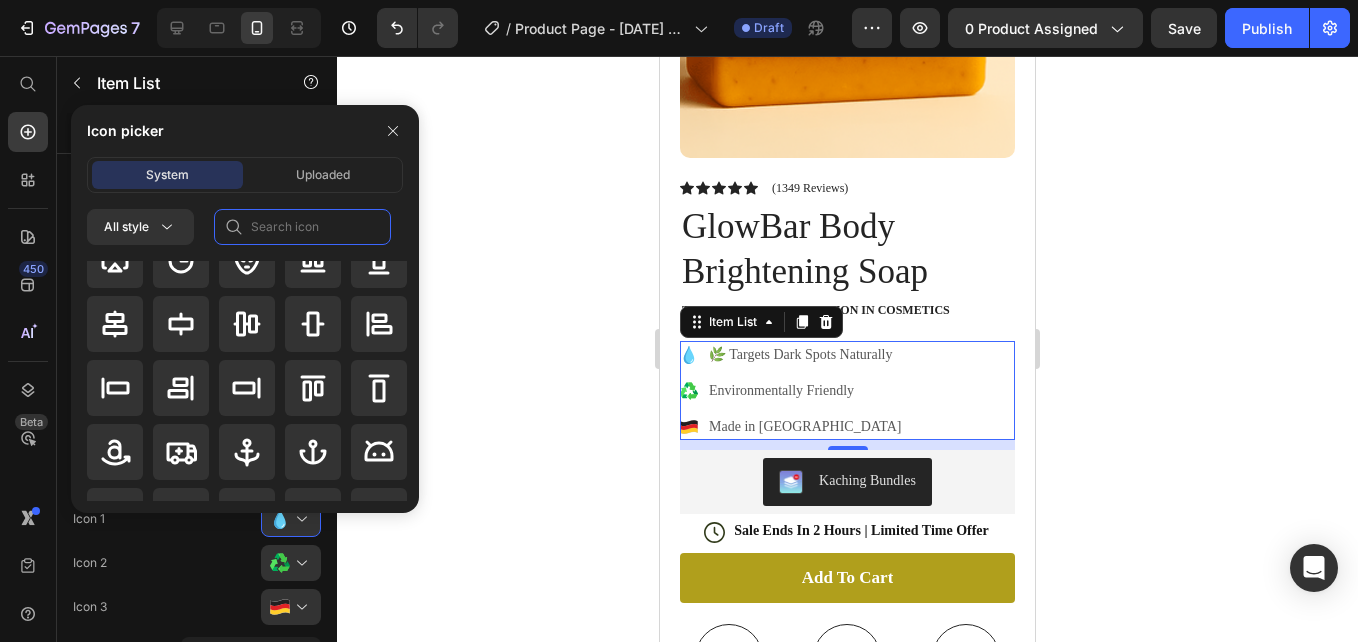 click 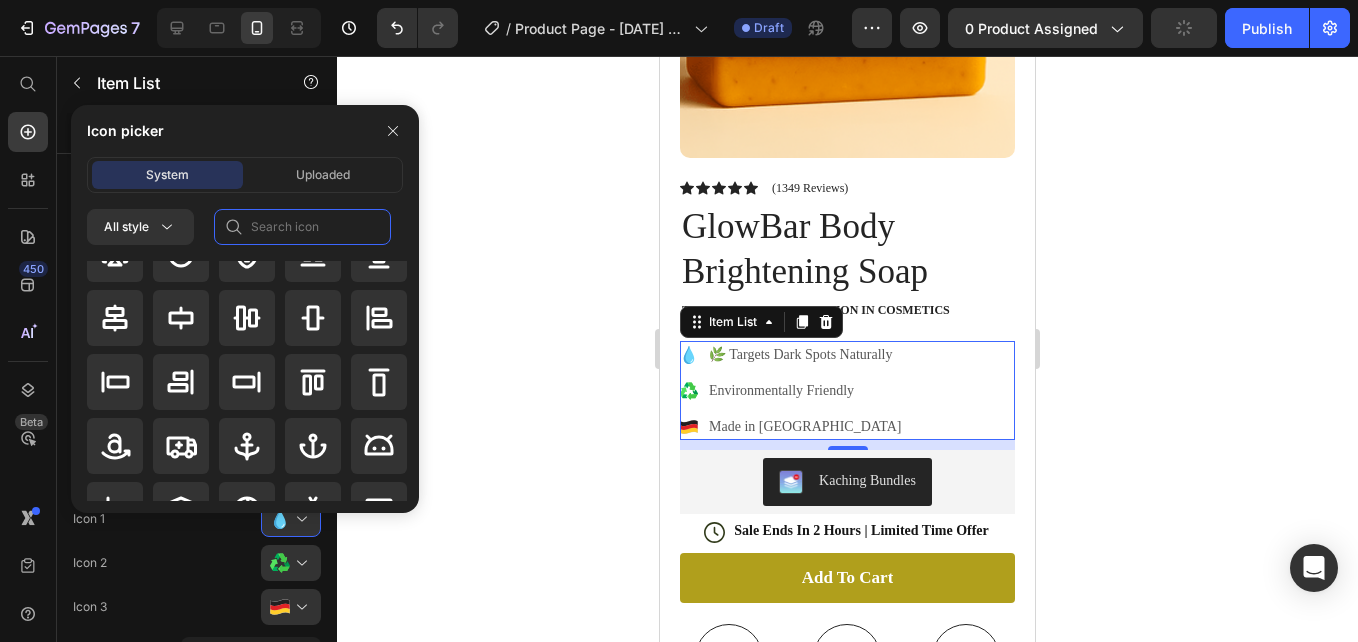 scroll, scrollTop: 0, scrollLeft: 0, axis: both 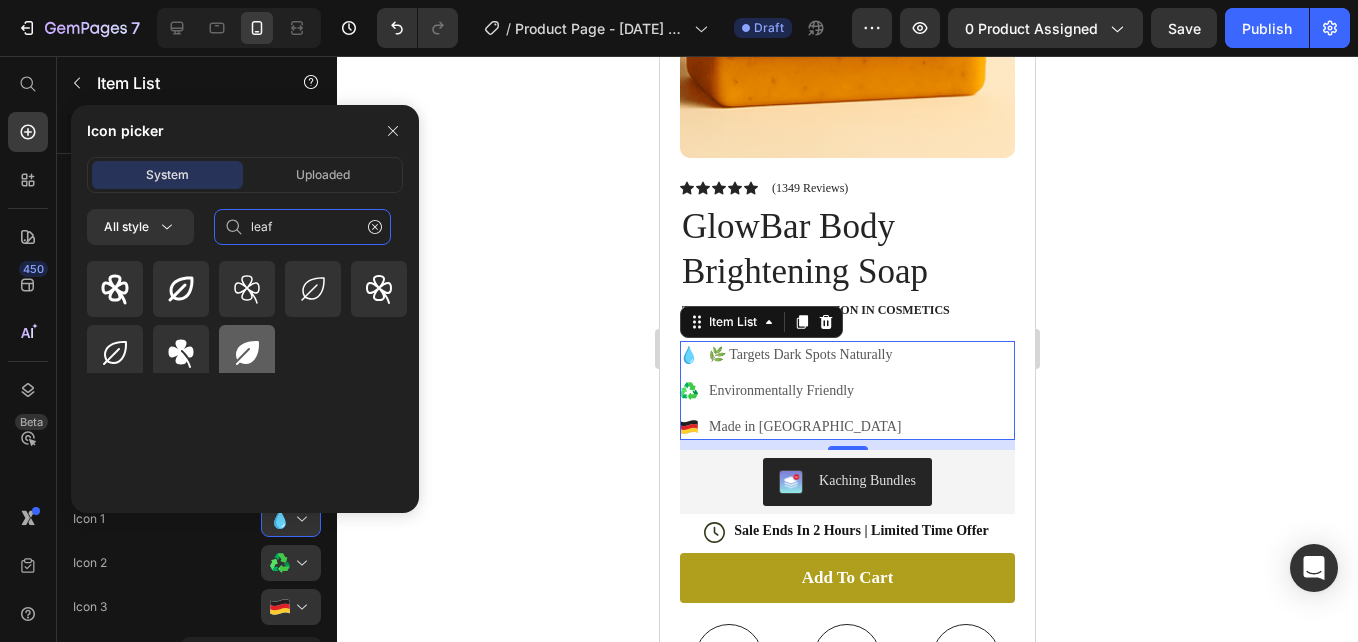 type on "leaf" 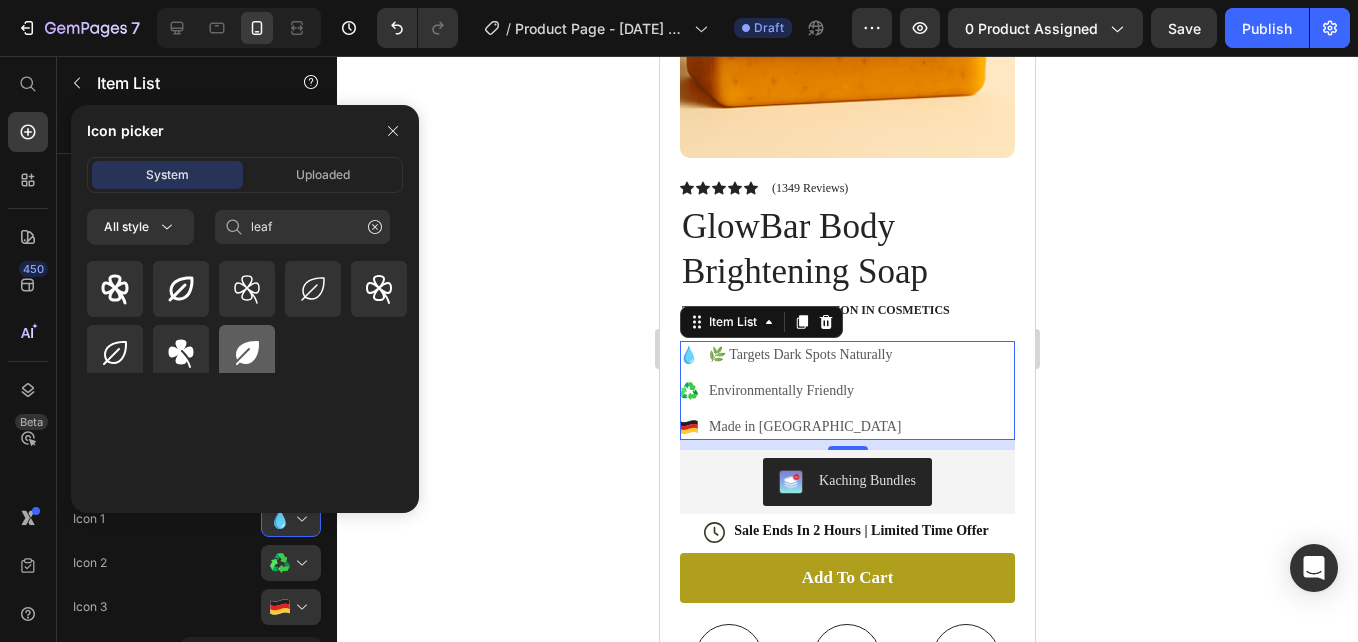 click 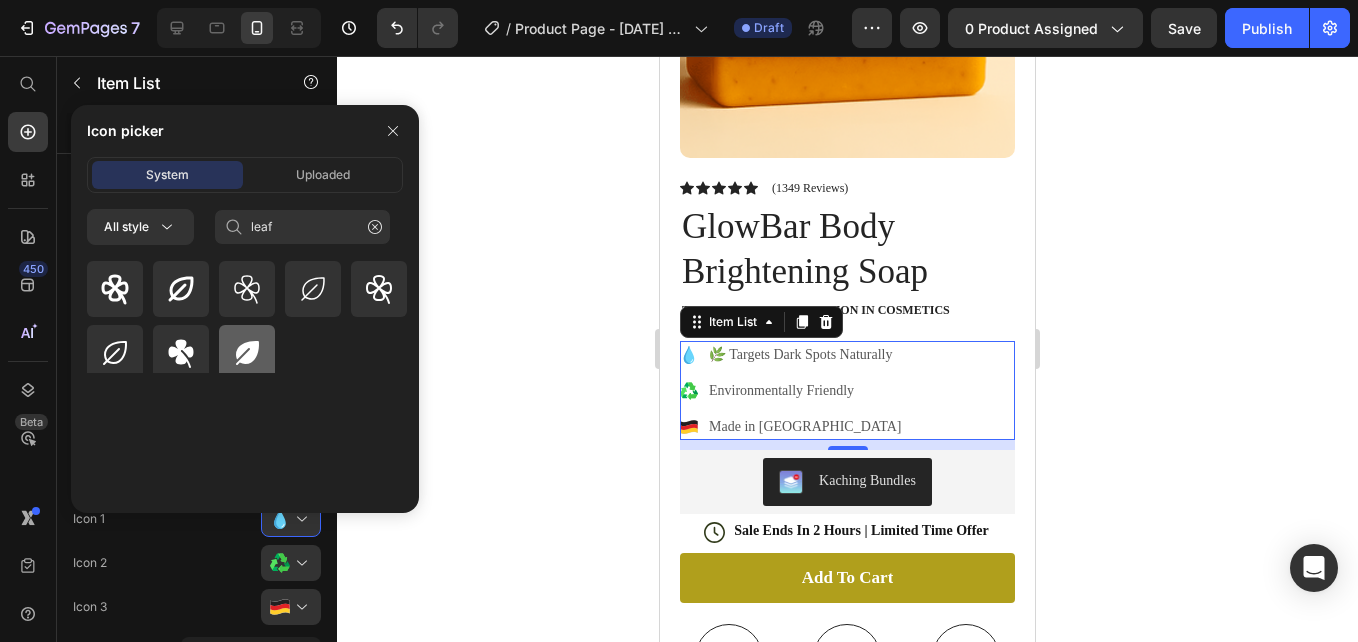type 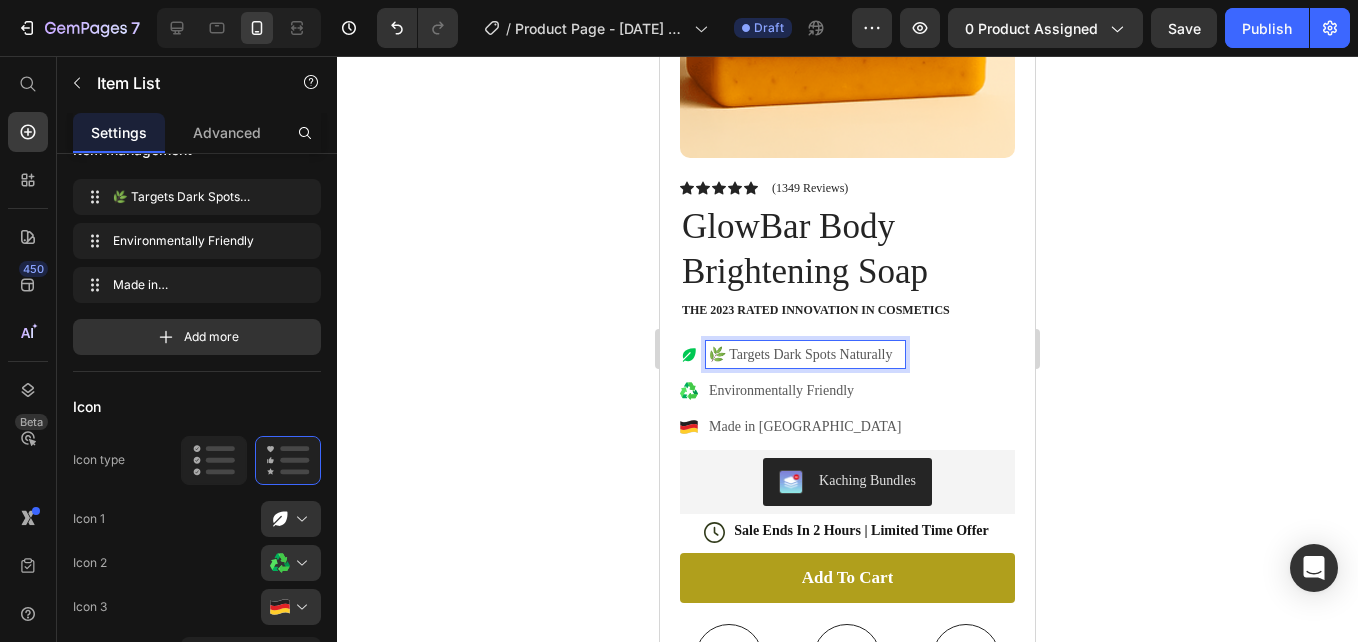 click on "🌿 Targets Dark Spots Naturally" at bounding box center [805, 354] 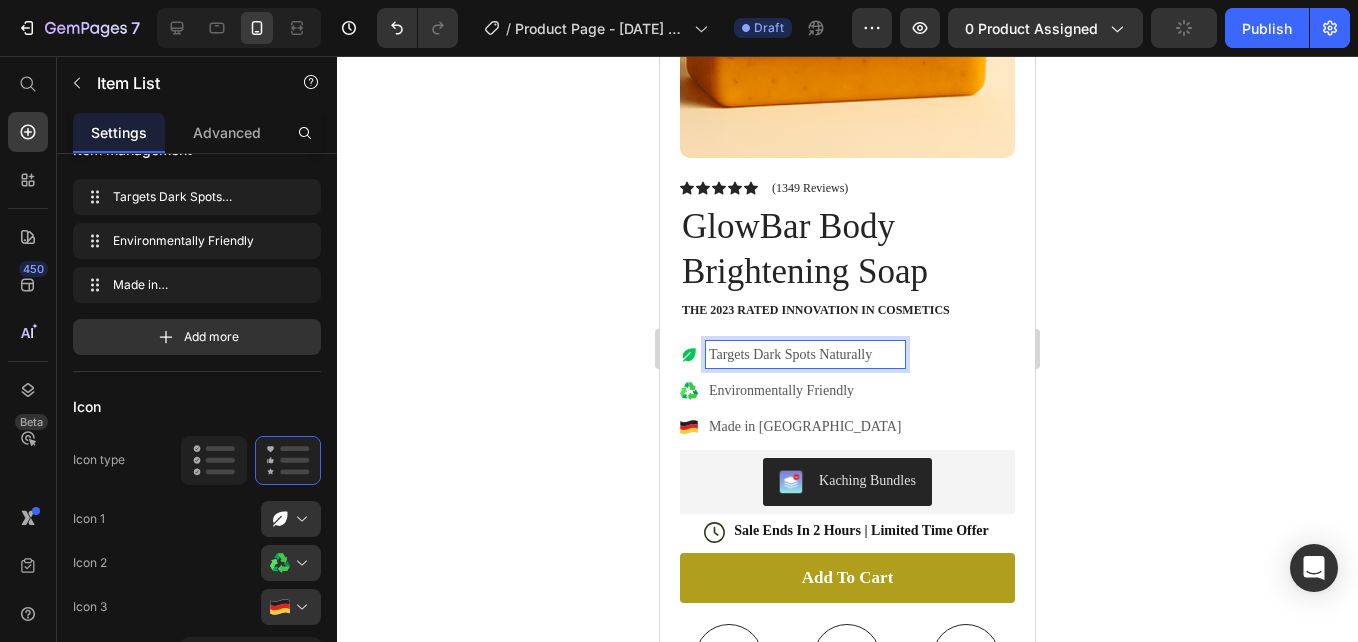 click on "Environmentally Friendly" at bounding box center [805, 390] 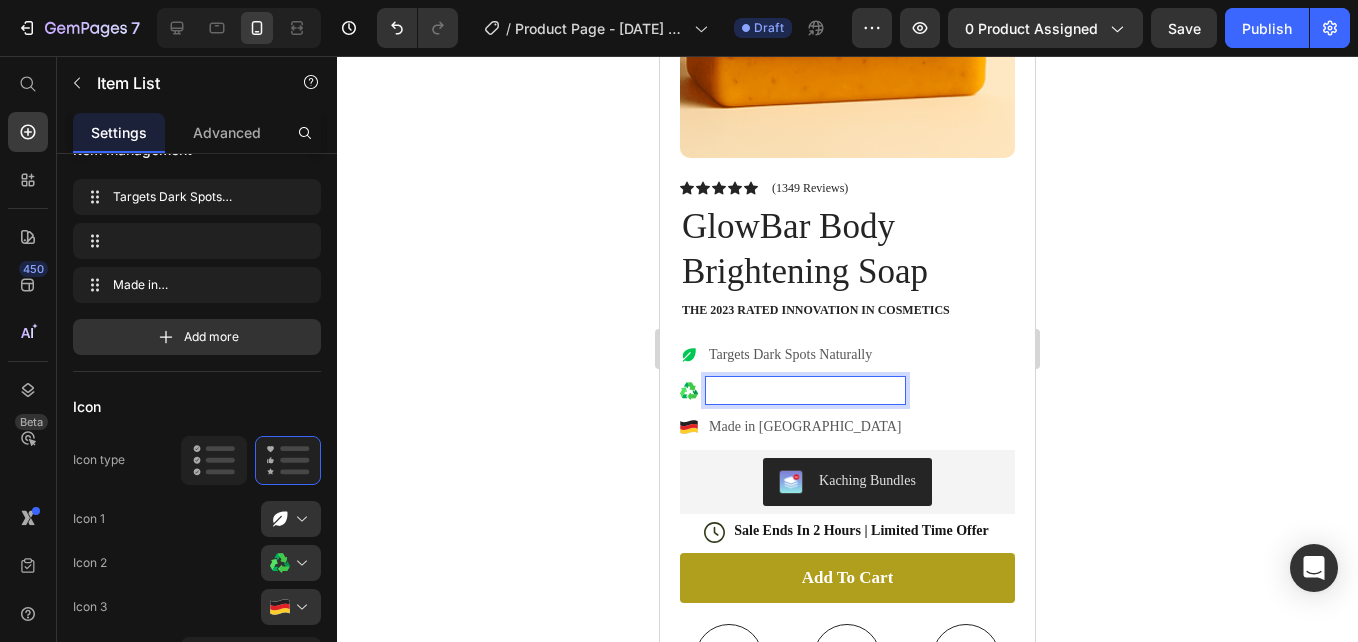 scroll, scrollTop: 491, scrollLeft: 0, axis: vertical 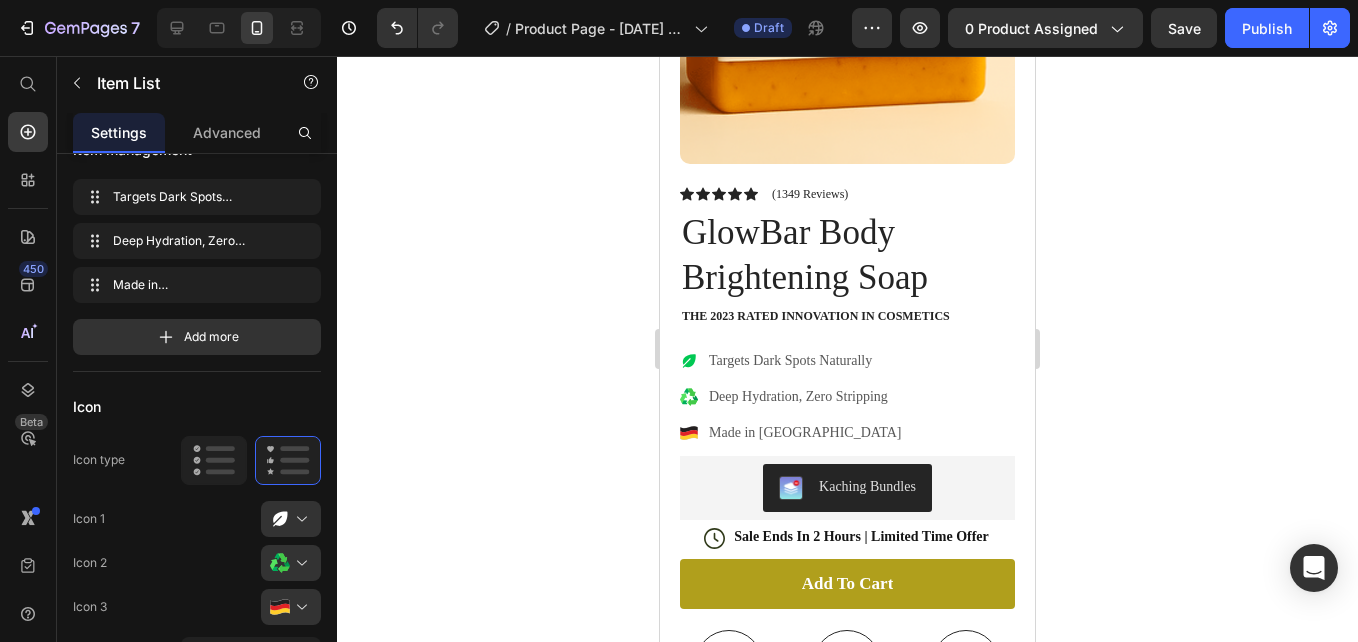 click 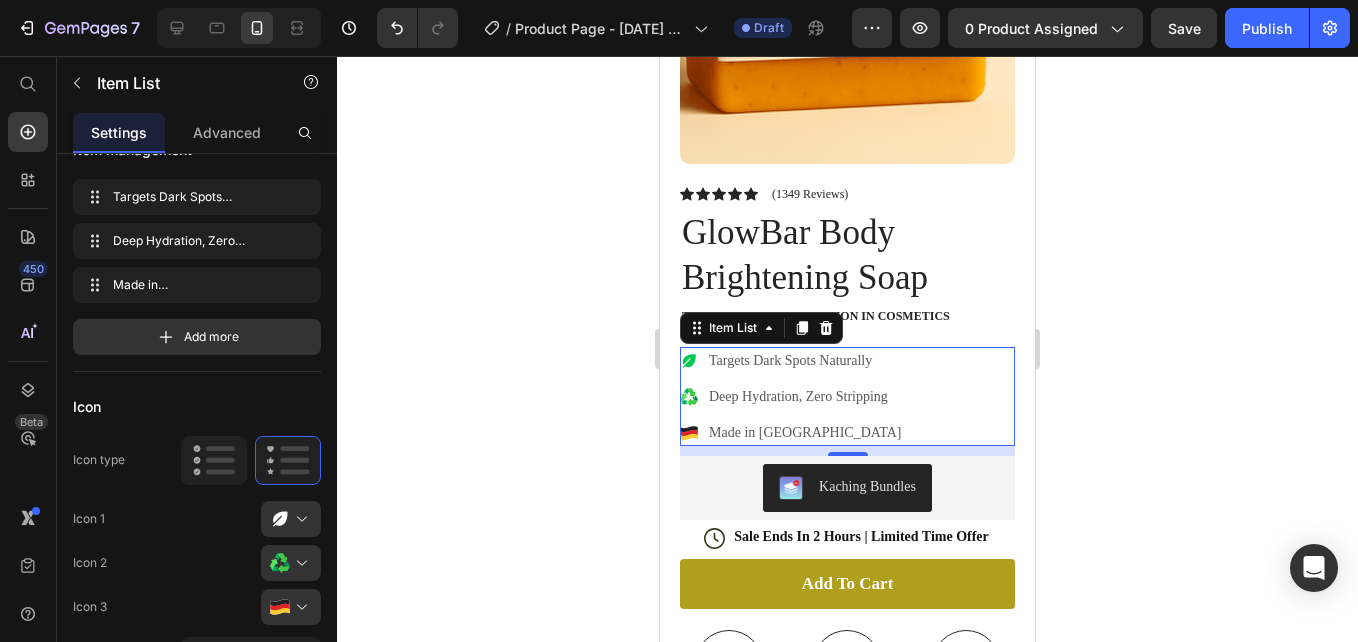 click 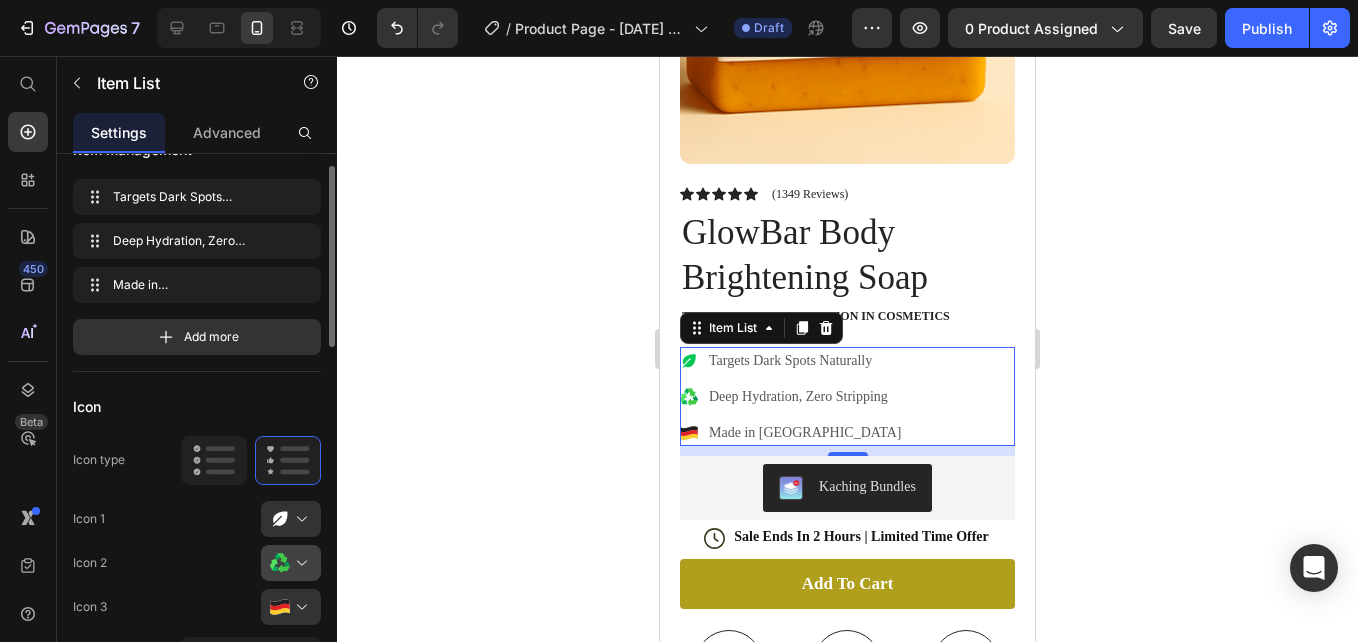 click at bounding box center [299, 563] 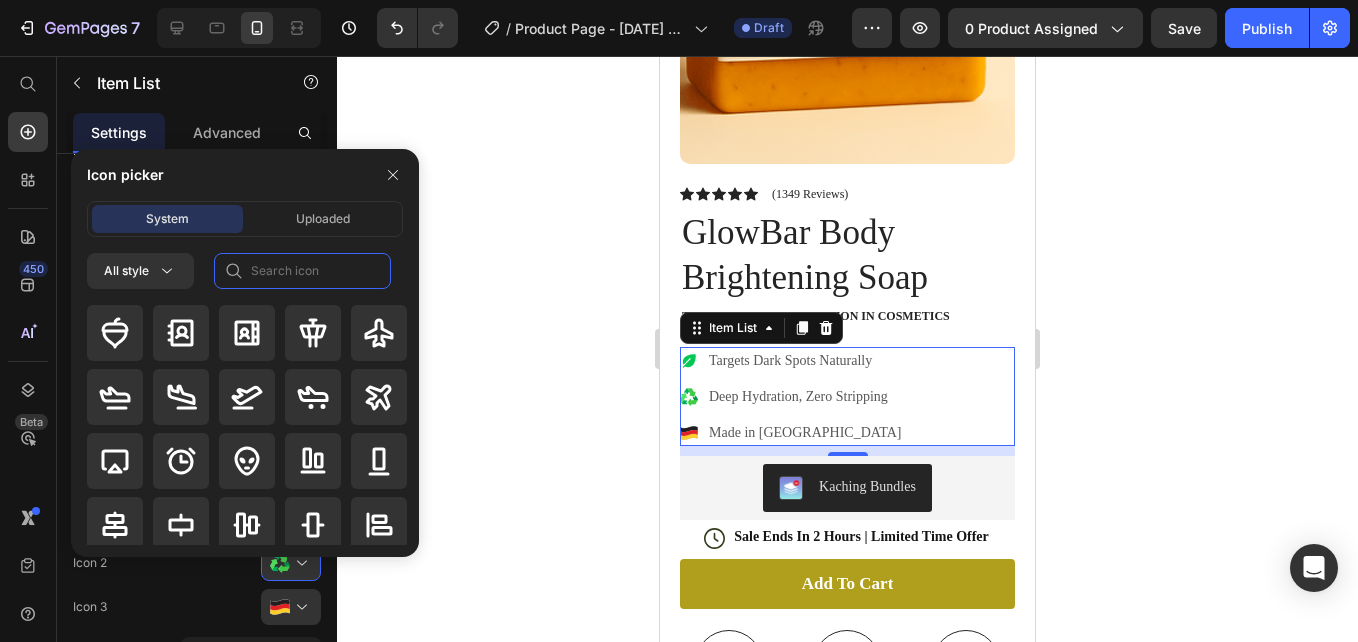 click 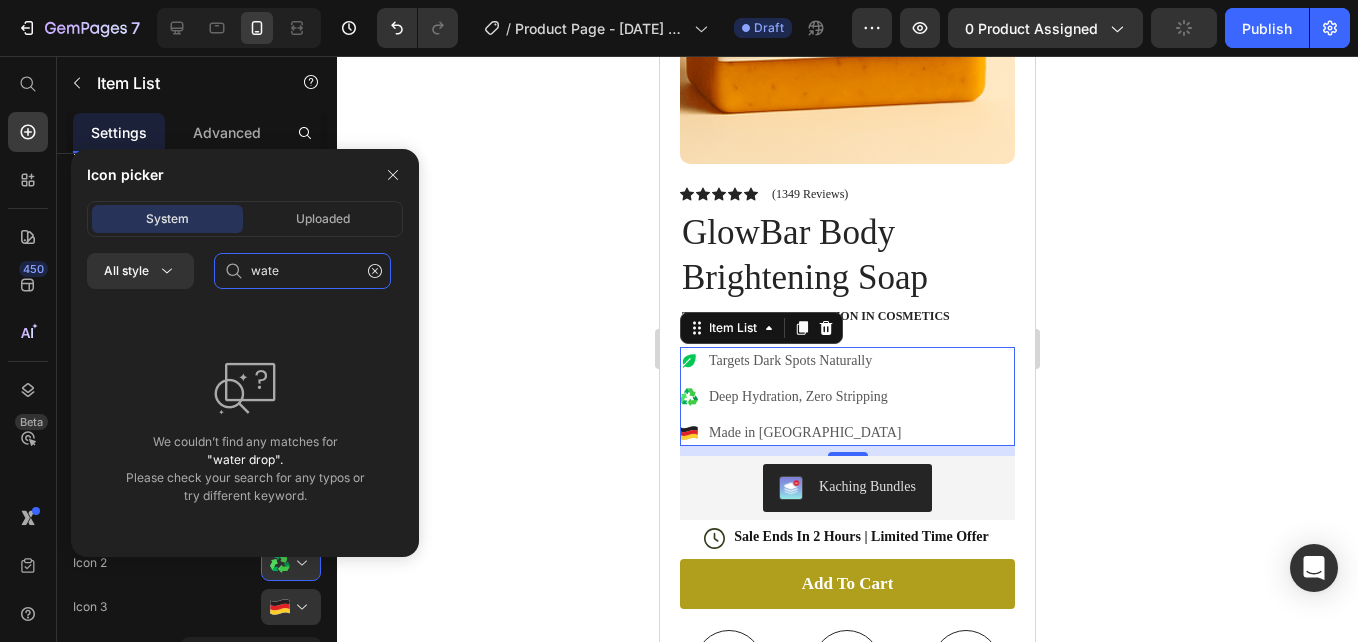 click on "wate" 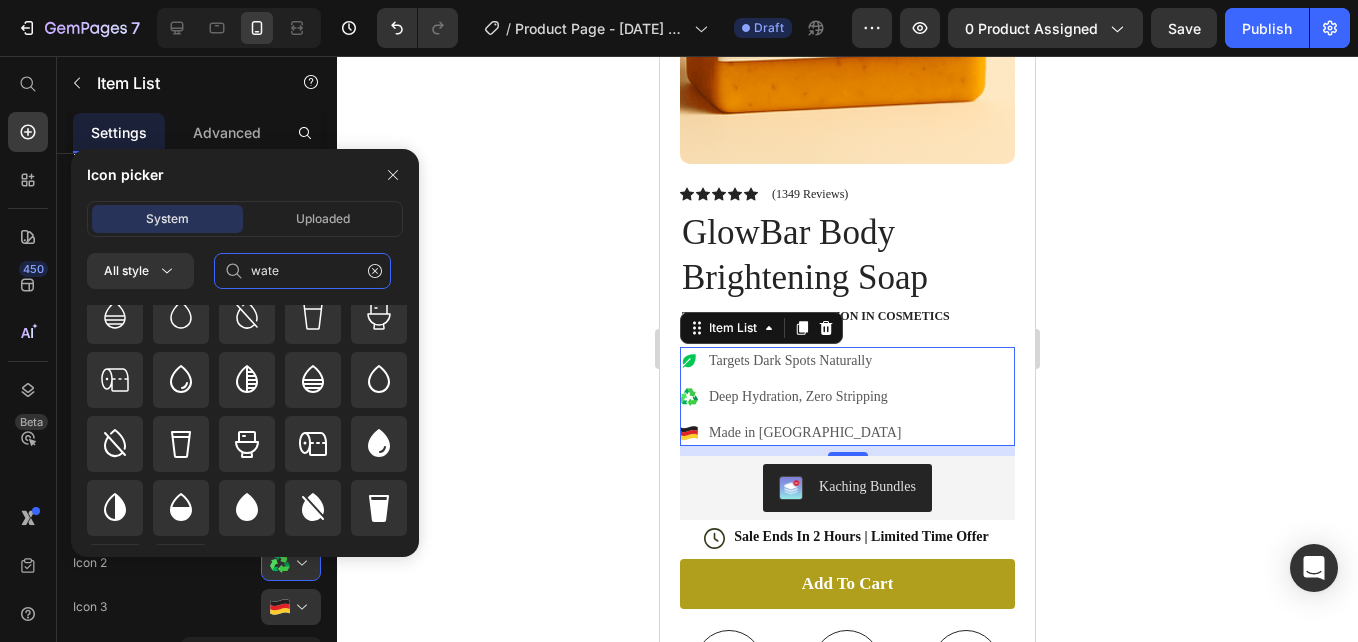 scroll, scrollTop: 174, scrollLeft: 0, axis: vertical 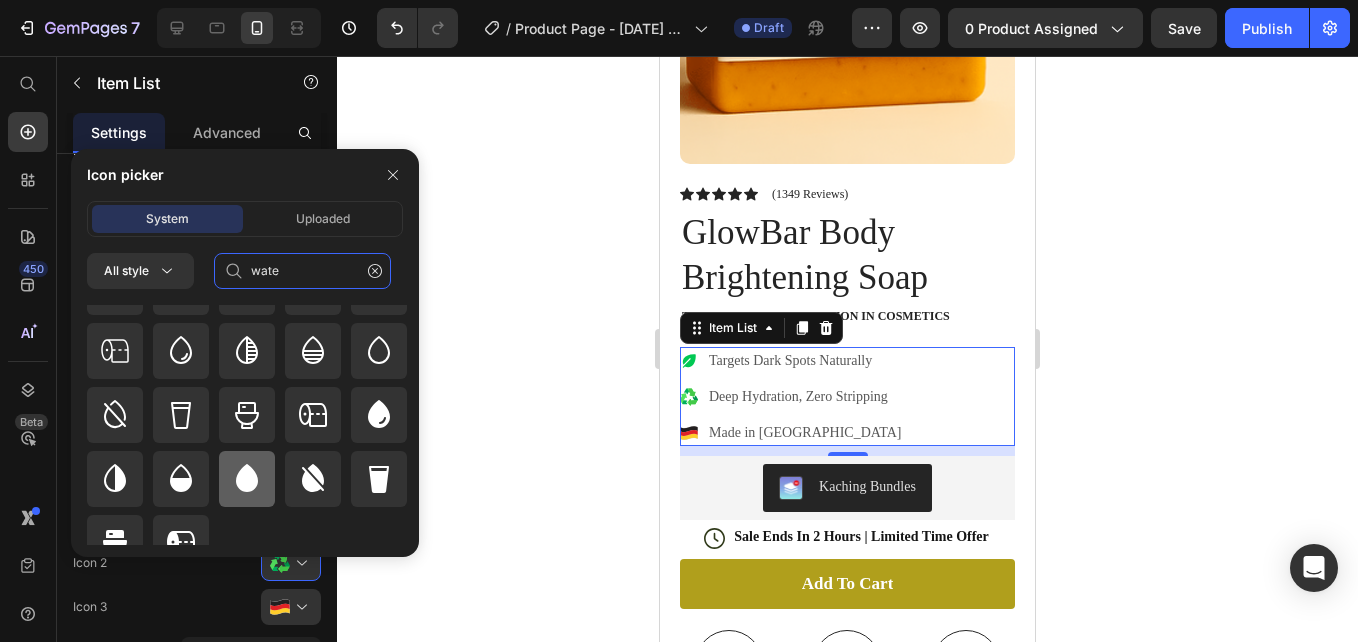 type on "wate" 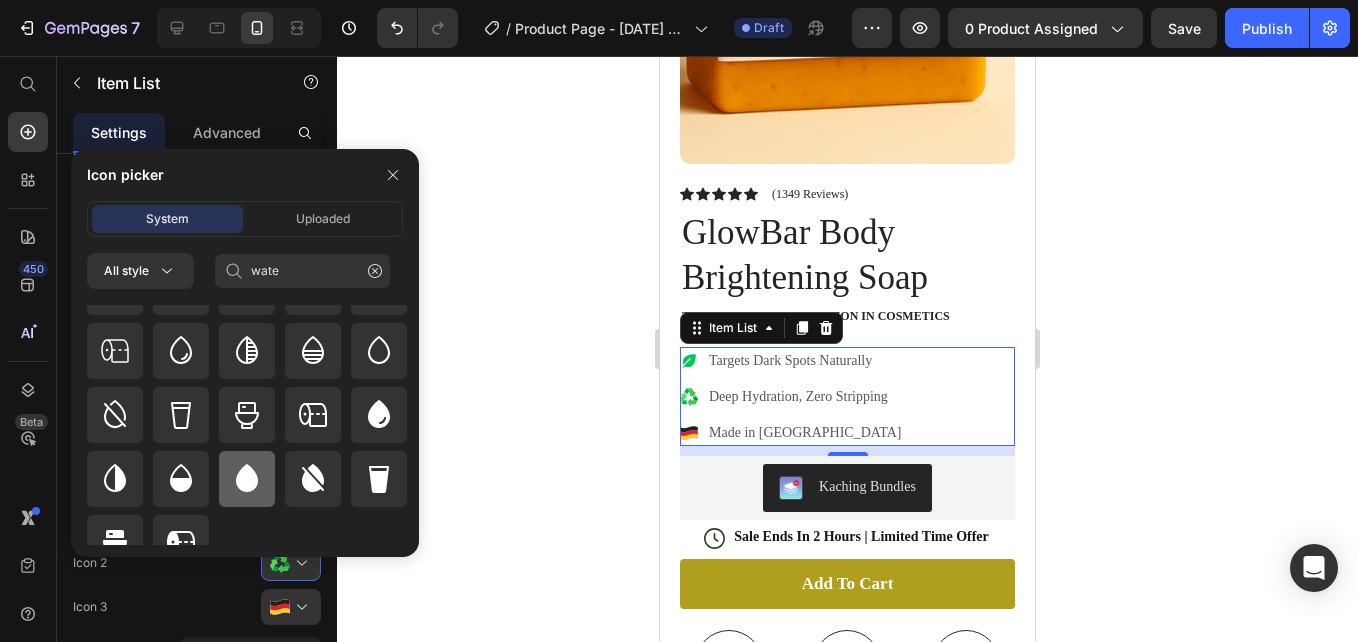click 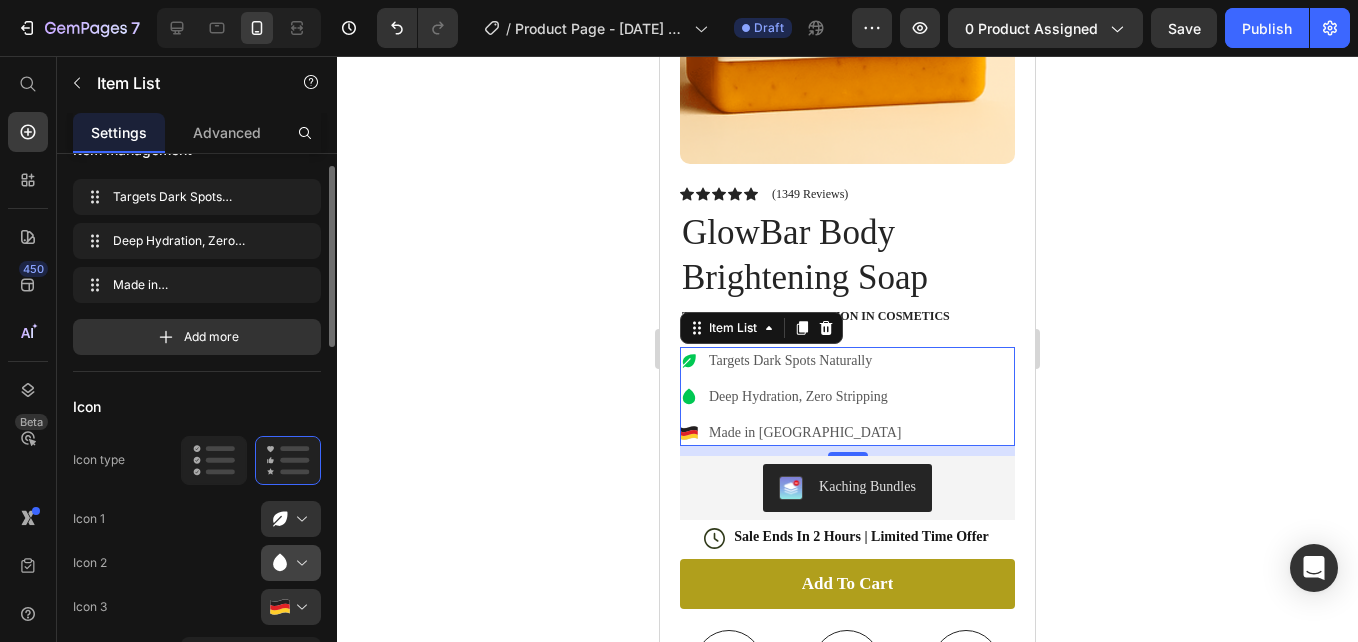 click at bounding box center (299, 563) 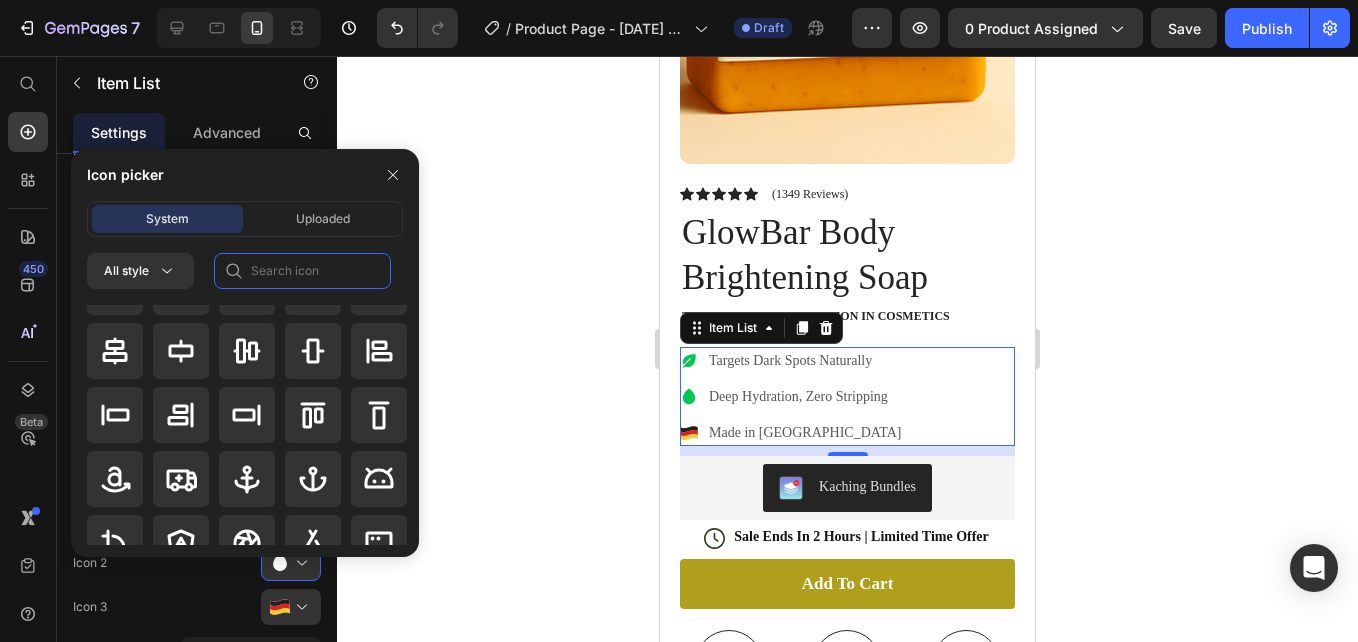 click 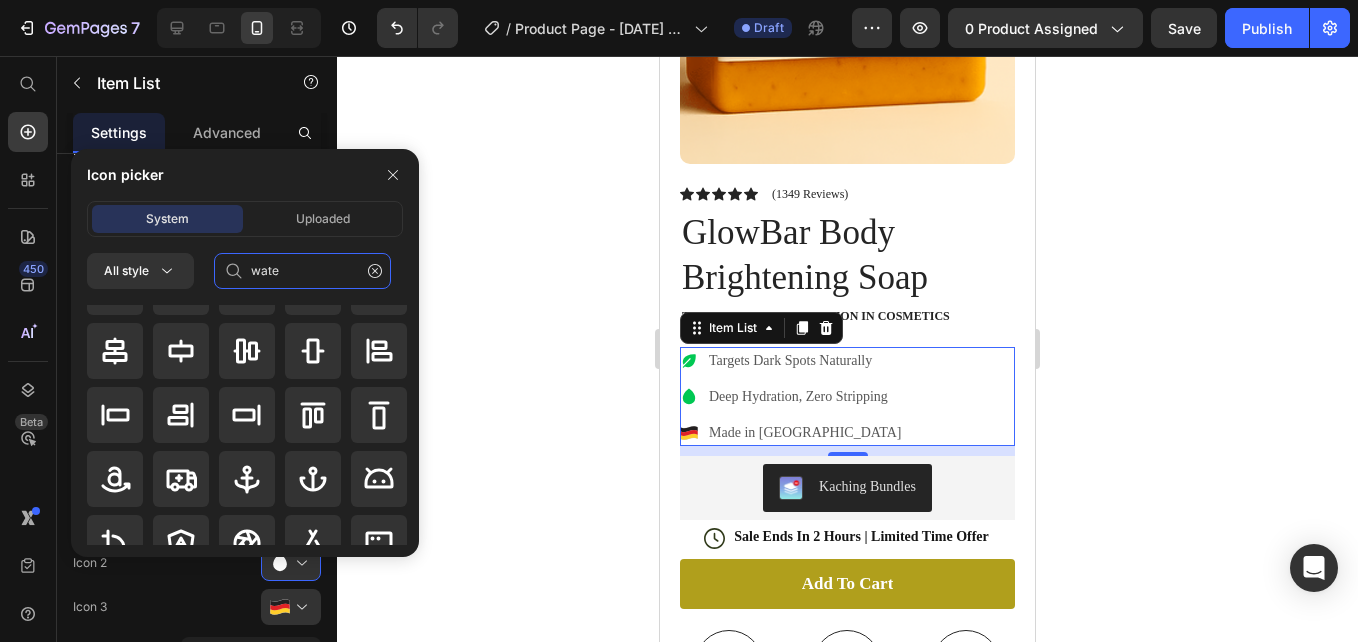 type on "water" 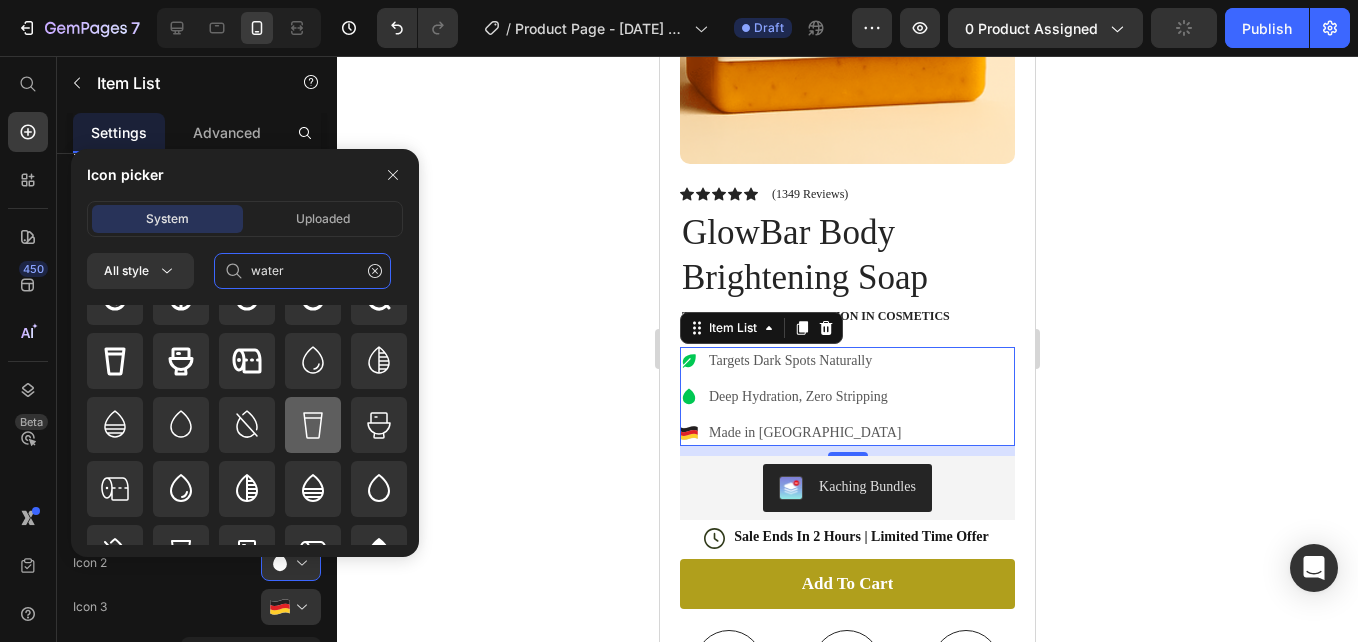 scroll, scrollTop: 200, scrollLeft: 0, axis: vertical 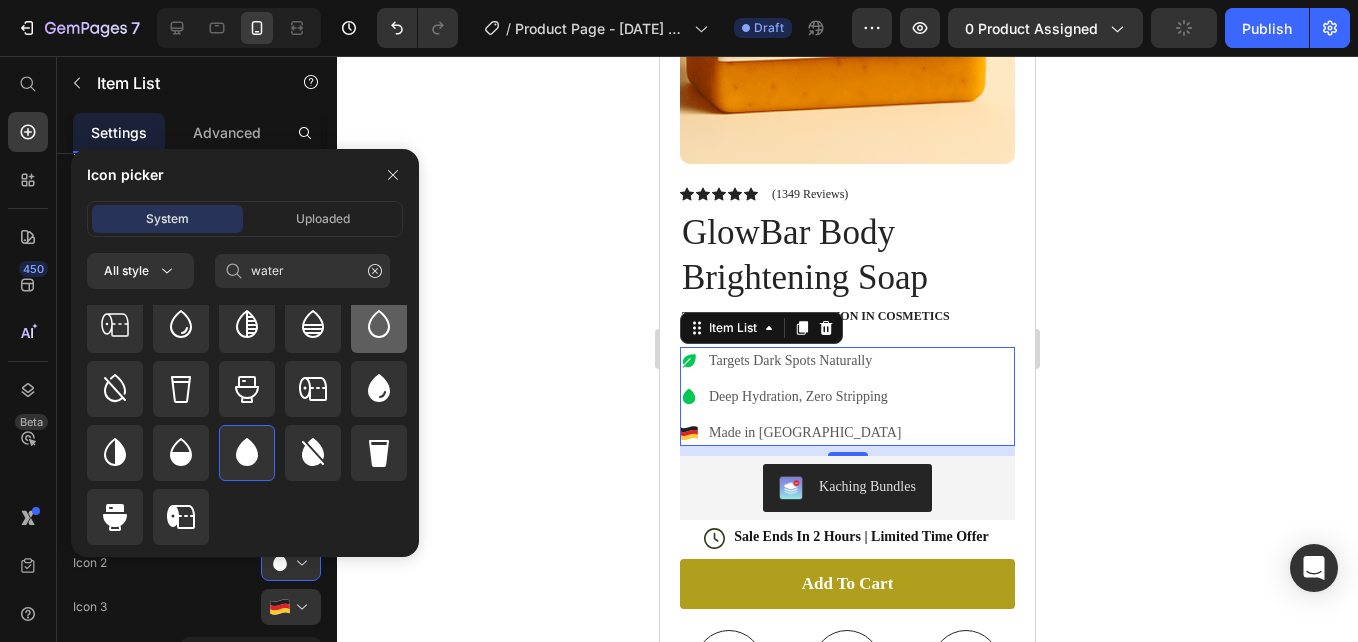 click 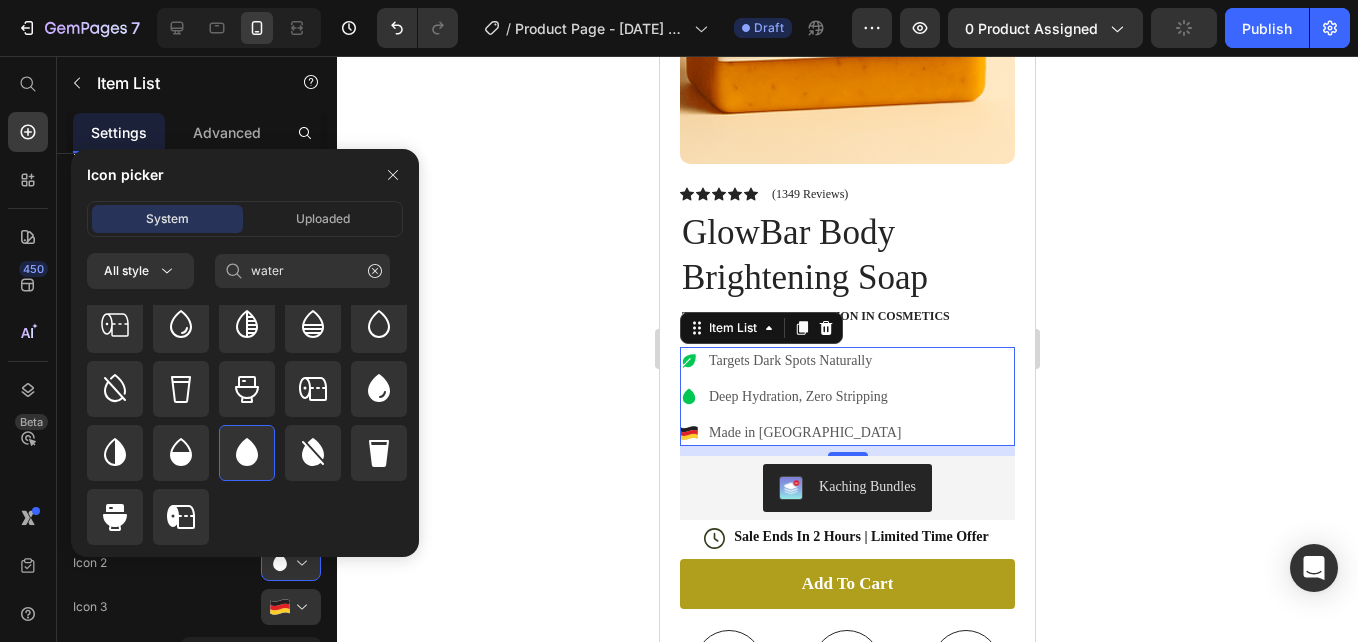 click 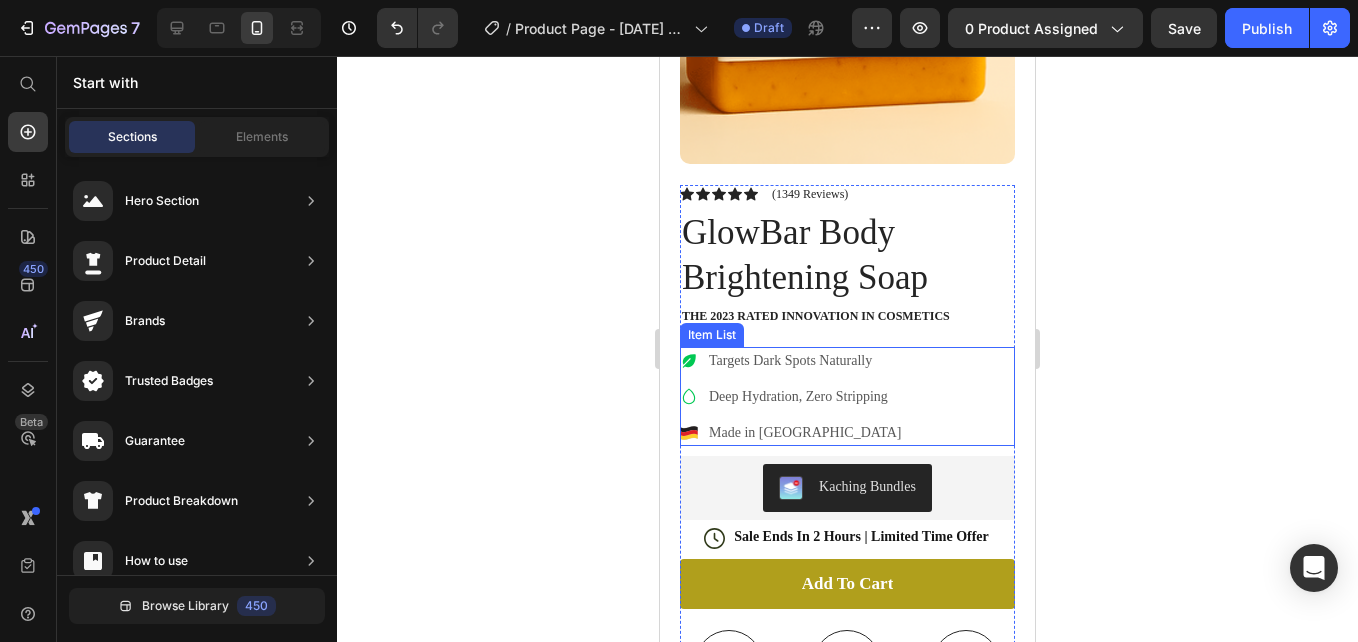 click 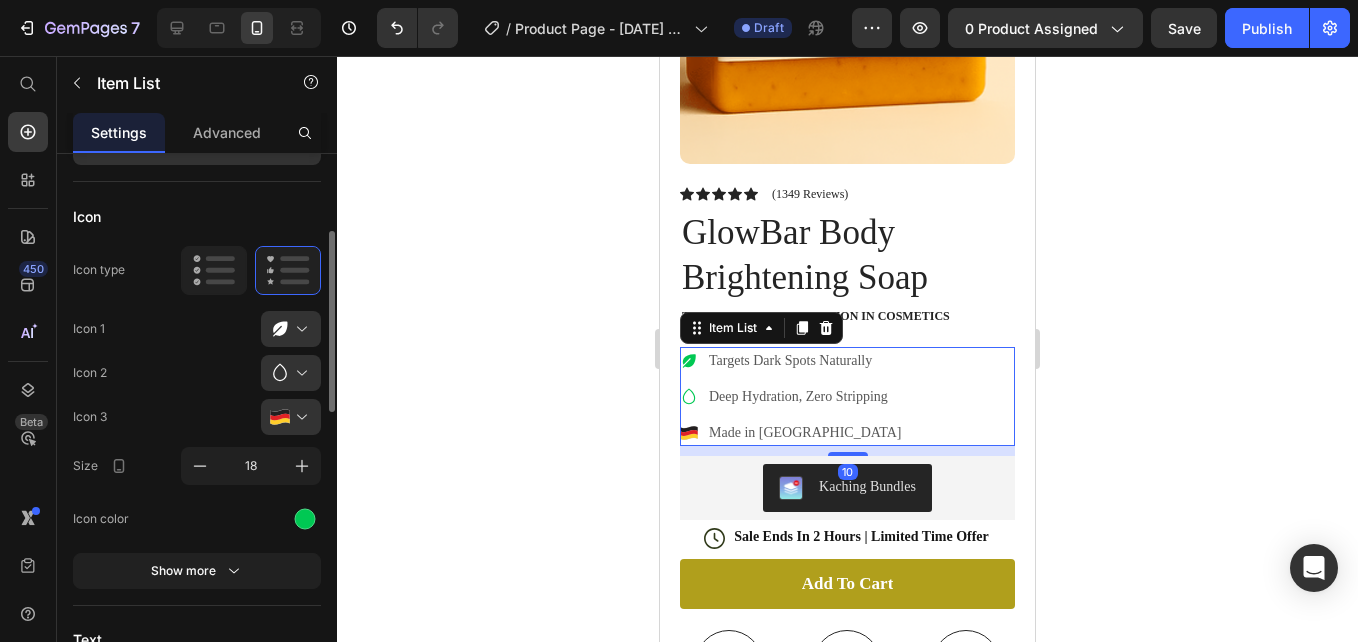 scroll, scrollTop: 231, scrollLeft: 0, axis: vertical 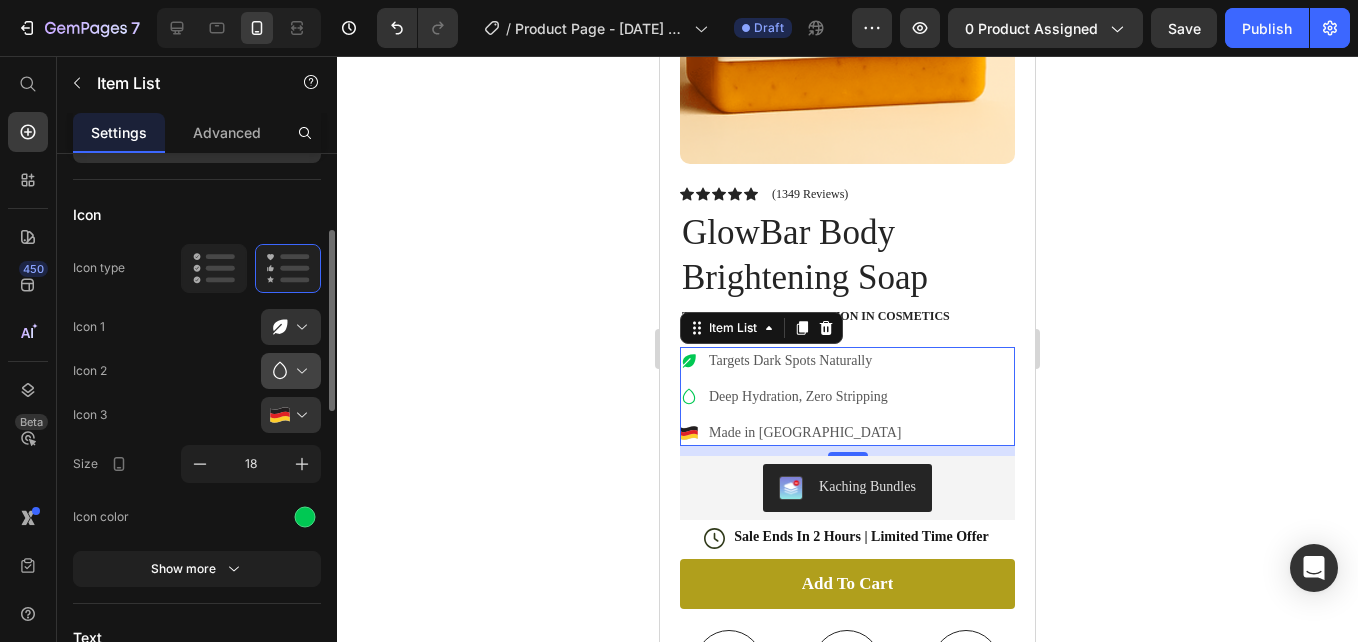 click at bounding box center [299, 371] 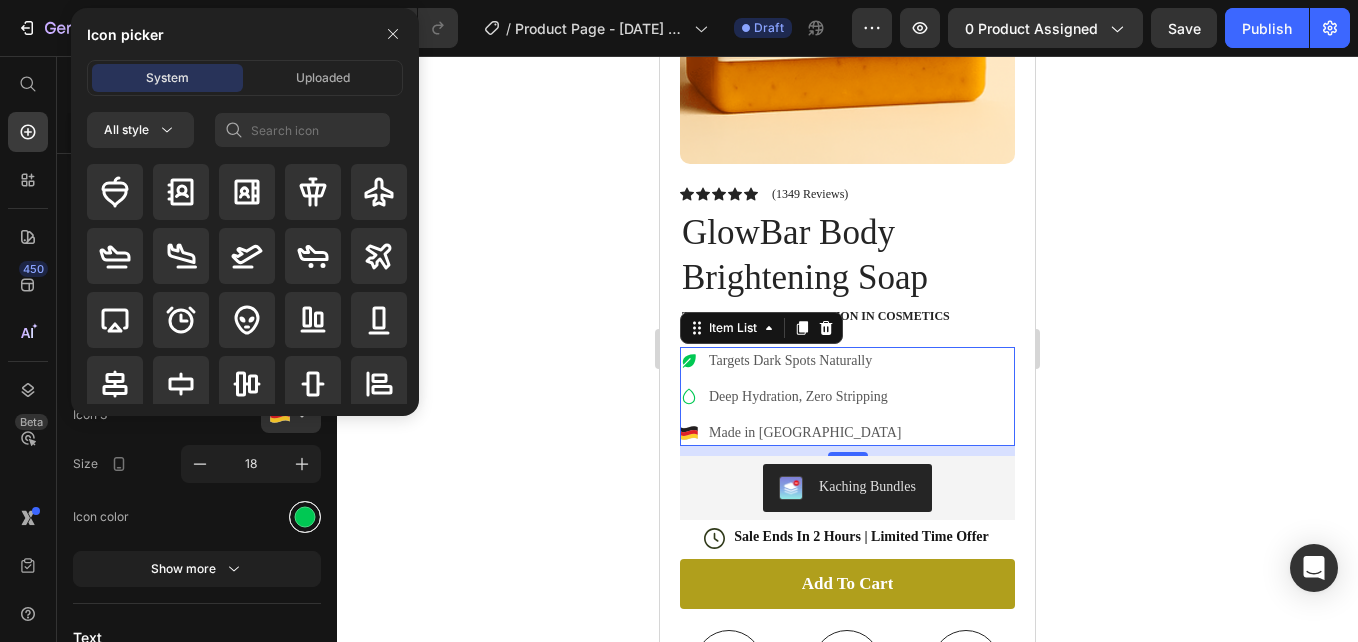 click at bounding box center [305, 516] 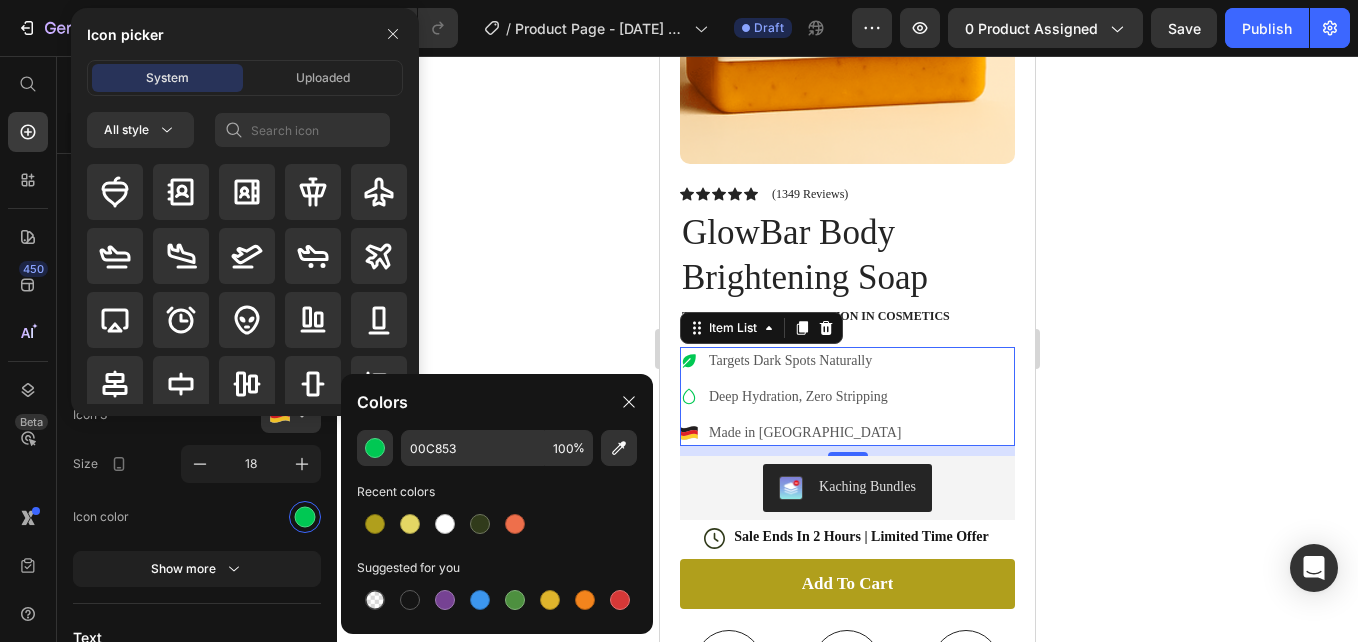 click 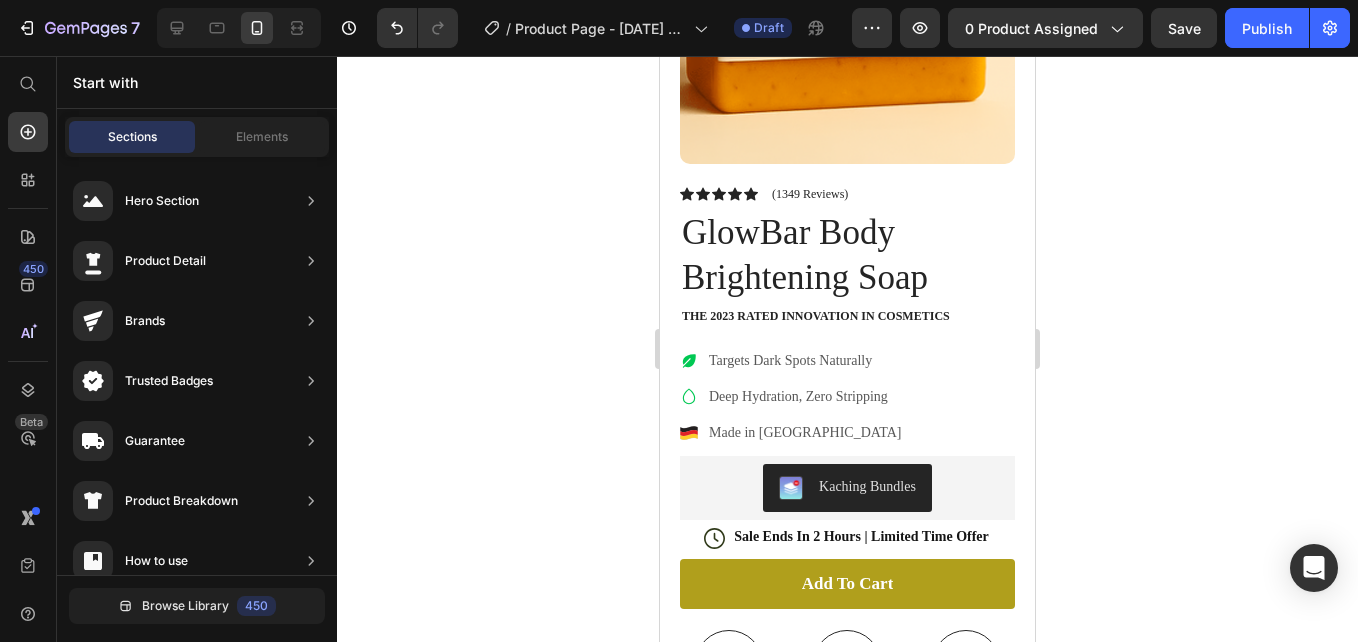 click 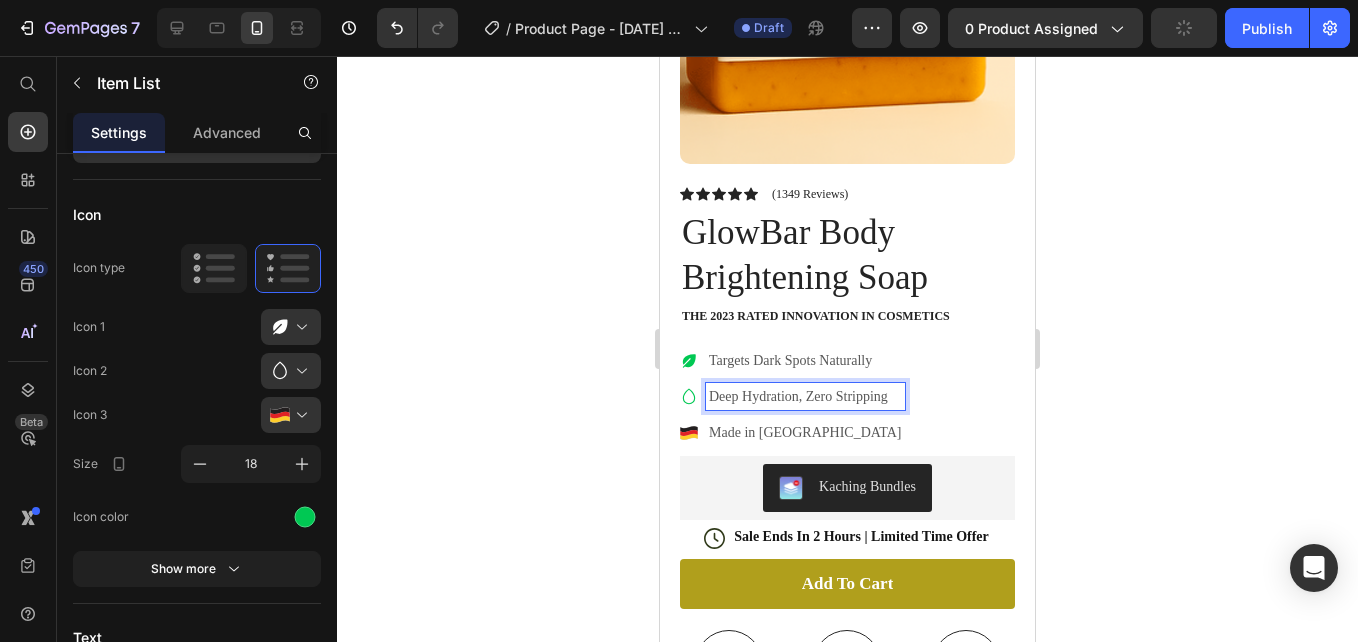 click at bounding box center (299, 371) 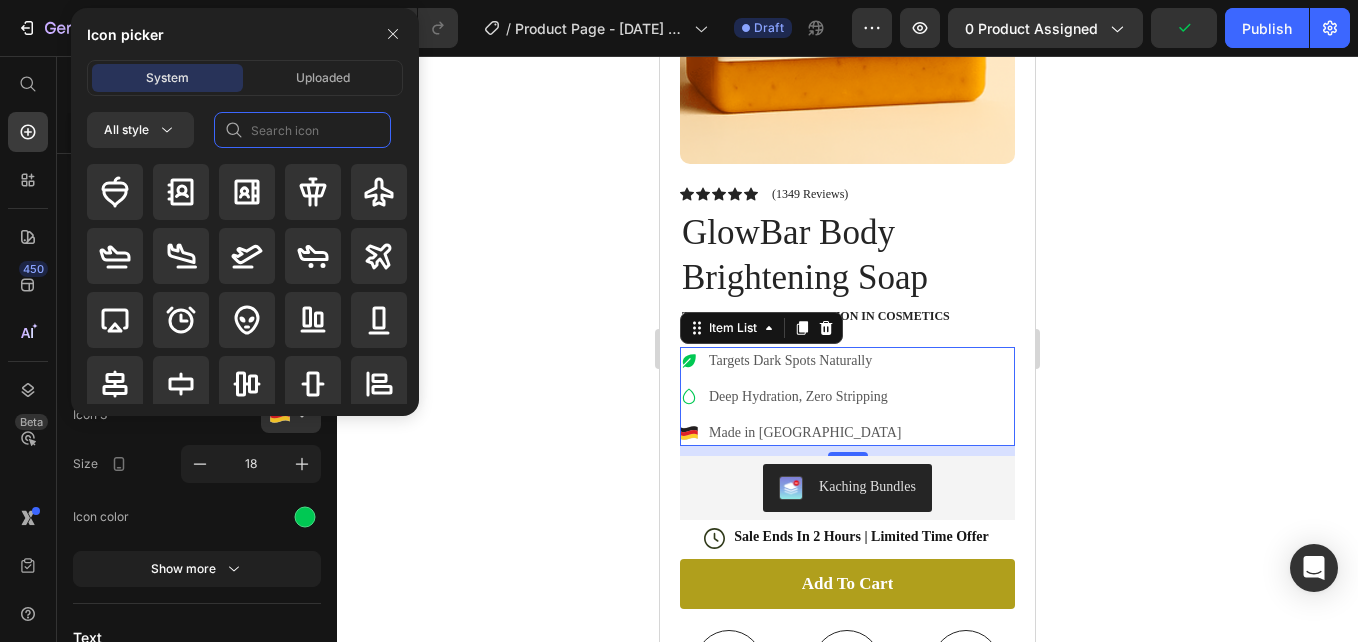 click 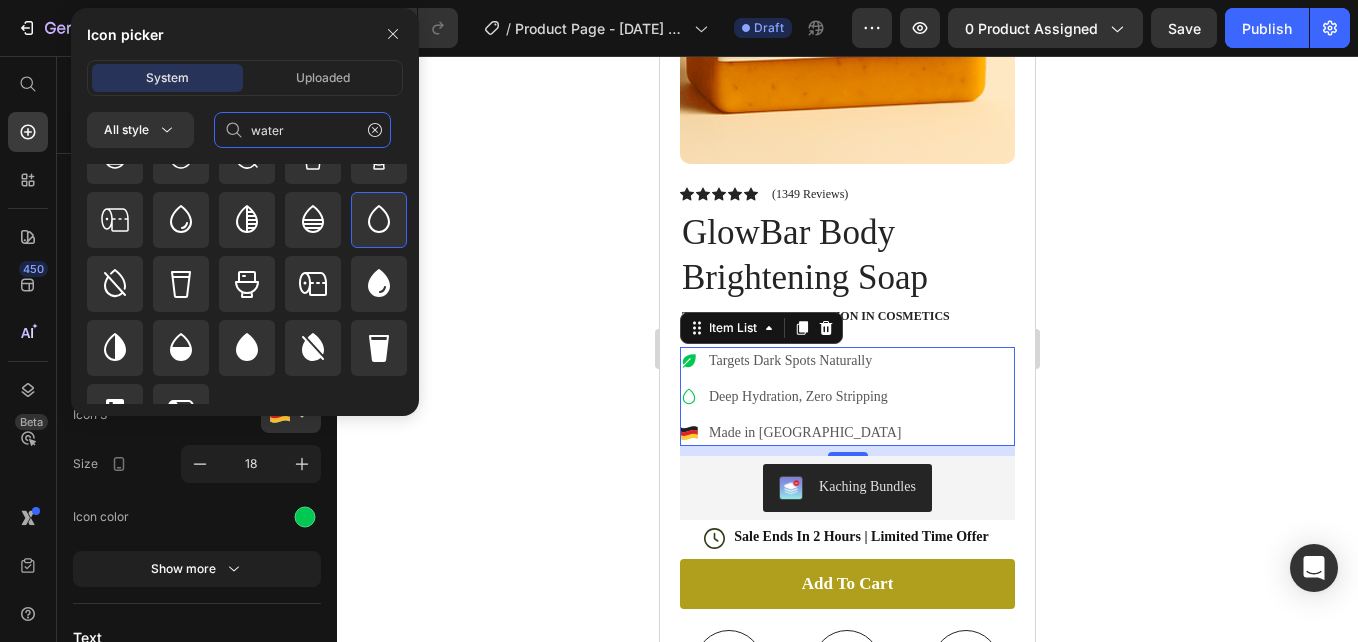 scroll, scrollTop: 165, scrollLeft: 0, axis: vertical 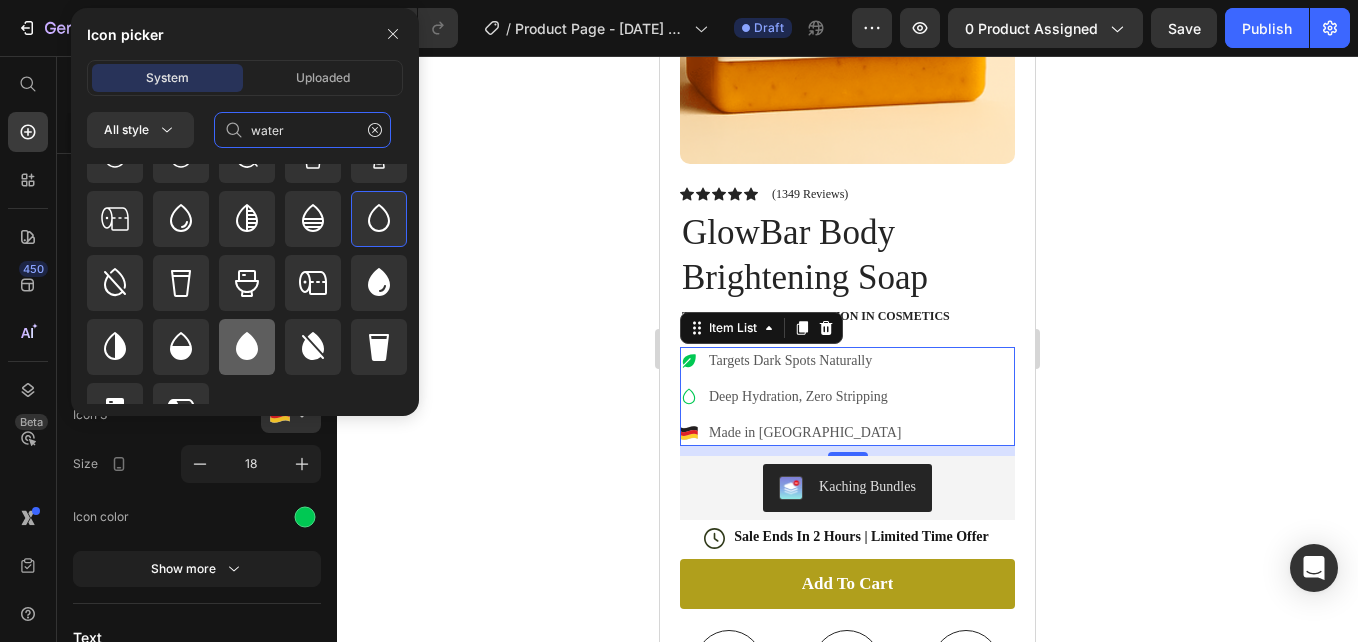 type on "water" 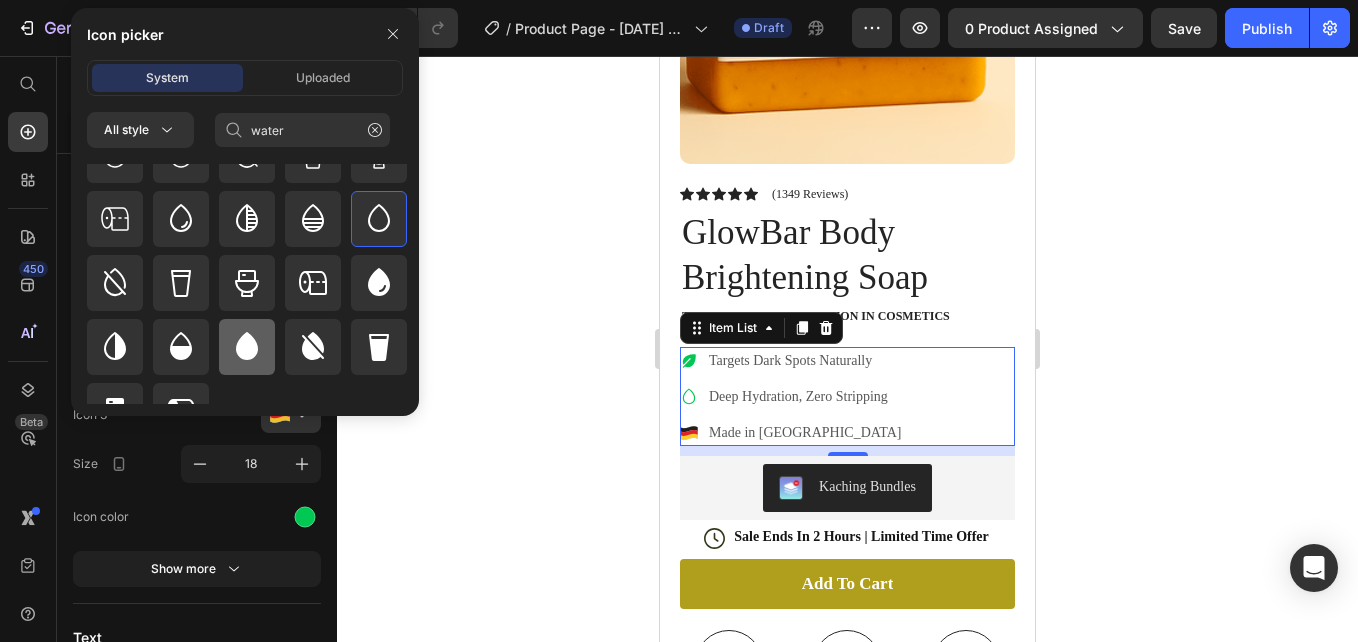 click 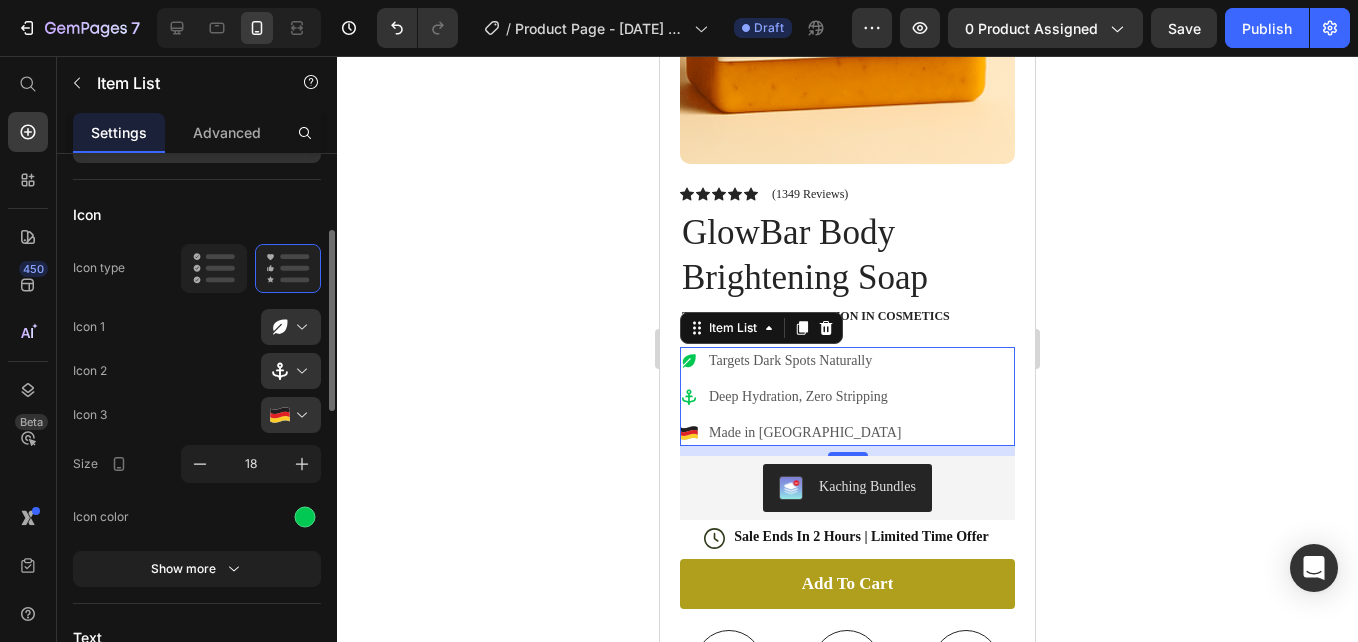 scroll, scrollTop: 0, scrollLeft: 0, axis: both 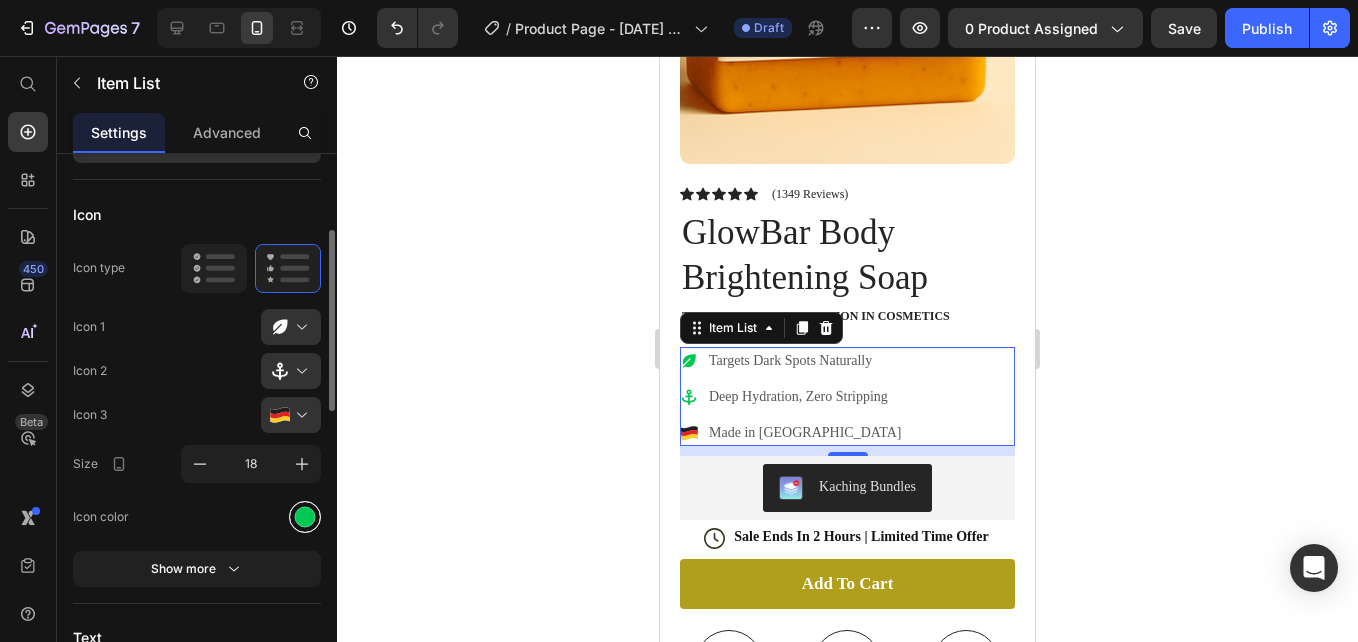 click at bounding box center [305, 517] 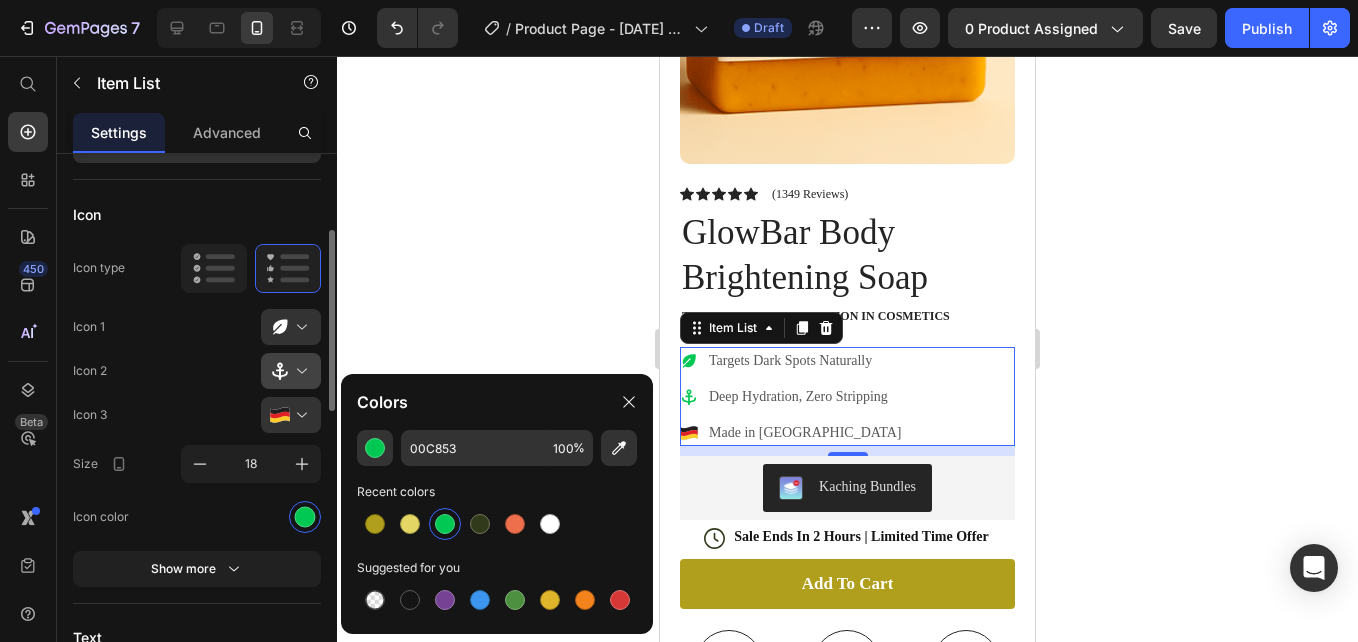 click at bounding box center [299, 371] 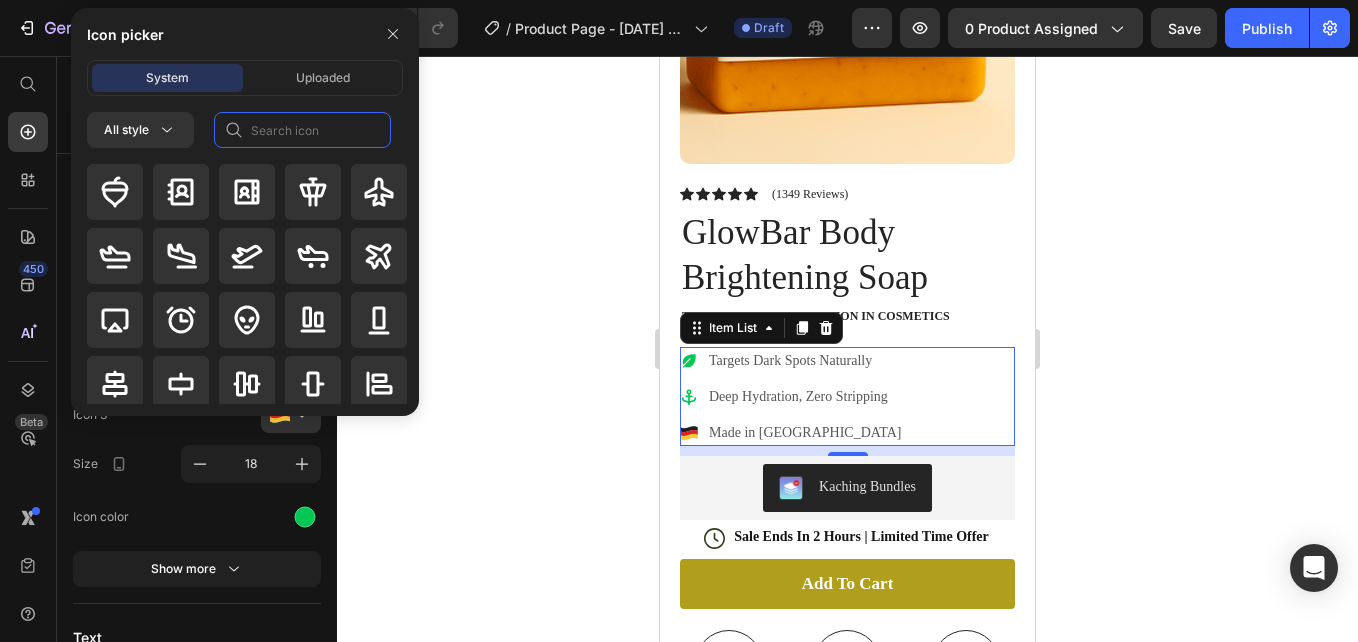 click 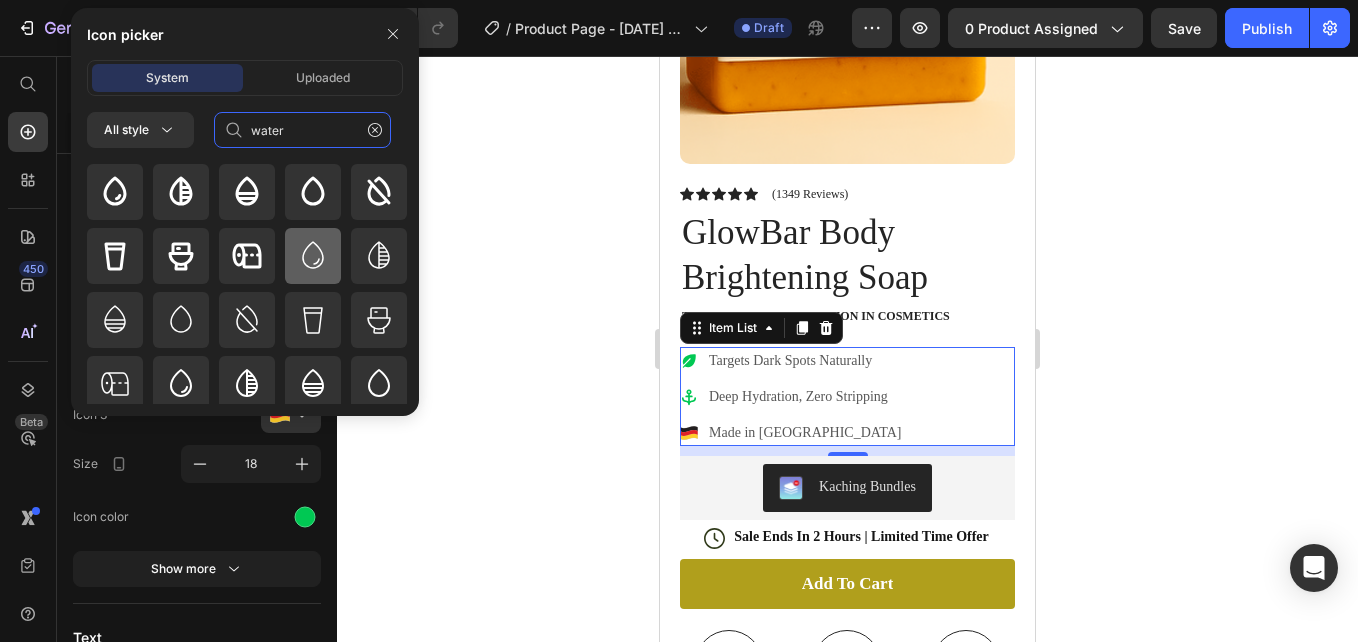 scroll, scrollTop: 200, scrollLeft: 0, axis: vertical 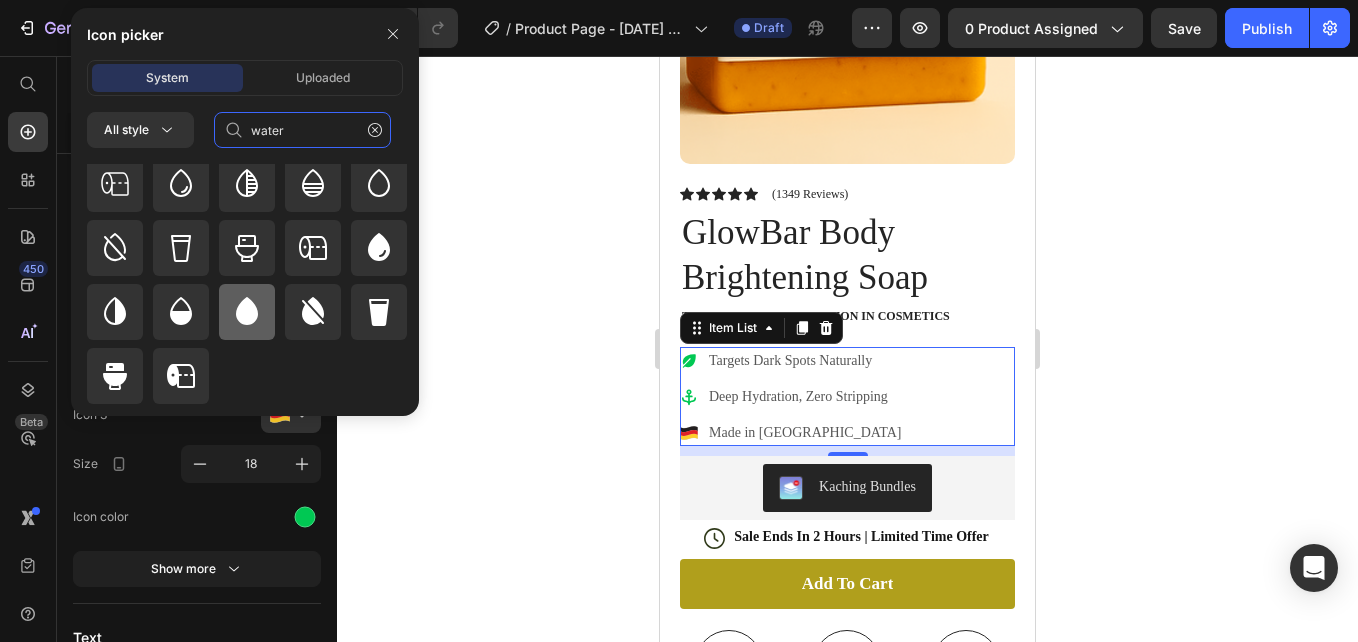 type on "water" 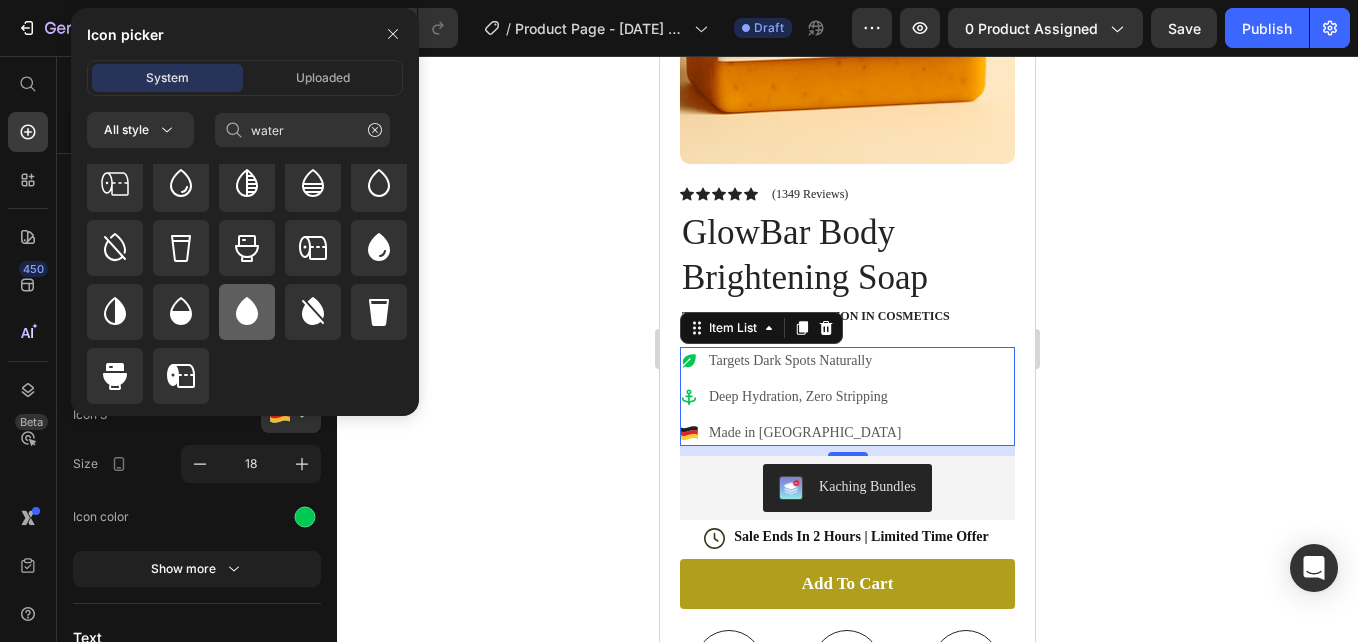 click 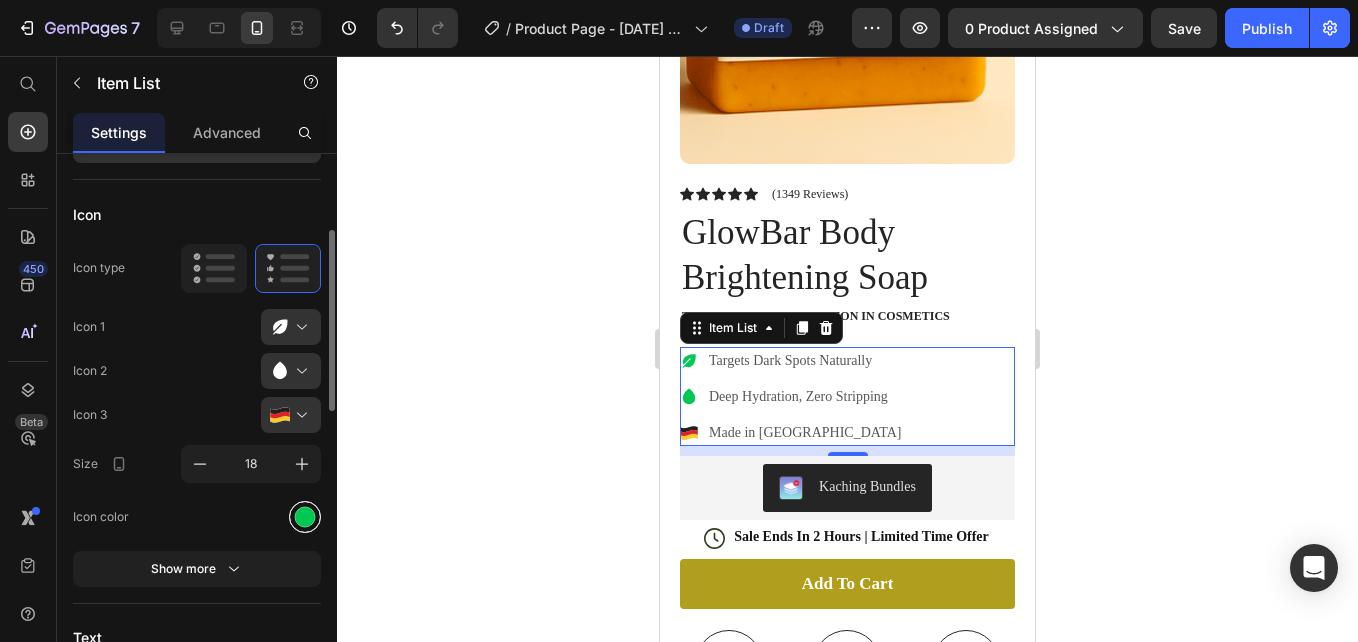 click at bounding box center (305, 516) 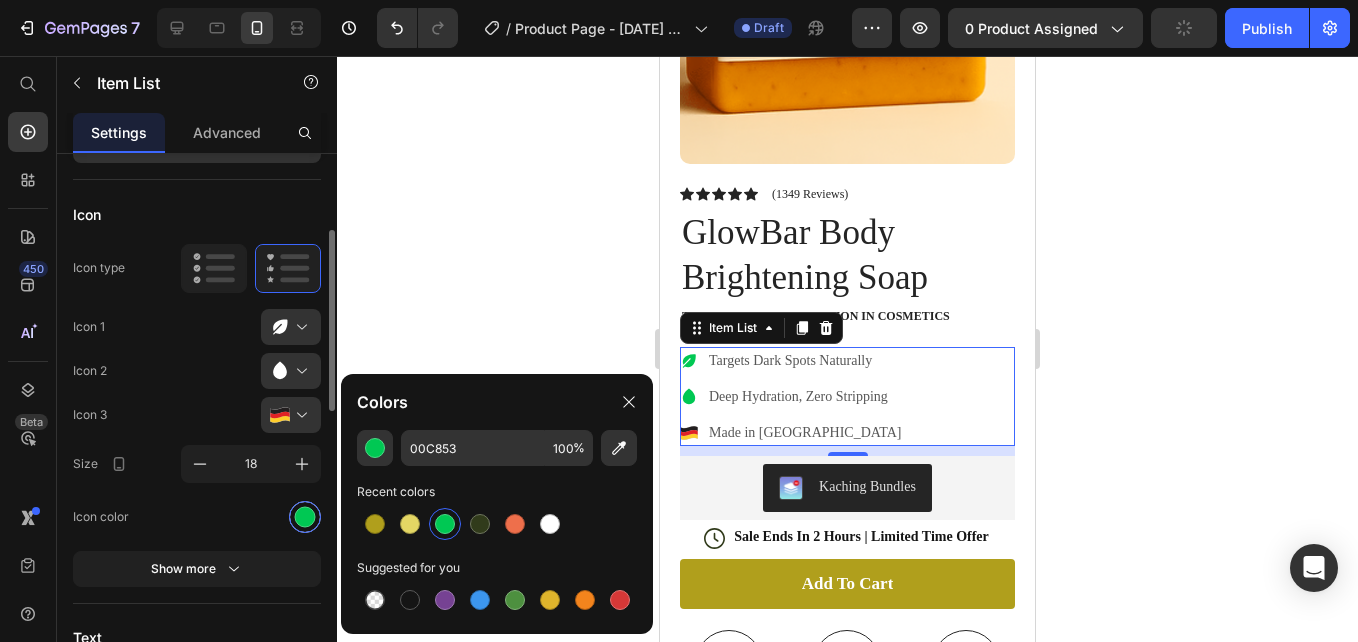 click at bounding box center (305, 516) 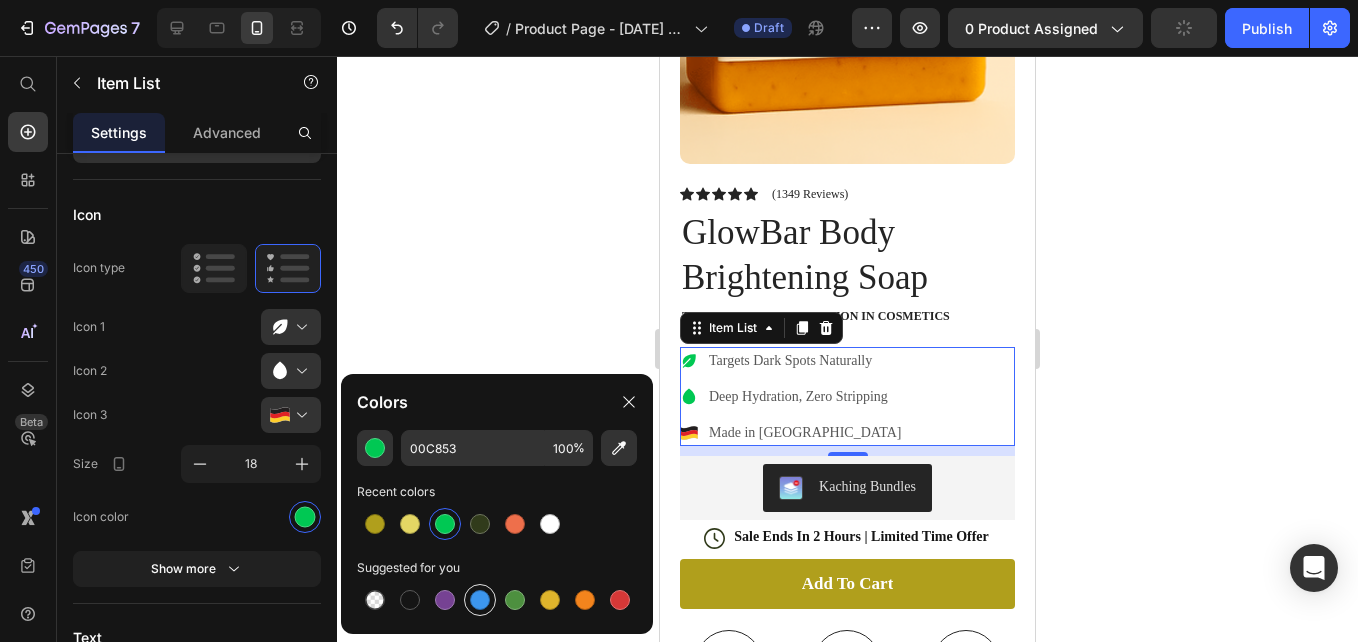 click at bounding box center (480, 600) 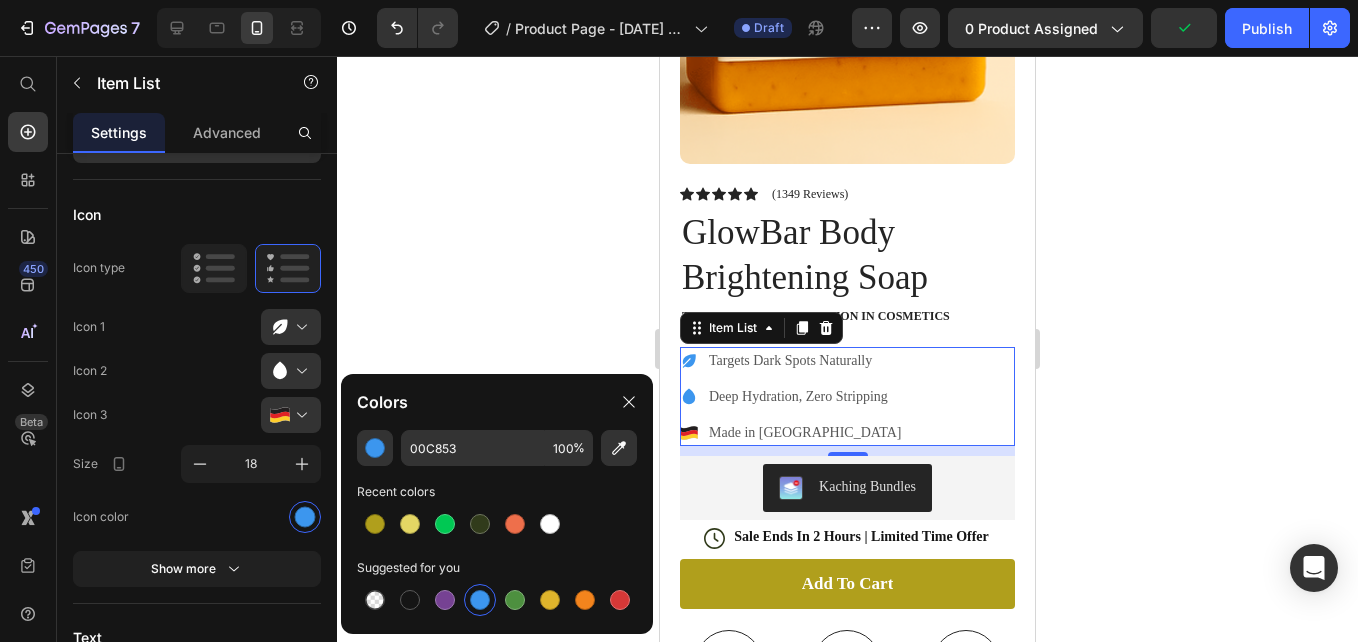 type on "3C96EE" 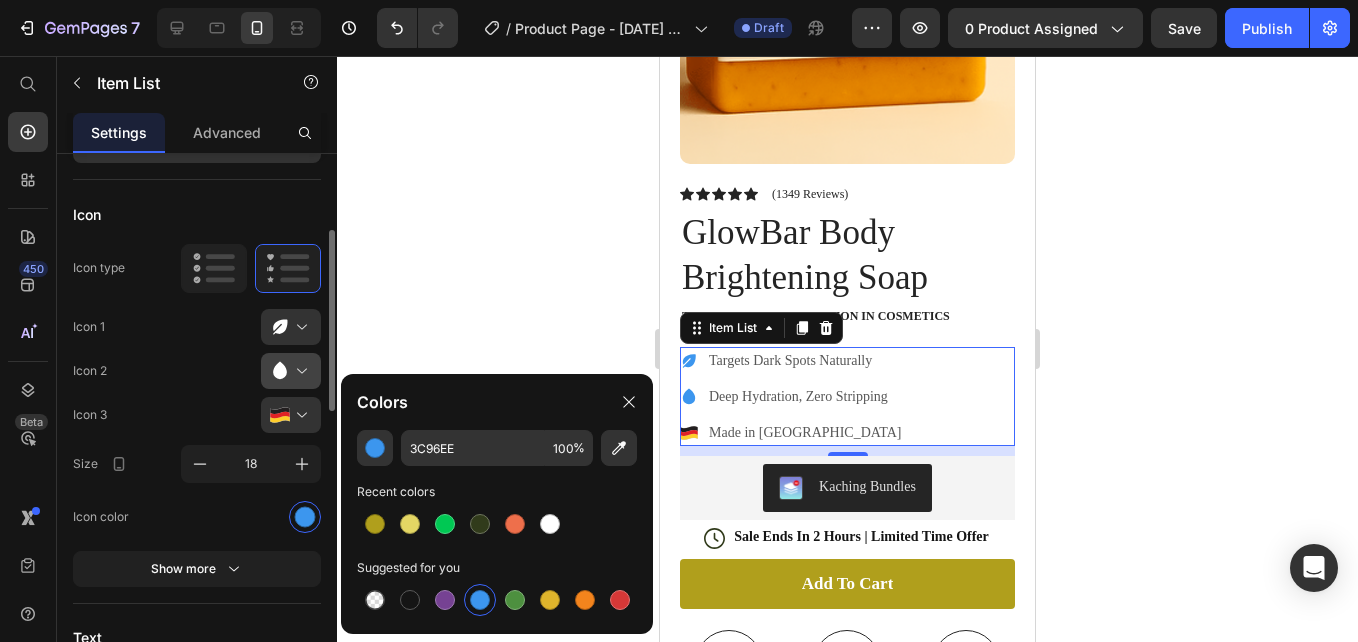 click at bounding box center [299, 371] 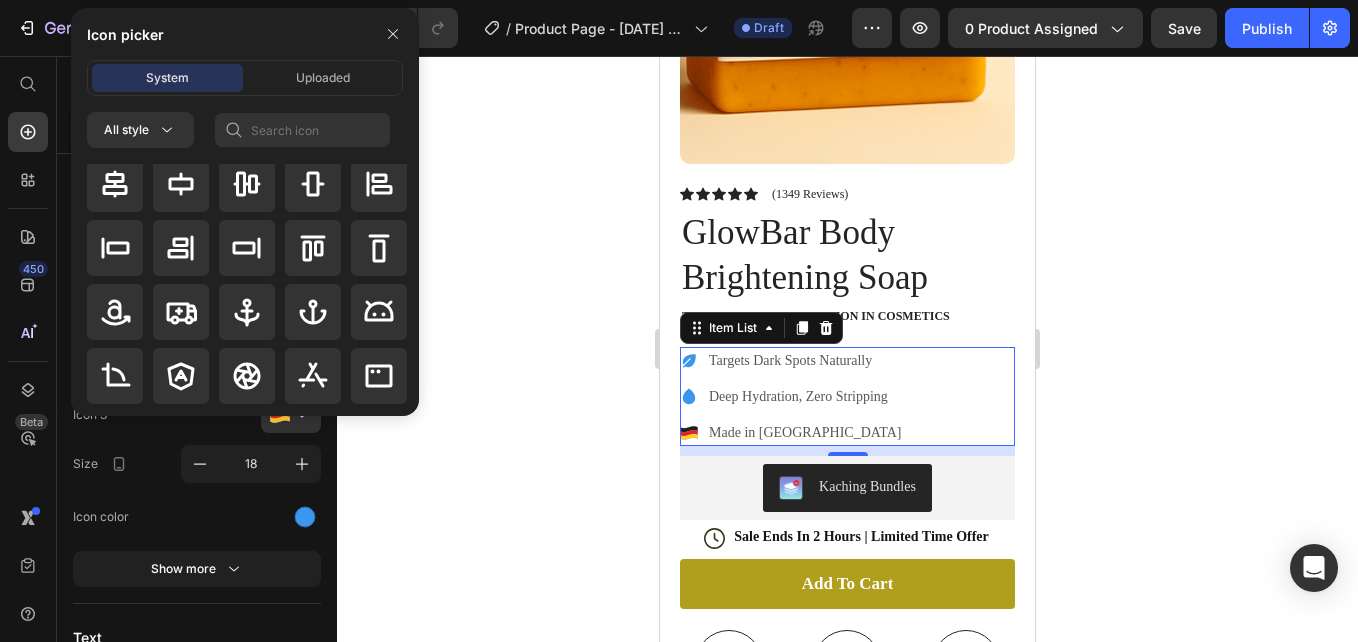 click 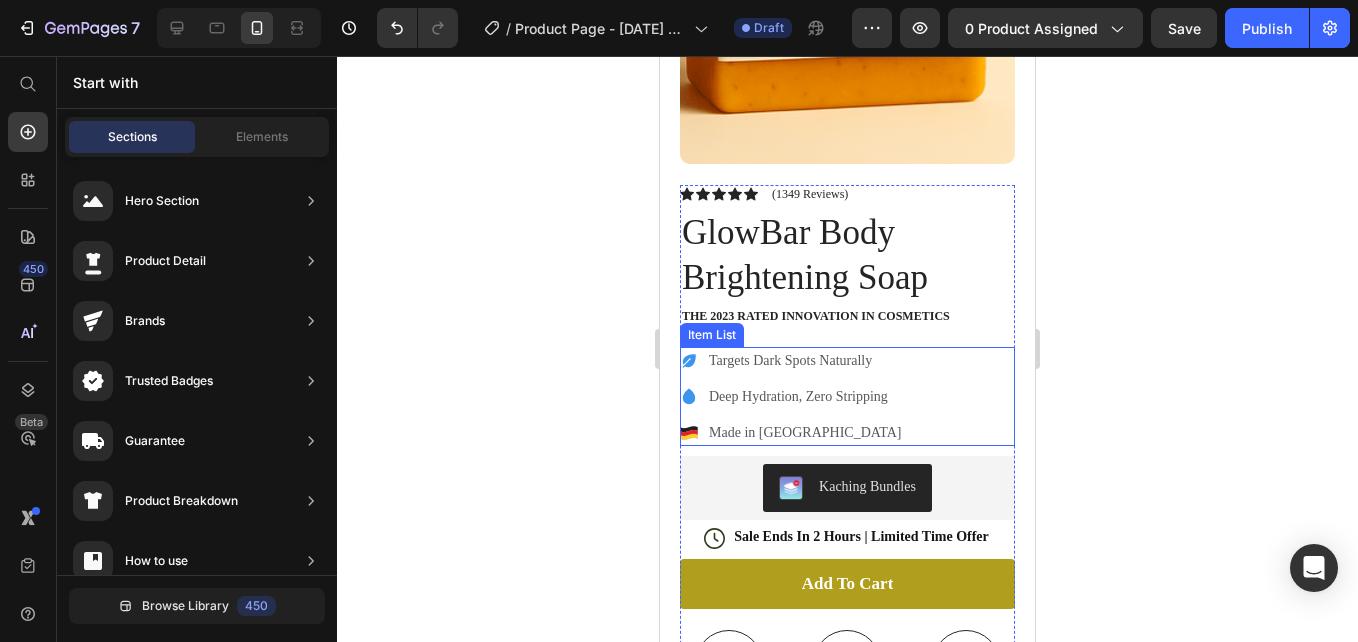 click 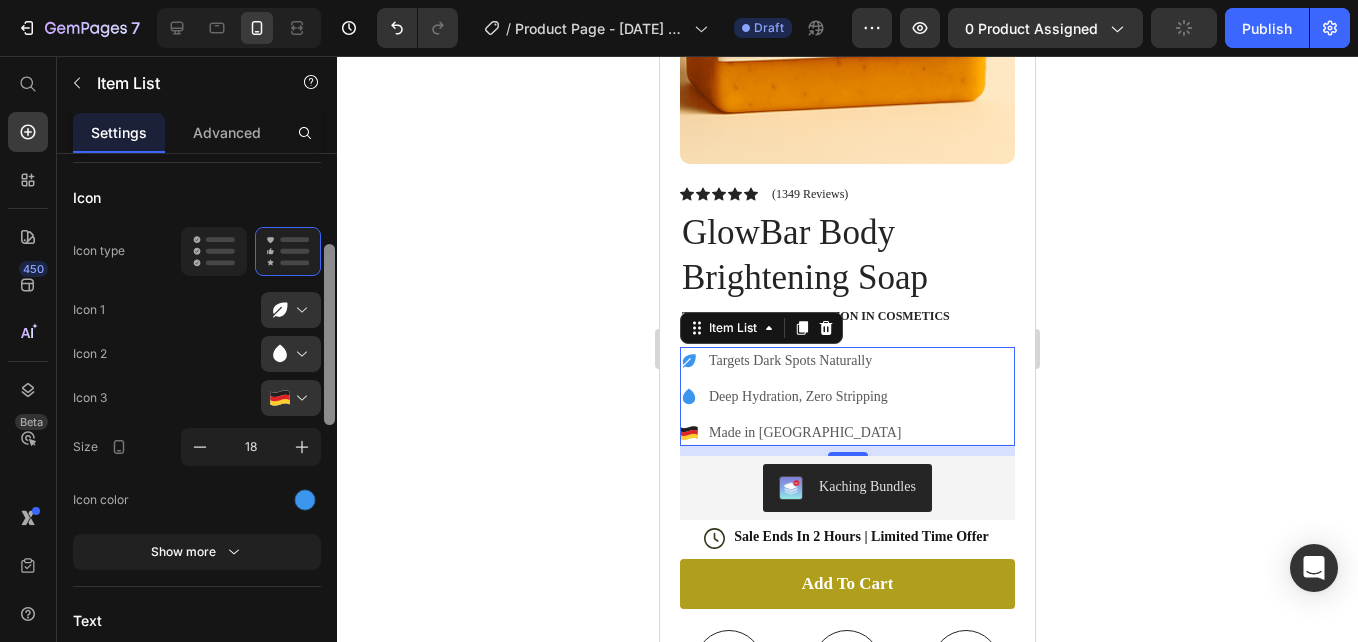 scroll, scrollTop: 242, scrollLeft: 0, axis: vertical 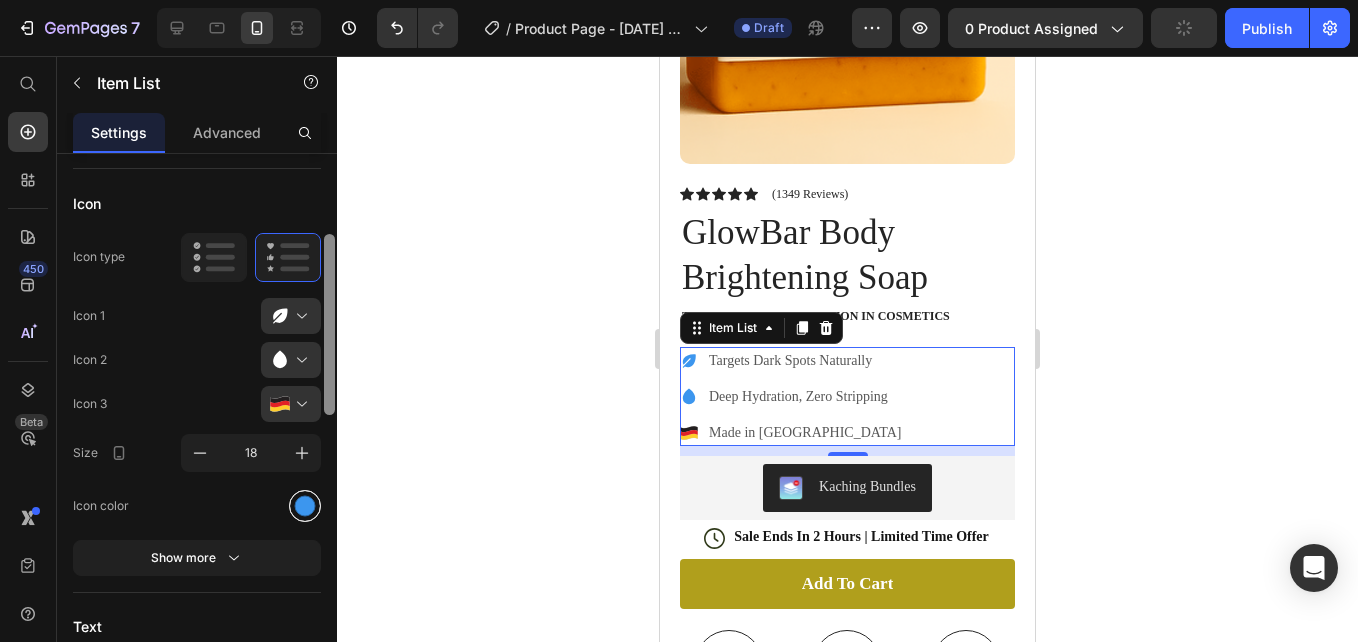 drag, startPoint x: 331, startPoint y: 450, endPoint x: 302, endPoint y: 502, distance: 59.5399 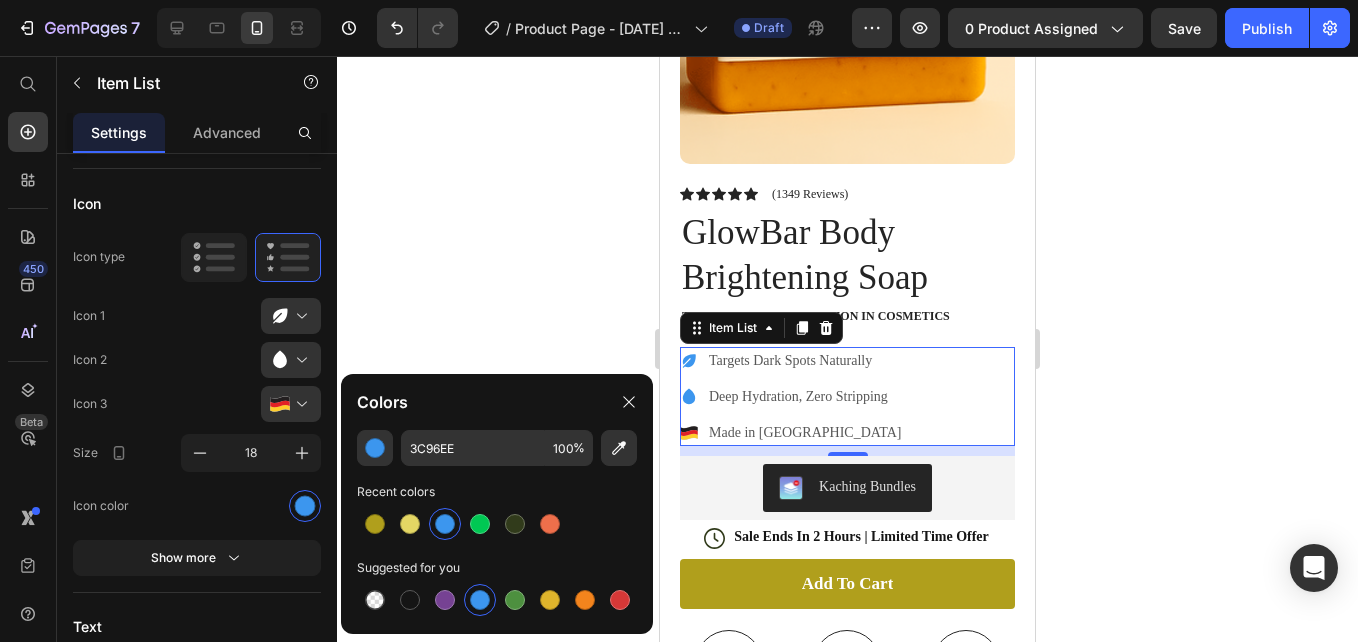 click 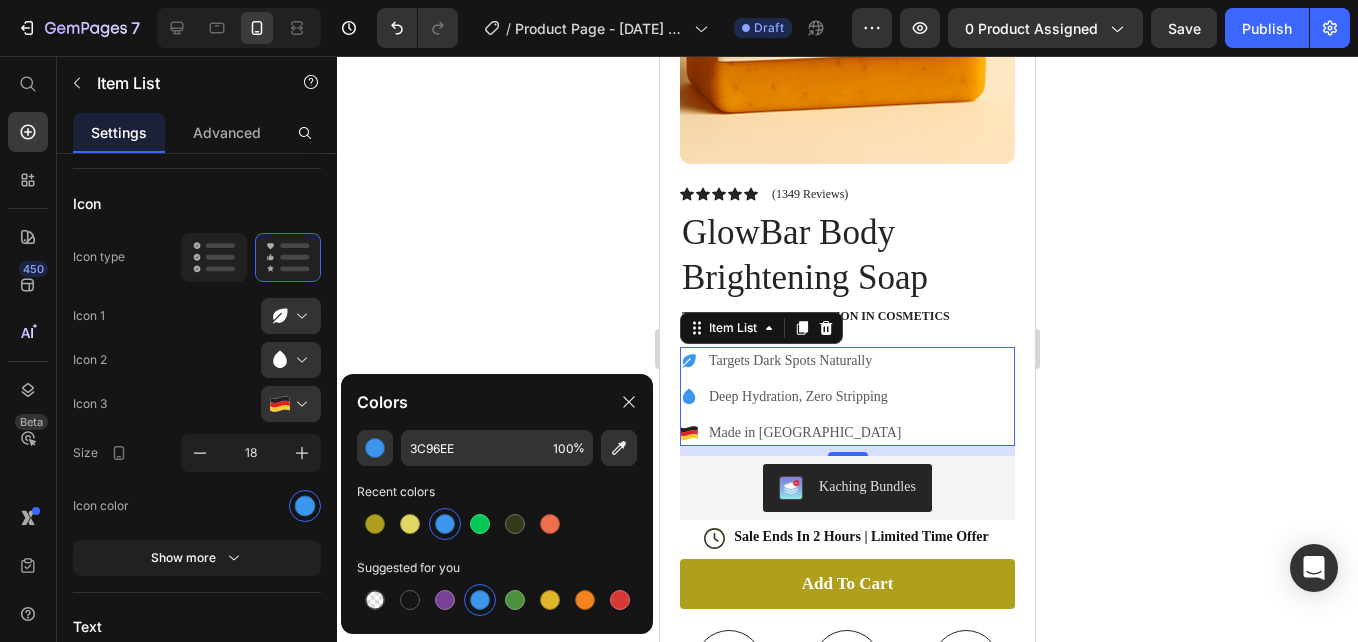 click 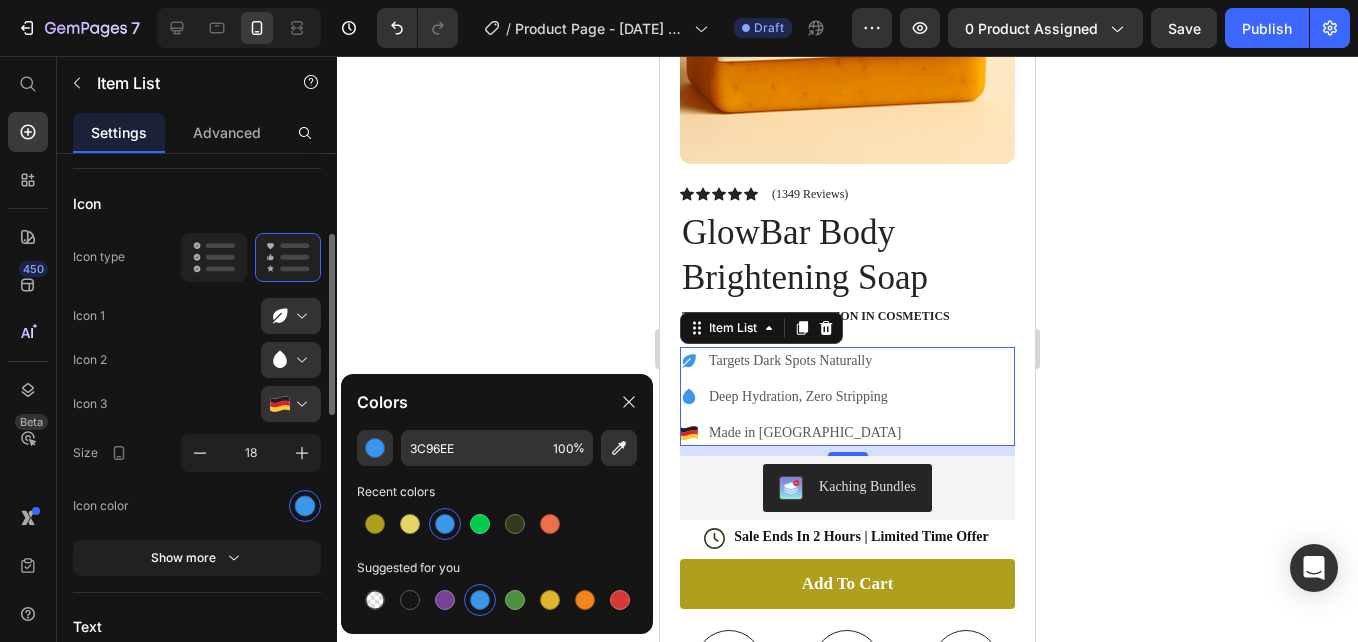 click on "Icon 2" 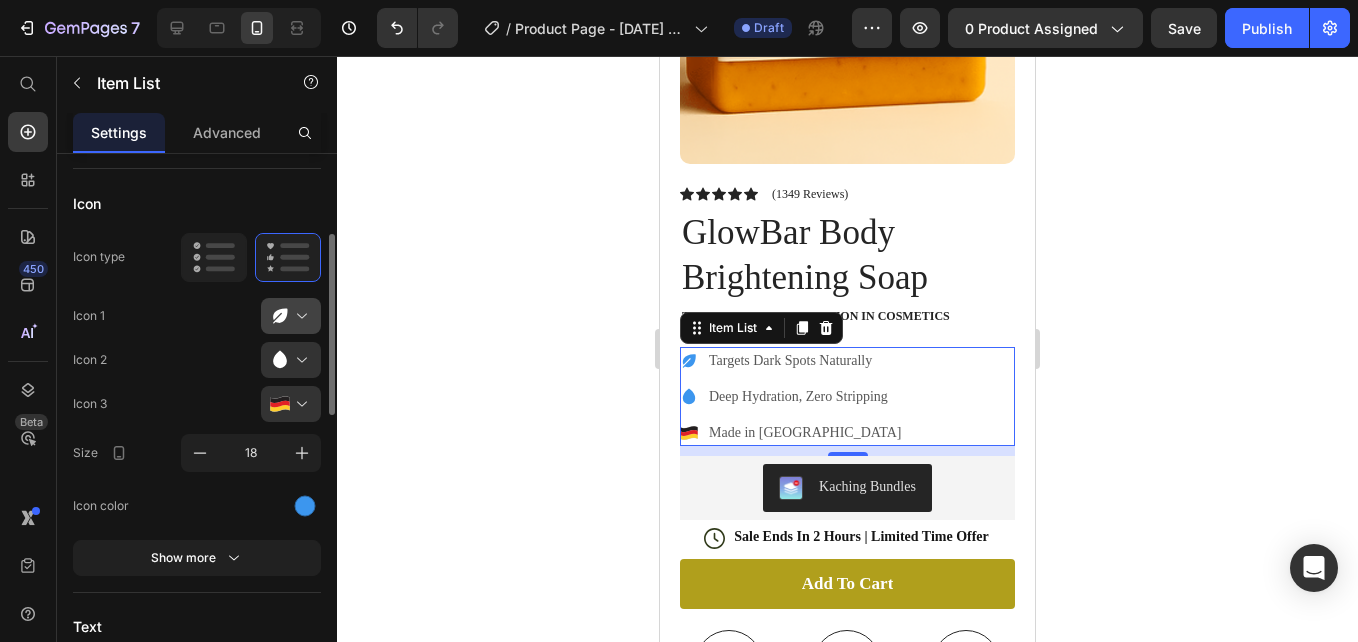 click at bounding box center [299, 316] 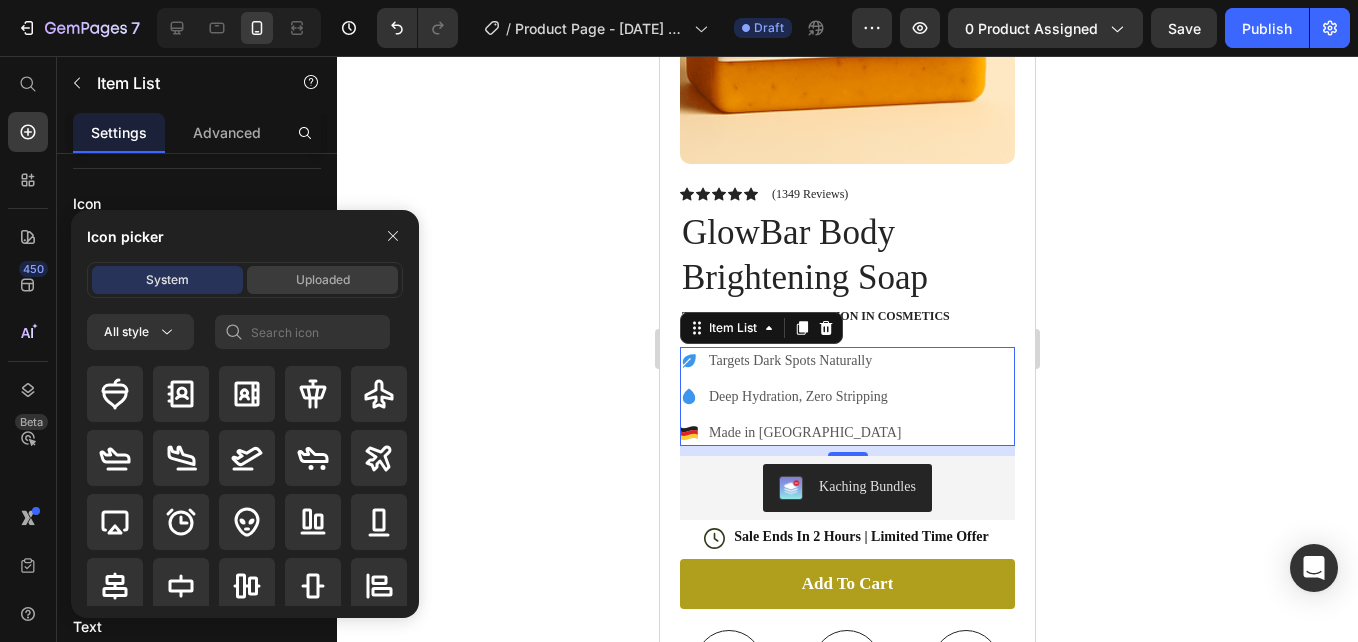 click on "Uploaded" at bounding box center [323, 280] 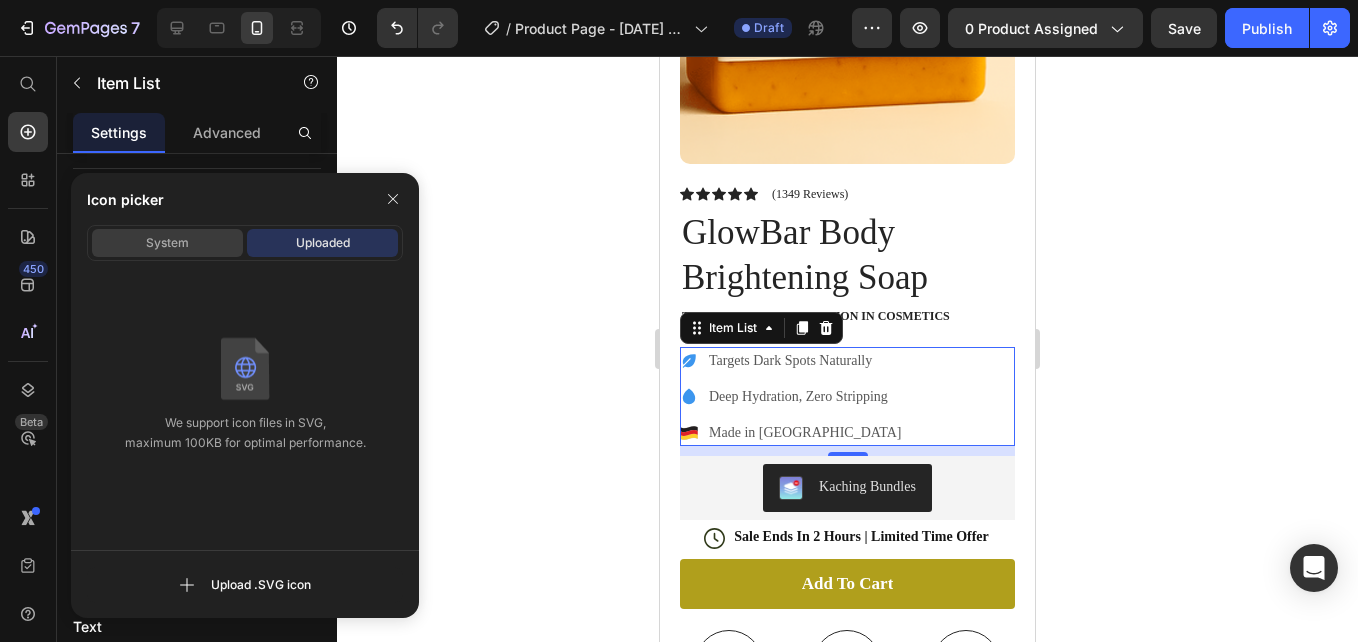 click on "System" at bounding box center [167, 243] 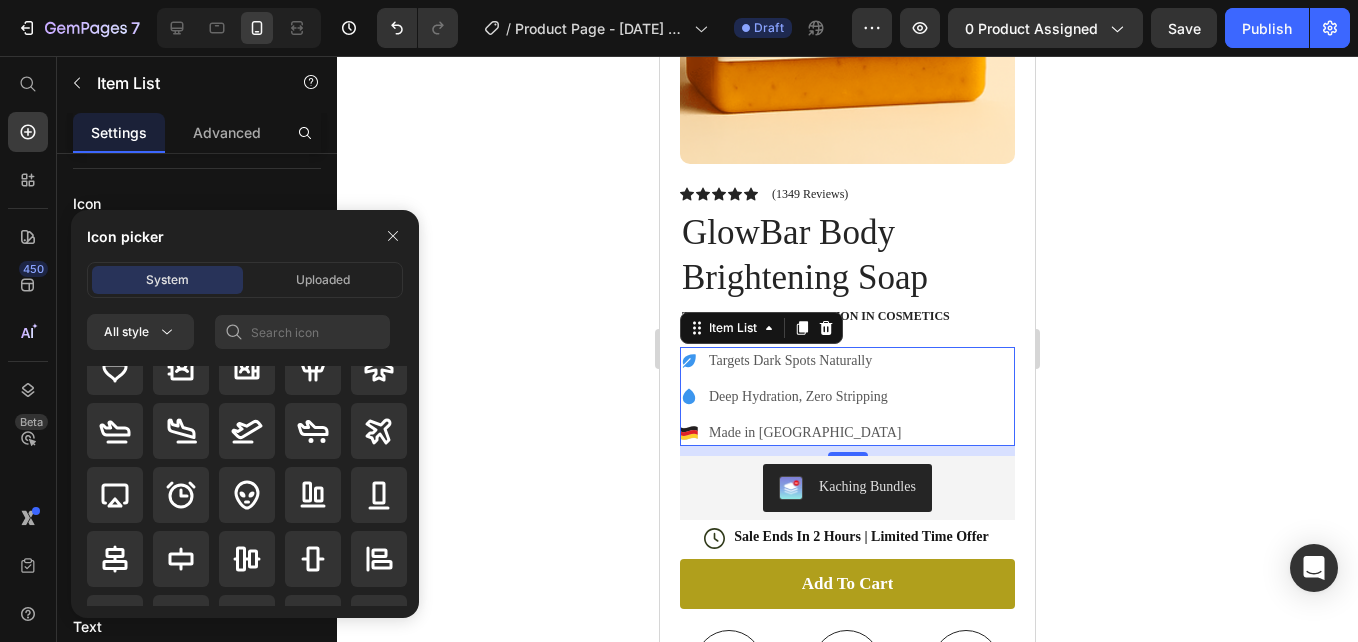 scroll, scrollTop: 0, scrollLeft: 0, axis: both 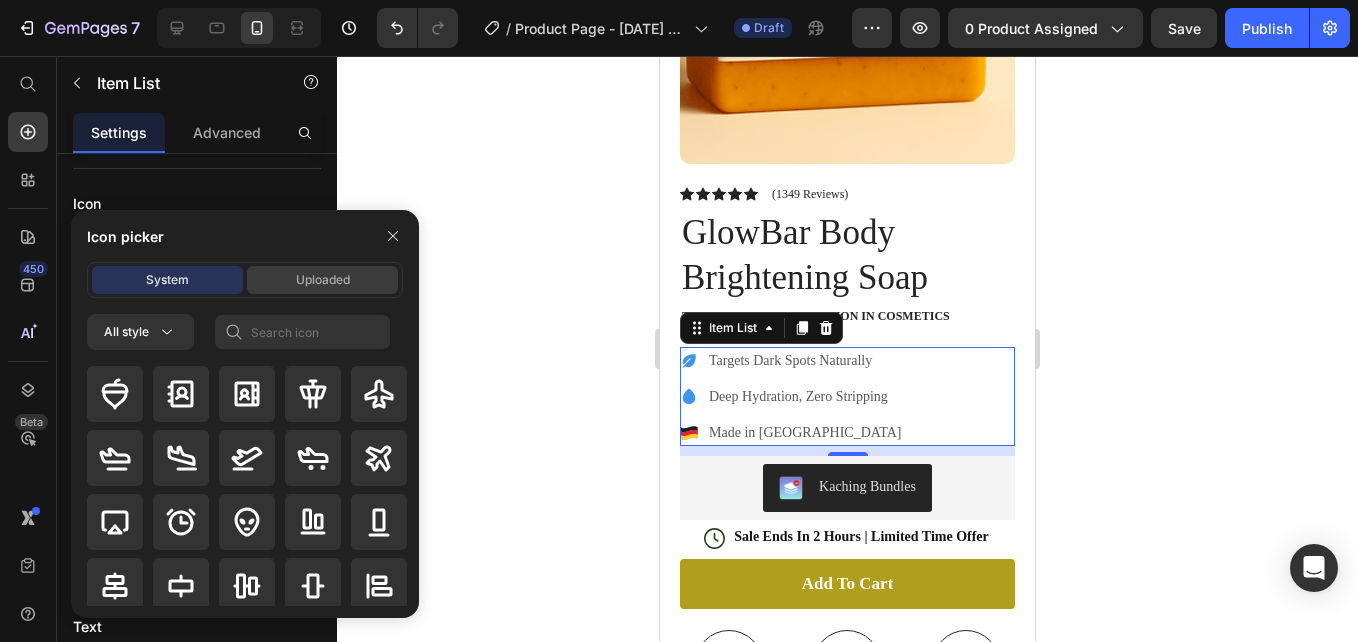click on "Uploaded" at bounding box center (323, 280) 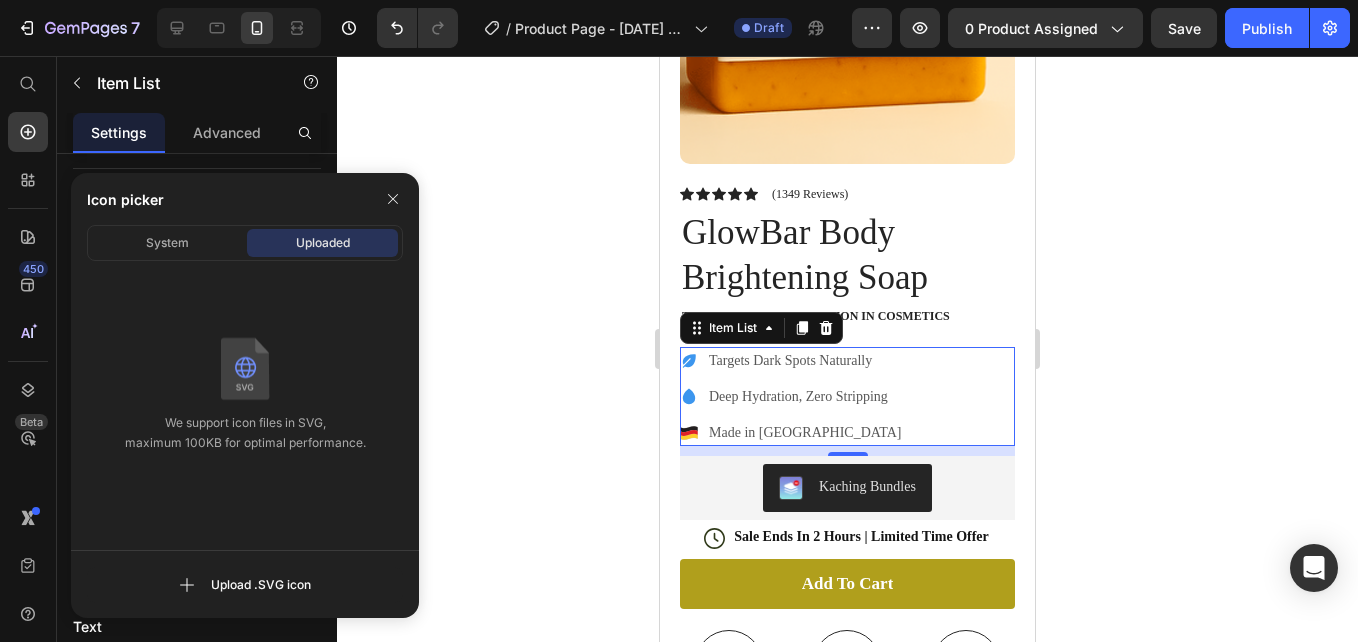click 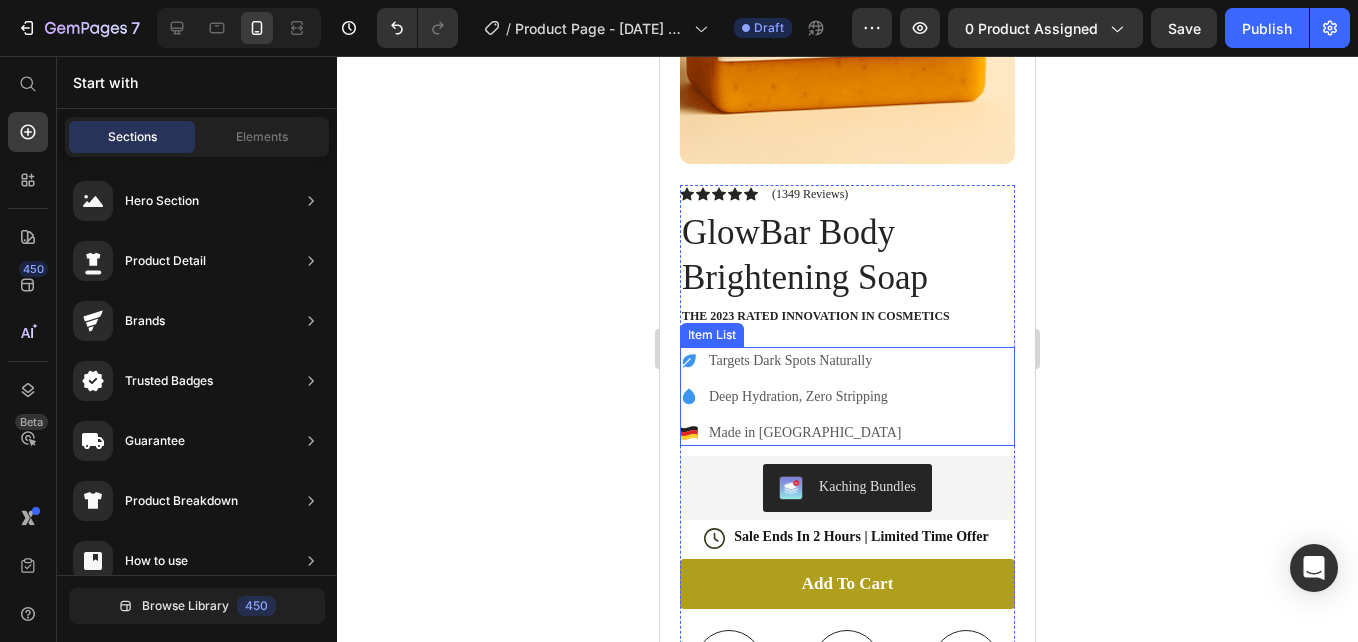 click on "Deep Hydration, Zero Stripping" at bounding box center (805, 396) 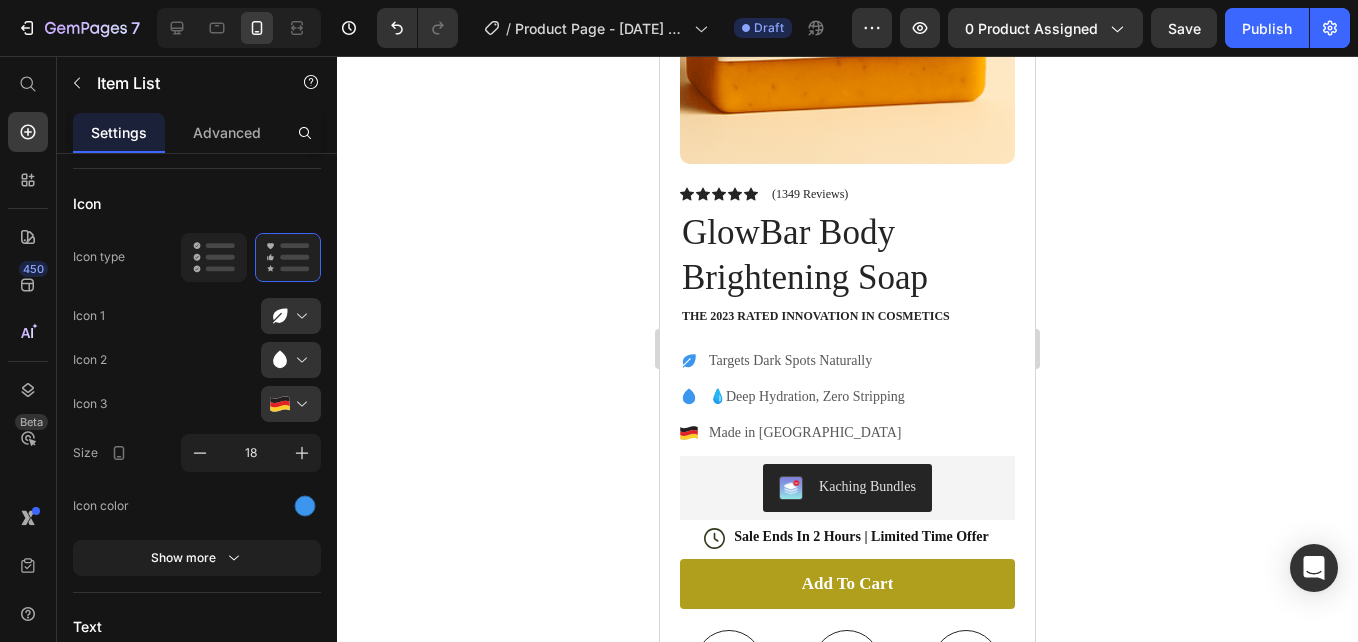 click 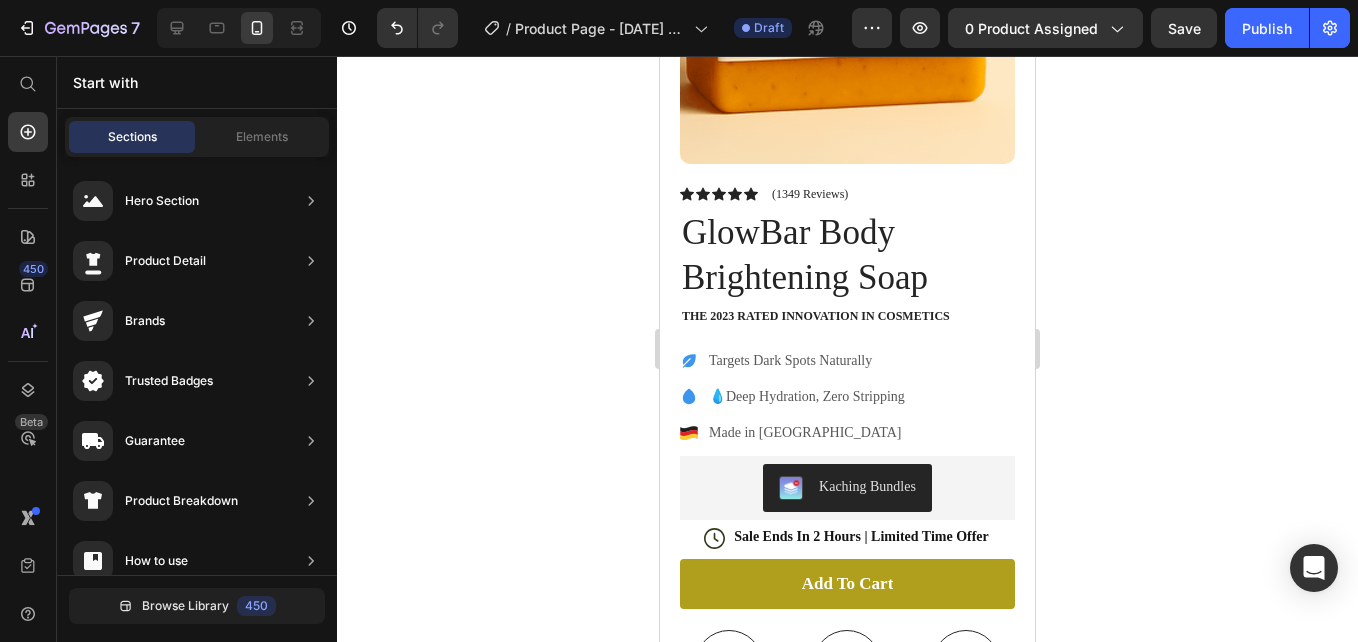 click on "Made in [GEOGRAPHIC_DATA]" at bounding box center [807, 432] 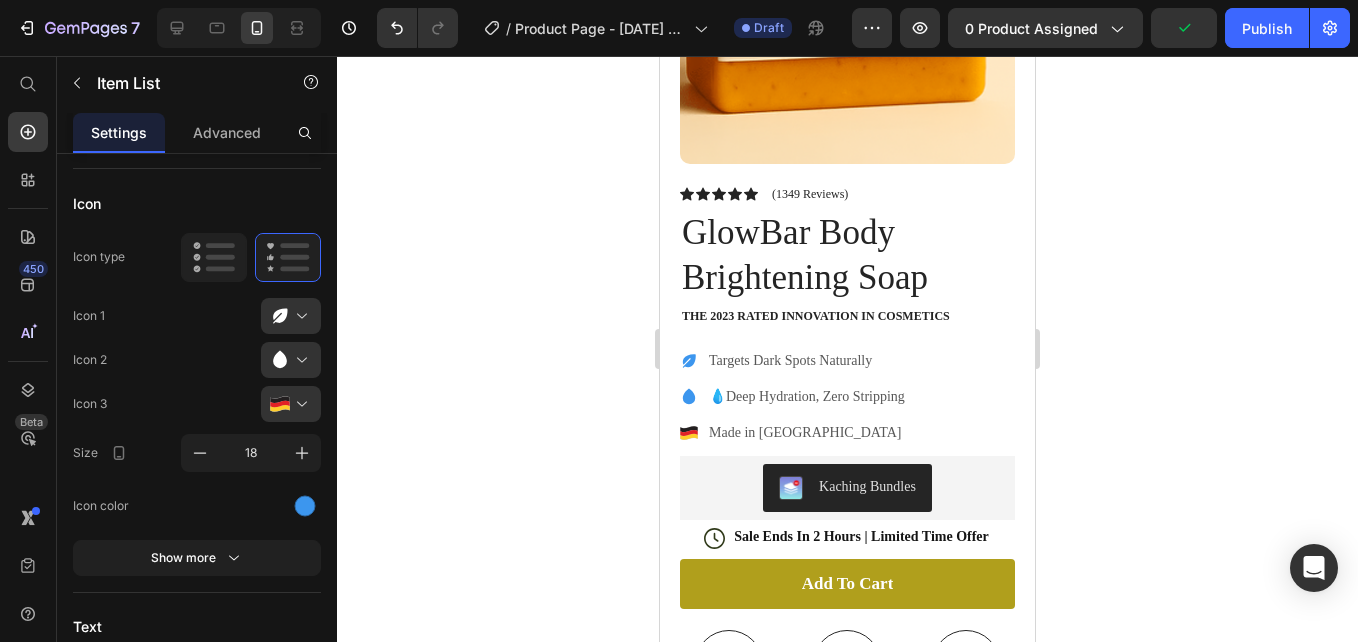 drag, startPoint x: 57, startPoint y: 286, endPoint x: 608, endPoint y: 347, distance: 554.36633 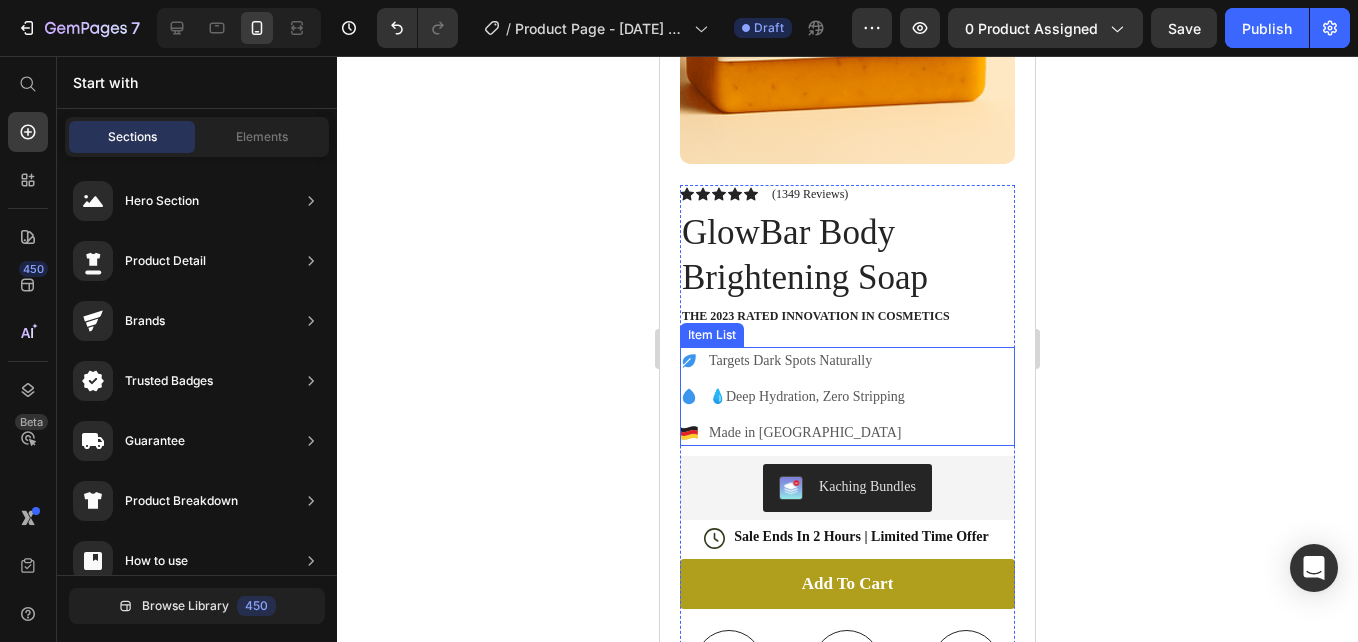 click on "Targets Dark Spots Naturally" at bounding box center [807, 360] 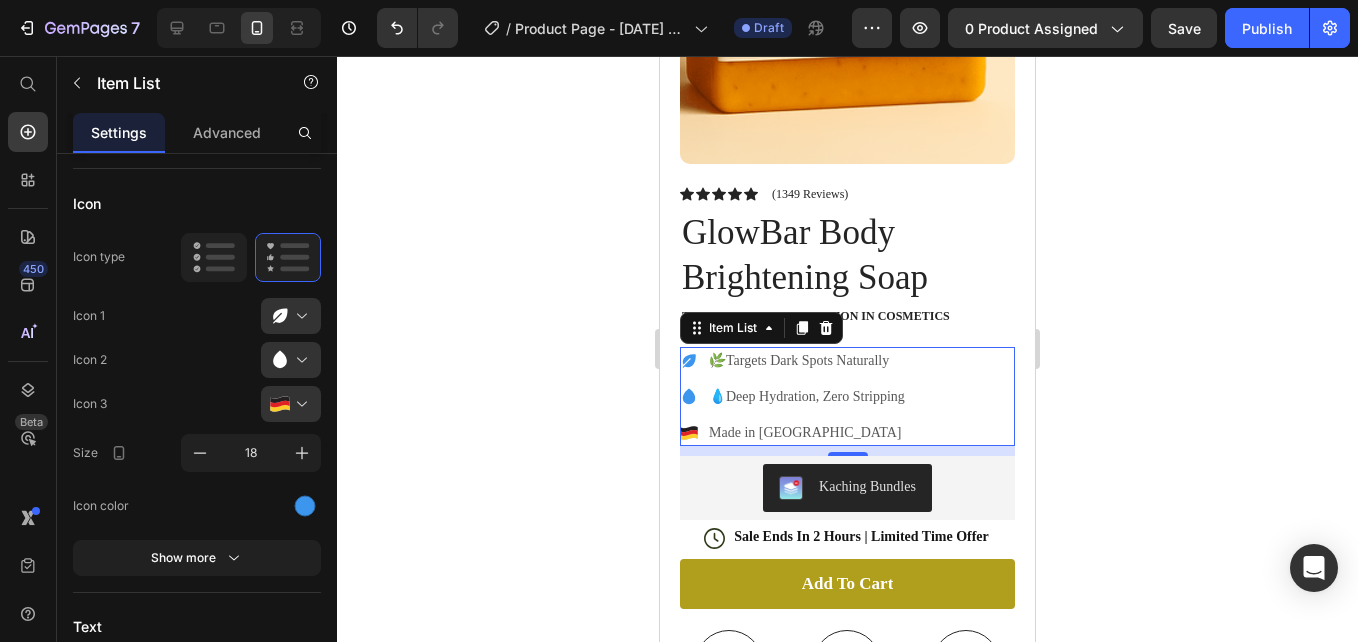 click on "Made in [GEOGRAPHIC_DATA]" at bounding box center (807, 432) 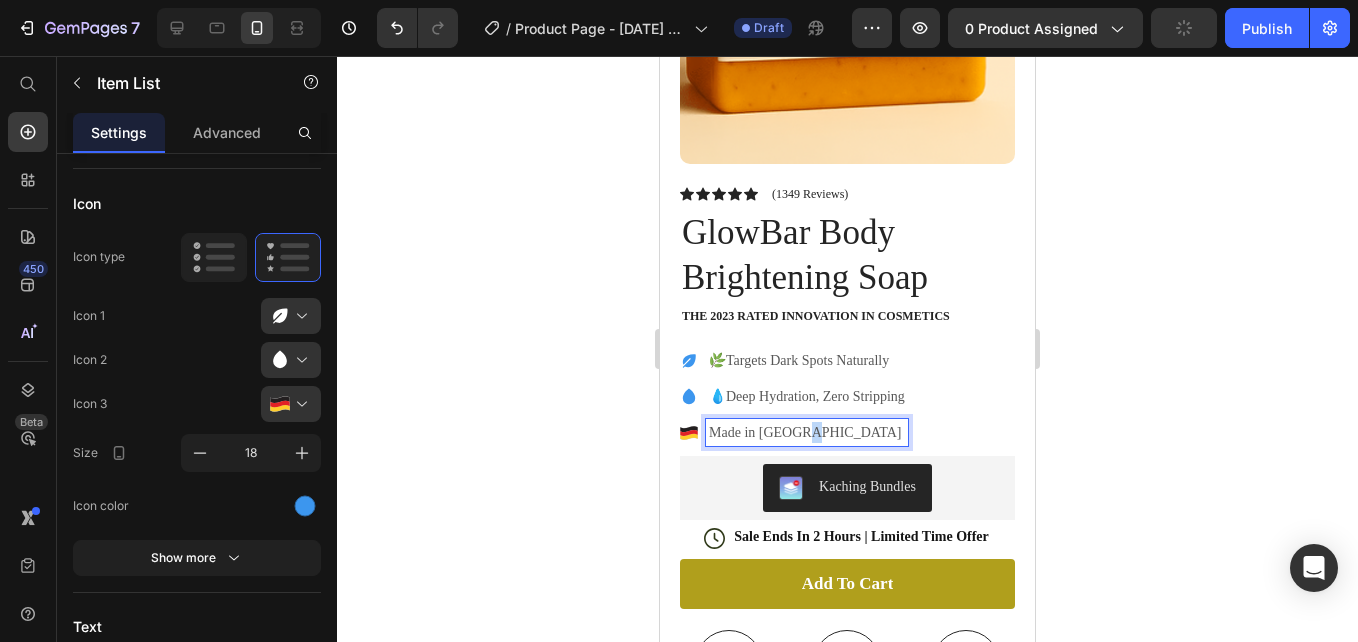 drag, startPoint x: 806, startPoint y: 407, endPoint x: 818, endPoint y: 412, distance: 13 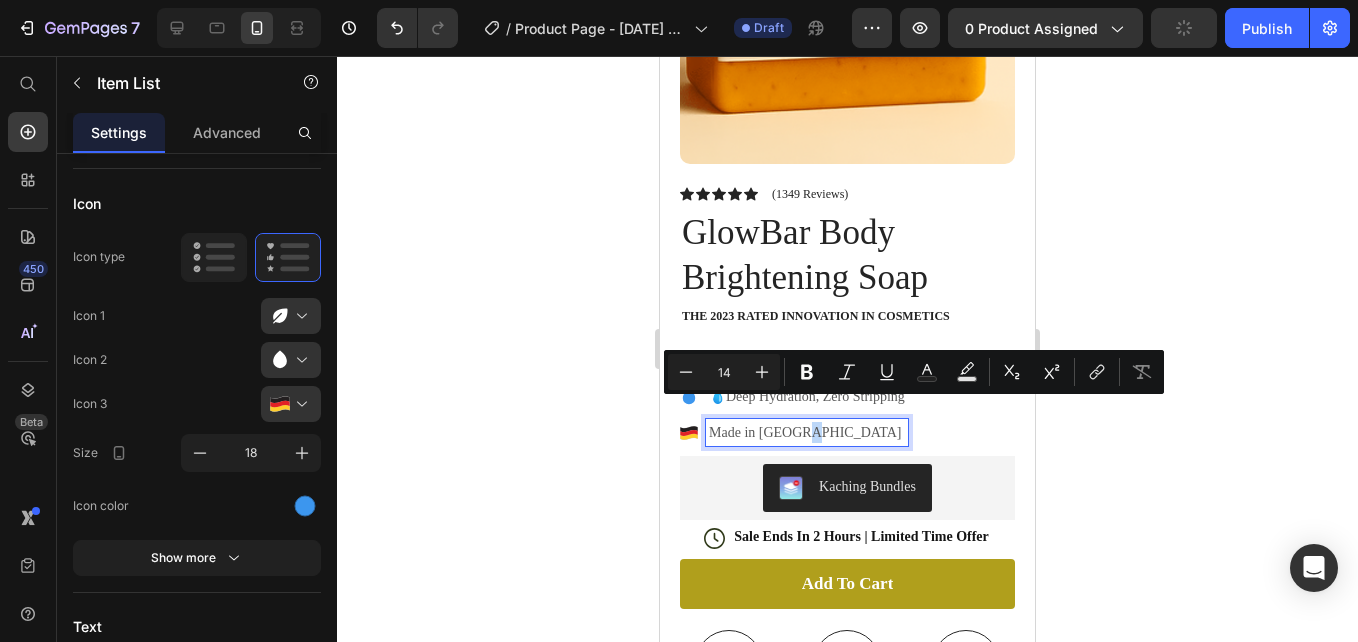 click on "Made in [GEOGRAPHIC_DATA]" at bounding box center (807, 432) 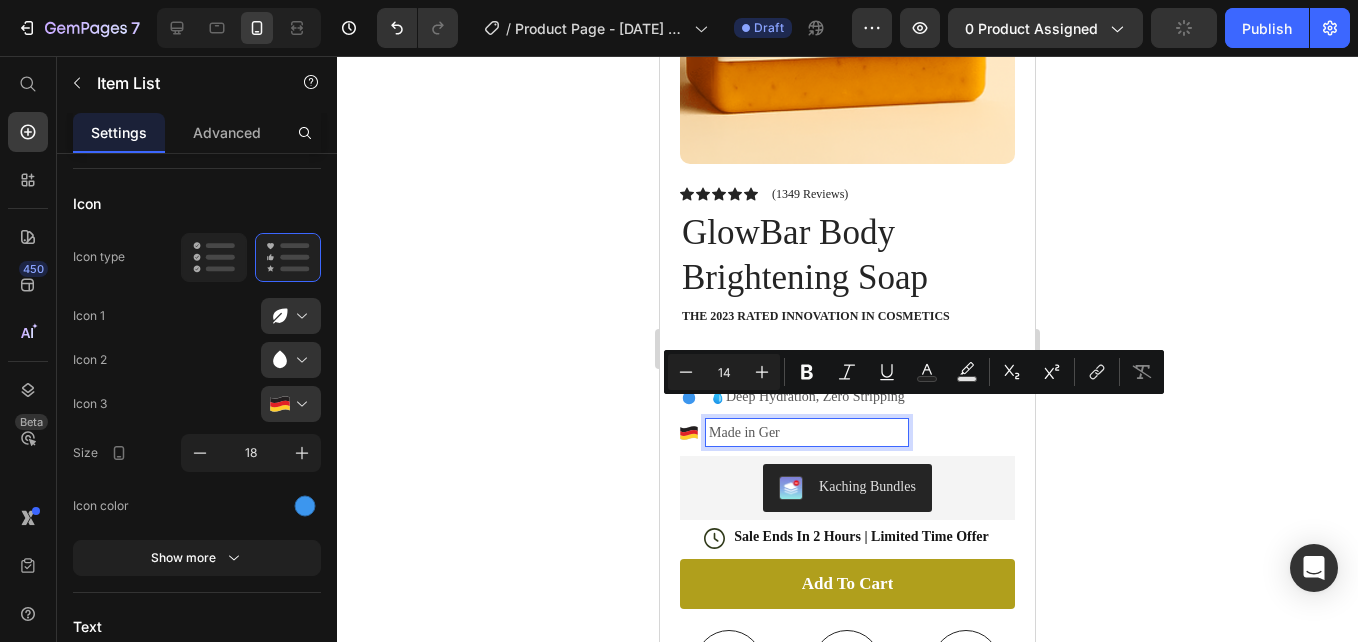 click on "Made in Ger" at bounding box center (807, 432) 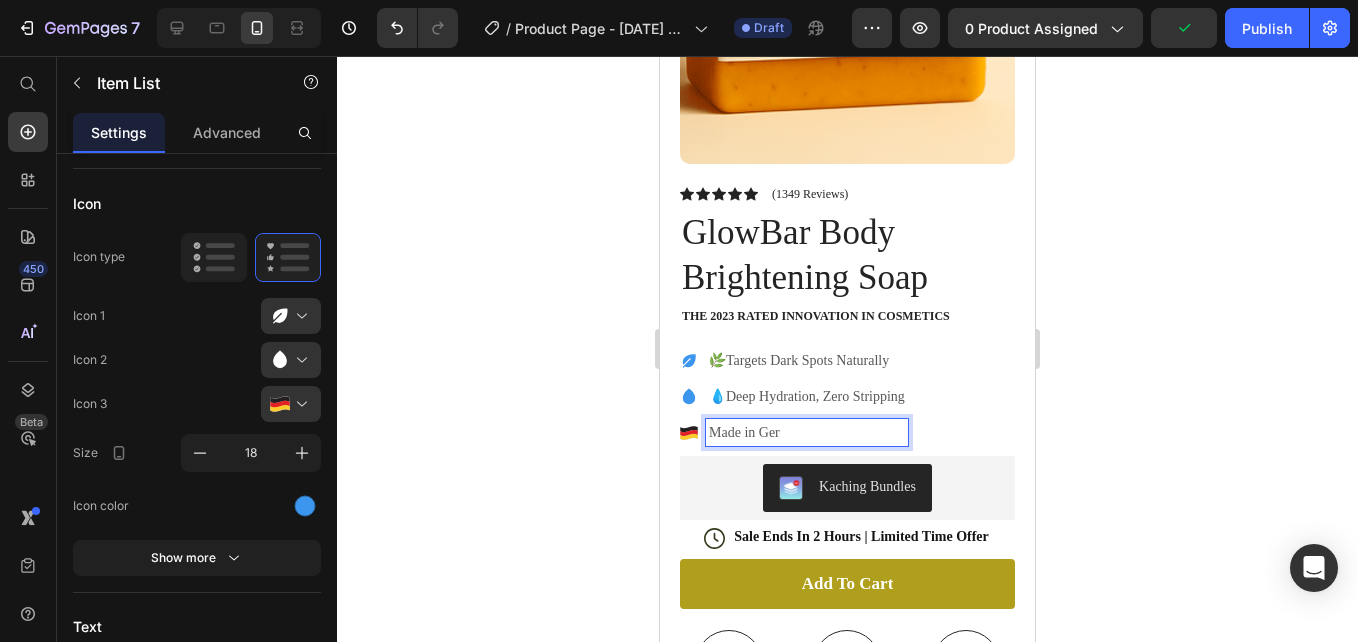 click on "Made in Ger" at bounding box center (807, 432) 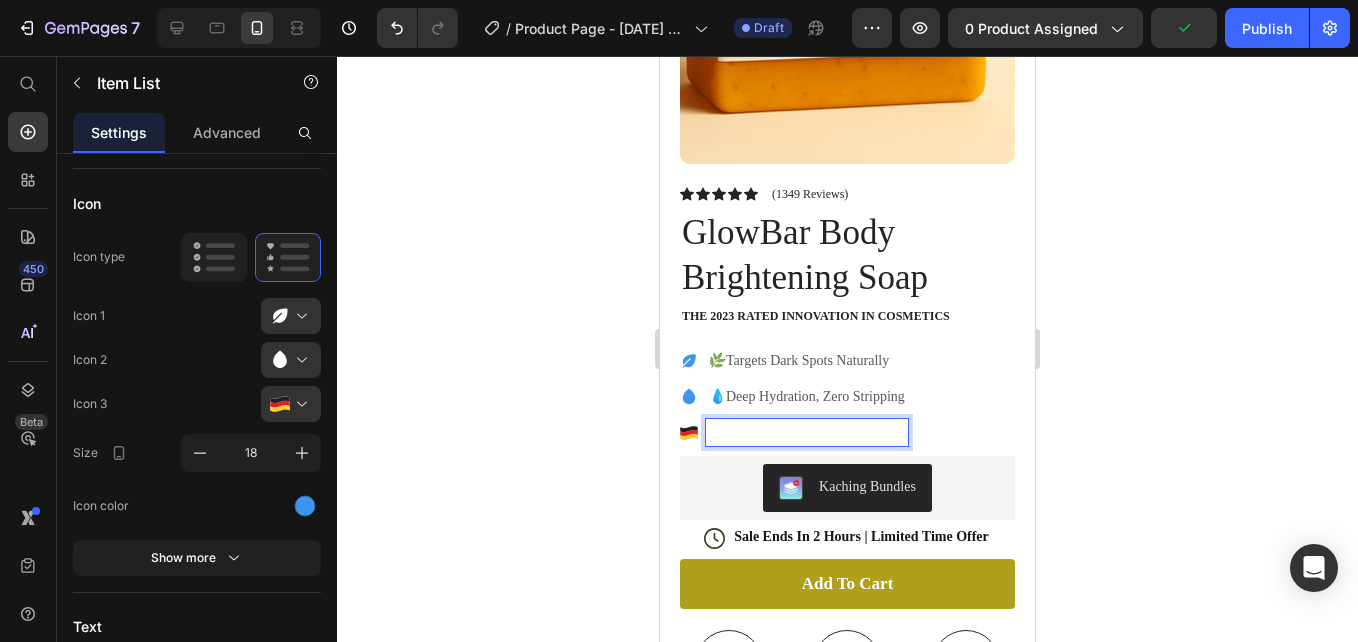 scroll, scrollTop: 485, scrollLeft: 0, axis: vertical 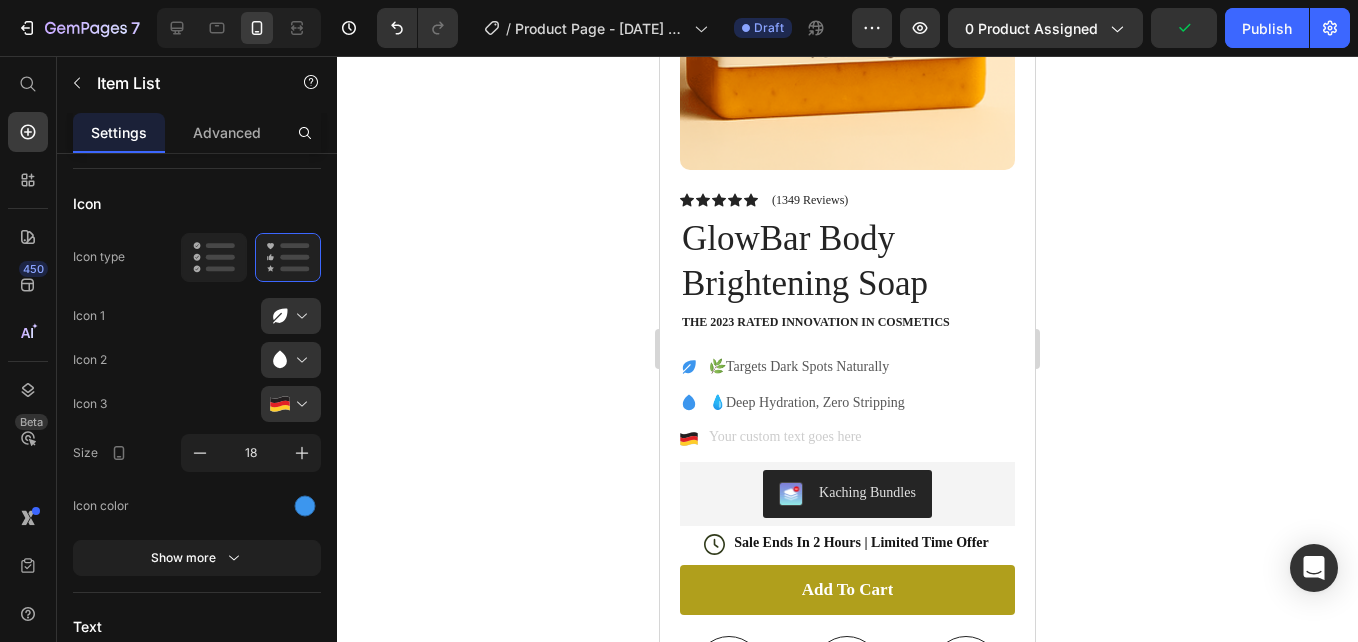 drag, startPoint x: 822, startPoint y: 413, endPoint x: 747, endPoint y: 420, distance: 75.32596 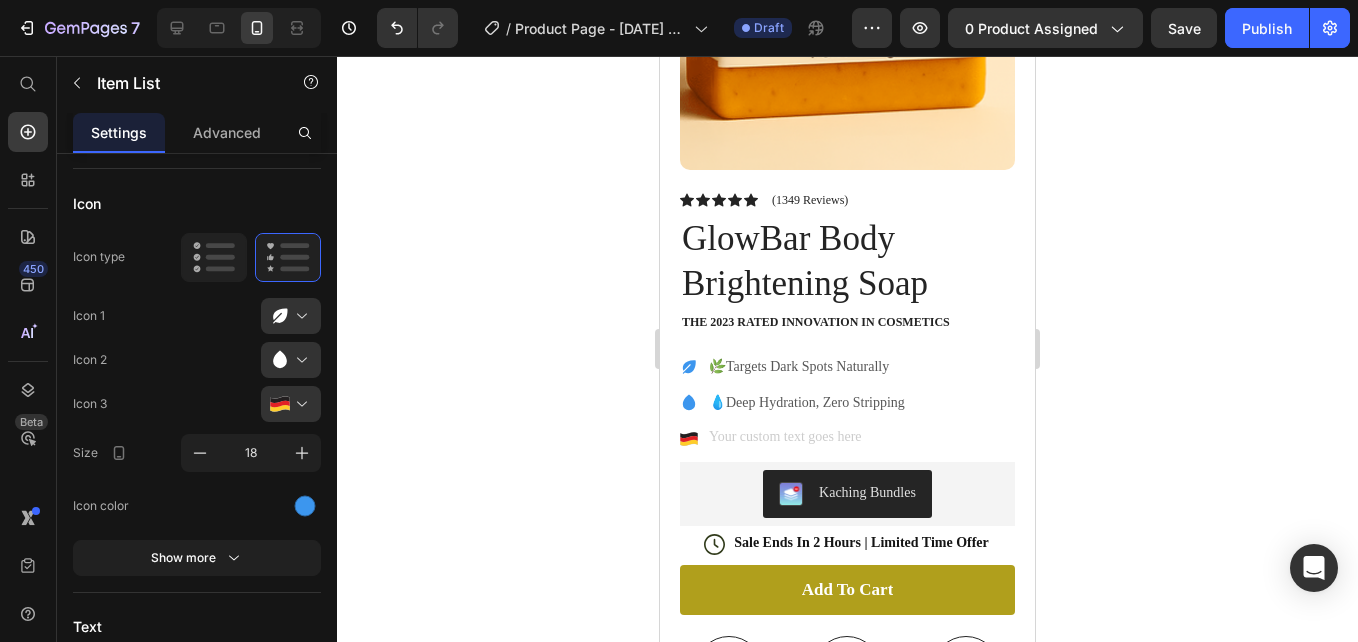 click at bounding box center (807, 438) 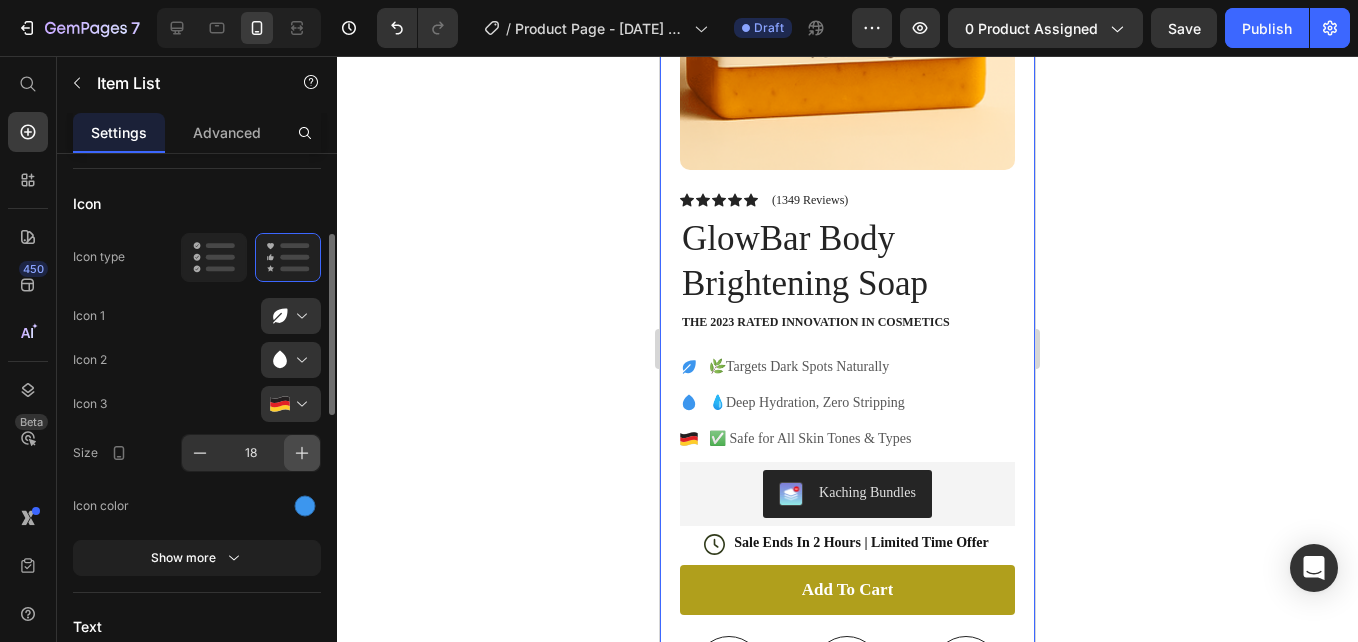click 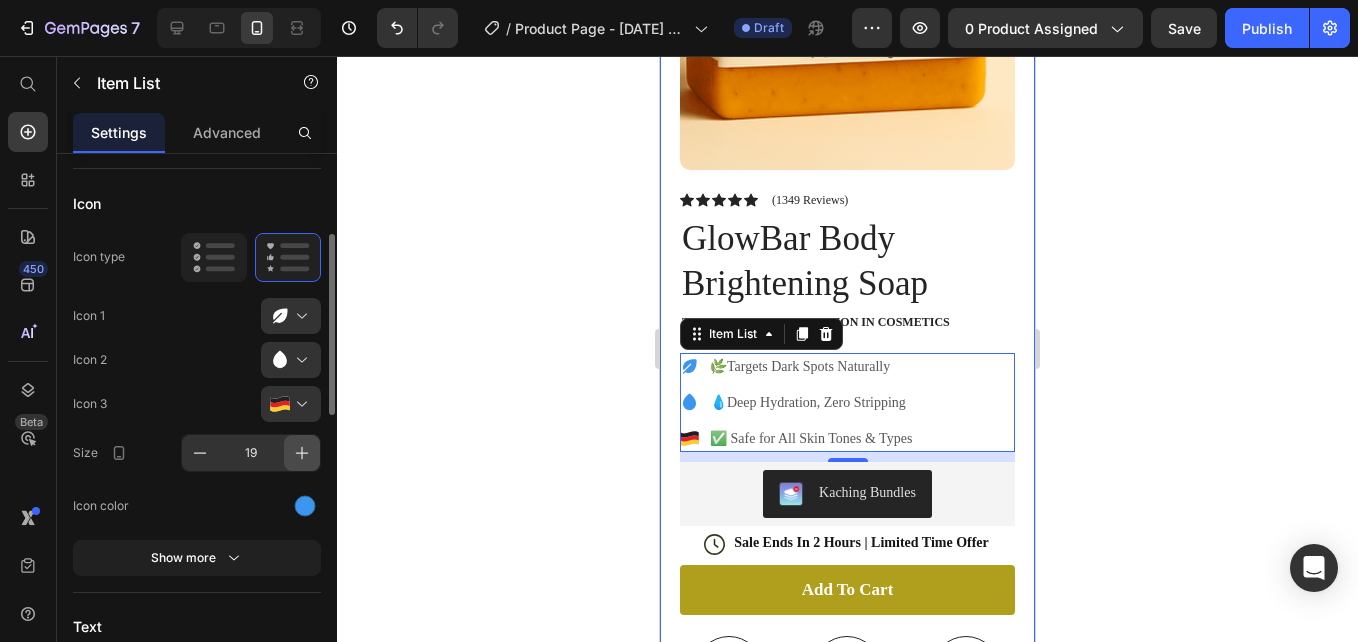 click 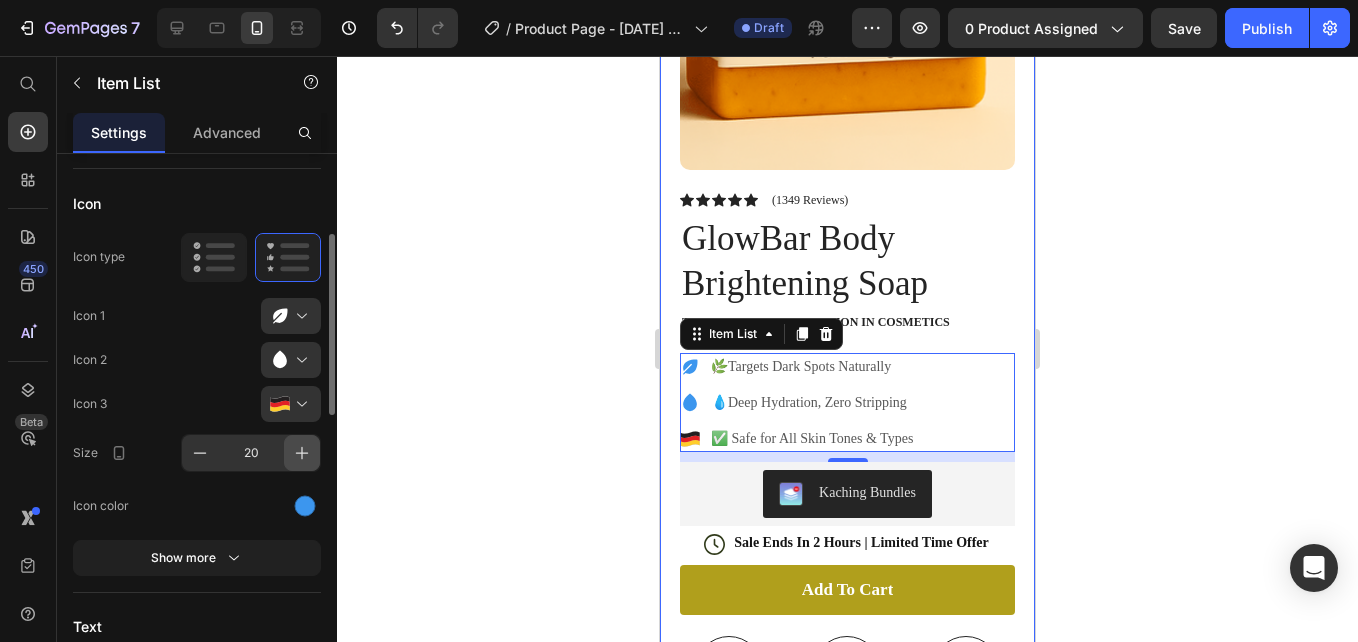 click 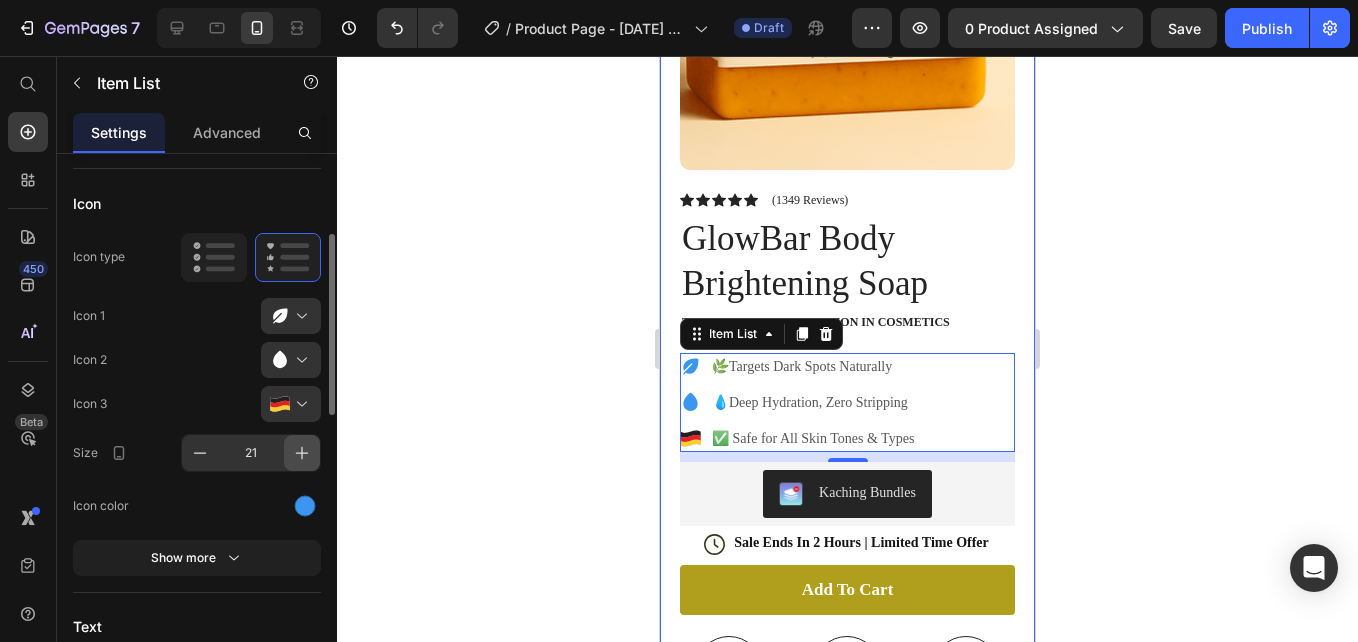 click 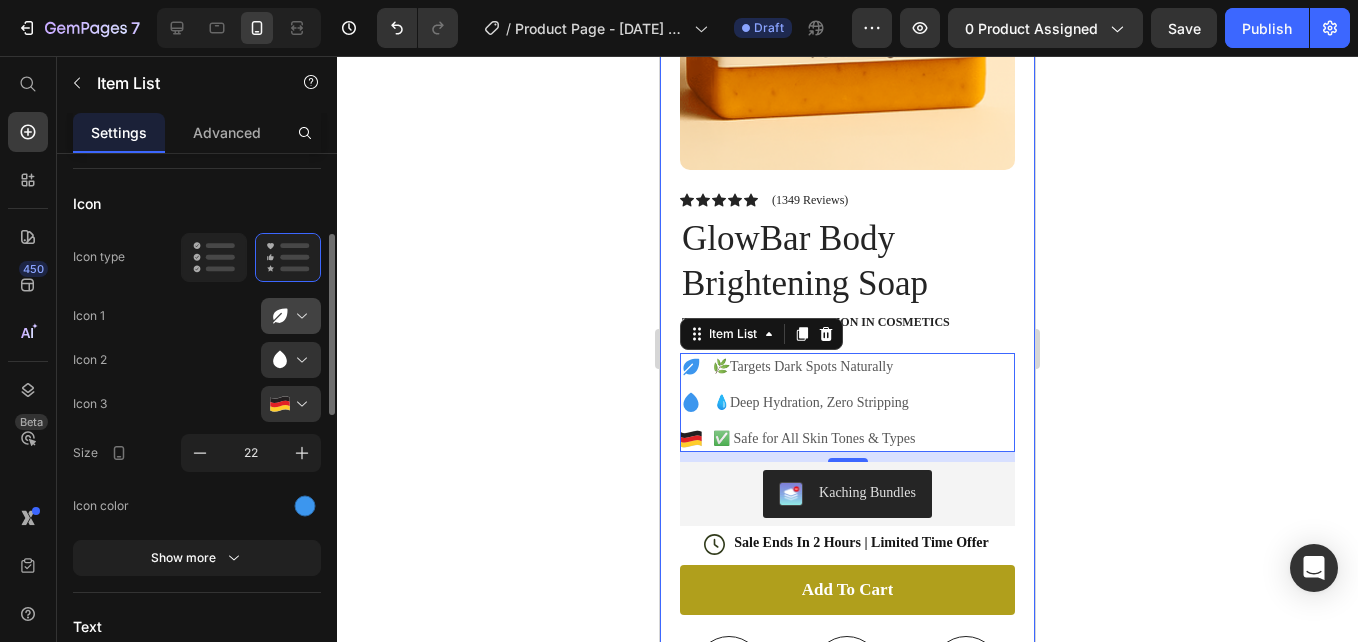 click at bounding box center [299, 316] 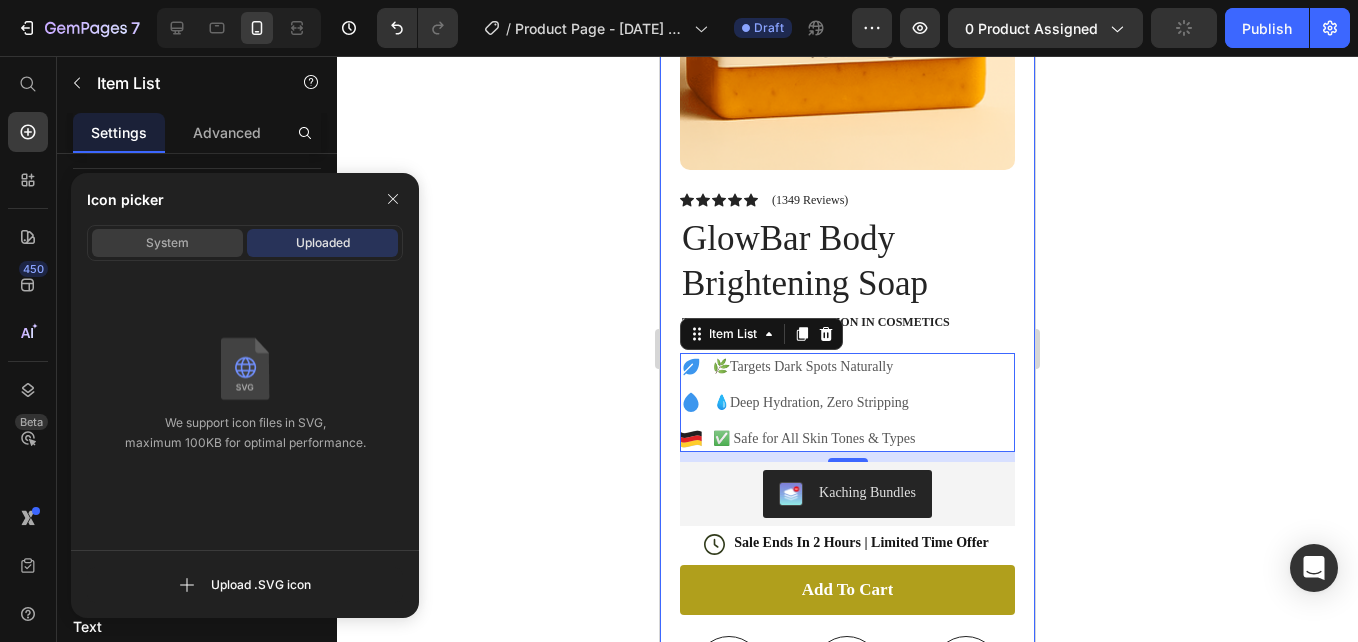 click on "System" at bounding box center [167, 243] 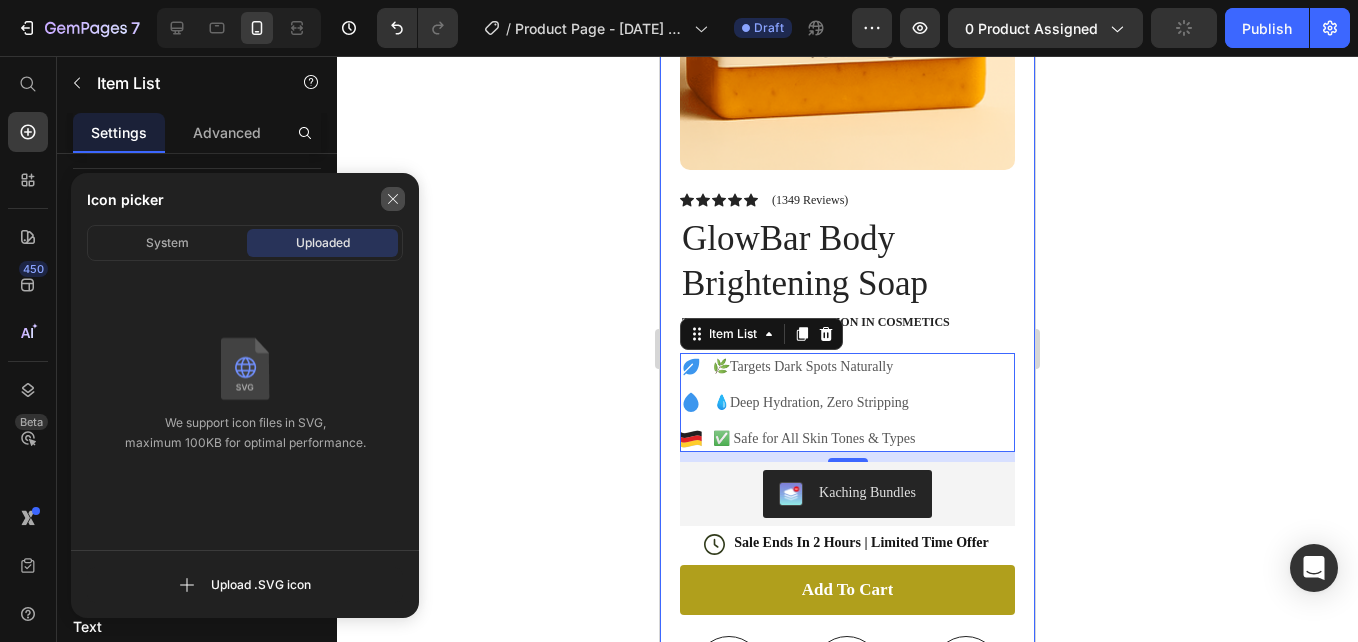 click 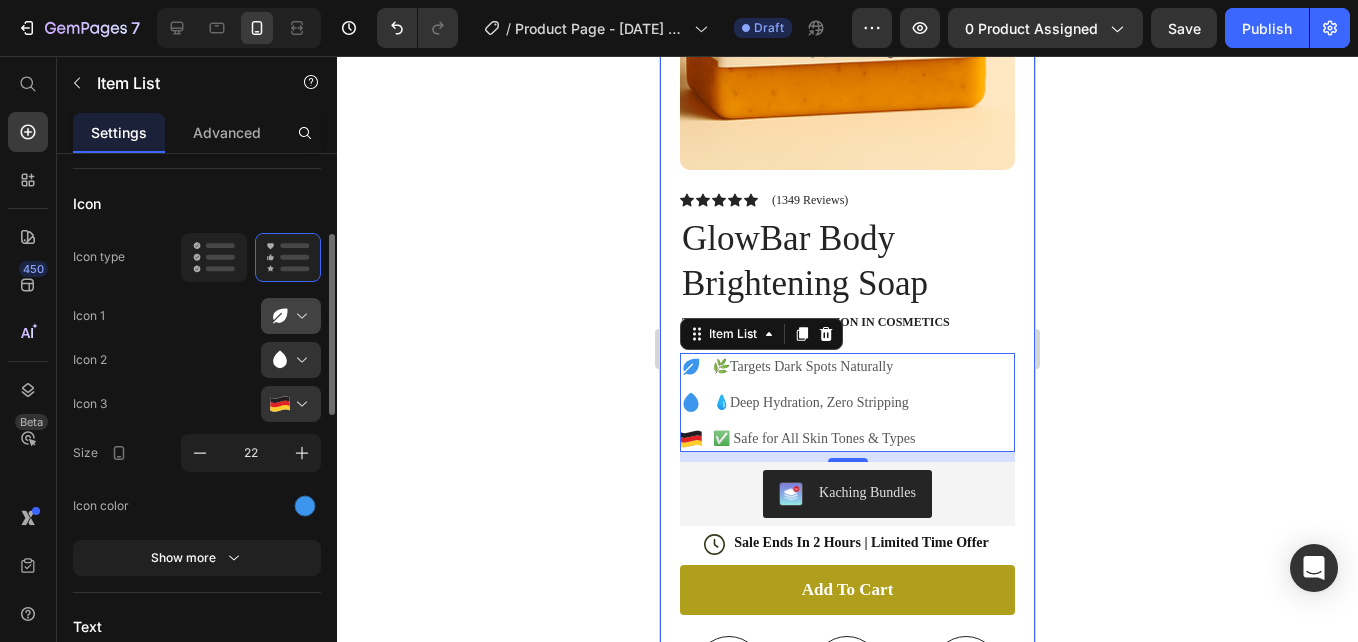 click at bounding box center (299, 316) 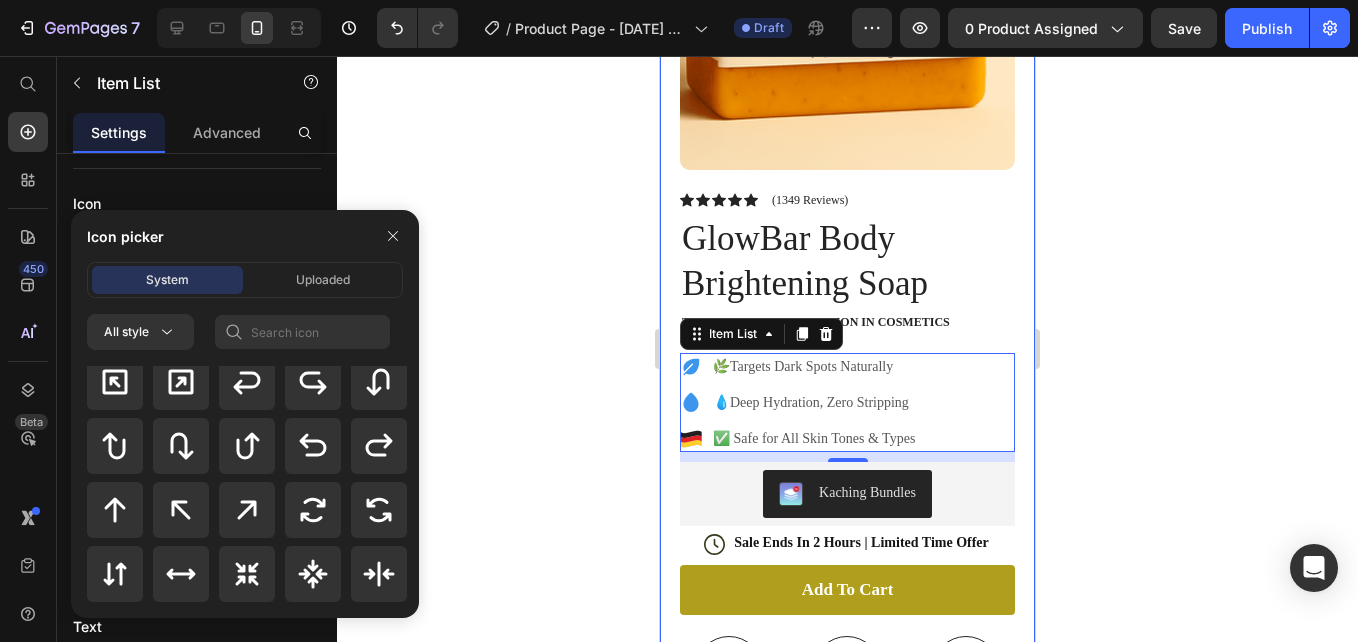 scroll, scrollTop: 1992, scrollLeft: 0, axis: vertical 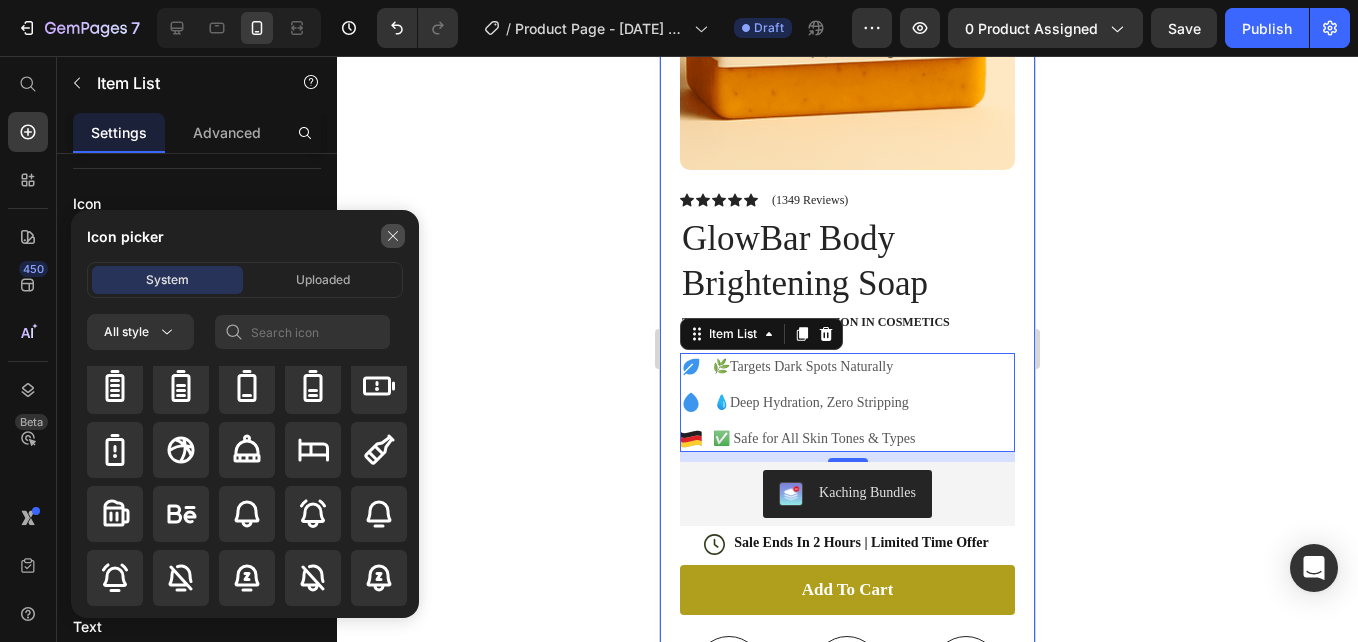 click at bounding box center (393, 236) 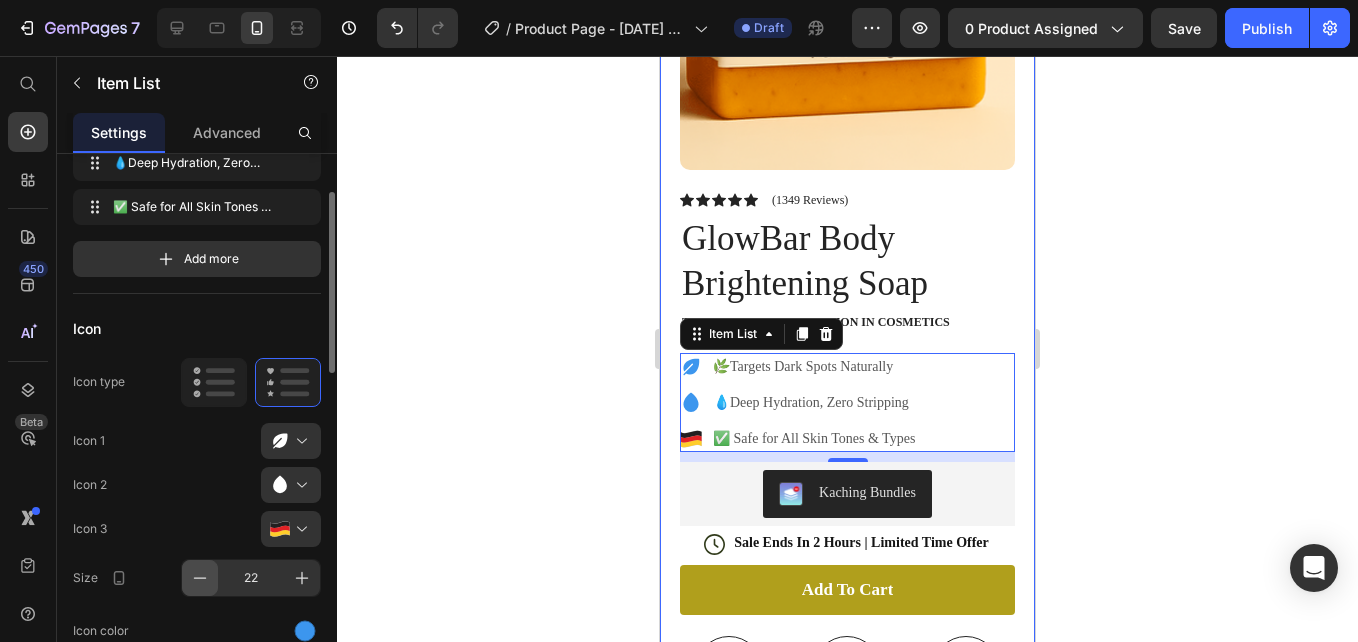 scroll, scrollTop: 123, scrollLeft: 0, axis: vertical 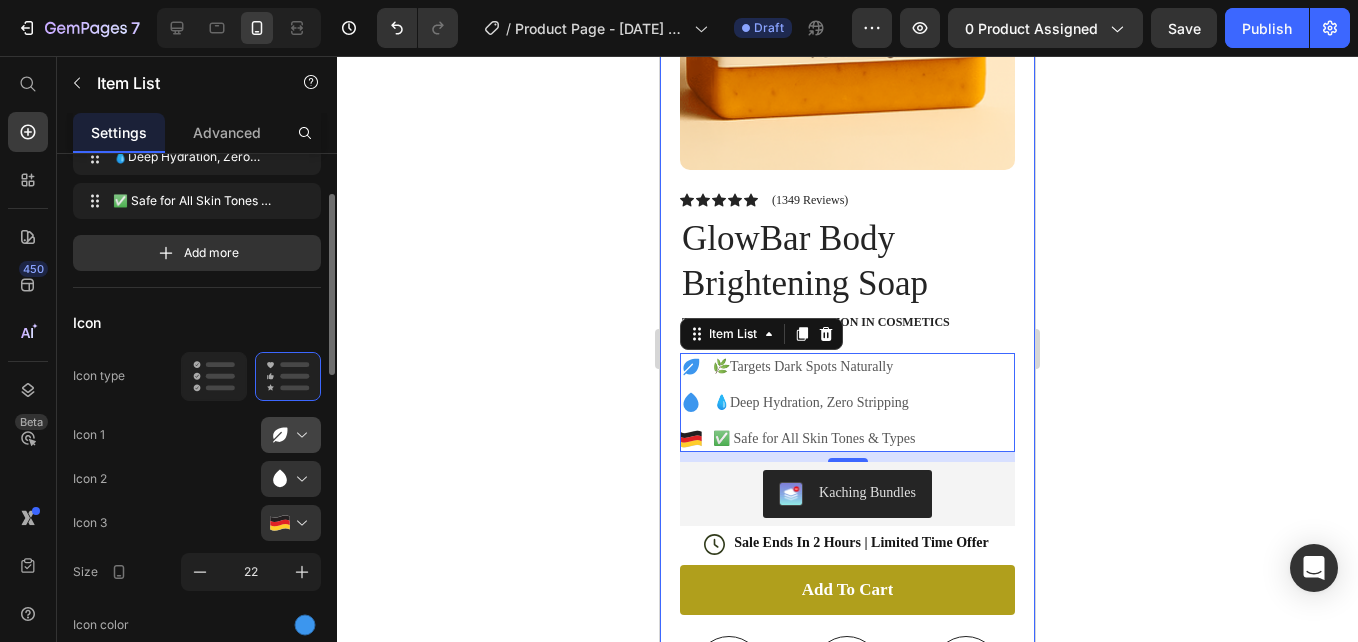 click at bounding box center (299, 435) 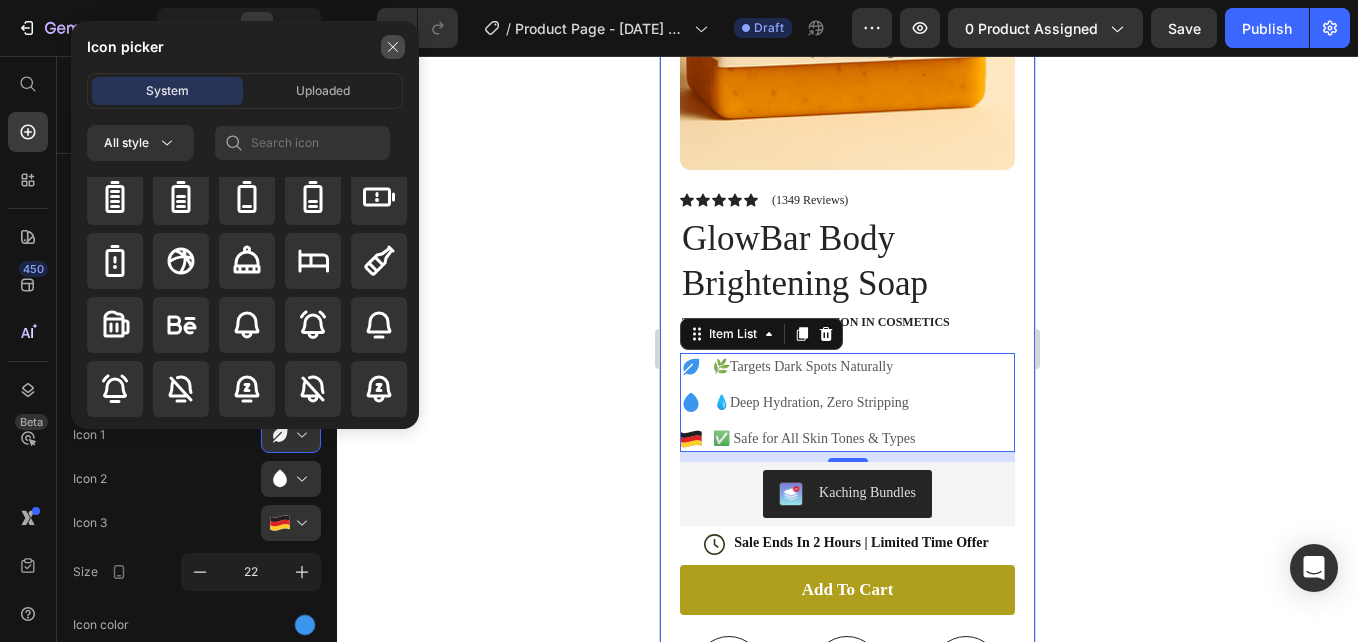 click 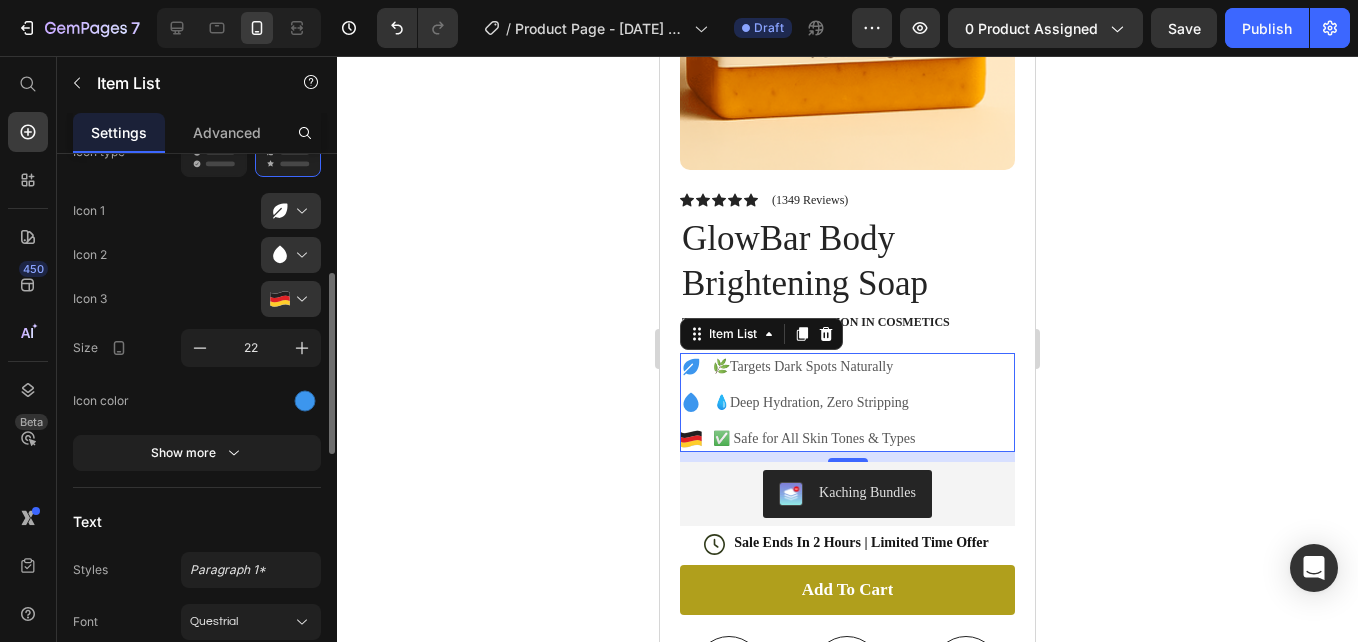 scroll, scrollTop: 350, scrollLeft: 0, axis: vertical 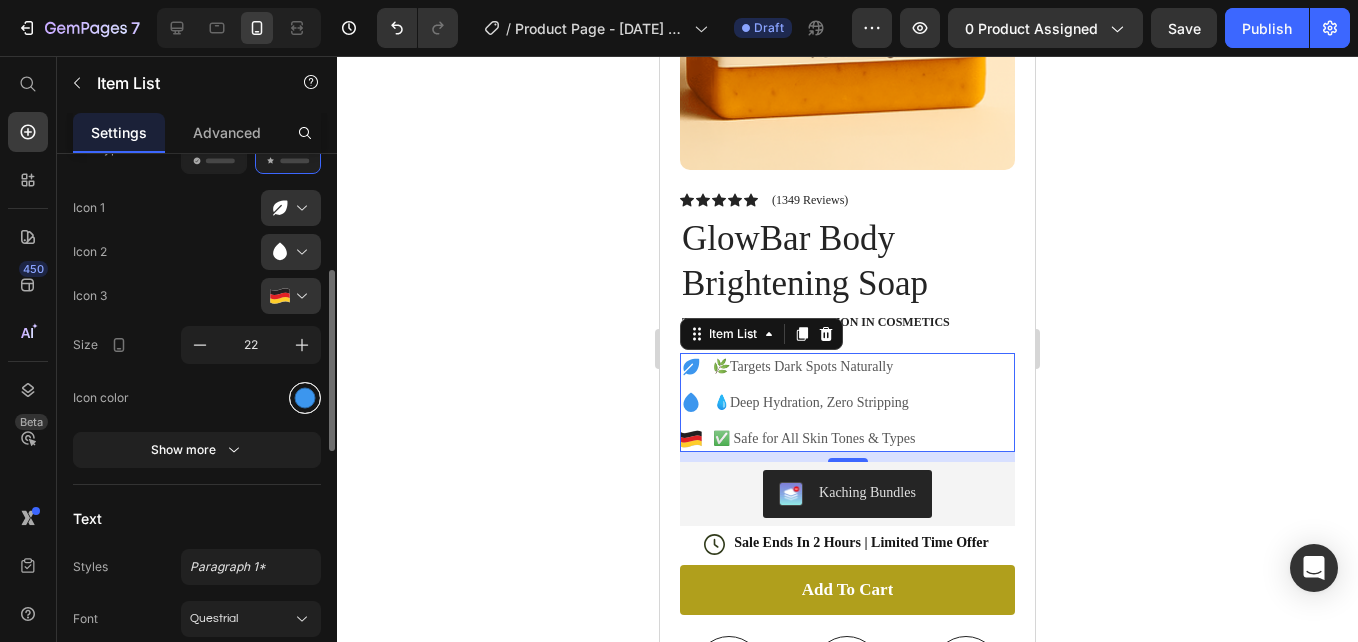 click at bounding box center [305, 397] 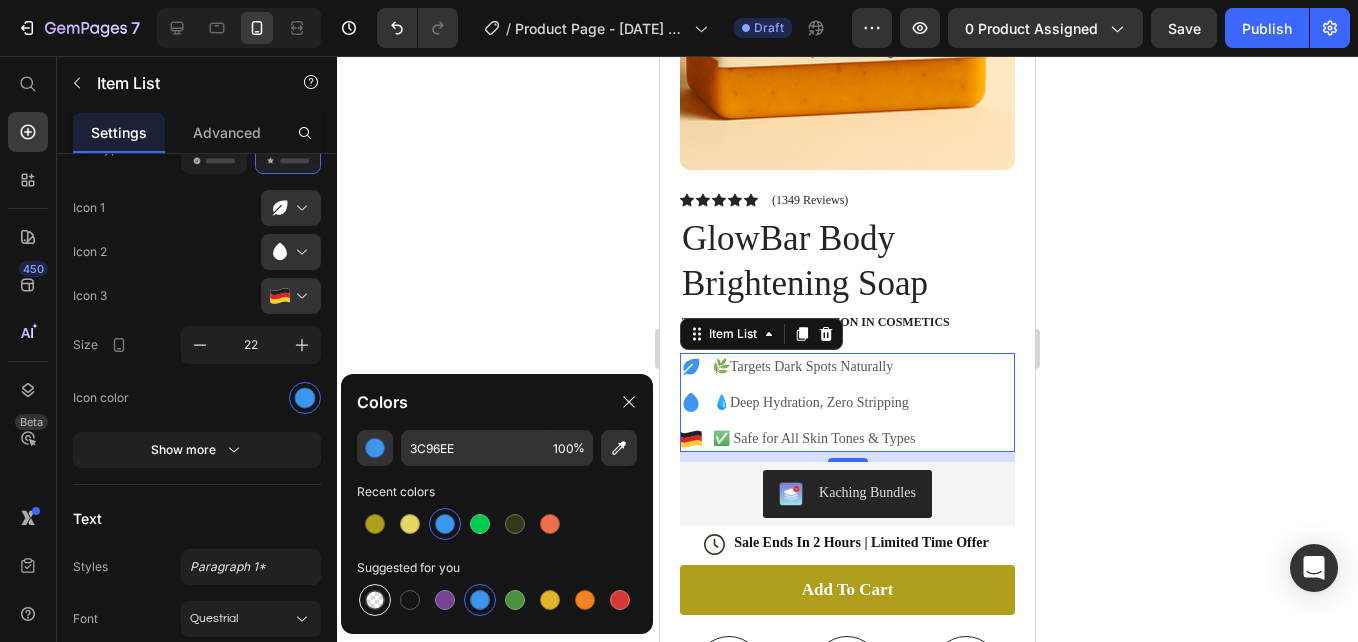 click at bounding box center [375, 600] 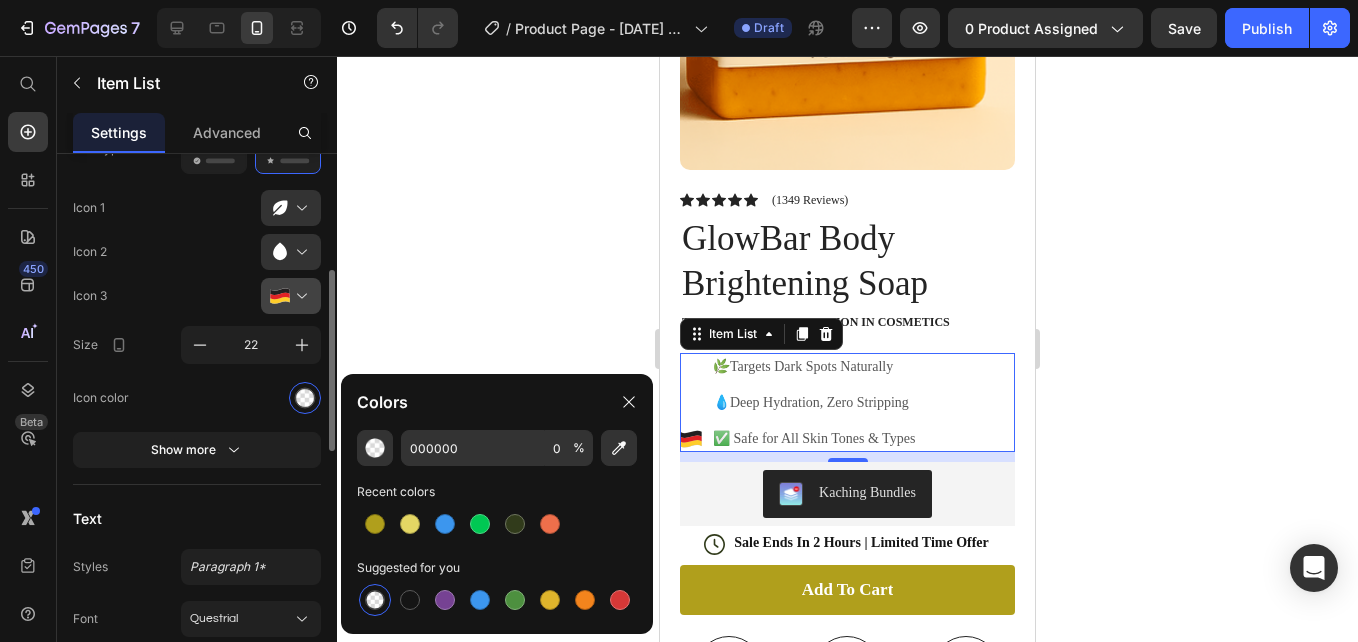 click at bounding box center [299, 296] 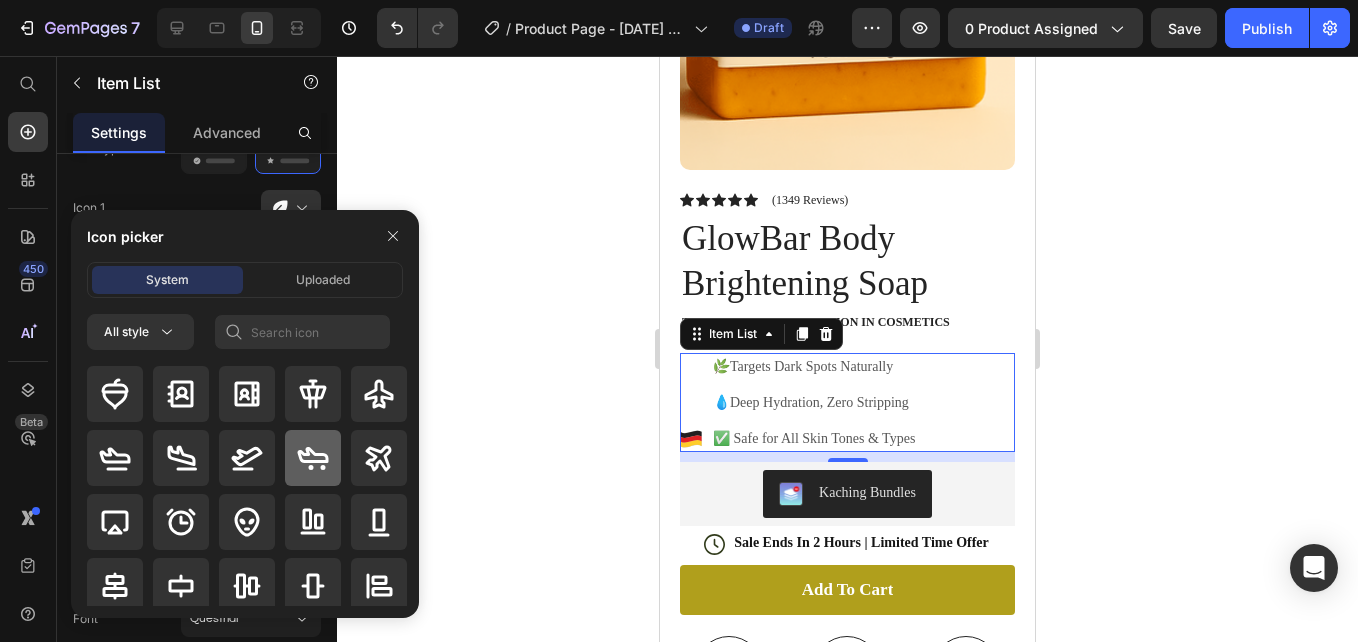 click 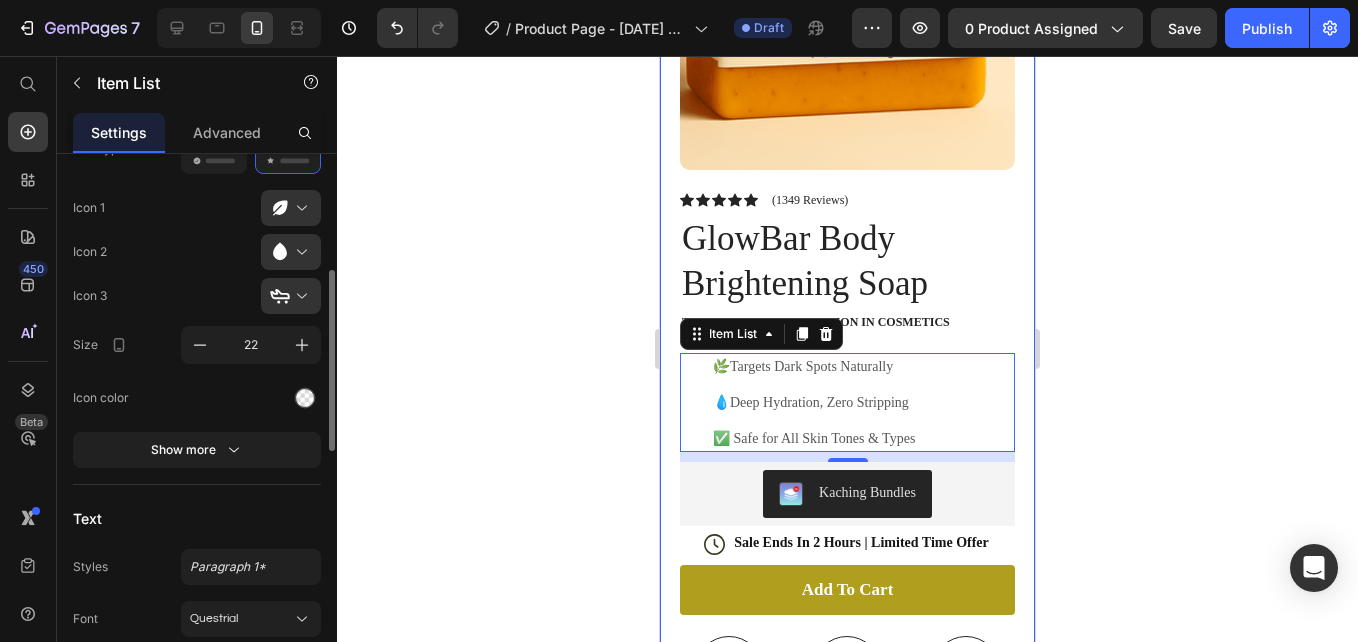 click 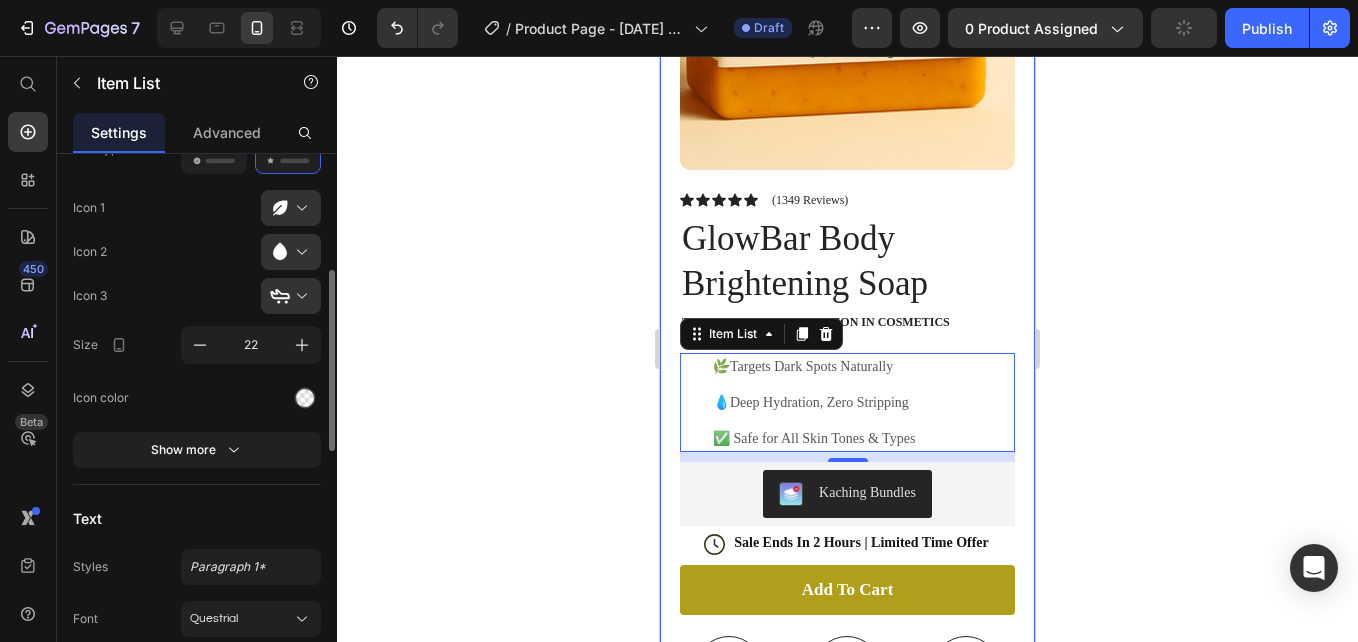 type on "27" 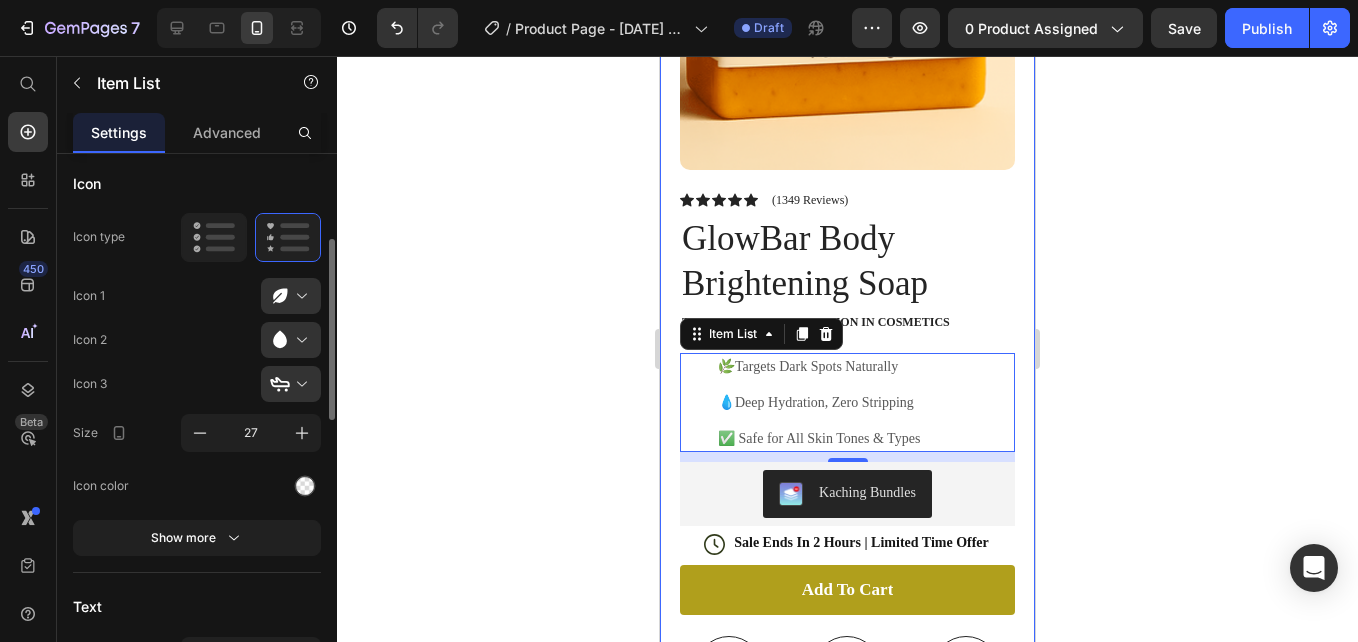 scroll, scrollTop: 261, scrollLeft: 0, axis: vertical 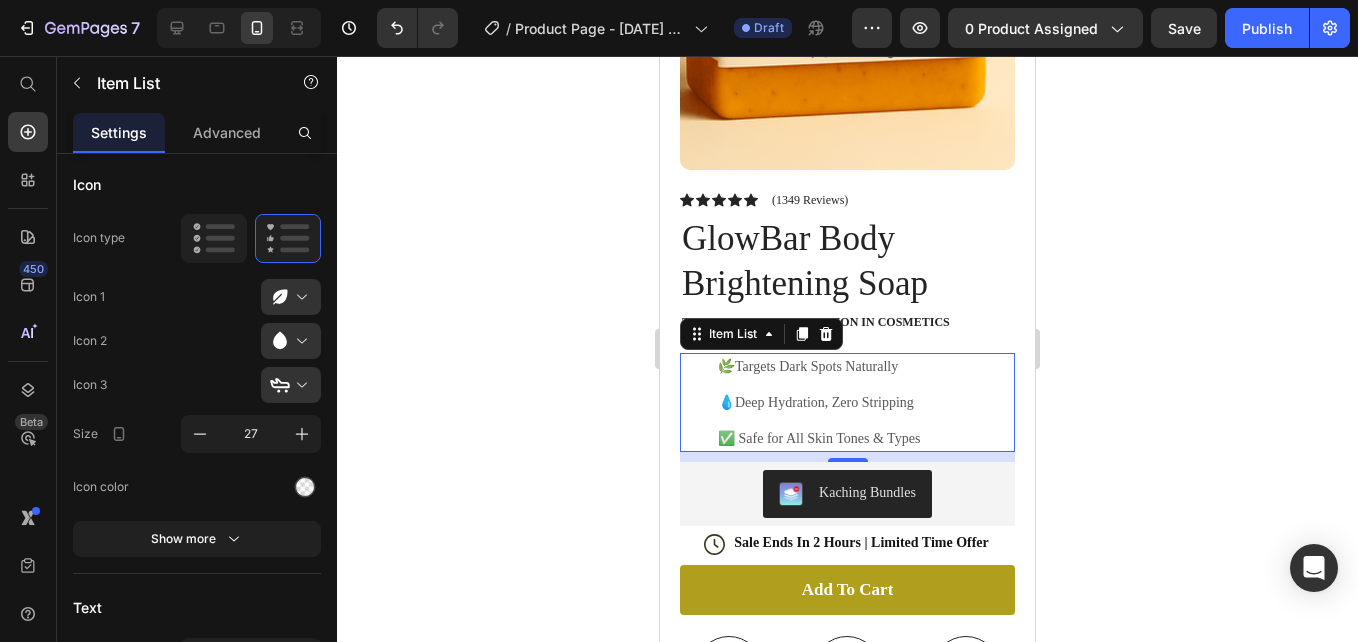 click 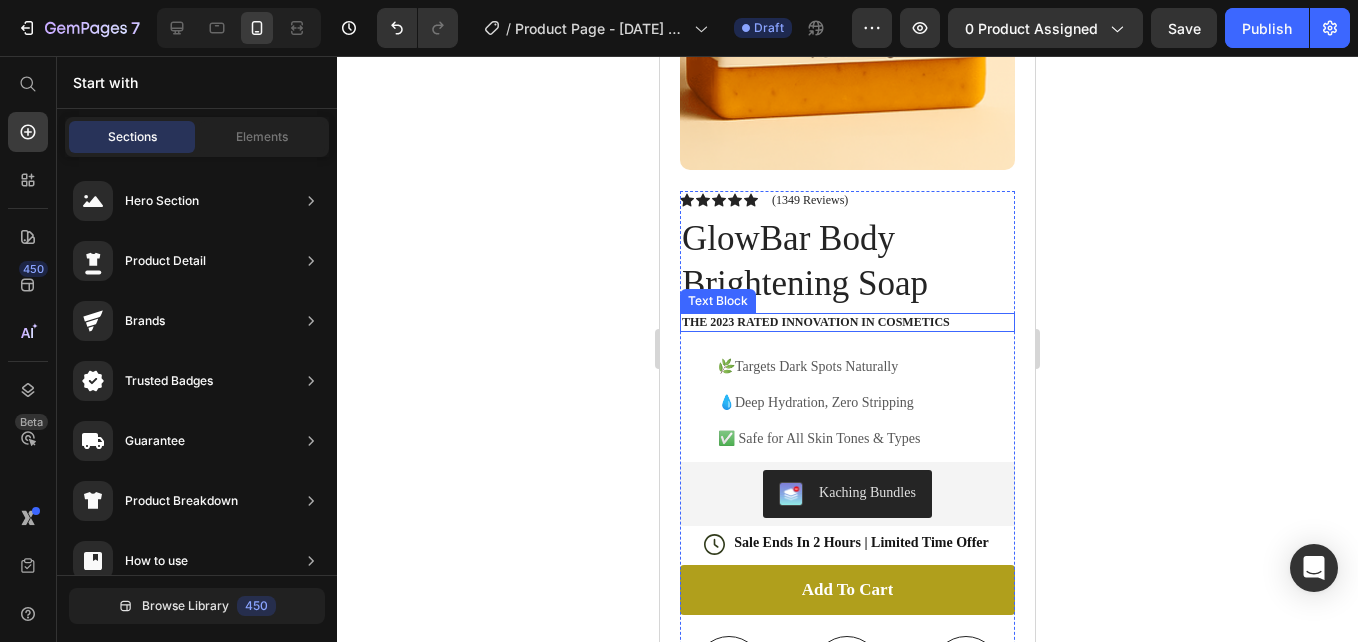 click on "The 2023 Rated Innovation in Cosmetics" at bounding box center [847, 323] 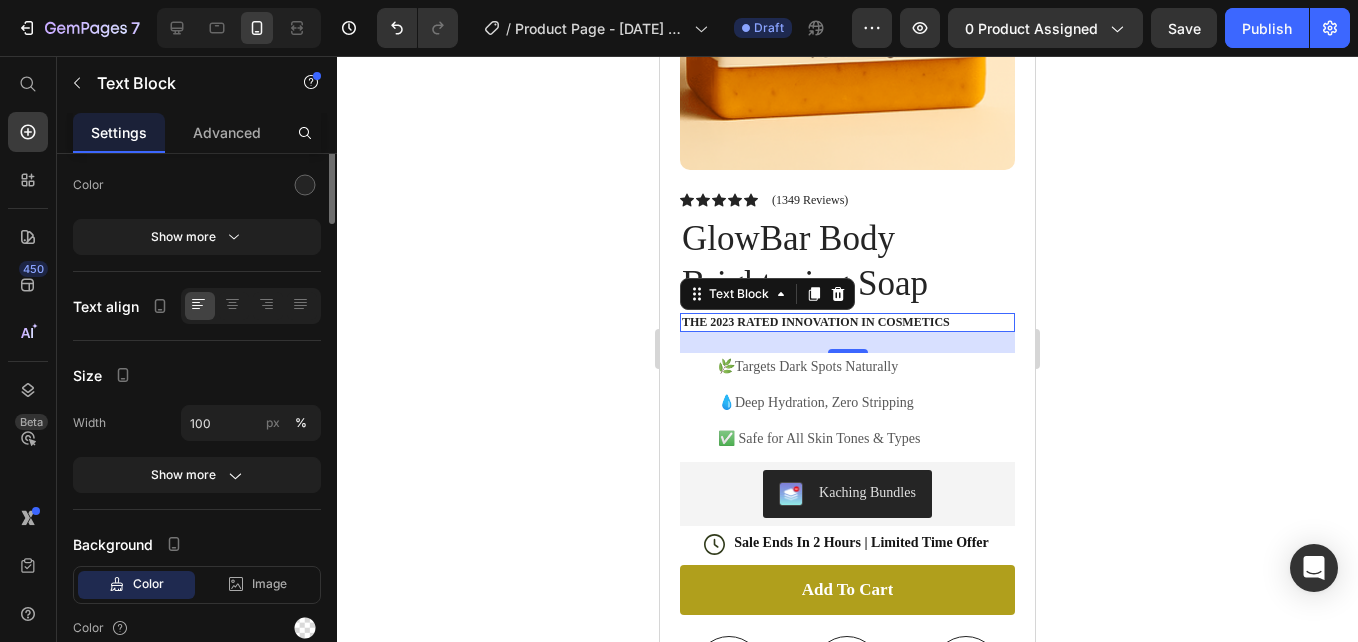 scroll, scrollTop: 0, scrollLeft: 0, axis: both 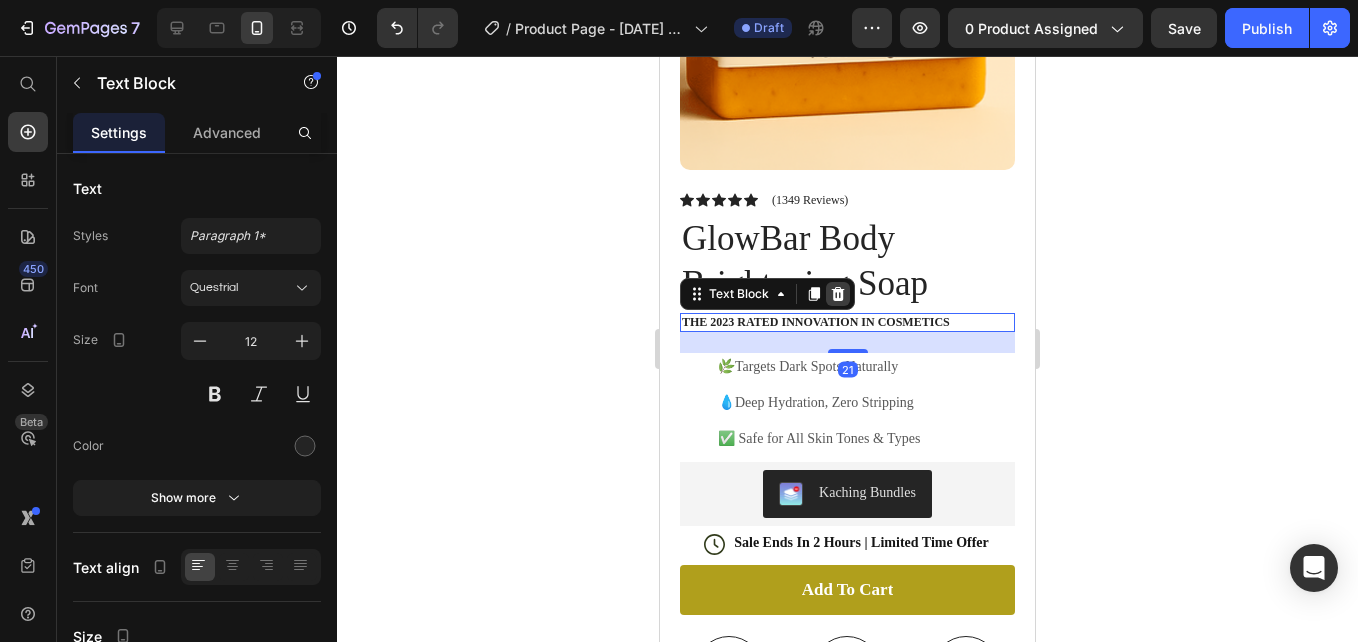 click 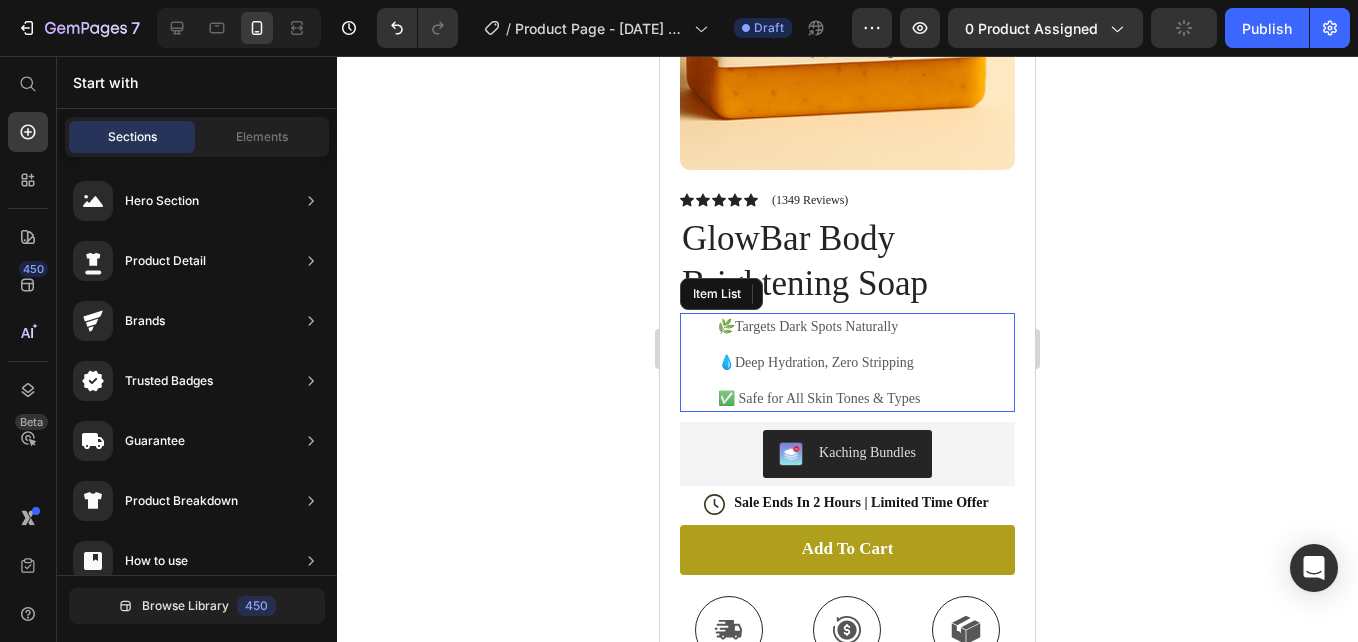 click on "🌿Targets Dark Spots Naturally" at bounding box center [801, 326] 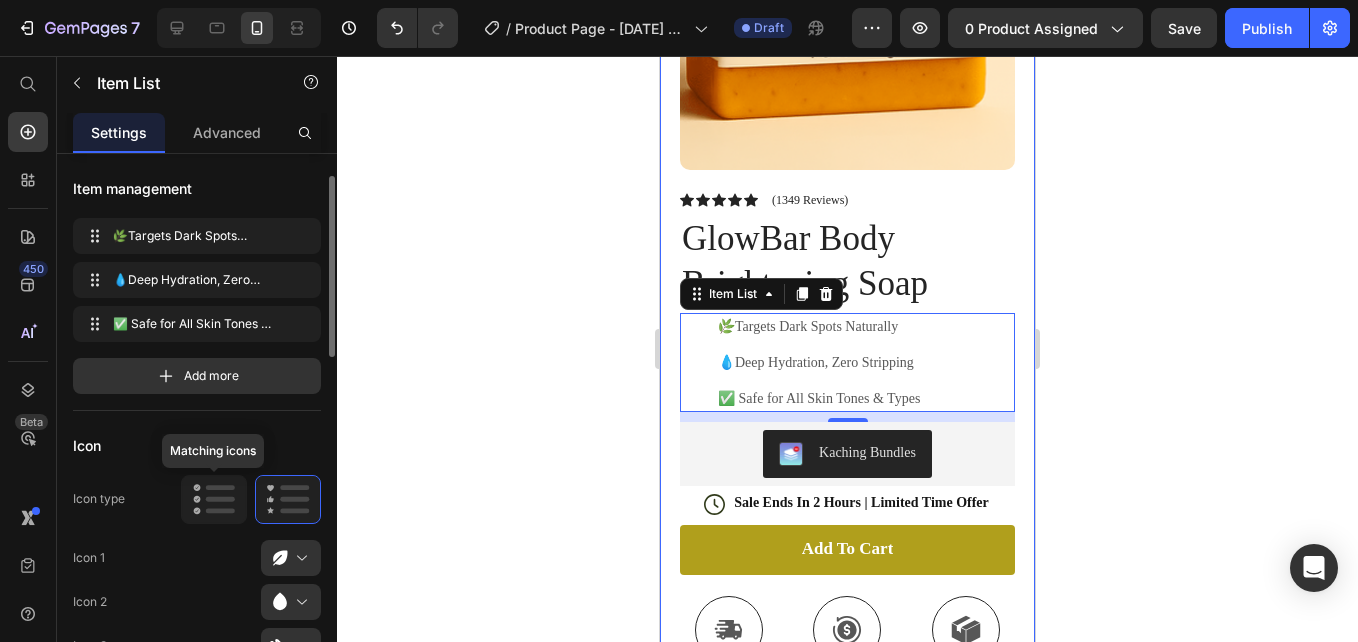 scroll, scrollTop: 53, scrollLeft: 0, axis: vertical 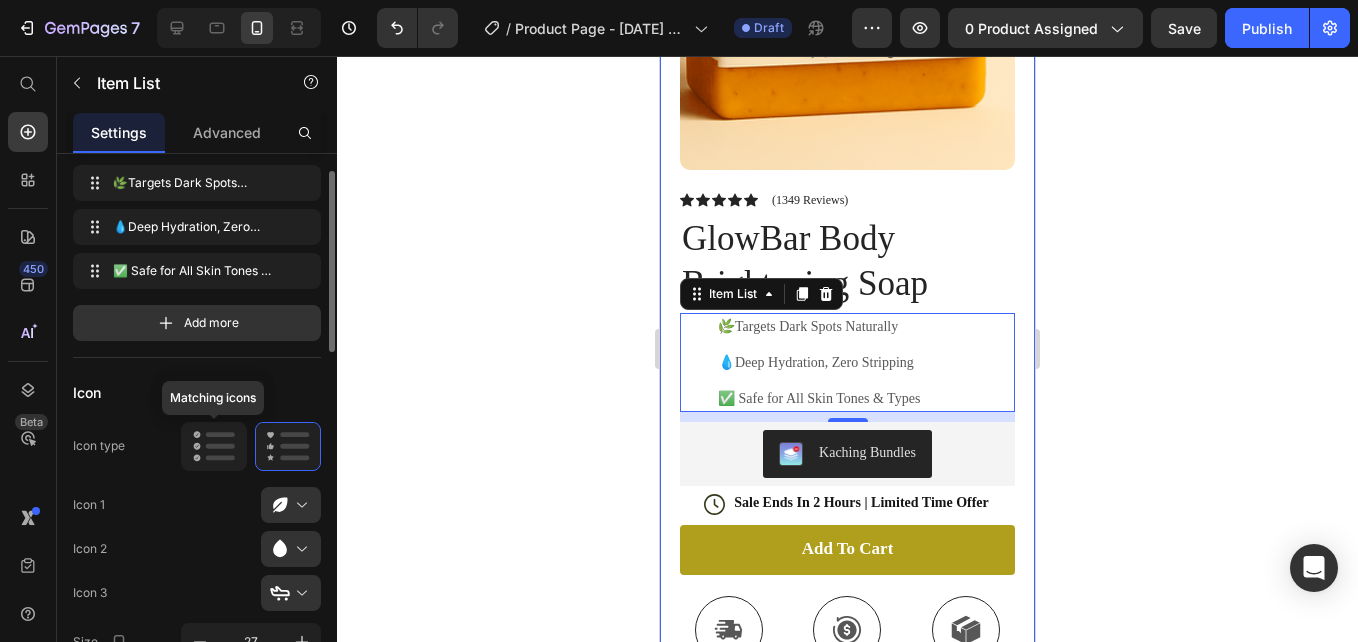 click 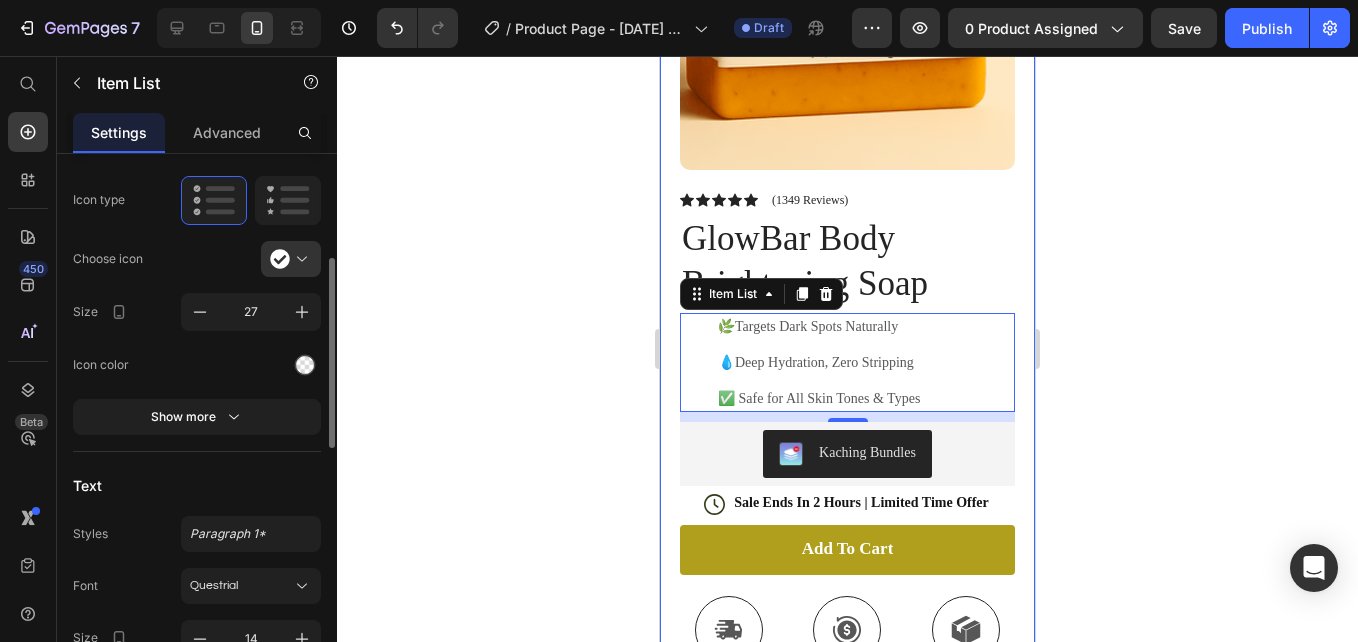 scroll, scrollTop: 301, scrollLeft: 0, axis: vertical 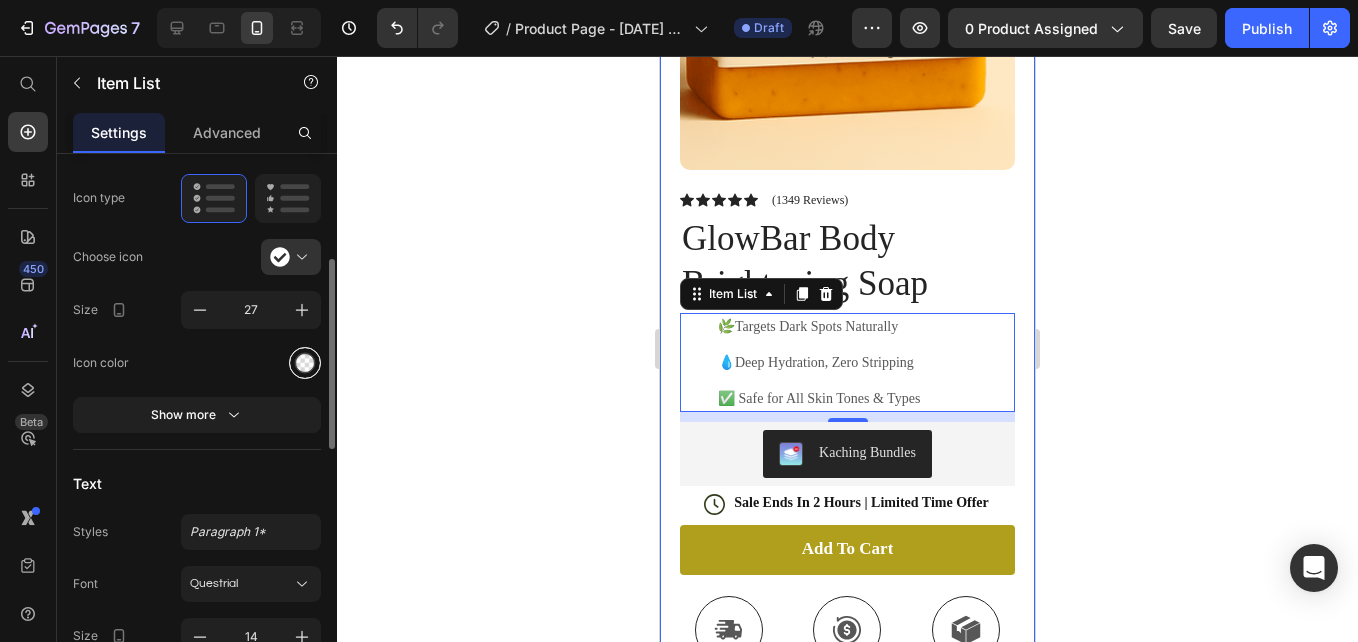 click at bounding box center [305, 362] 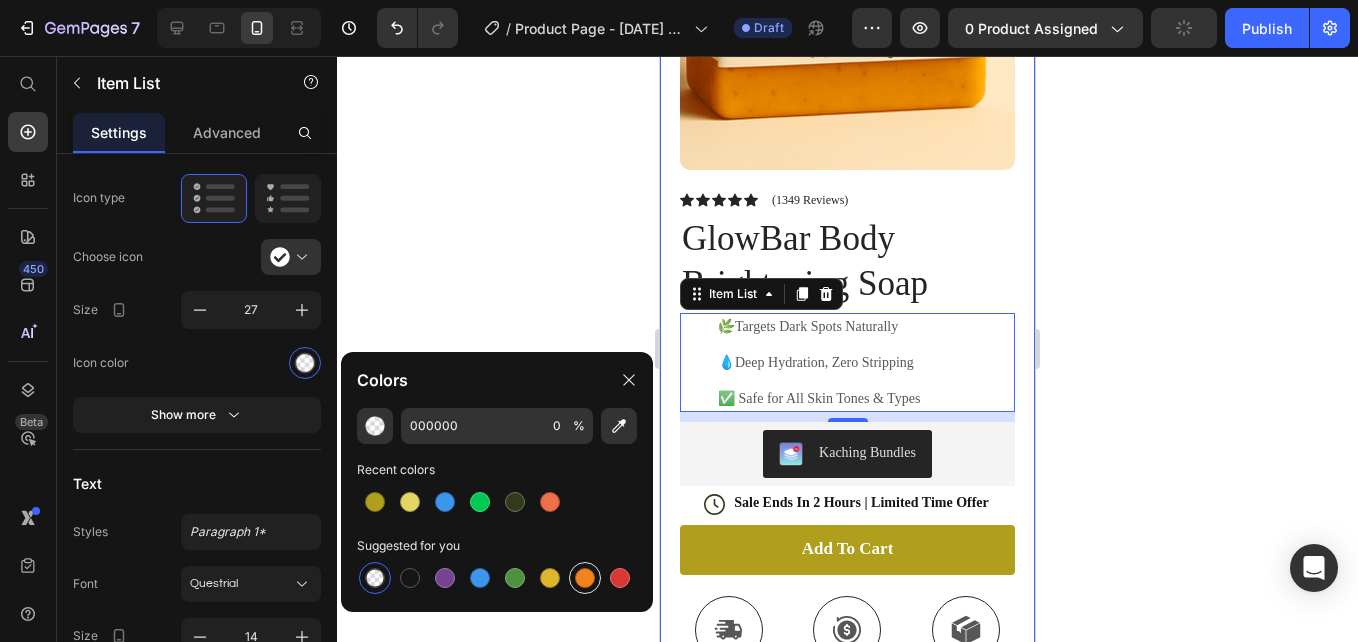 click at bounding box center (585, 578) 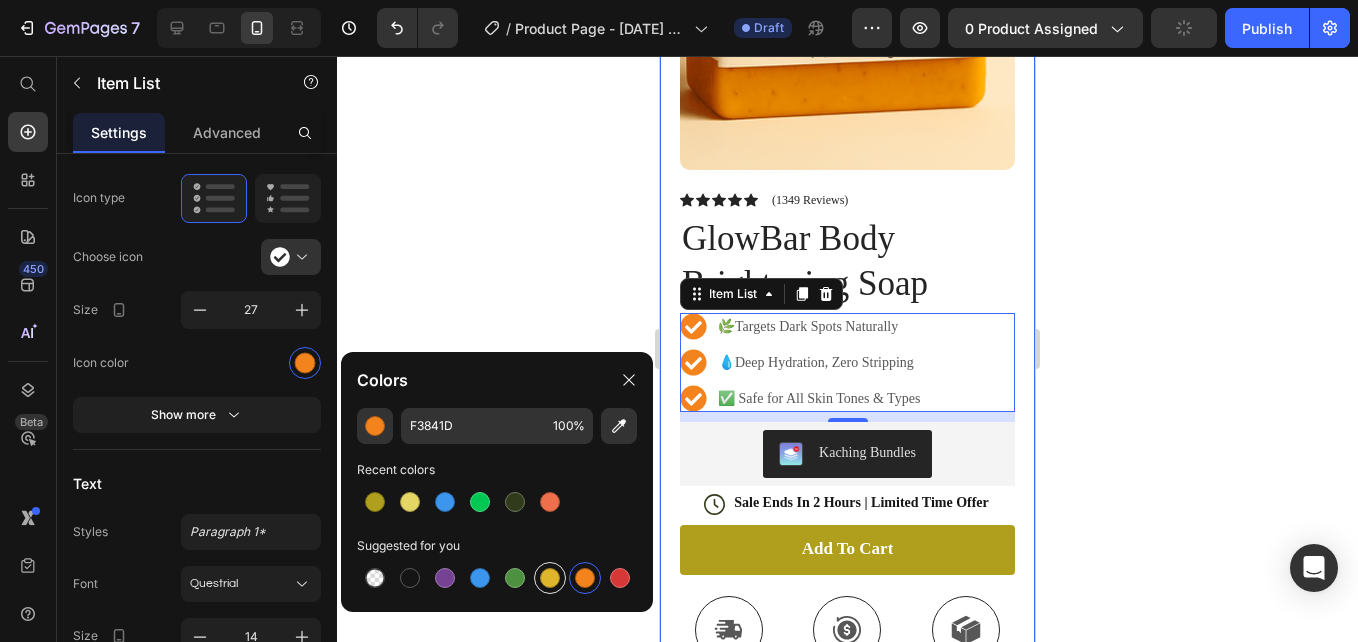 click at bounding box center (550, 578) 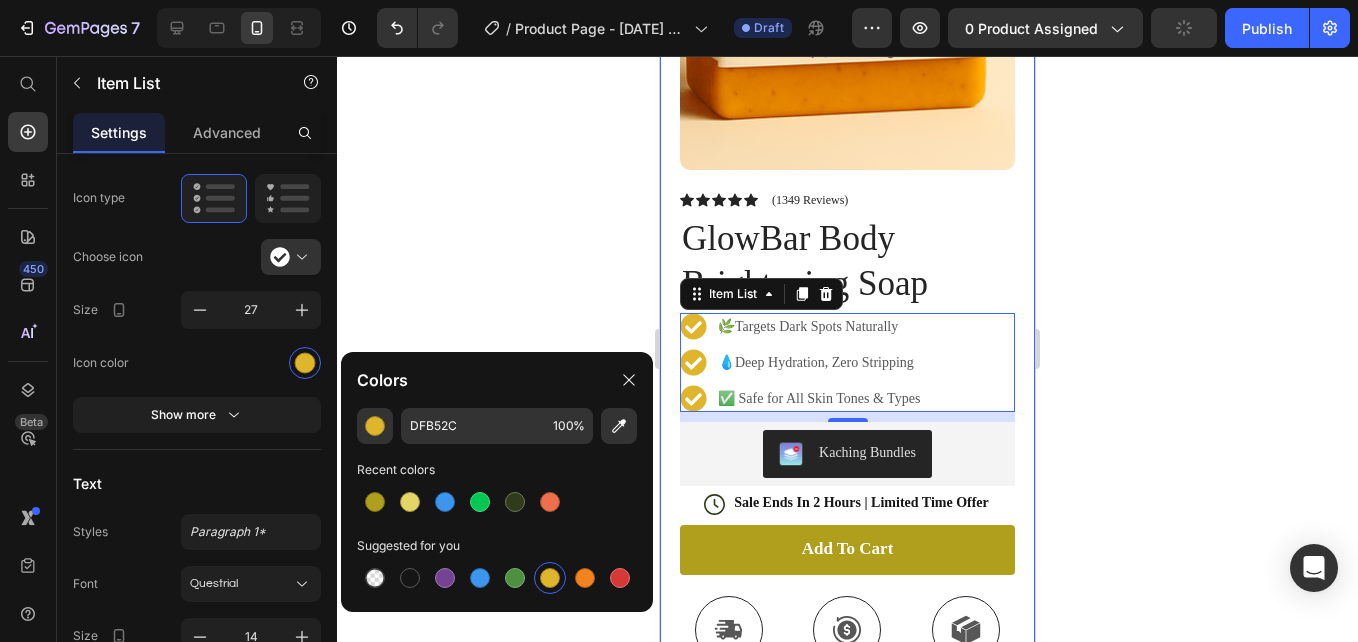 click 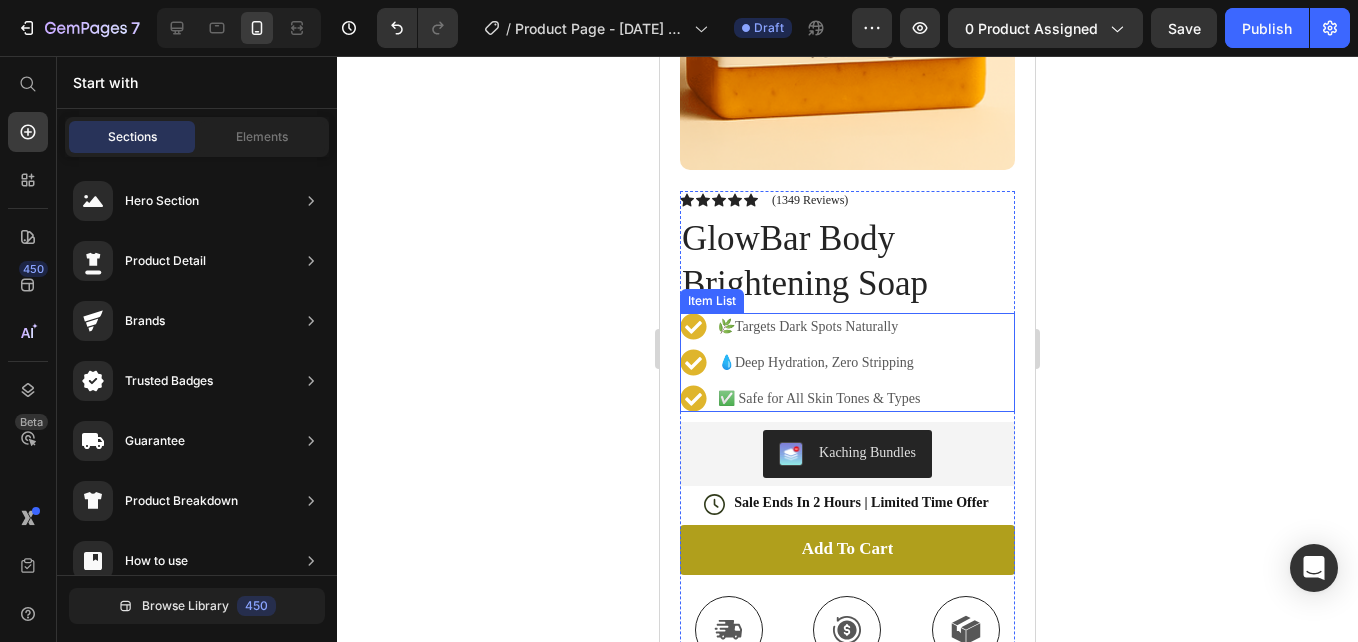 click on "🌿Targets Dark Spots Naturally 💧Deep Hydration, Zero Stripping ✅ Safe for All Skin Tones & Types" at bounding box center (847, 362) 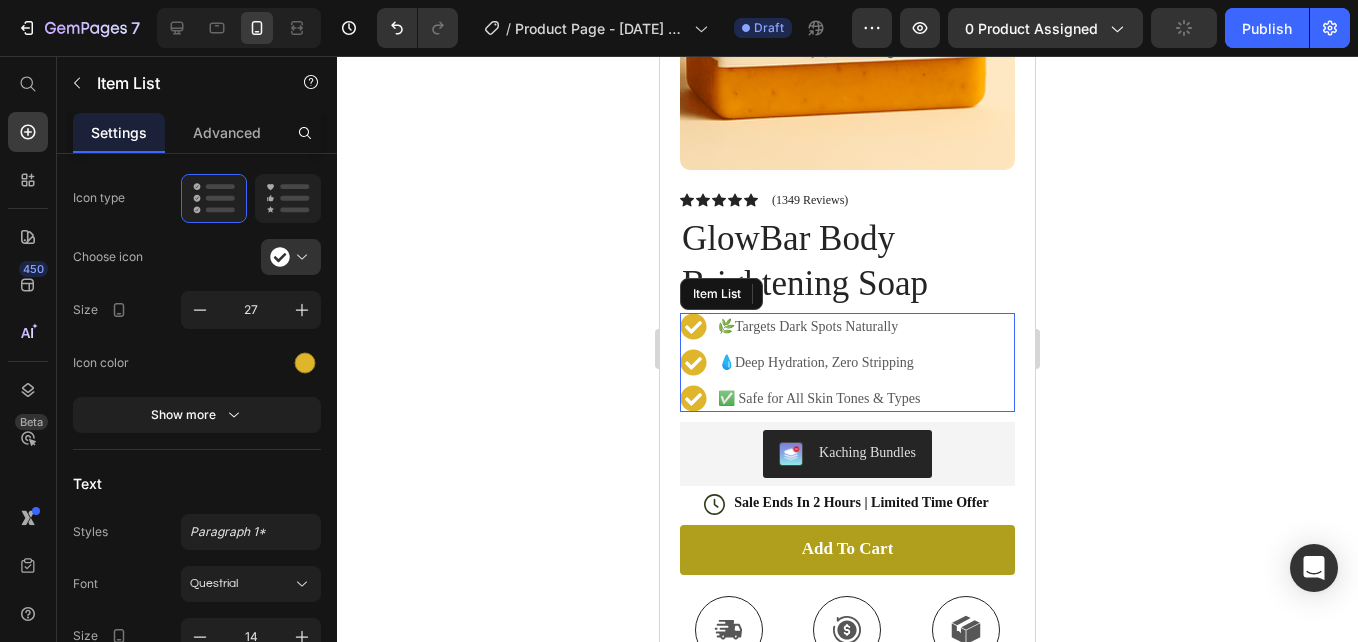 scroll, scrollTop: 436, scrollLeft: 0, axis: vertical 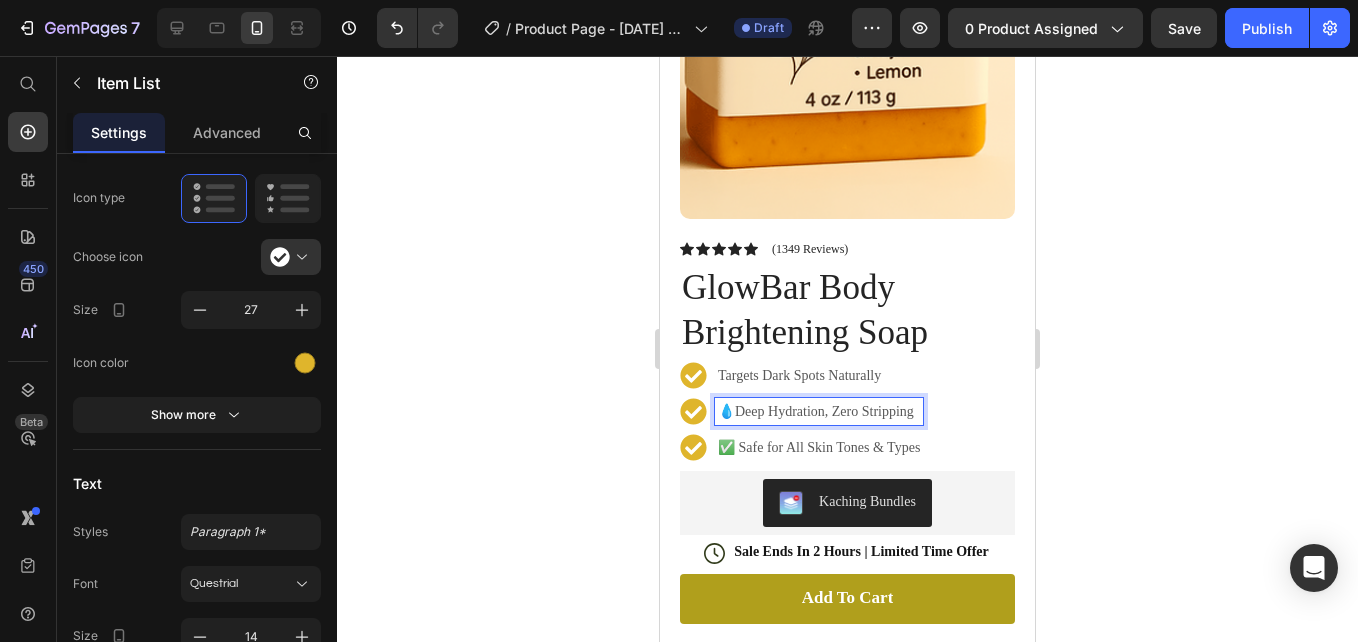 click on "💧Deep Hydration, Zero Stripping" at bounding box center [819, 411] 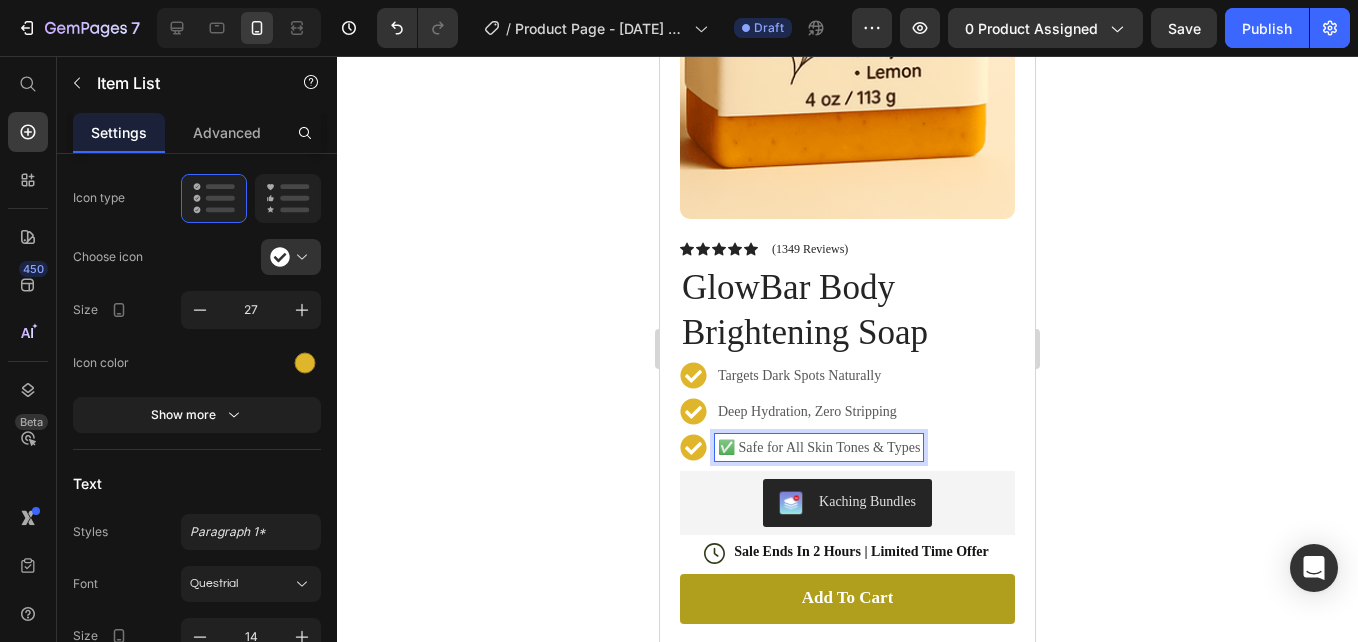 click on "✅ Safe for All Skin Tones & Types" at bounding box center (819, 447) 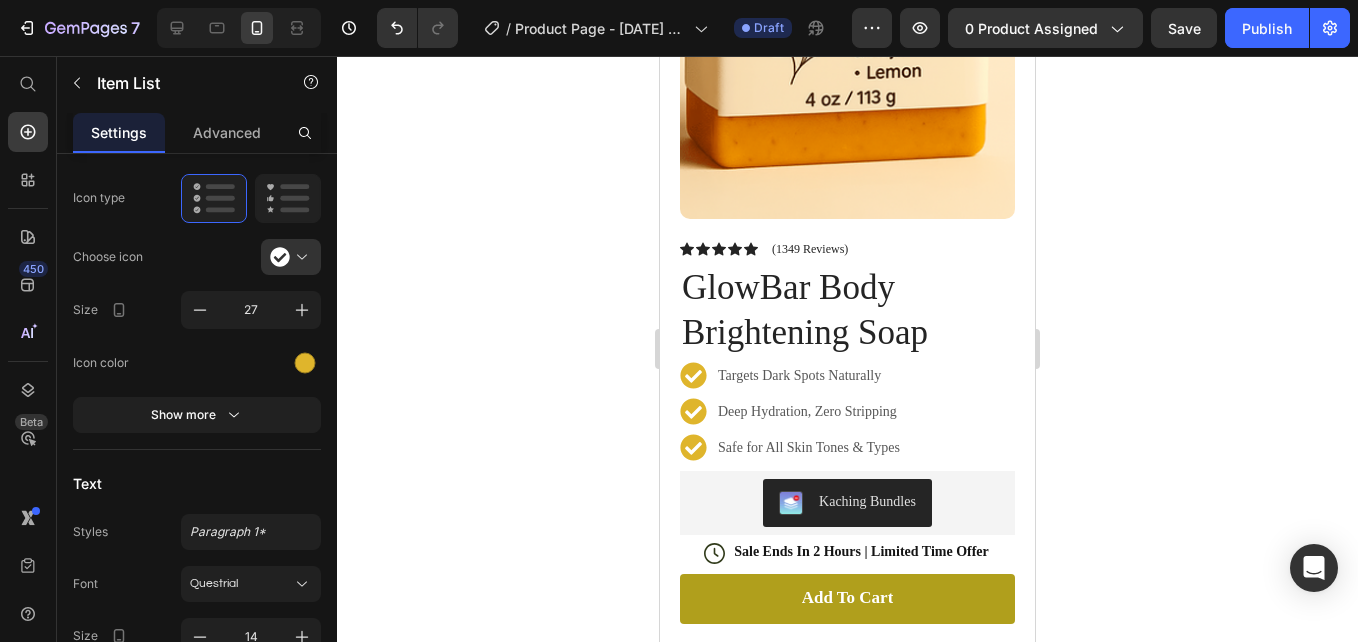 click 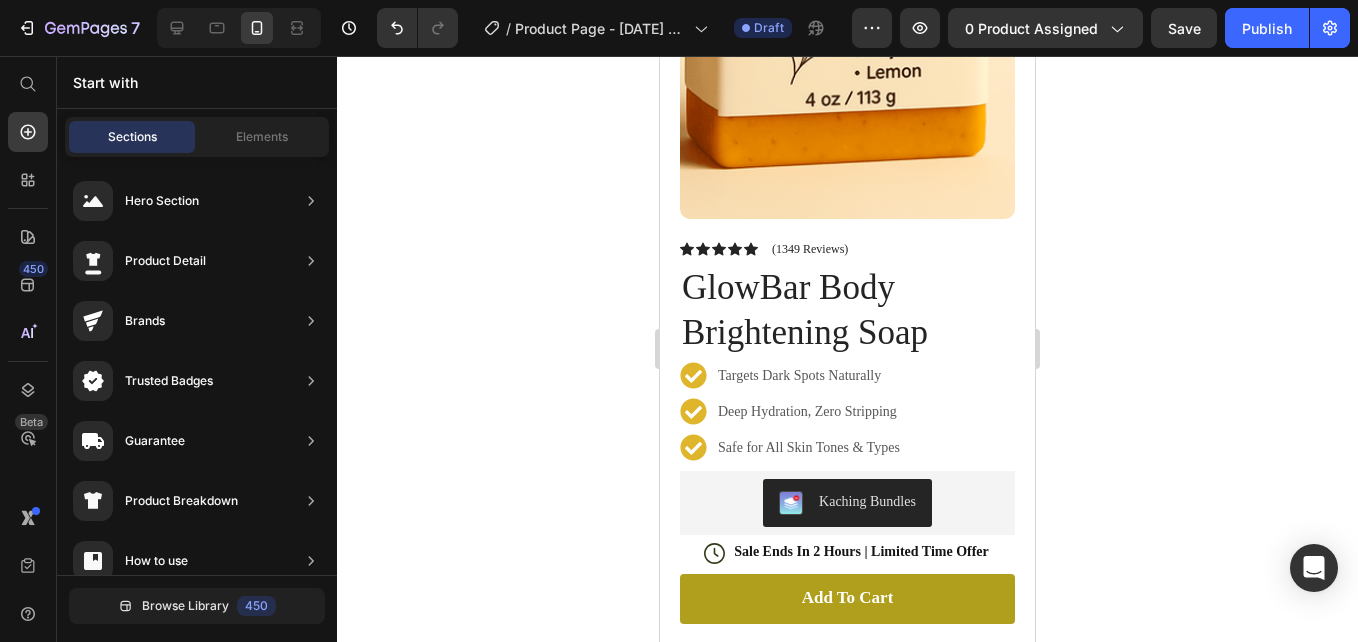 scroll, scrollTop: 341, scrollLeft: 0, axis: vertical 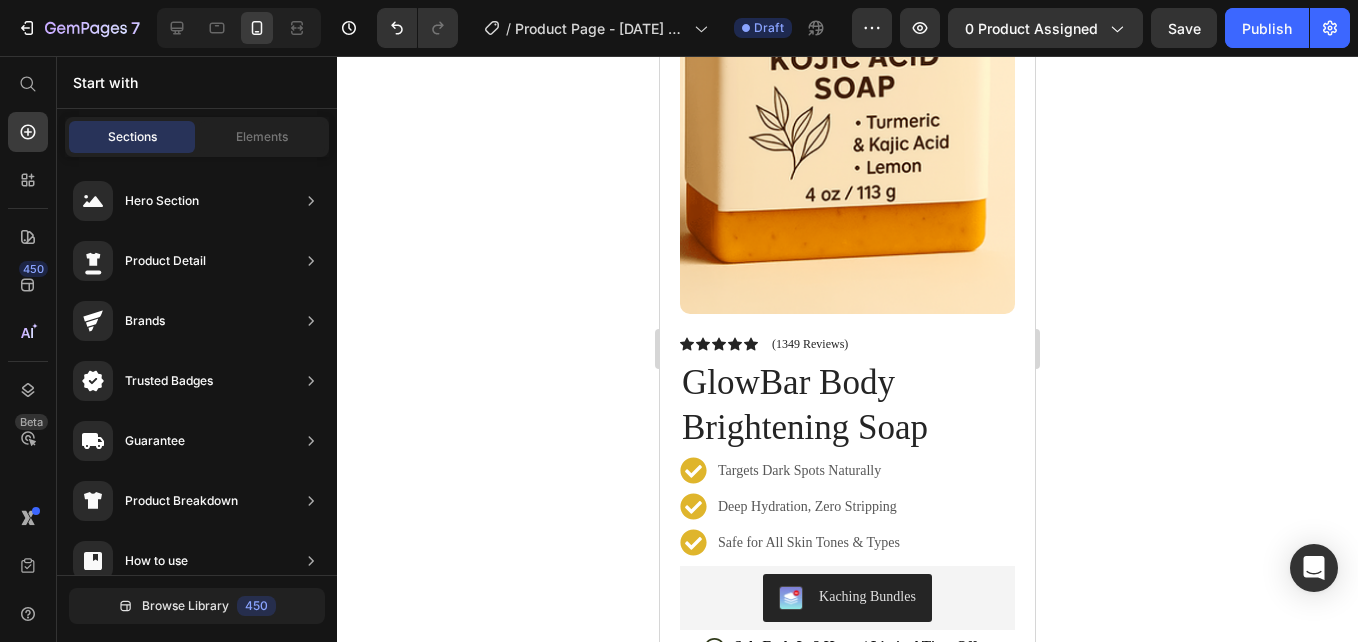 click 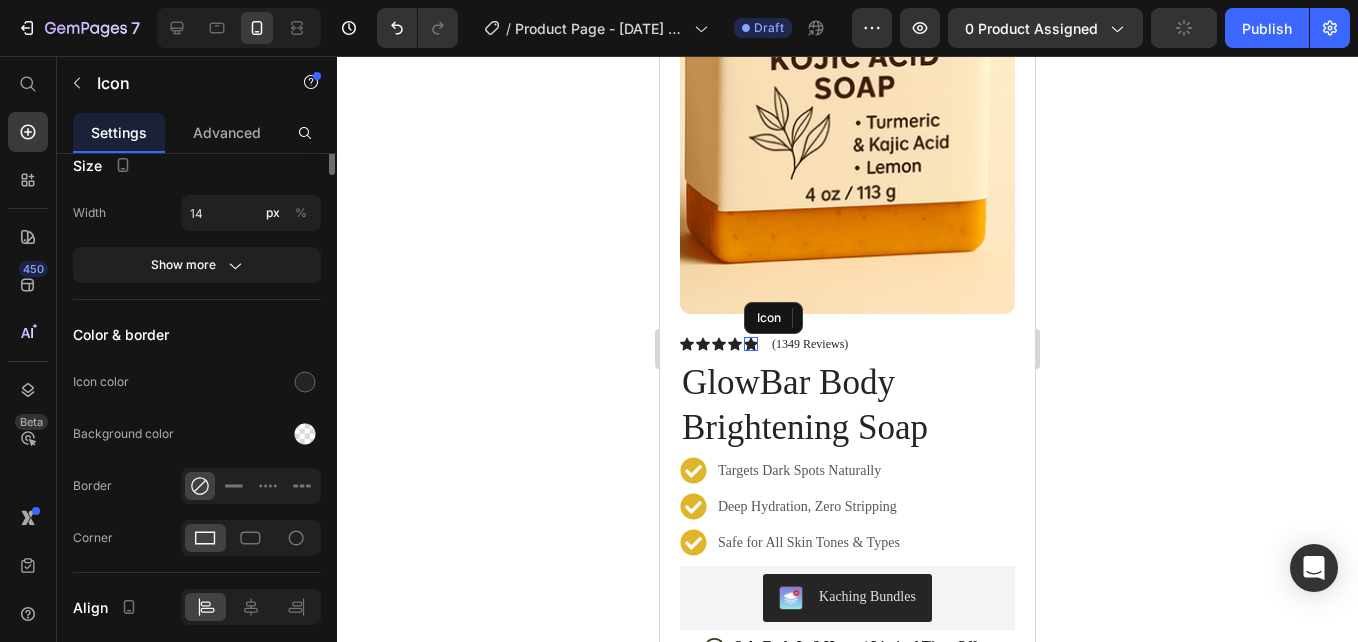 scroll, scrollTop: 0, scrollLeft: 0, axis: both 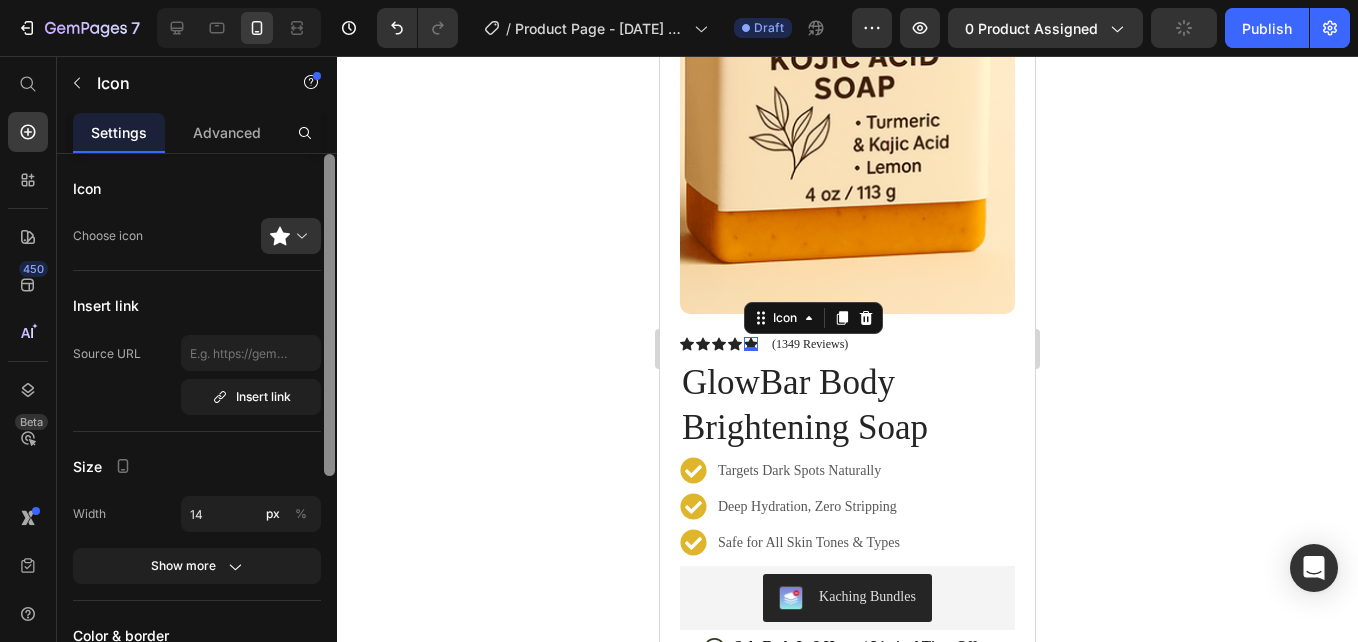 click at bounding box center (329, 426) 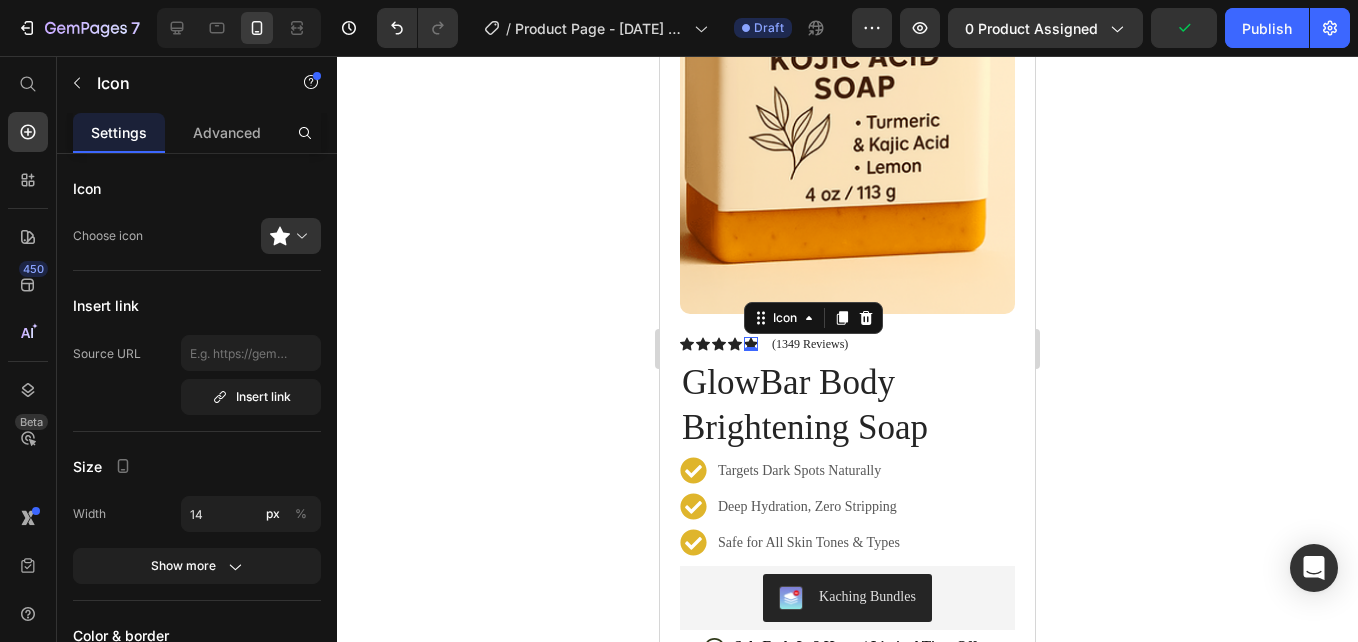 scroll, scrollTop: 375, scrollLeft: 0, axis: vertical 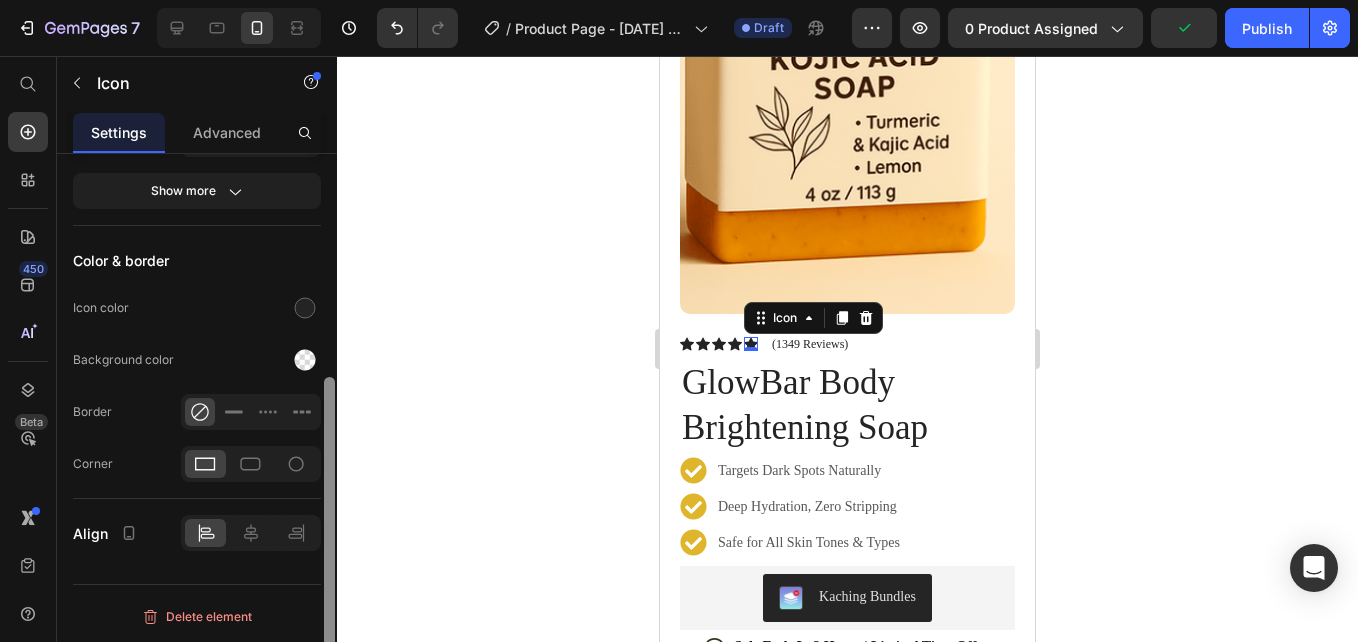 click at bounding box center (329, 538) 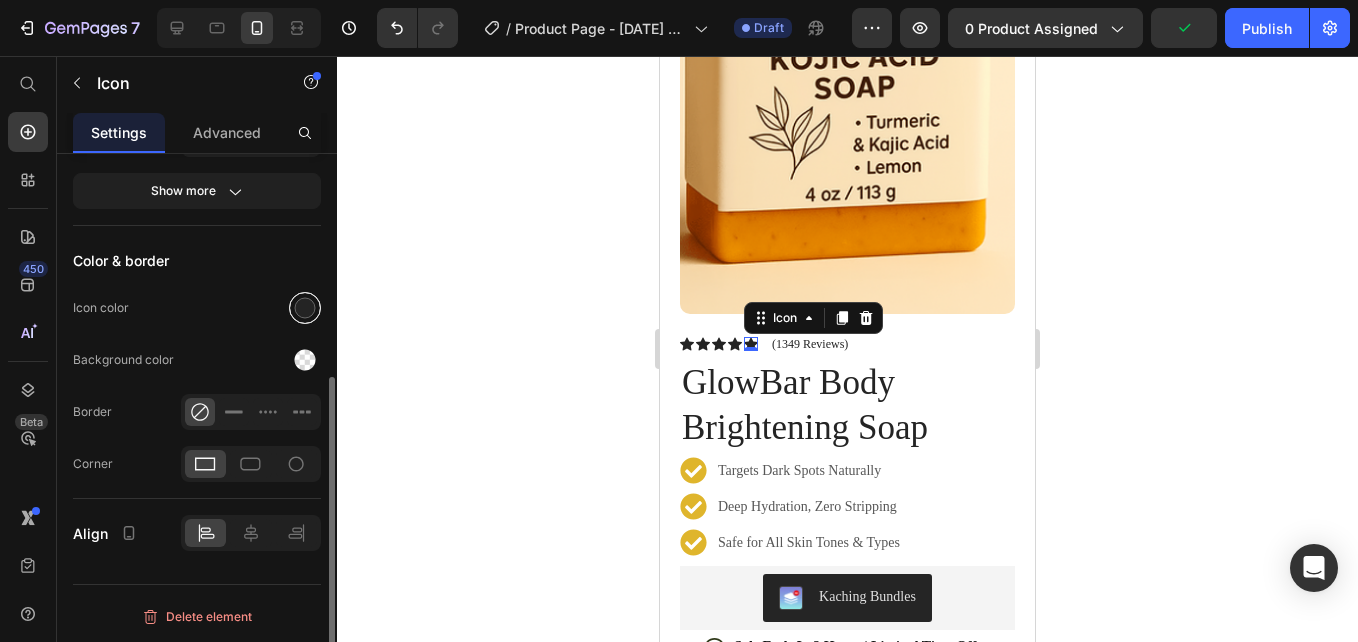 click at bounding box center (305, 308) 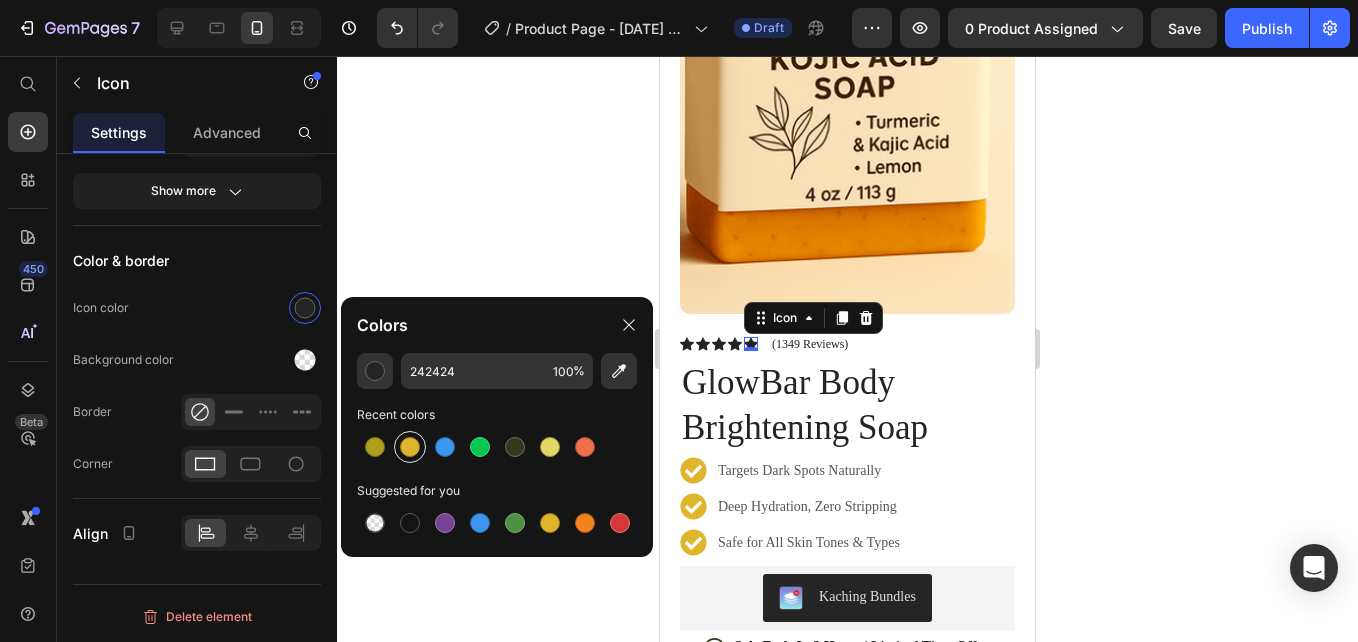 click at bounding box center (410, 447) 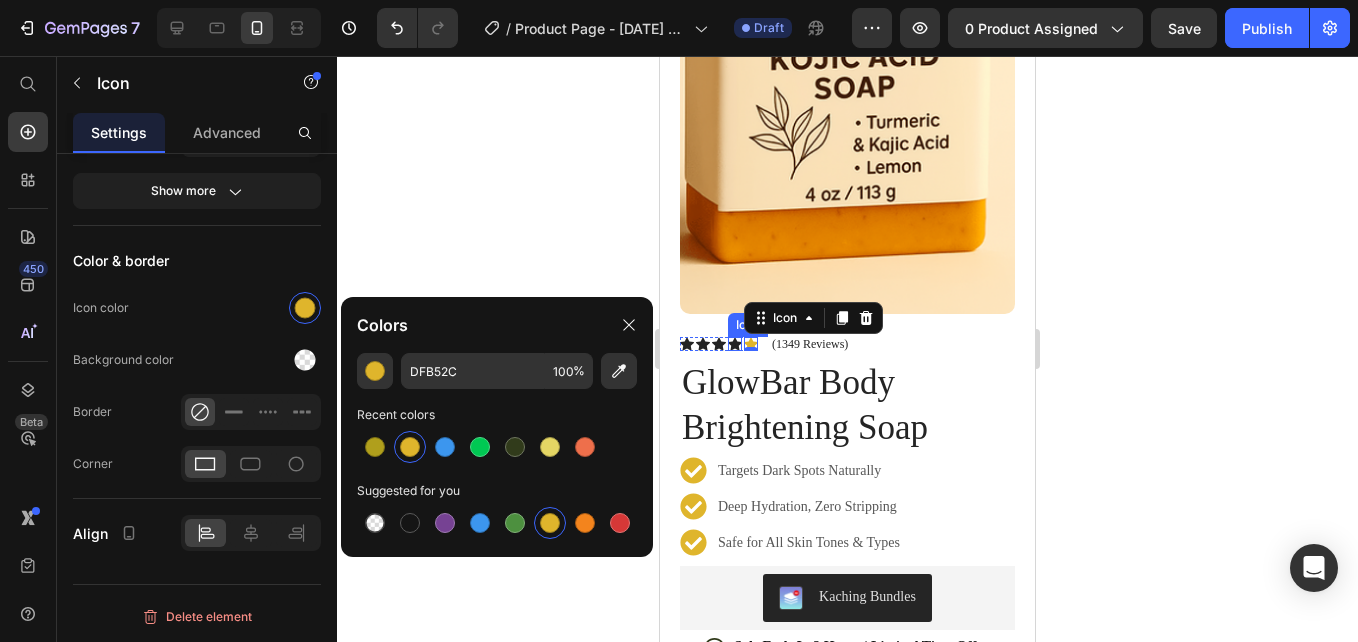 click 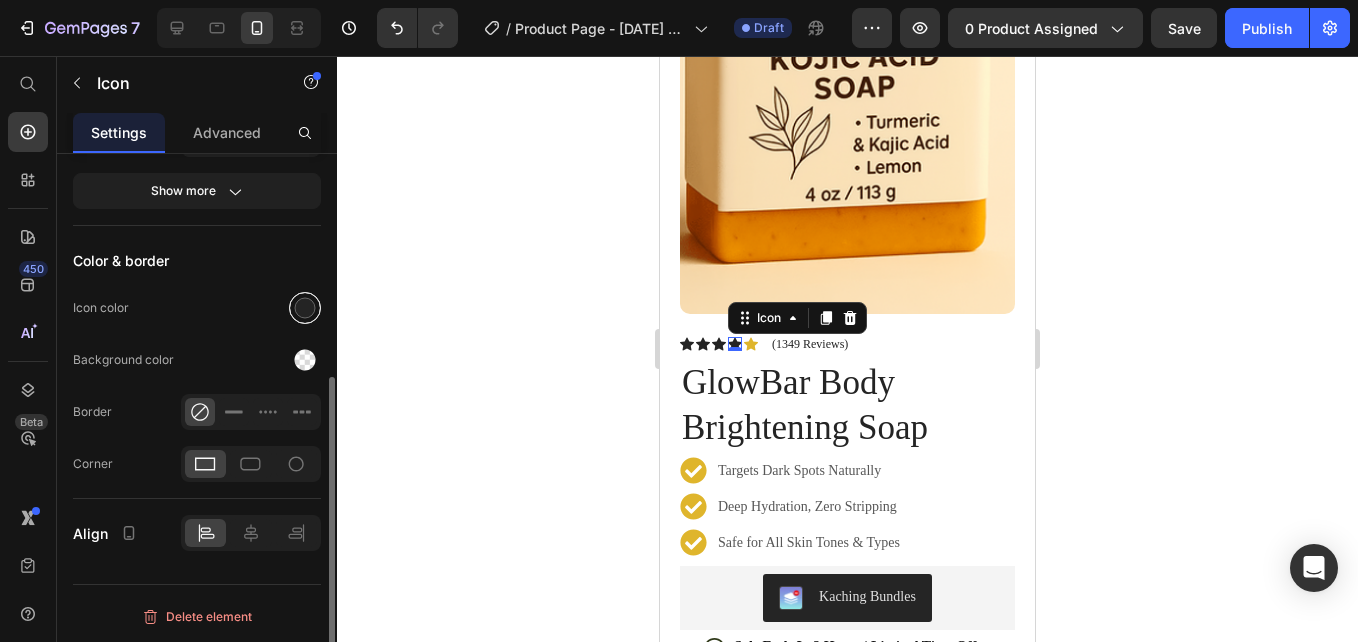 click at bounding box center (305, 308) 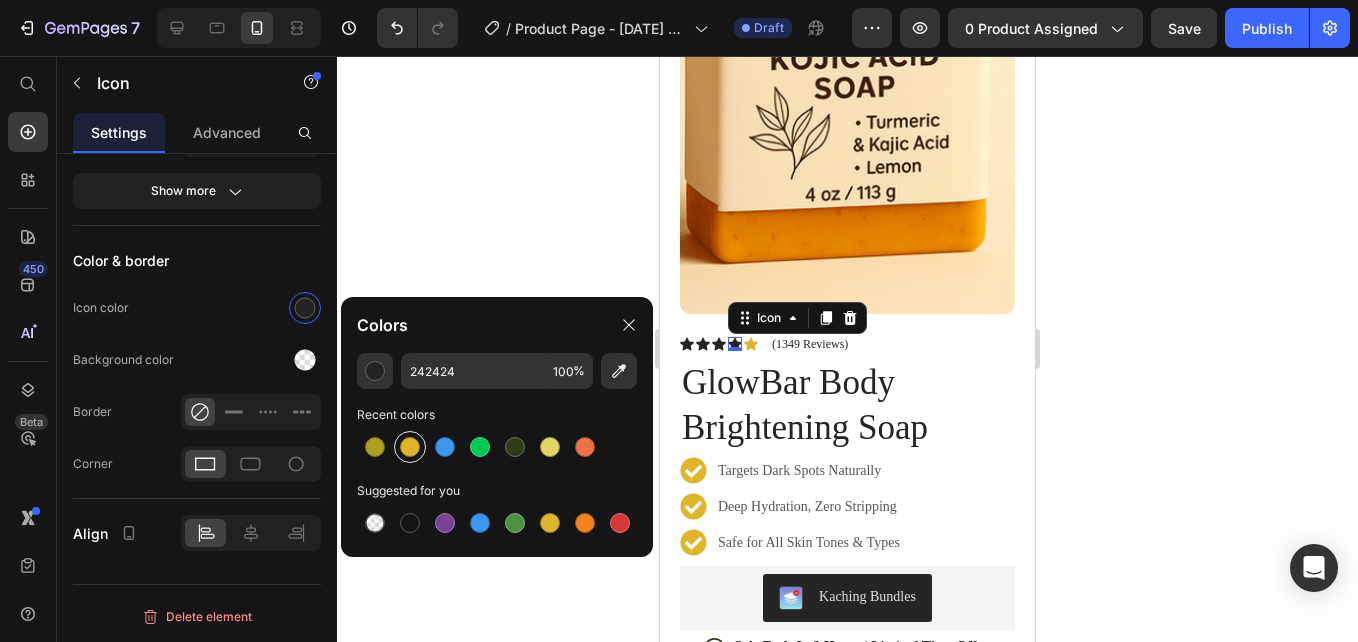 click at bounding box center [410, 447] 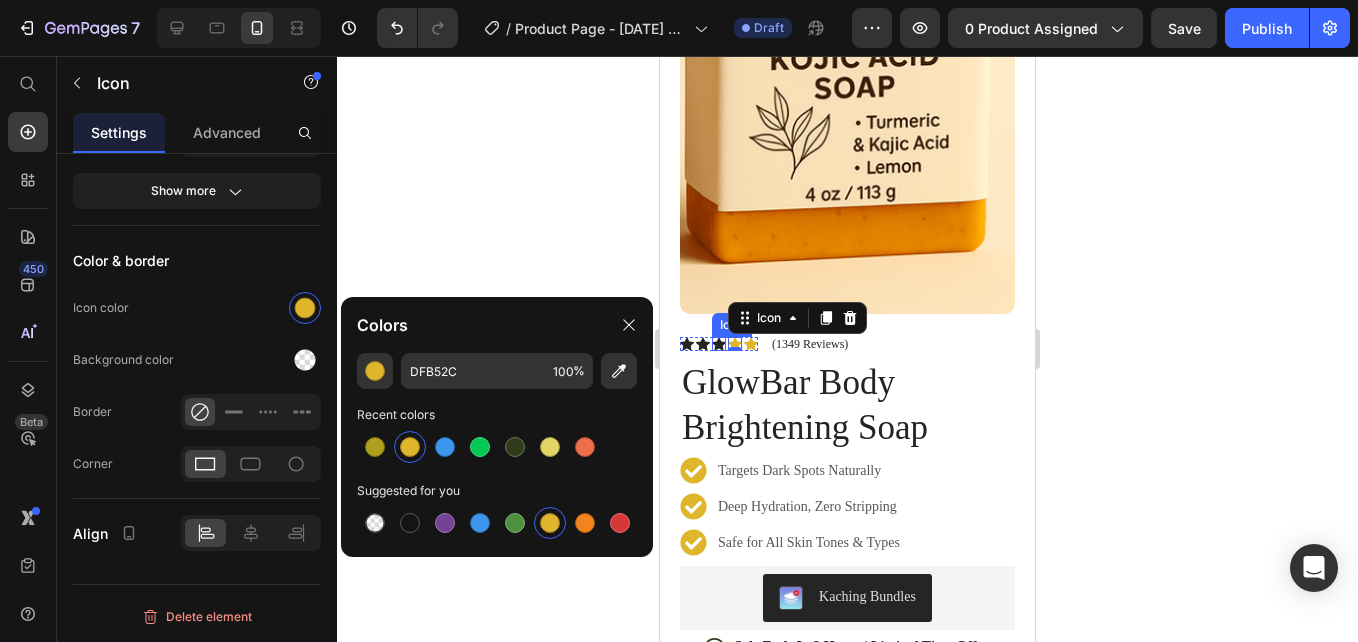 click 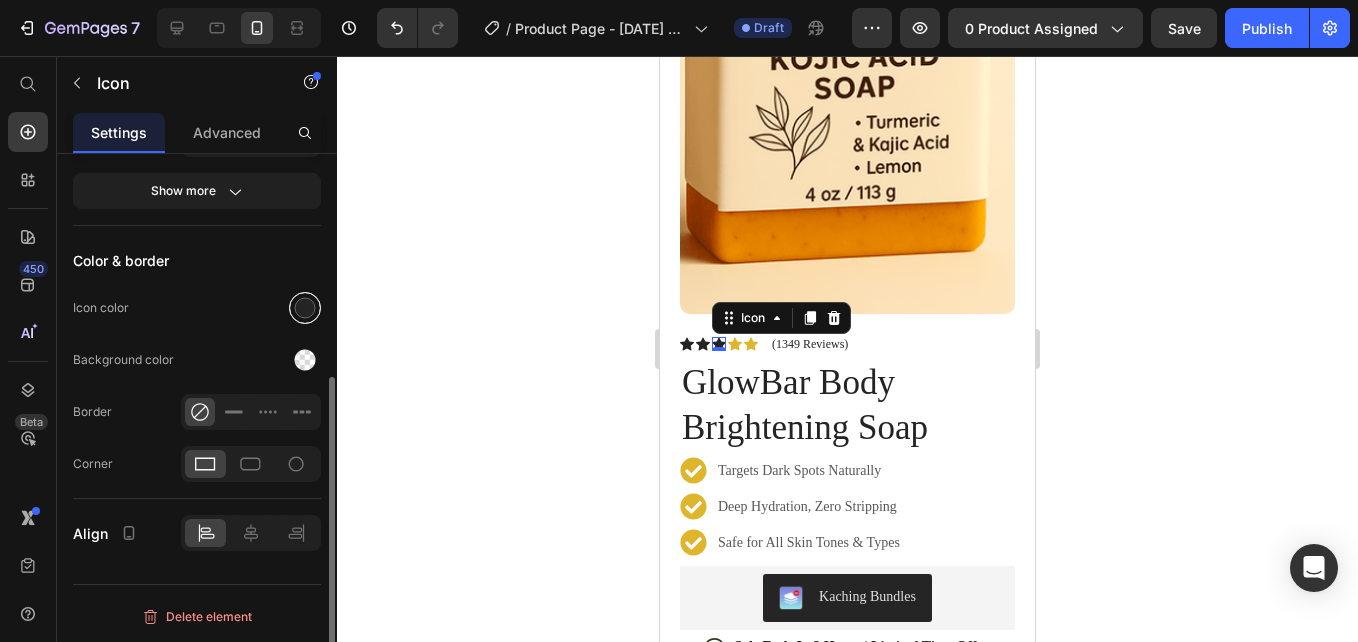 click at bounding box center [305, 308] 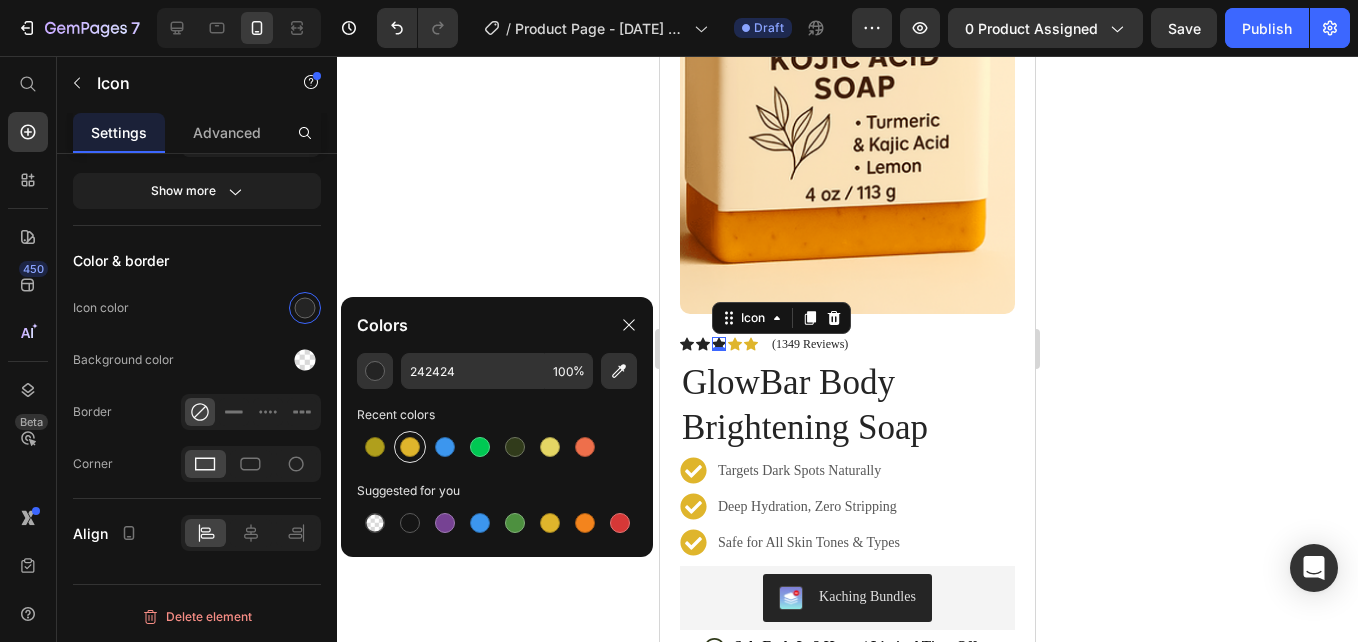 click at bounding box center (410, 447) 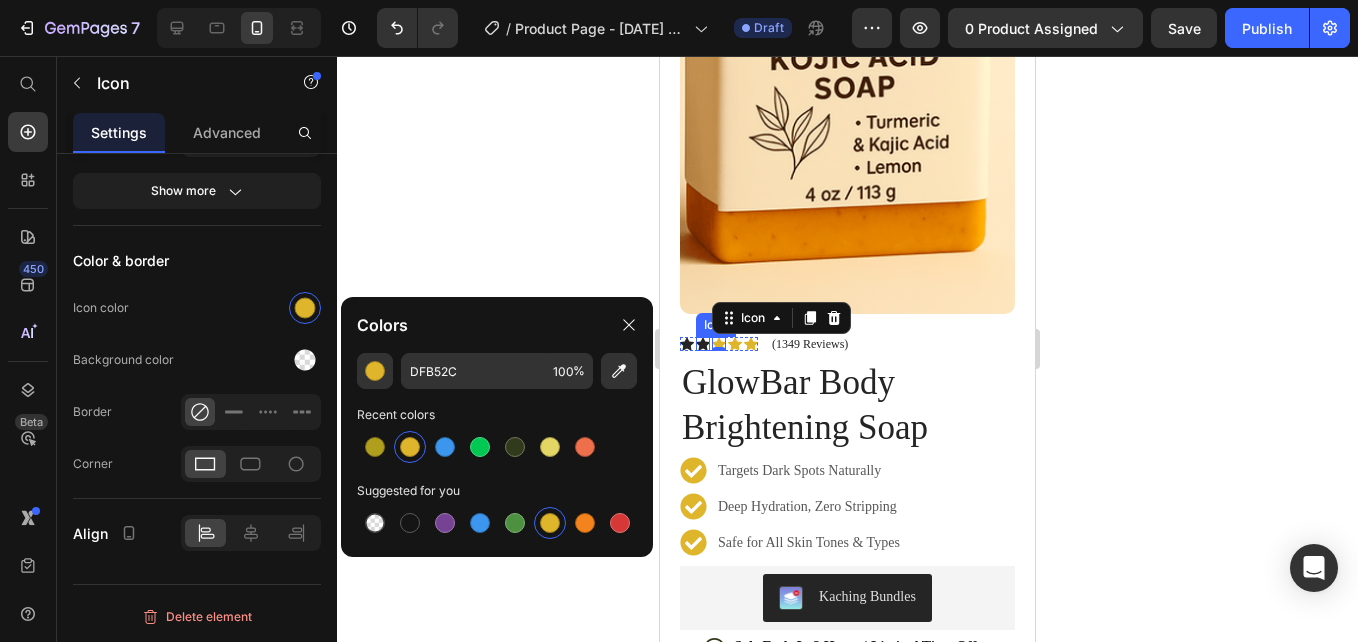 click 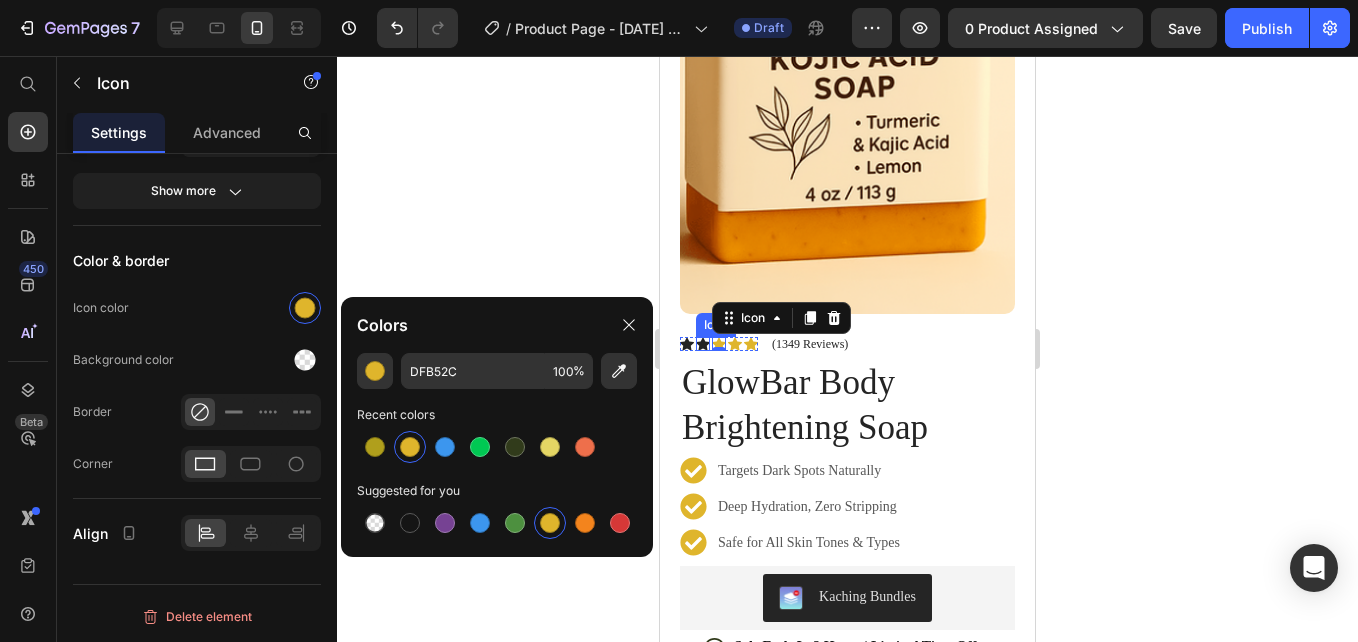 click 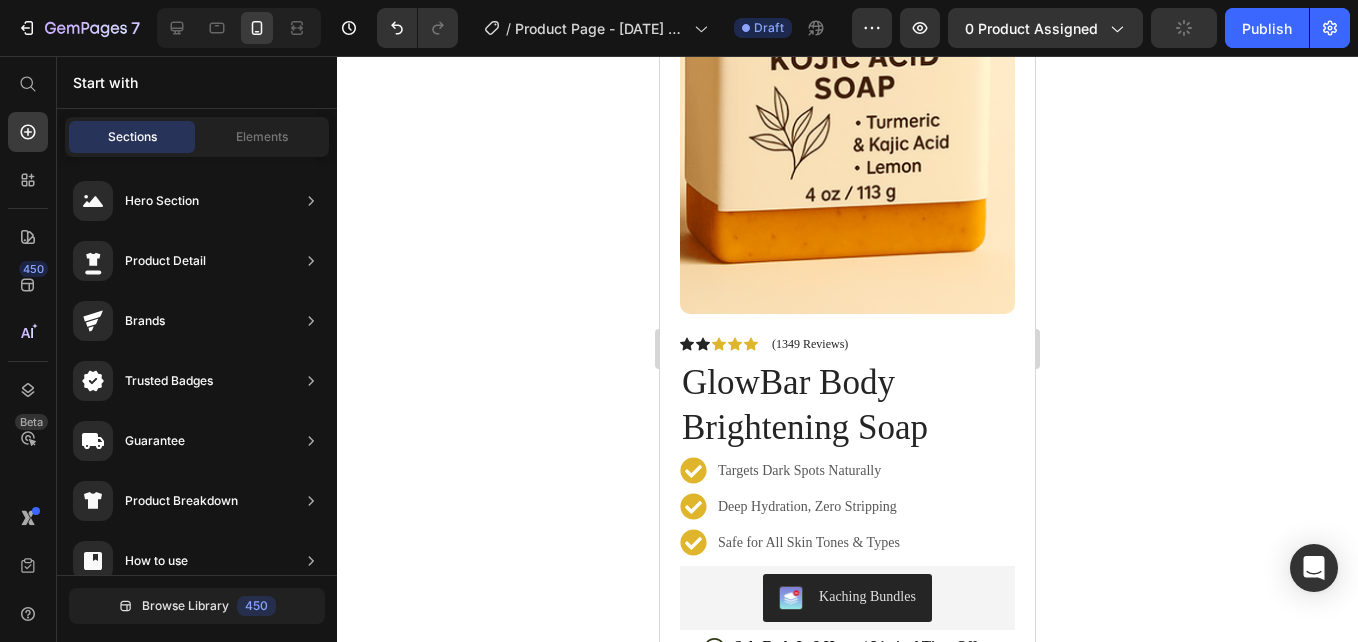 click 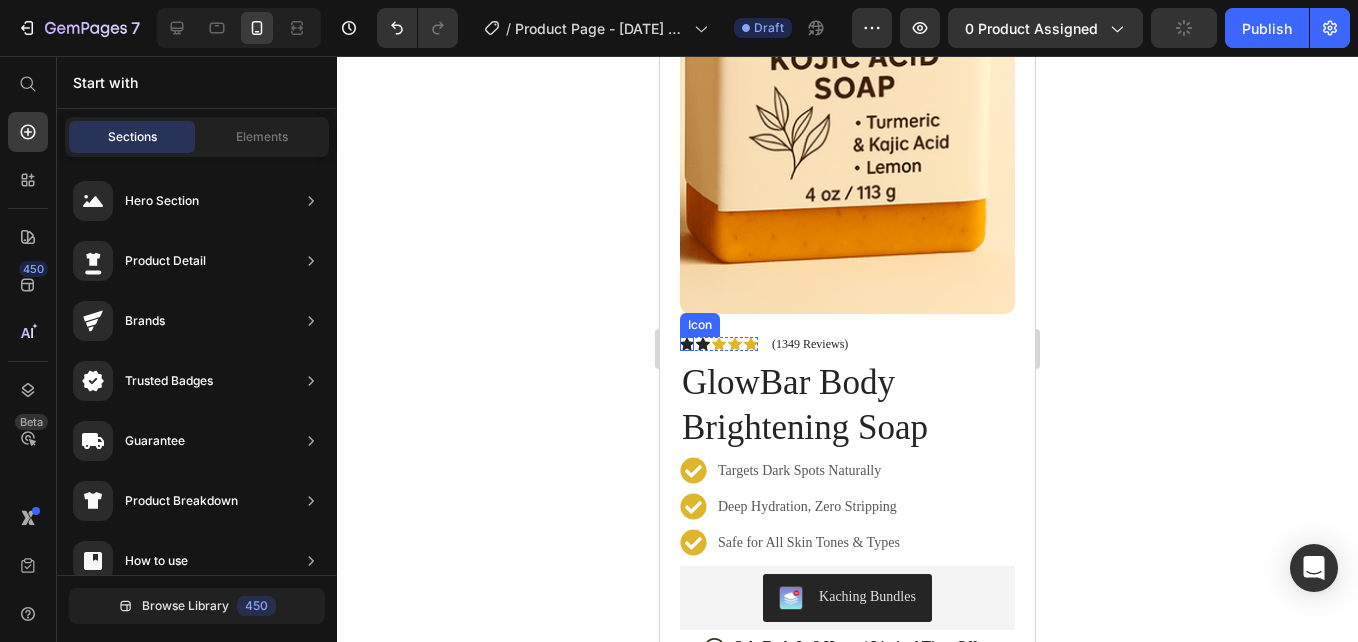 click 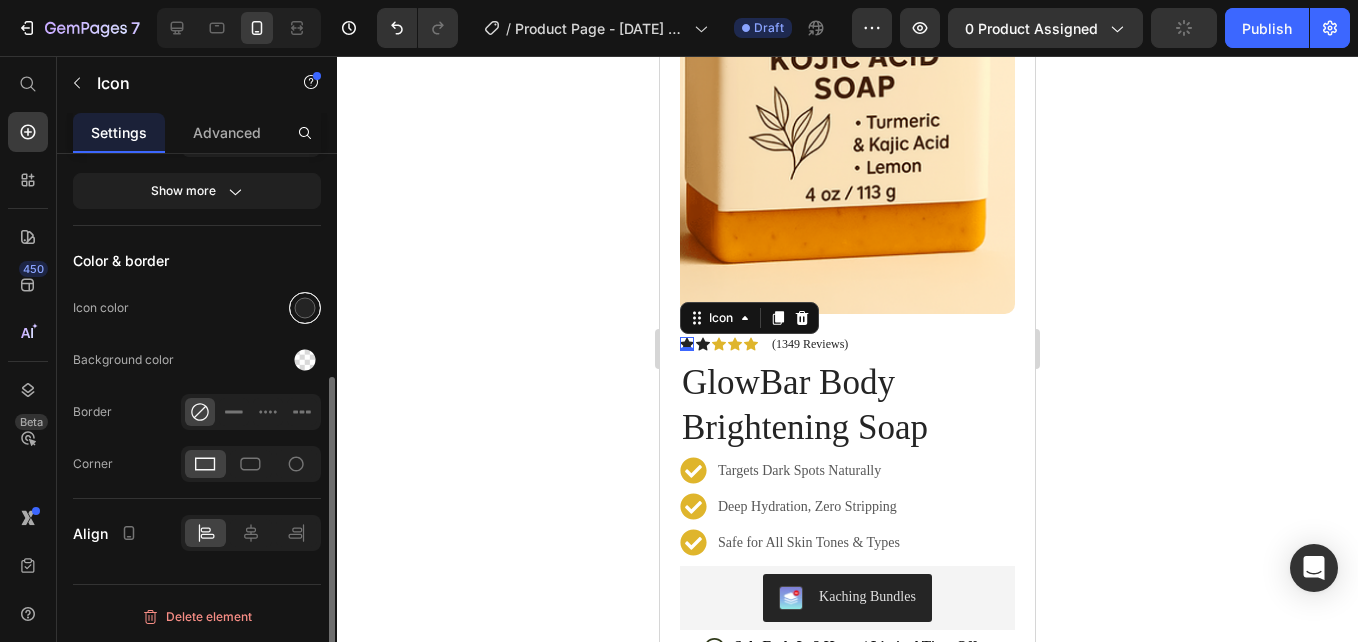 click at bounding box center [305, 308] 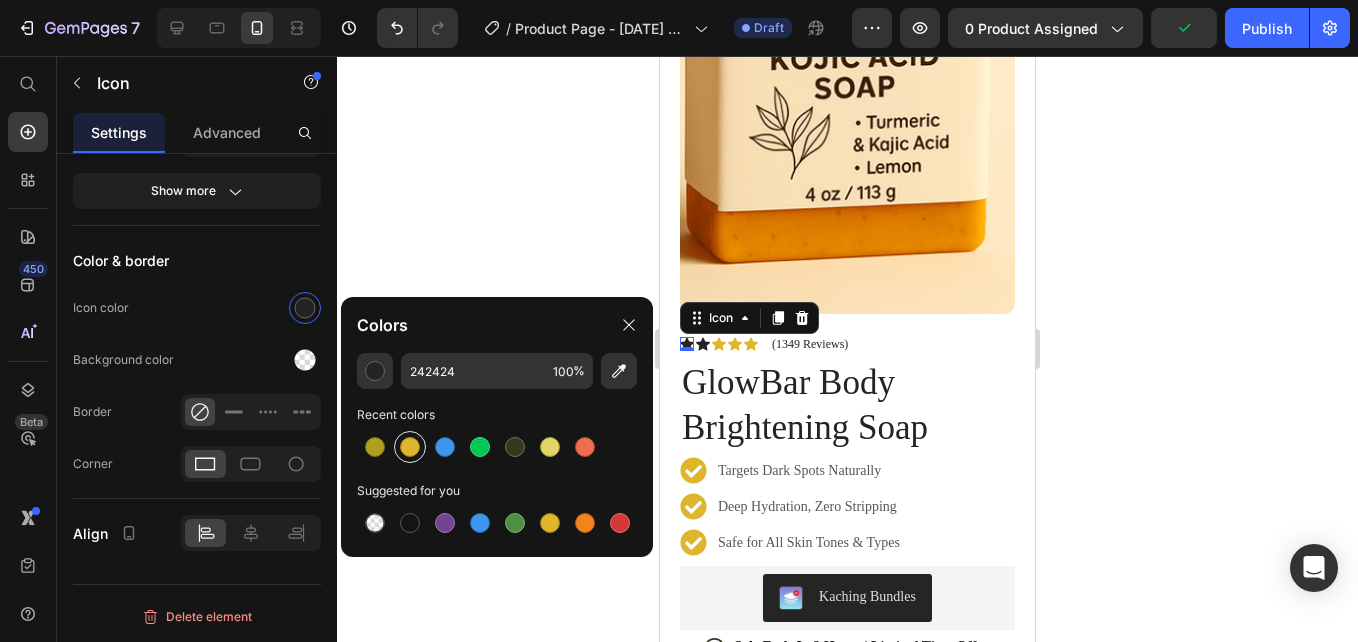 click at bounding box center [410, 447] 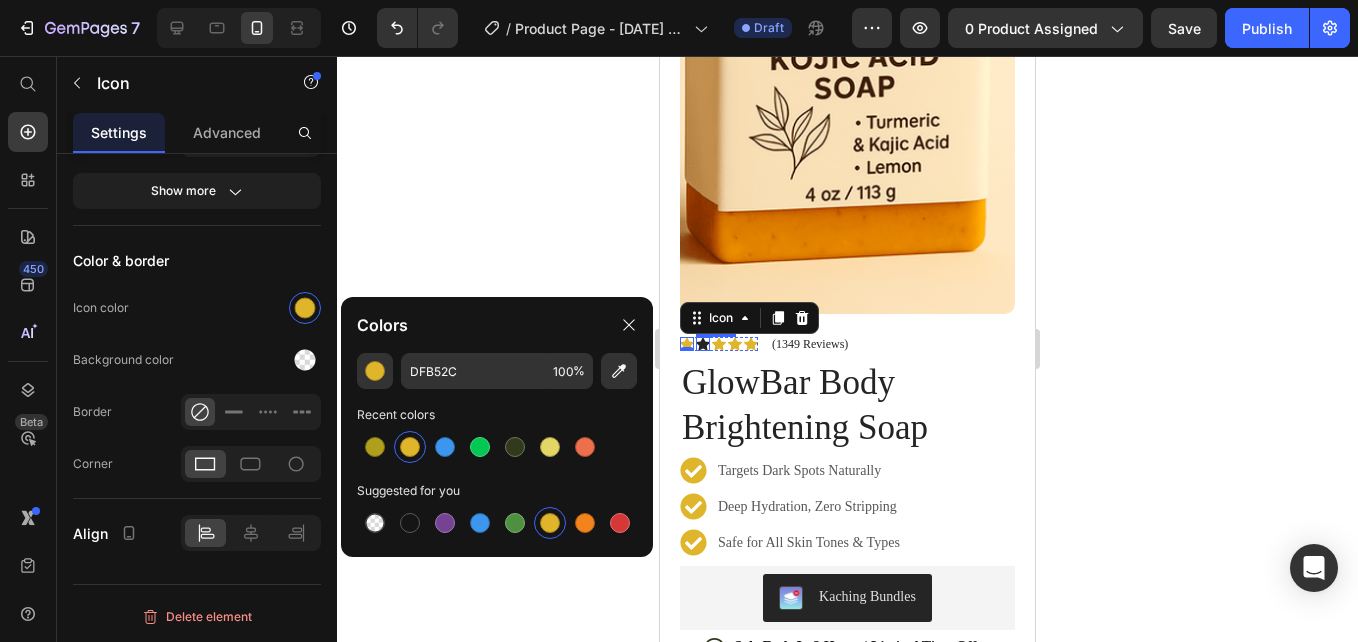 click 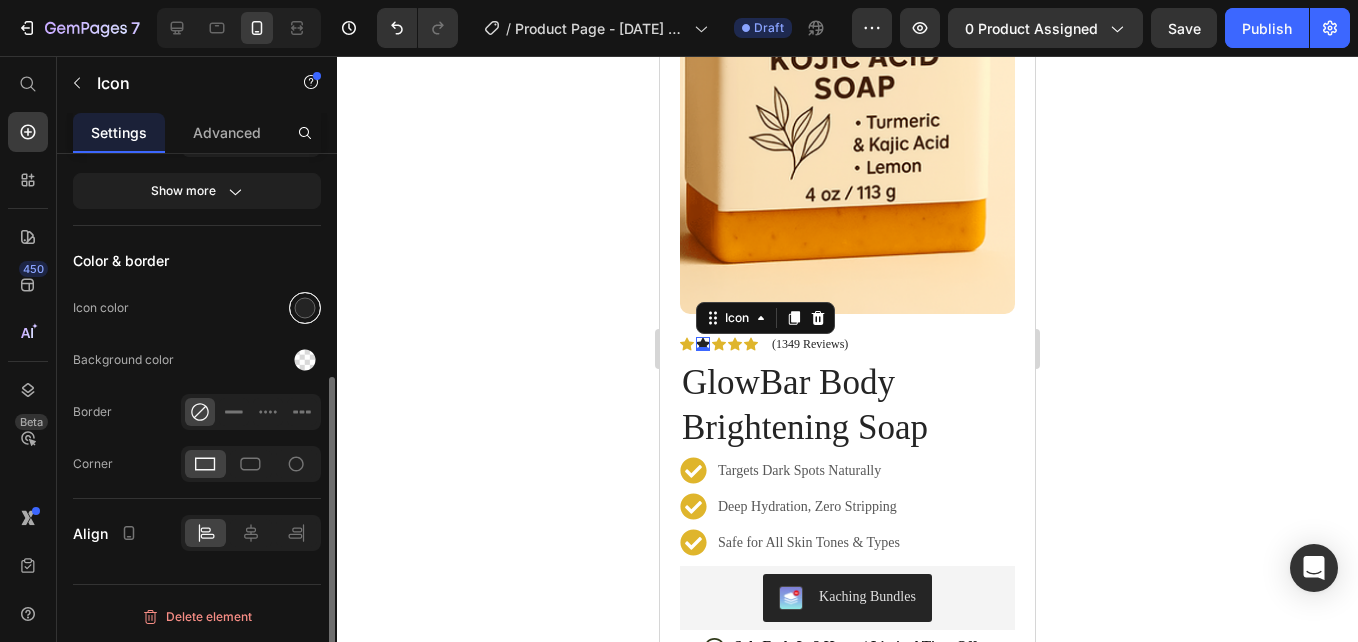 click at bounding box center (305, 308) 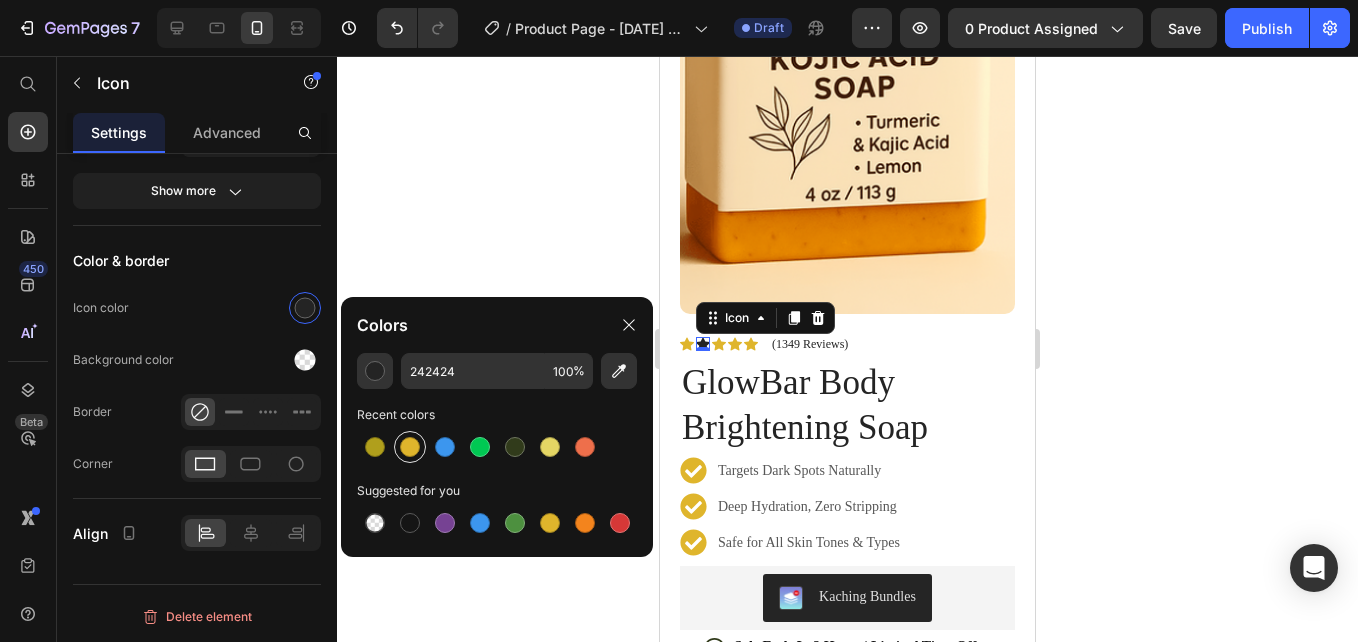 click at bounding box center [410, 447] 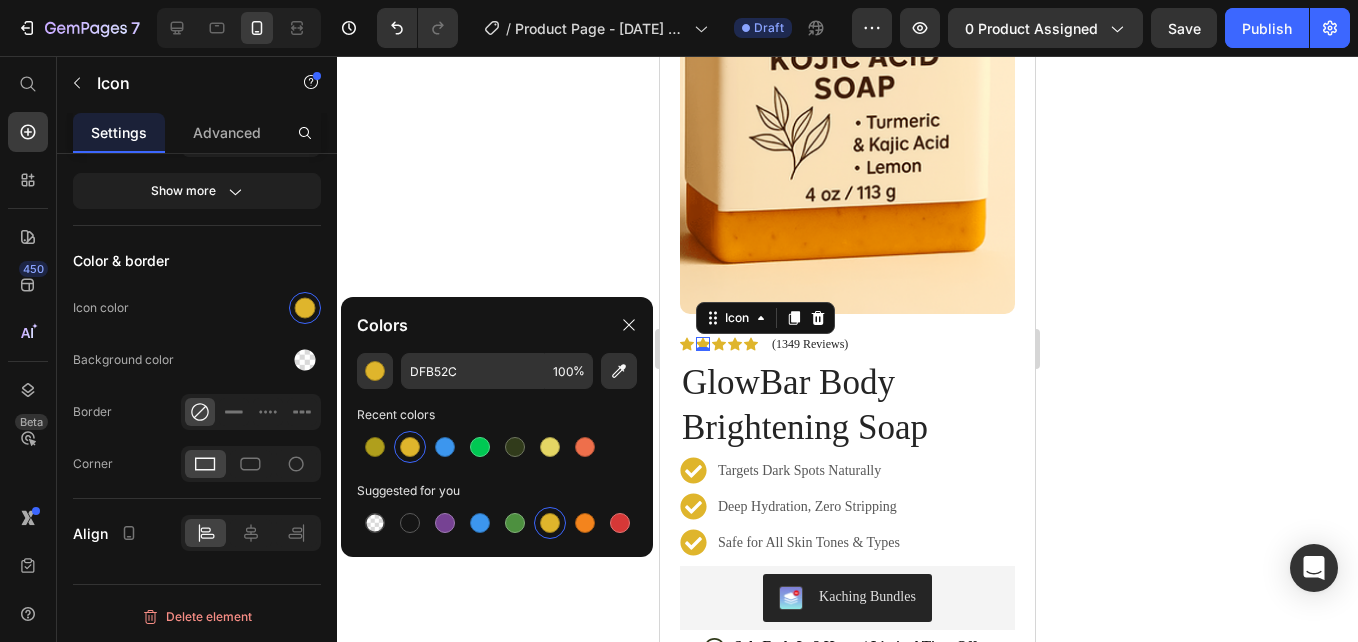 click 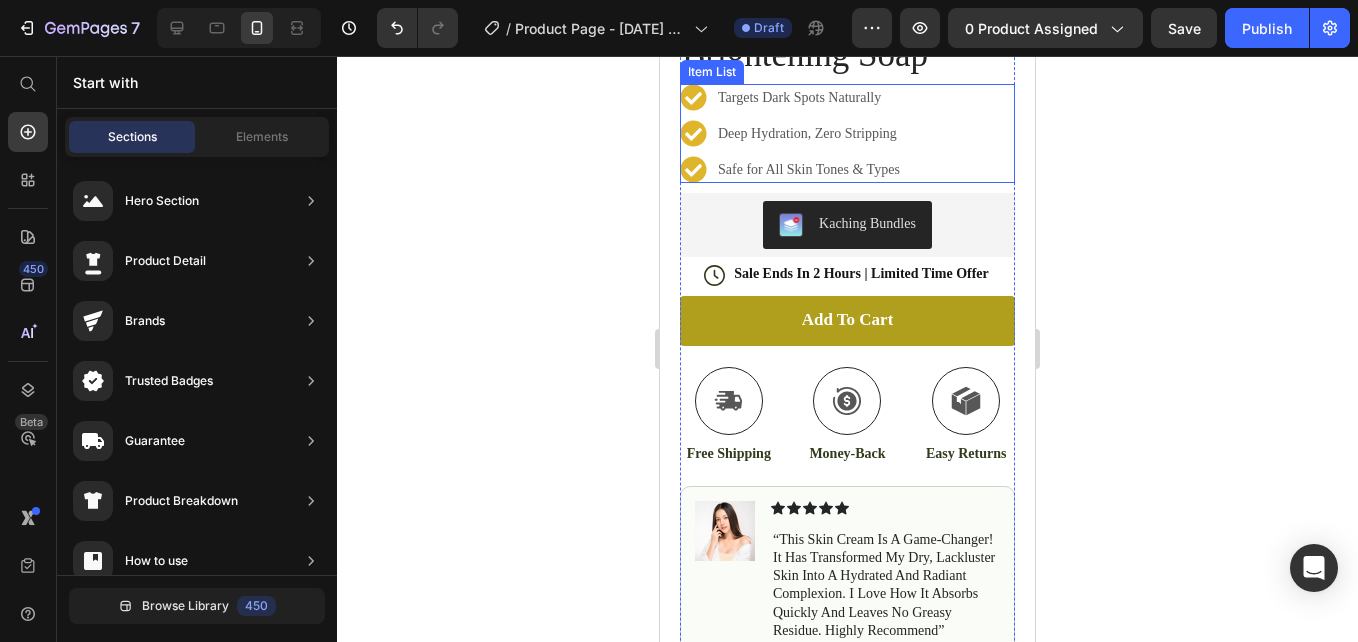 scroll, scrollTop: 713, scrollLeft: 0, axis: vertical 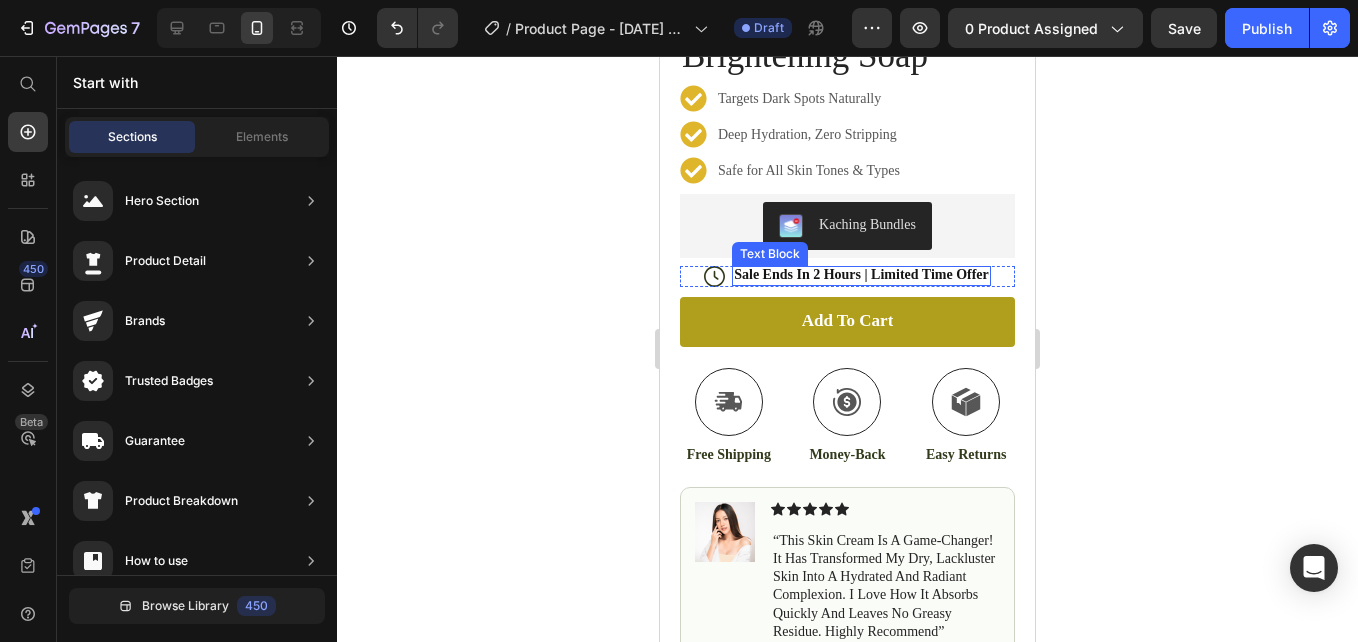 click on "Sale Ends In 2 Hours | Limited Time Offer" at bounding box center [861, 275] 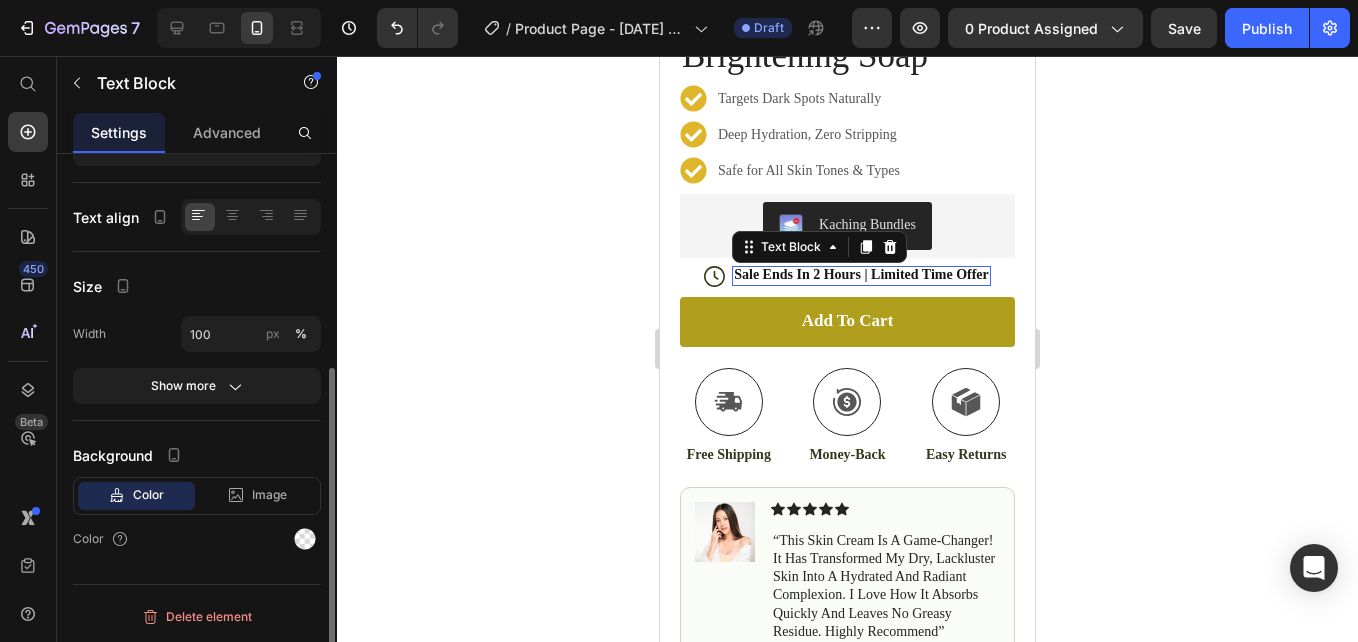 scroll, scrollTop: 0, scrollLeft: 0, axis: both 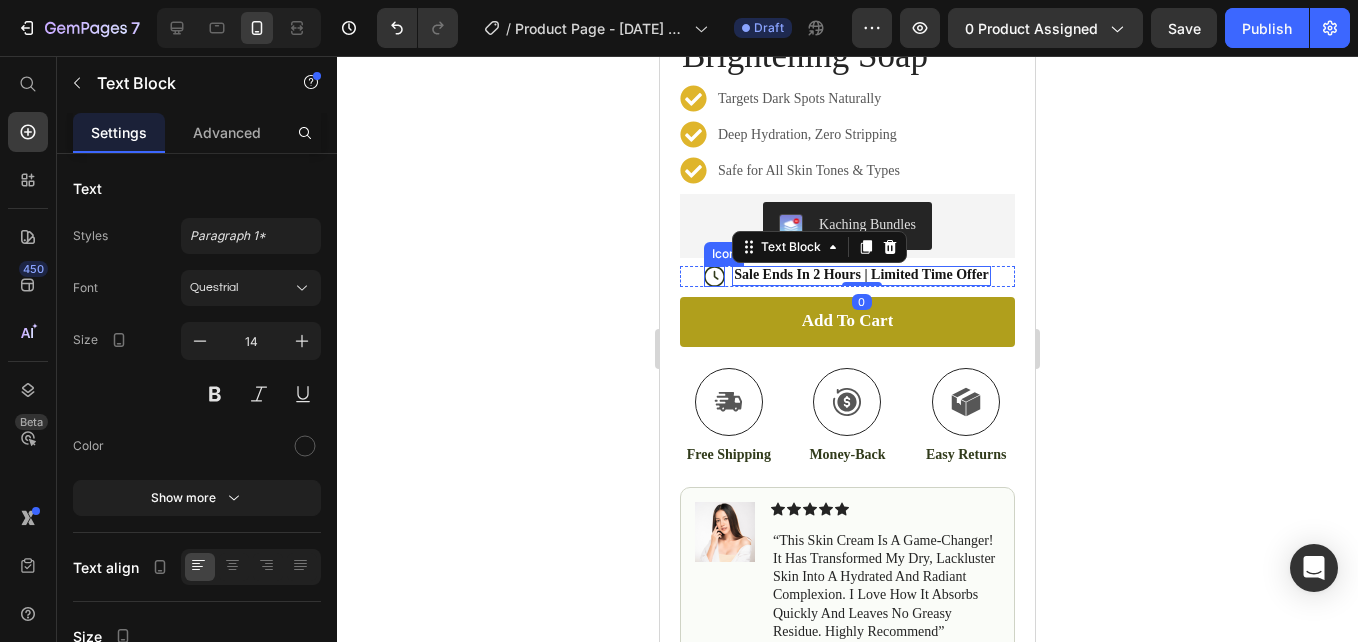 click 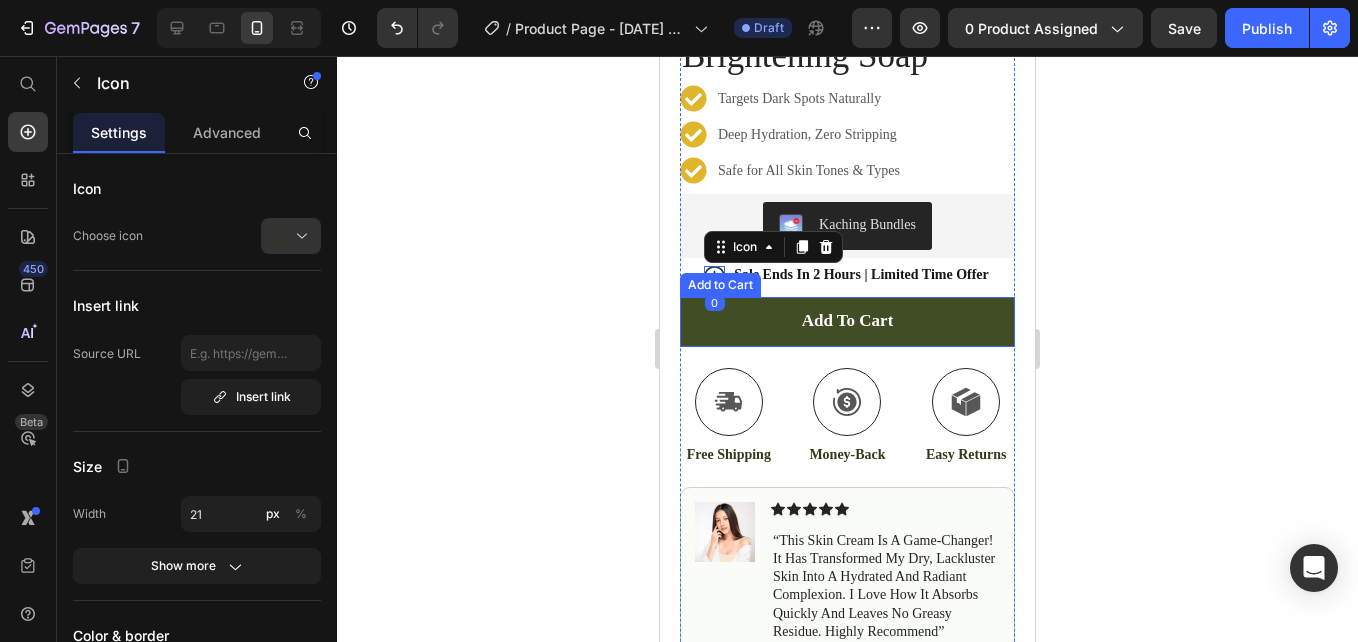 scroll, scrollTop: 787, scrollLeft: 0, axis: vertical 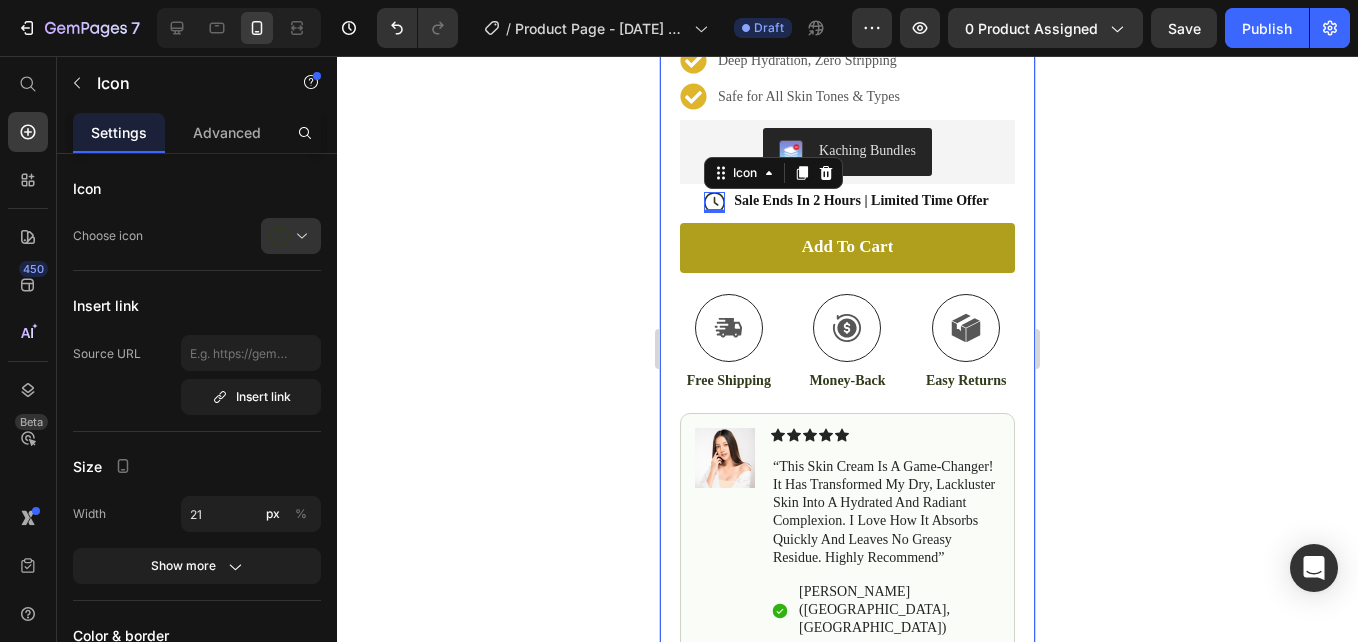 click on "Product Images Image Icon Icon Icon Icon Icon Icon List “This skin cream is a game-changer! It has transformed my dry, lackluster skin into a hydrated and radiant complexion. I love how it absorbs quickly and leaves no greasy residue. Highly recommend” Text Block
Icon Hannah N. (Houston, USA) Text Block Row Row Row Icon Icon Icon Icon Icon Icon List (1349 Reviews) Text Block Row GlowBar Body Brightening Soap Product Title Hydrate, rejuvenate, and glow with our revolutionary cream. Unleash your skin's potential today. Text Block  Targets Dark Spots Naturally Deep Hydration, Zero Stripping  Safe for All Skin Tones & Types Item List Kaching Bundles Kaching Bundles
Icon   0 Sale Ends In 2 Hours | Limited Time Offer Text Block Row add to cart Add to Cart
Icon Free Shipping Text Block
Icon Money-Back Text Block
Icon Easy Returns Text Block Row Image Icon Icon Icon Icon Icon Icon List Text Block
Icon Text Block Row Row" at bounding box center [847, 120] 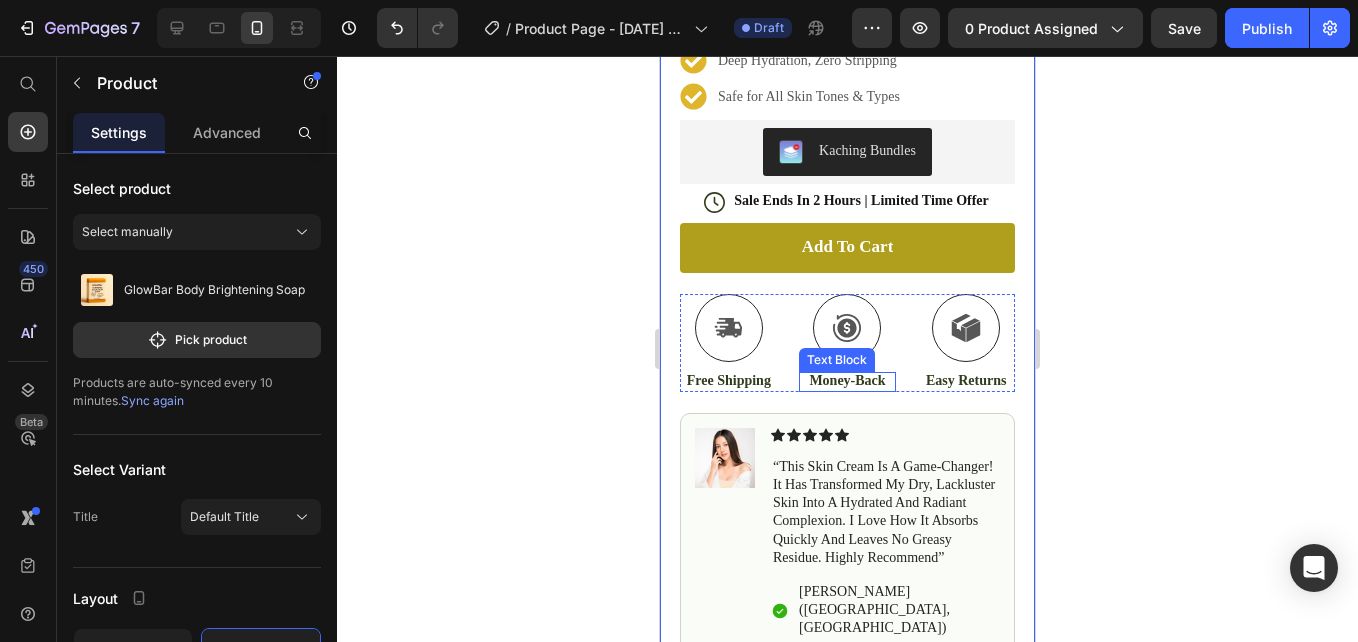 click on "Money-Back" at bounding box center [848, 381] 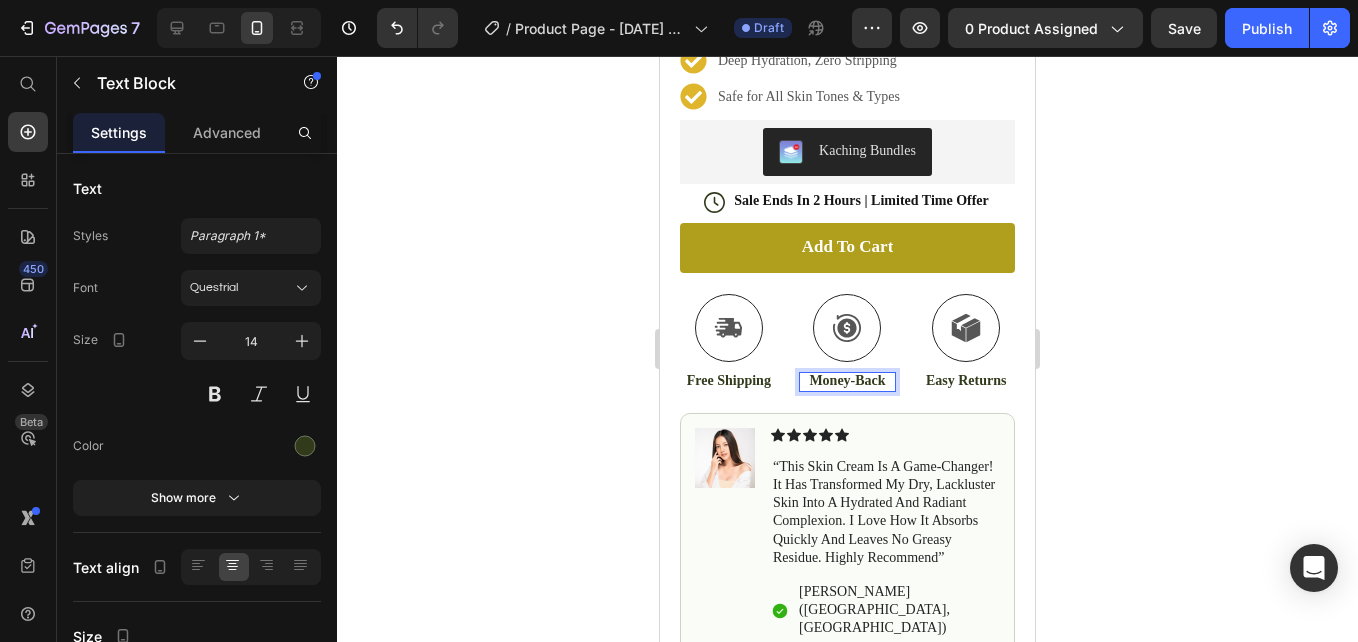 click on "Money-Back" at bounding box center [848, 381] 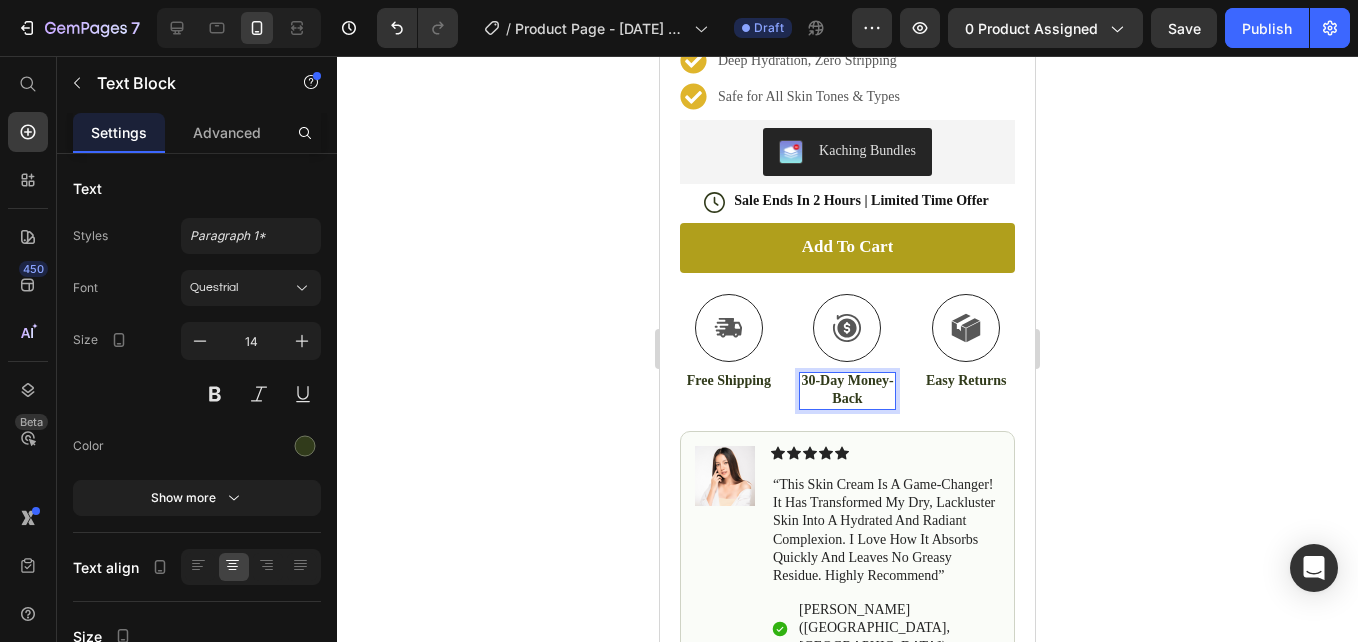 click on "30-Day Money-Back" at bounding box center (848, 390) 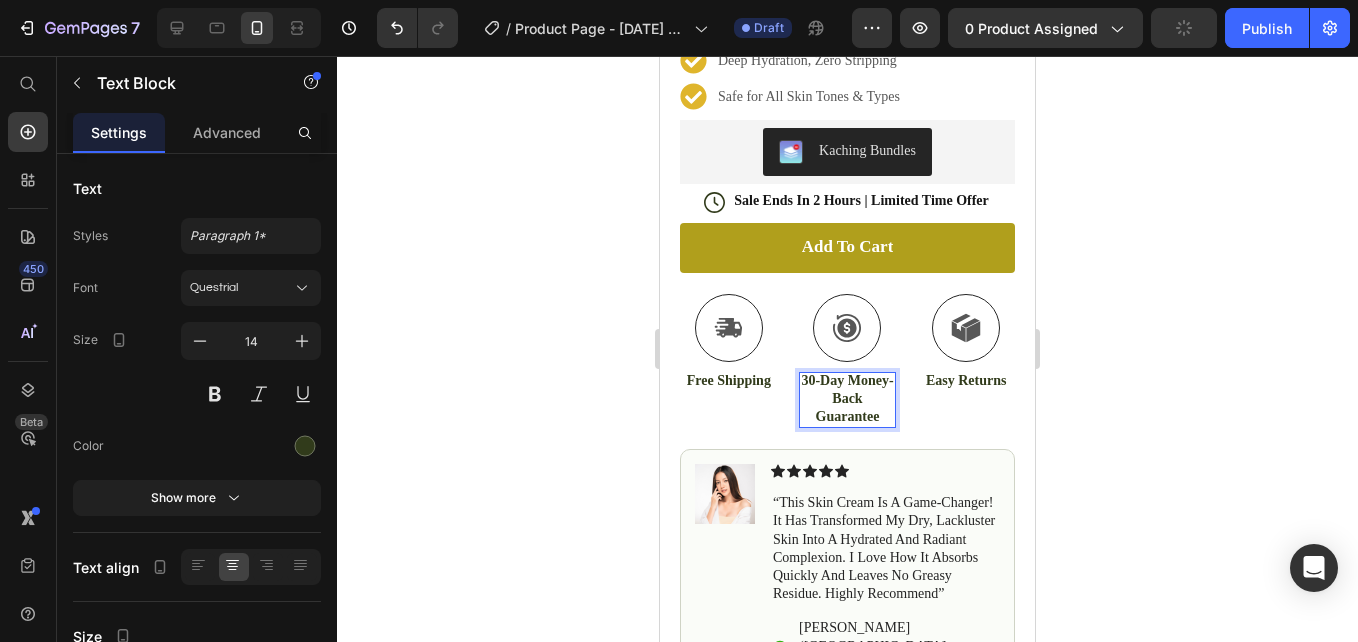 click on "30-Day Money-Back Guarantee" at bounding box center [848, 399] 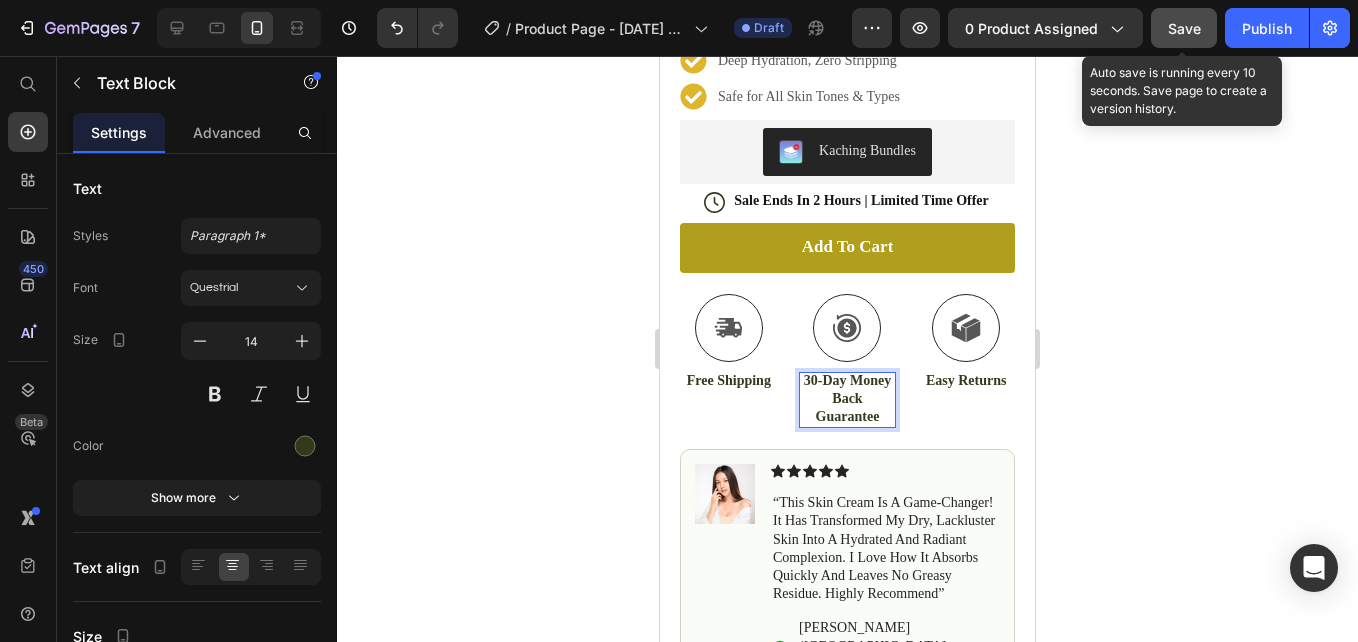 drag, startPoint x: 1181, startPoint y: 32, endPoint x: 255, endPoint y: 260, distance: 953.6561 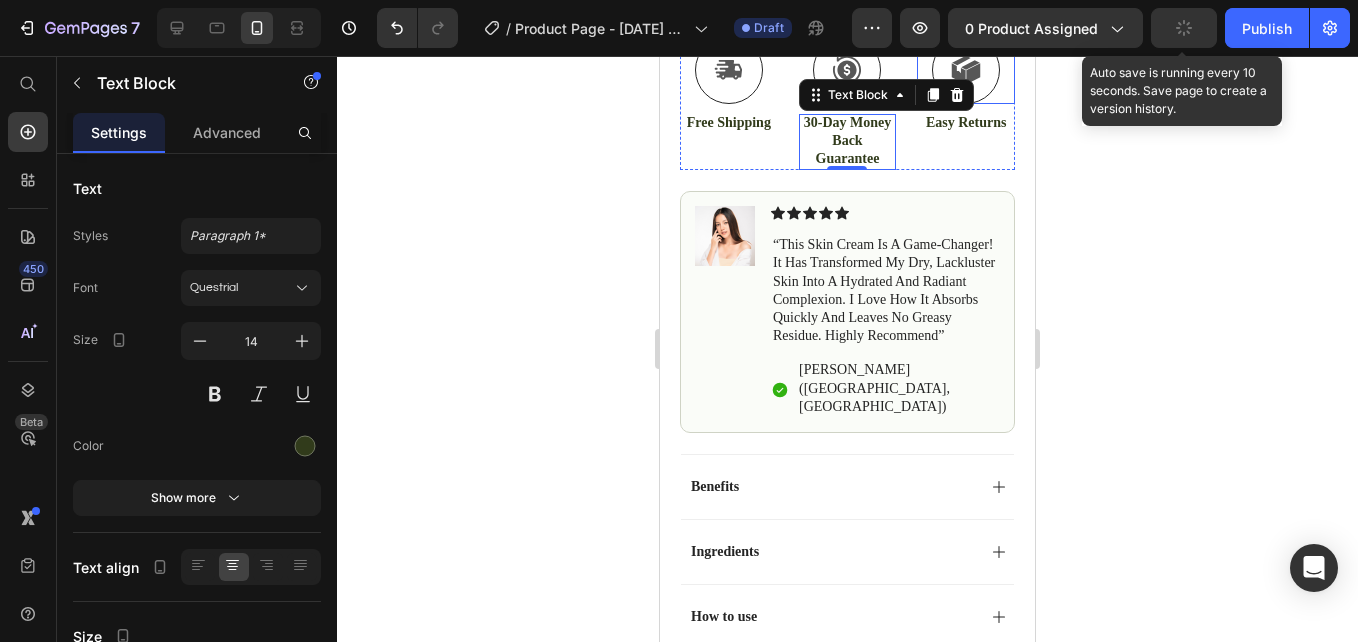 scroll, scrollTop: 1047, scrollLeft: 0, axis: vertical 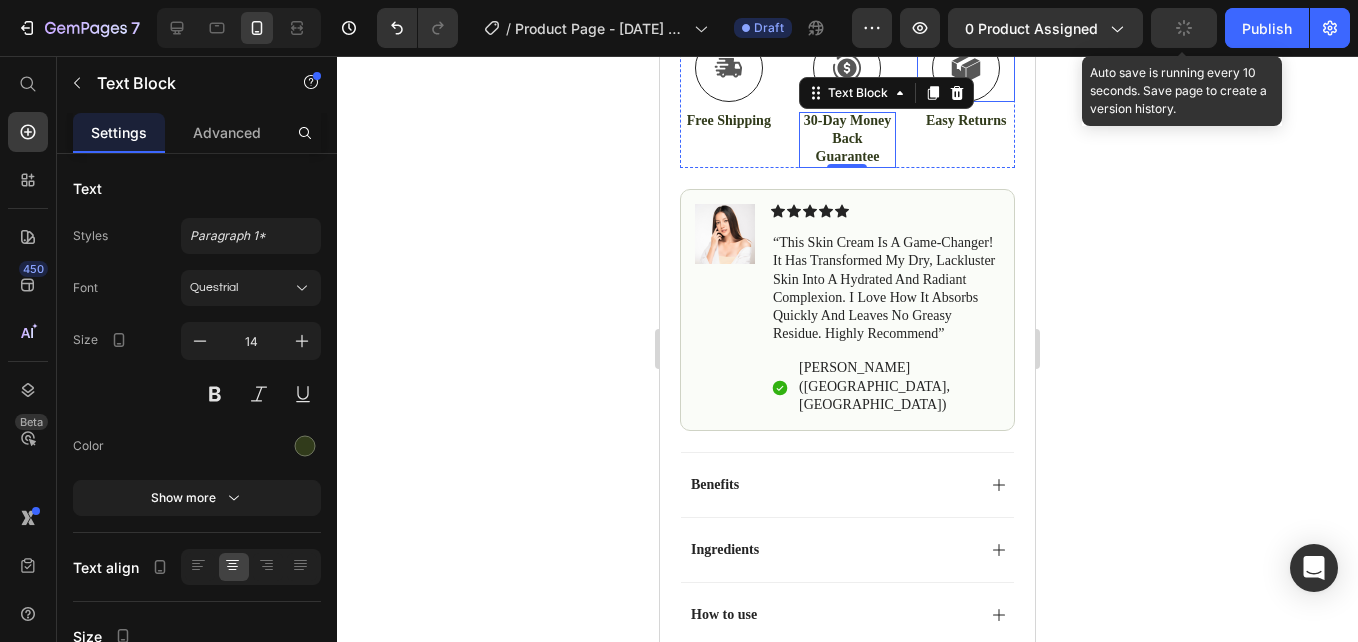 click on "“This skin cream is a game-changer! It has transformed my dry, lackluster skin into a hydrated and radiant complexion. I love how it absorbs quickly and leaves no greasy residue. Highly recommend”" at bounding box center (885, 288) 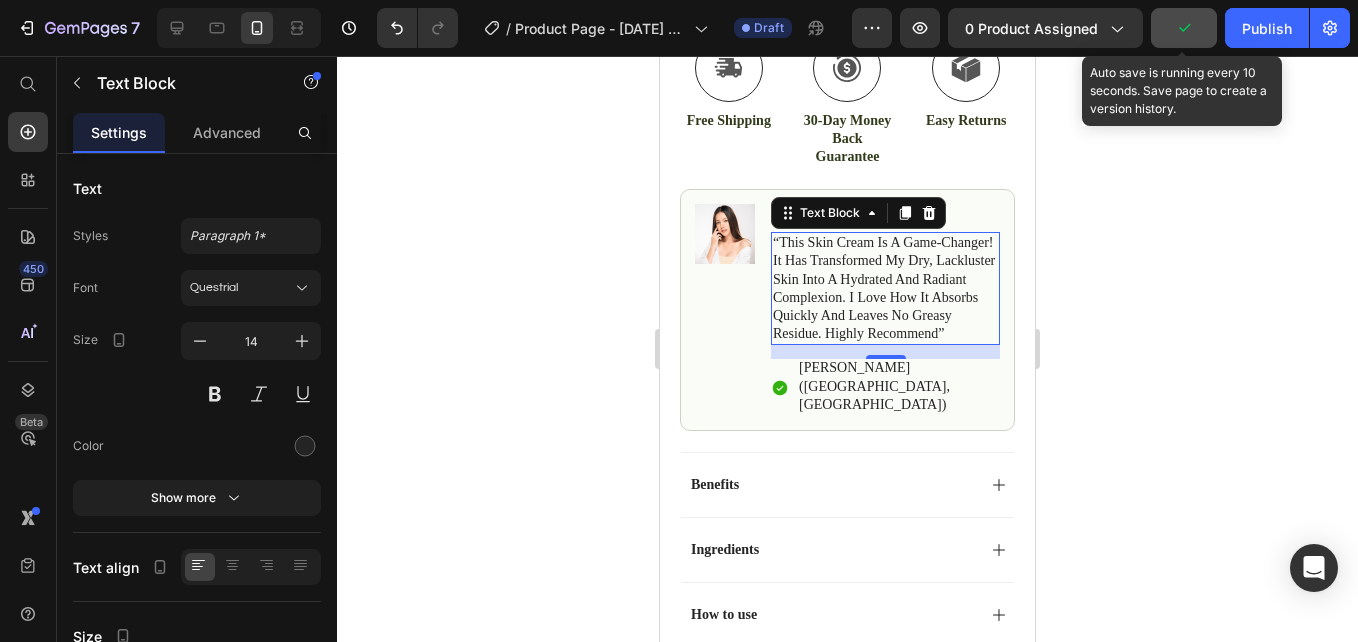 scroll, scrollTop: 1005, scrollLeft: 0, axis: vertical 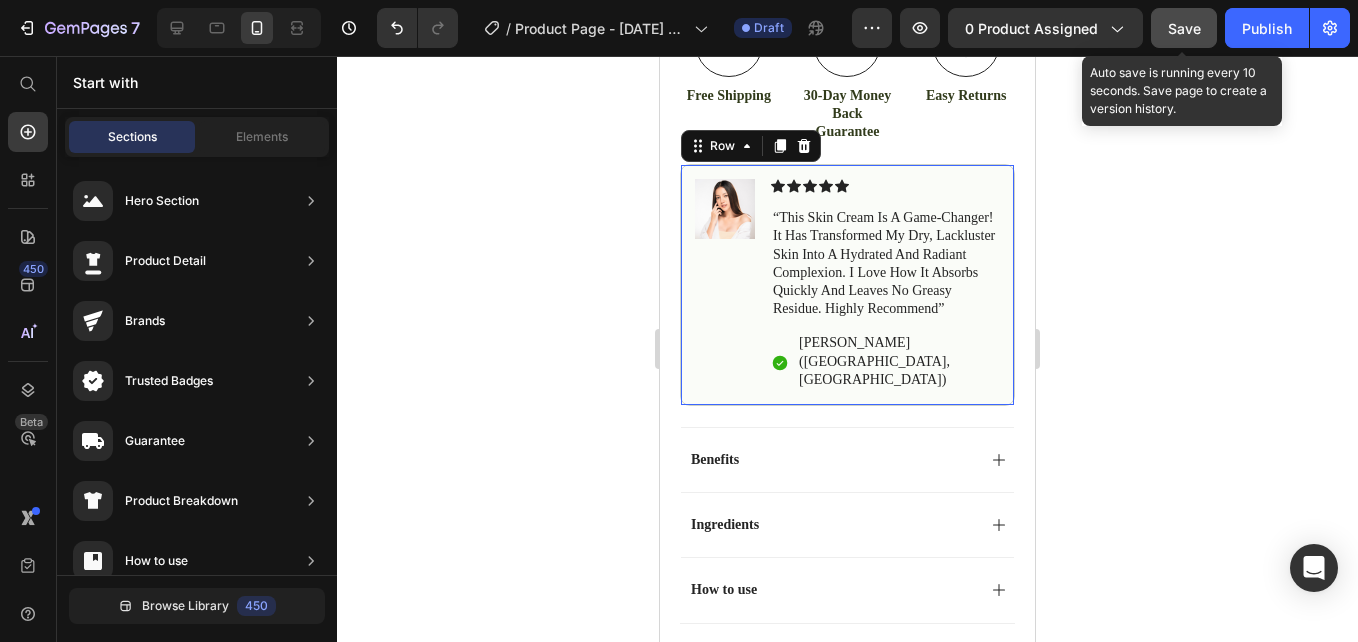 click on "Image" at bounding box center [725, 285] 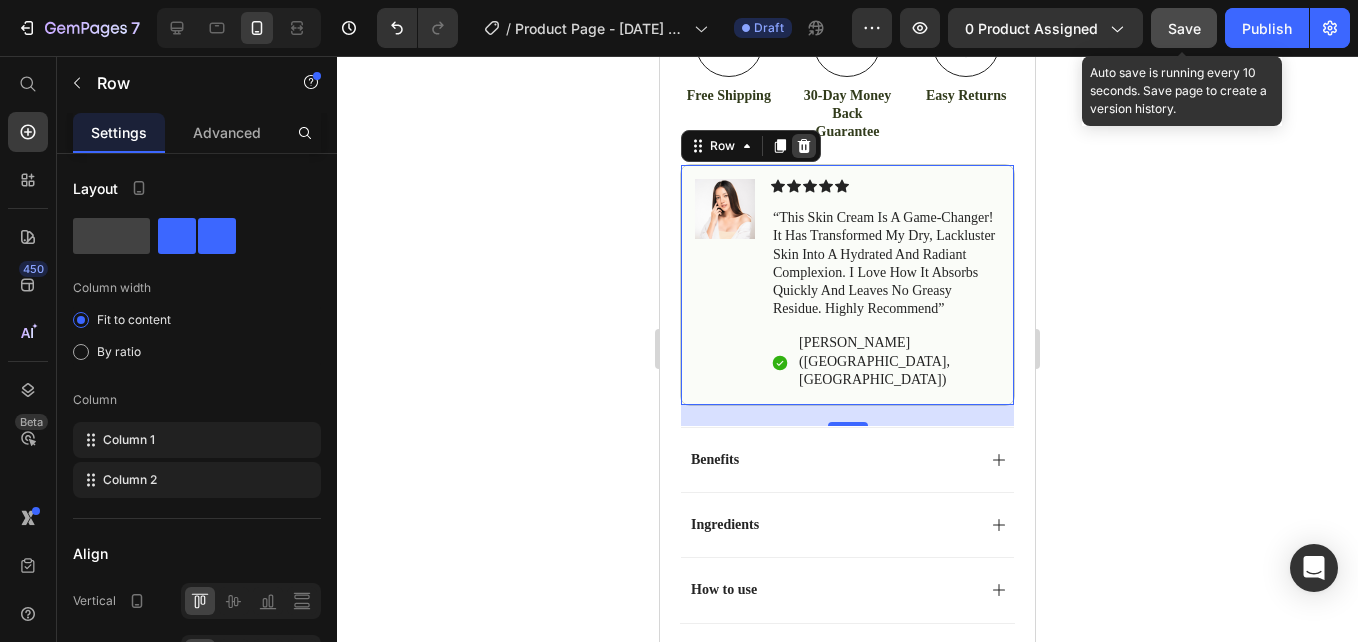 click 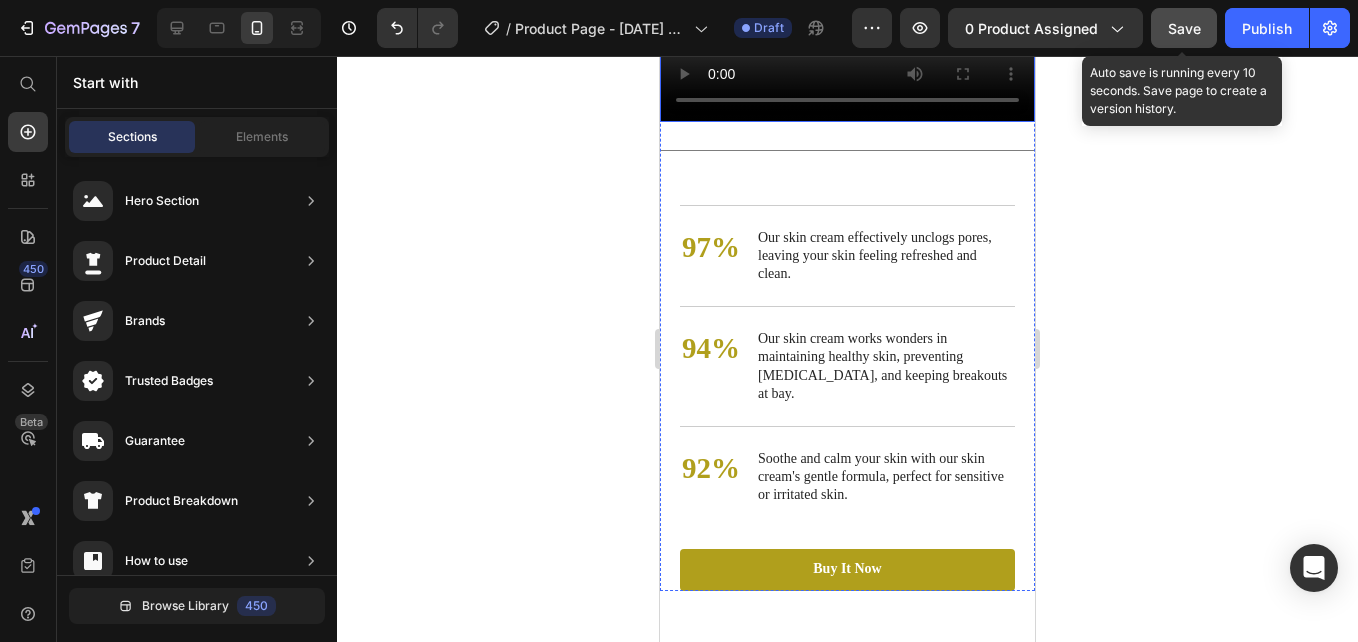 scroll, scrollTop: 5641, scrollLeft: 0, axis: vertical 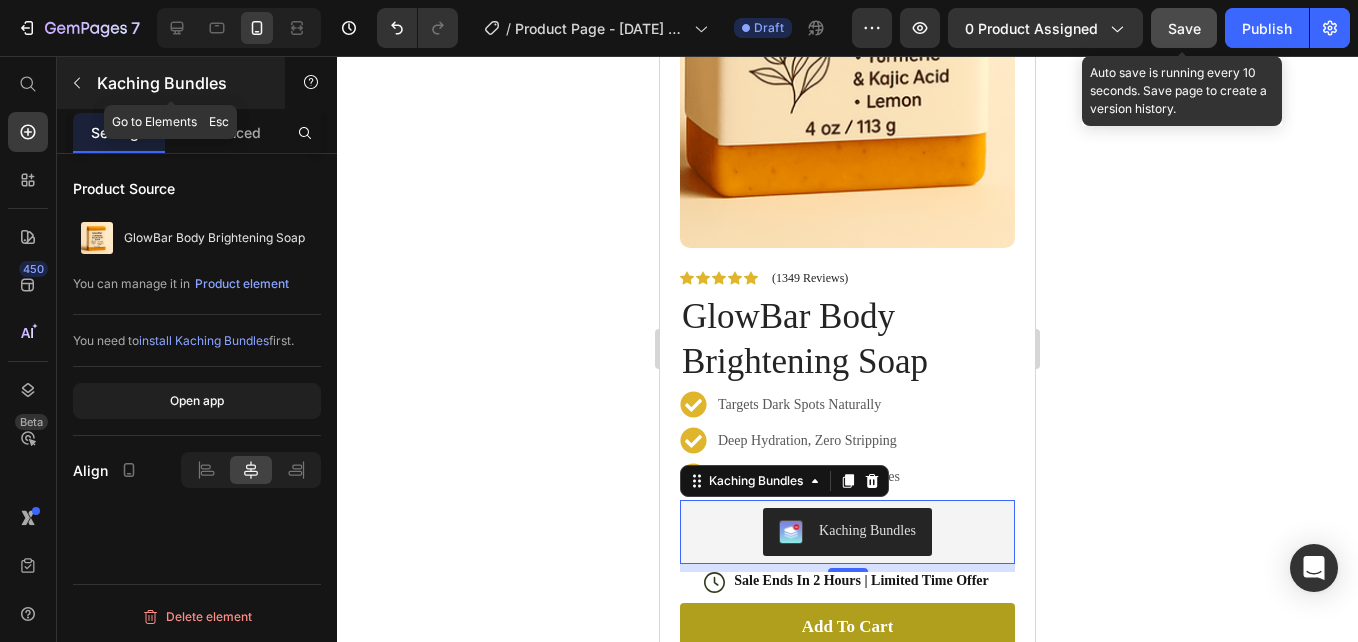 click 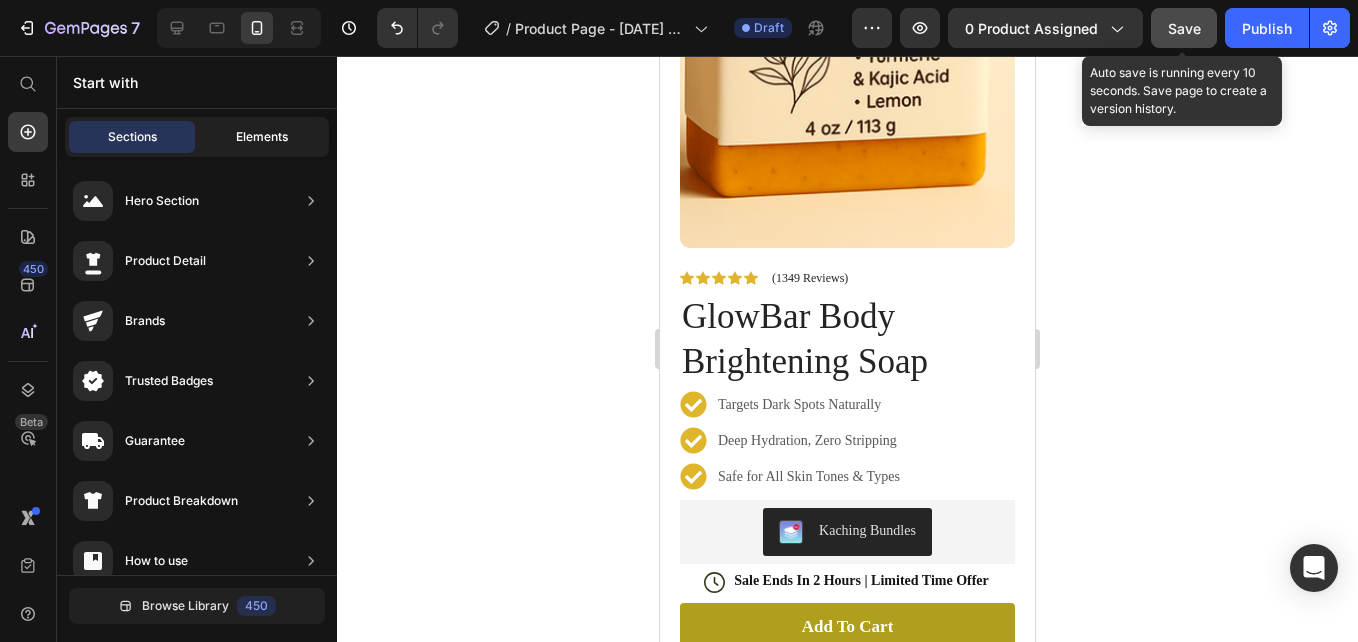click on "Elements" 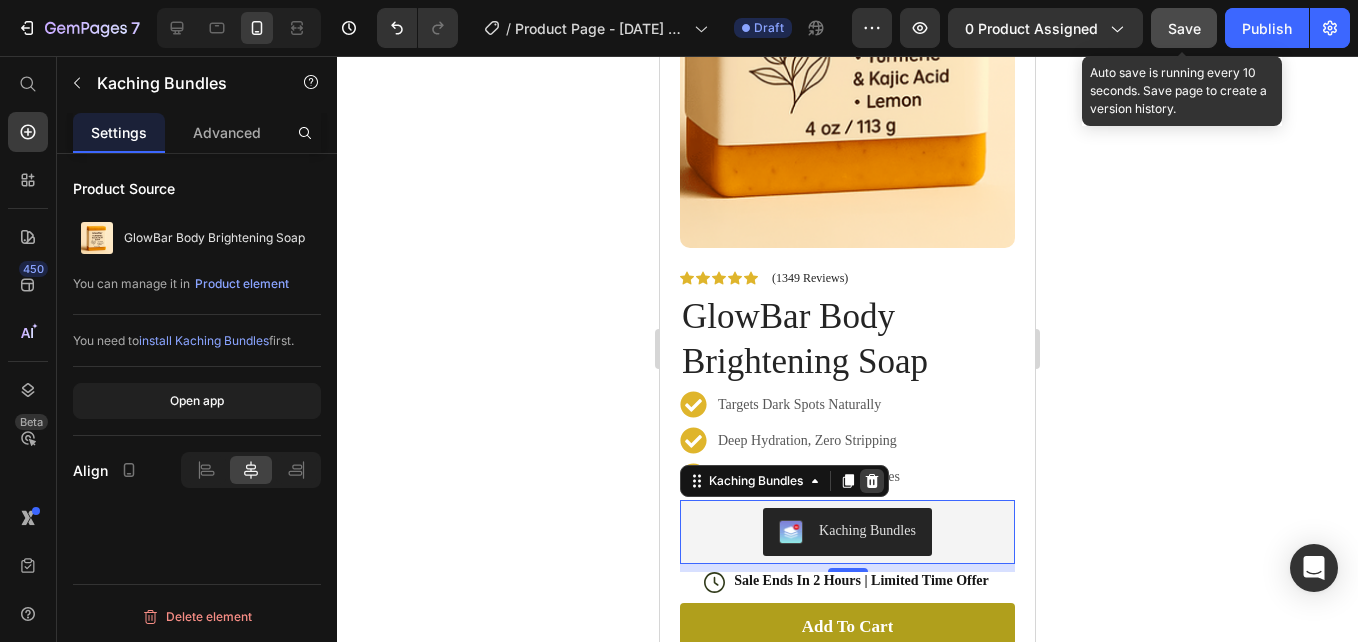 click 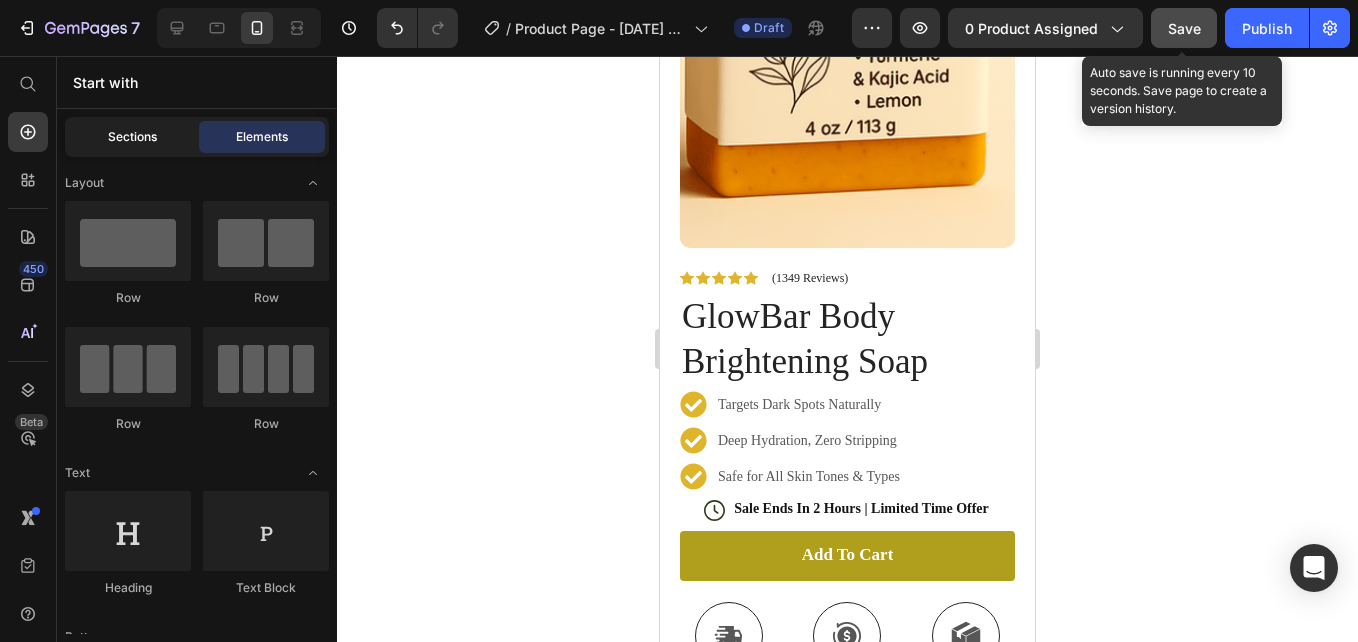 click on "Sections" at bounding box center [132, 137] 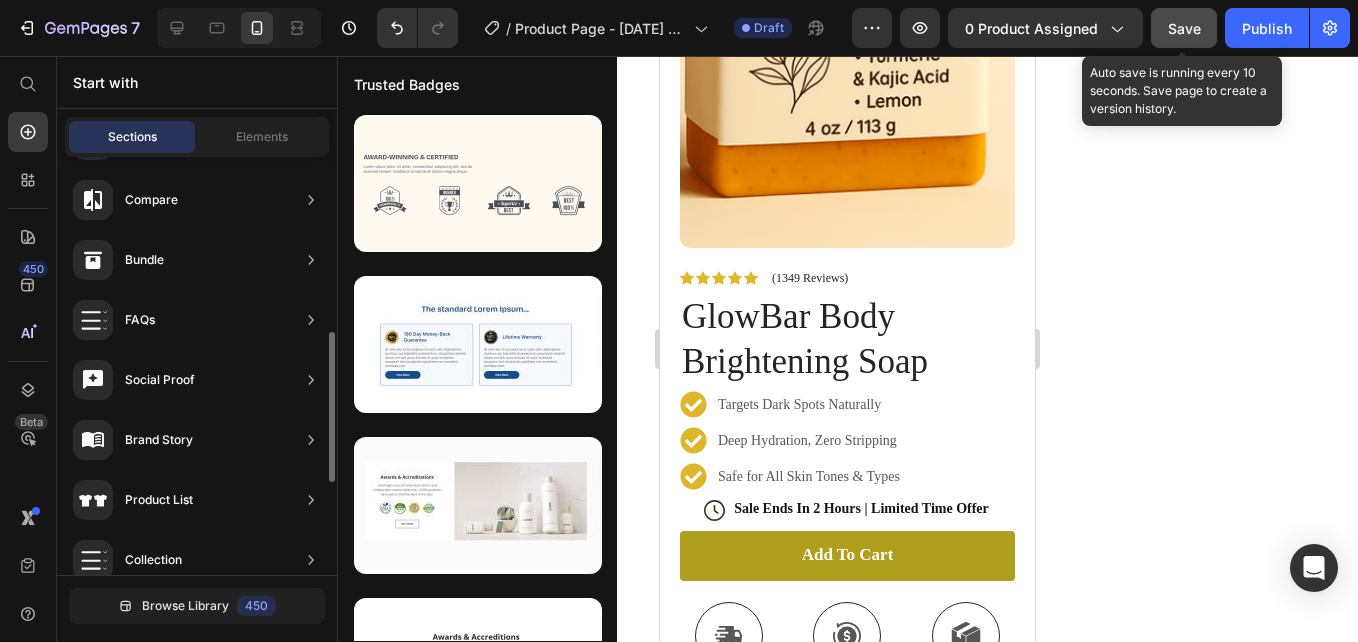 scroll, scrollTop: 482, scrollLeft: 0, axis: vertical 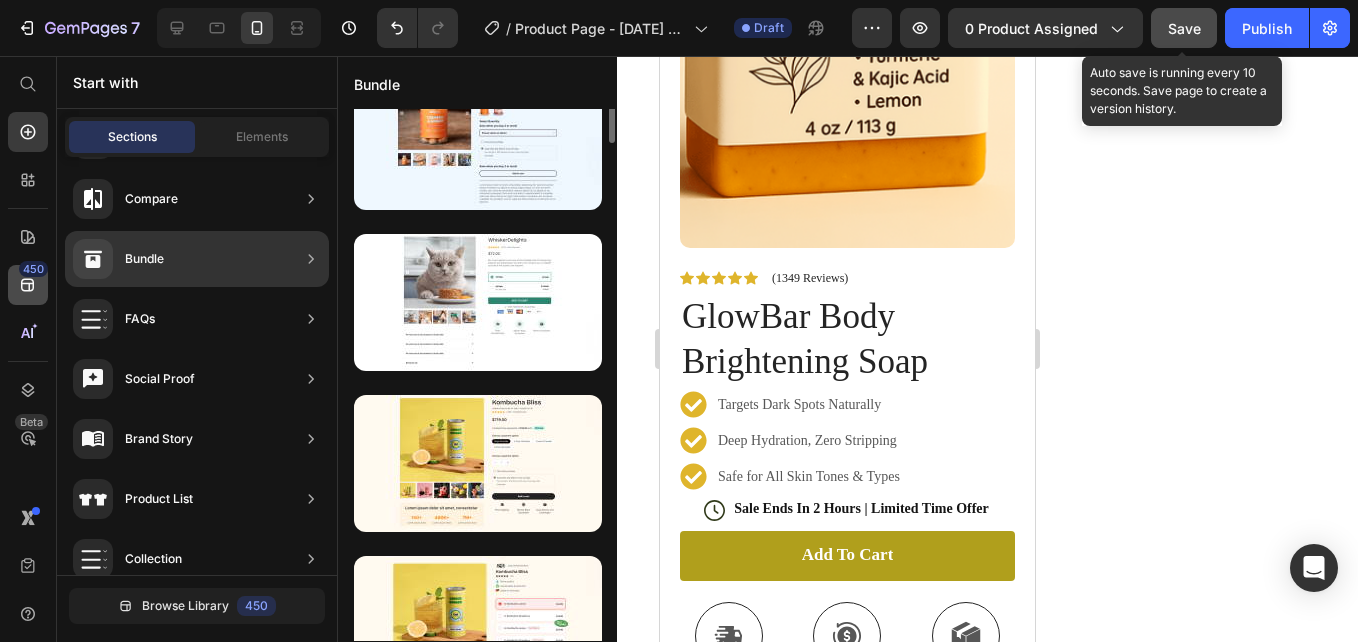 click 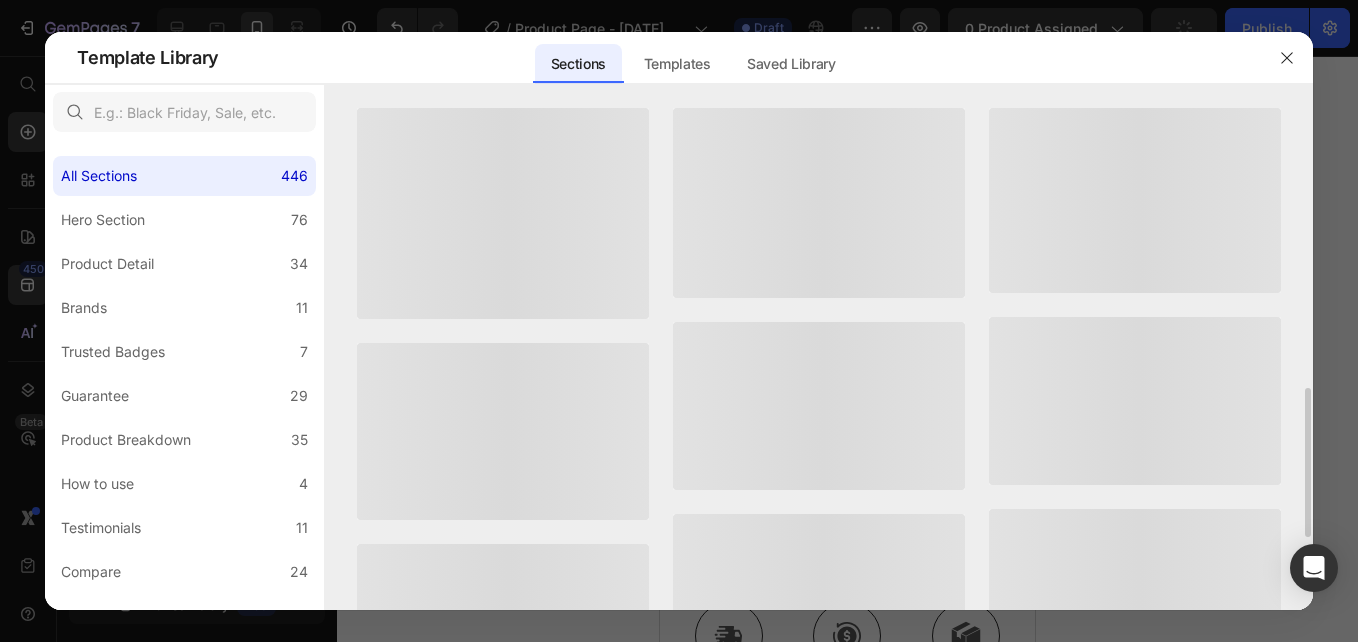 scroll, scrollTop: 0, scrollLeft: 0, axis: both 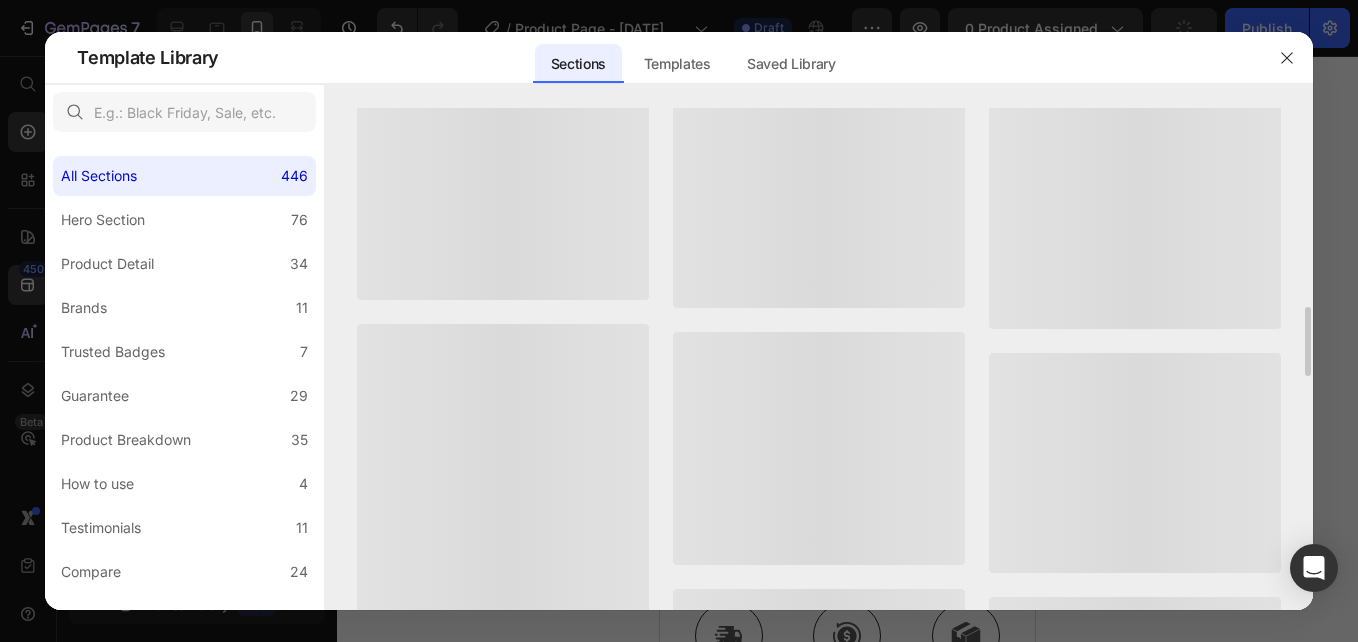 click at bounding box center [679, 321] 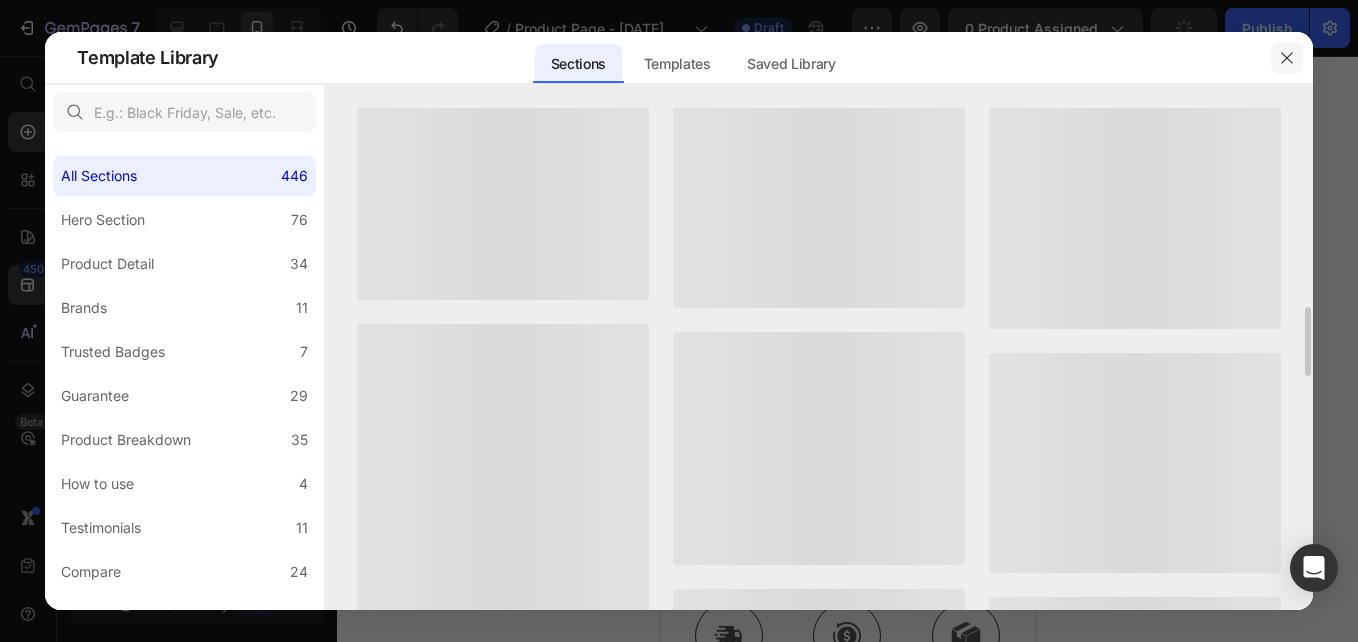 click 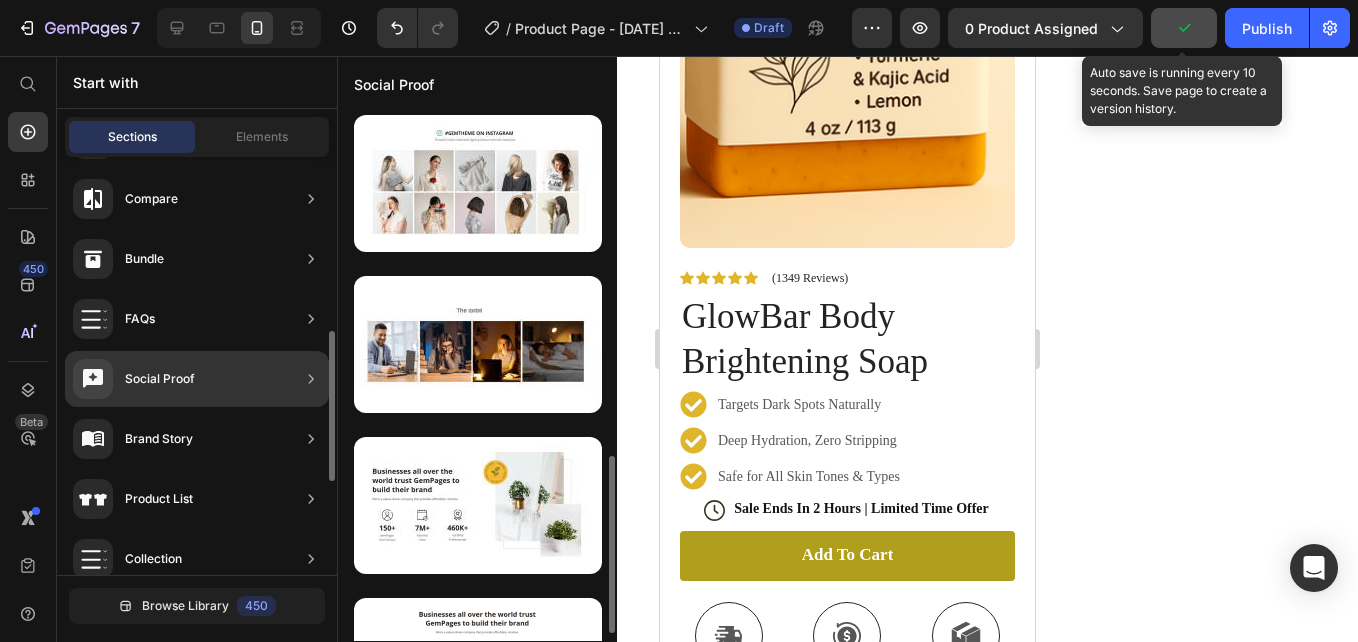scroll, scrollTop: 261, scrollLeft: 0, axis: vertical 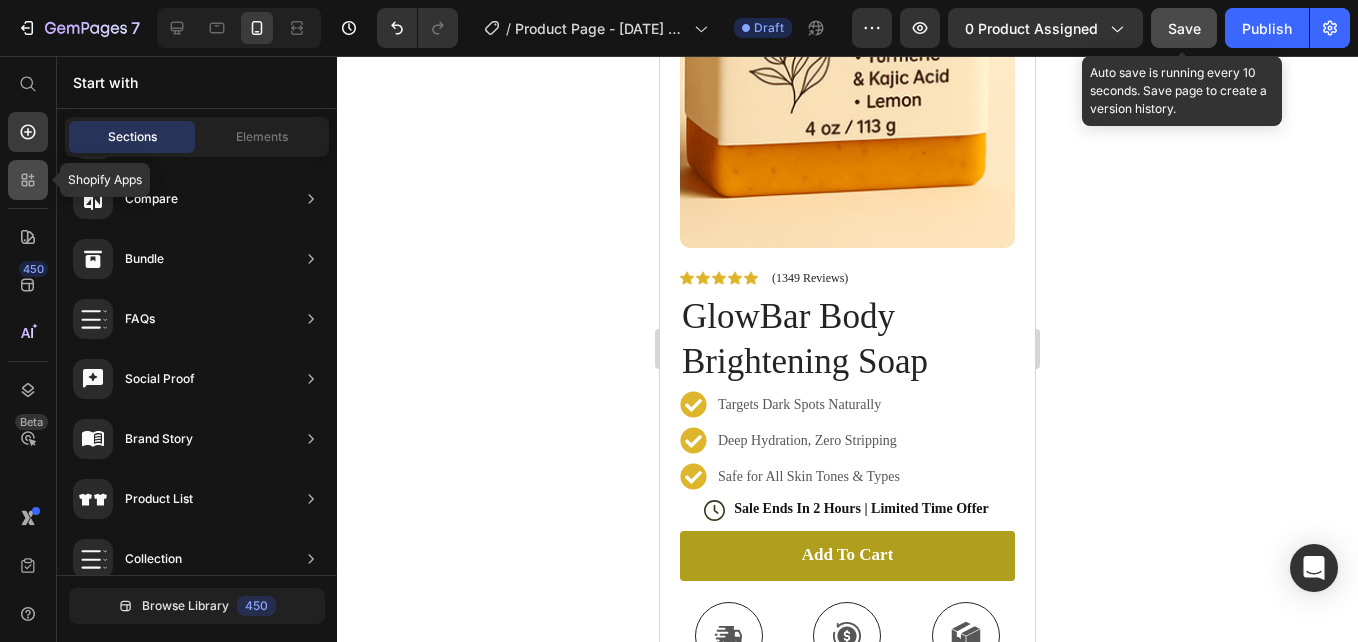 click 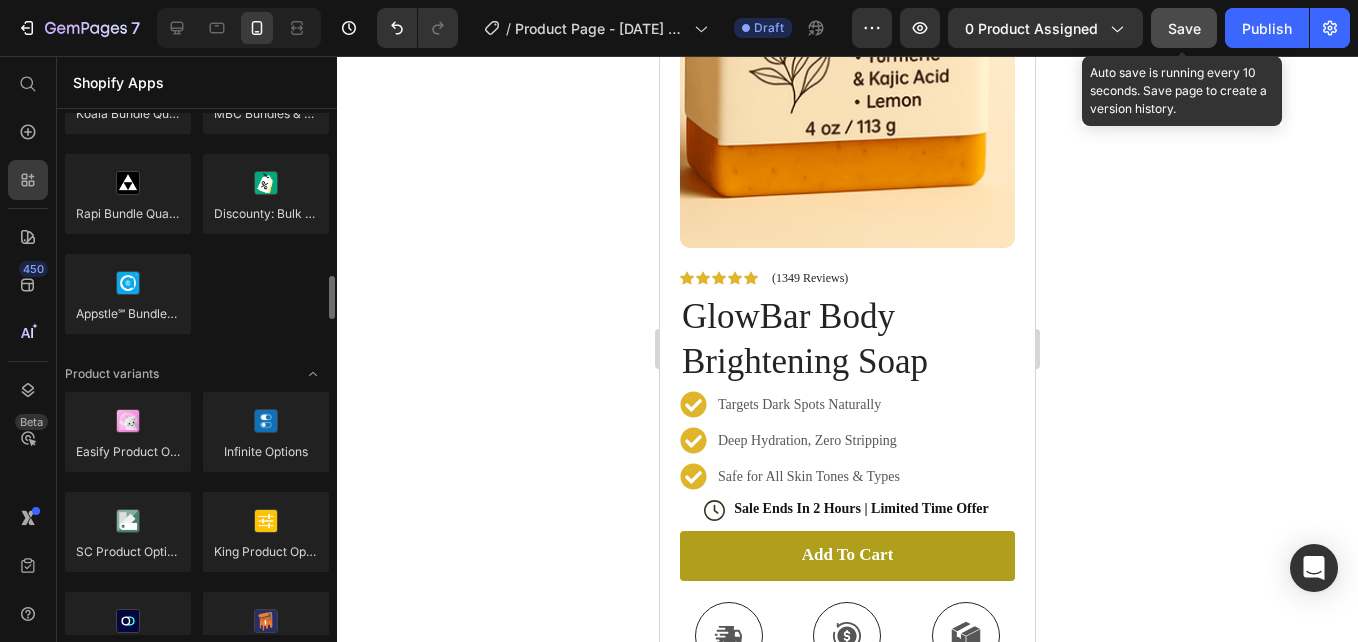 scroll, scrollTop: 1980, scrollLeft: 0, axis: vertical 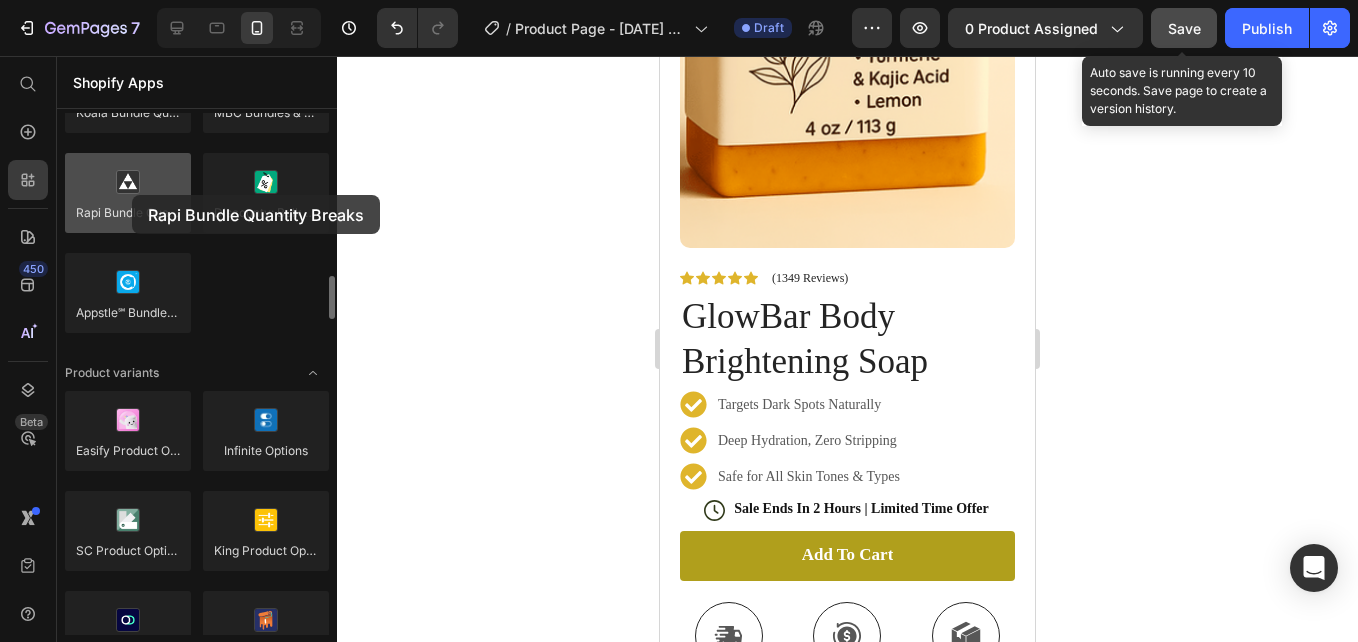 click at bounding box center (128, 193) 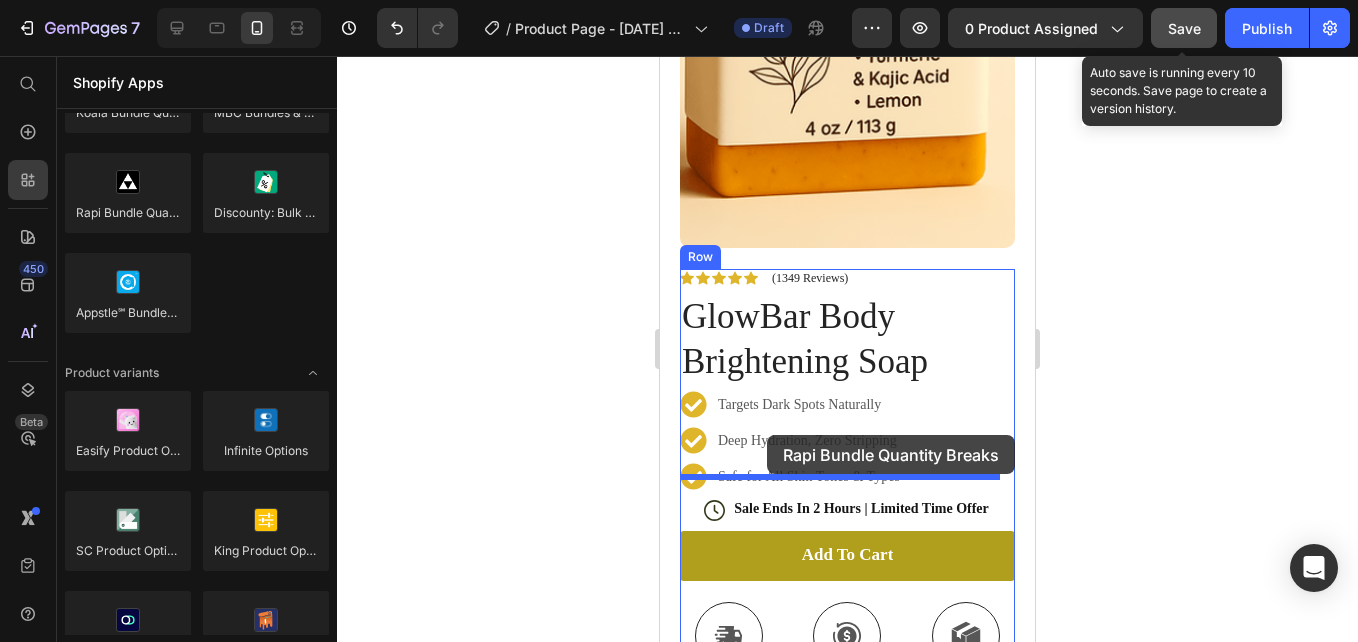 drag, startPoint x: 792, startPoint y: 251, endPoint x: 767, endPoint y: 435, distance: 185.6906 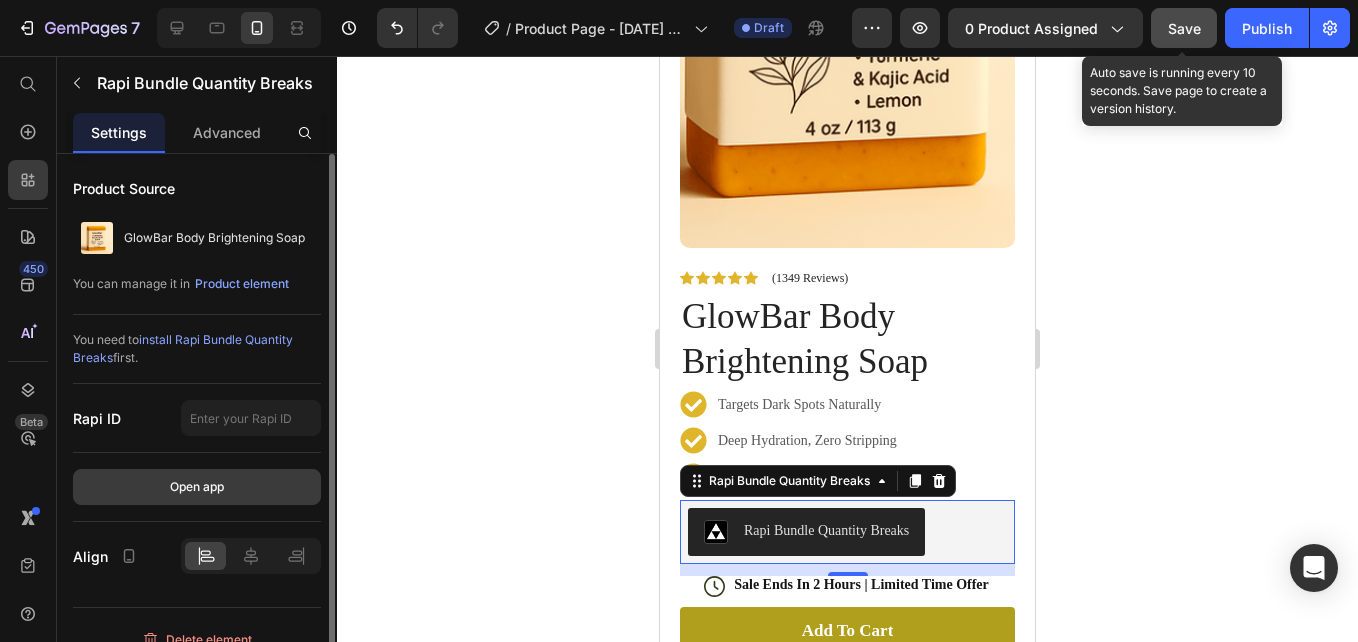 click on "Open app" at bounding box center [197, 487] 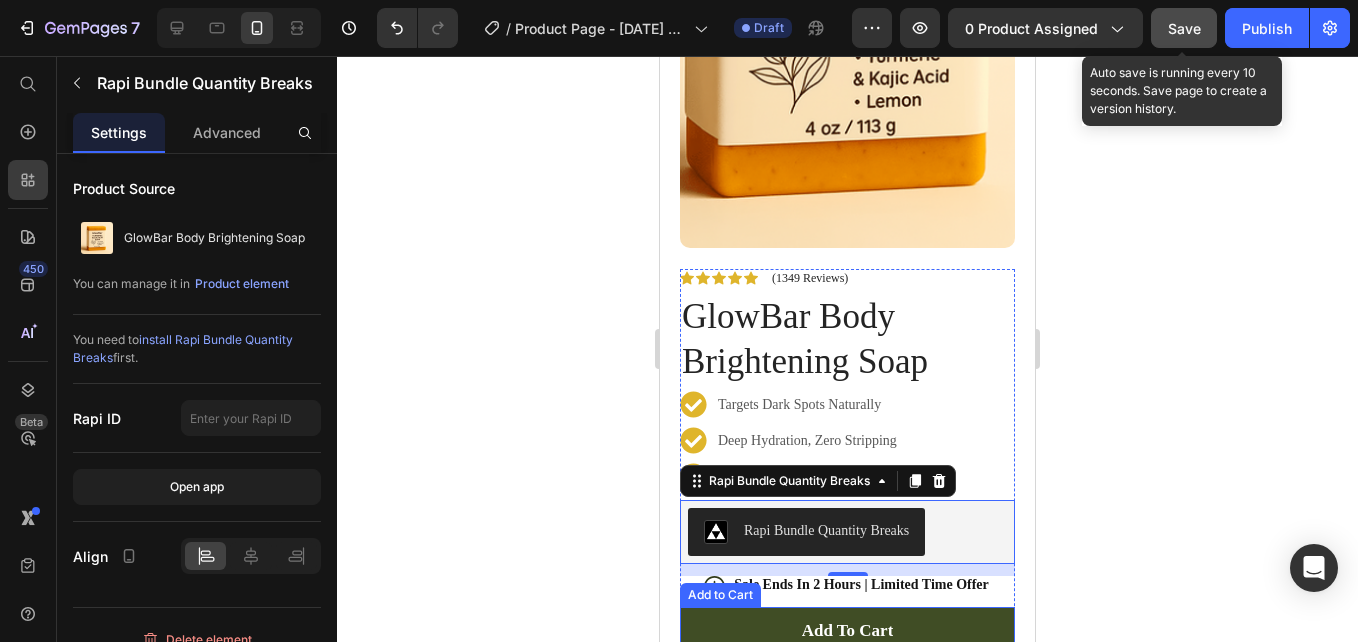 click on "add to cart" at bounding box center (847, 632) 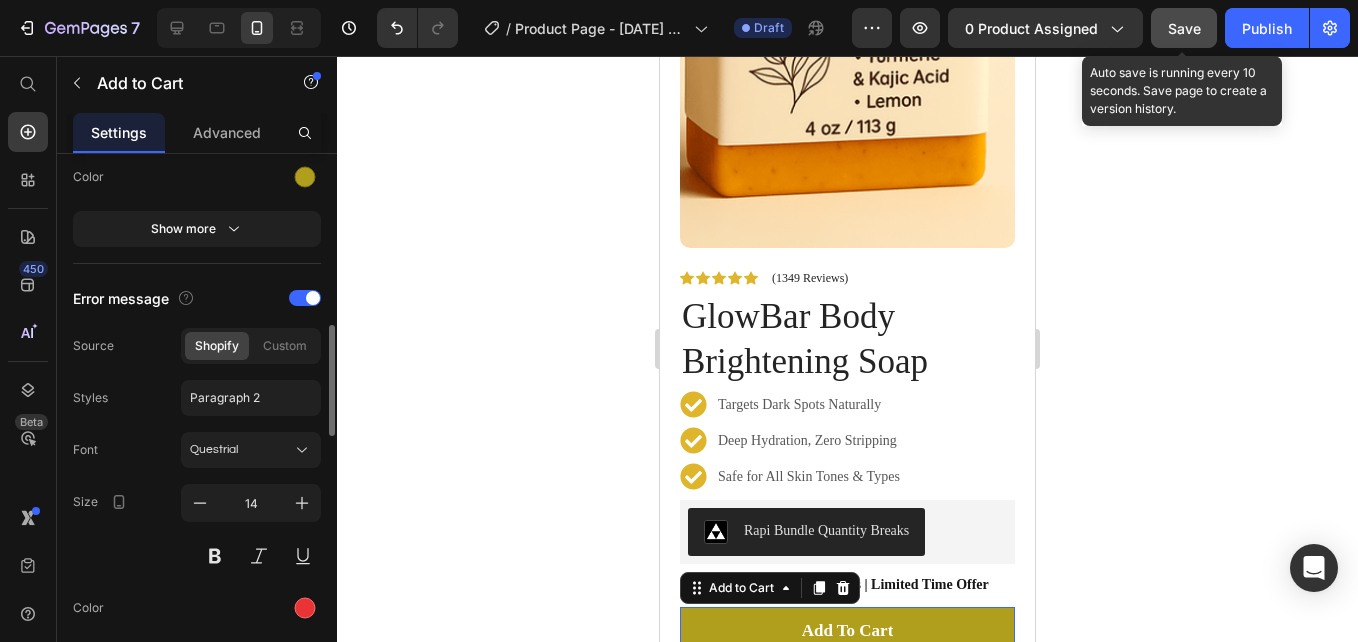 scroll, scrollTop: 1265, scrollLeft: 0, axis: vertical 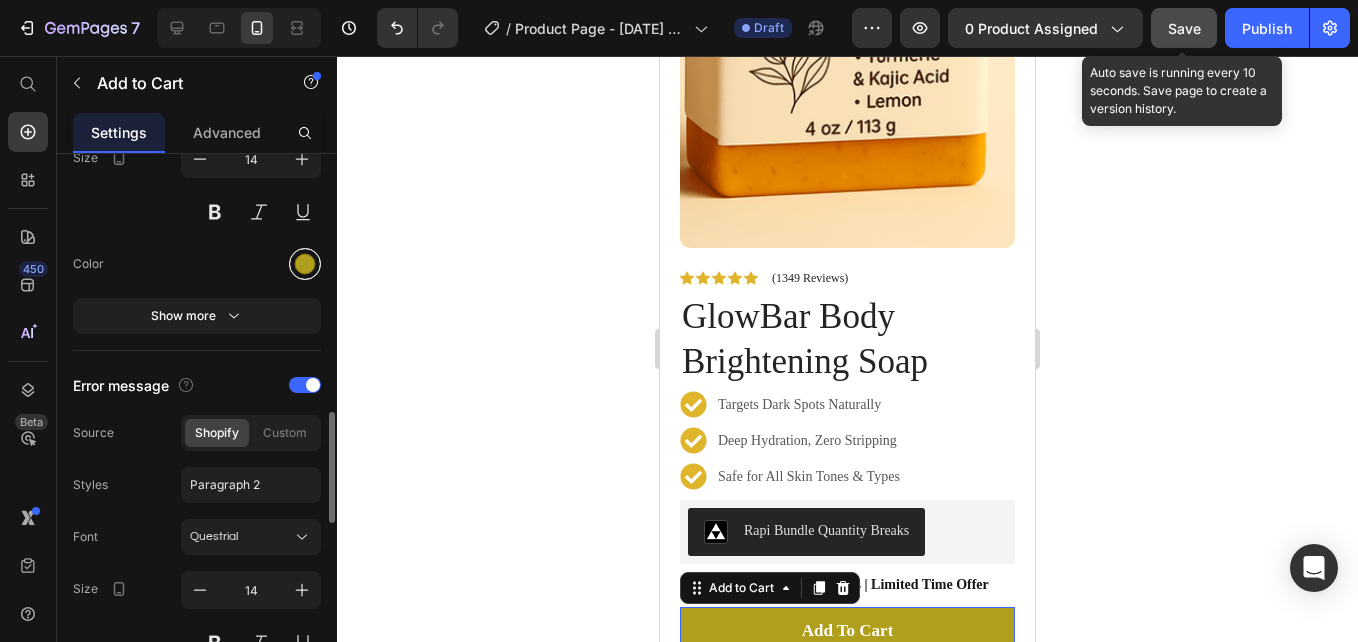 click at bounding box center (305, 264) 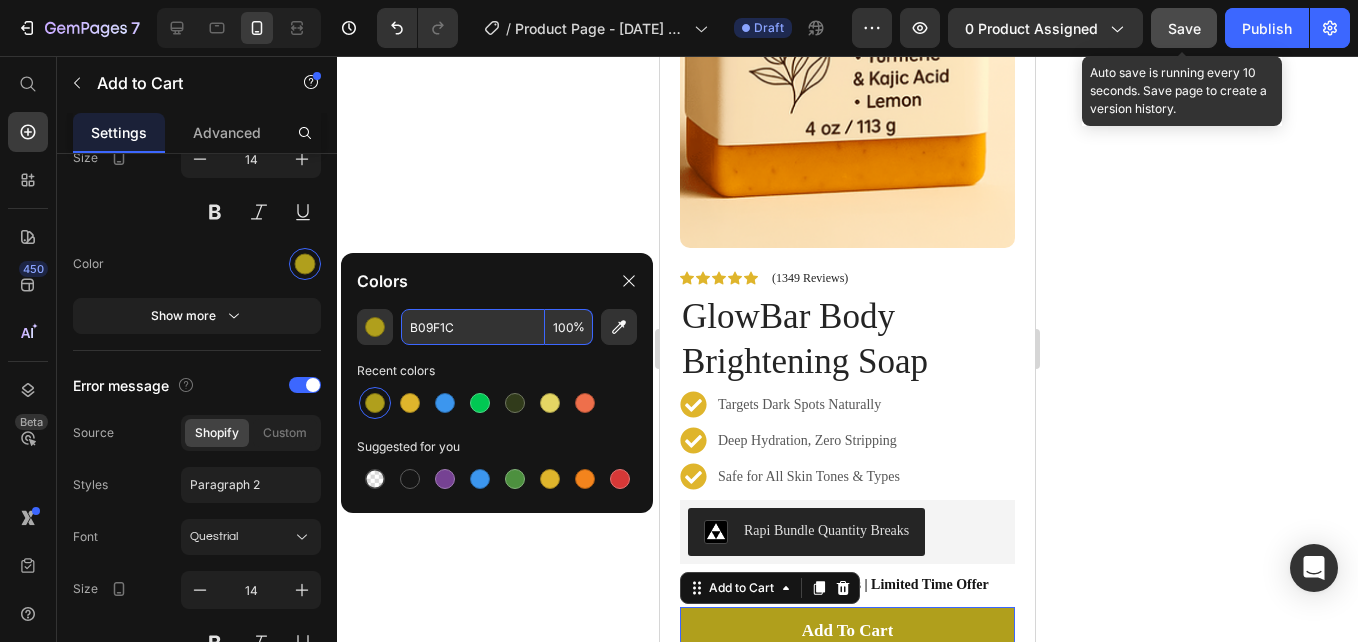 click on "B09F1C" at bounding box center (473, 327) 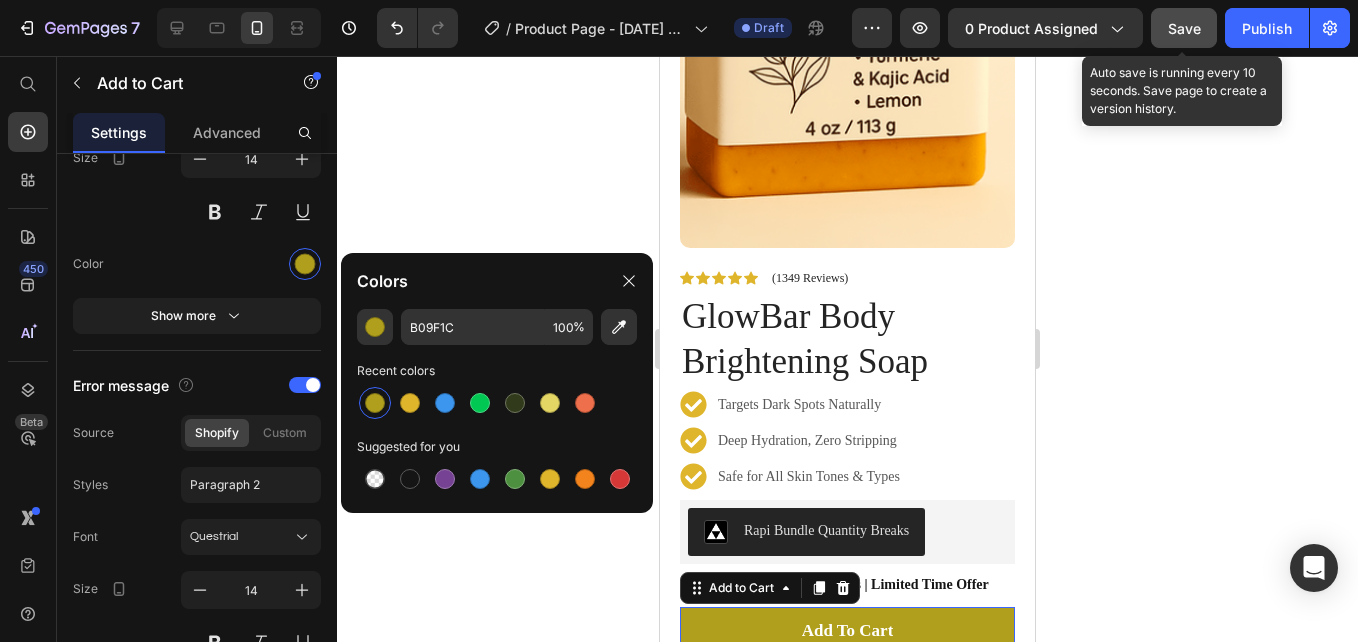 click 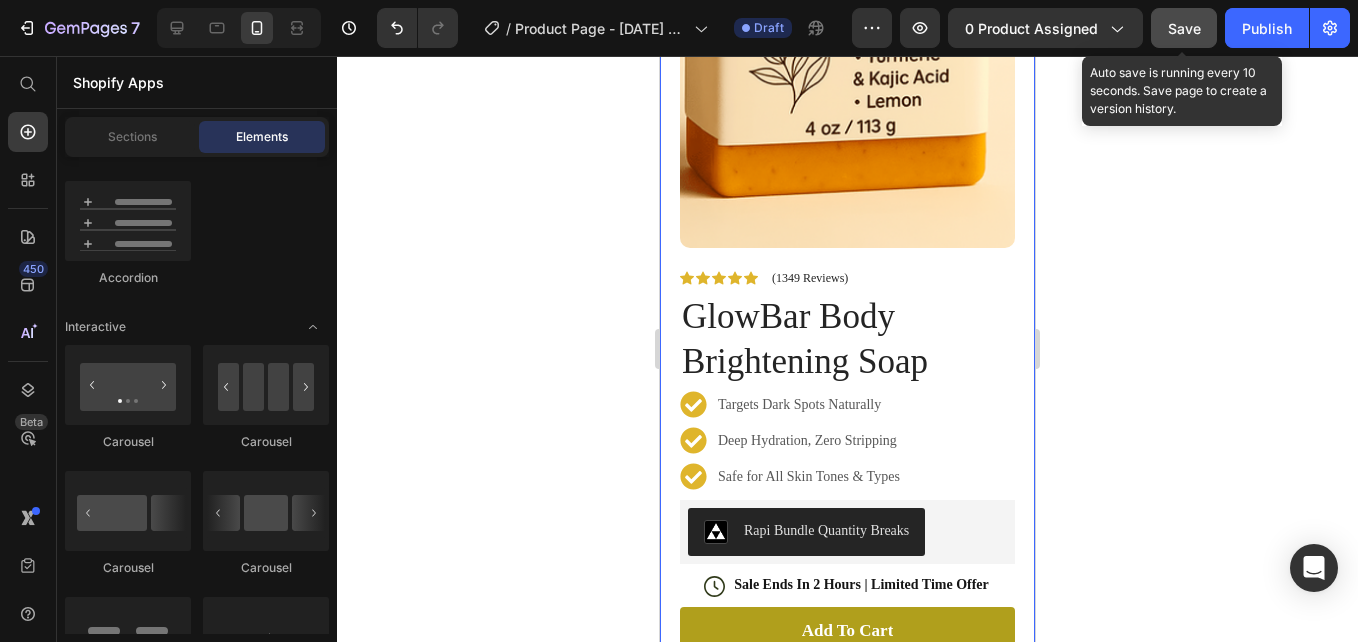 click on "Save" at bounding box center [1184, 28] 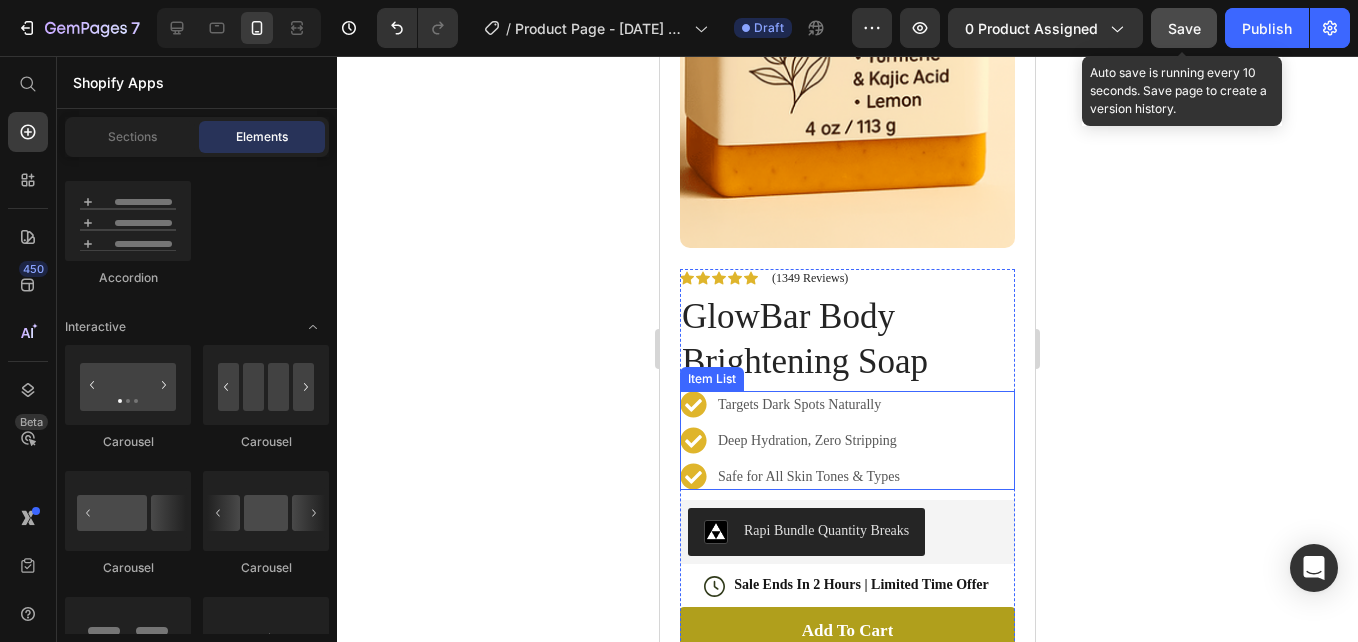 click on "Targets Dark Spots Naturally Deep Hydration, Zero Stripping  Safe for All Skin Tones & Types" at bounding box center [847, 440] 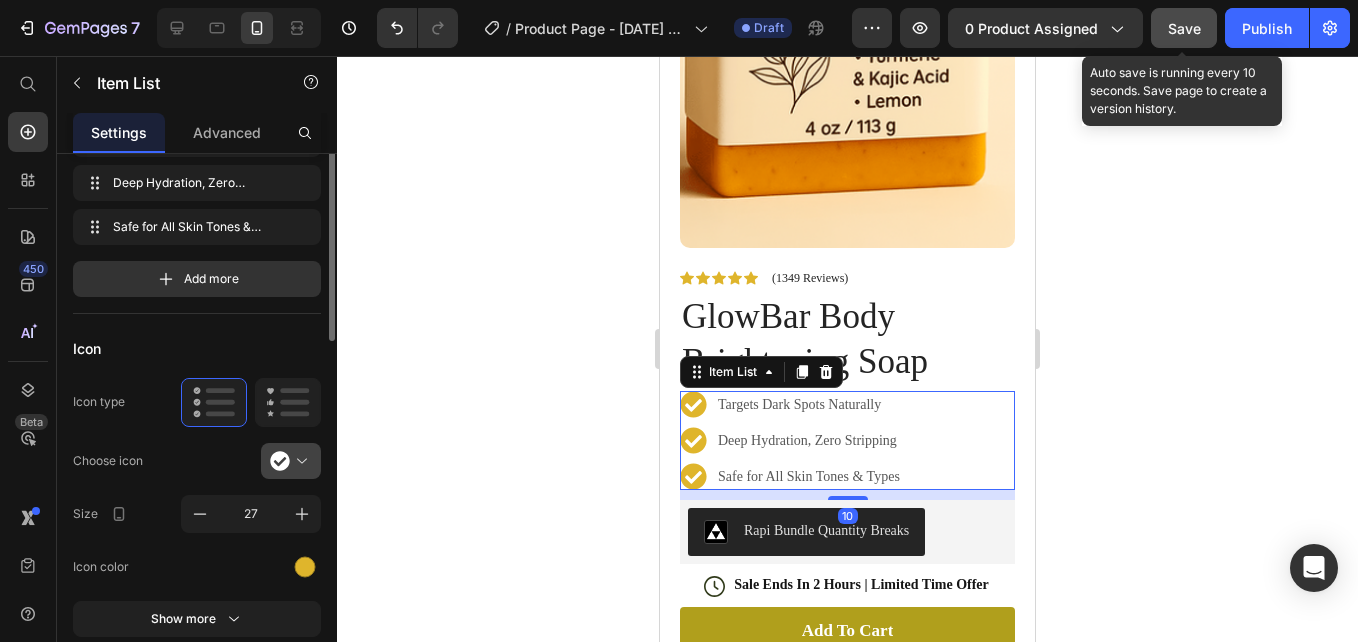 scroll, scrollTop: 103, scrollLeft: 0, axis: vertical 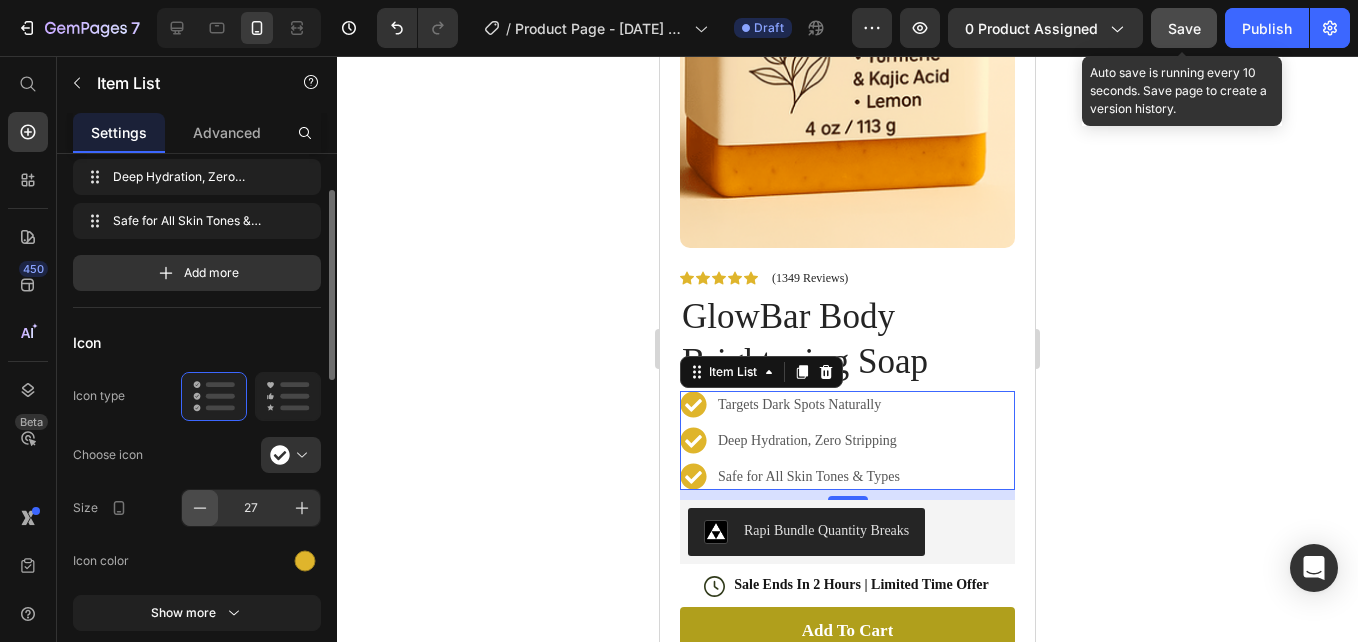 click 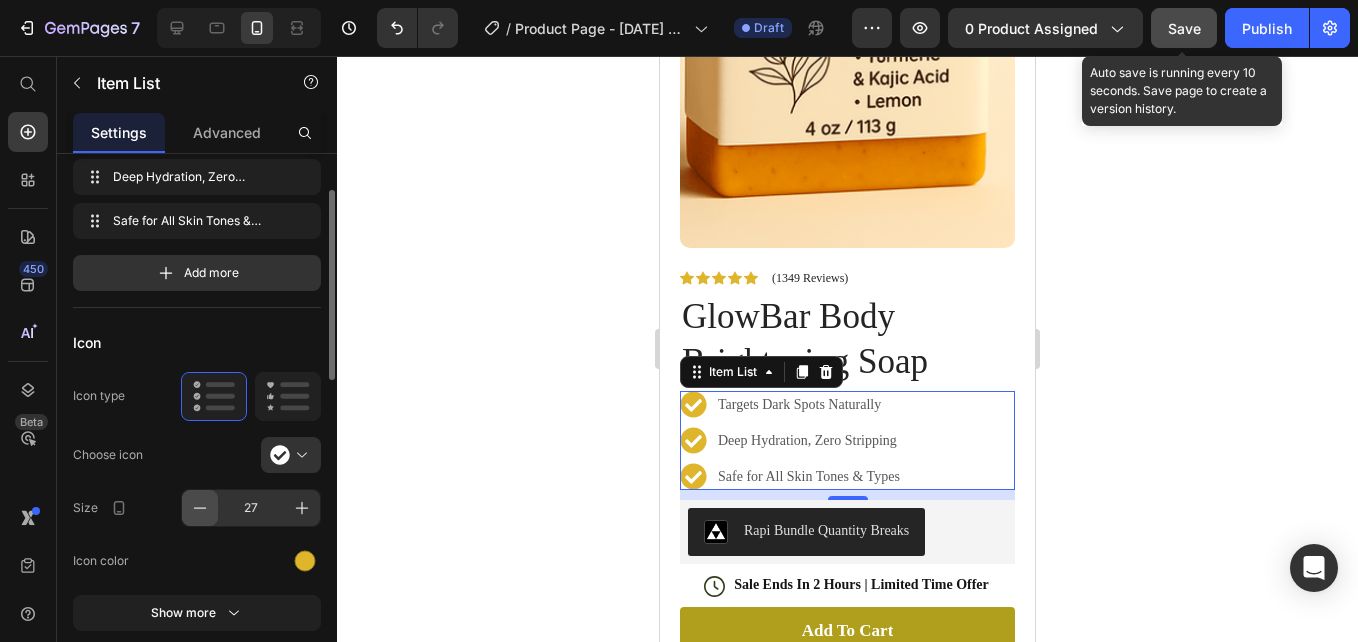 click 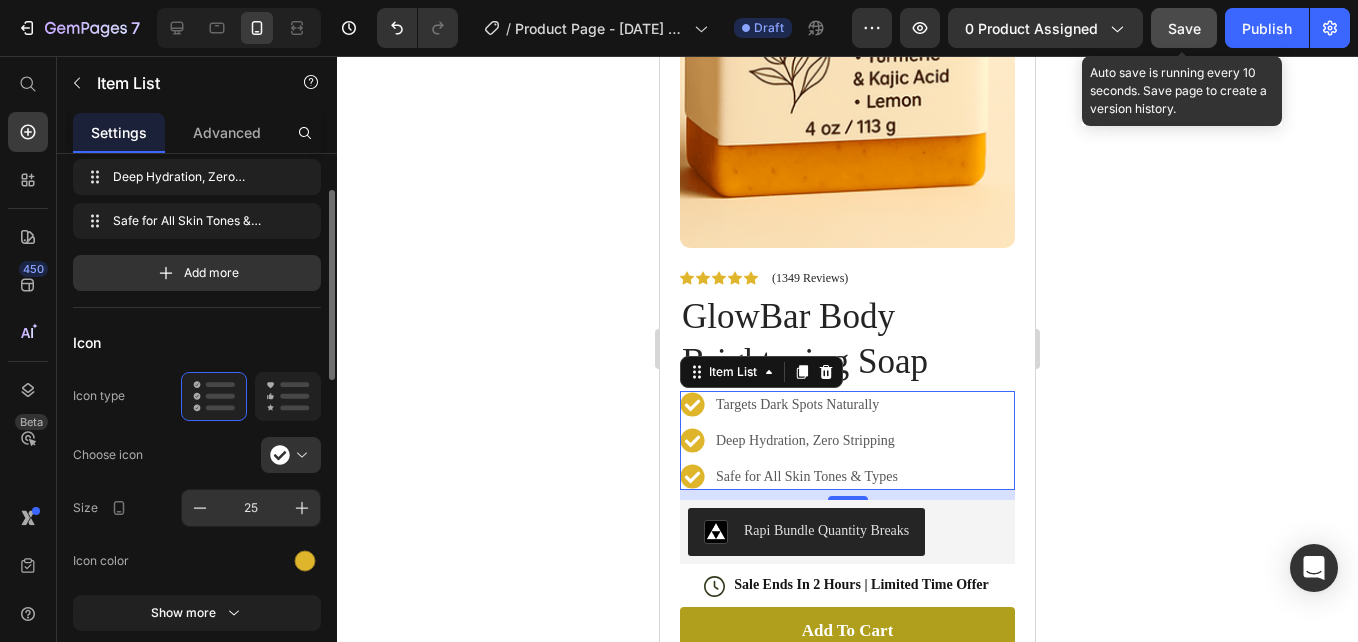 click on "25" at bounding box center [251, 508] 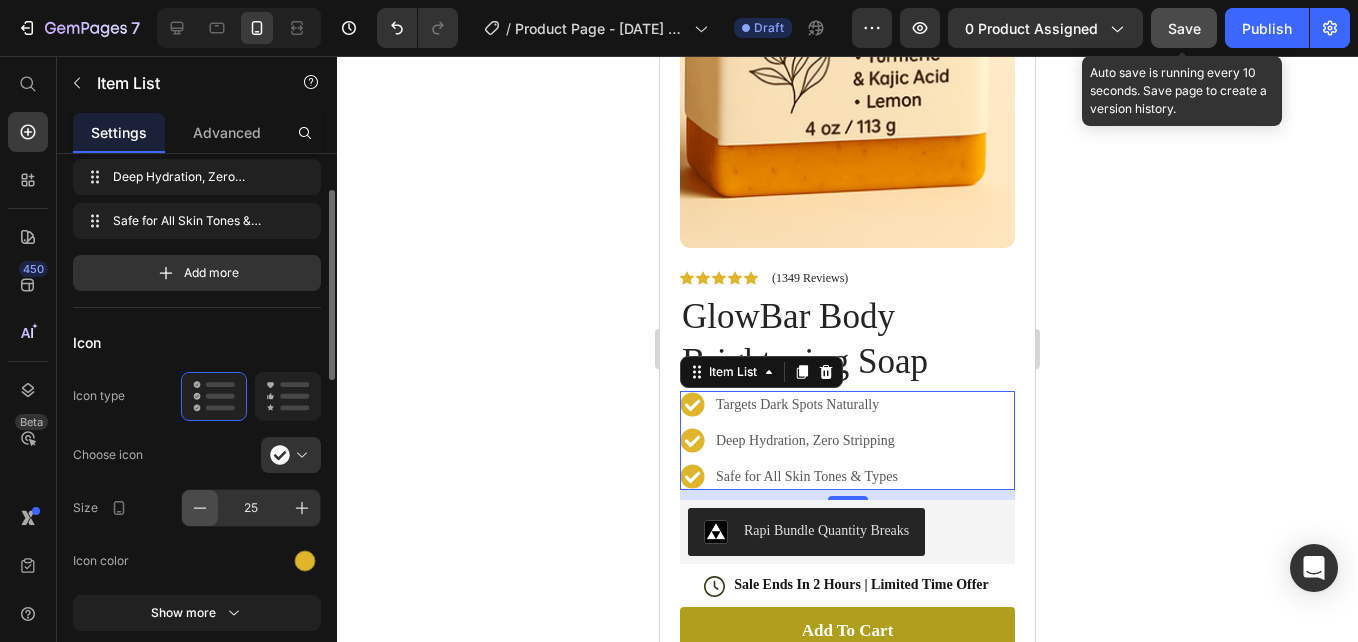 click 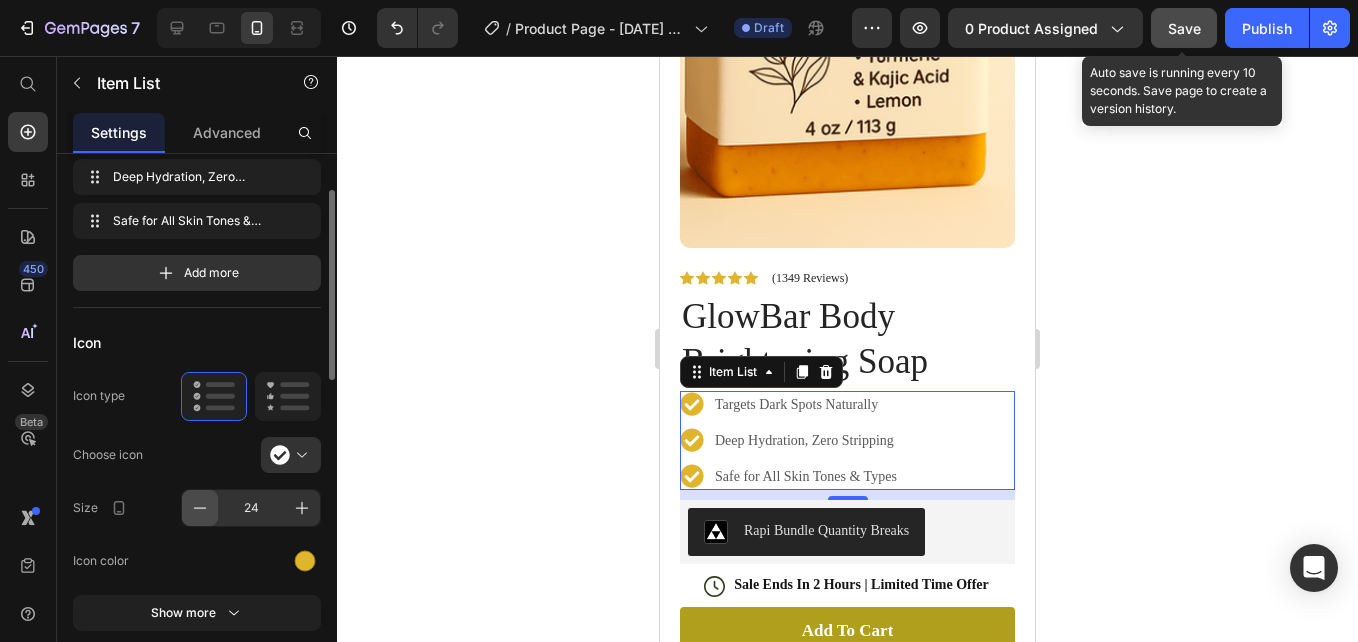 click 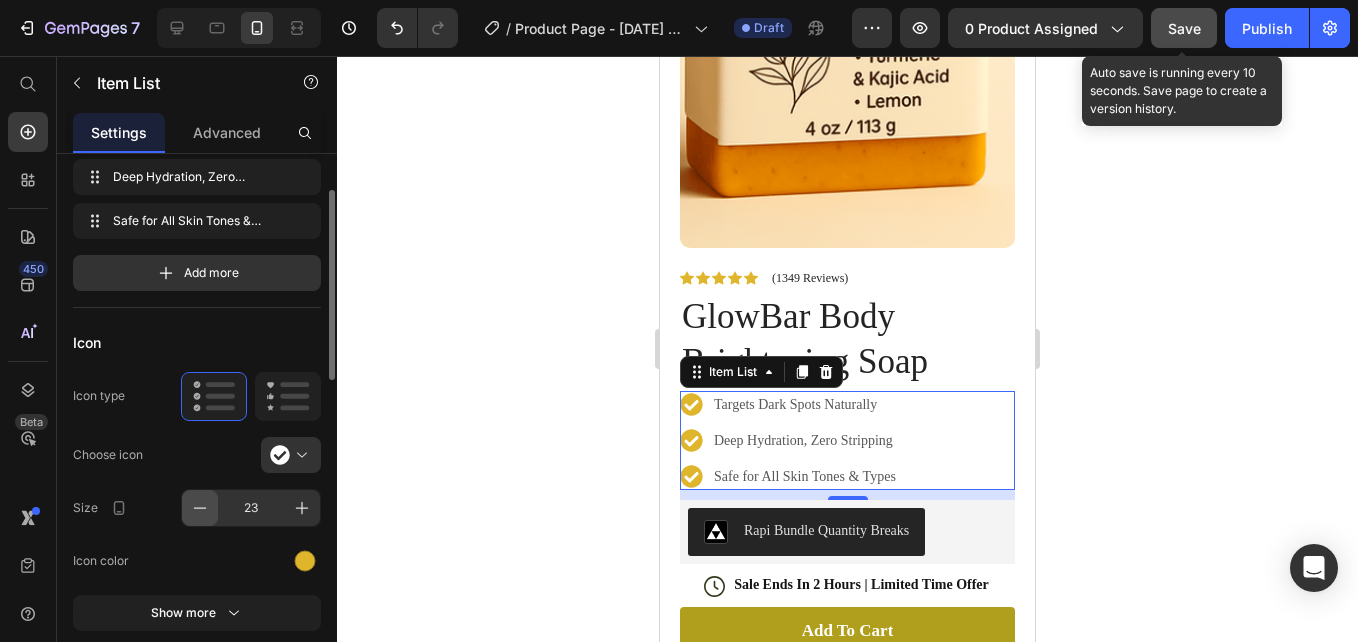 click 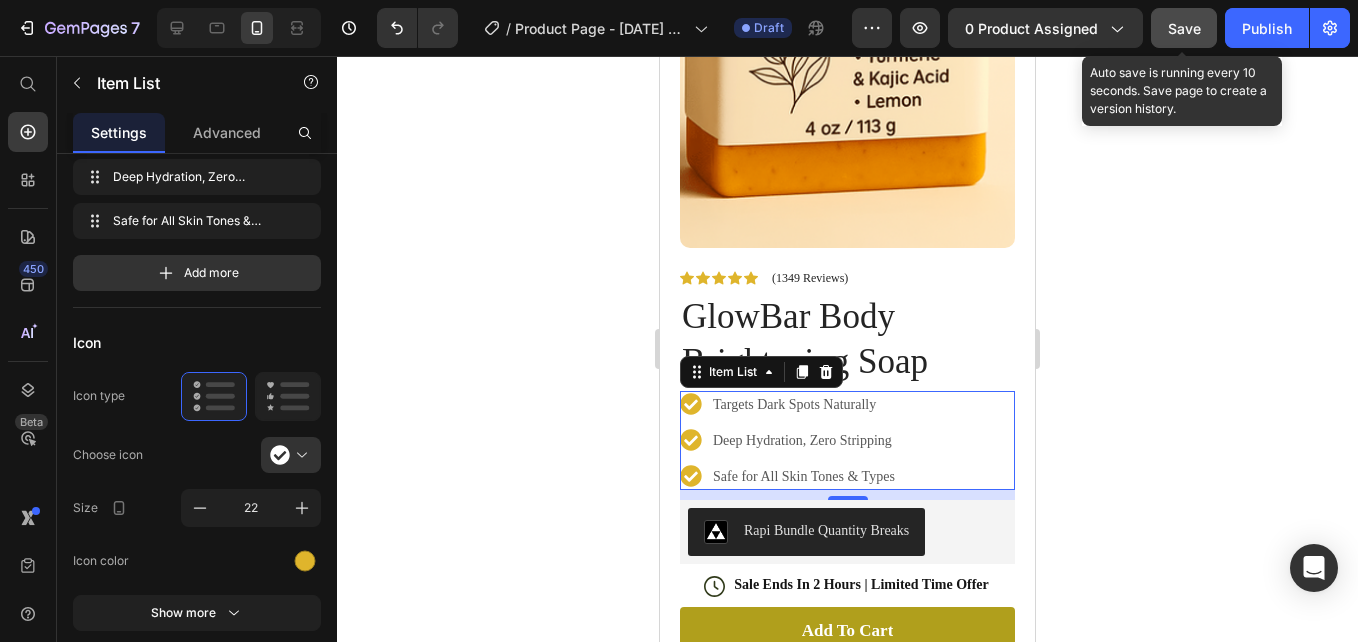 click 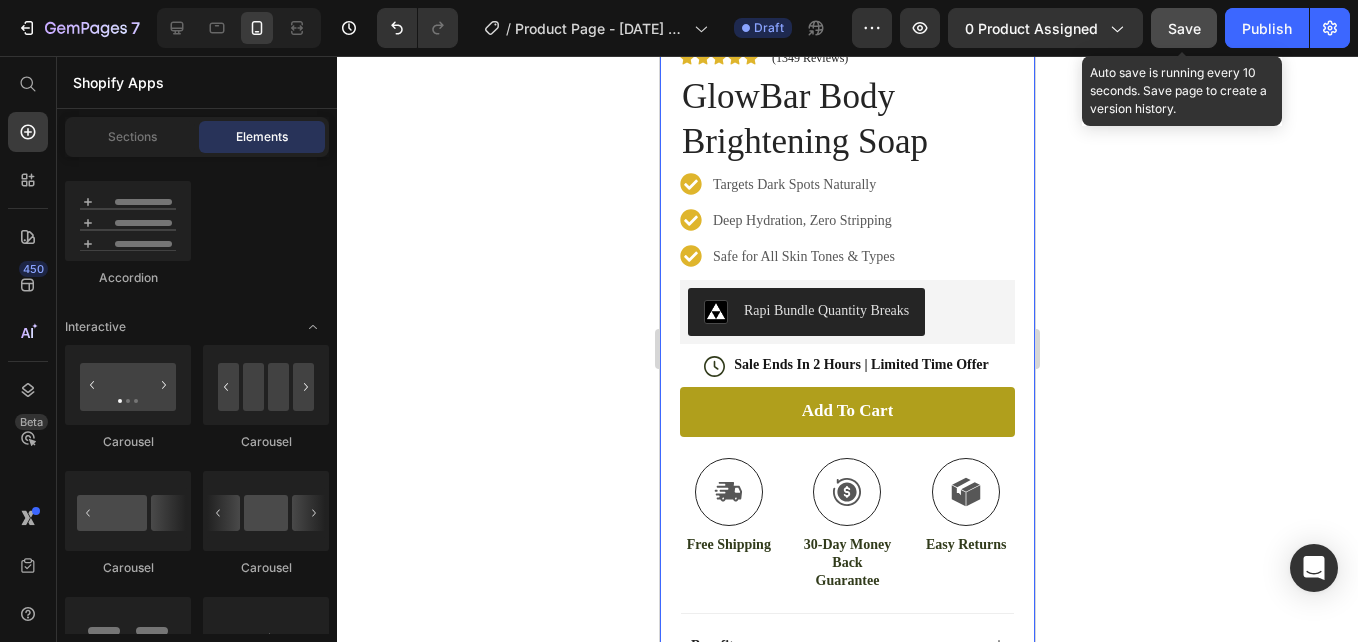 scroll, scrollTop: 628, scrollLeft: 0, axis: vertical 